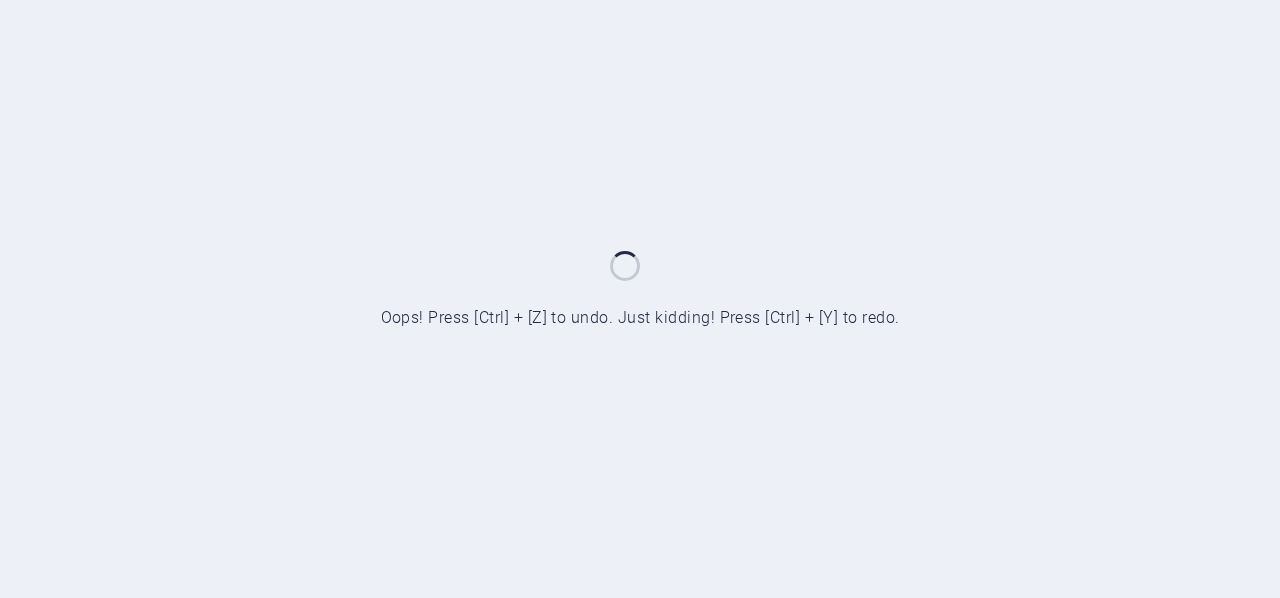 scroll, scrollTop: 0, scrollLeft: 0, axis: both 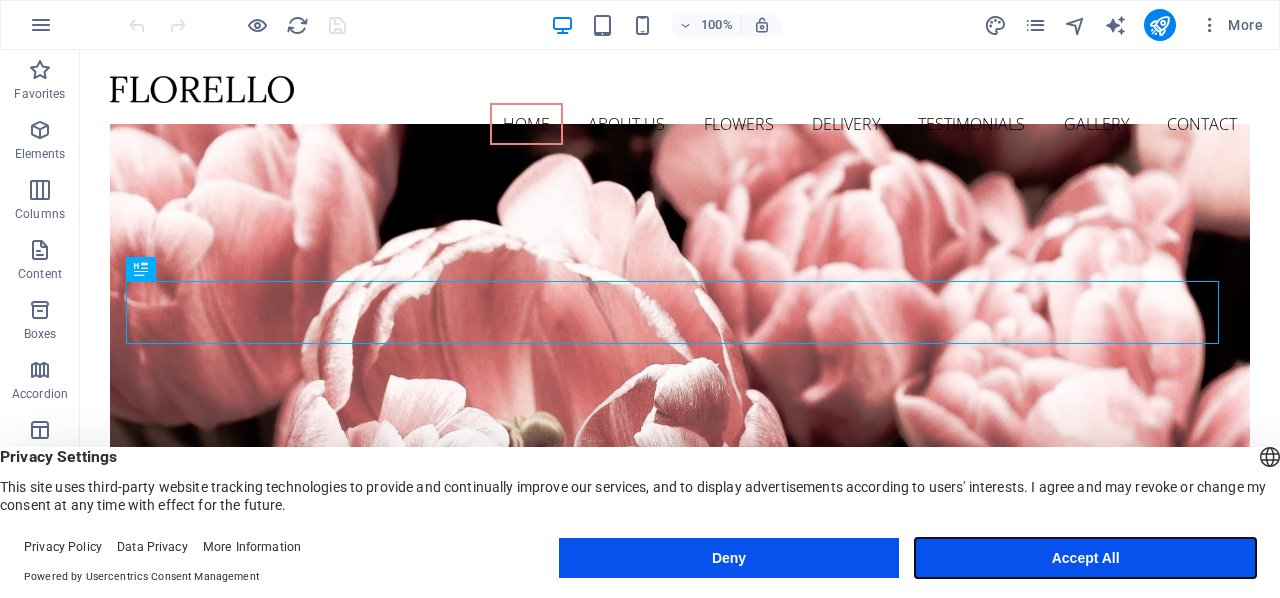 click on "Accept All" at bounding box center (1085, 558) 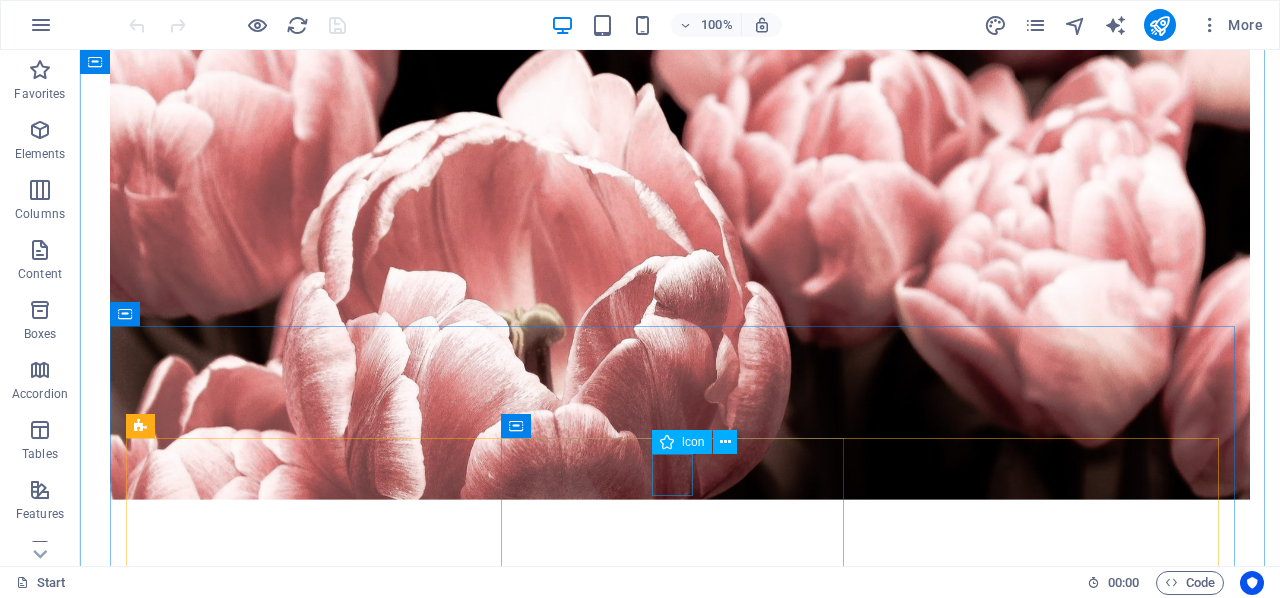 scroll, scrollTop: 0, scrollLeft: 0, axis: both 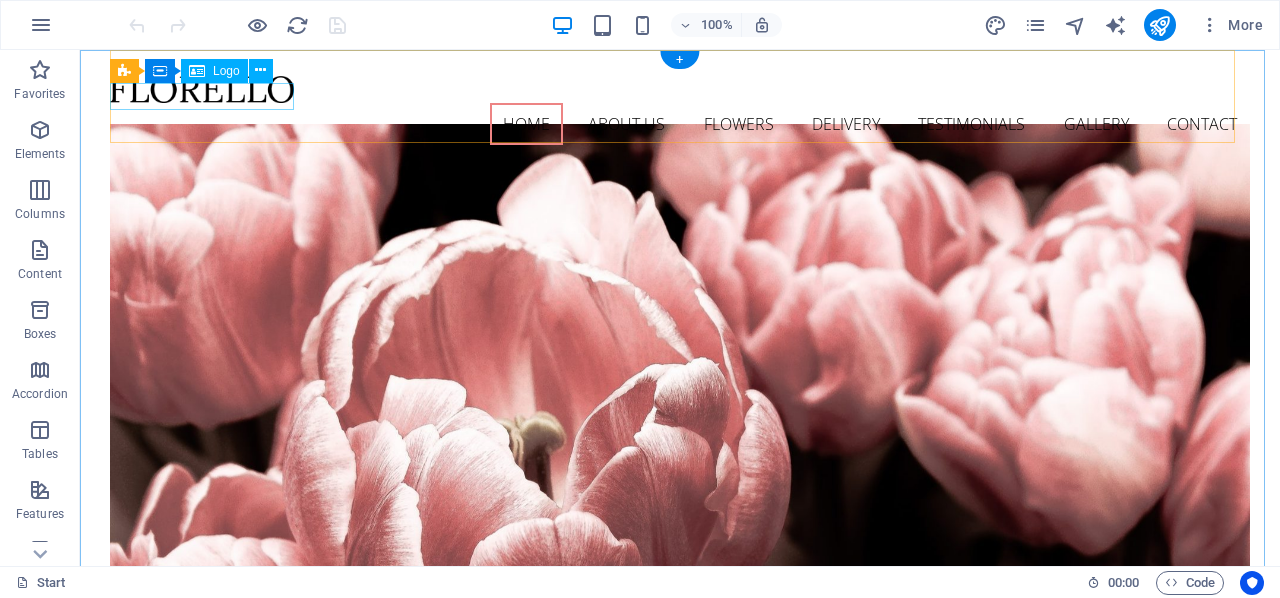 click at bounding box center [680, 89] 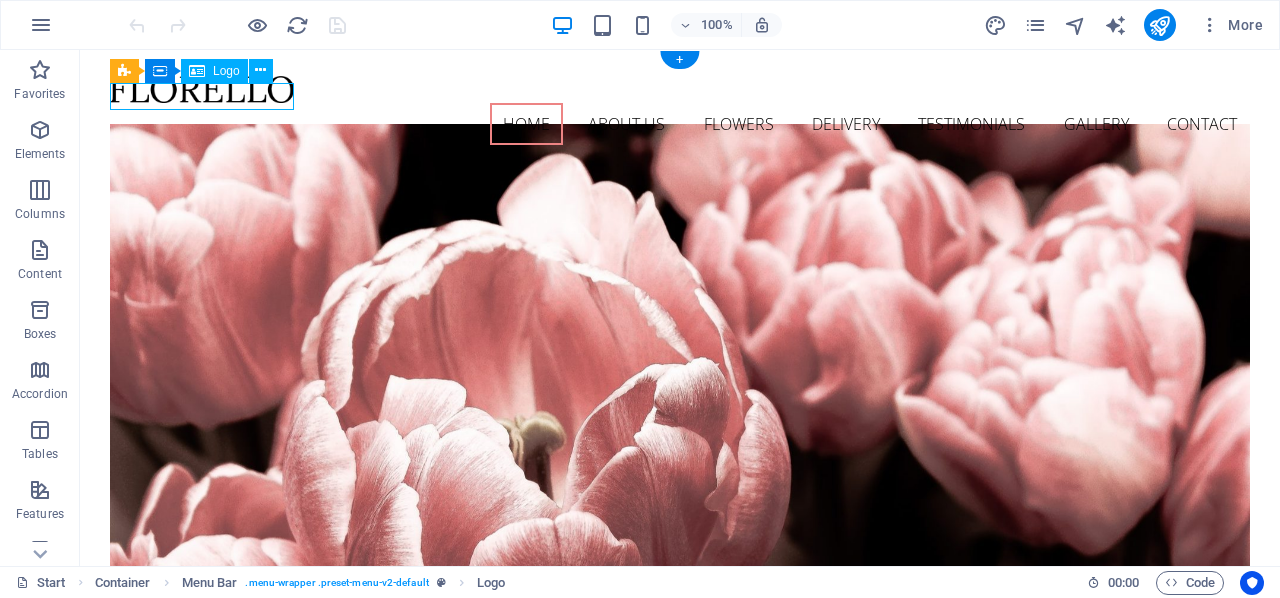 click at bounding box center (680, 89) 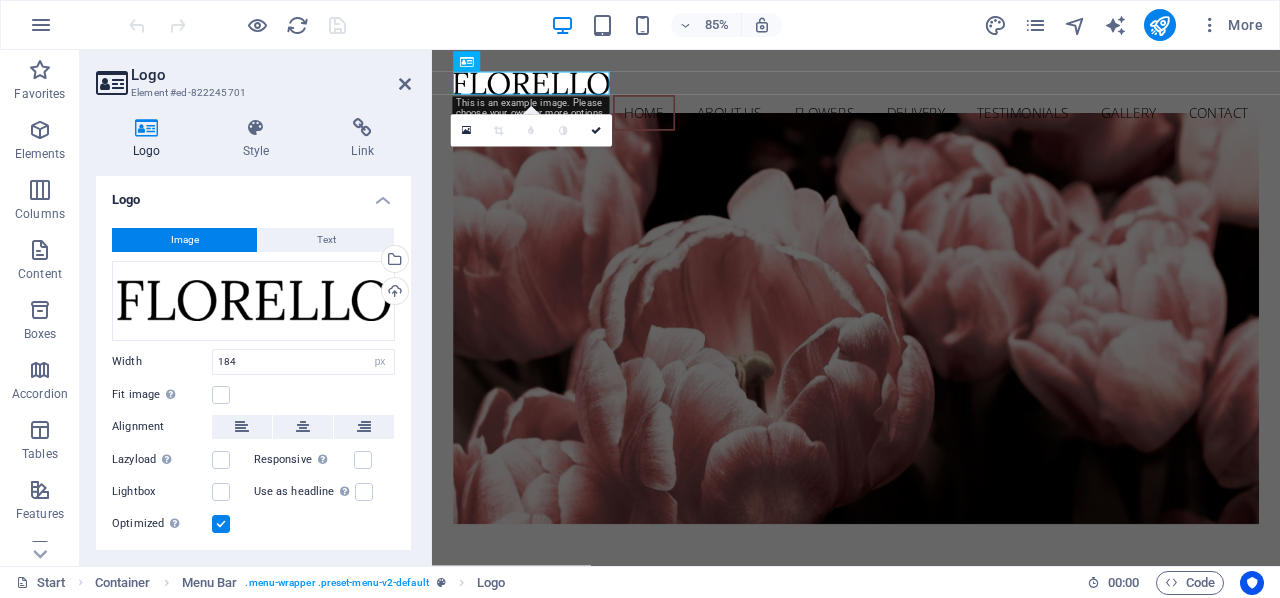 click on "Element #ed-822245701" at bounding box center [251, 93] 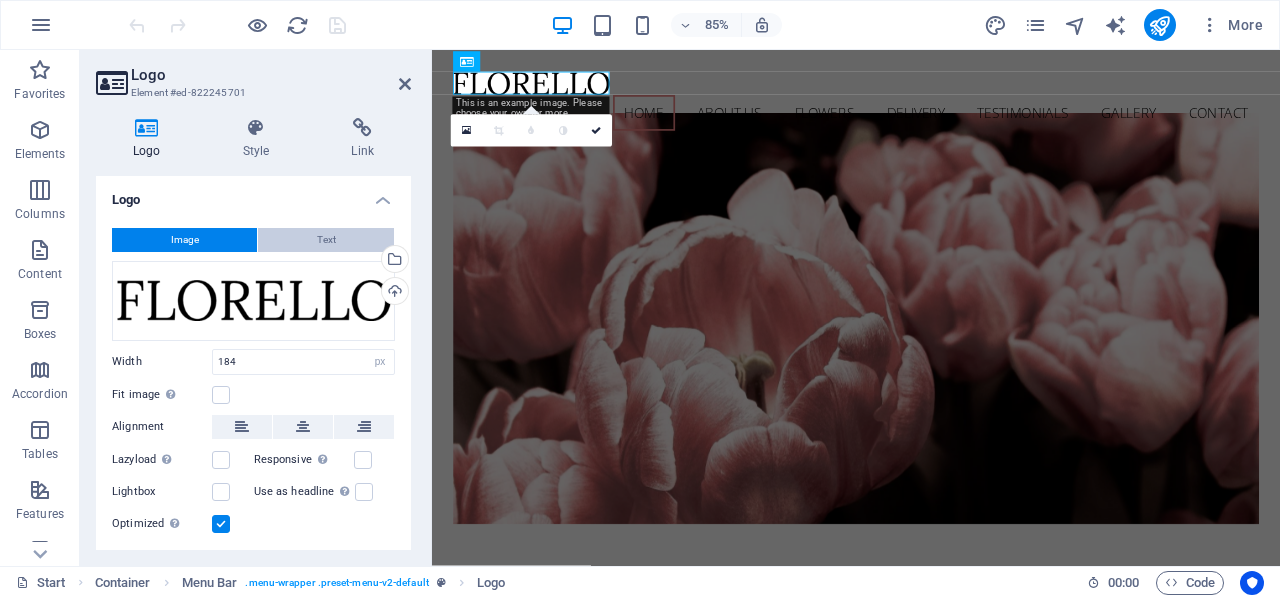 click on "Text" at bounding box center [326, 240] 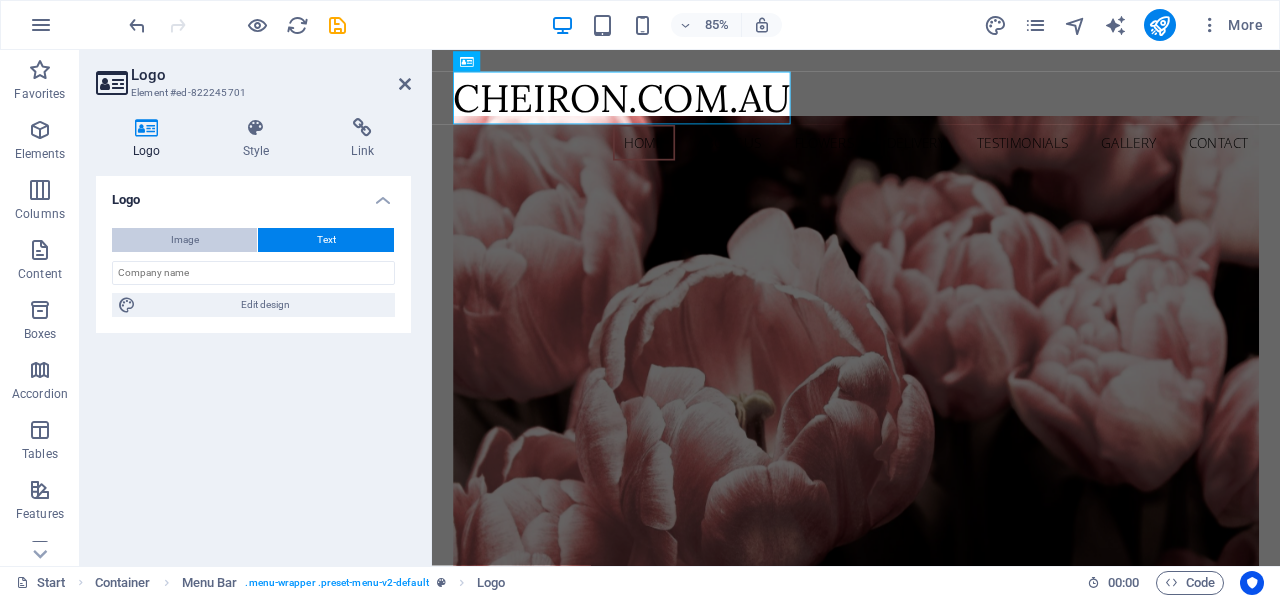click on "Image" at bounding box center (184, 240) 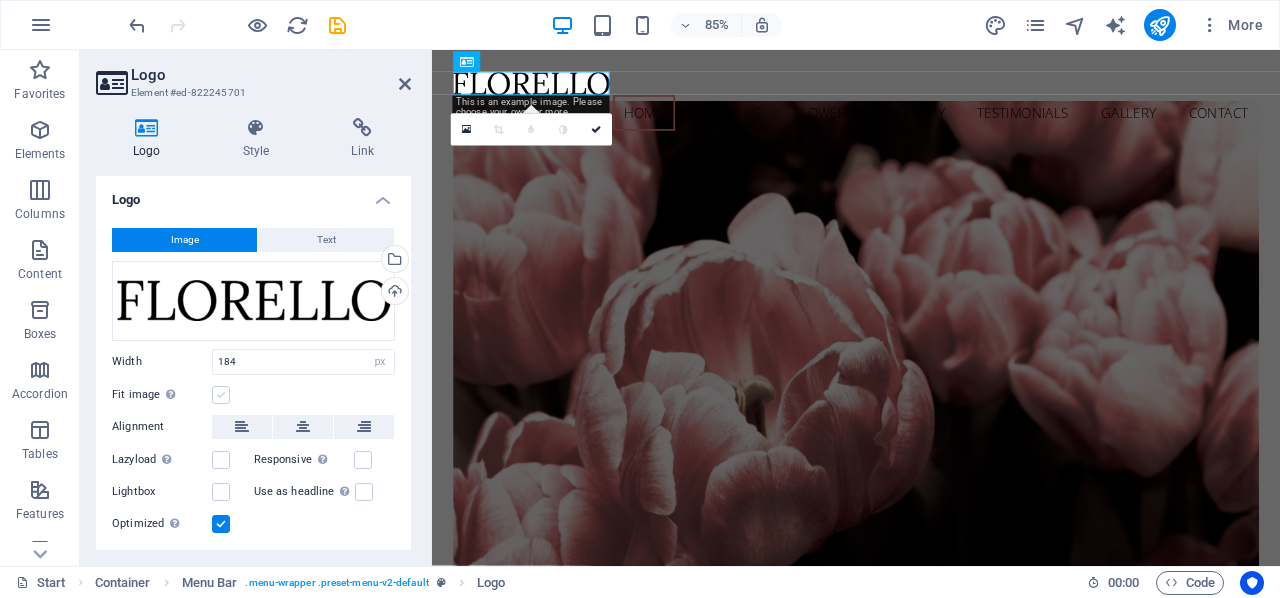 scroll, scrollTop: 49, scrollLeft: 0, axis: vertical 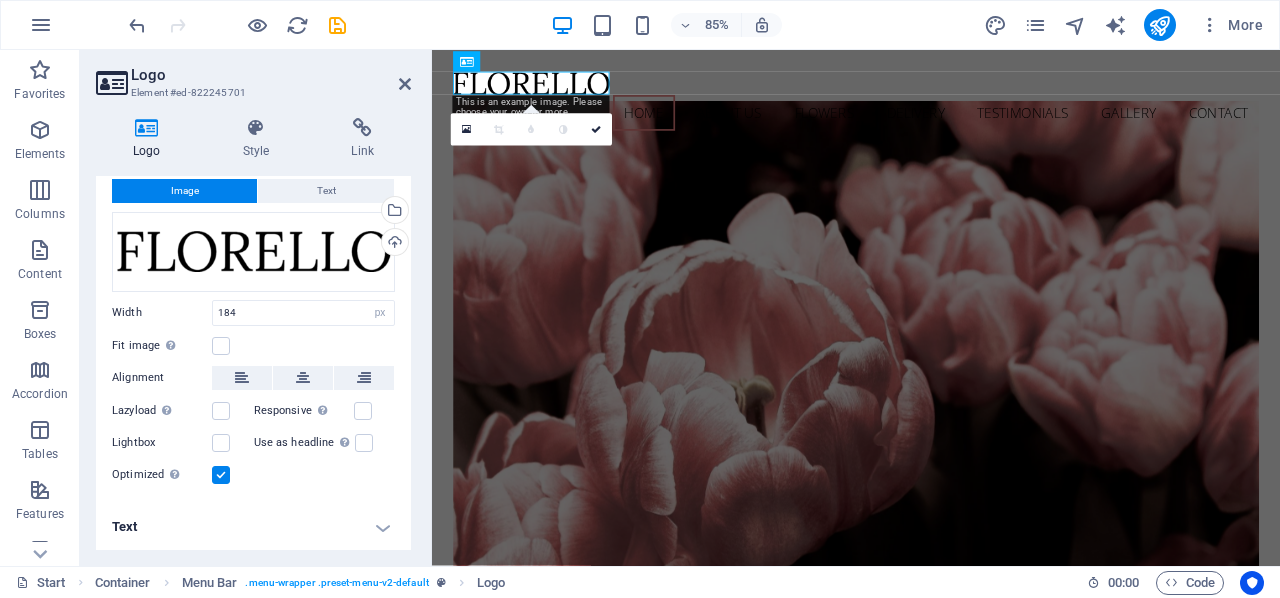 click on "Text" at bounding box center [253, 527] 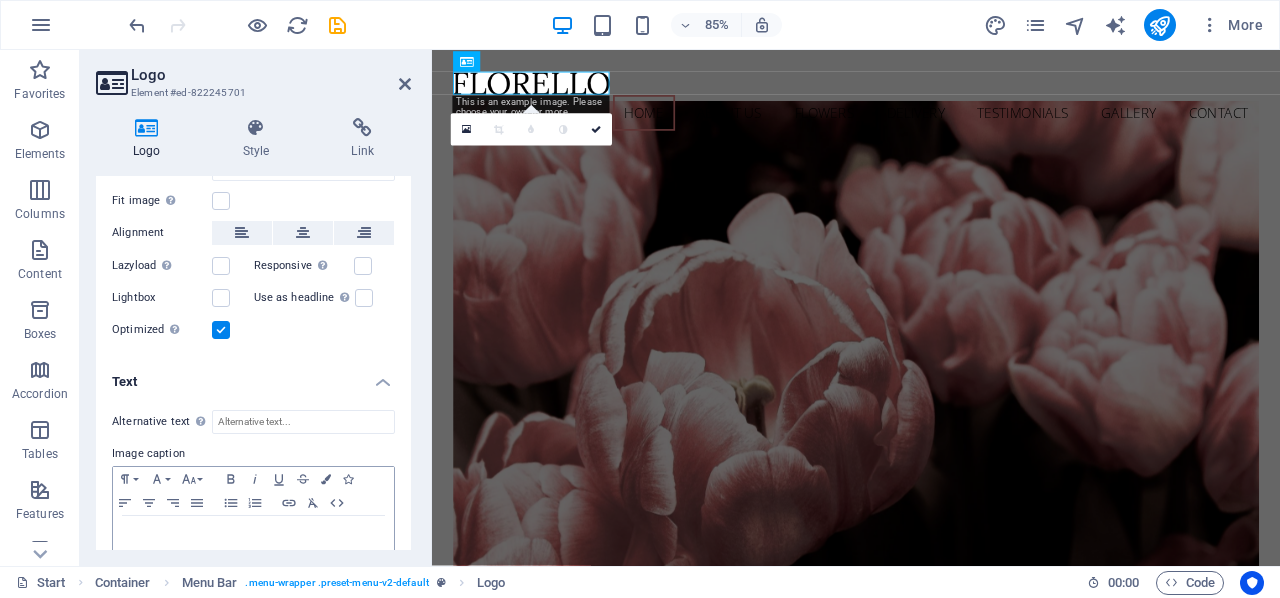 scroll, scrollTop: 237, scrollLeft: 0, axis: vertical 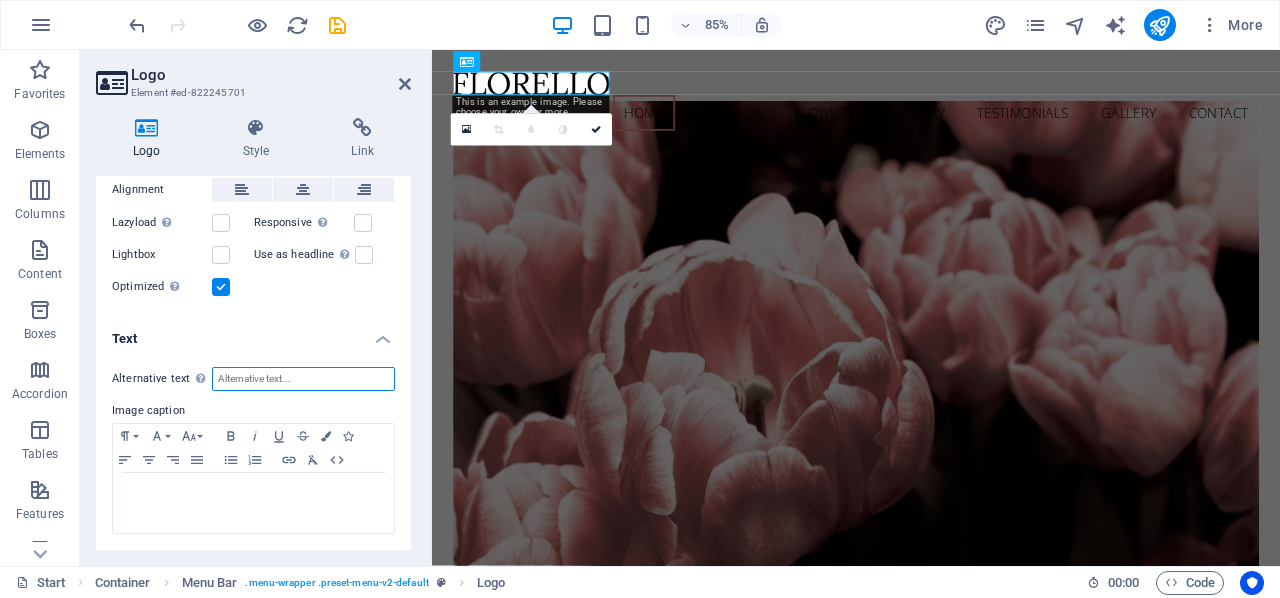 click on "Alternative text The alternative text is used by devices that cannot display images (e.g. image search engines) and should be added to every image to improve website accessibility." at bounding box center (303, 379) 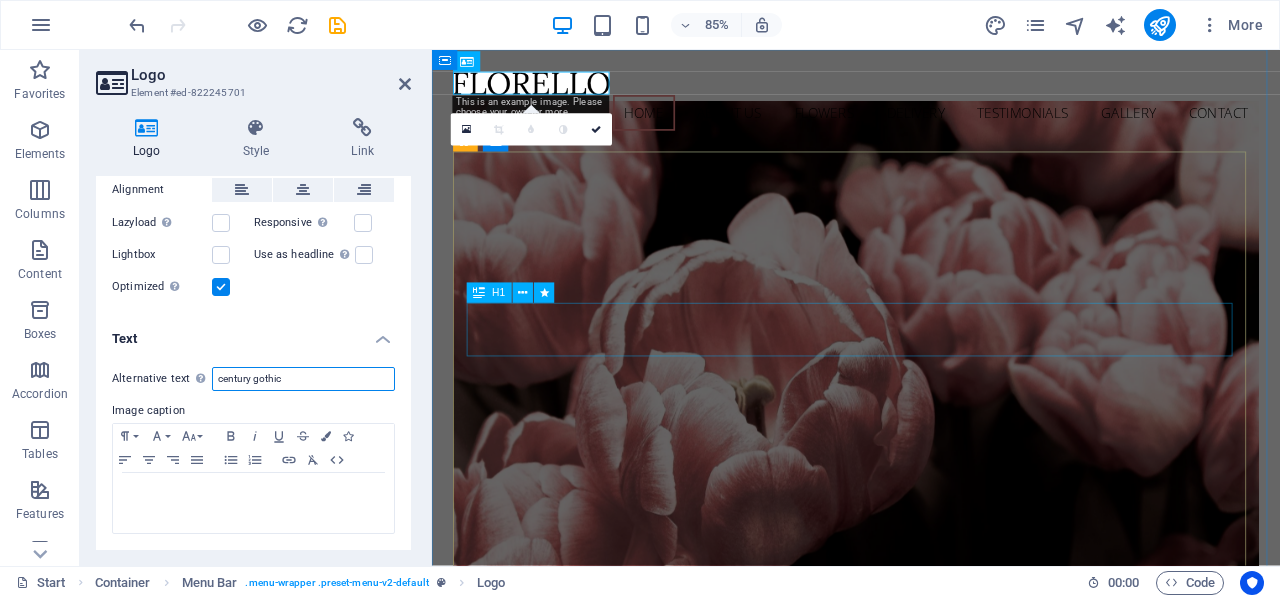 type on "century gothic" 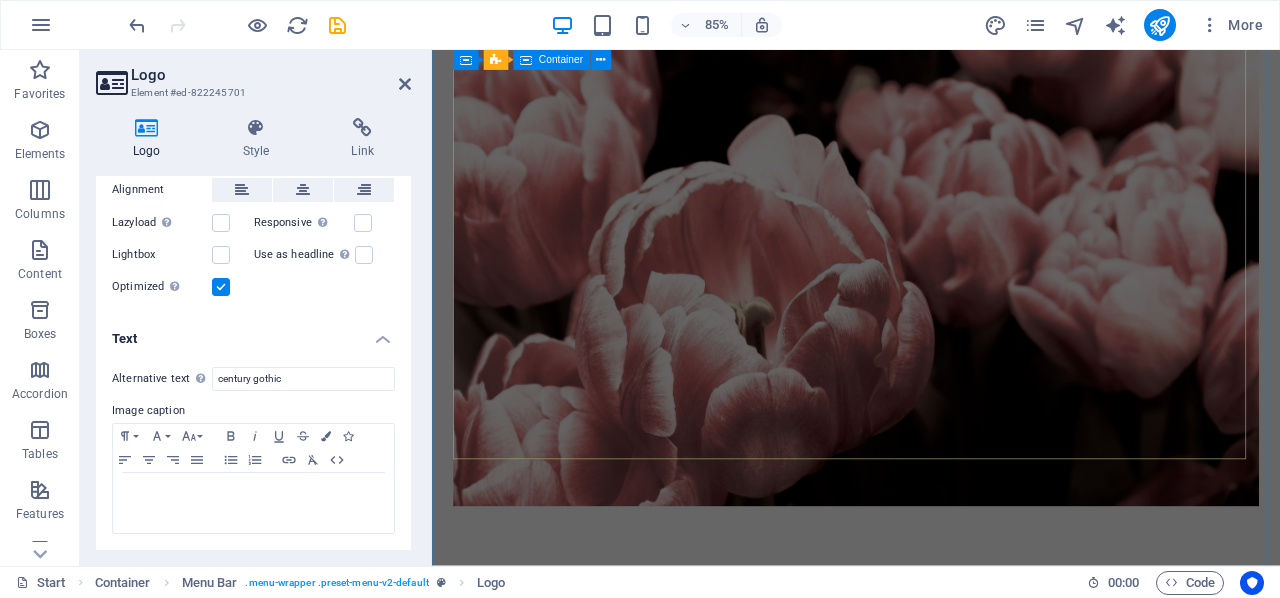 scroll, scrollTop: 199, scrollLeft: 0, axis: vertical 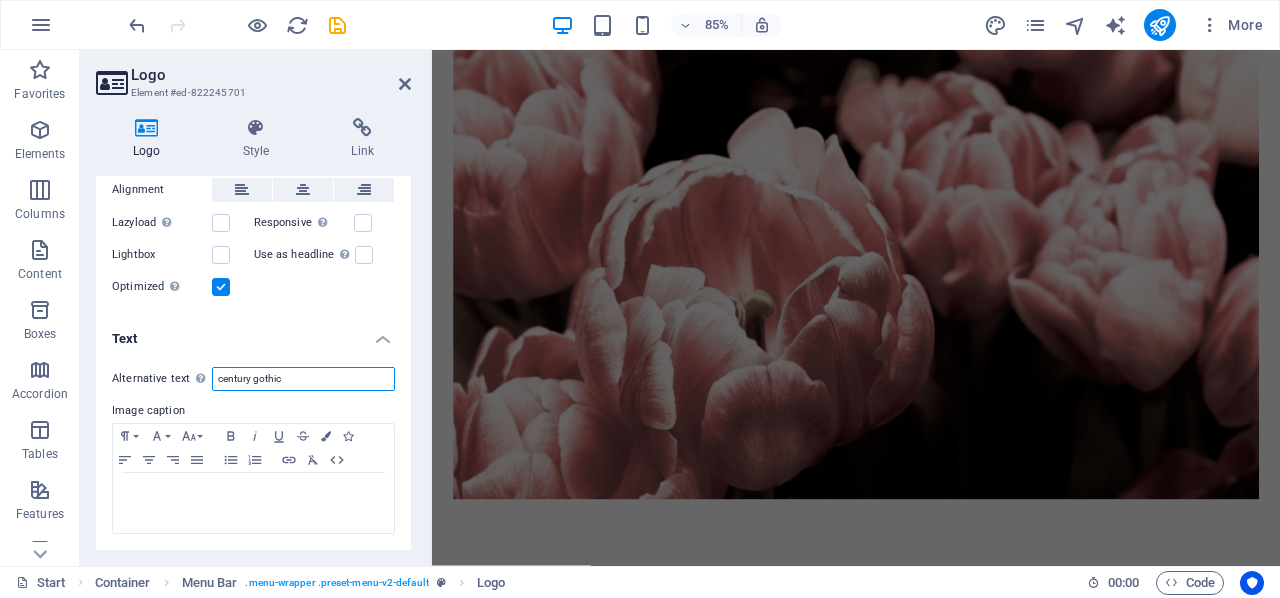 click on "century gothic" at bounding box center [303, 379] 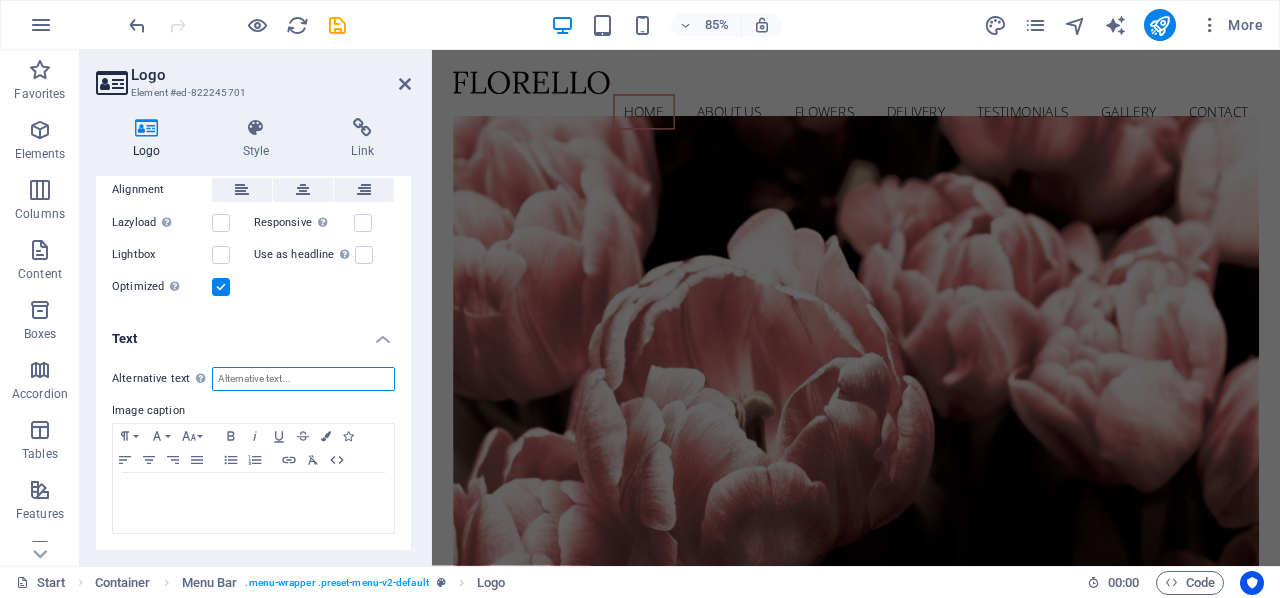 scroll, scrollTop: 0, scrollLeft: 0, axis: both 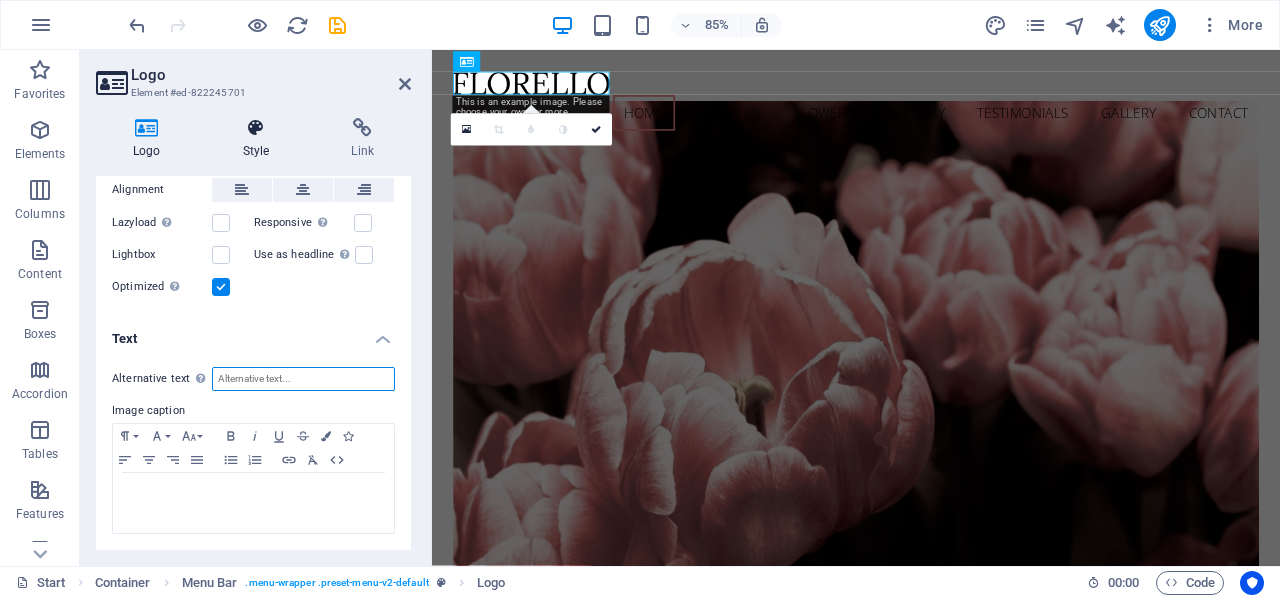 type 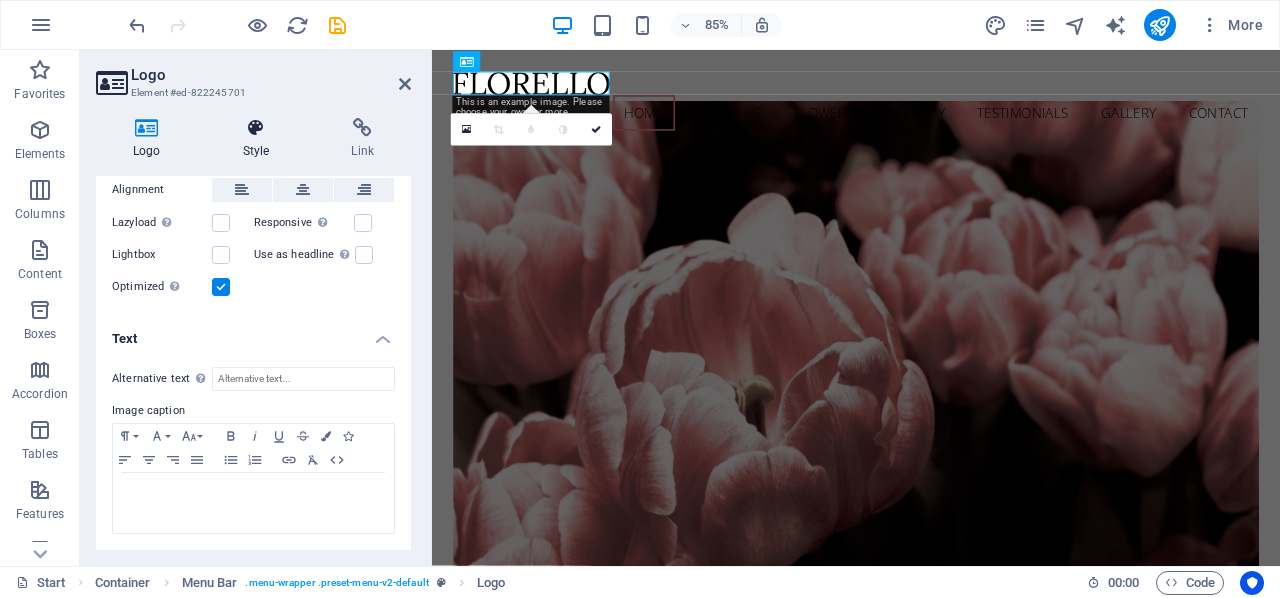 click at bounding box center (256, 128) 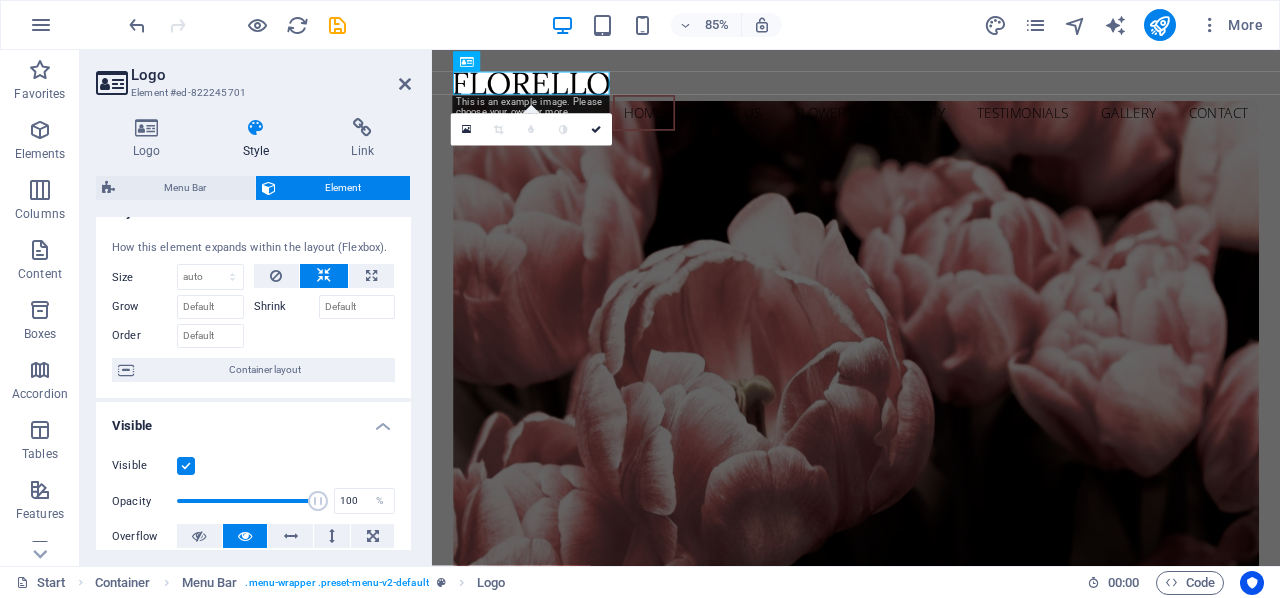 scroll, scrollTop: 0, scrollLeft: 0, axis: both 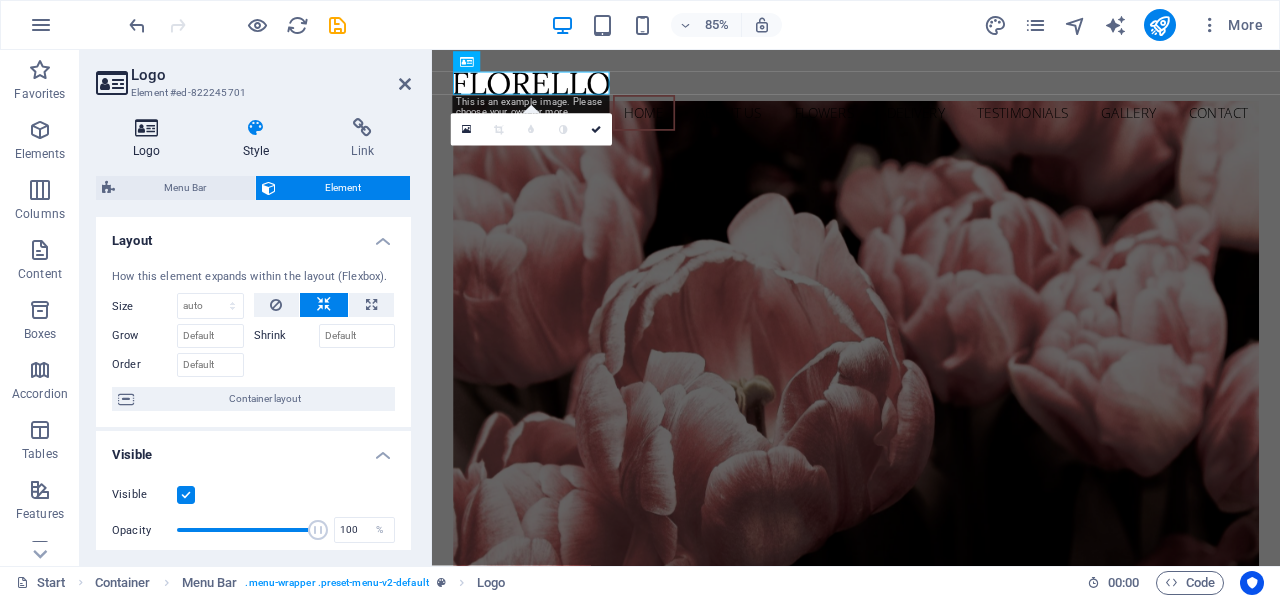 click at bounding box center (147, 128) 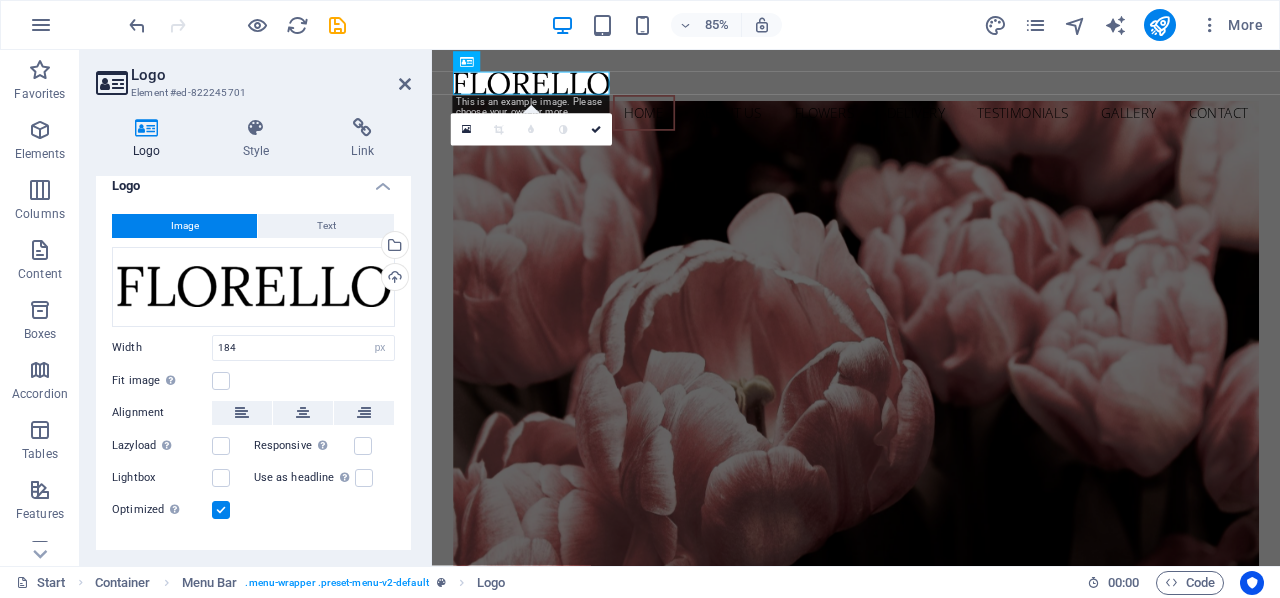 scroll, scrollTop: 0, scrollLeft: 0, axis: both 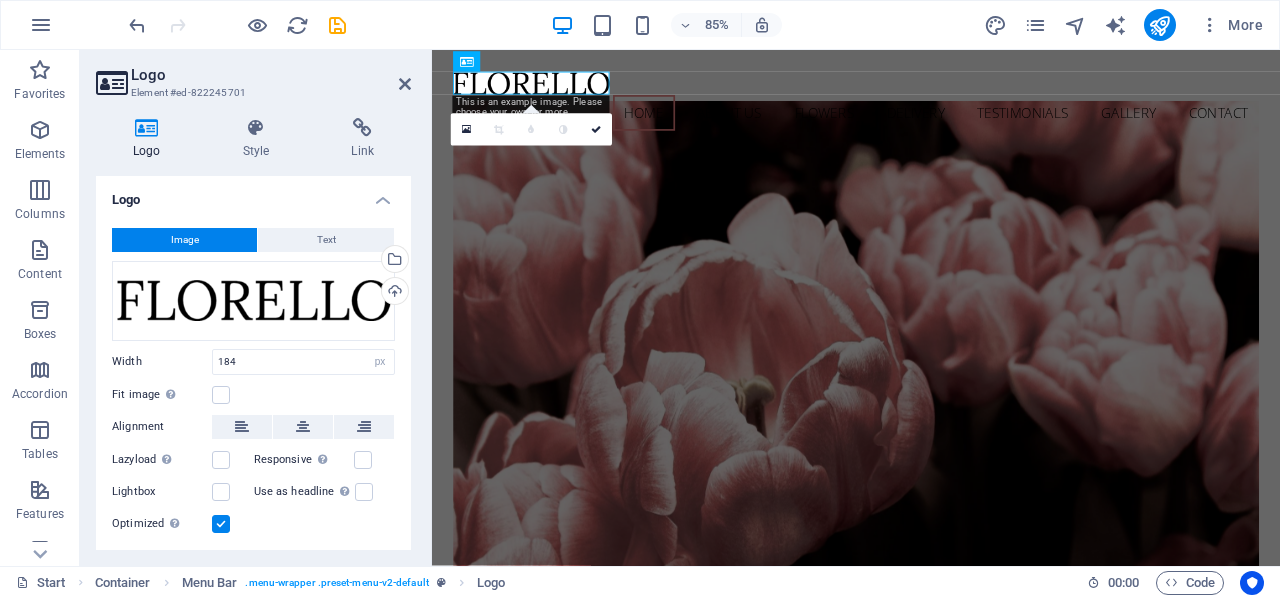 click on "Image" at bounding box center (185, 240) 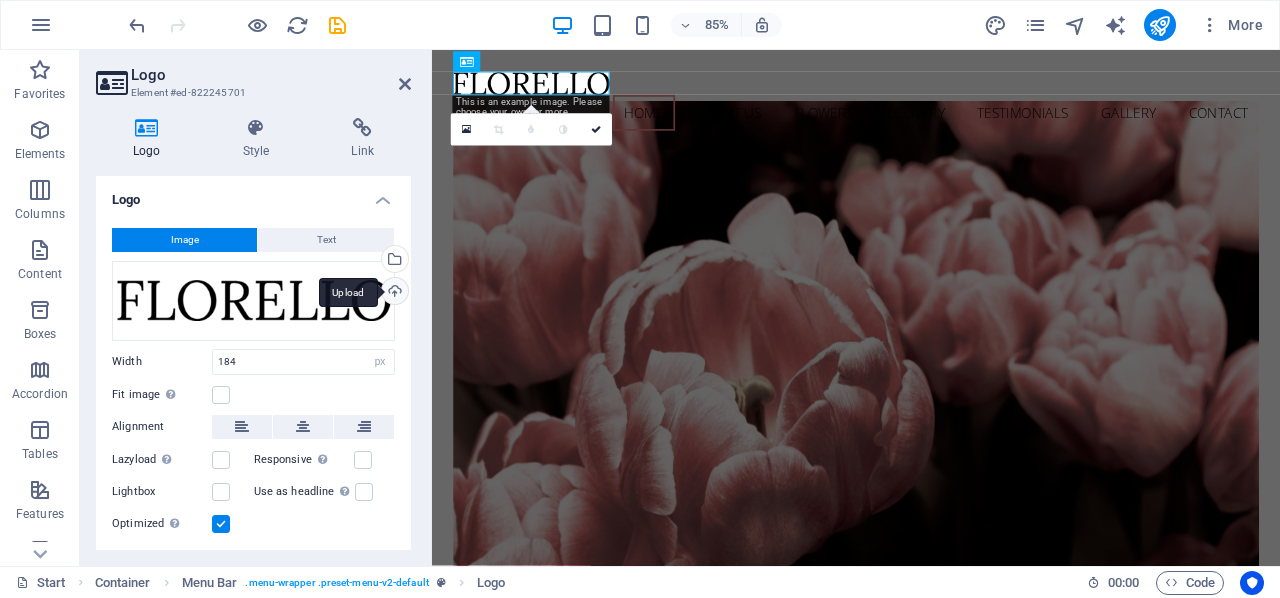 click on "Upload" at bounding box center [393, 293] 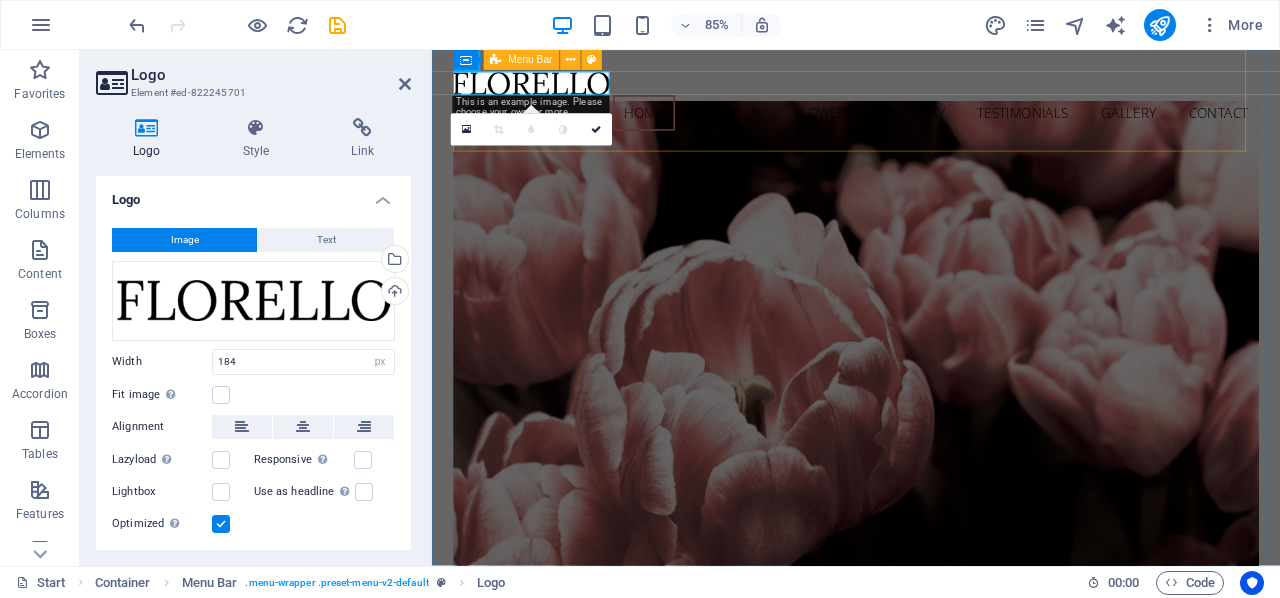 click on "Home About us Flowers Delivery Testimonials Gallery Contact" at bounding box center (931, 110) 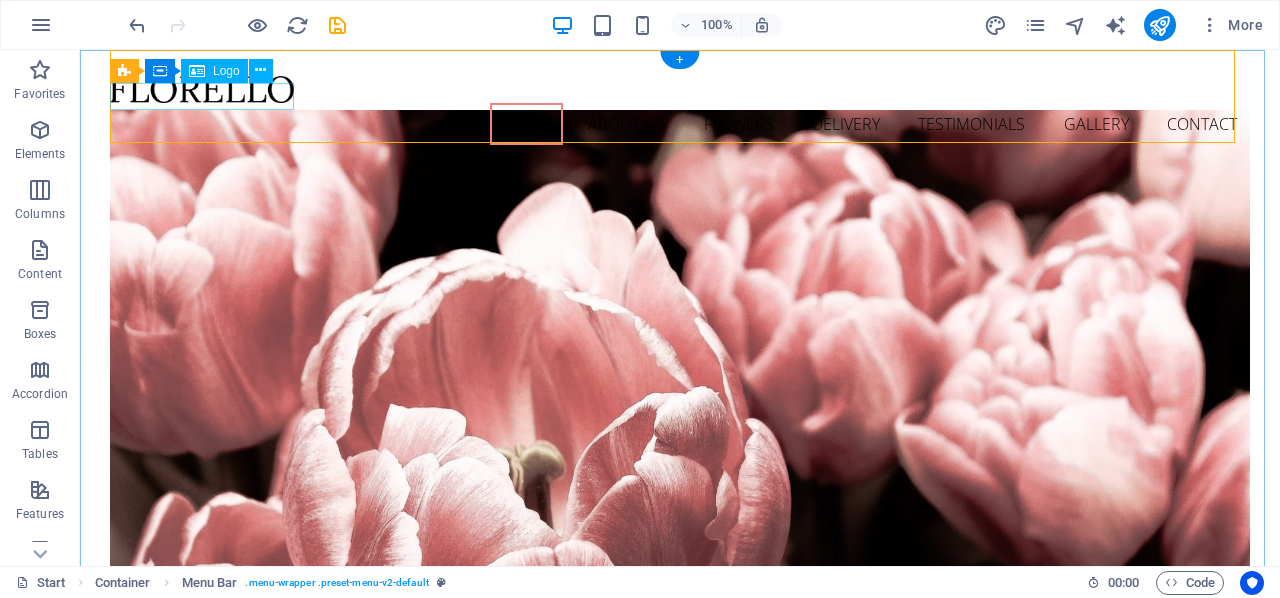 click at bounding box center (680, 89) 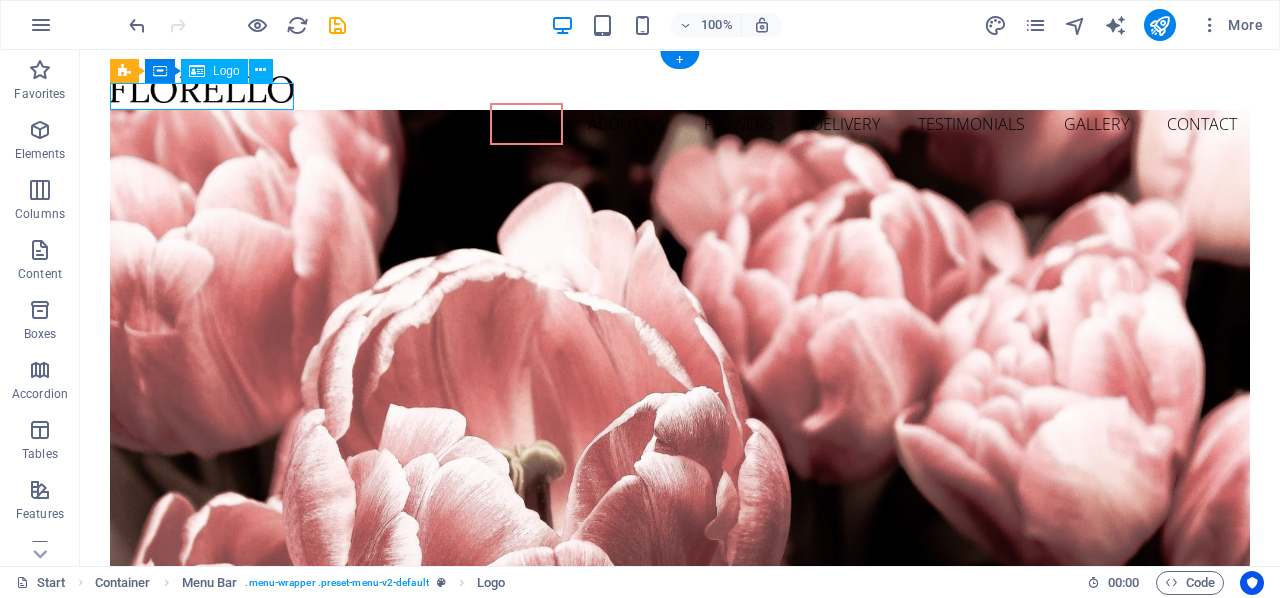 click at bounding box center (680, 89) 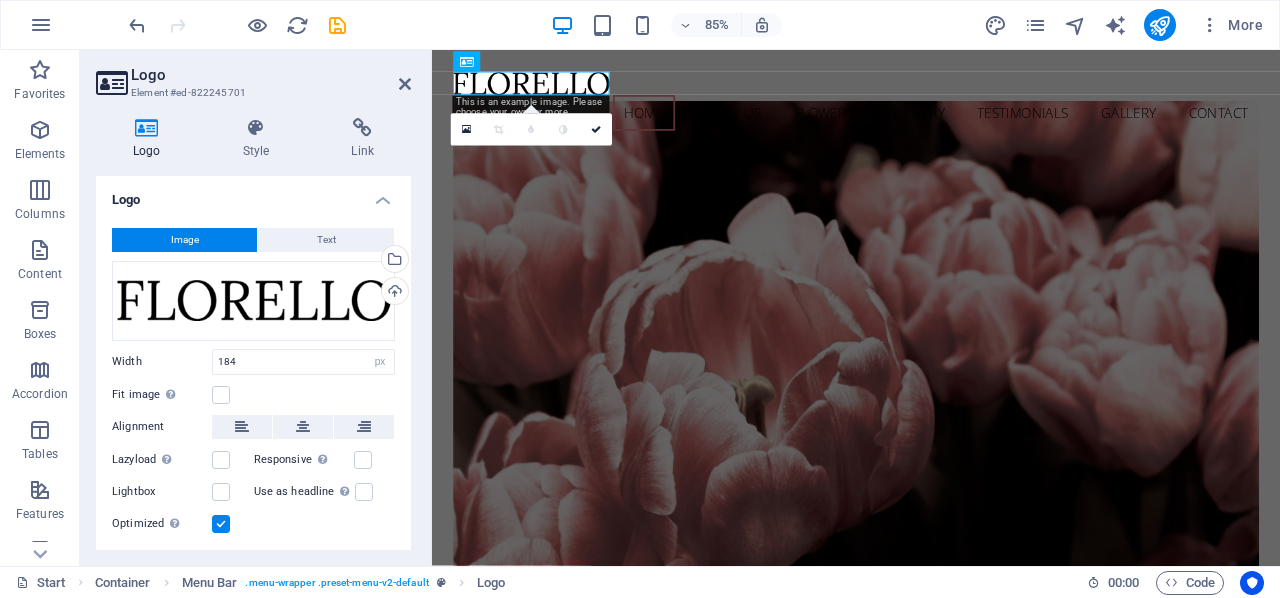 click on "Element #ed-822245701" at bounding box center [251, 93] 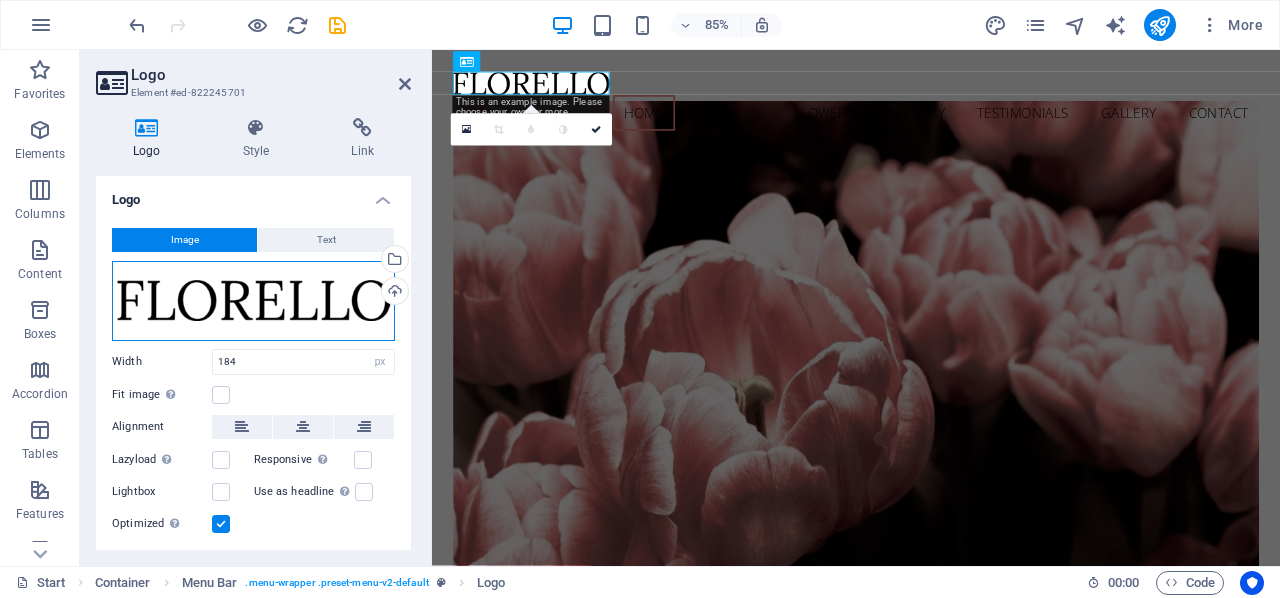 click on "Drag files here, click to choose files or select files from Files or our free stock photos & videos" at bounding box center (253, 301) 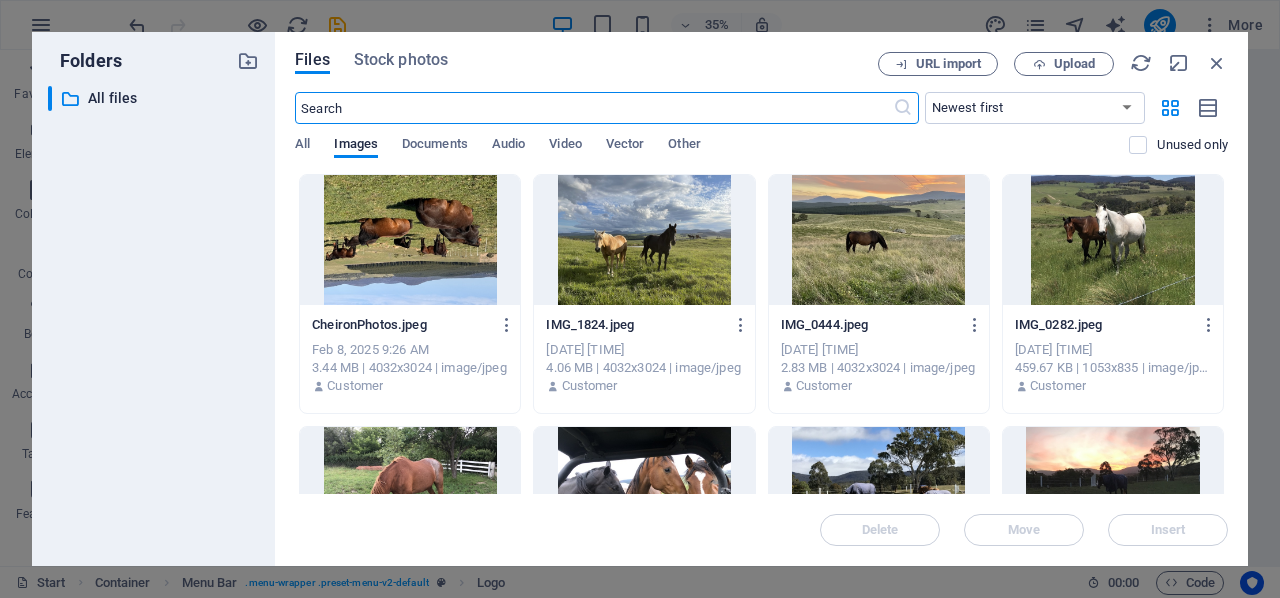 click on "​ All files All files" at bounding box center [153, 318] 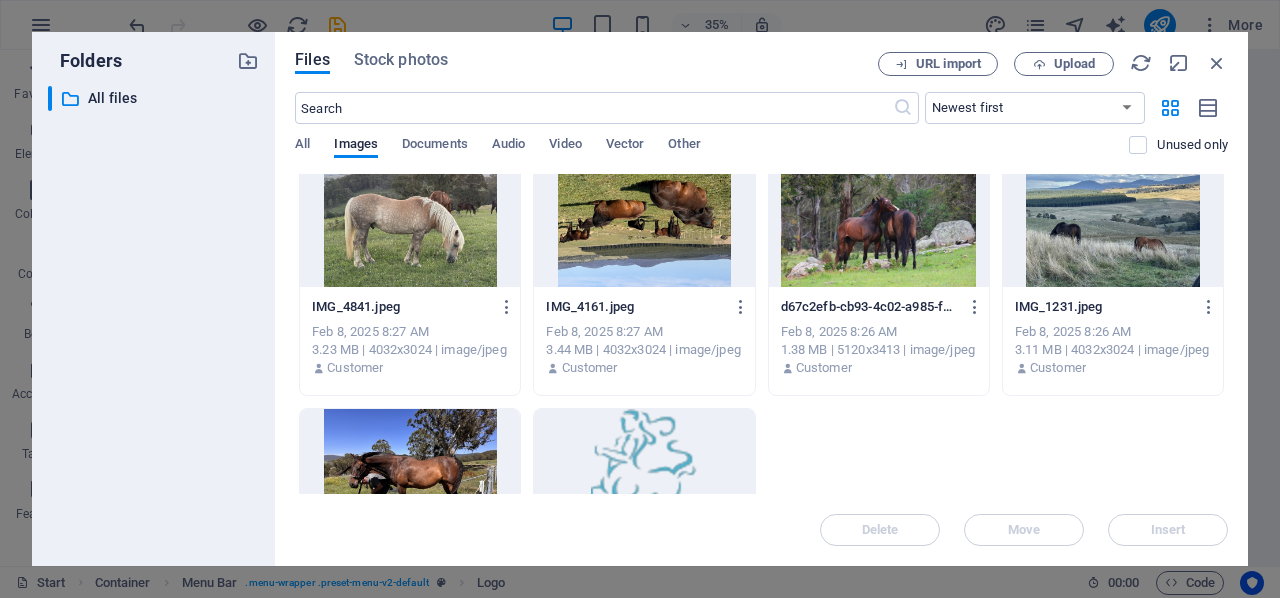 scroll, scrollTop: 928, scrollLeft: 0, axis: vertical 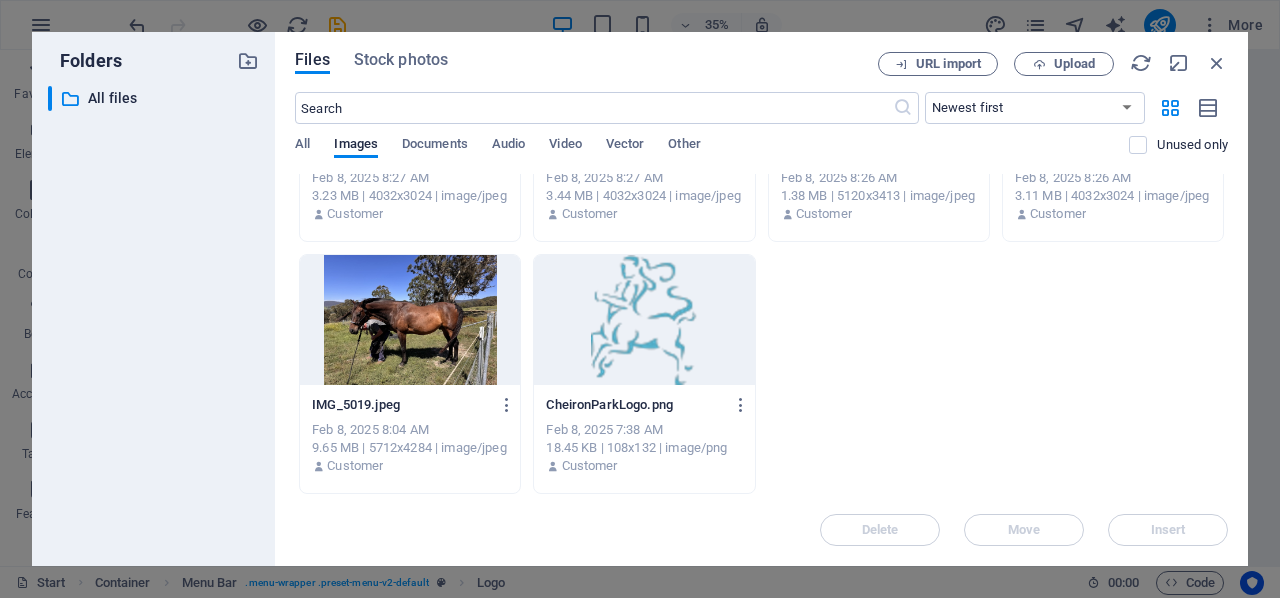click at bounding box center (644, 320) 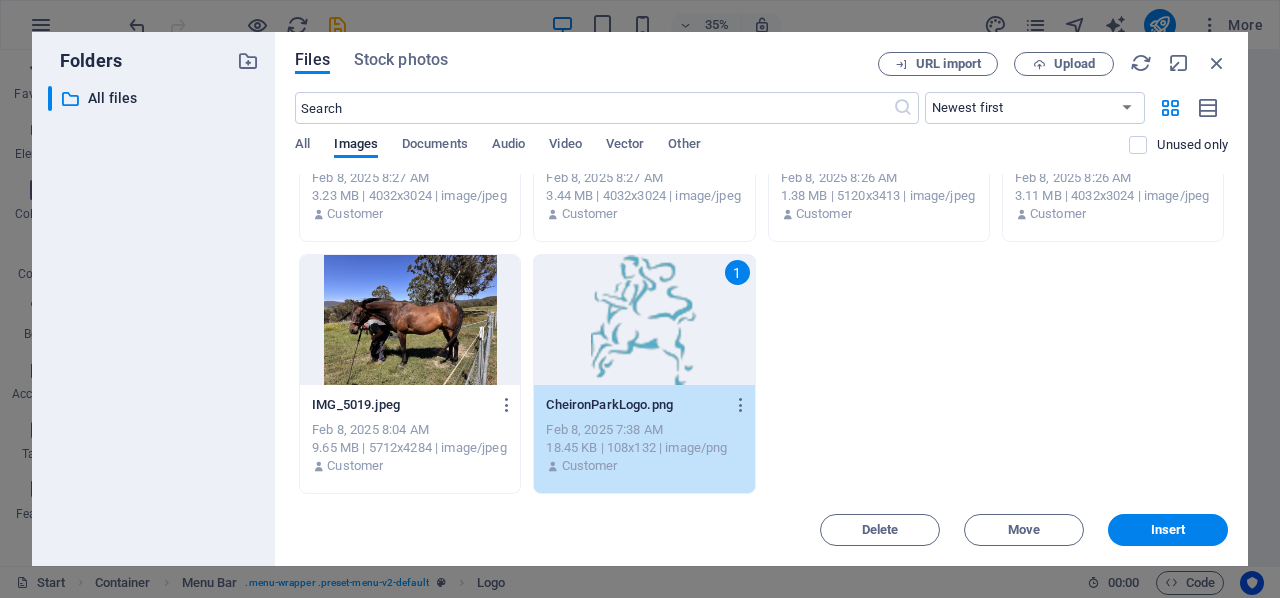 click on "1" at bounding box center [644, 320] 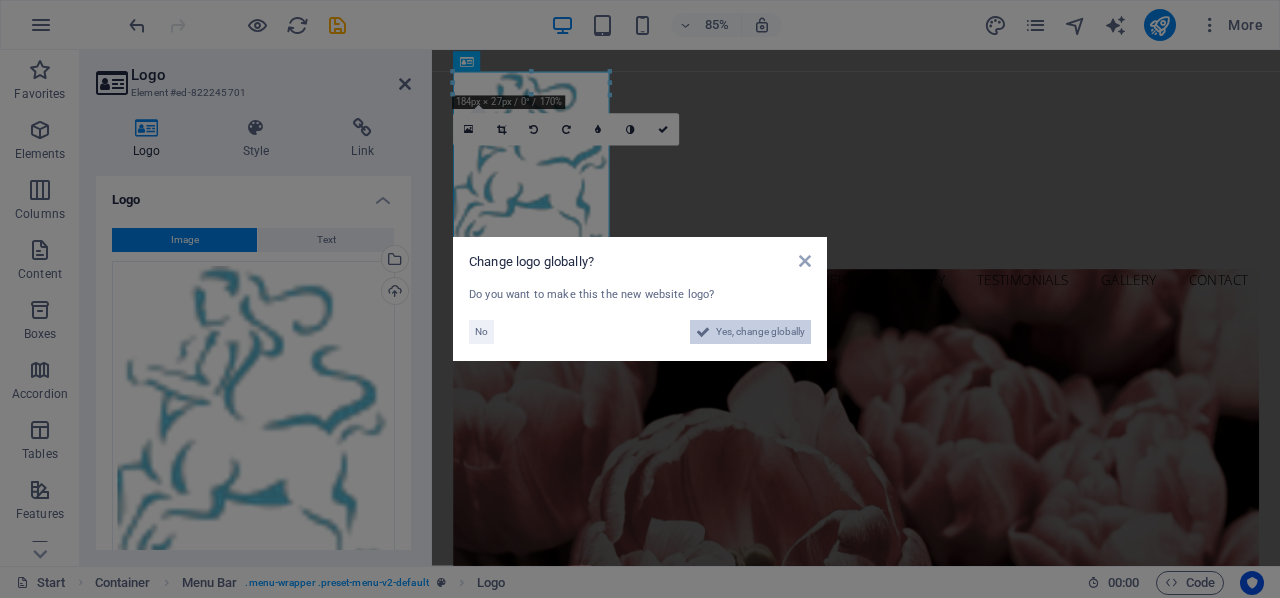 click on "Yes, change globally" at bounding box center (760, 332) 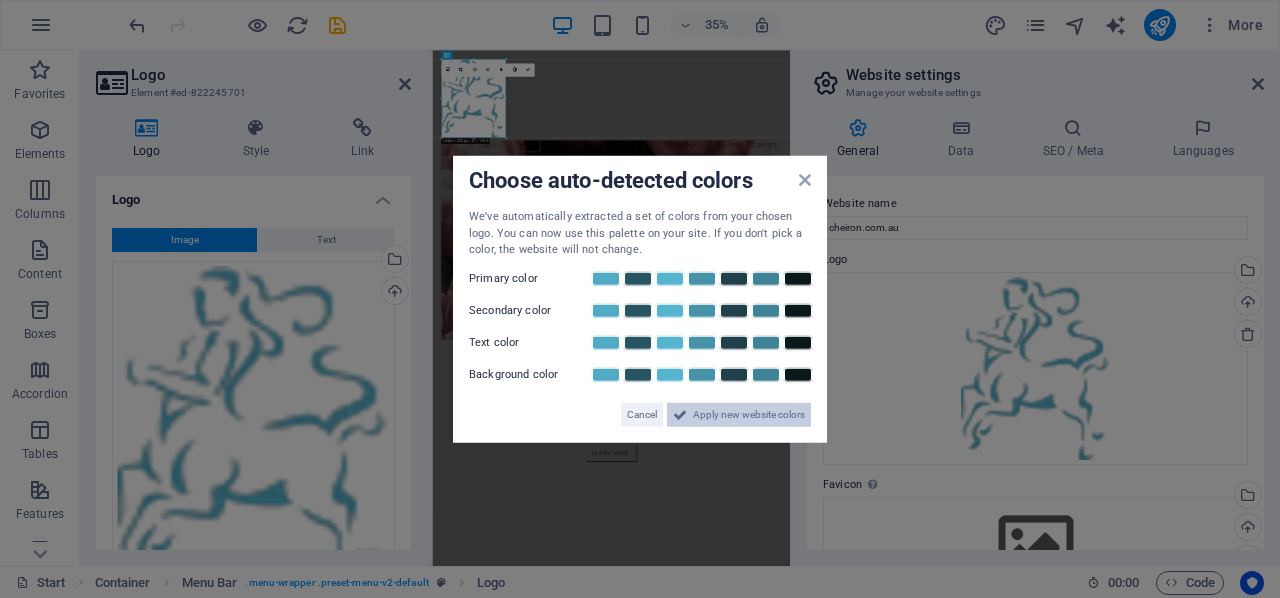 click on "Apply new website colors" at bounding box center [739, 414] 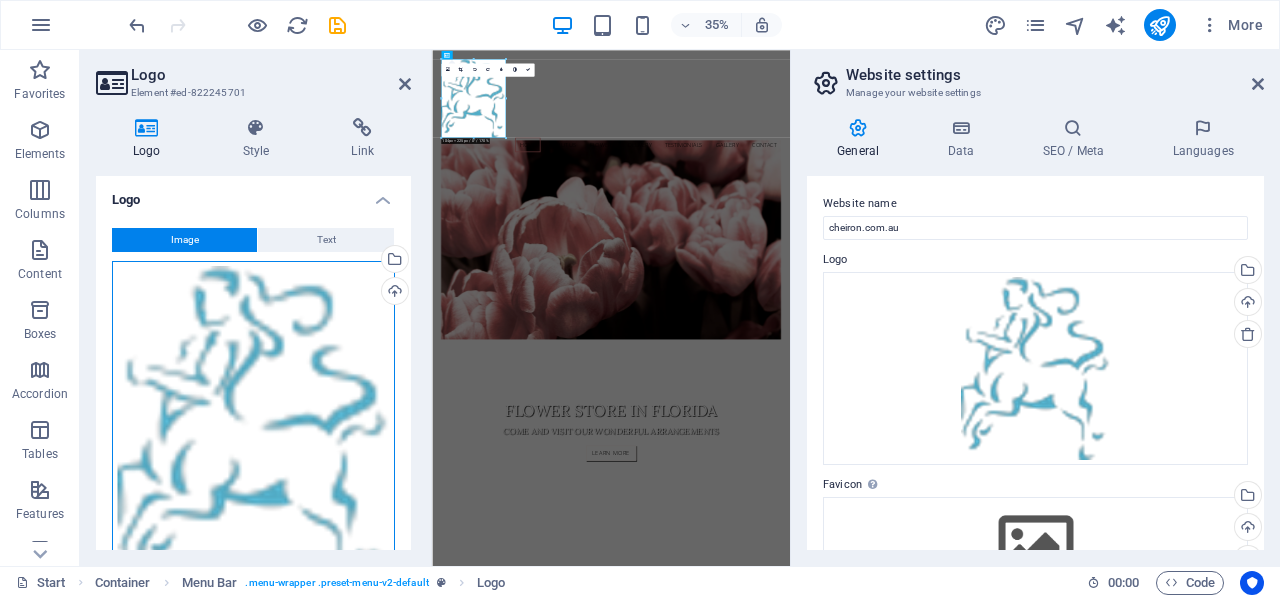click on "Drag files here, click to choose files or select files from Files or our free stock photos & videos" at bounding box center [253, 433] 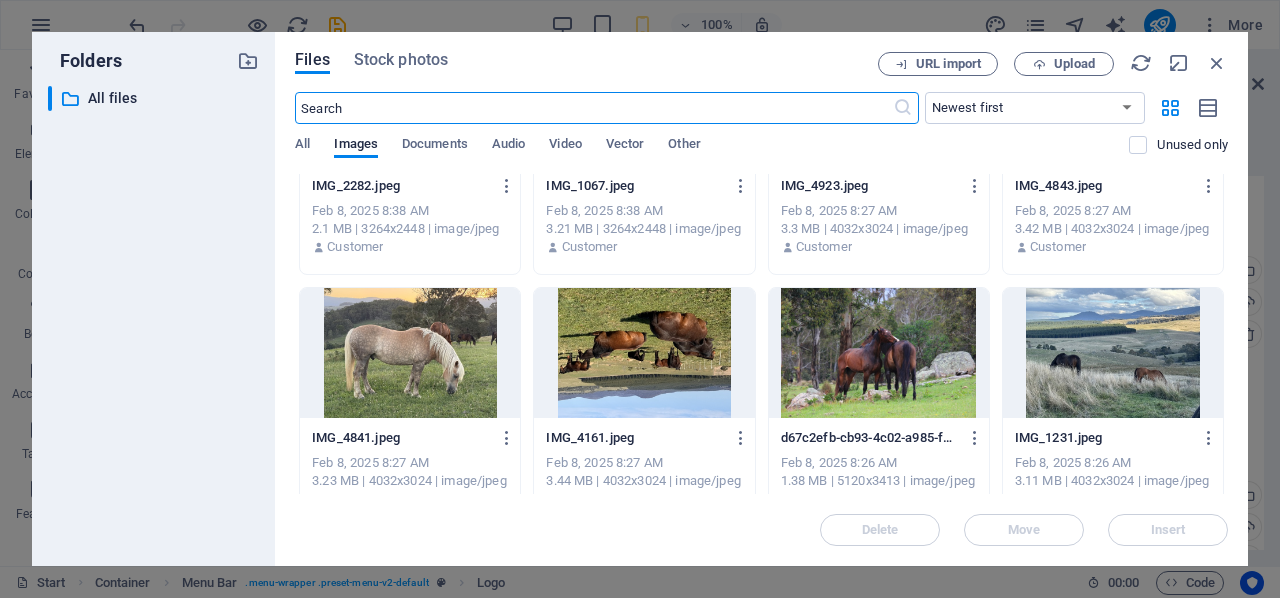 scroll, scrollTop: 666, scrollLeft: 0, axis: vertical 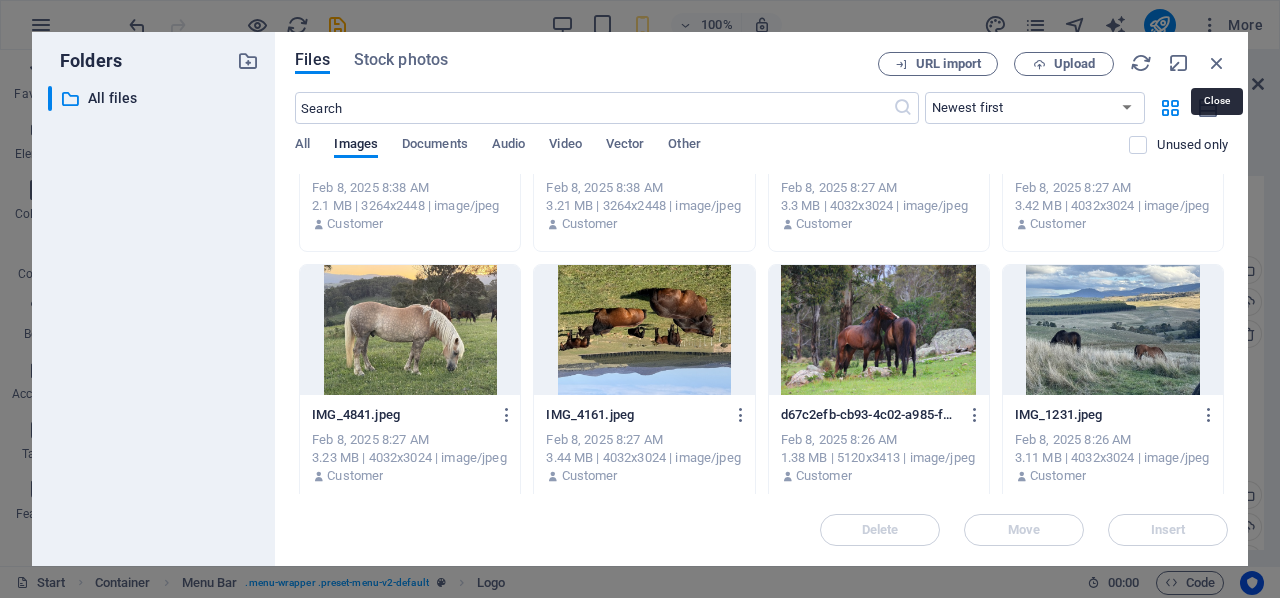 click at bounding box center [1217, 63] 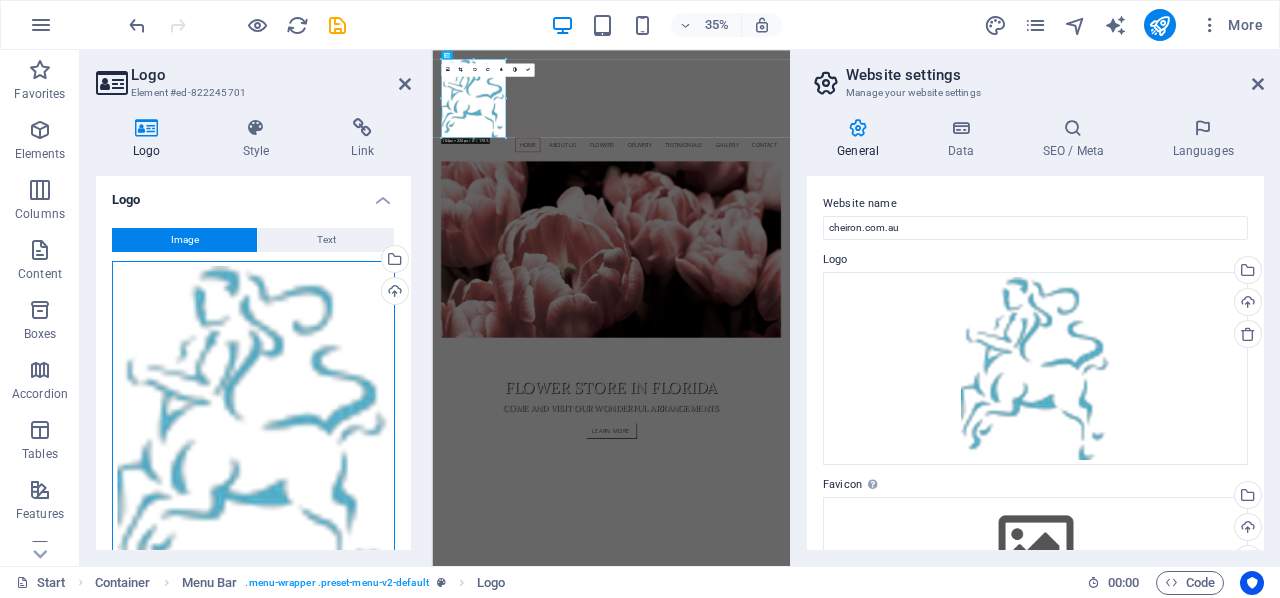 click on "Drag files here, click to choose files or select files from Files or our free stock photos & videos" at bounding box center [253, 433] 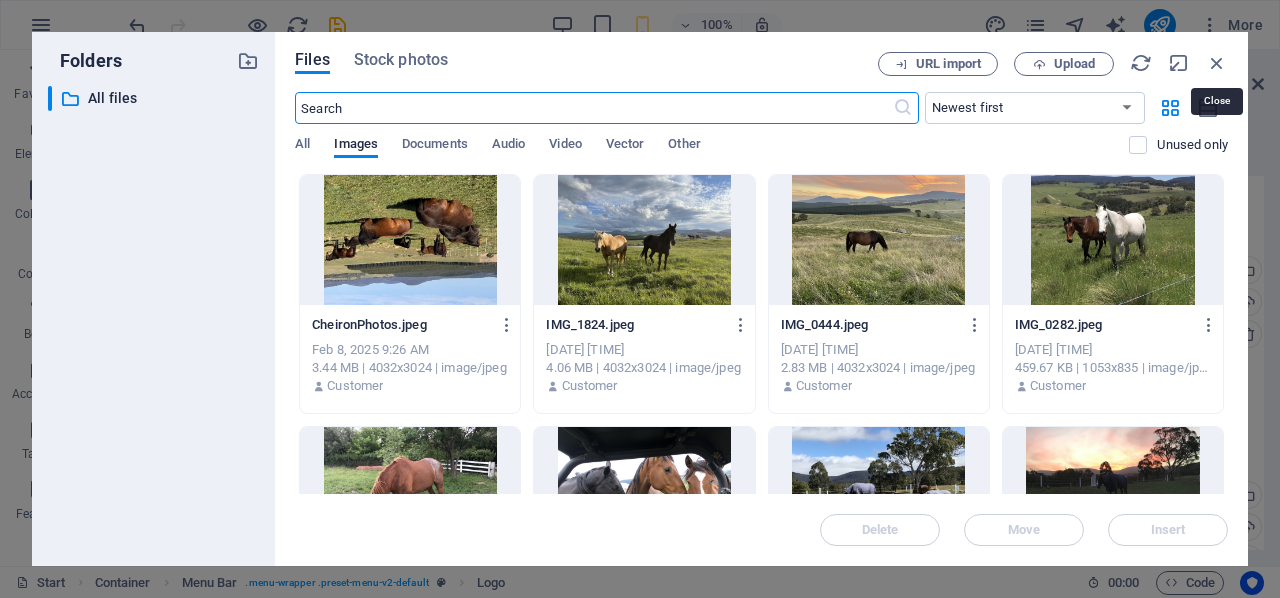 click at bounding box center [1217, 63] 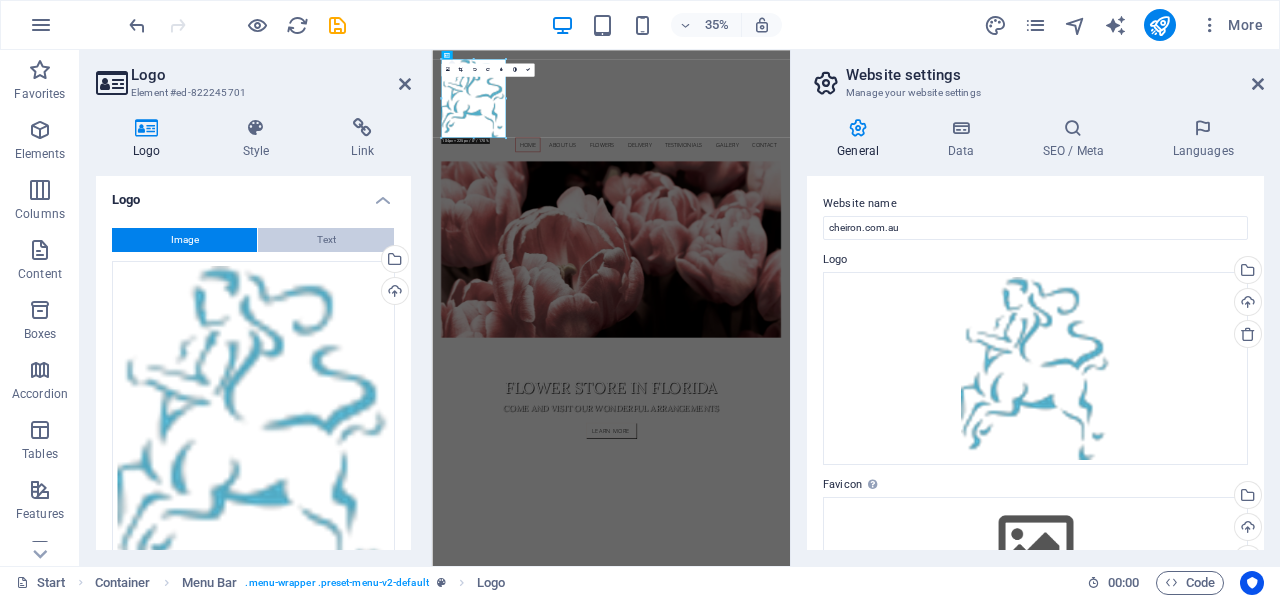click on "Text" at bounding box center [326, 240] 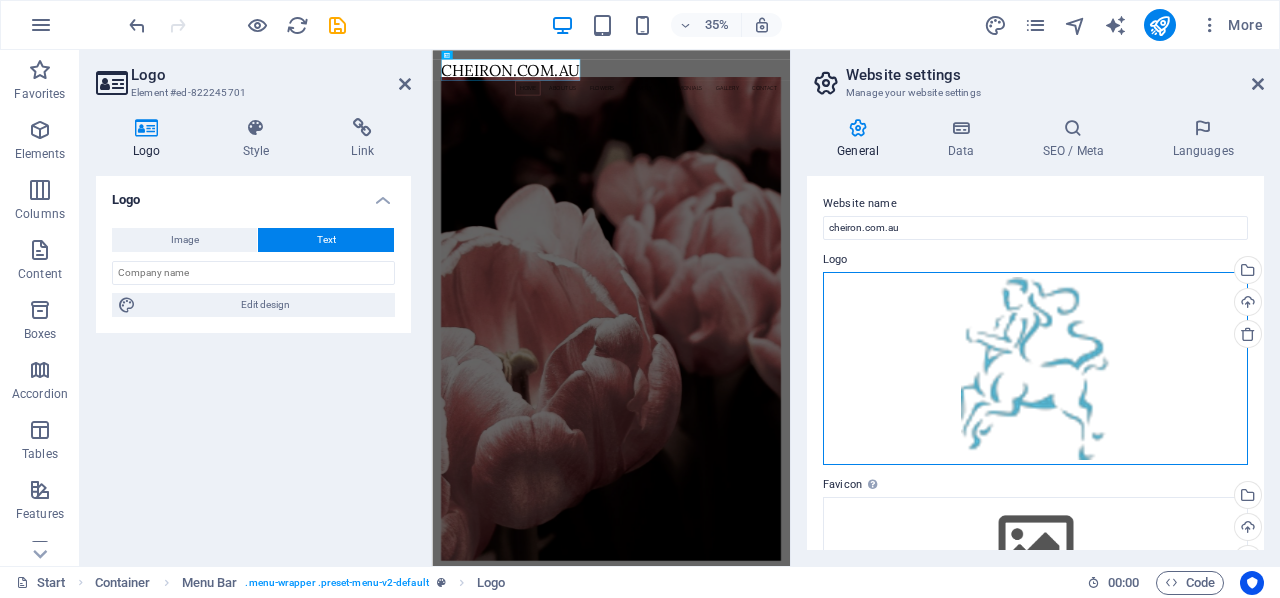 click on "Drag files here, click to choose files or select files from Files or our free stock photos & videos" at bounding box center (1035, 368) 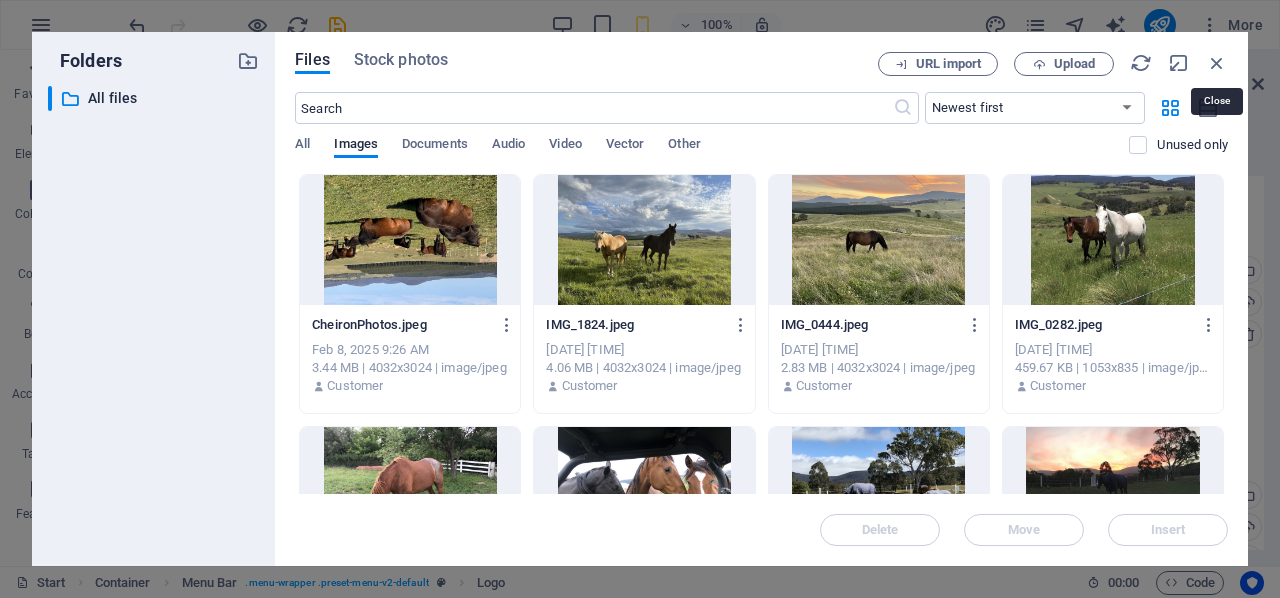 click at bounding box center (1217, 63) 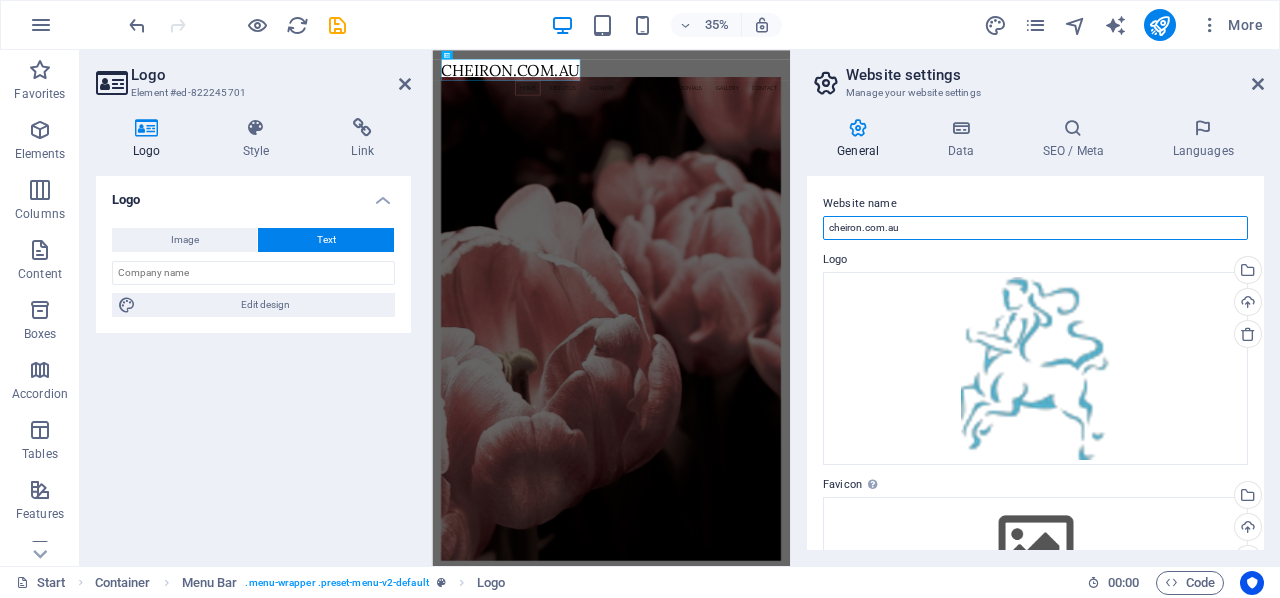 click on "cheiron.com.au" at bounding box center [1035, 228] 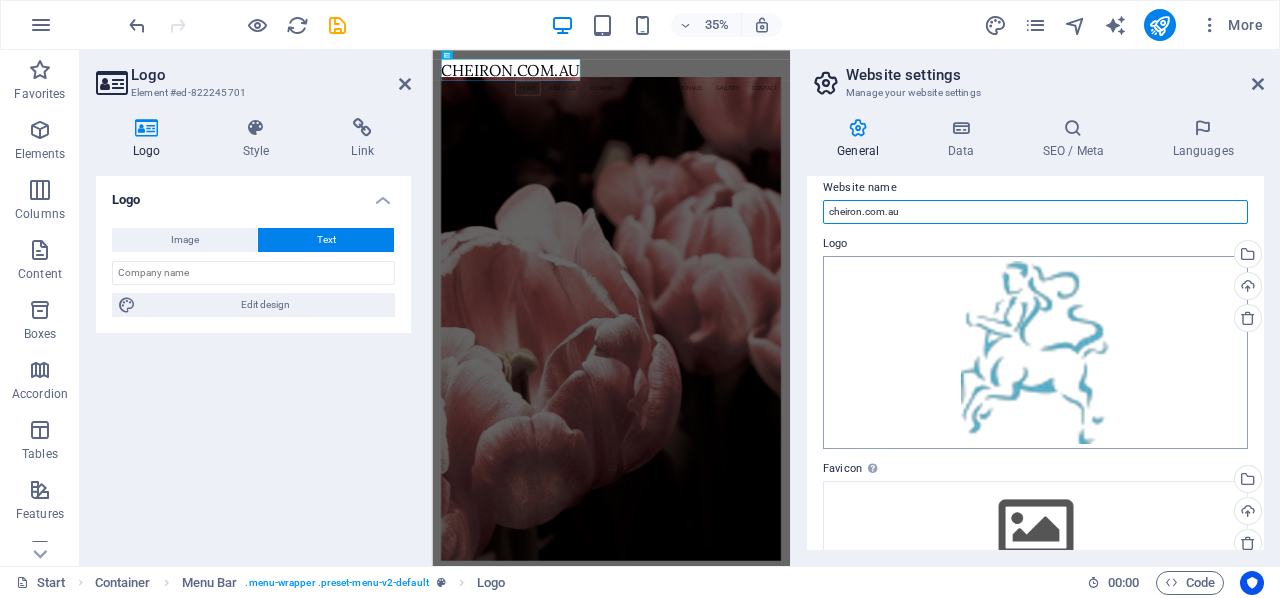 scroll, scrollTop: 0, scrollLeft: 0, axis: both 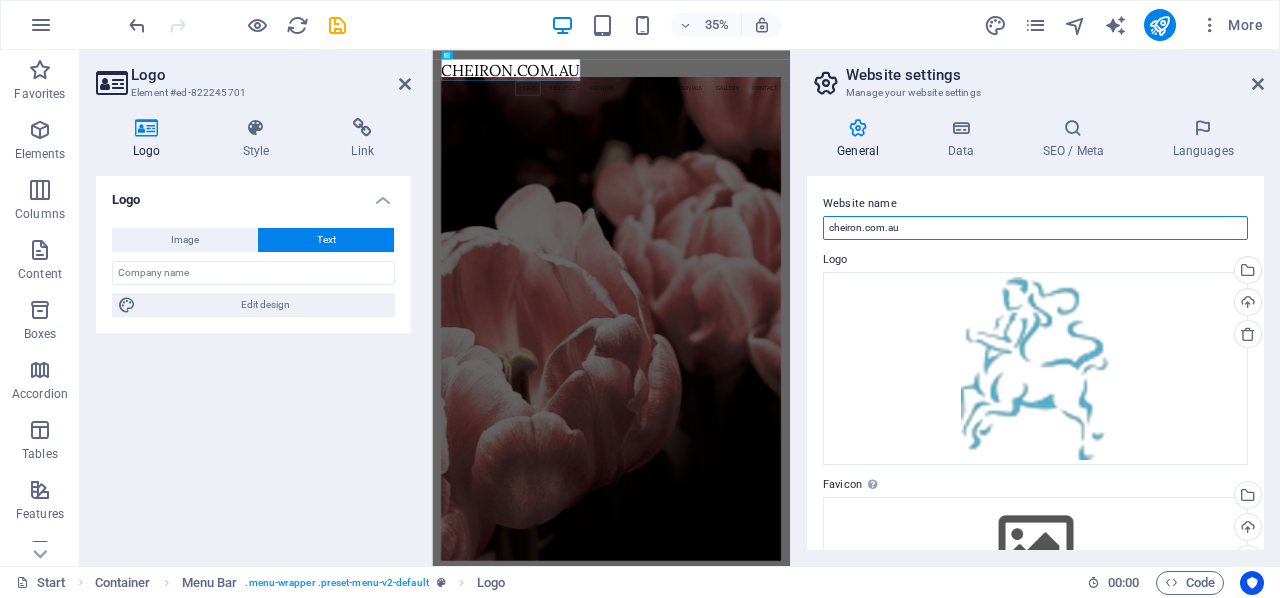 drag, startPoint x: 906, startPoint y: 231, endPoint x: 820, endPoint y: 227, distance: 86.09297 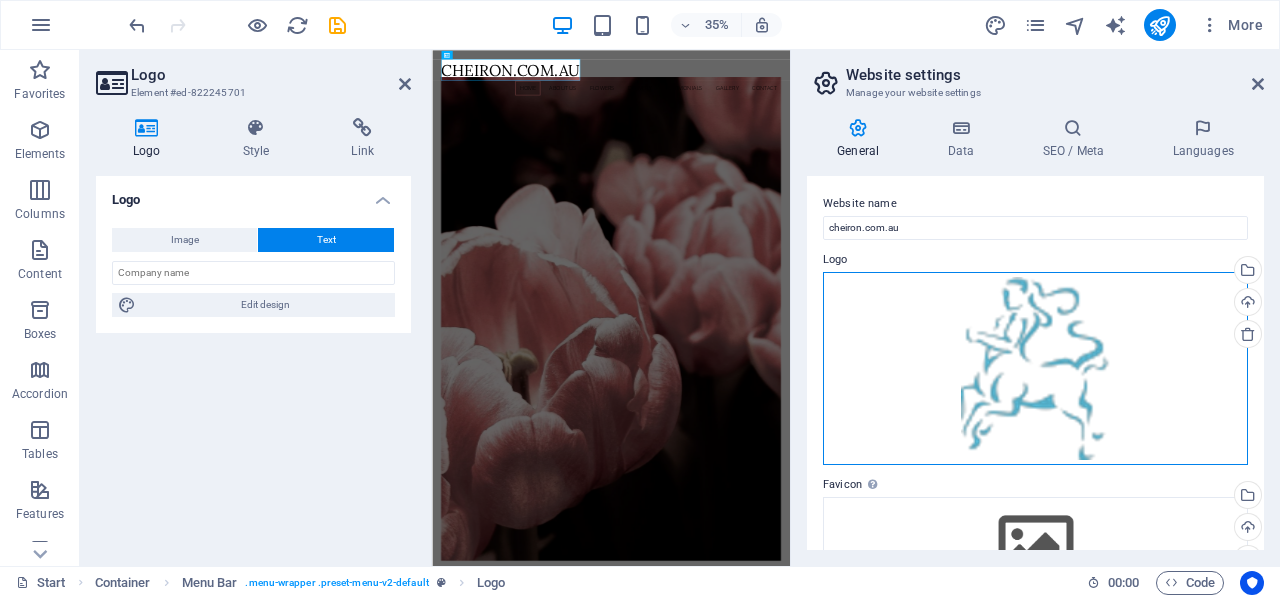 click on "Drag files here, click to choose files or select files from Files or our free stock photos & videos" at bounding box center (1035, 368) 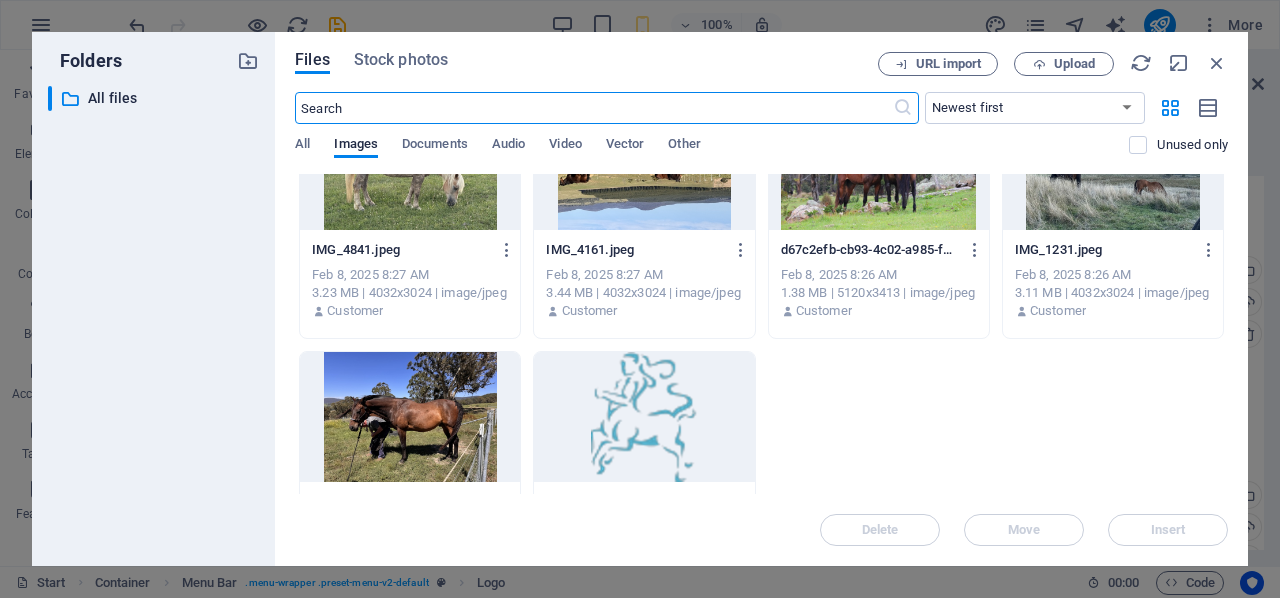 scroll, scrollTop: 928, scrollLeft: 0, axis: vertical 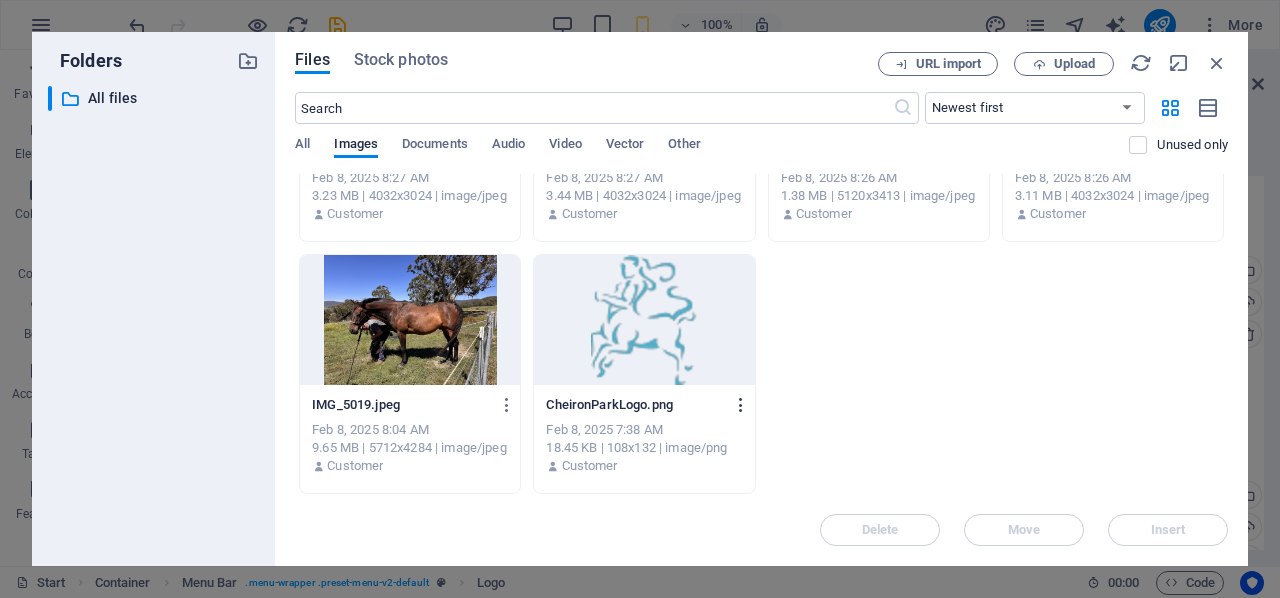 click at bounding box center [741, 405] 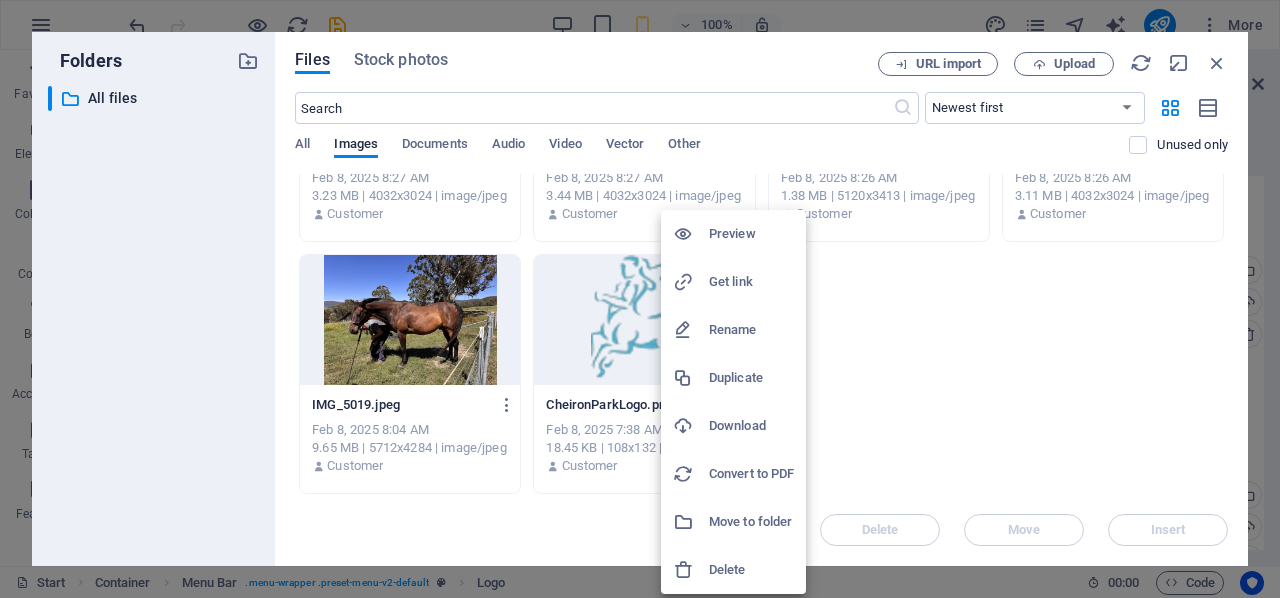 click on "Preview" at bounding box center (751, 234) 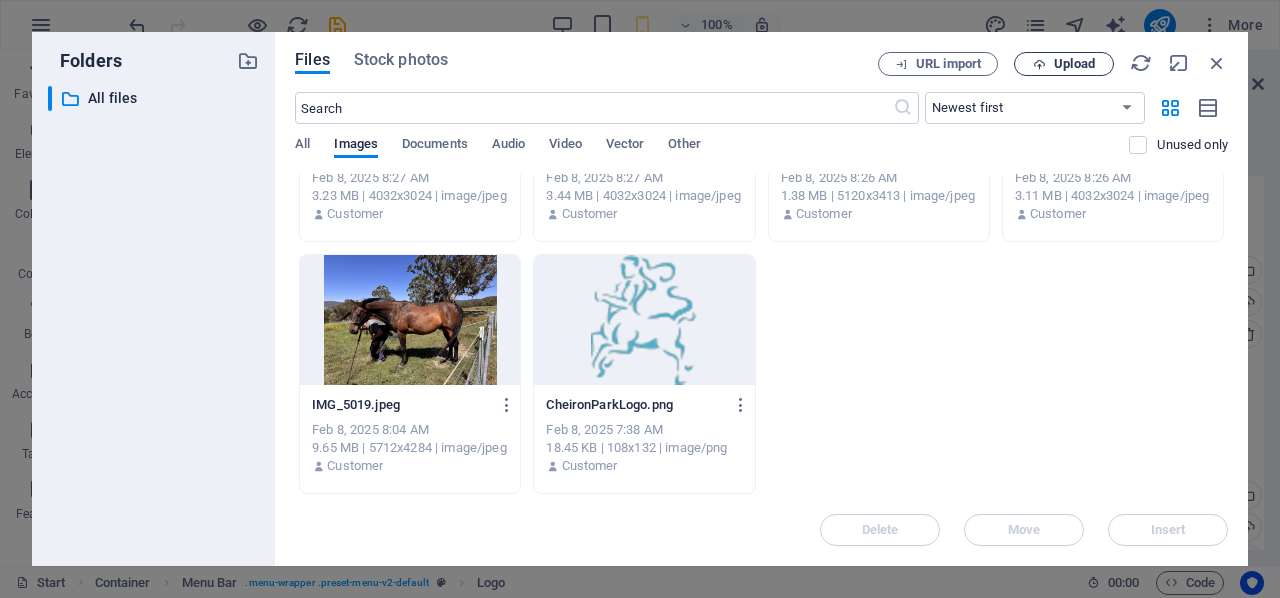 click on "Upload" at bounding box center [1074, 64] 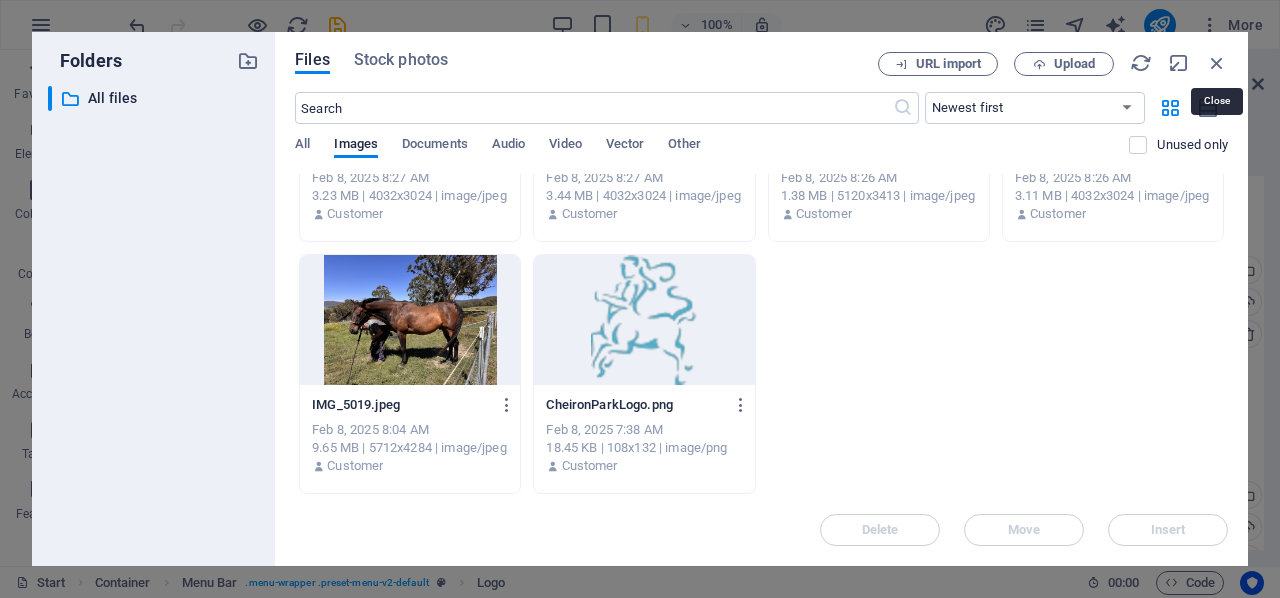 click at bounding box center (1217, 63) 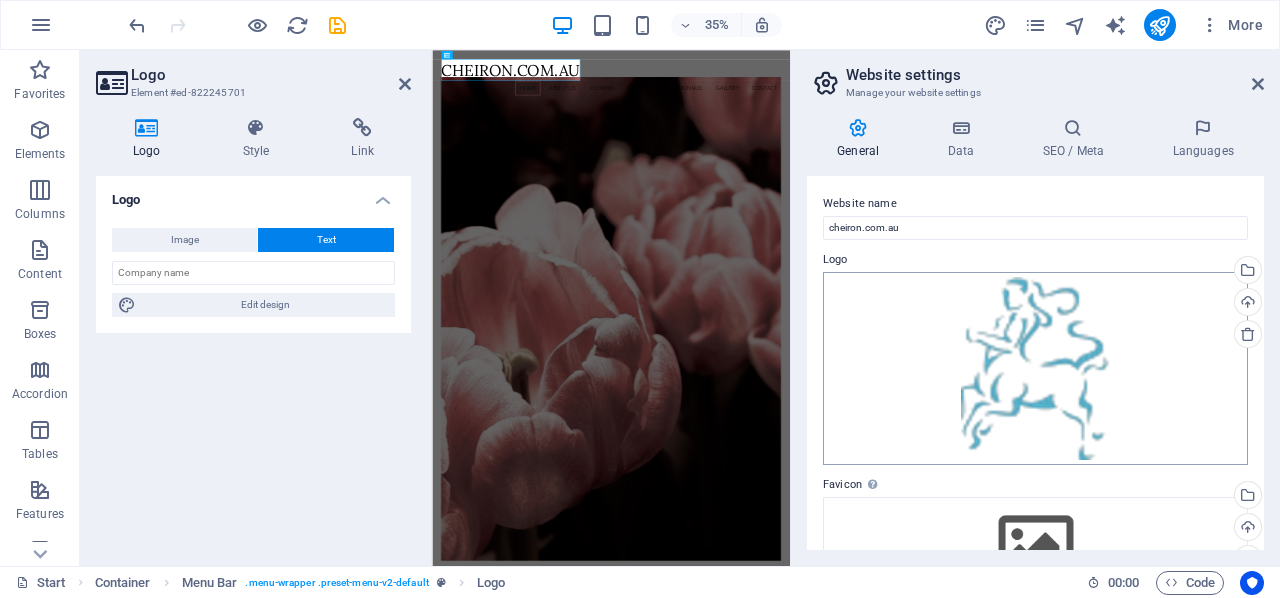 scroll, scrollTop: 1, scrollLeft: 0, axis: vertical 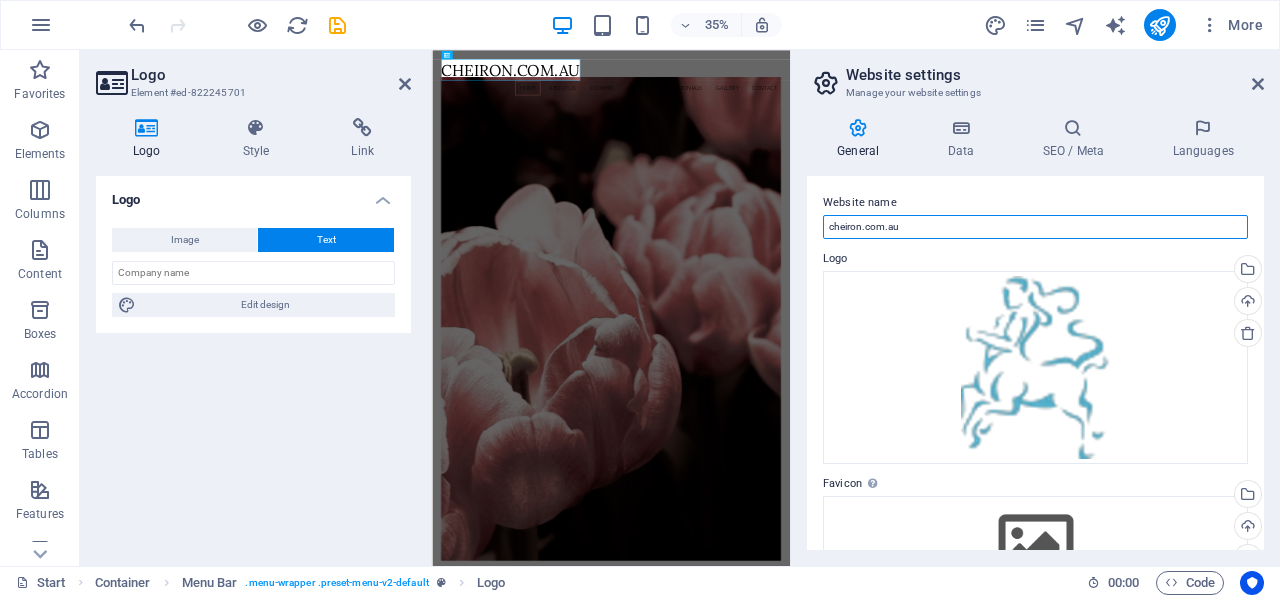 drag, startPoint x: 923, startPoint y: 227, endPoint x: 822, endPoint y: 227, distance: 101 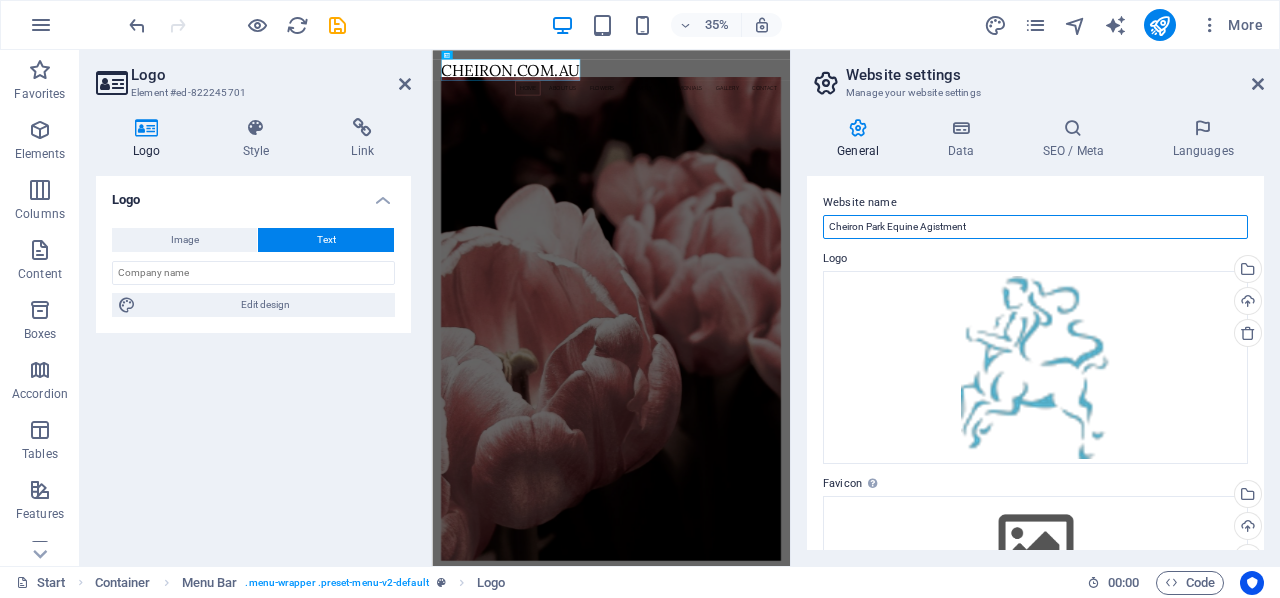 type on "Cheiron Park Equine Agistment" 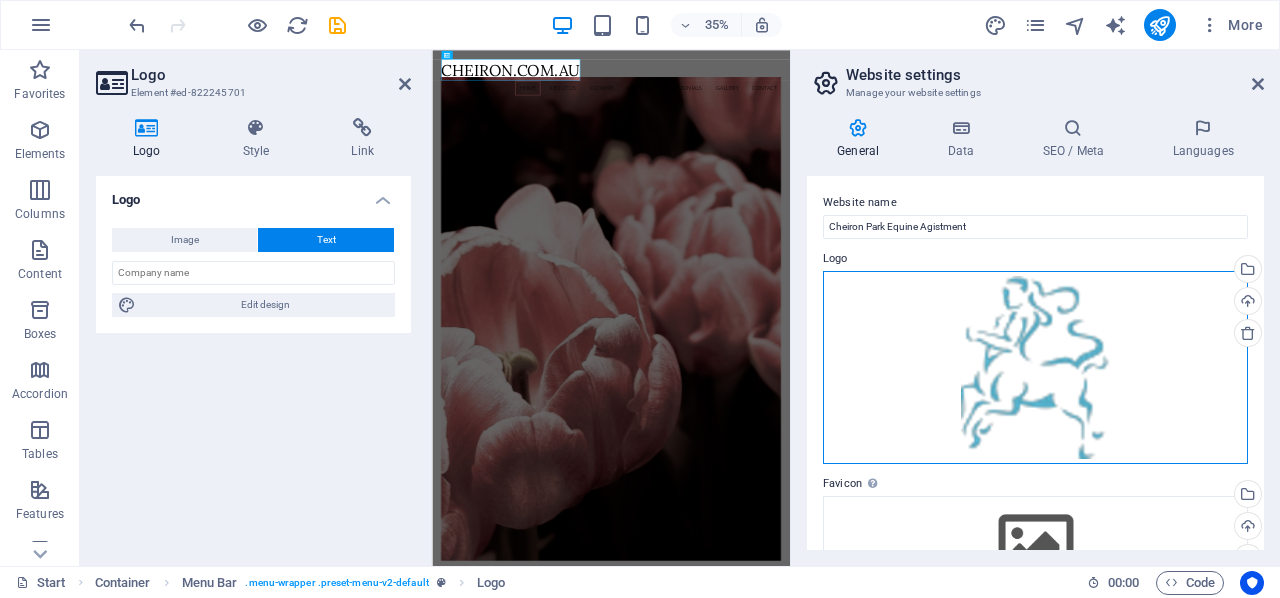 click on "Drag files here, click to choose files or select files from Files or our free stock photos & videos" at bounding box center [1035, 367] 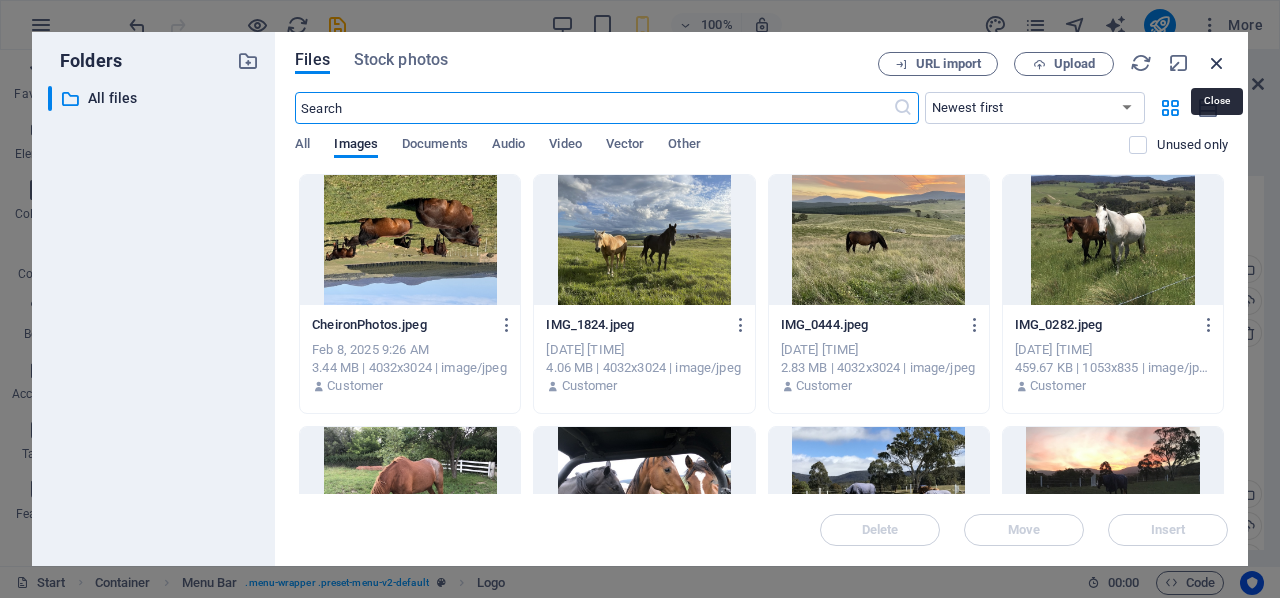 click at bounding box center (1217, 63) 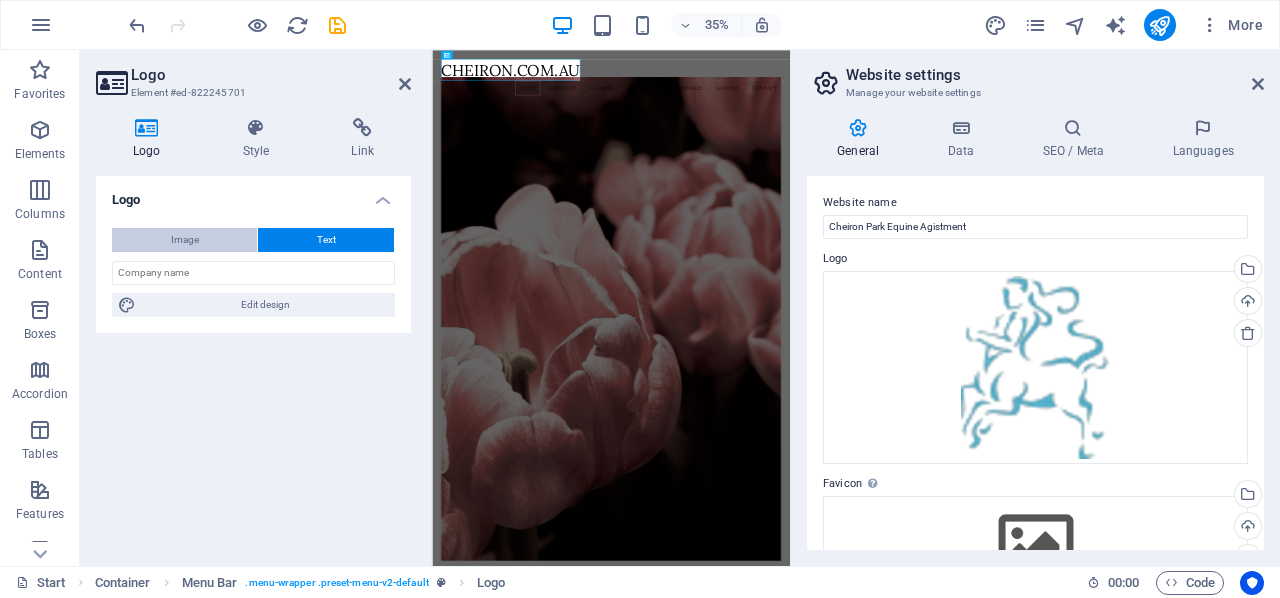 click on "Image" at bounding box center (185, 240) 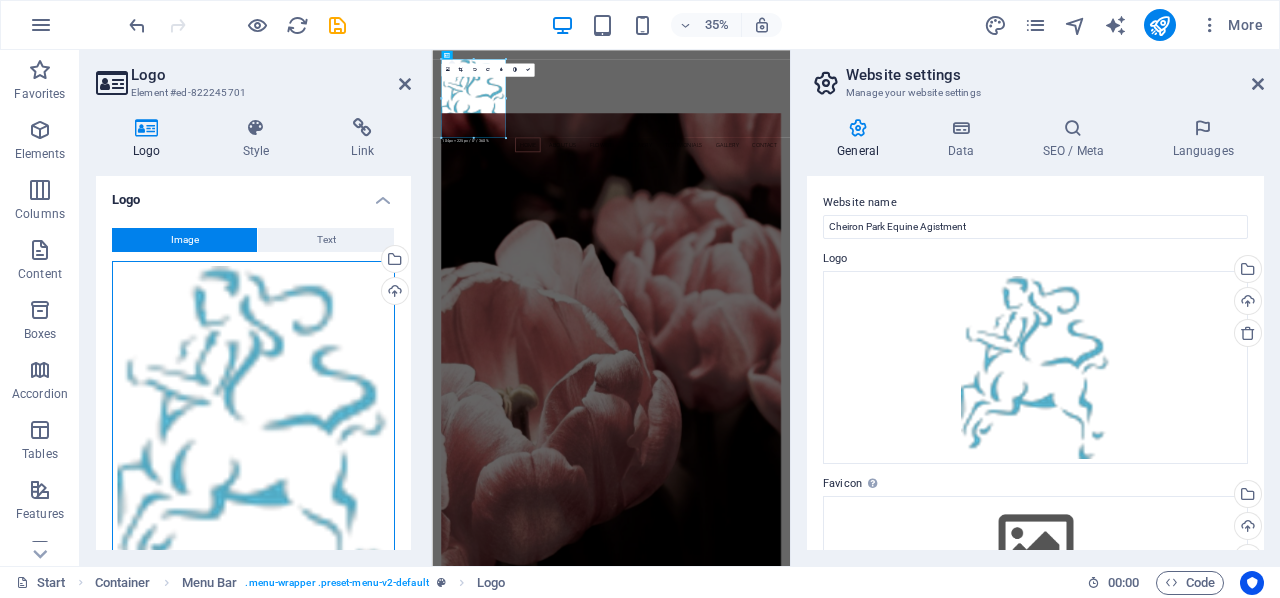 click on "Drag files here, click to choose files or select files from Files or our free stock photos & videos" at bounding box center [253, 433] 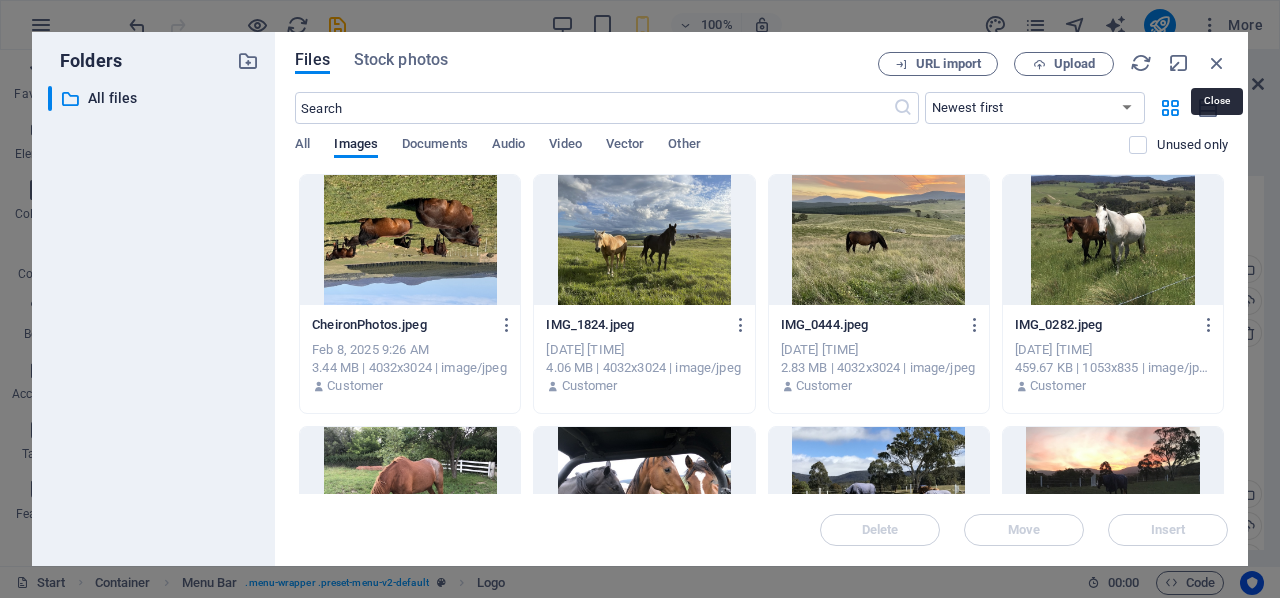 click at bounding box center [1217, 63] 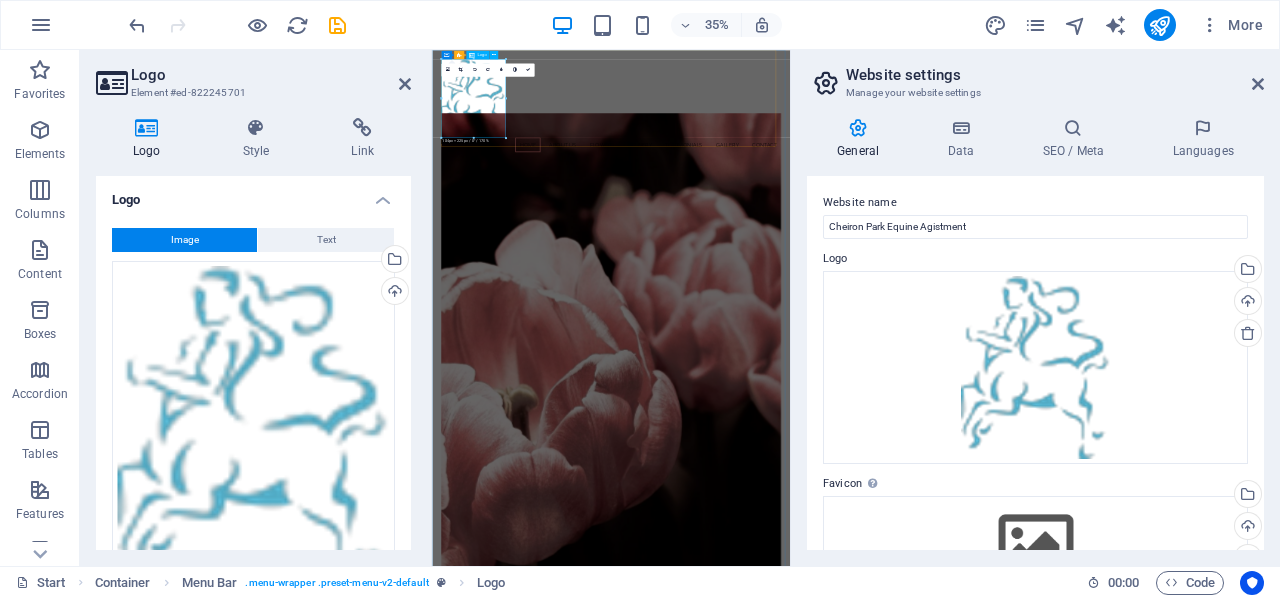 click at bounding box center [944, 188] 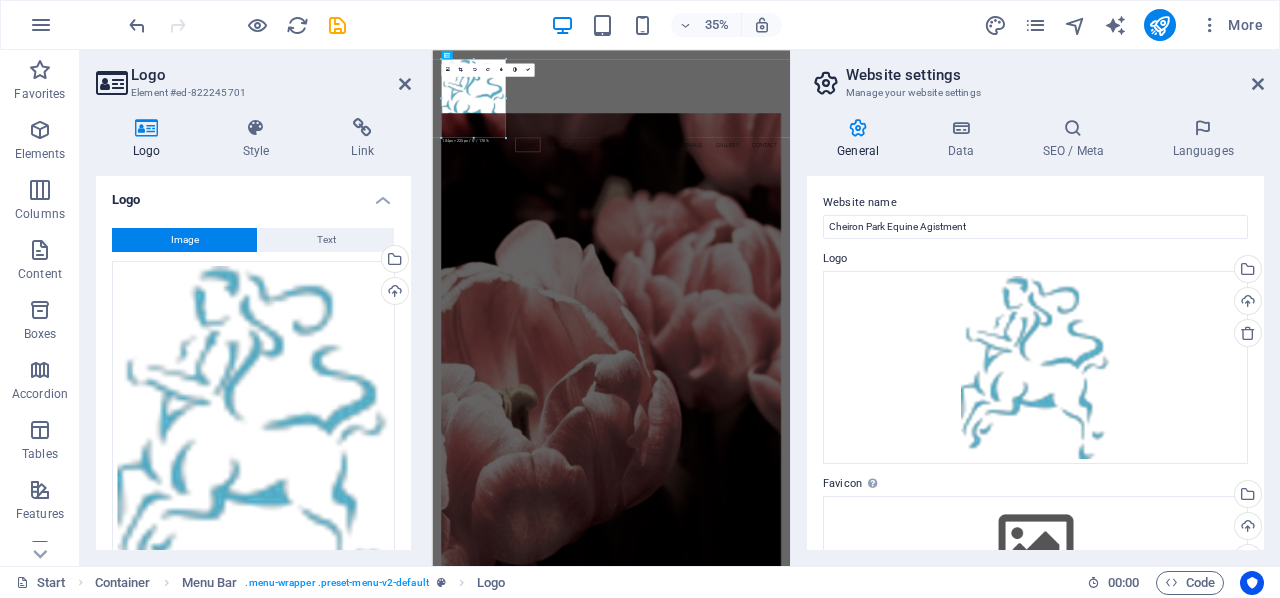 drag, startPoint x: 935, startPoint y: 185, endPoint x: 636, endPoint y: 294, distance: 318.24832 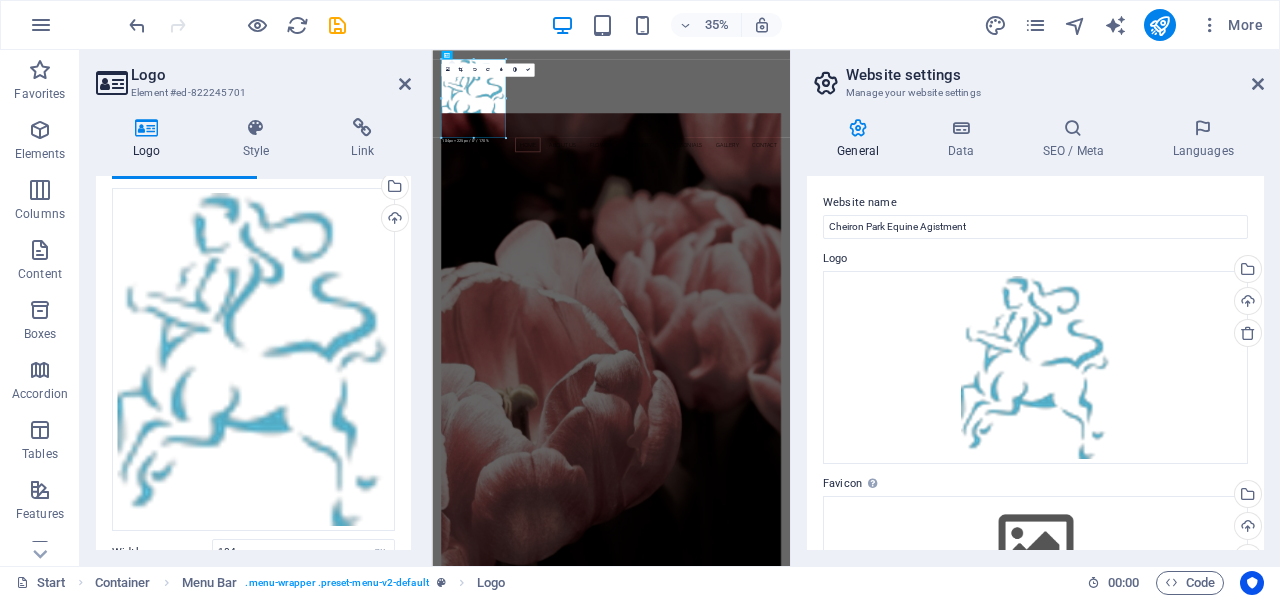 scroll, scrollTop: 0, scrollLeft: 0, axis: both 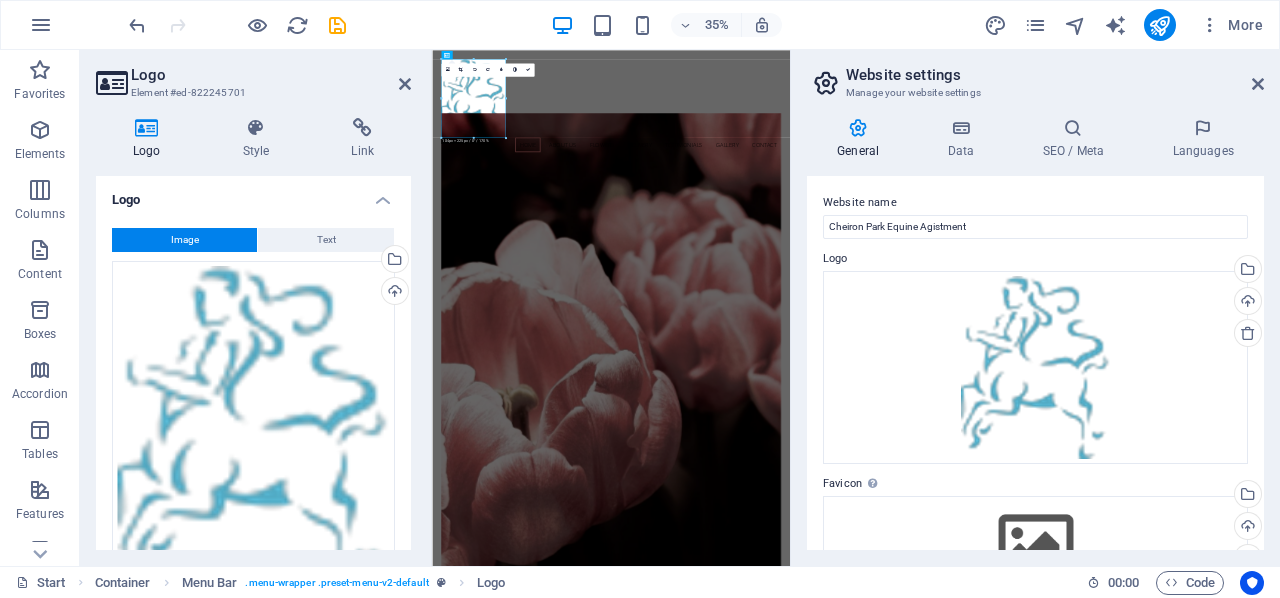 click on "Logo" at bounding box center (253, 194) 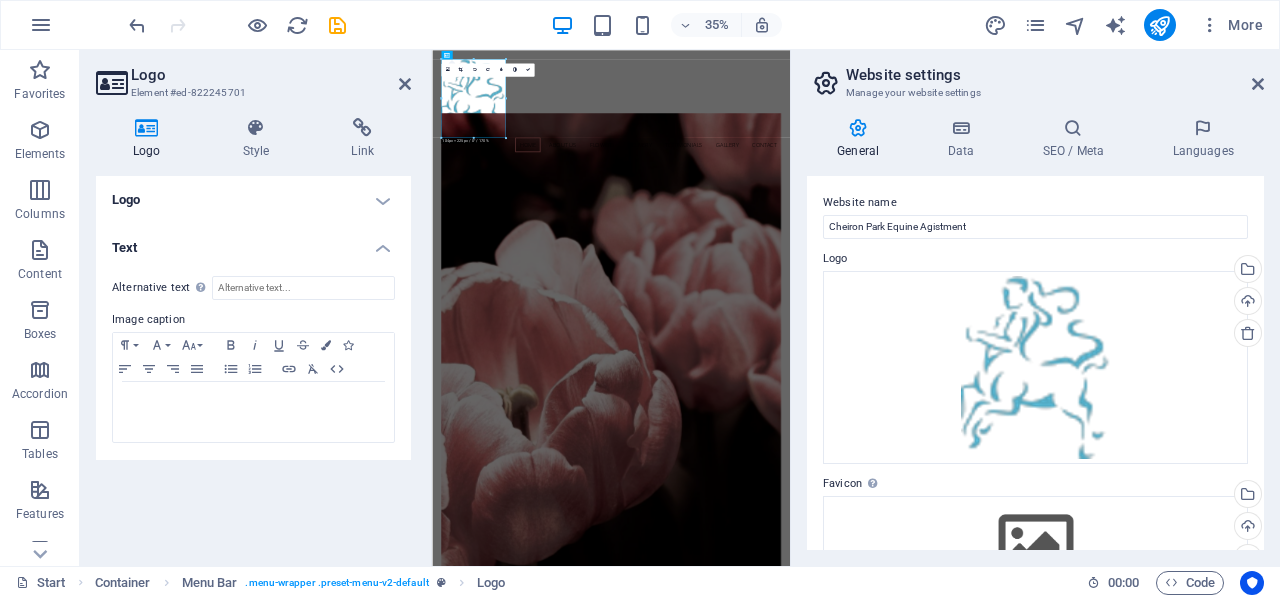 click on "Logo" at bounding box center (253, 200) 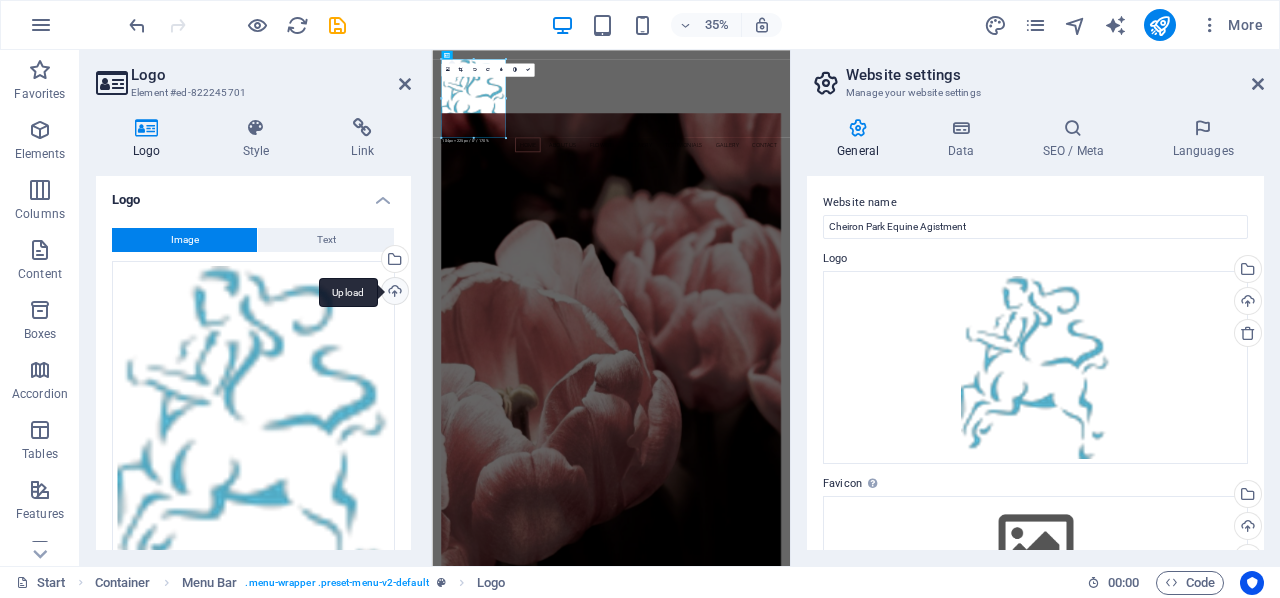 click on "Upload" at bounding box center [393, 293] 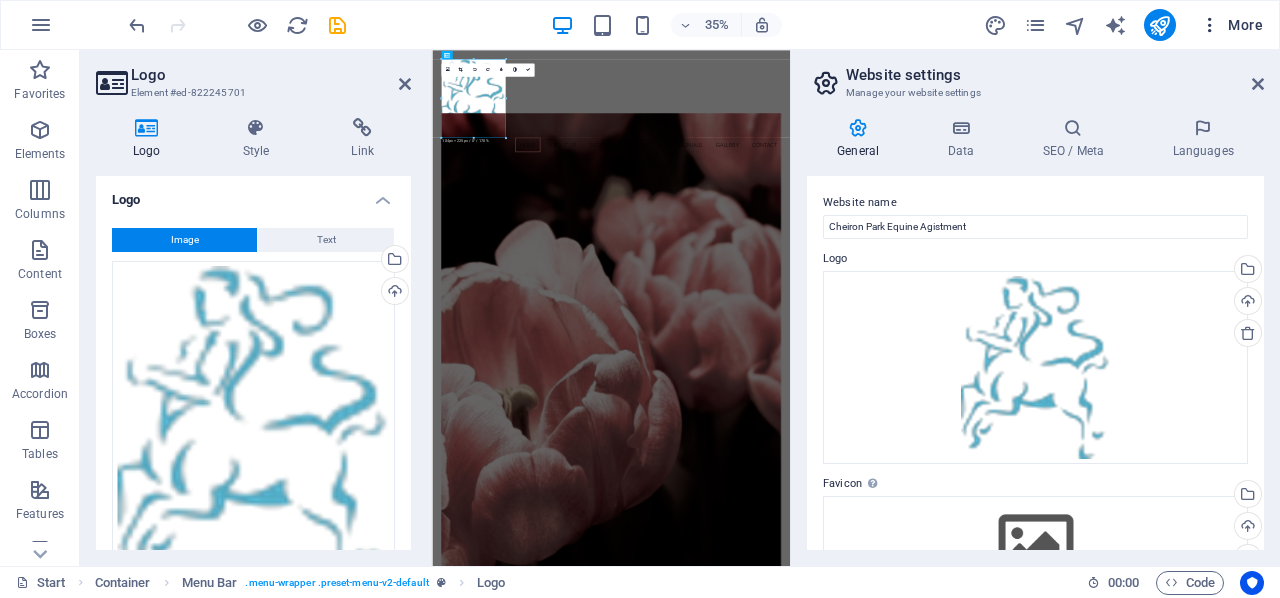click at bounding box center (1210, 25) 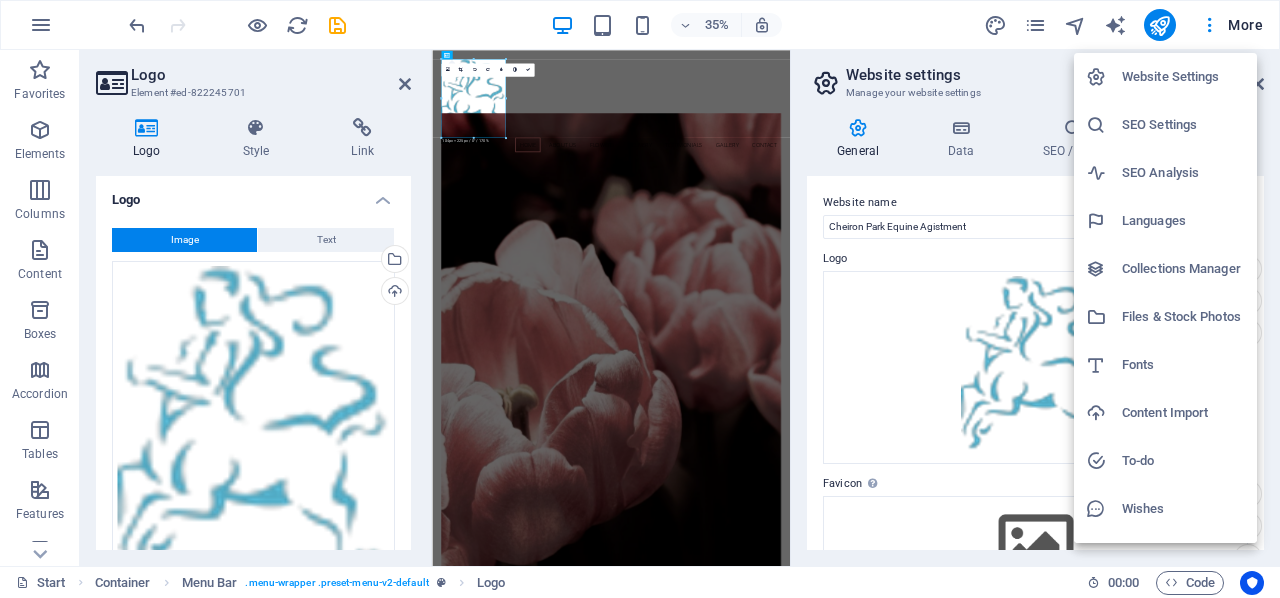 click at bounding box center [640, 299] 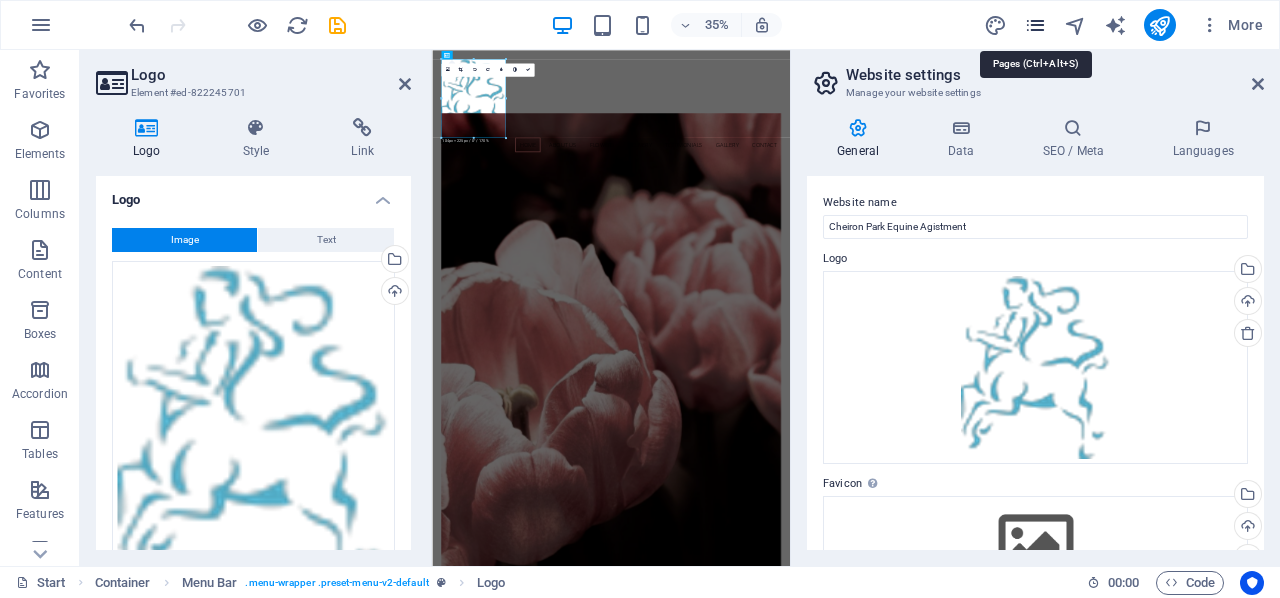click at bounding box center [1035, 25] 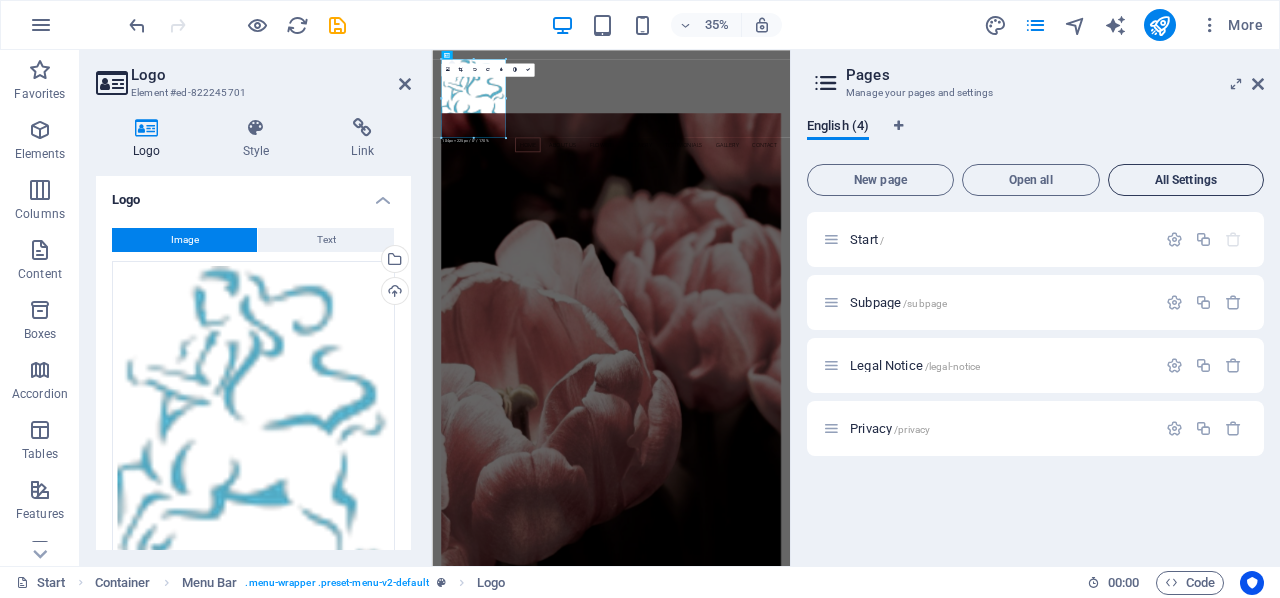 click on "All Settings" at bounding box center [1186, 180] 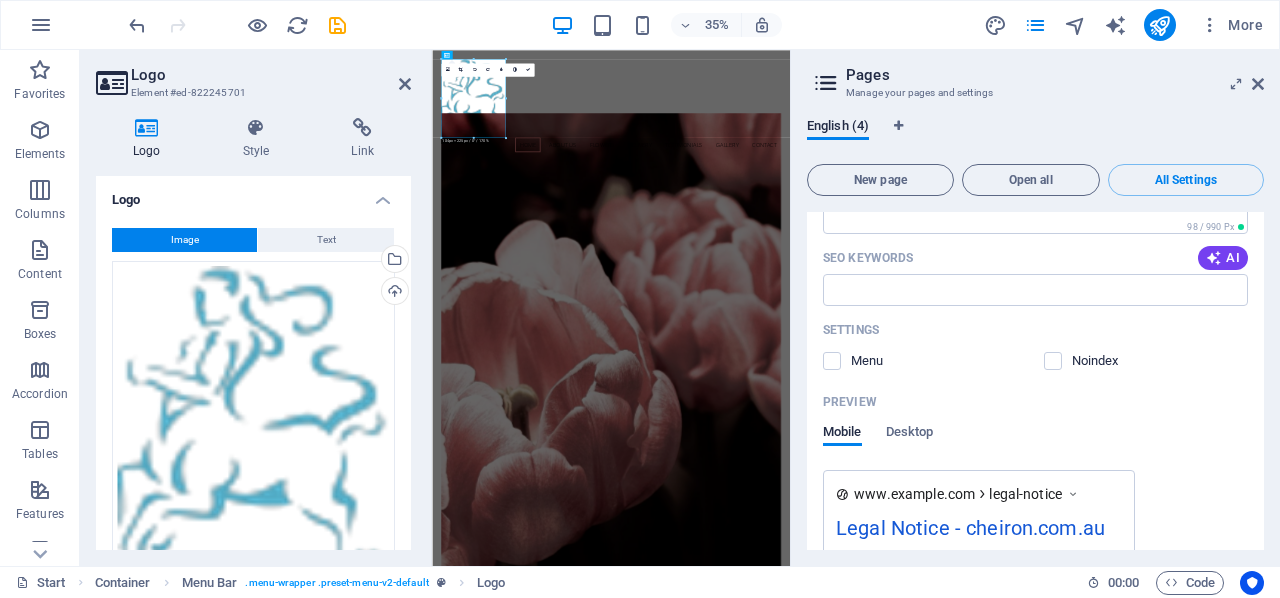scroll, scrollTop: 1960, scrollLeft: 0, axis: vertical 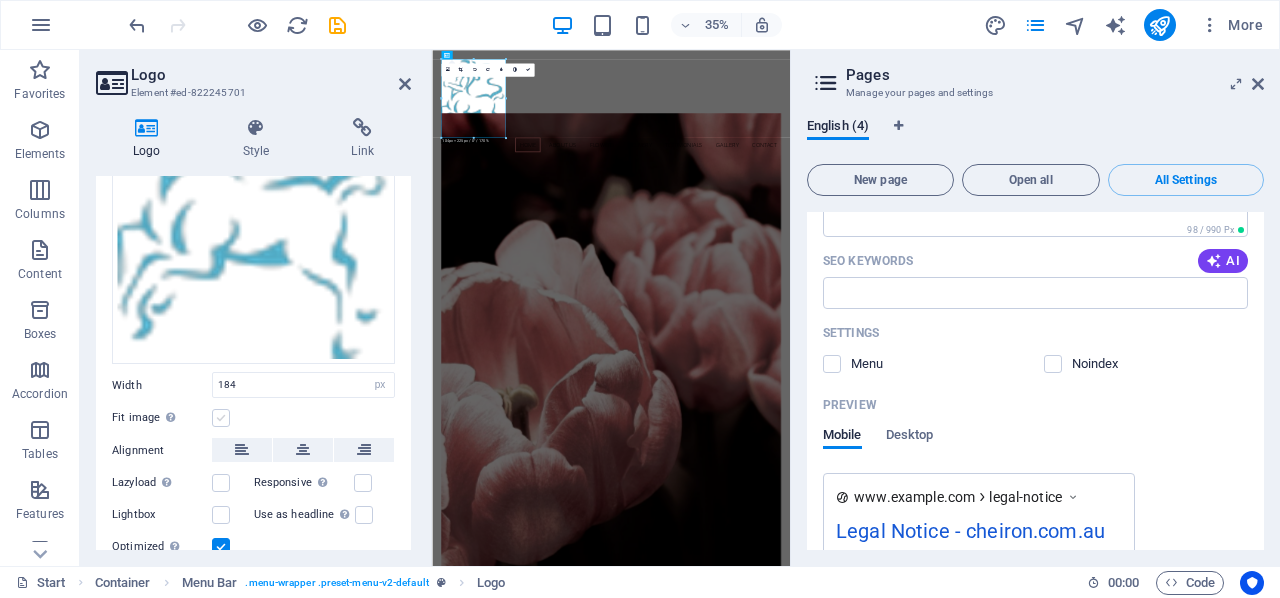 click at bounding box center [221, 418] 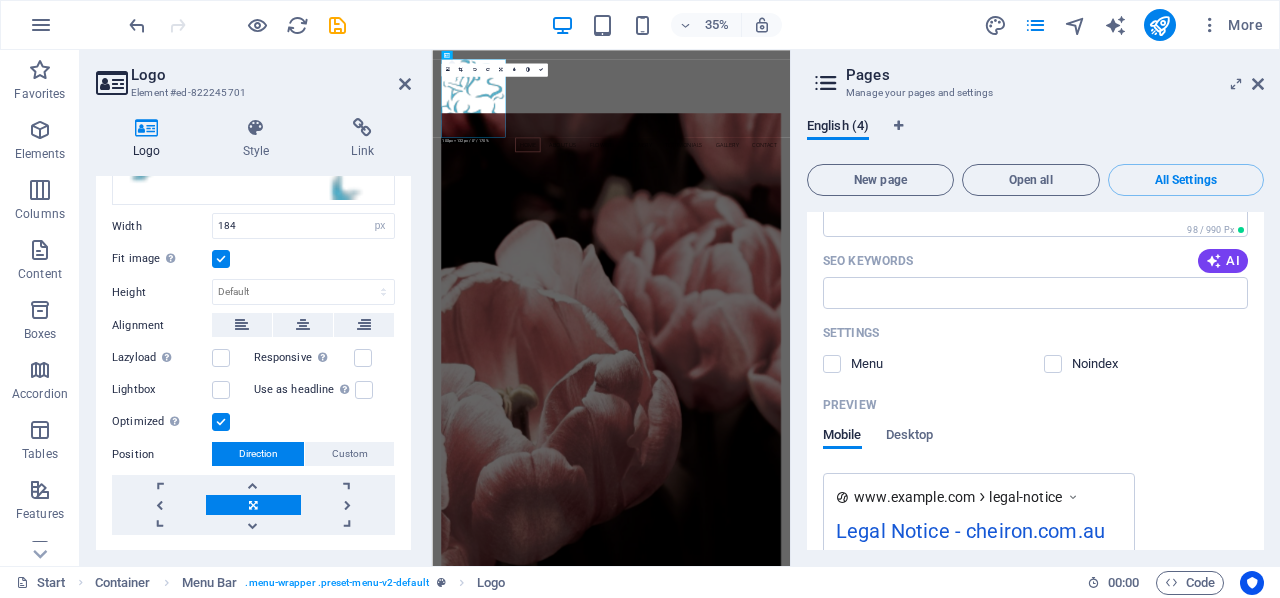 scroll, scrollTop: 631, scrollLeft: 0, axis: vertical 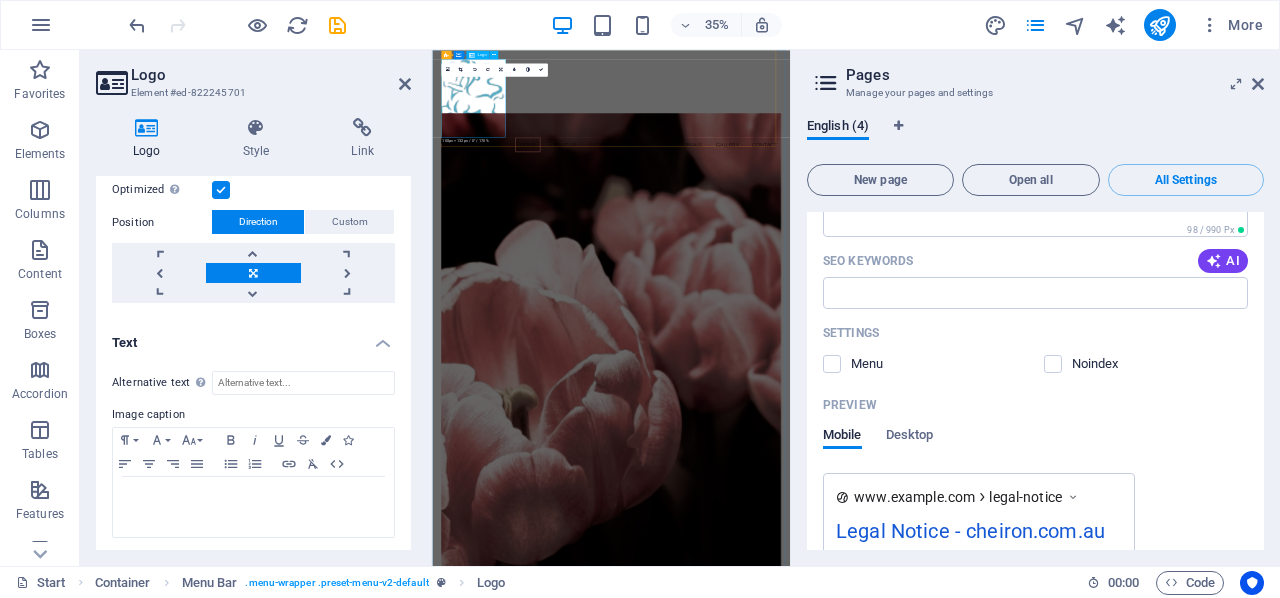 click at bounding box center [944, 188] 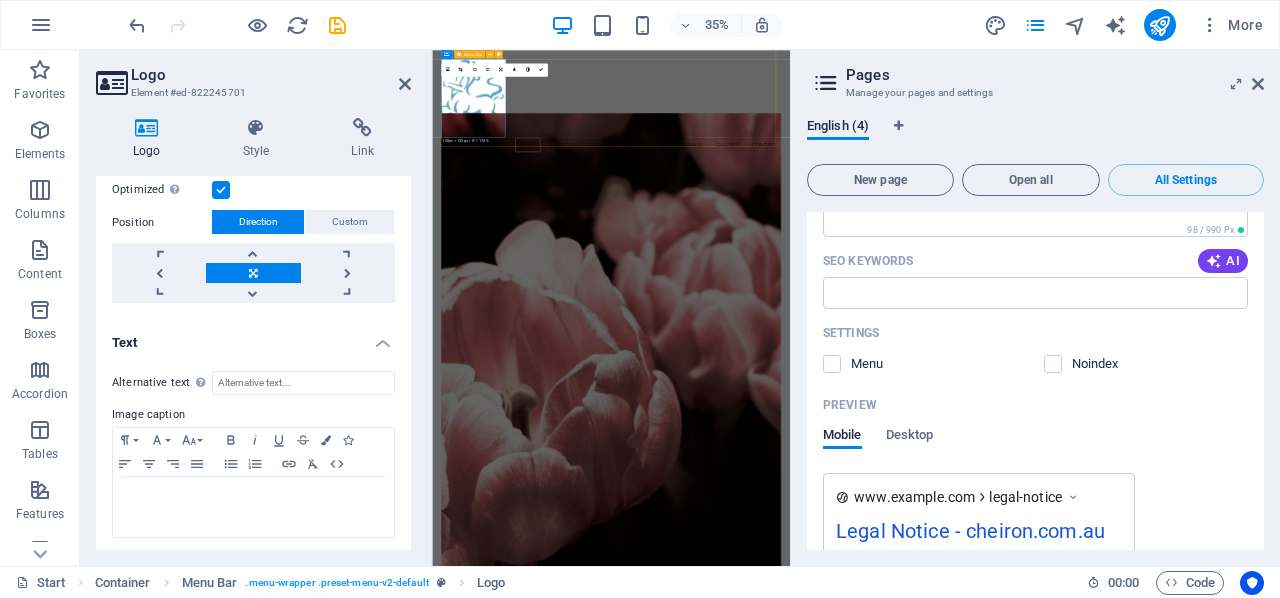 click on "Home About us Flowers Delivery Testimonials Gallery Contact" at bounding box center [944, 209] 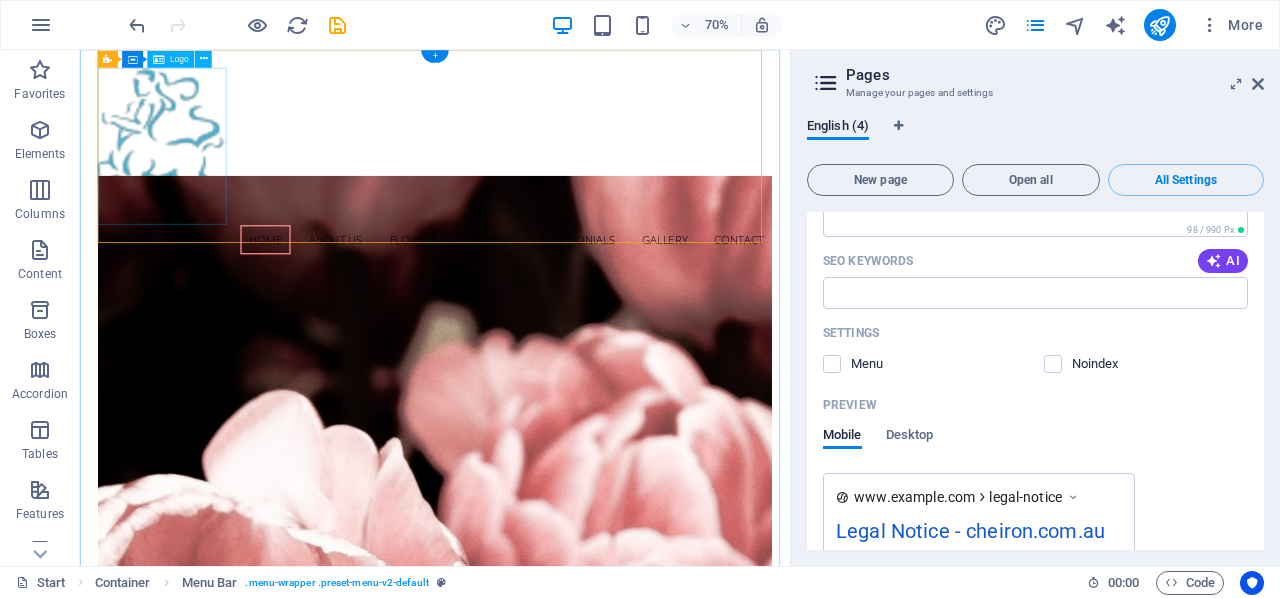 click at bounding box center [586, 188] 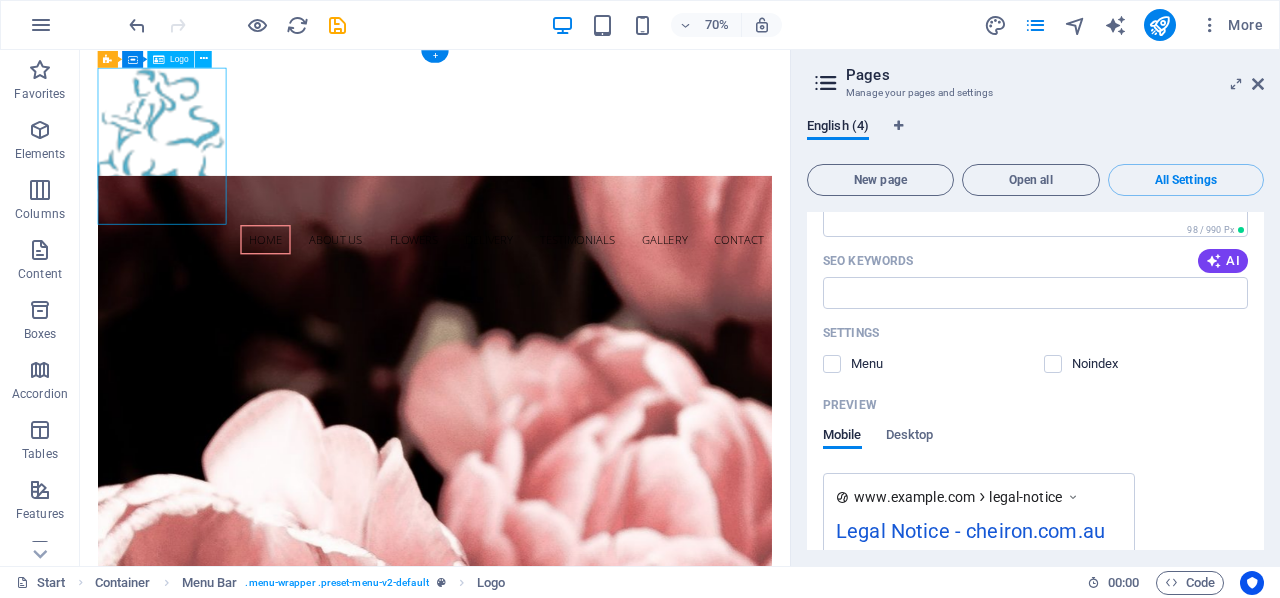 click at bounding box center [586, 188] 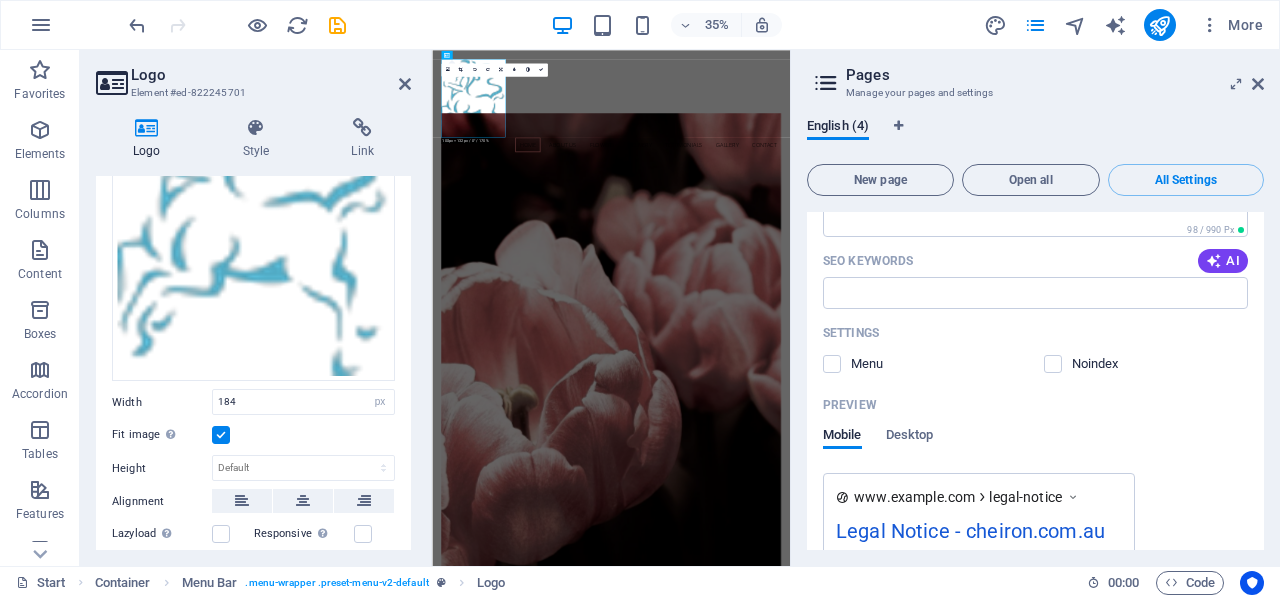 scroll, scrollTop: 230, scrollLeft: 0, axis: vertical 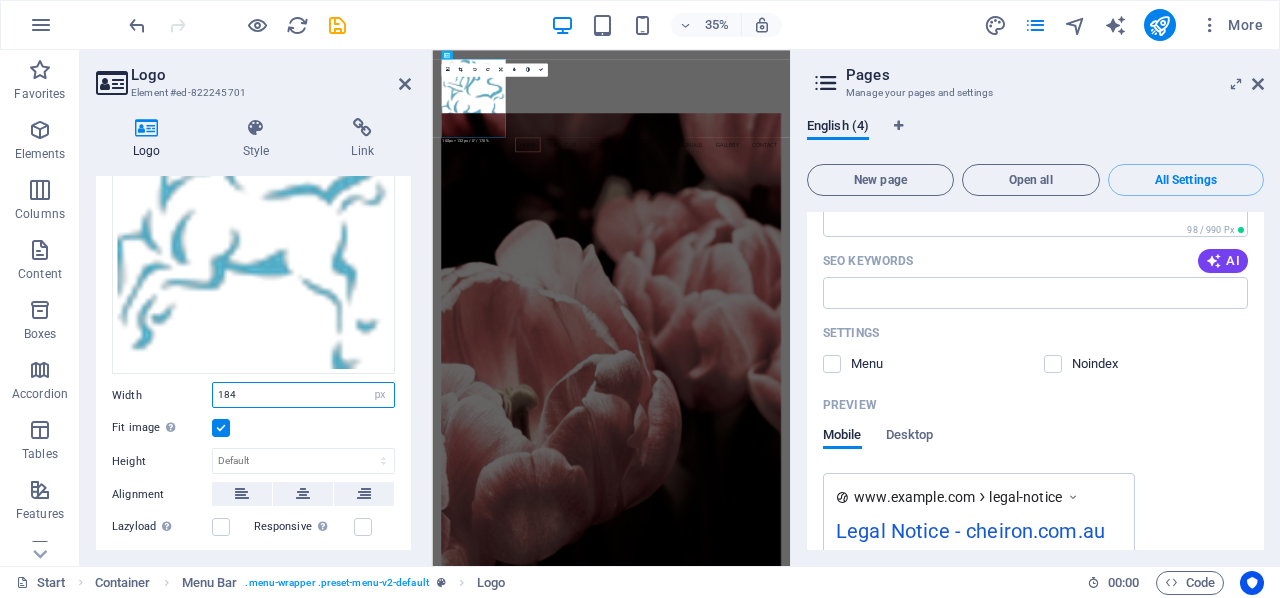 click on "184" at bounding box center (303, 395) 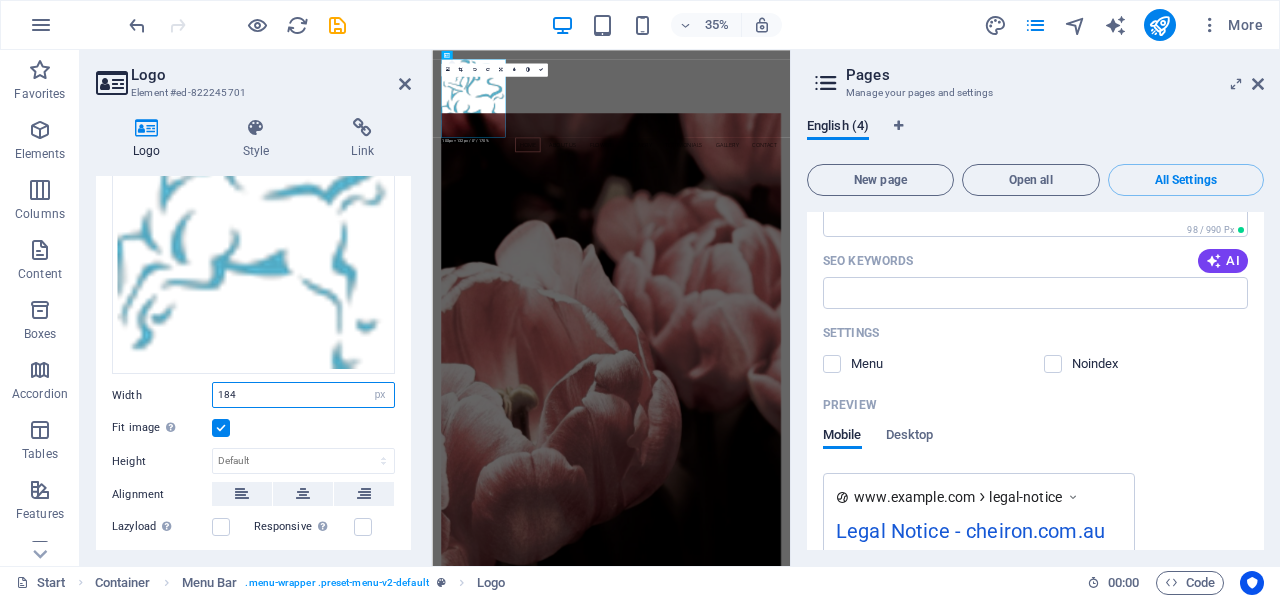 drag, startPoint x: 239, startPoint y: 392, endPoint x: 216, endPoint y: 388, distance: 23.345236 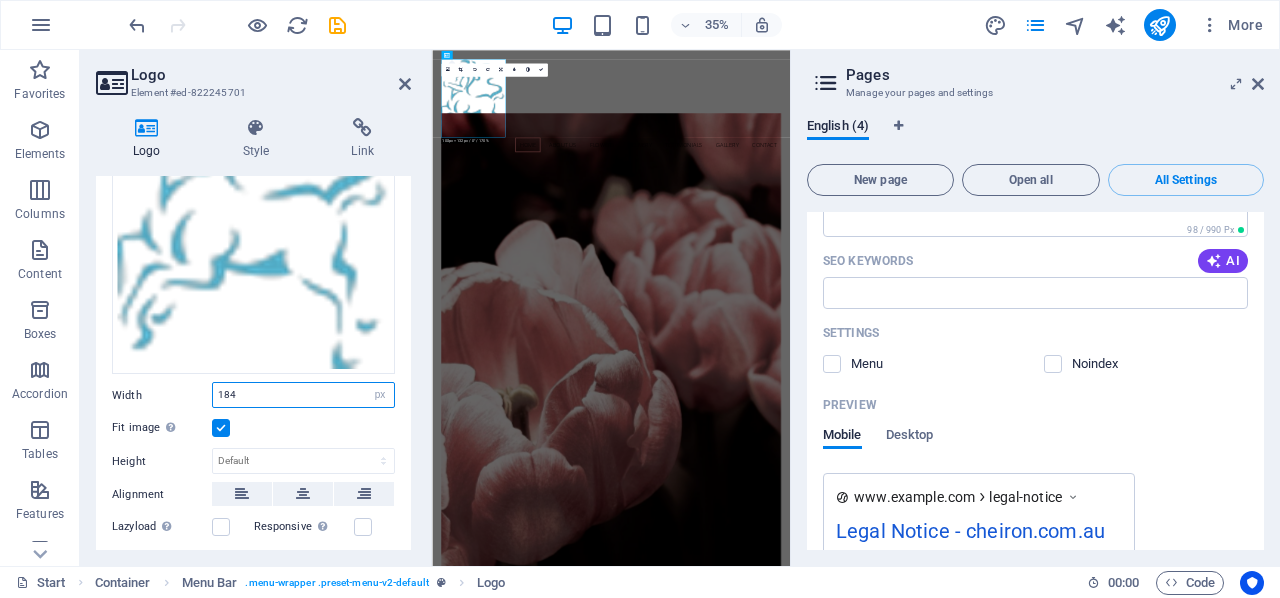 click on "184" at bounding box center (303, 395) 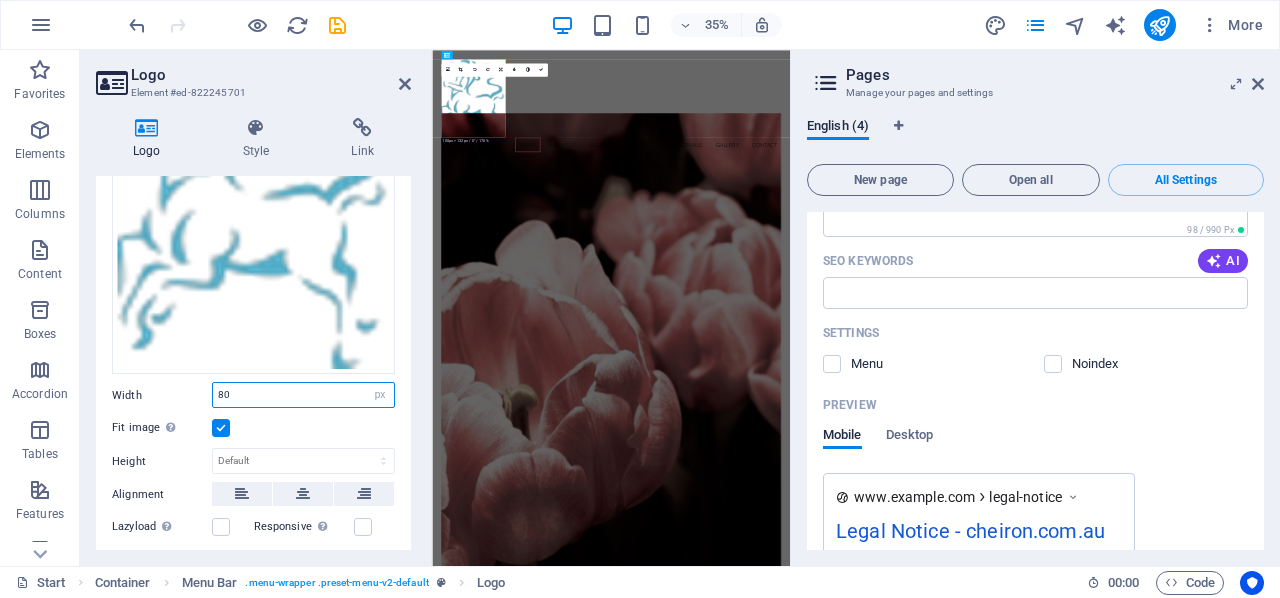 type on "80" 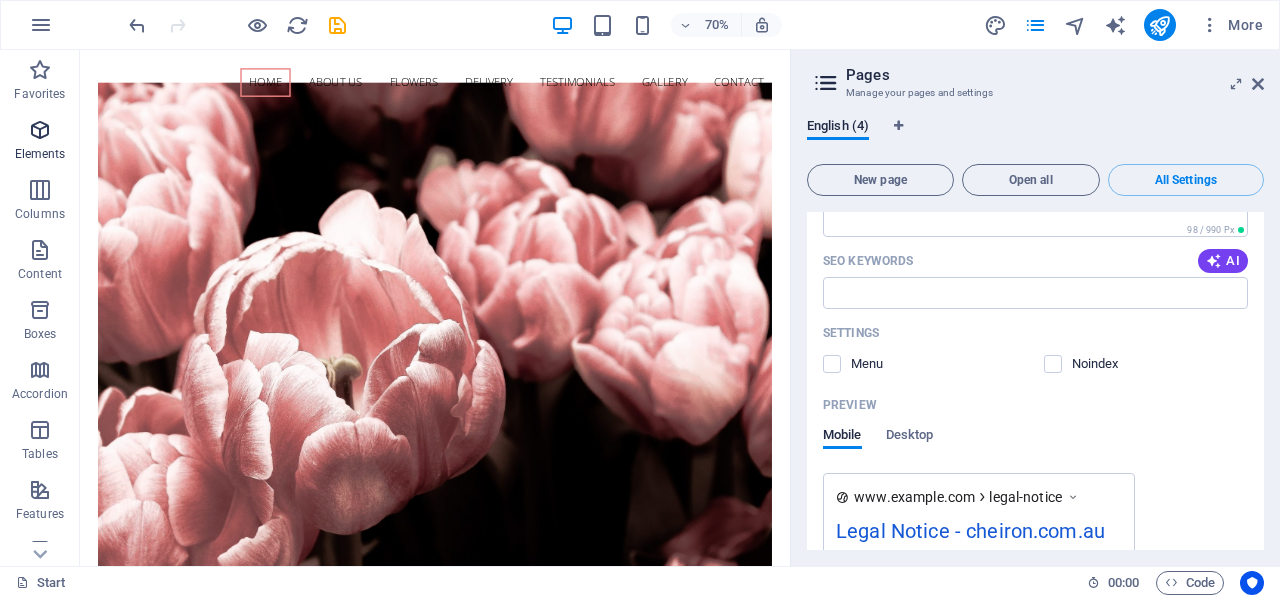 click at bounding box center (40, 130) 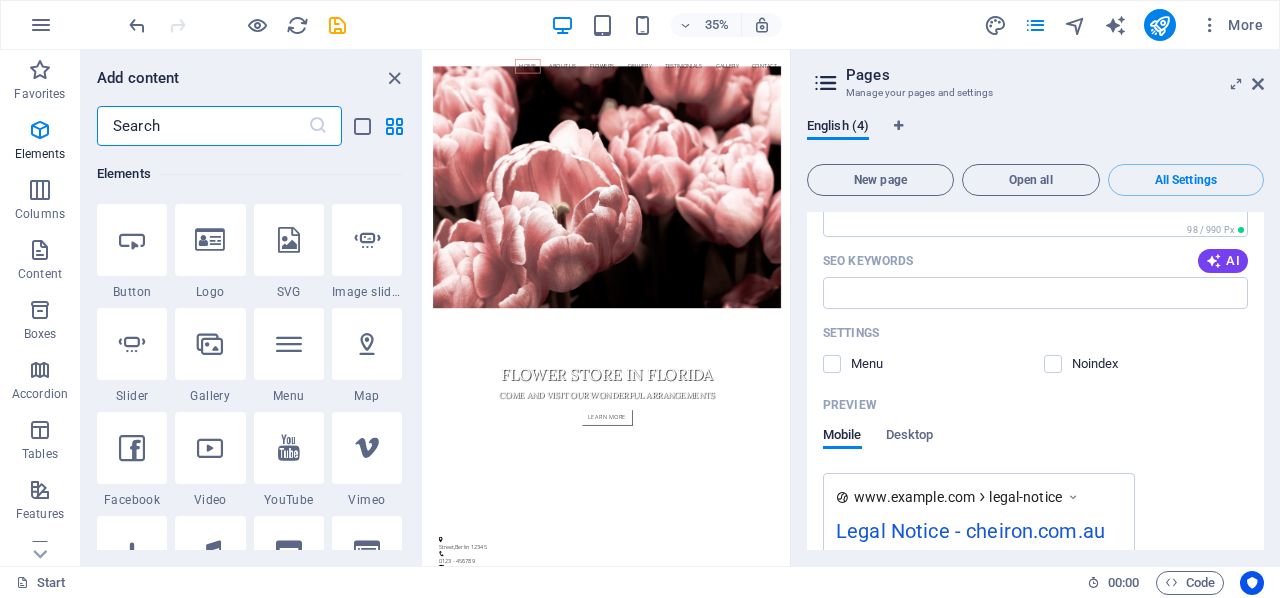 scroll, scrollTop: 441, scrollLeft: 0, axis: vertical 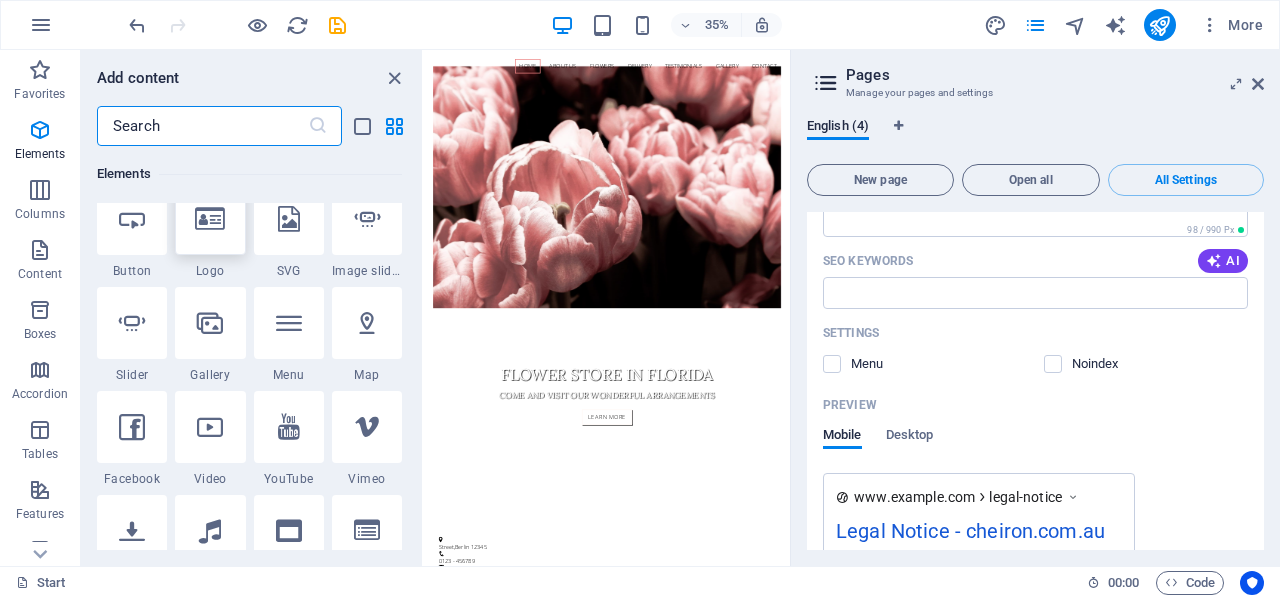 click at bounding box center (210, 219) 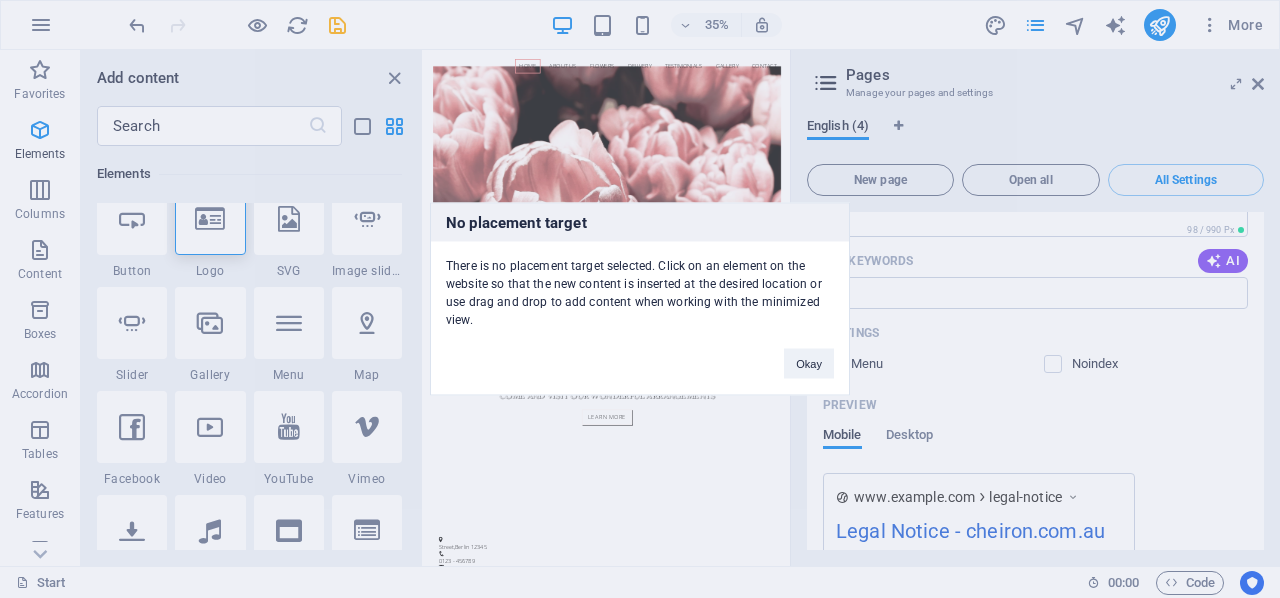 click on "Okay" at bounding box center (809, 364) 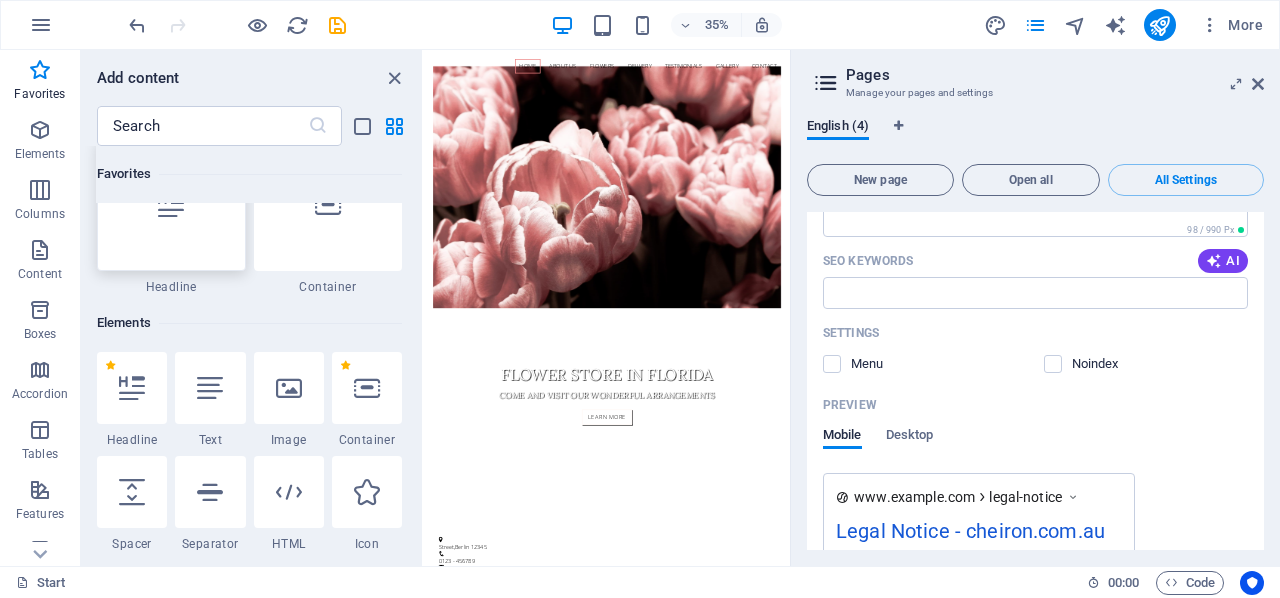 scroll, scrollTop: 0, scrollLeft: 0, axis: both 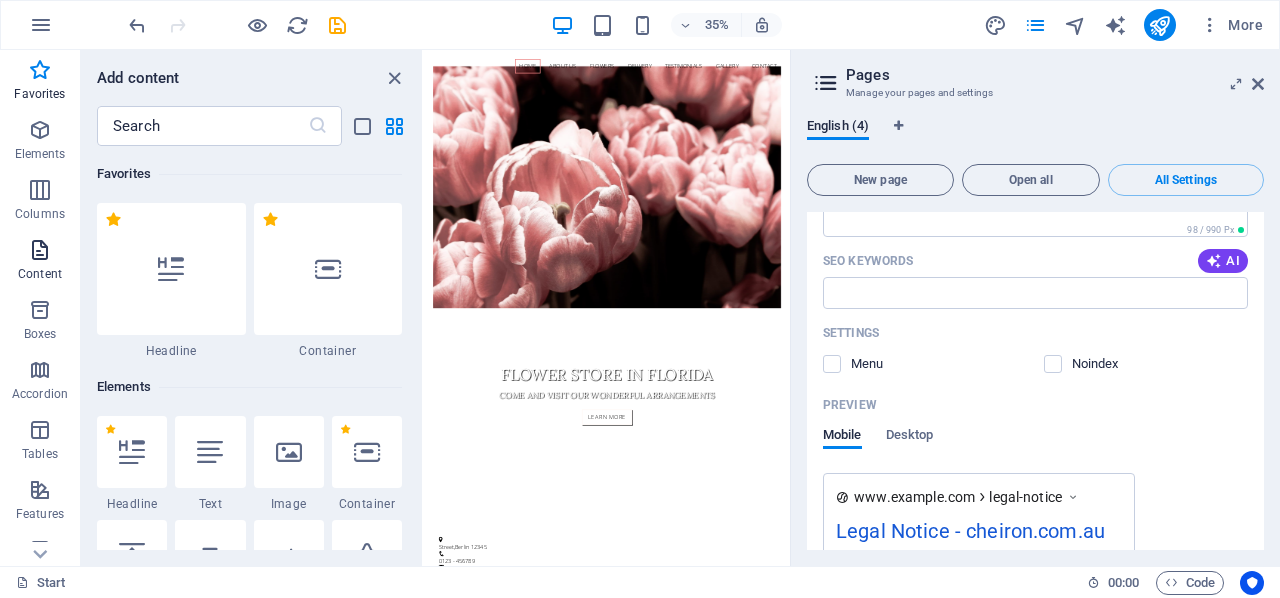 click at bounding box center (40, 250) 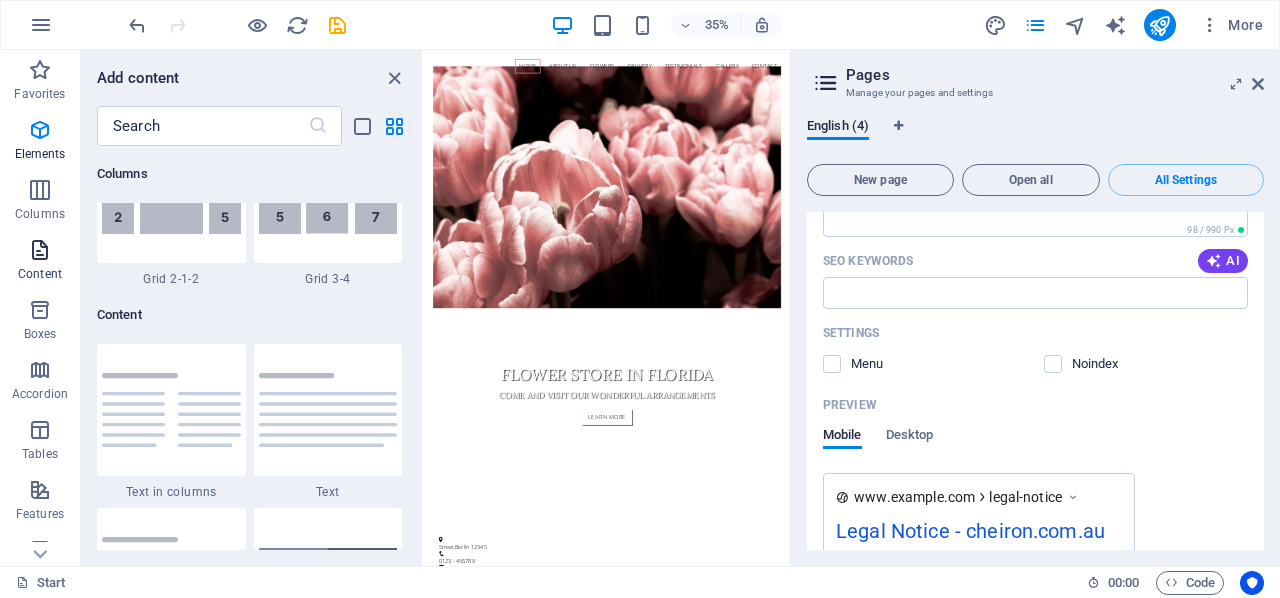 scroll, scrollTop: 3499, scrollLeft: 0, axis: vertical 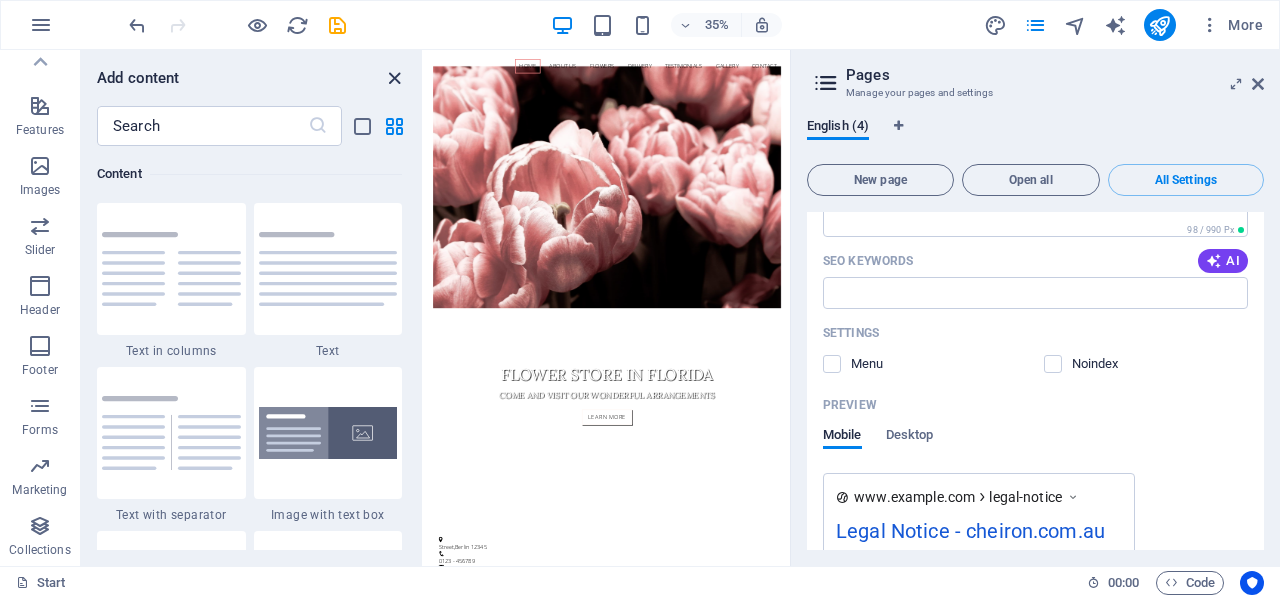 click at bounding box center [394, 78] 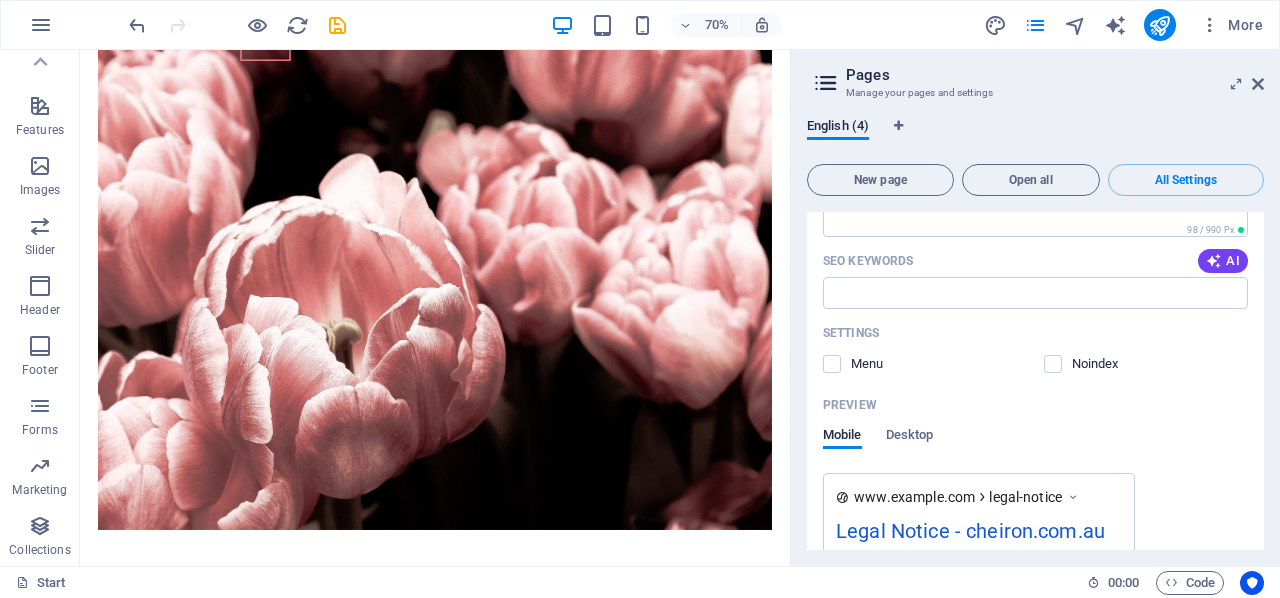 scroll, scrollTop: 0, scrollLeft: 0, axis: both 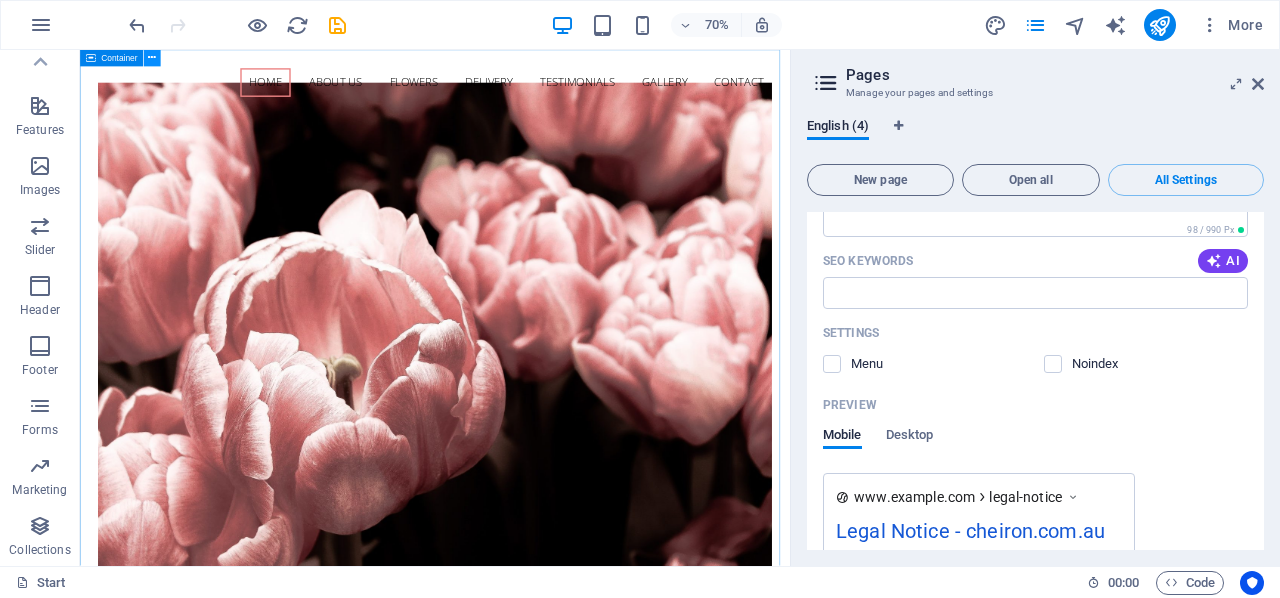 click at bounding box center (152, 58) 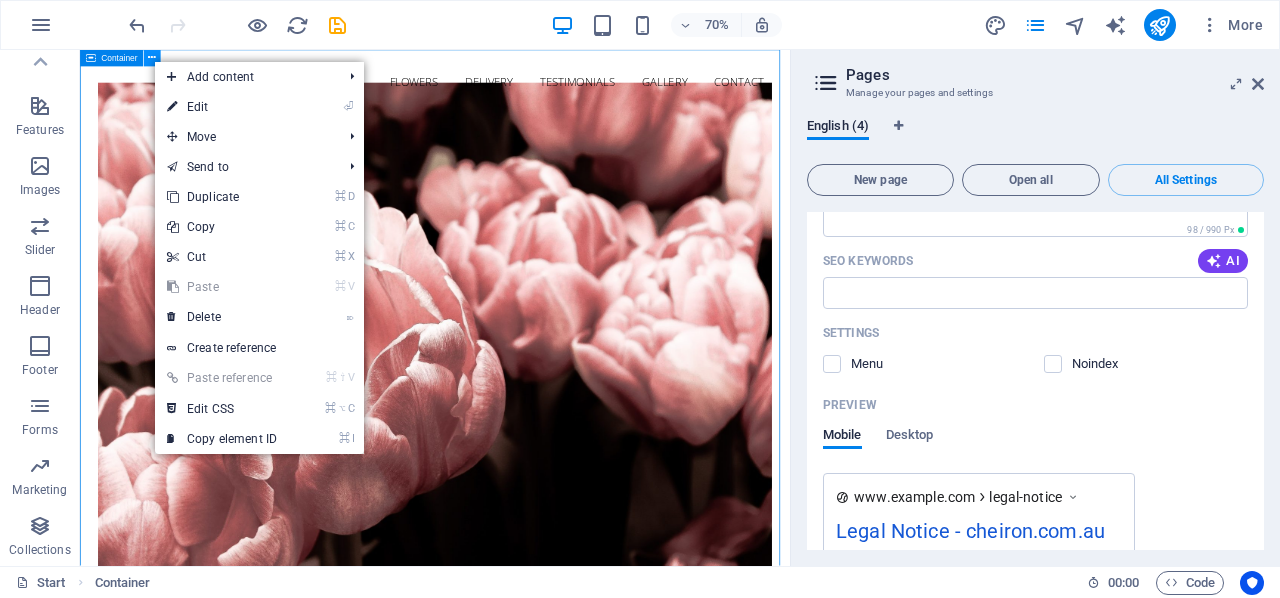 click at bounding box center (152, 58) 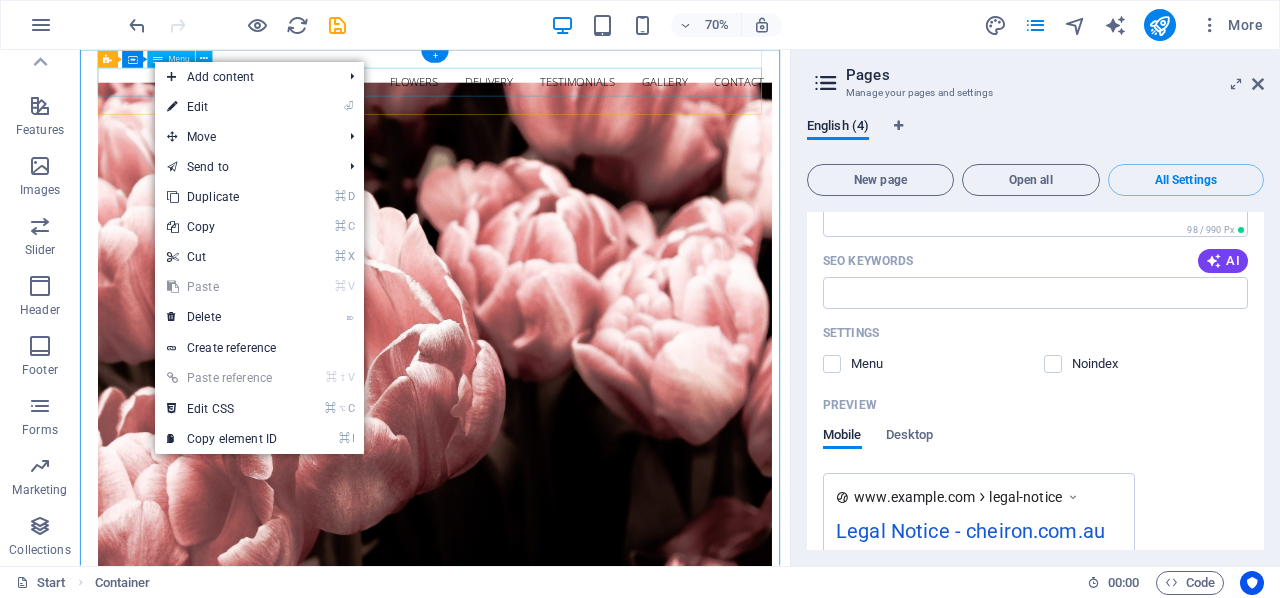 click on "Home About us Flowers Delivery Testimonials Gallery Contact" at bounding box center (586, 97) 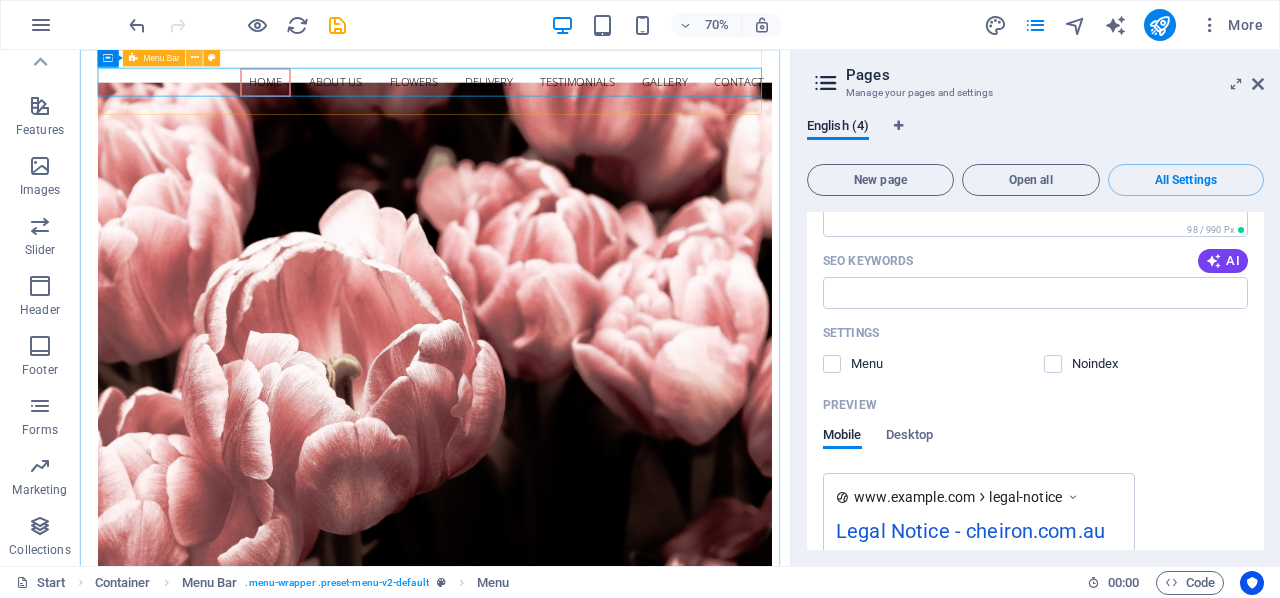 click at bounding box center (195, 58) 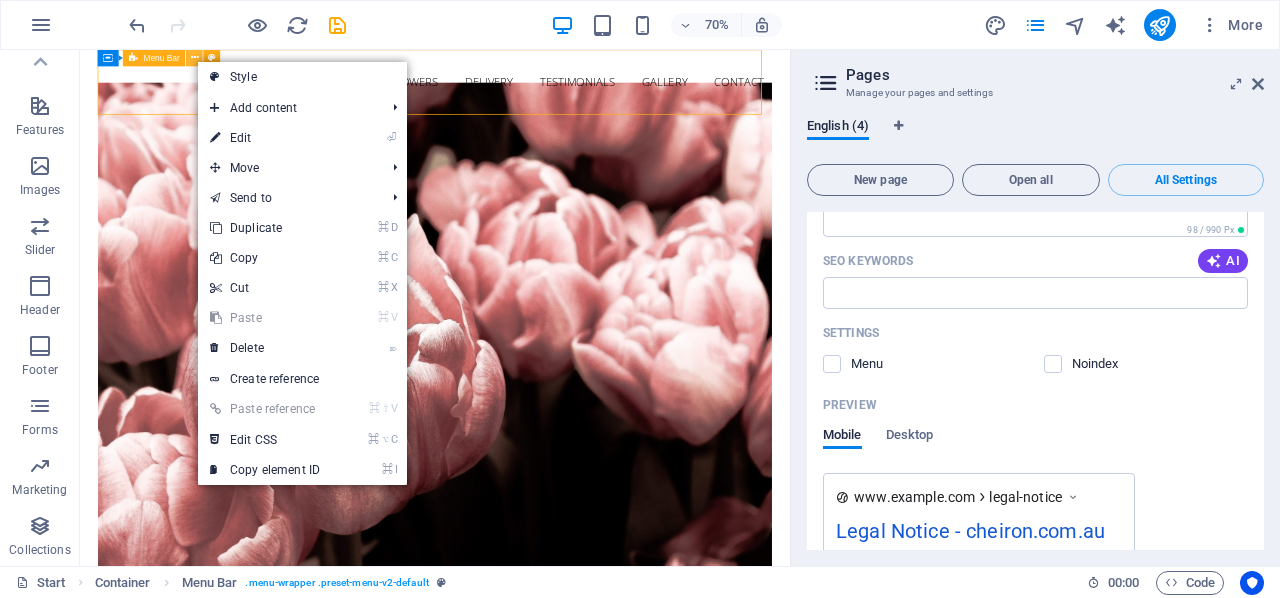 click at bounding box center [195, 58] 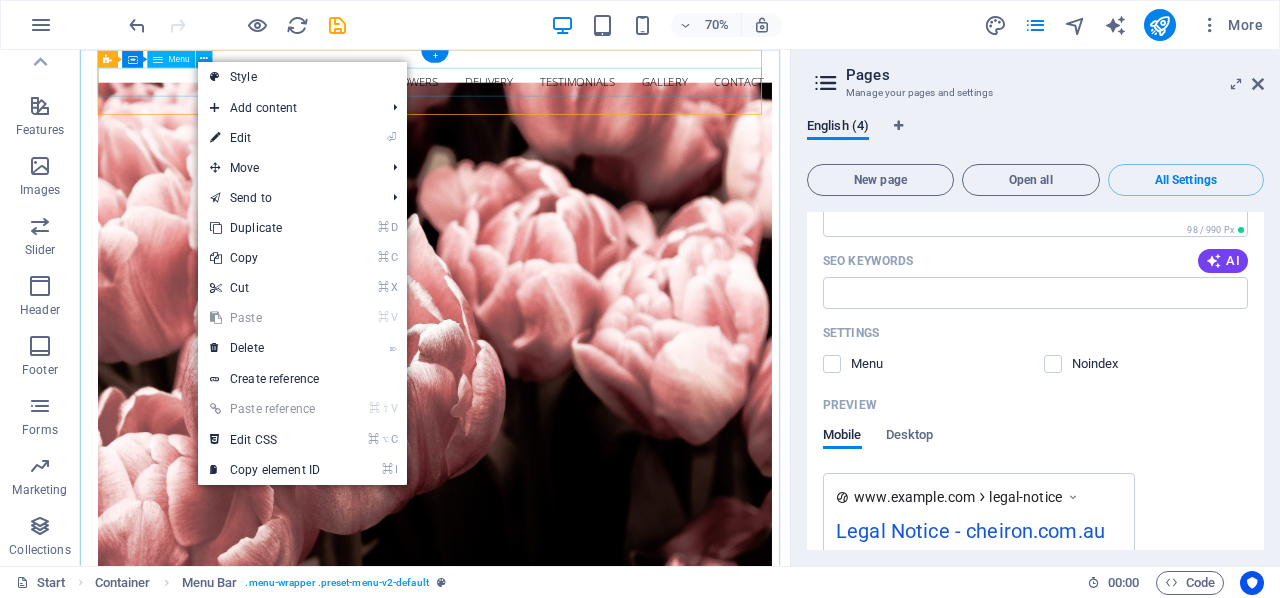 click on "Home About us Flowers Delivery Testimonials Gallery Contact" at bounding box center [586, 97] 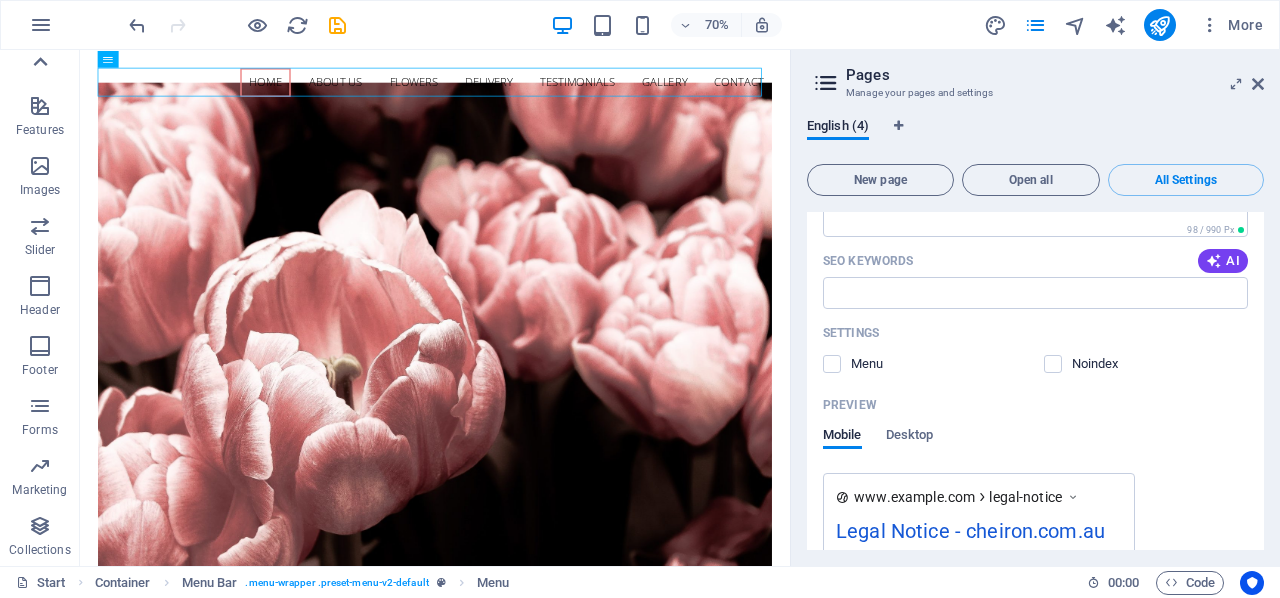 click 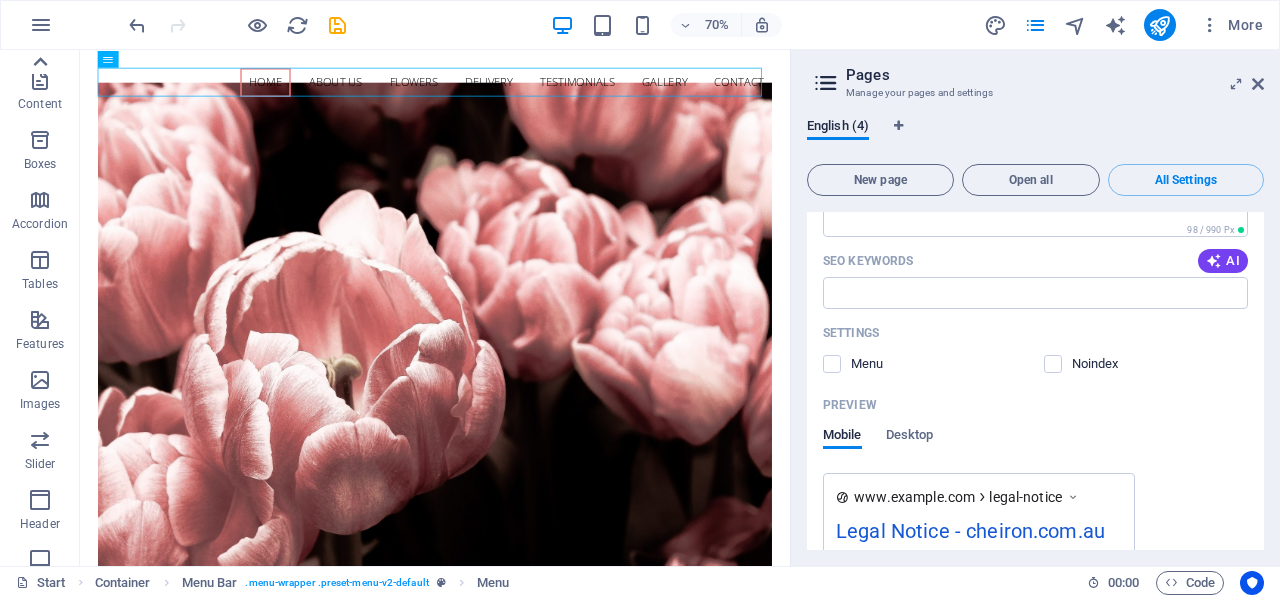 scroll, scrollTop: 0, scrollLeft: 0, axis: both 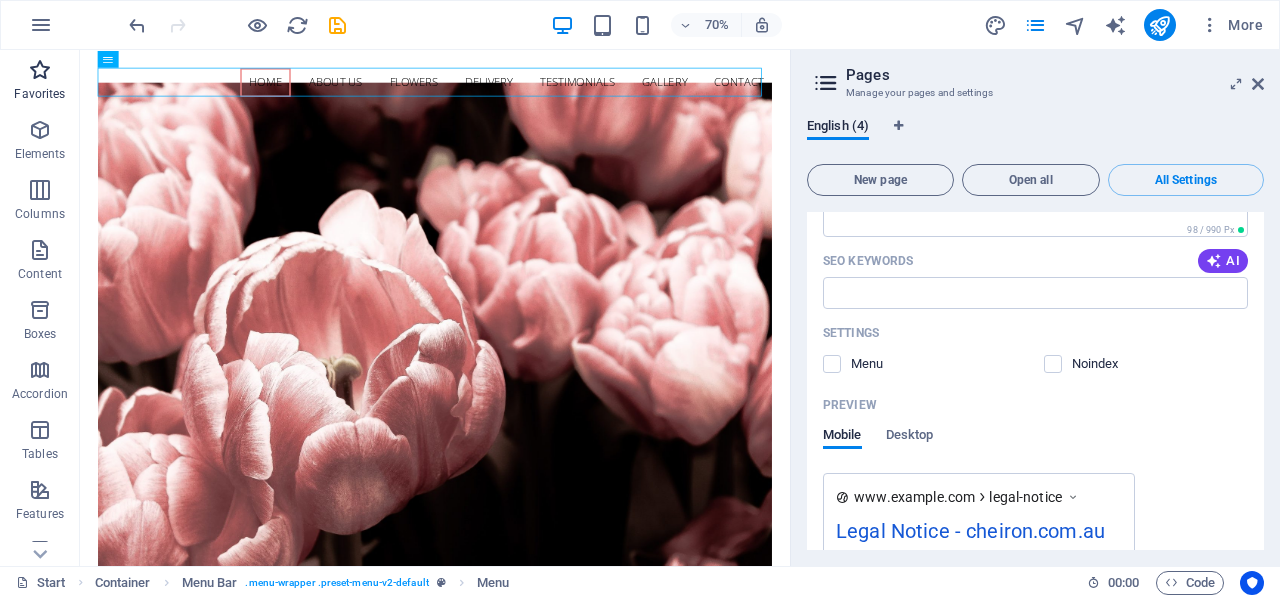 click at bounding box center [40, 70] 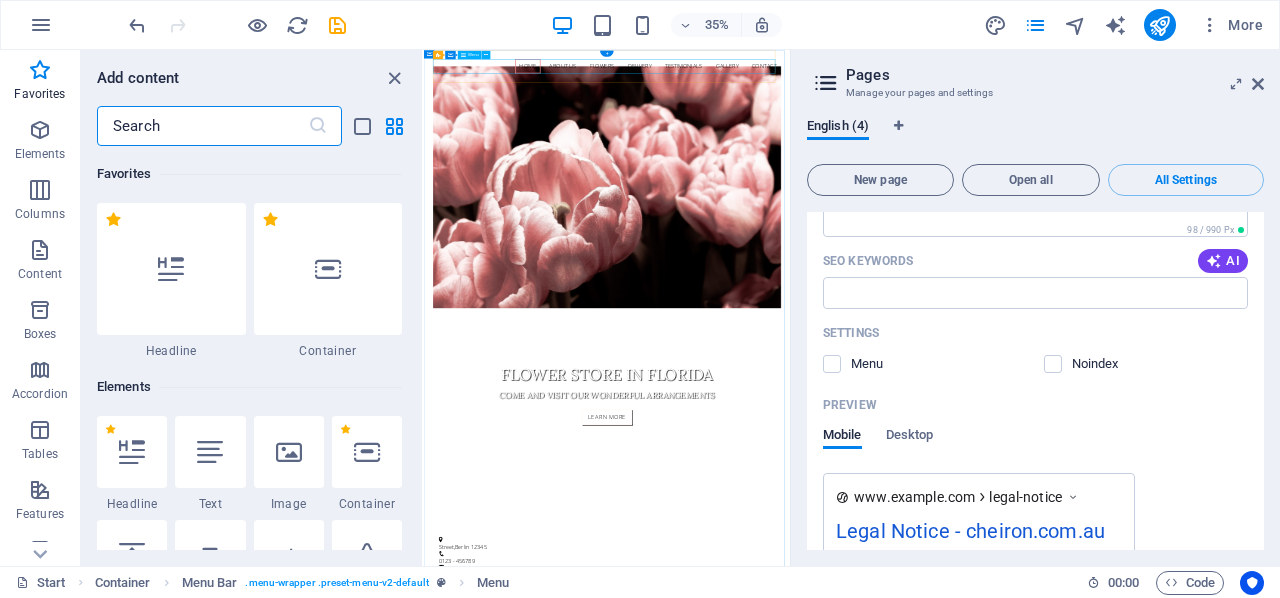 click on "Home About us Flowers Delivery Testimonials Gallery Contact" at bounding box center [947, 97] 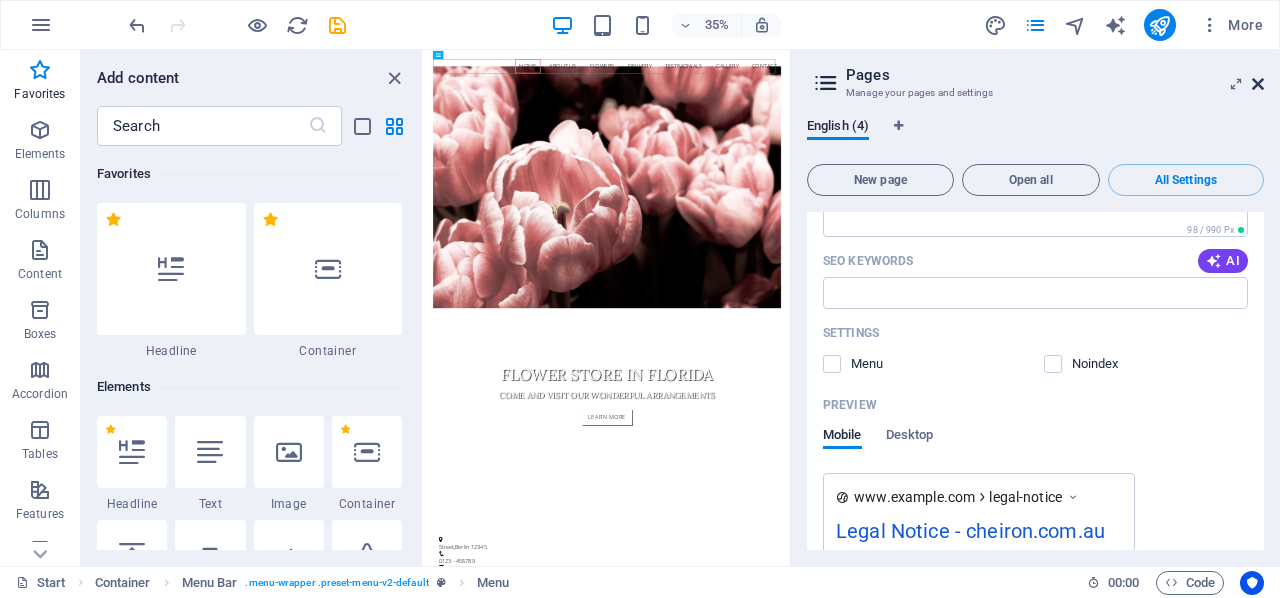 click at bounding box center [1258, 84] 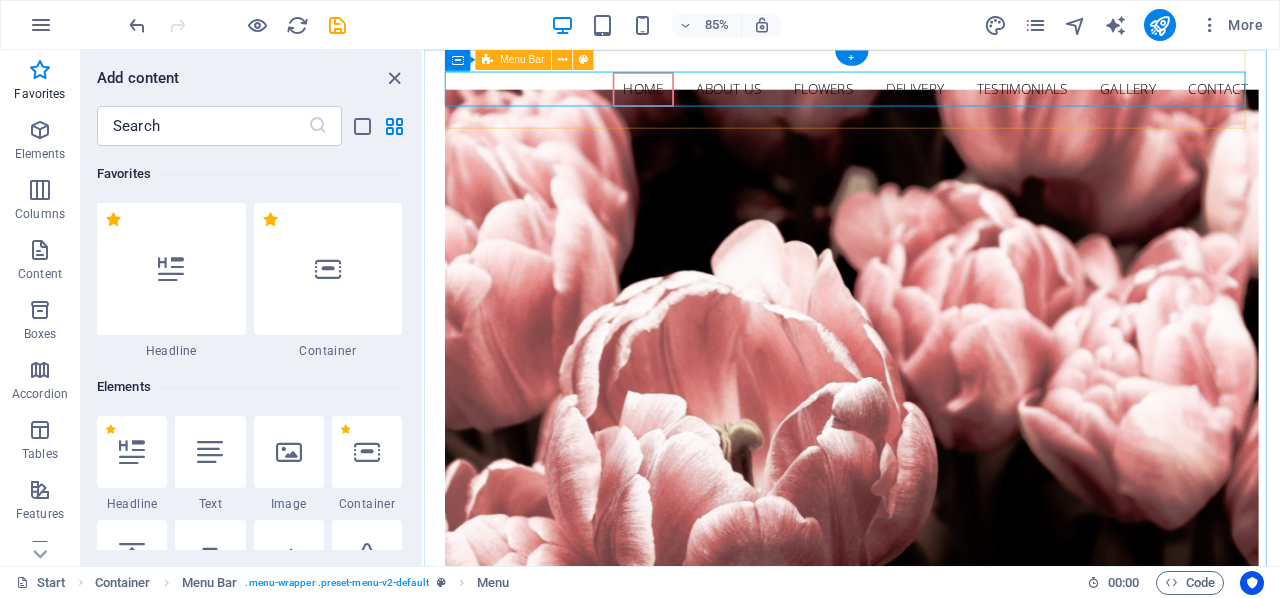 click on "Home About us Flowers Delivery Testimonials Gallery Contact" at bounding box center (927, 96) 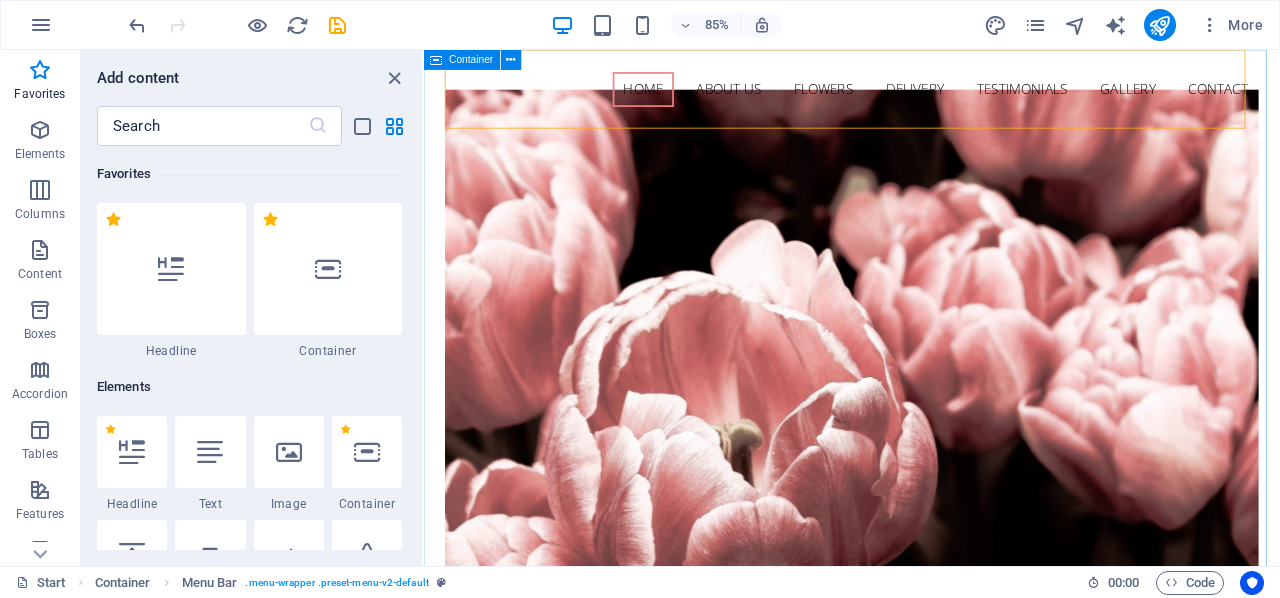 click at bounding box center [437, 60] 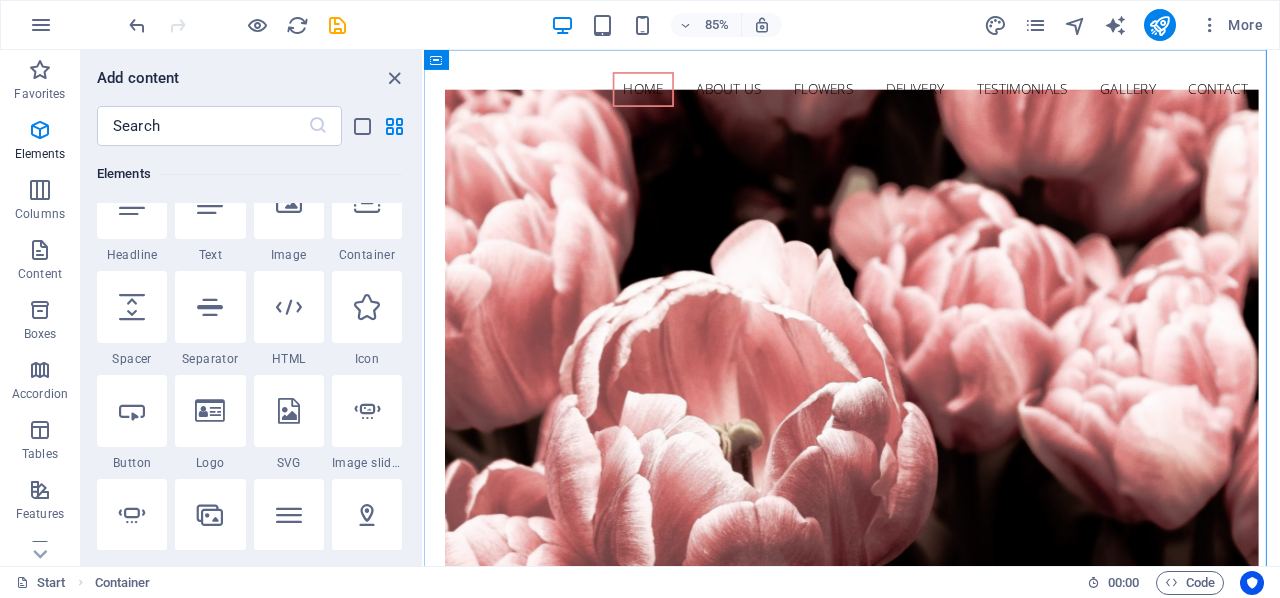 scroll, scrollTop: 251, scrollLeft: 0, axis: vertical 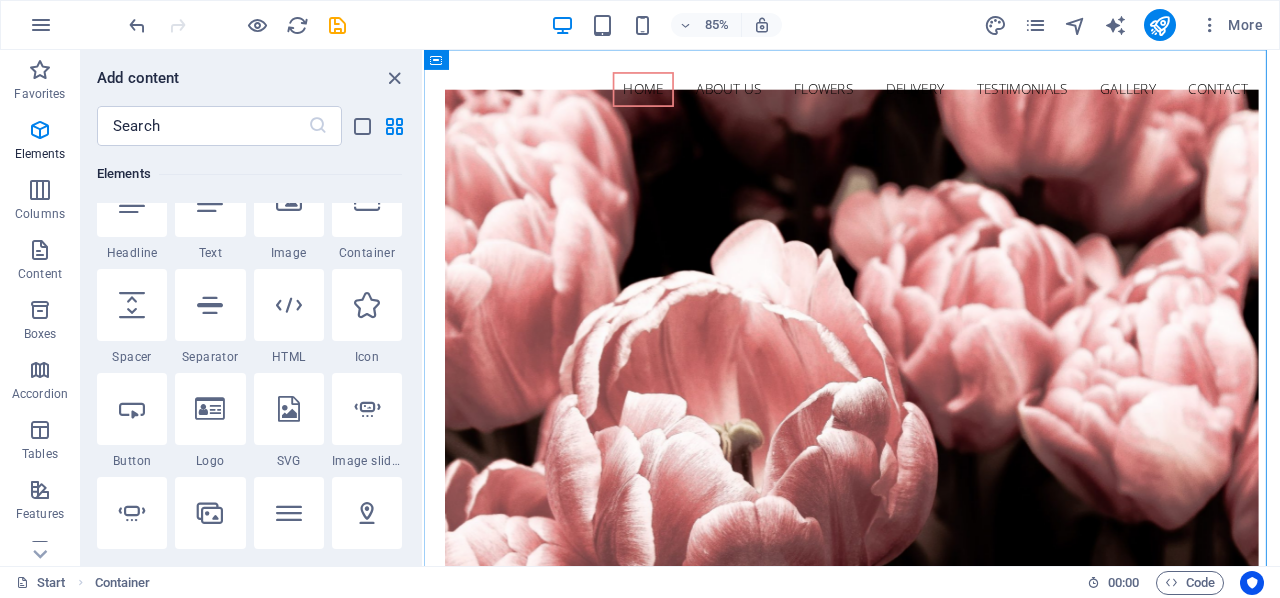 click at bounding box center (210, 409) 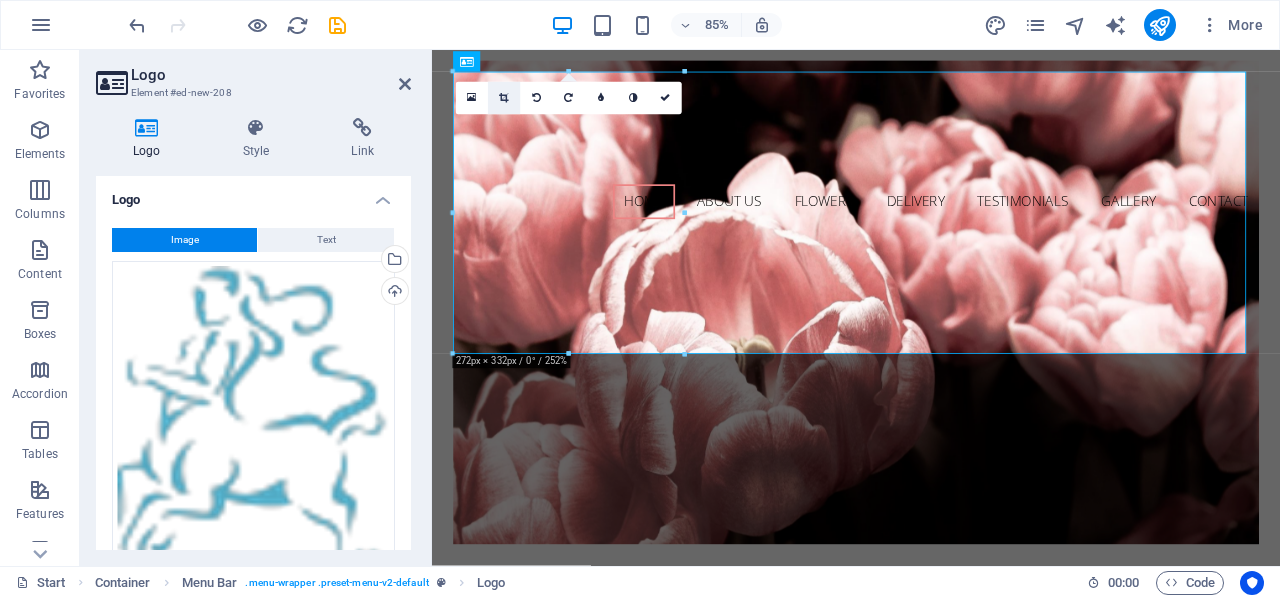 click at bounding box center (503, 98) 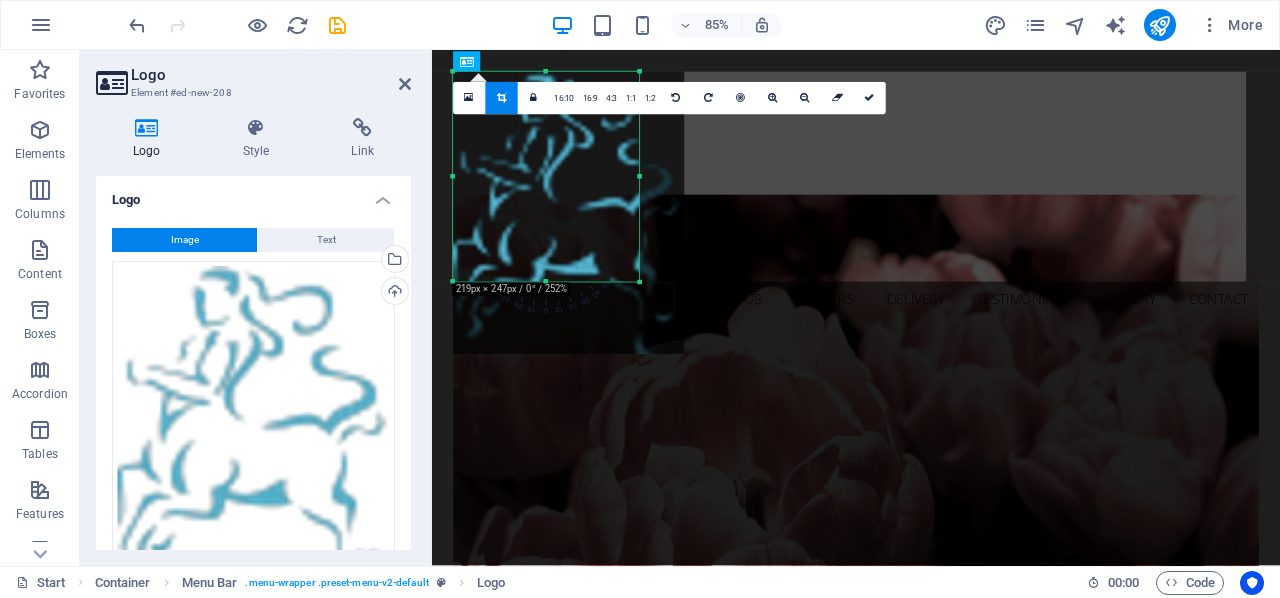 drag, startPoint x: 683, startPoint y: 351, endPoint x: 629, endPoint y: 265, distance: 101.54802 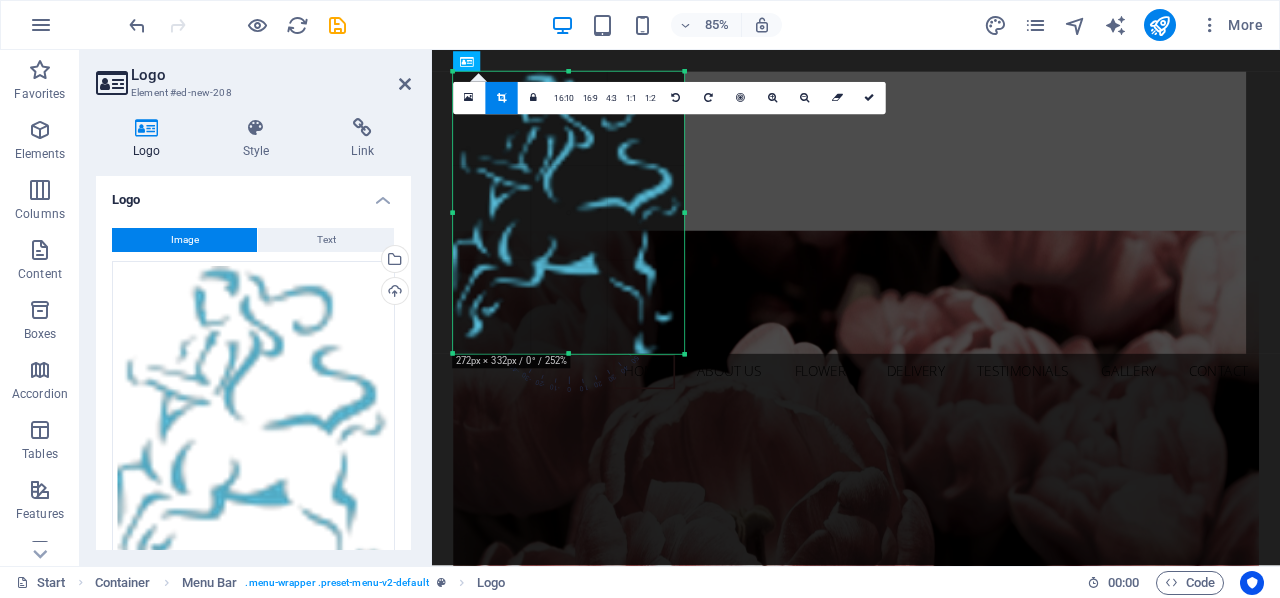 drag, startPoint x: 637, startPoint y: 279, endPoint x: 683, endPoint y: 365, distance: 97.52948 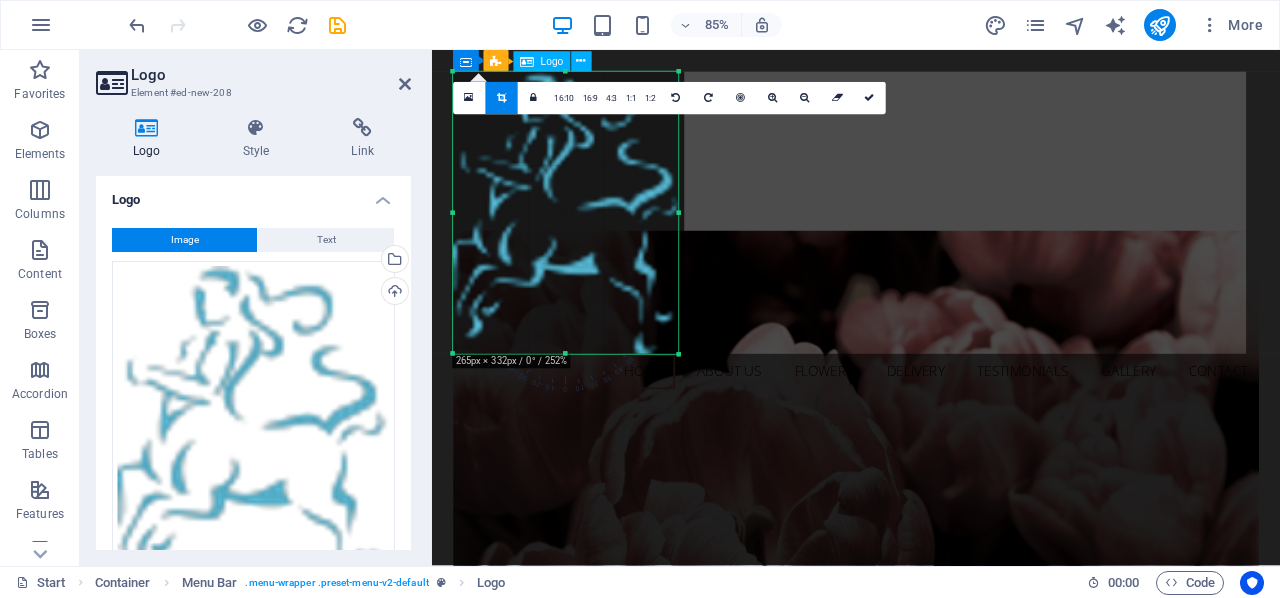 click at bounding box center [931, 242] 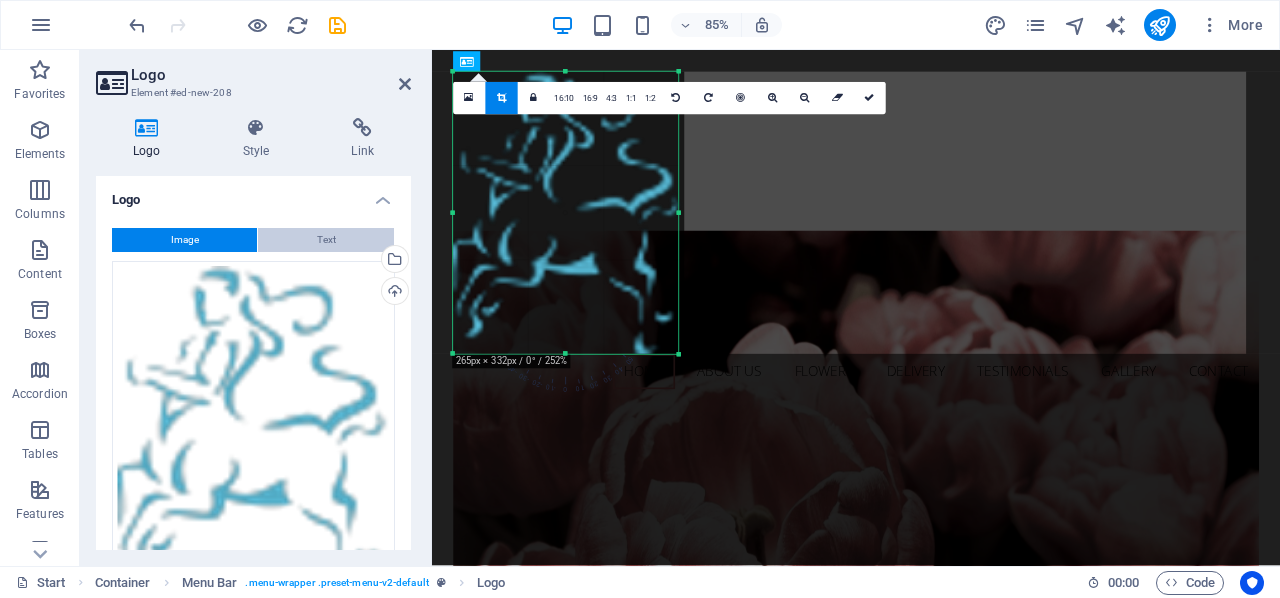 click on "Text" at bounding box center [326, 240] 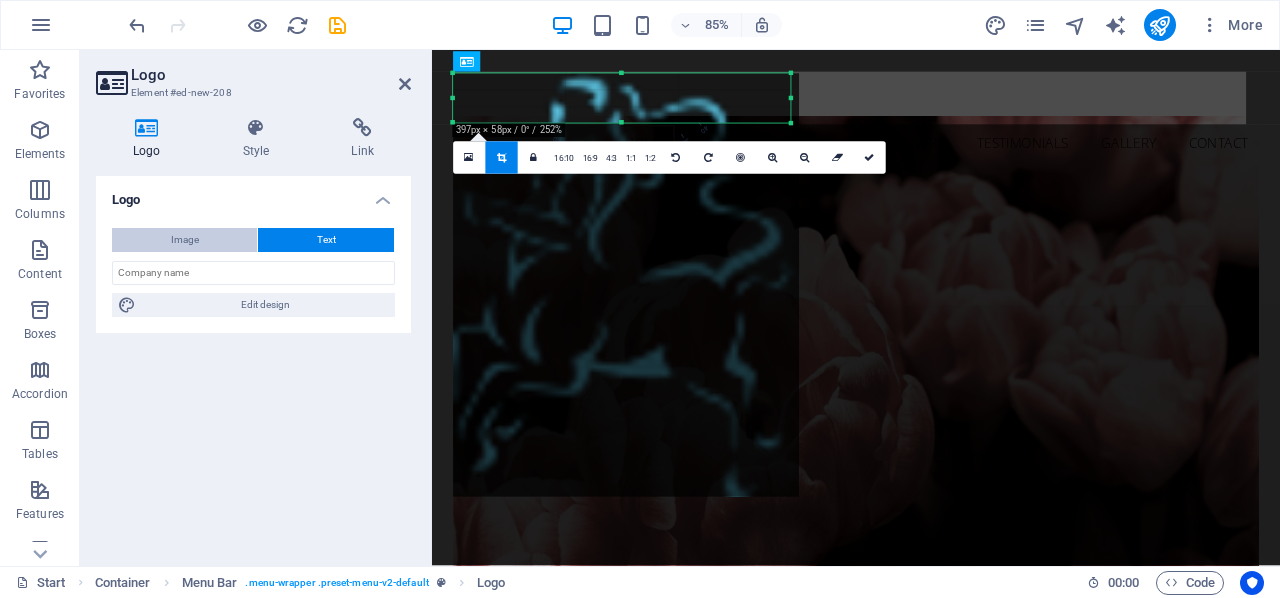 click on "Image" at bounding box center [184, 240] 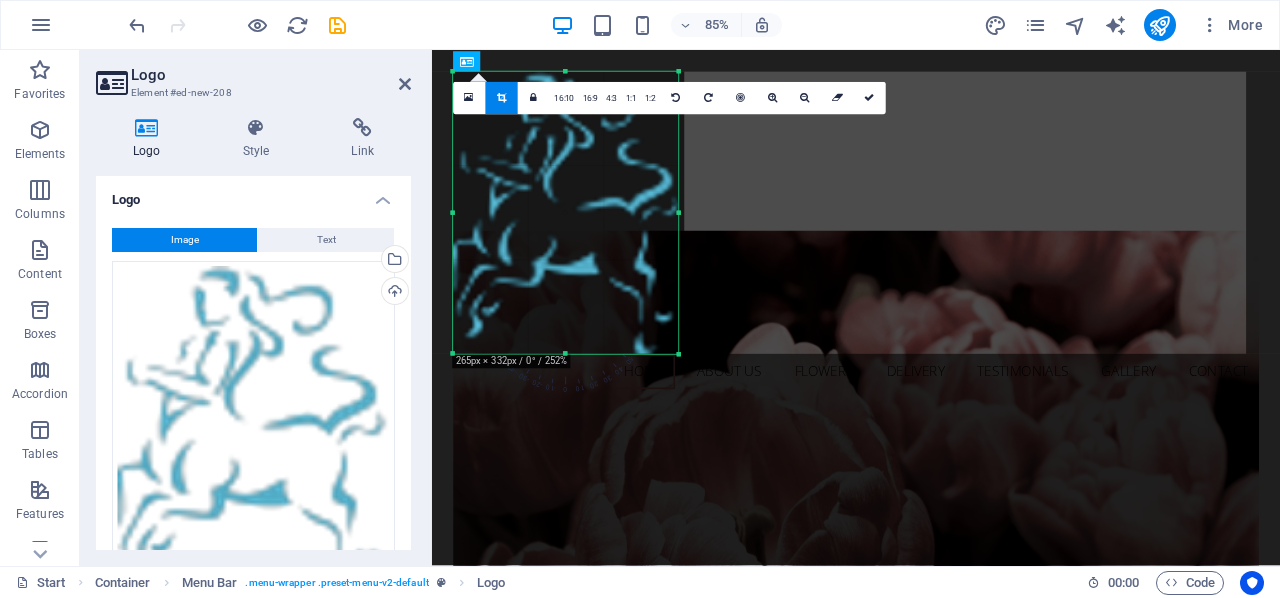 click at bounding box center [568, 213] 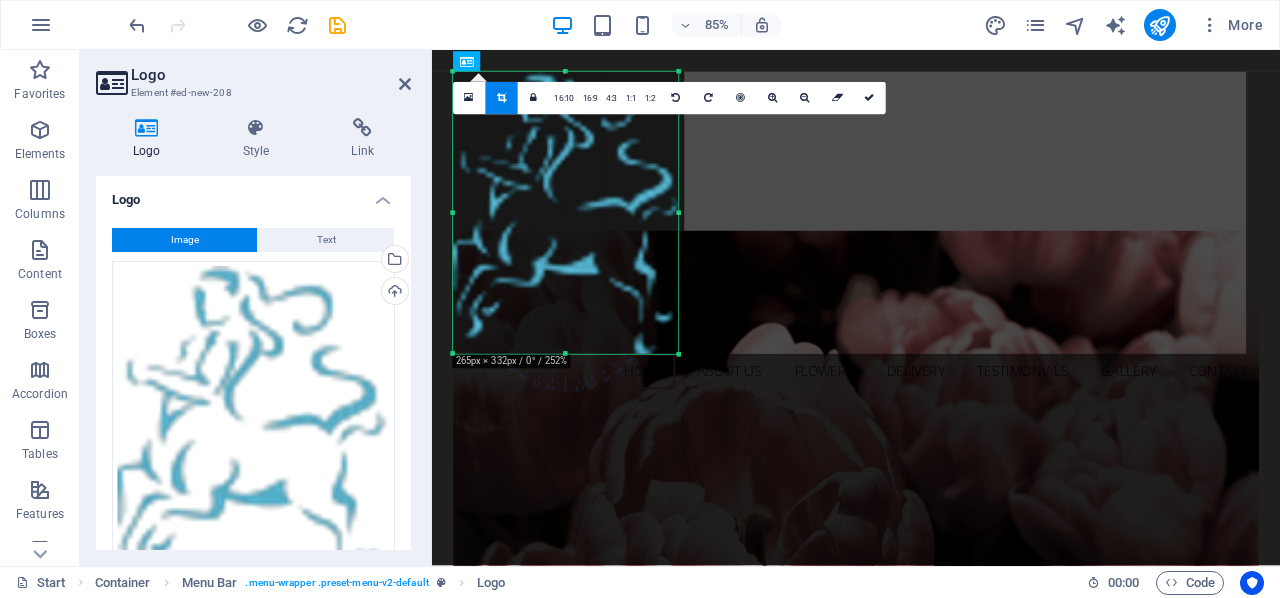 click at bounding box center (469, 98) 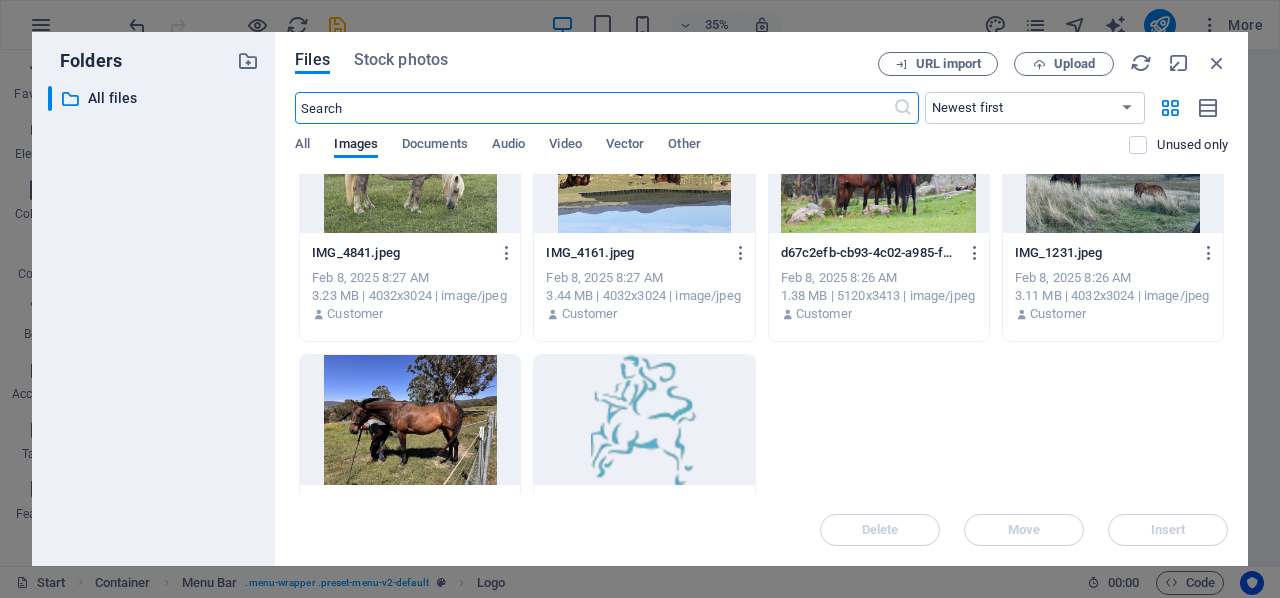 scroll, scrollTop: 833, scrollLeft: 0, axis: vertical 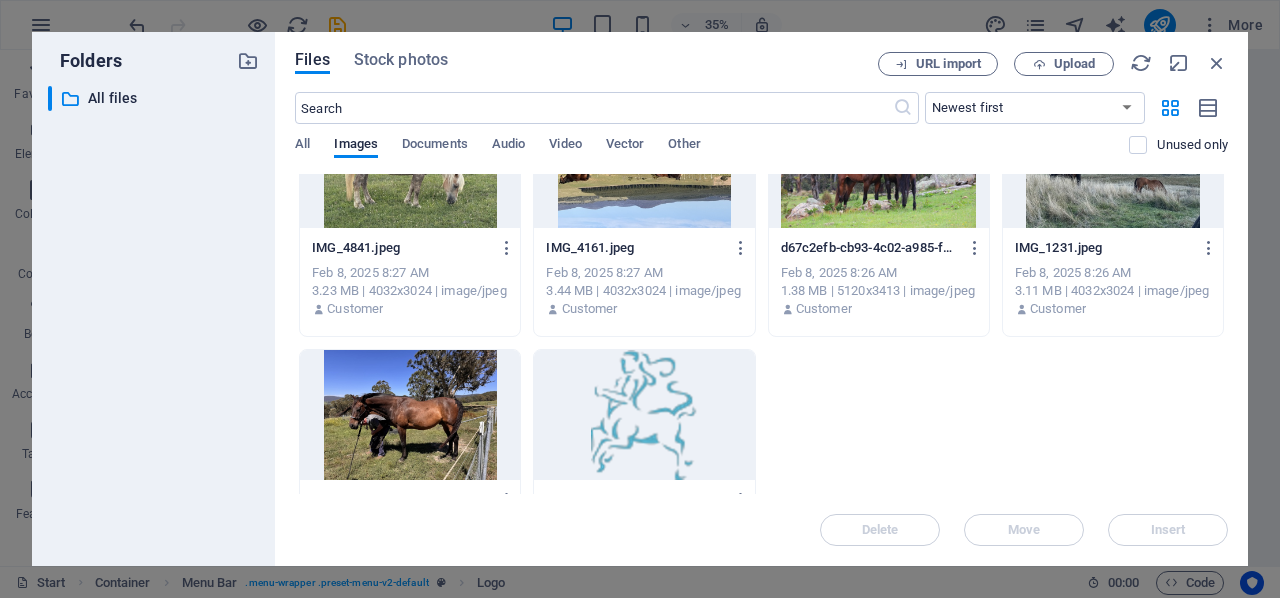 click at bounding box center (644, 415) 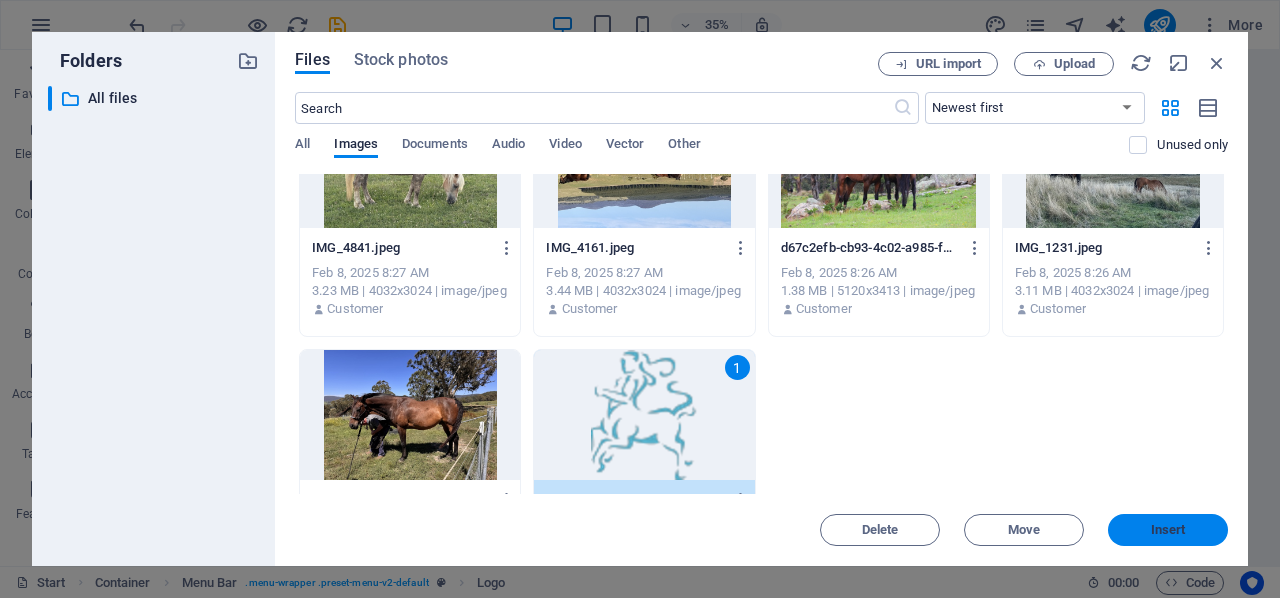 click on "Insert" at bounding box center (1168, 530) 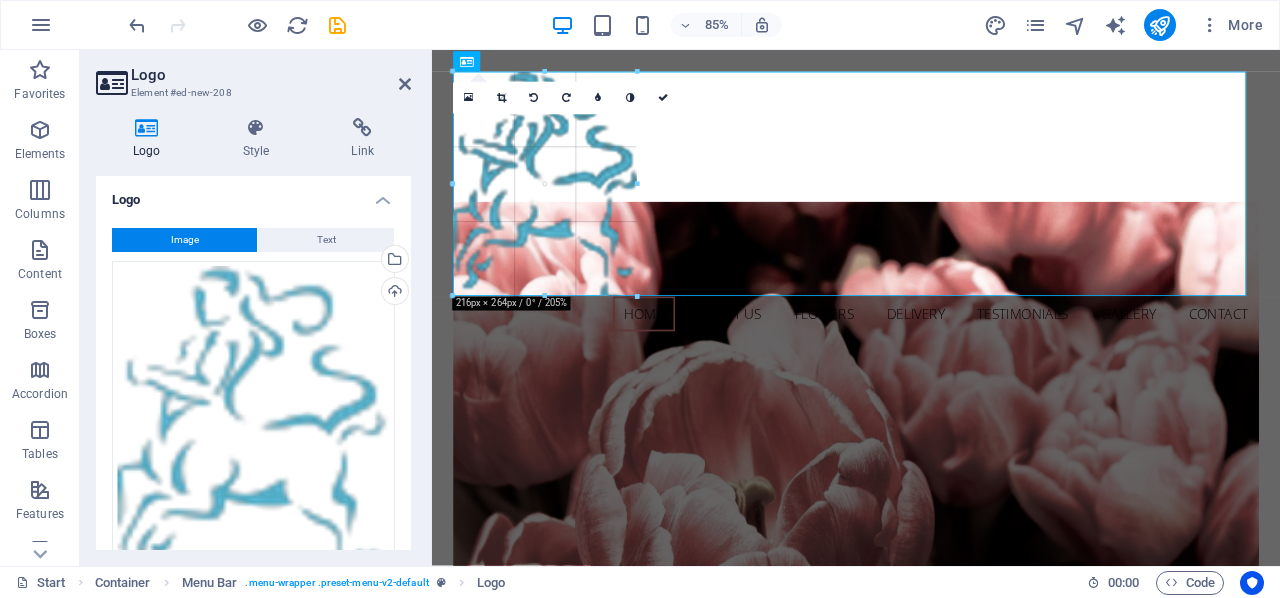 drag, startPoint x: 455, startPoint y: 73, endPoint x: 498, endPoint y: 126, distance: 68.24954 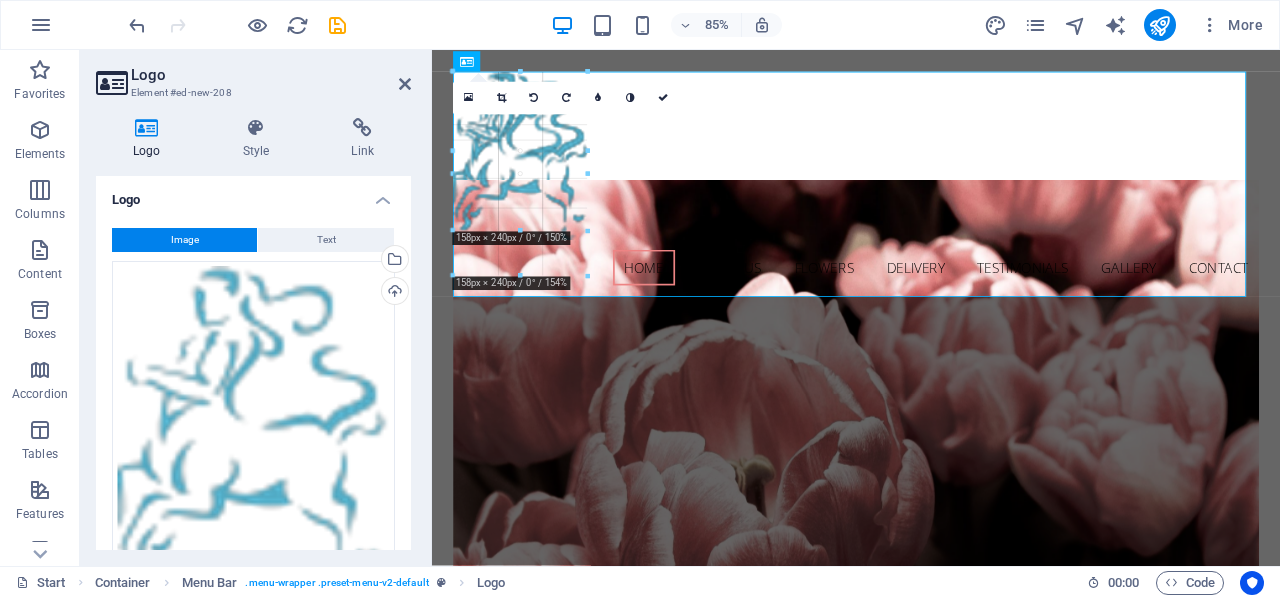 drag, startPoint x: 454, startPoint y: 73, endPoint x: 543, endPoint y: 207, distance: 160.8633 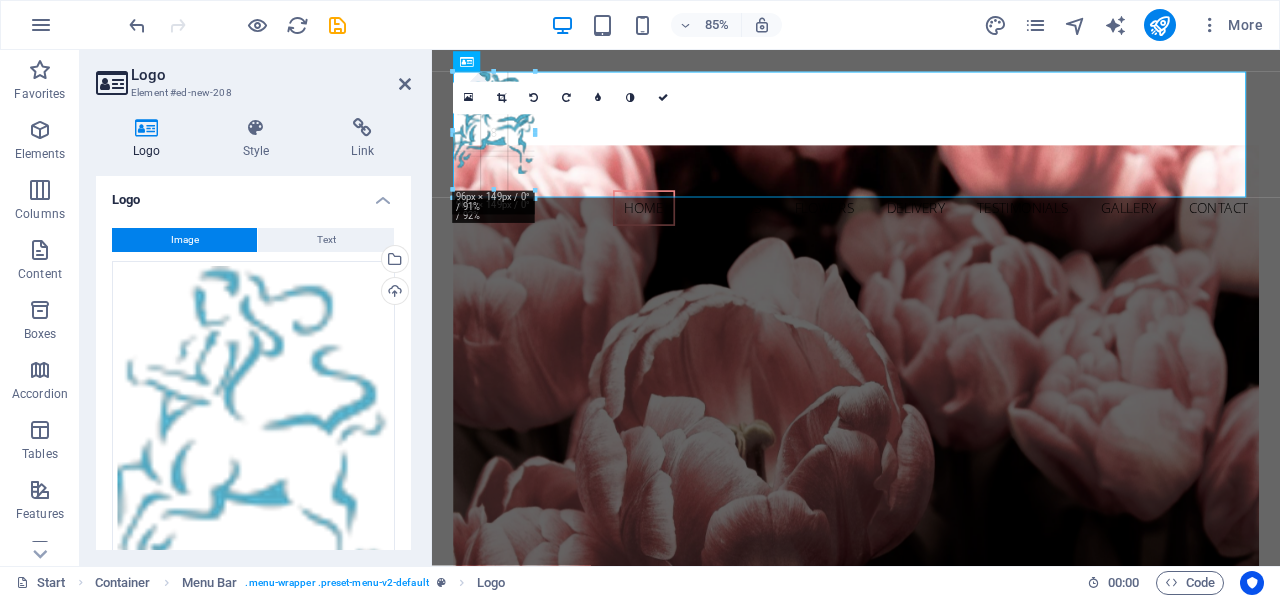 drag, startPoint x: 453, startPoint y: 71, endPoint x: 489, endPoint y: 155, distance: 91.389275 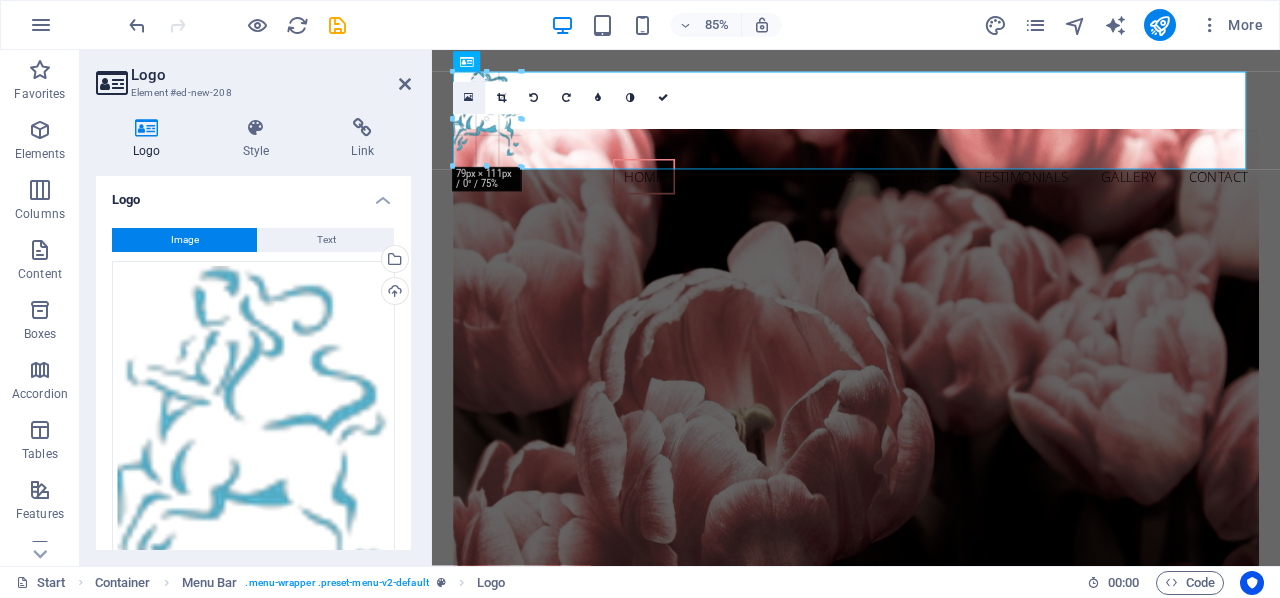 drag, startPoint x: 454, startPoint y: 72, endPoint x: 472, endPoint y: 106, distance: 38.470768 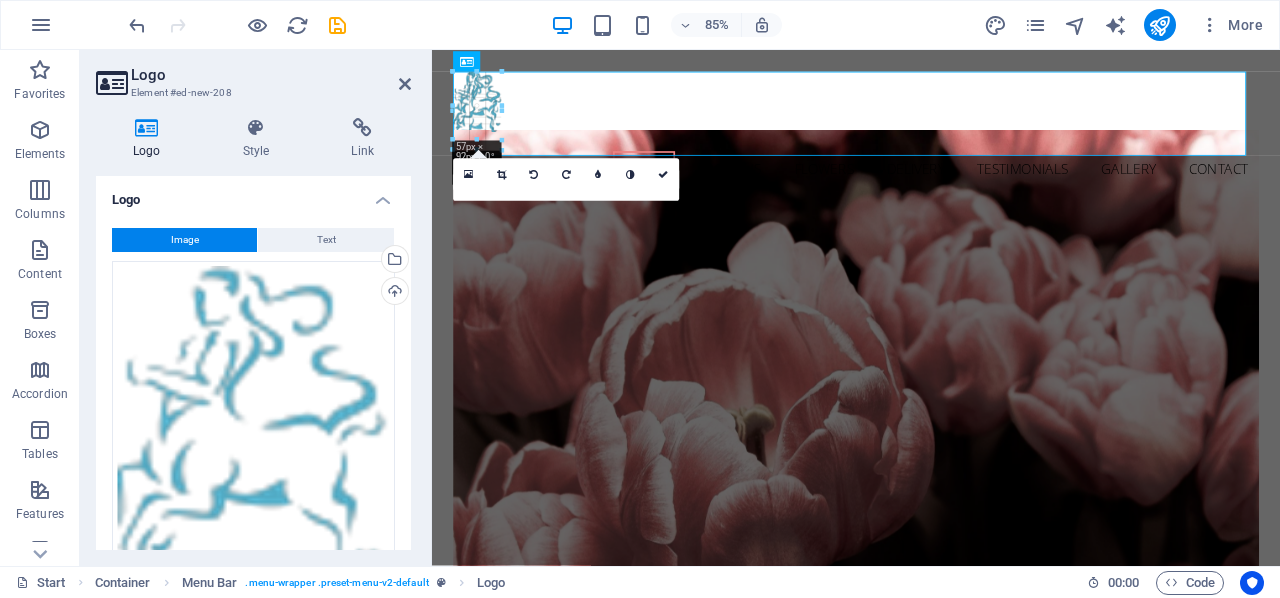 drag, startPoint x: 455, startPoint y: 75, endPoint x: 484, endPoint y: 115, distance: 49.40648 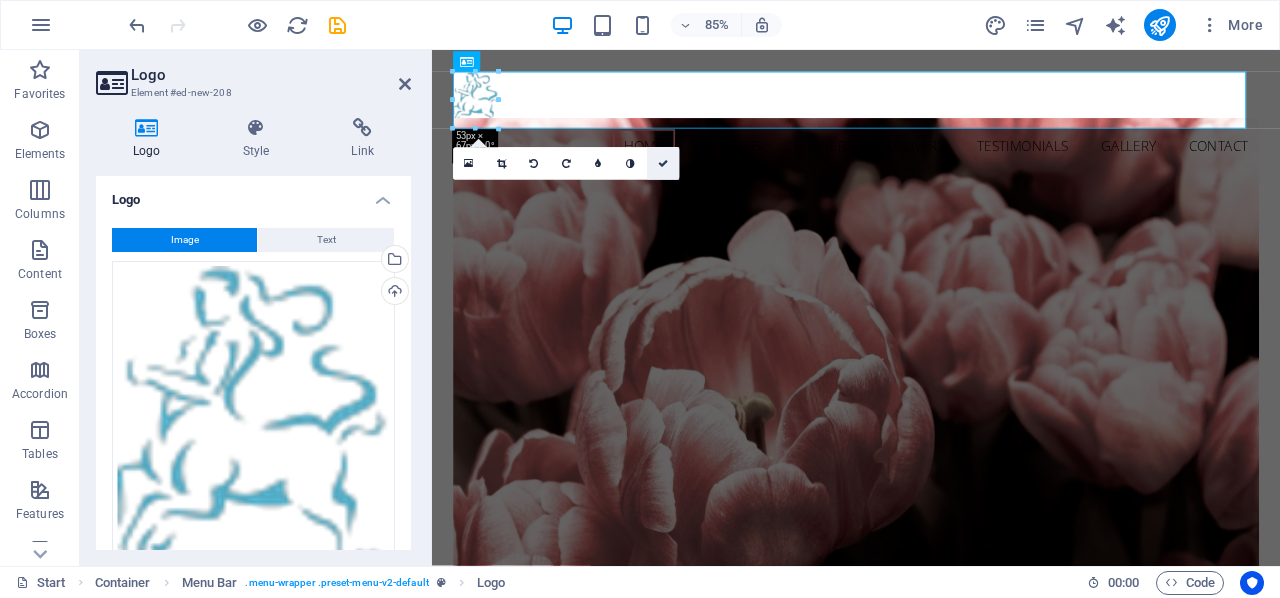 click at bounding box center [663, 163] 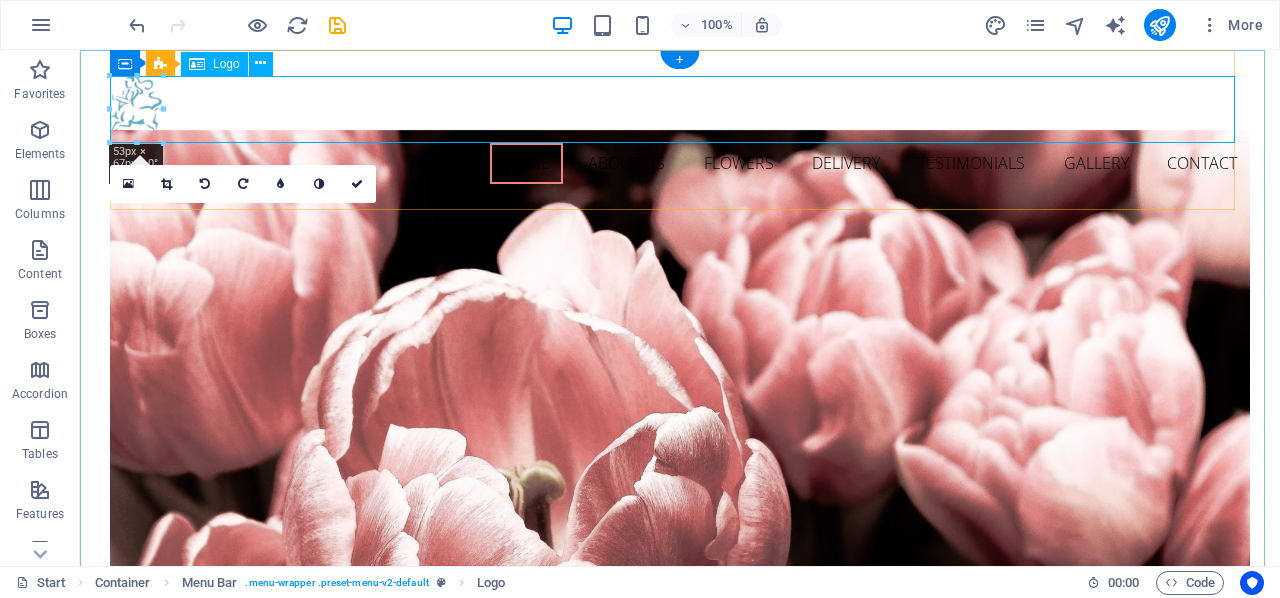 click at bounding box center [680, 109] 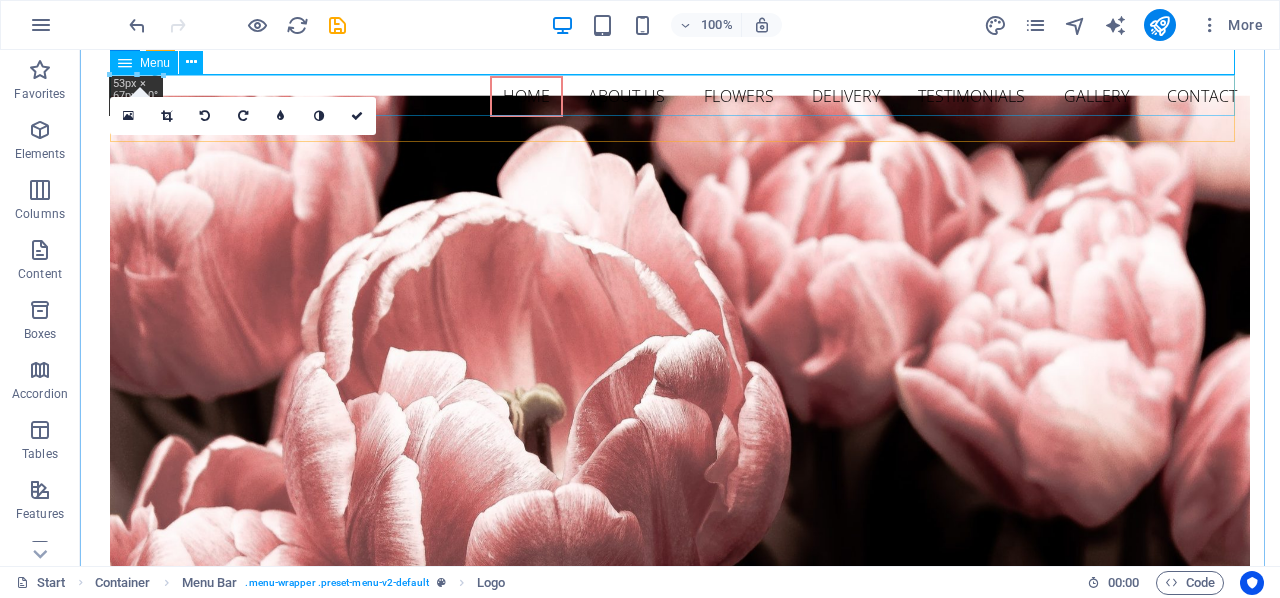 scroll, scrollTop: 0, scrollLeft: 0, axis: both 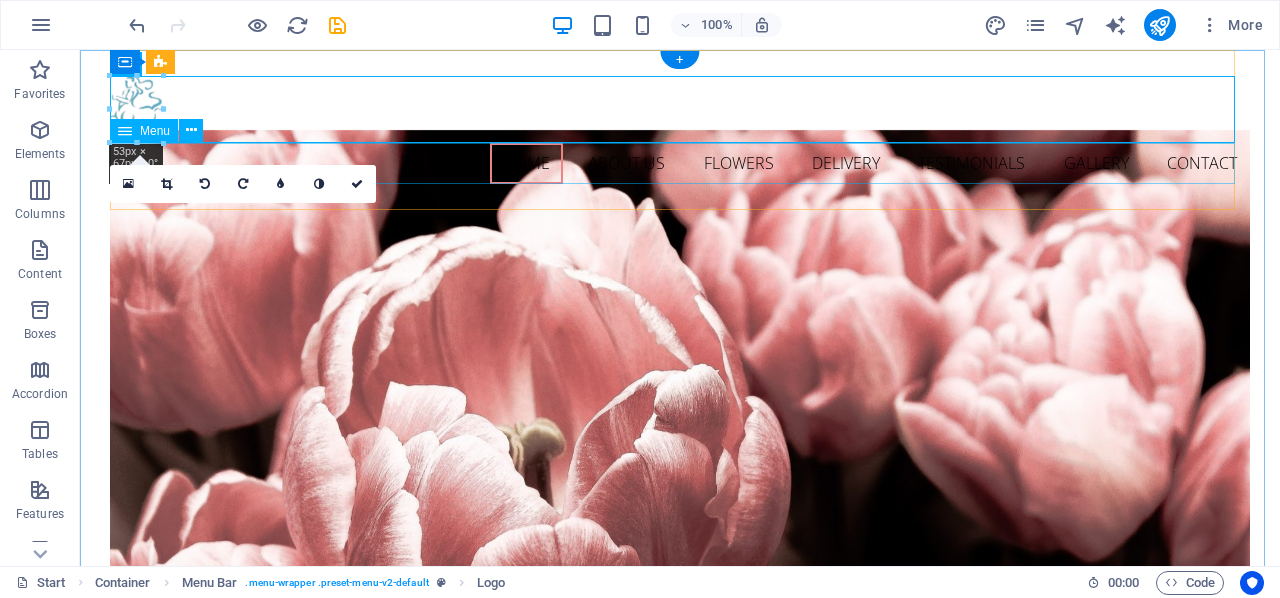 click on "Home About us Flowers Delivery Testimonials Gallery Contact" at bounding box center [680, 164] 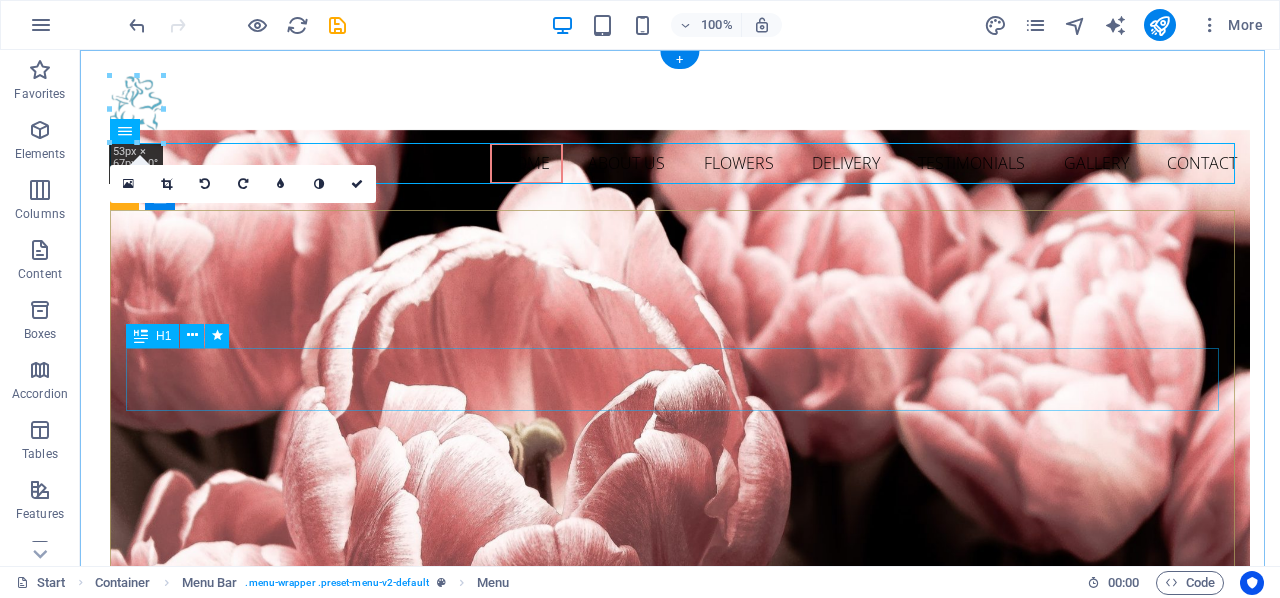 click on "Flower Store in Florida" at bounding box center (680, 837) 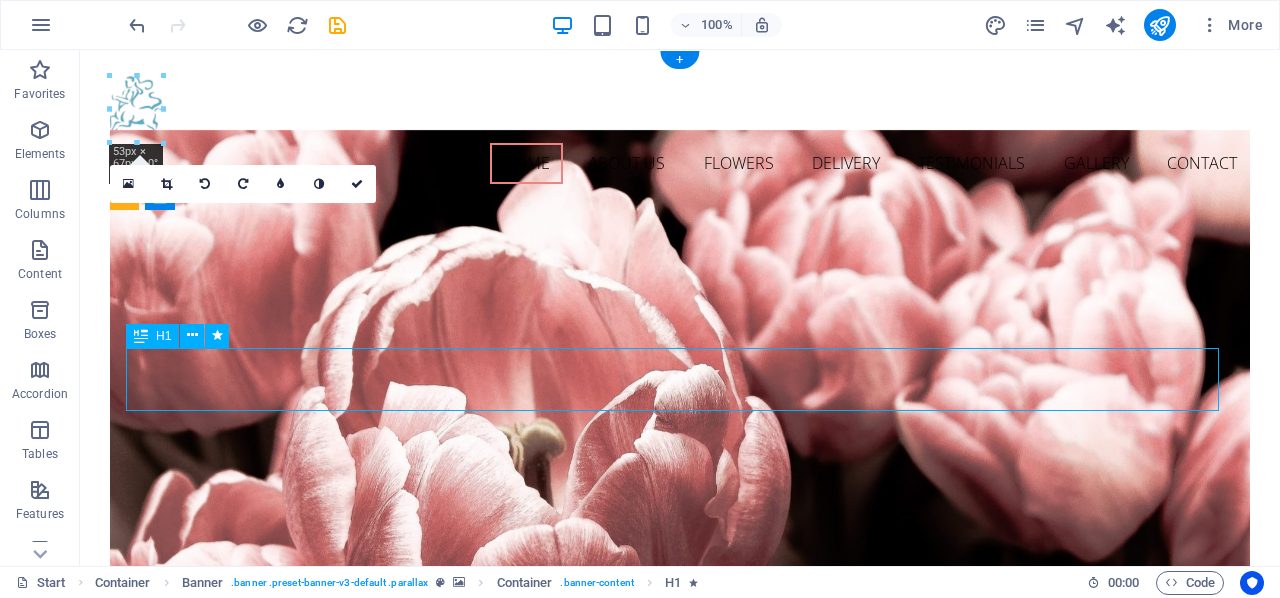 click on "Flower Store in Florida" at bounding box center [680, 837] 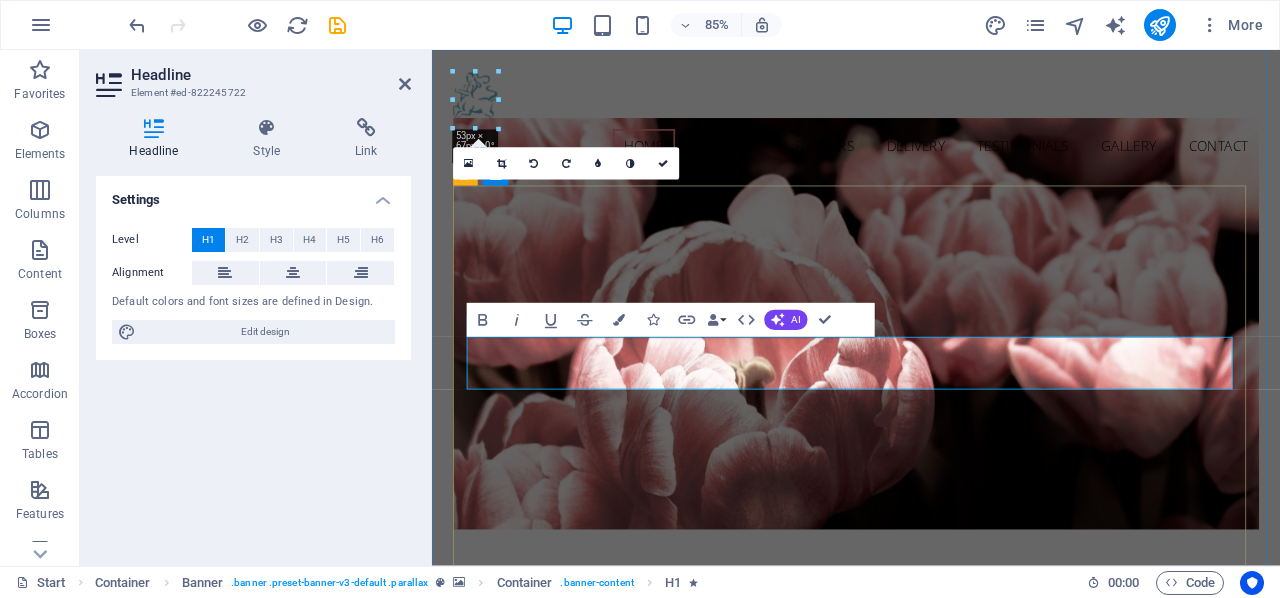 click on "Flower Store in Florida" at bounding box center (931, 836) 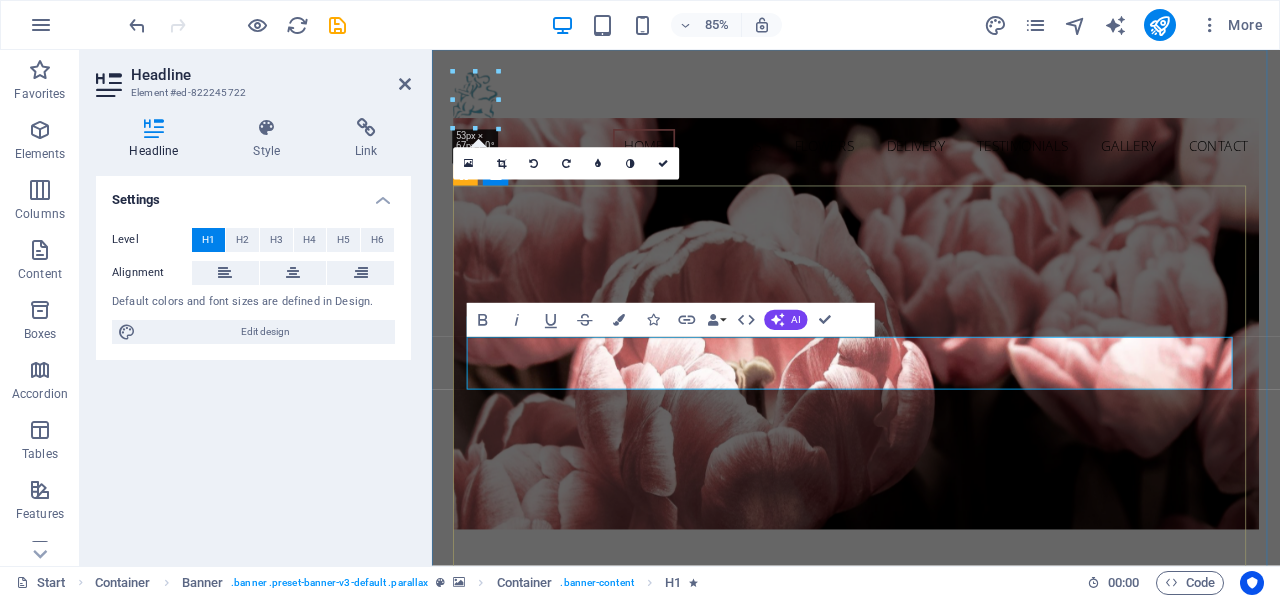 click on "Flower Store in Florida" at bounding box center [931, 836] 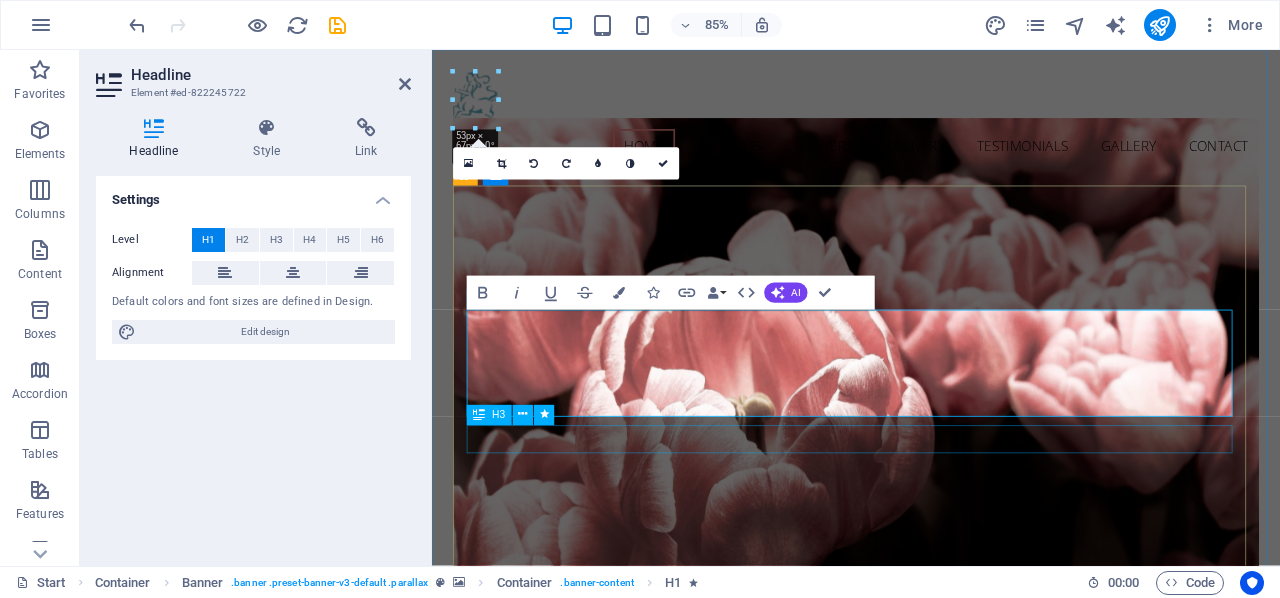 click on "Come and visit our wonderful arrangements" at bounding box center [931, 1043] 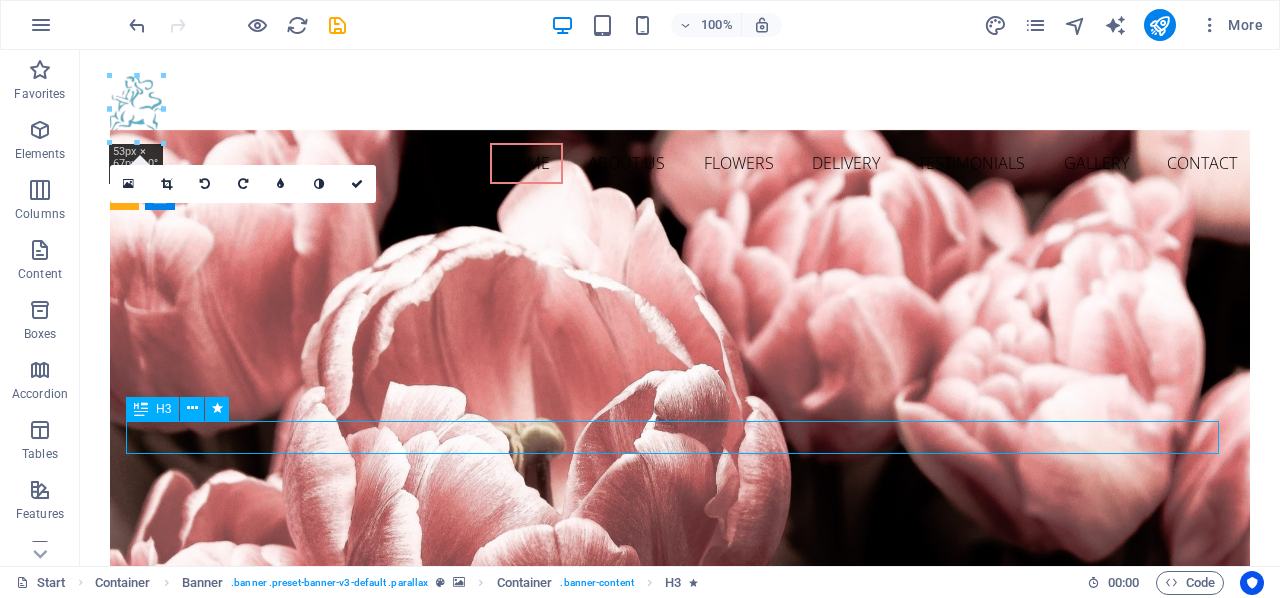 click on "Come and visit our wonderful arrangements" at bounding box center [680, 895] 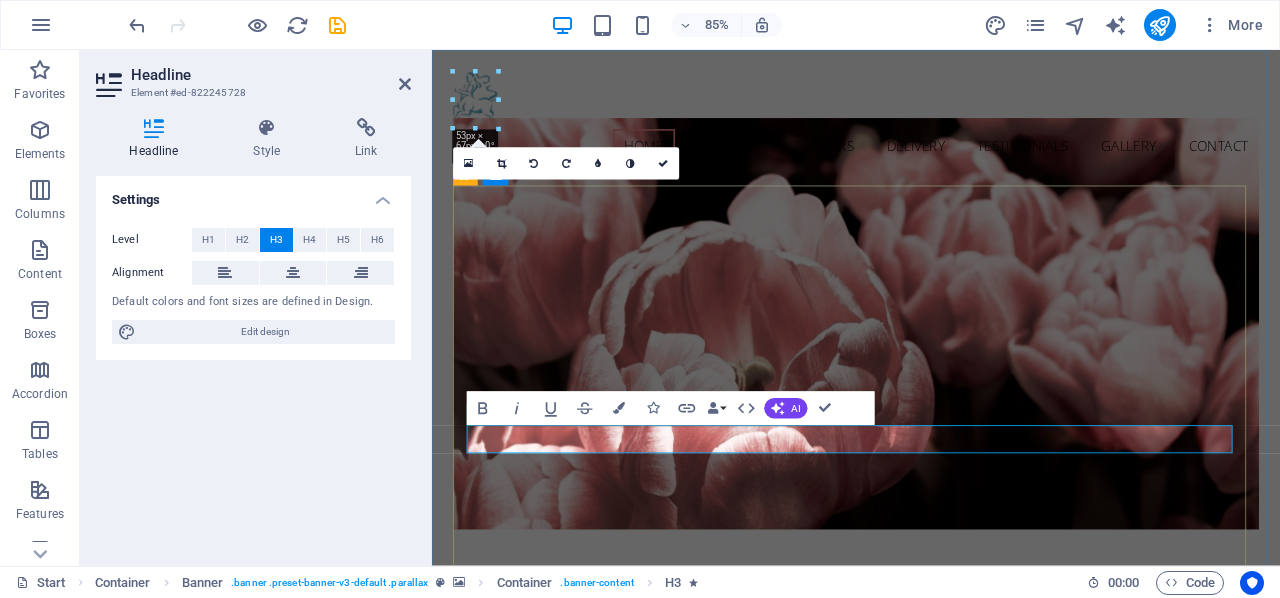 click on "Come and visit our wonderful arrangements" at bounding box center [931, 957] 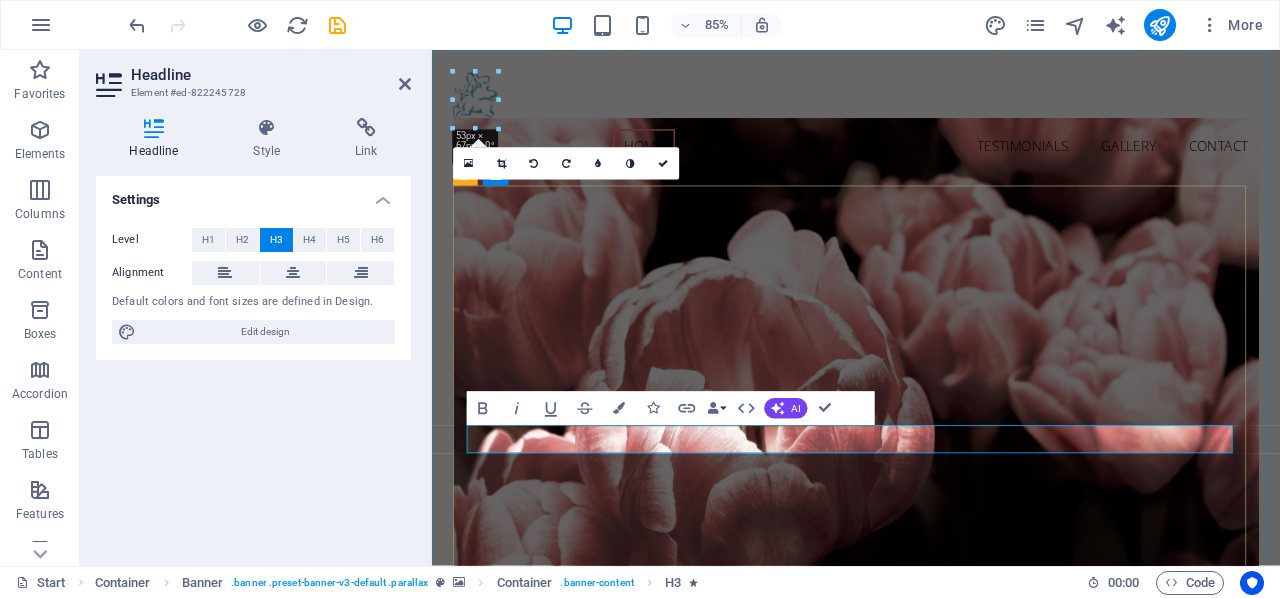 click on "a beautiful property near" at bounding box center [931, 1042] 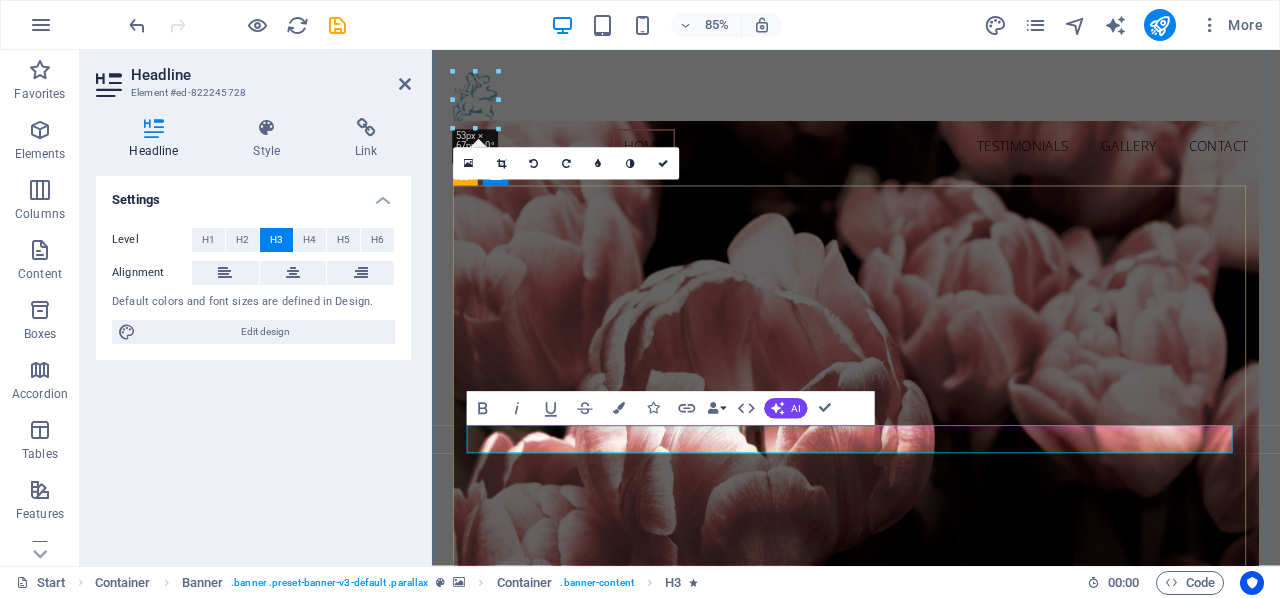 scroll, scrollTop: 7, scrollLeft: 0, axis: vertical 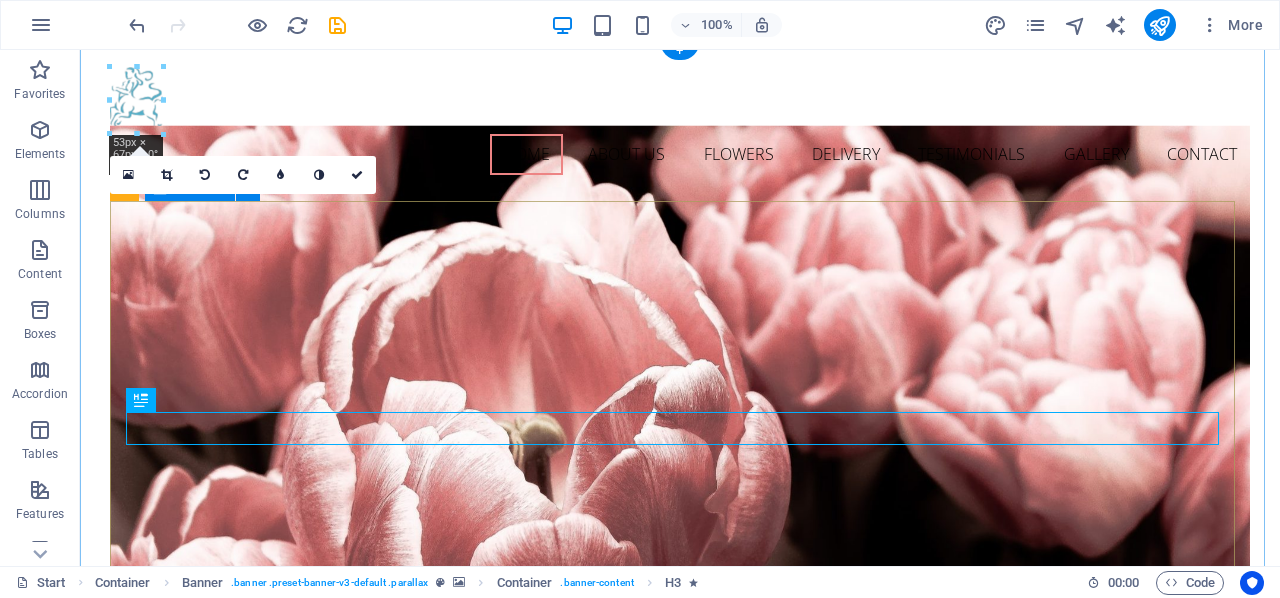 click on "agistment for aged and retired horses a beautiful 130 acre property near braidwood nsw  Learn more" at bounding box center [680, 884] 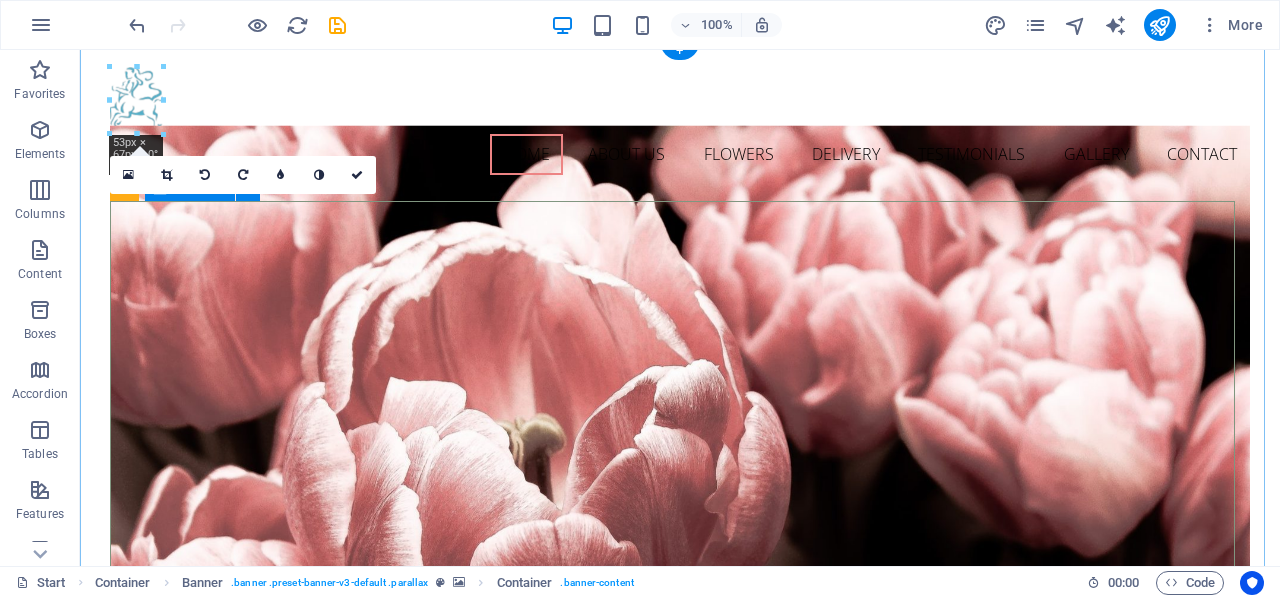 click on "agistment for aged and retired horses a beautiful 130 acre property near braidwood nsw  Learn more" at bounding box center (680, 884) 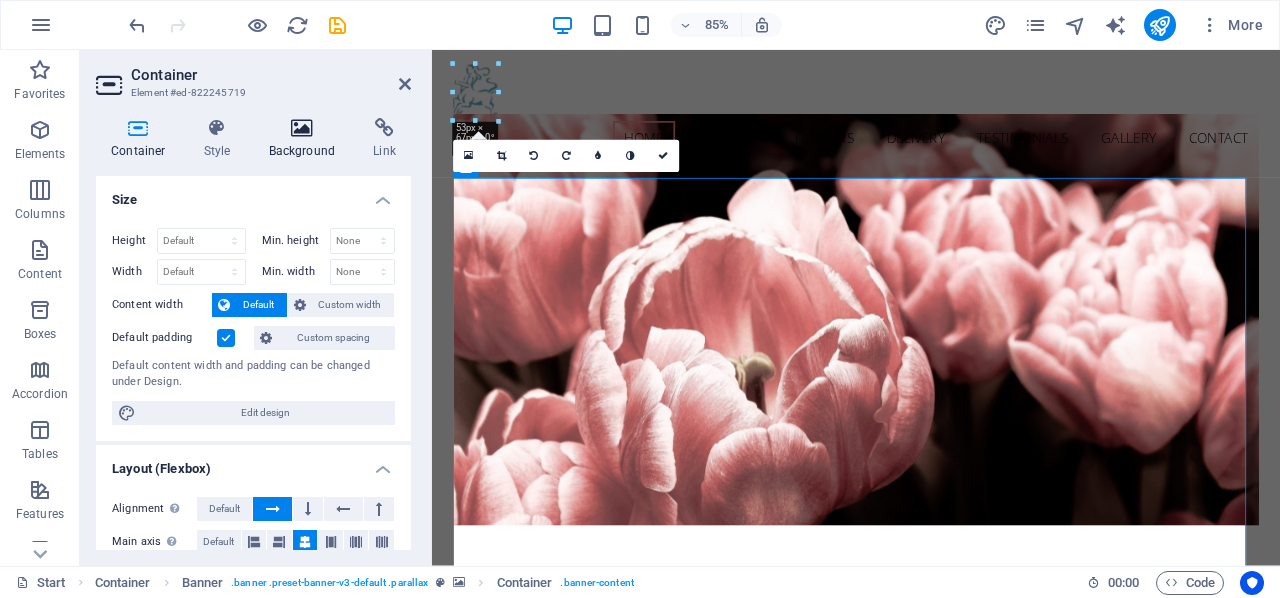 click at bounding box center [302, 128] 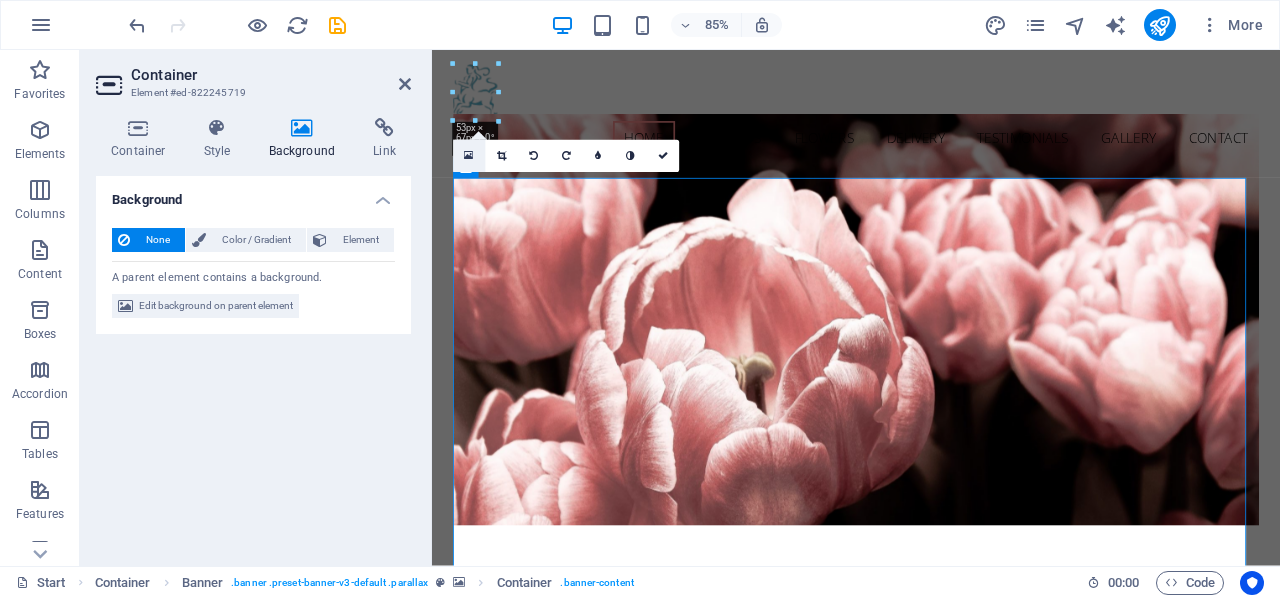 click at bounding box center [469, 156] 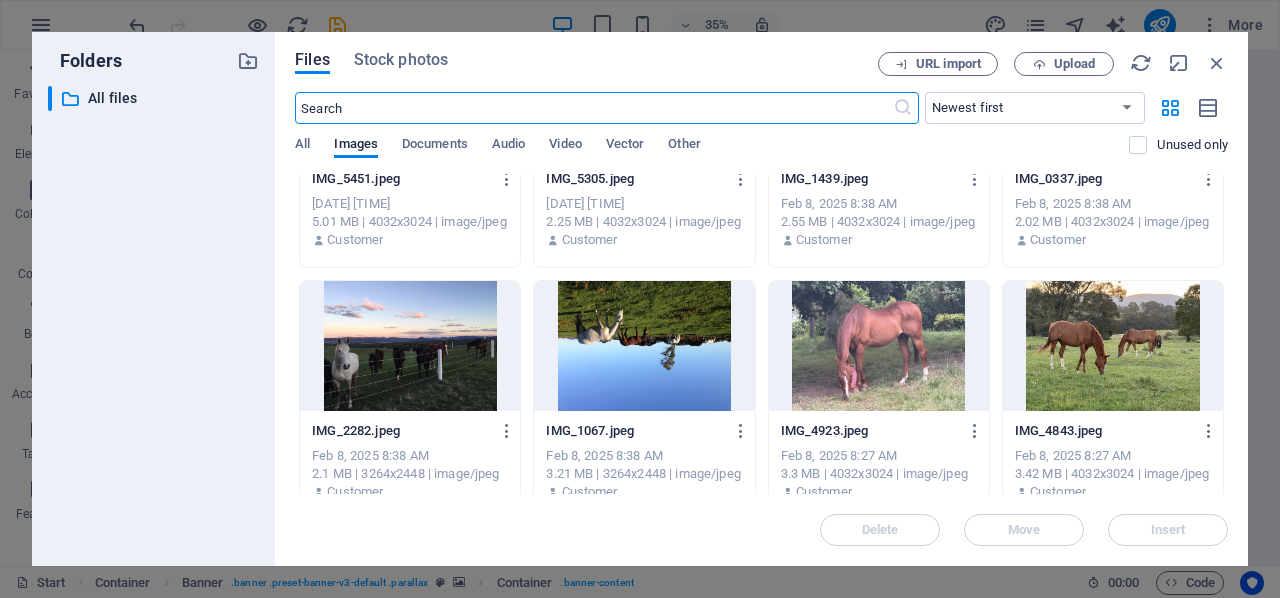 scroll, scrollTop: 400, scrollLeft: 0, axis: vertical 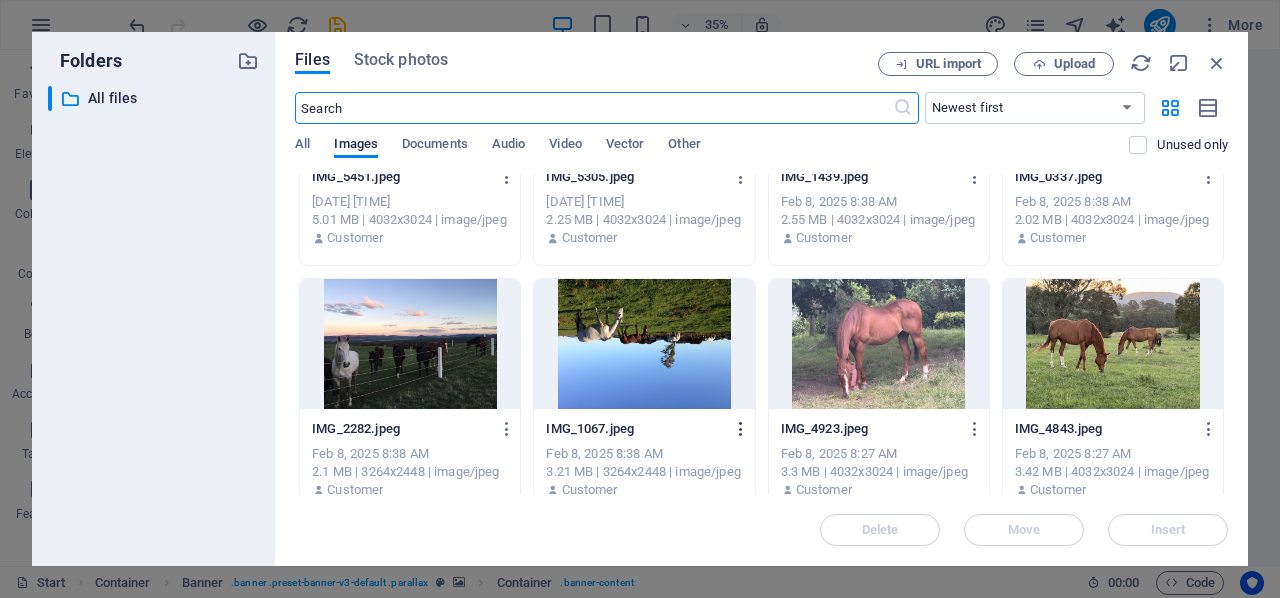 click at bounding box center [741, 429] 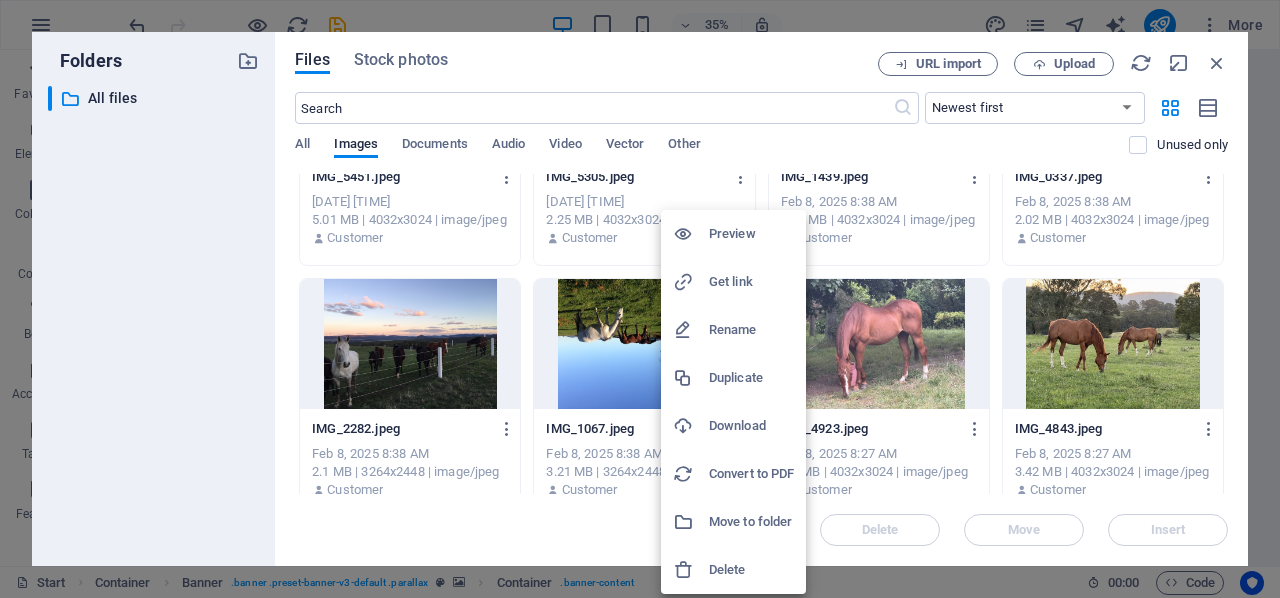 click at bounding box center (640, 299) 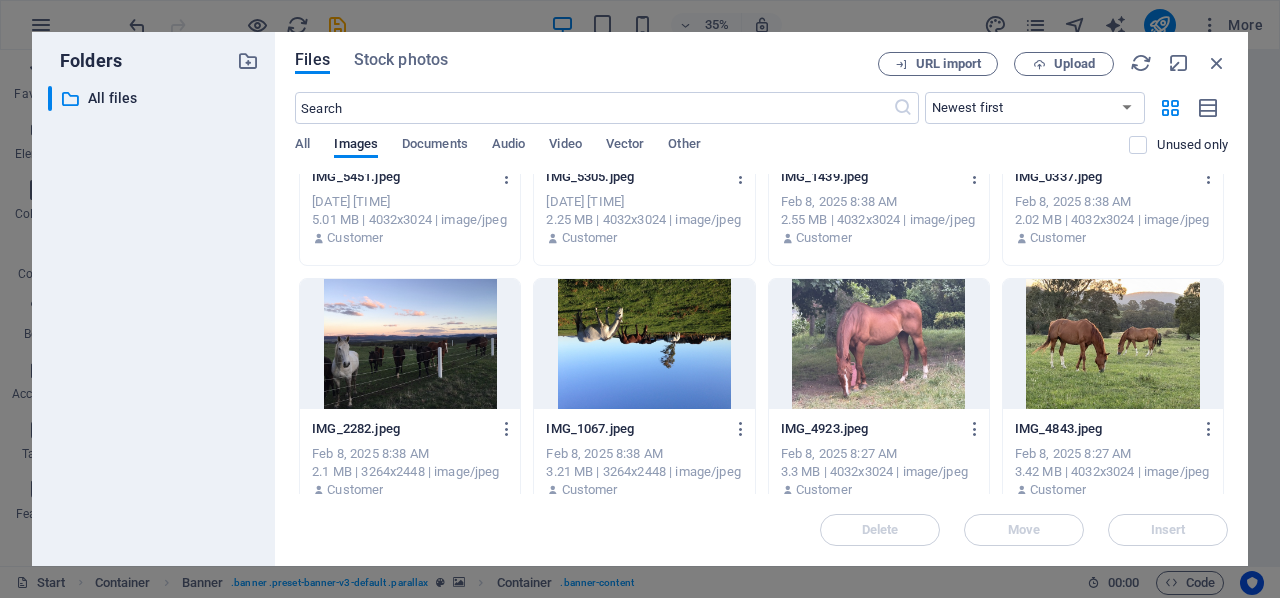 click at bounding box center [644, 344] 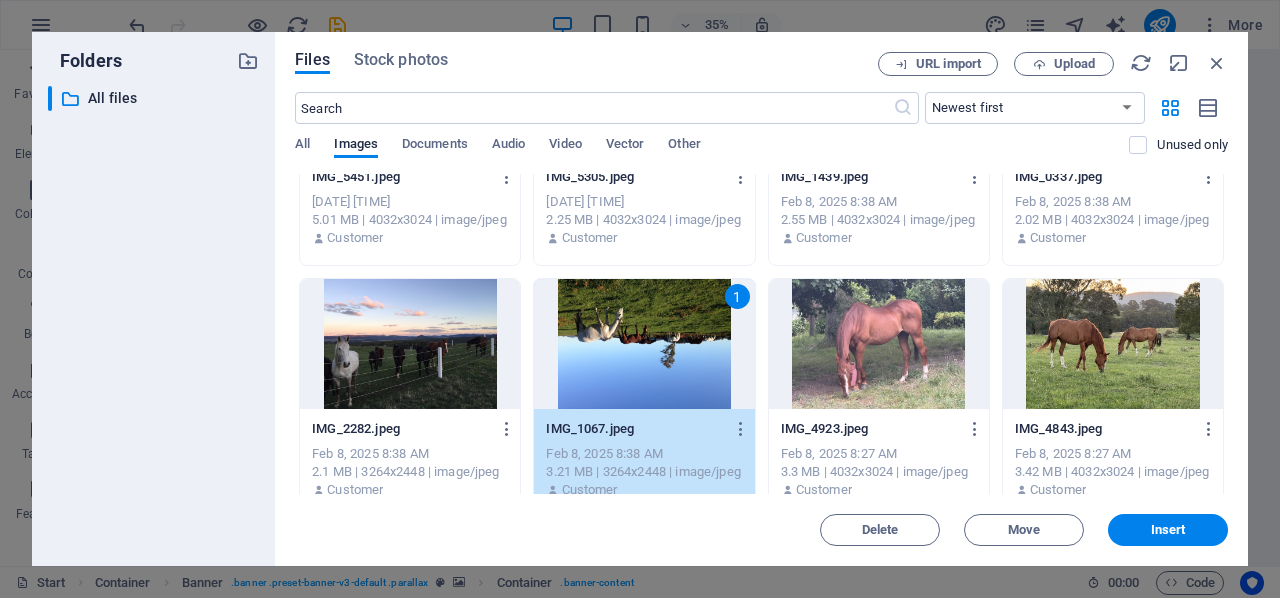 click on "1" at bounding box center (644, 344) 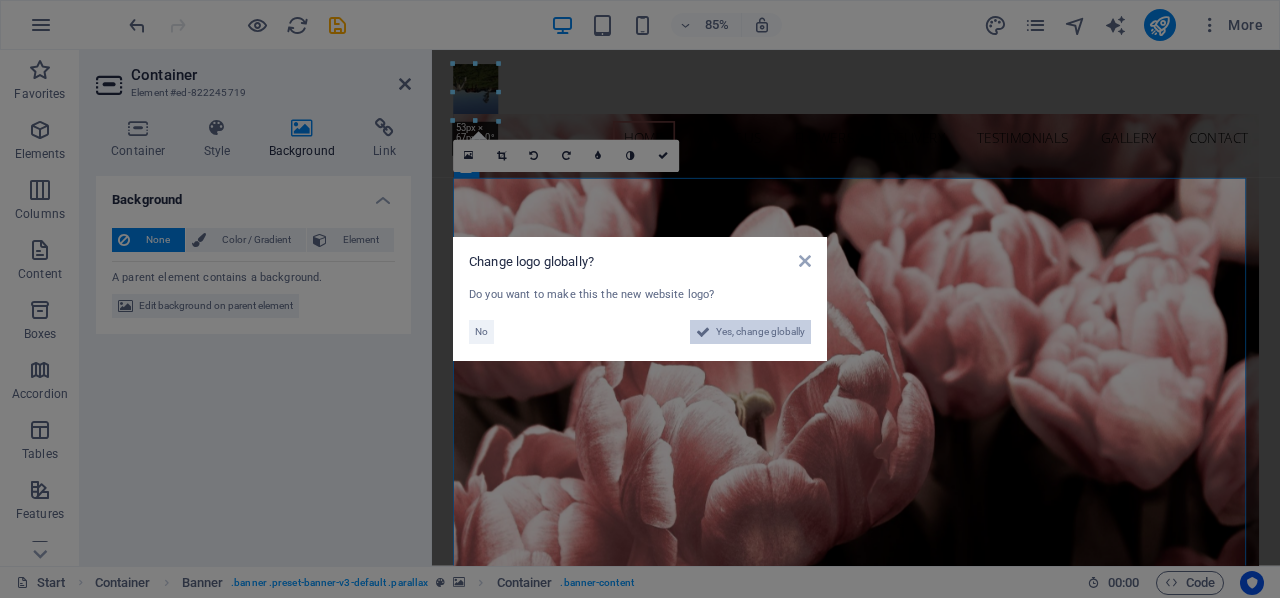 click on "Yes, change globally" at bounding box center [750, 332] 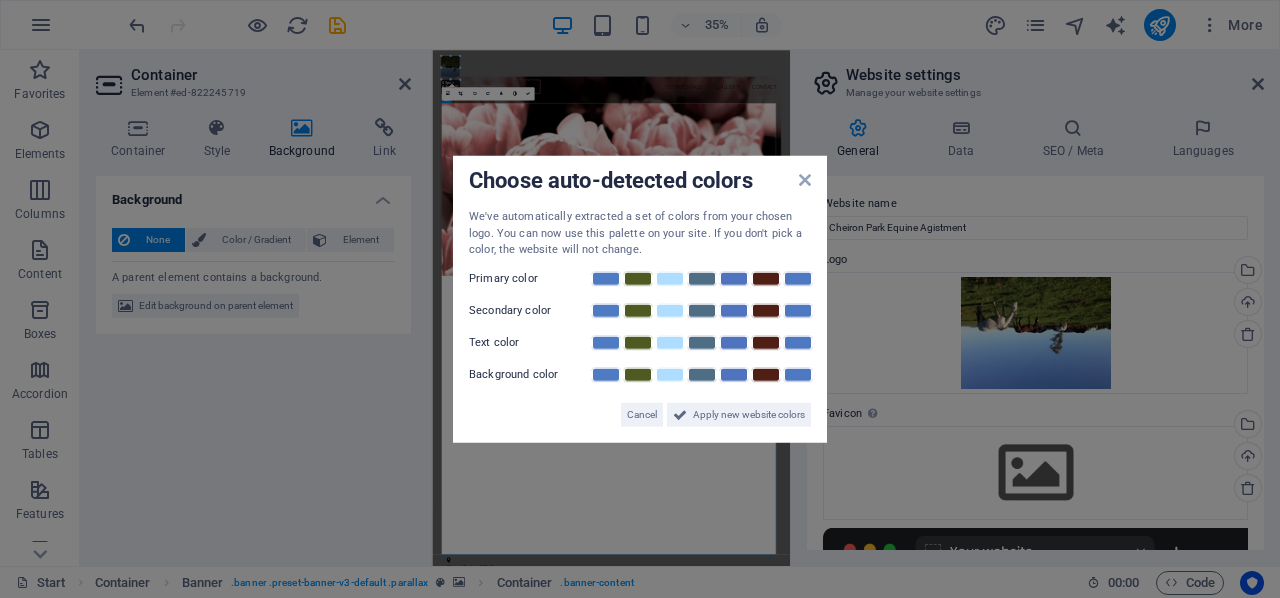 click on "Choose auto-detected colors We've automatically extracted a set of colors from your chosen logo. You can now use this palette on your site. If you don't pick a color, the website will not change.  Primary color Secondary color Text color Background color Cancel Apply new website colors" at bounding box center (640, 299) 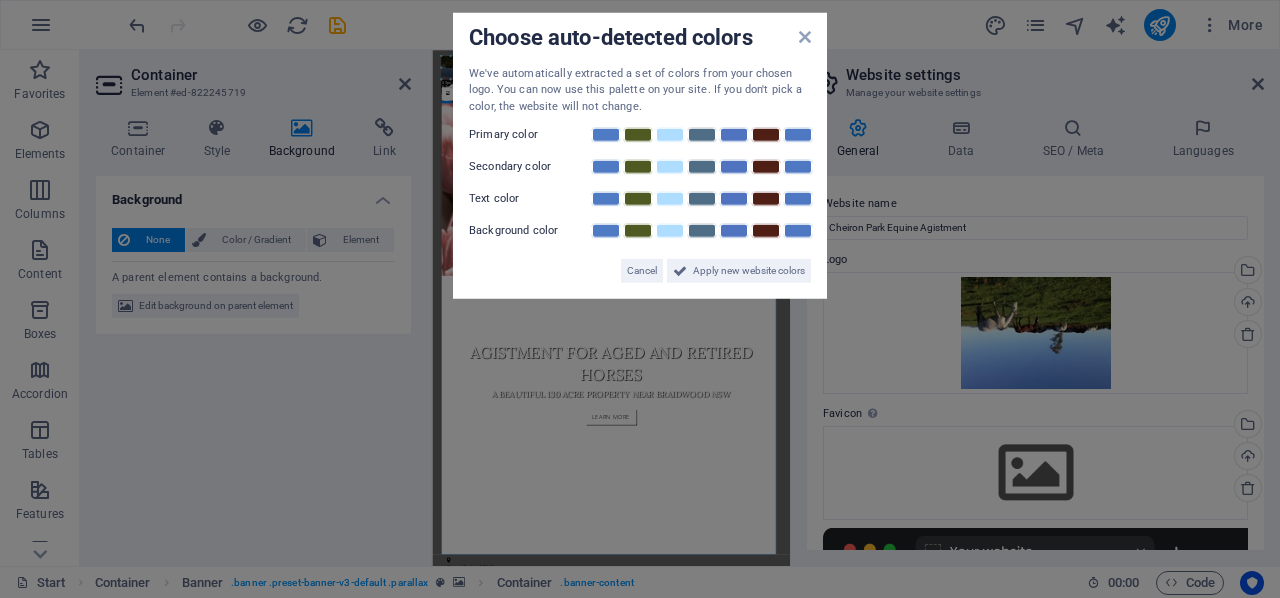 click at bounding box center [805, 37] 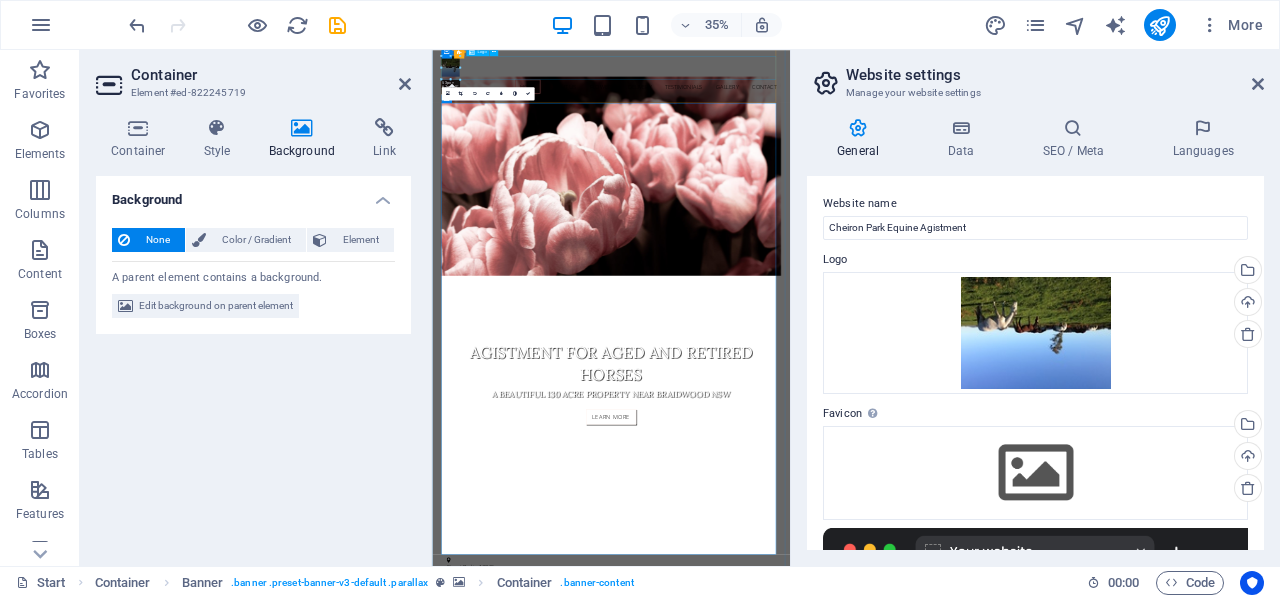 click at bounding box center [944, 100] 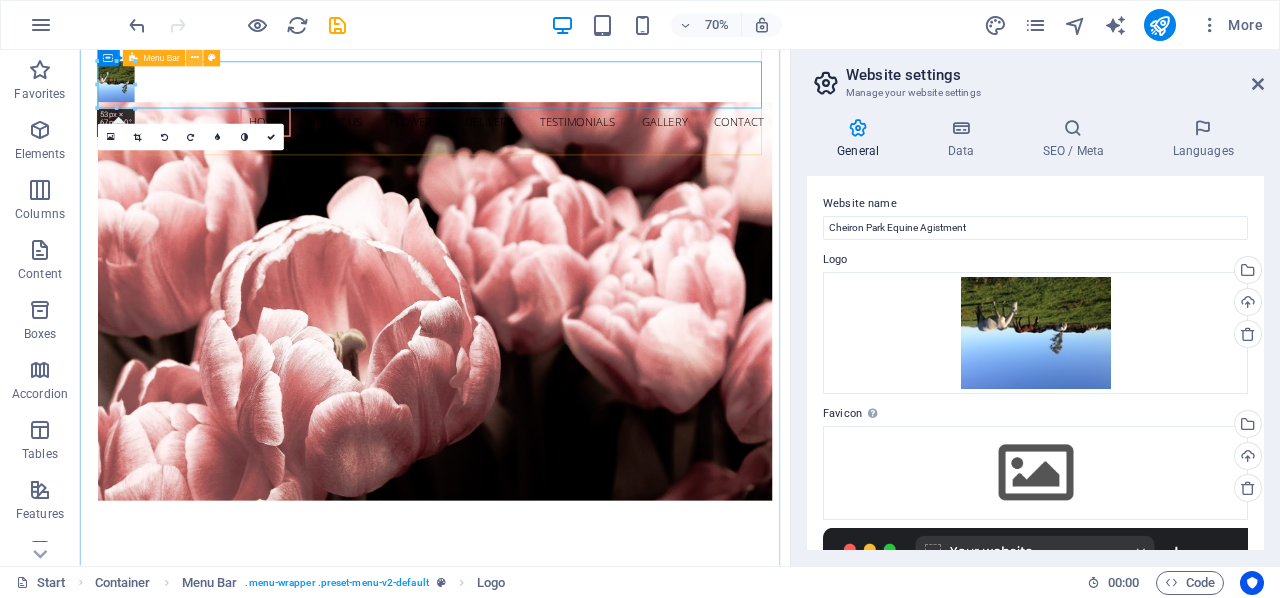 click at bounding box center [195, 58] 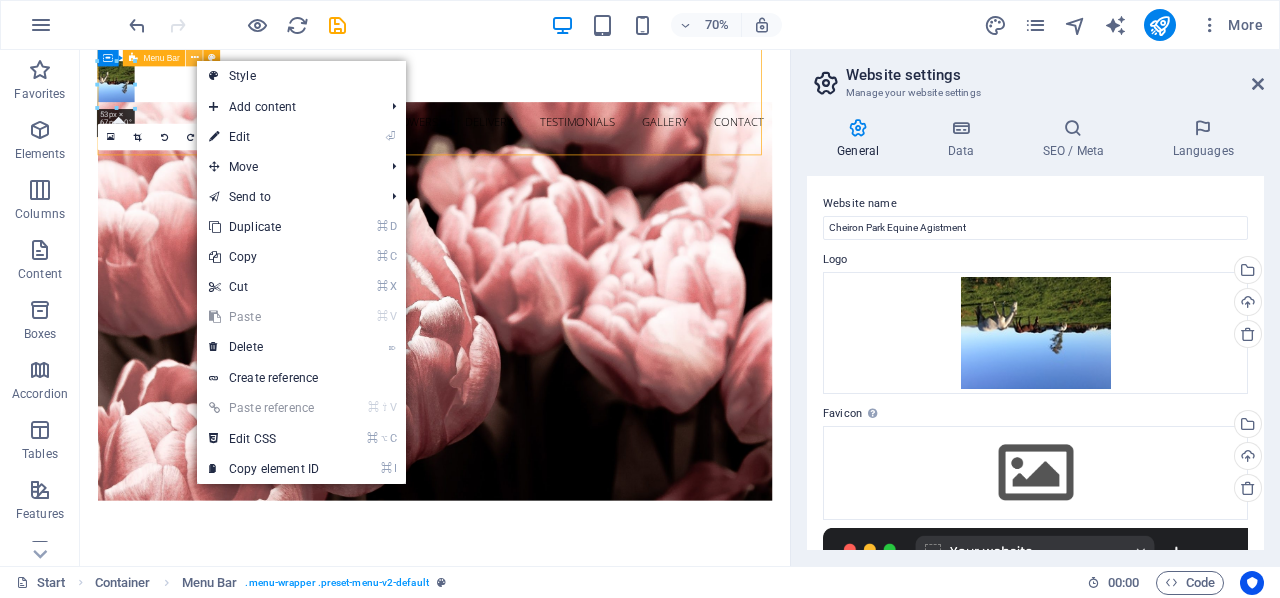 click at bounding box center (195, 58) 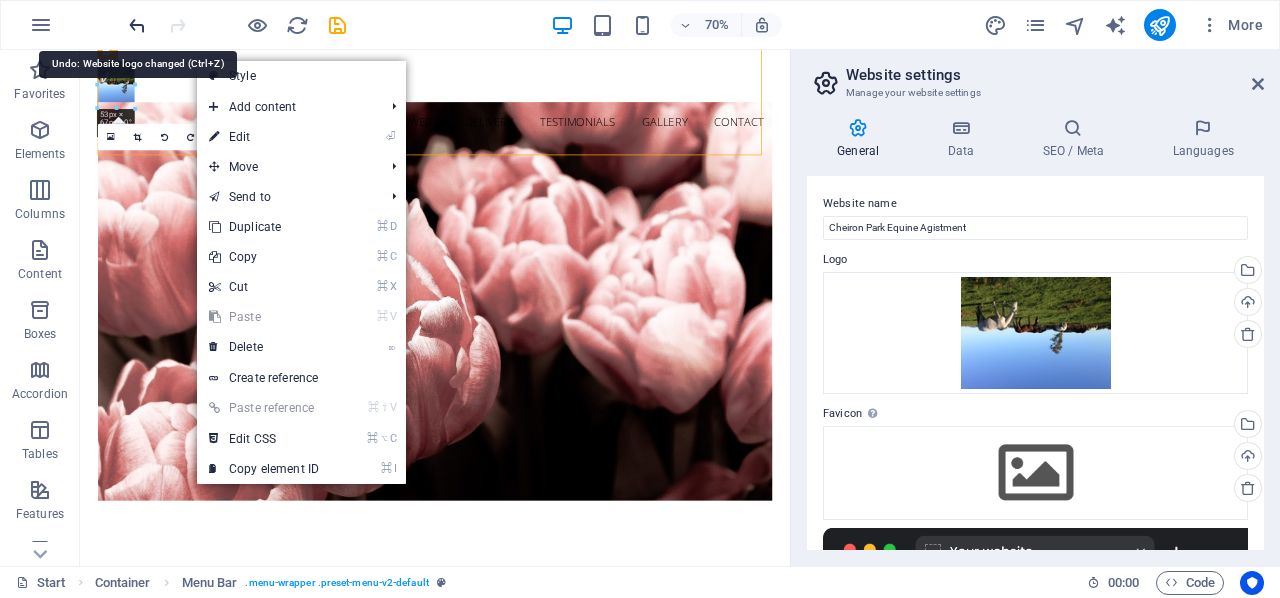 click at bounding box center [137, 25] 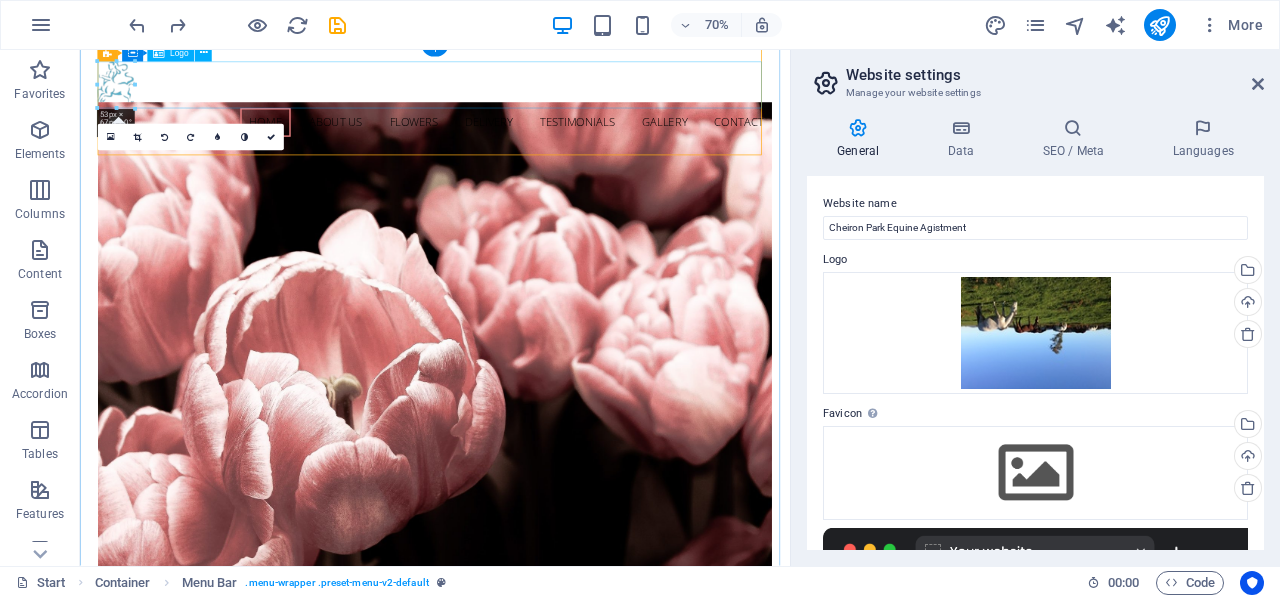 click at bounding box center [586, 100] 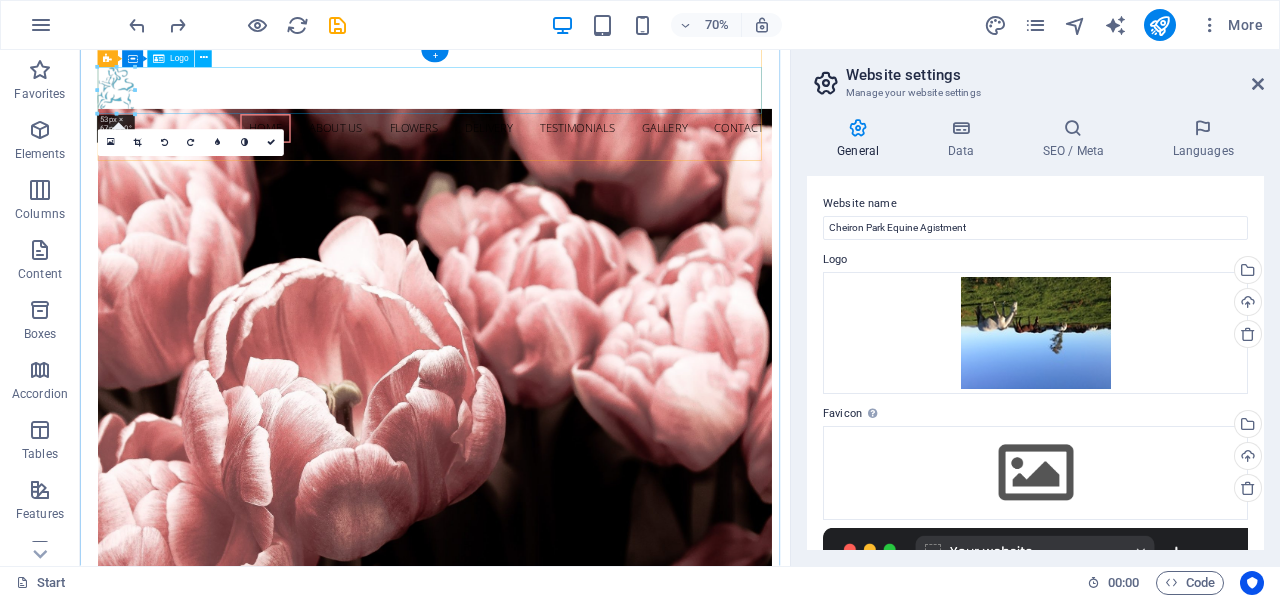 scroll, scrollTop: 0, scrollLeft: 0, axis: both 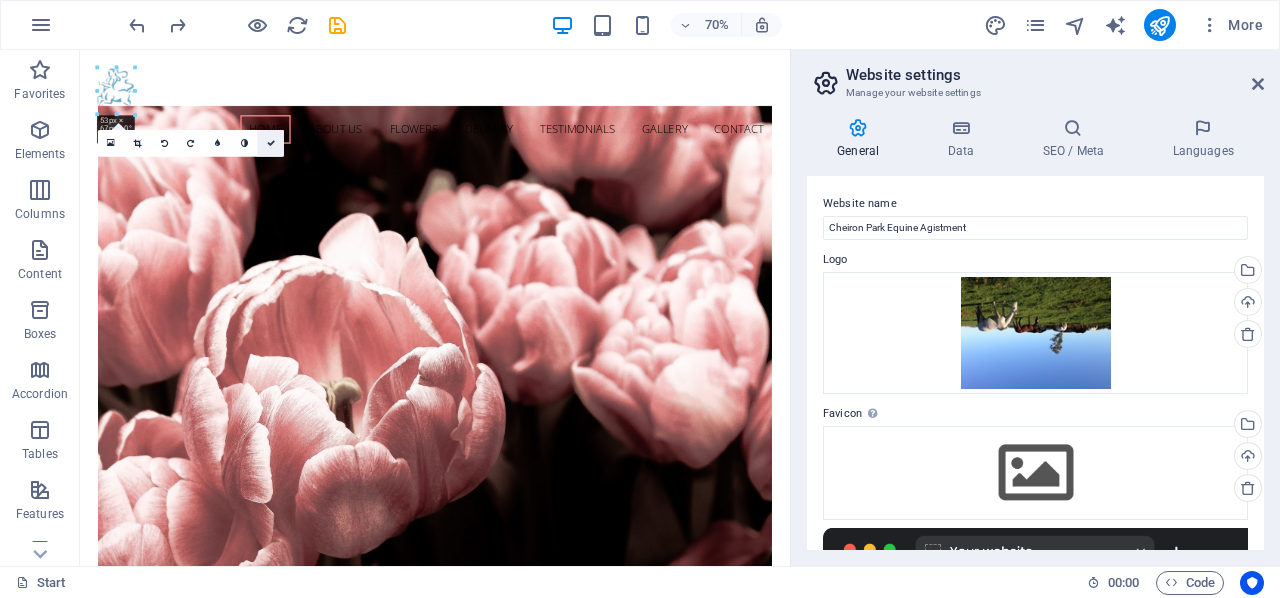 click at bounding box center [270, 143] 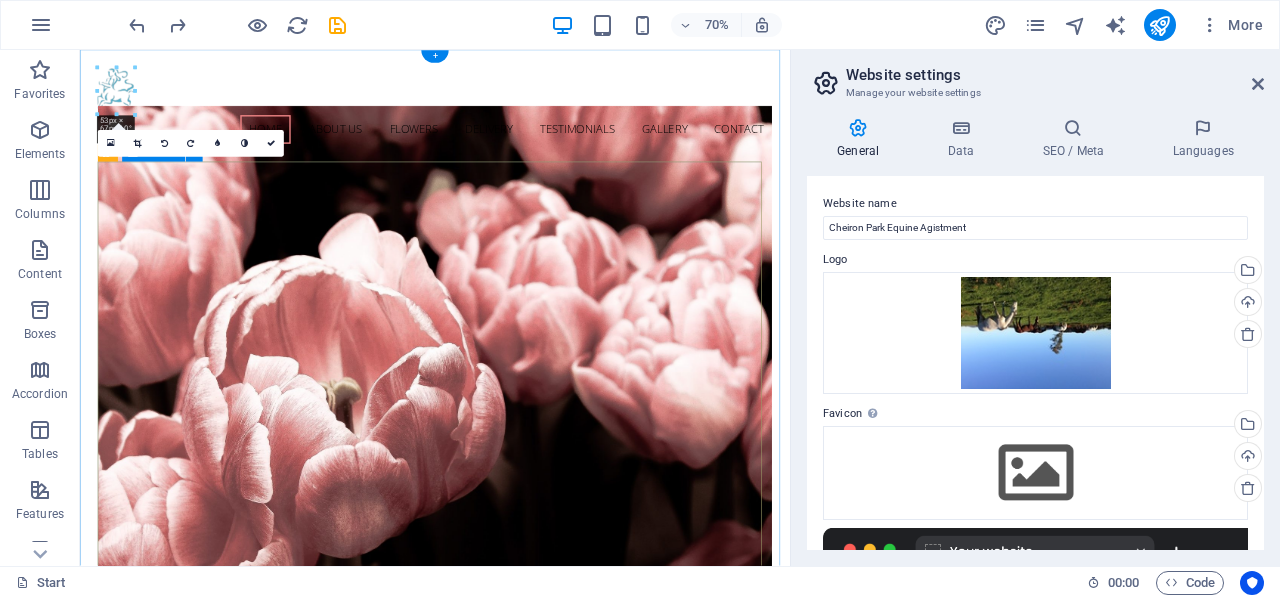 click on "agistment for aged and retired horses a beautiful 130 acre property near braidwood nsw  Learn more" at bounding box center (586, 1132) 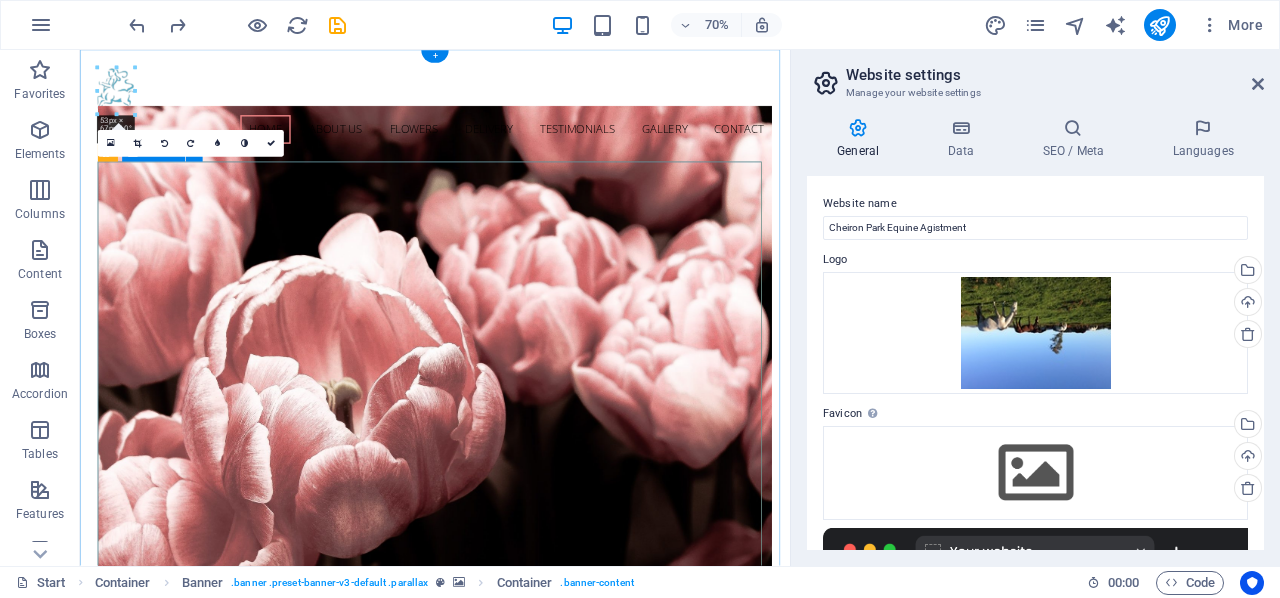 click on "agistment for aged and retired horses a beautiful 130 acre property near braidwood nsw  Learn more" at bounding box center [586, 1132] 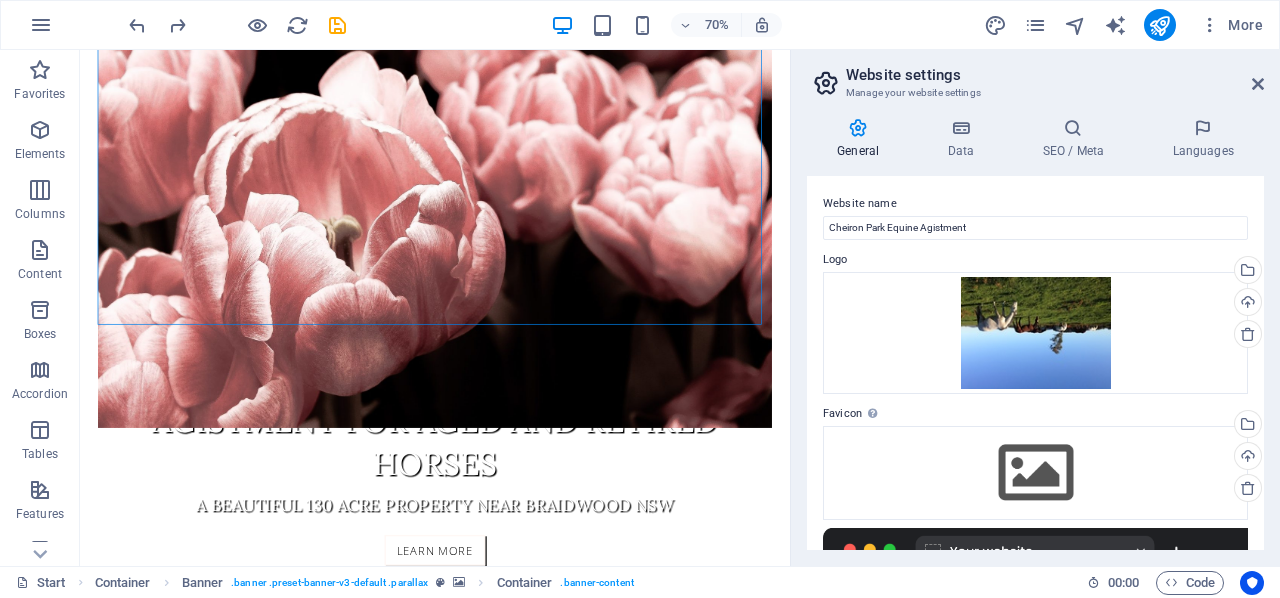 scroll, scrollTop: 475, scrollLeft: 0, axis: vertical 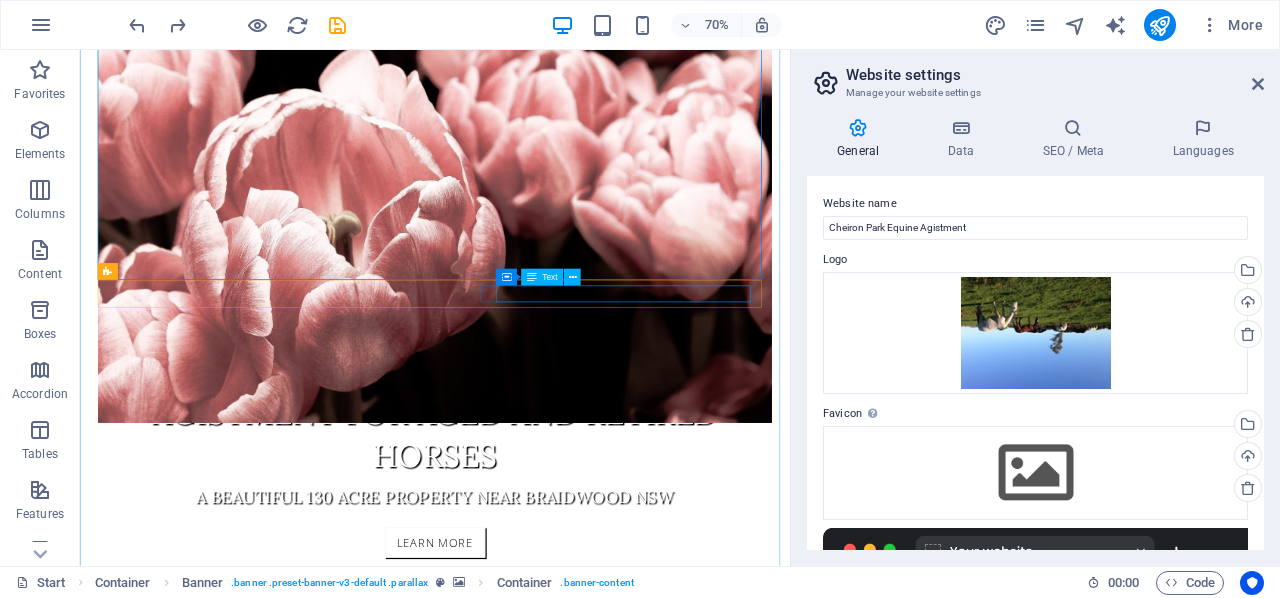 click on "38e43d408d560ac4dc74d334a4a0f9@cpanel.local" at bounding box center (589, 998) 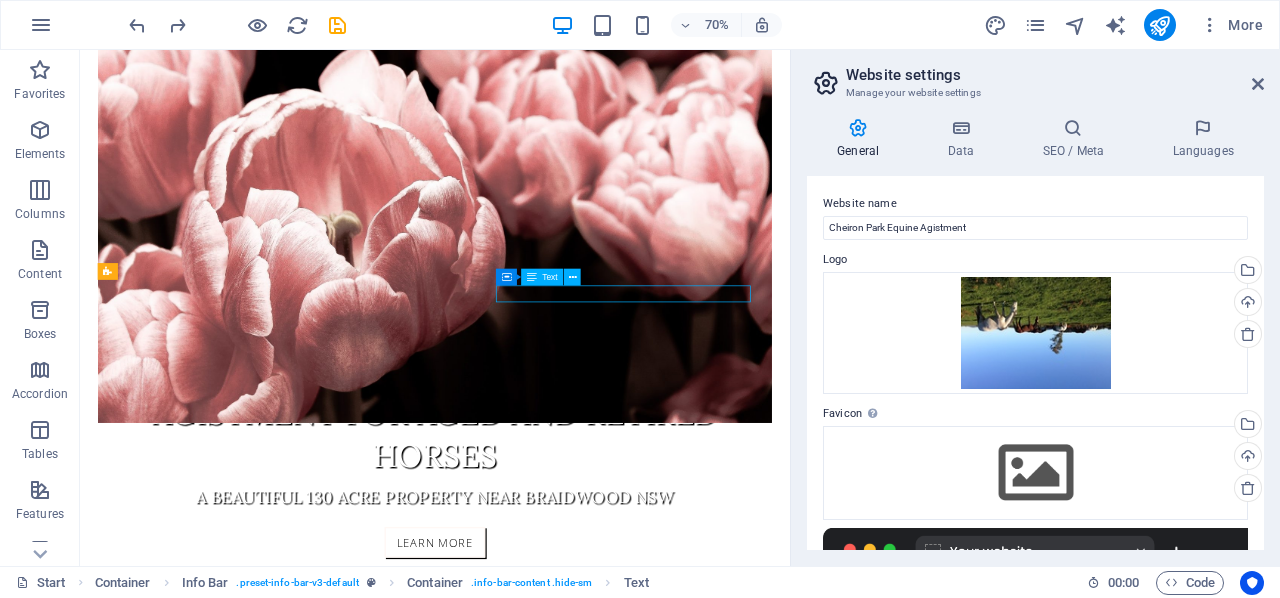 click on "38e43d408d560ac4dc74d334a4a0f9@cpanel.local" at bounding box center (589, 998) 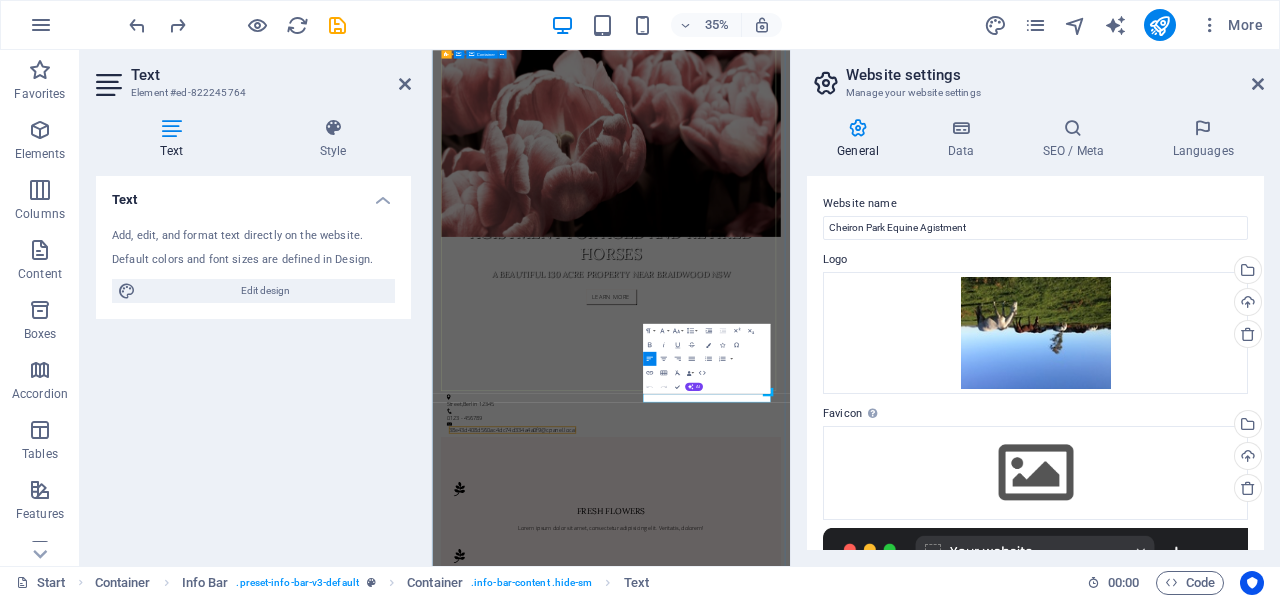 click on "agistment for aged and retired horses a beautiful 130 acre property near braidwood nsw  Learn more" at bounding box center [944, 657] 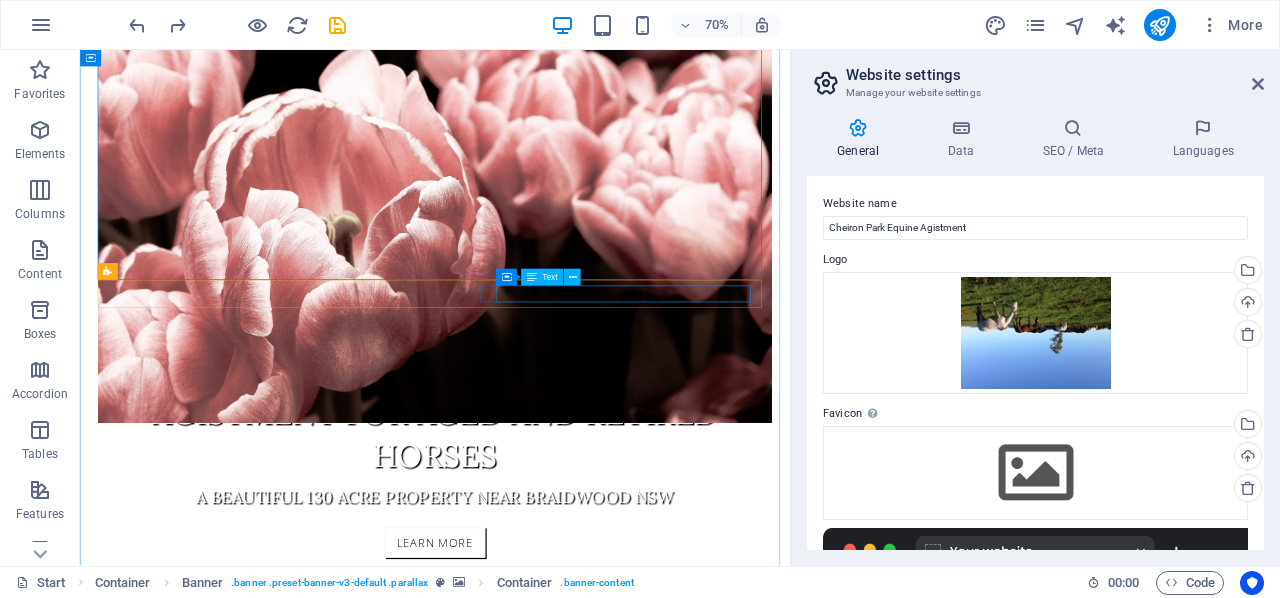 click on "38e43d408d560ac4dc74d334a4a0f9@cpanel.local" at bounding box center (589, 998) 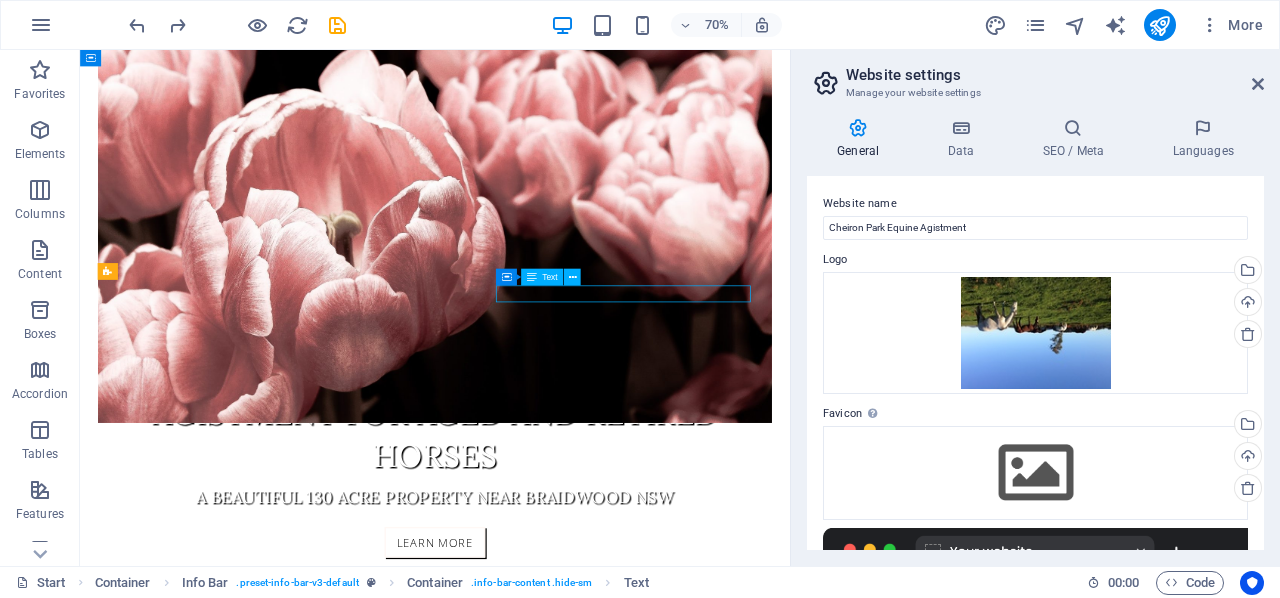 drag, startPoint x: 1031, startPoint y: 397, endPoint x: 737, endPoint y: 398, distance: 294.0017 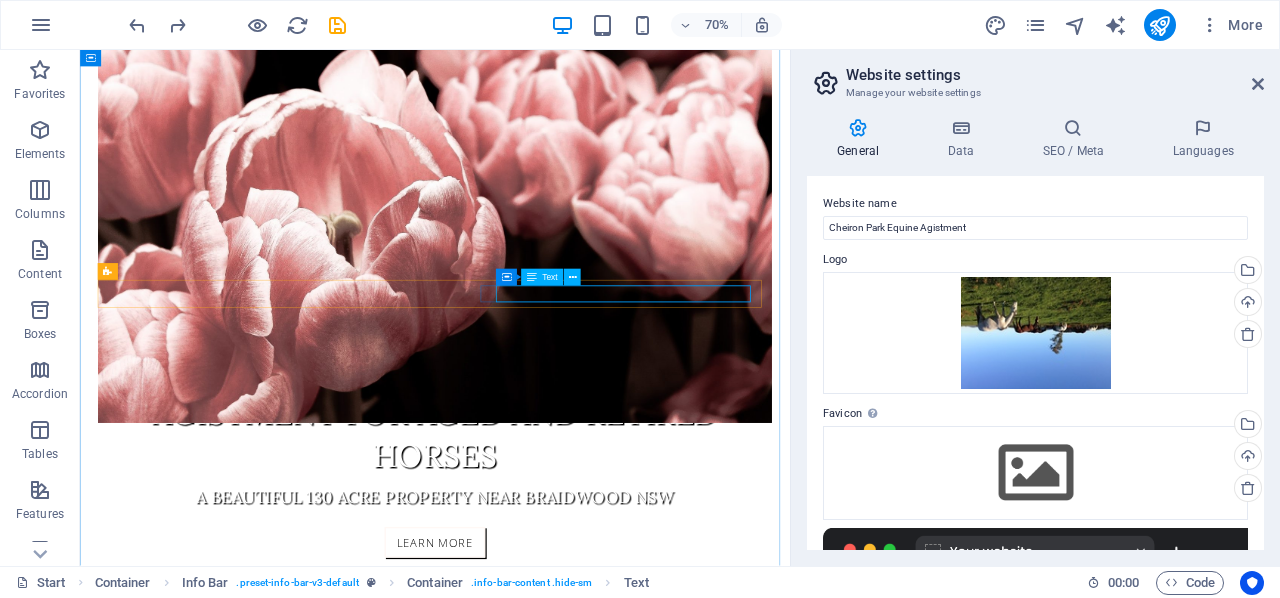 click on "Text" at bounding box center (549, 277) 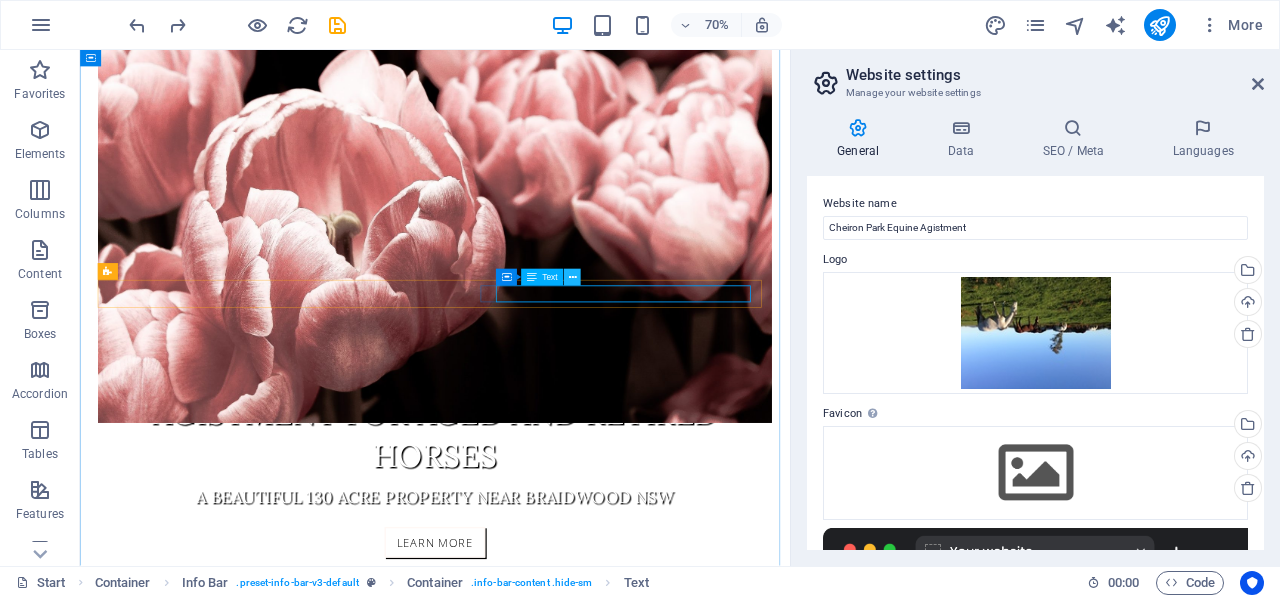 click at bounding box center (572, 277) 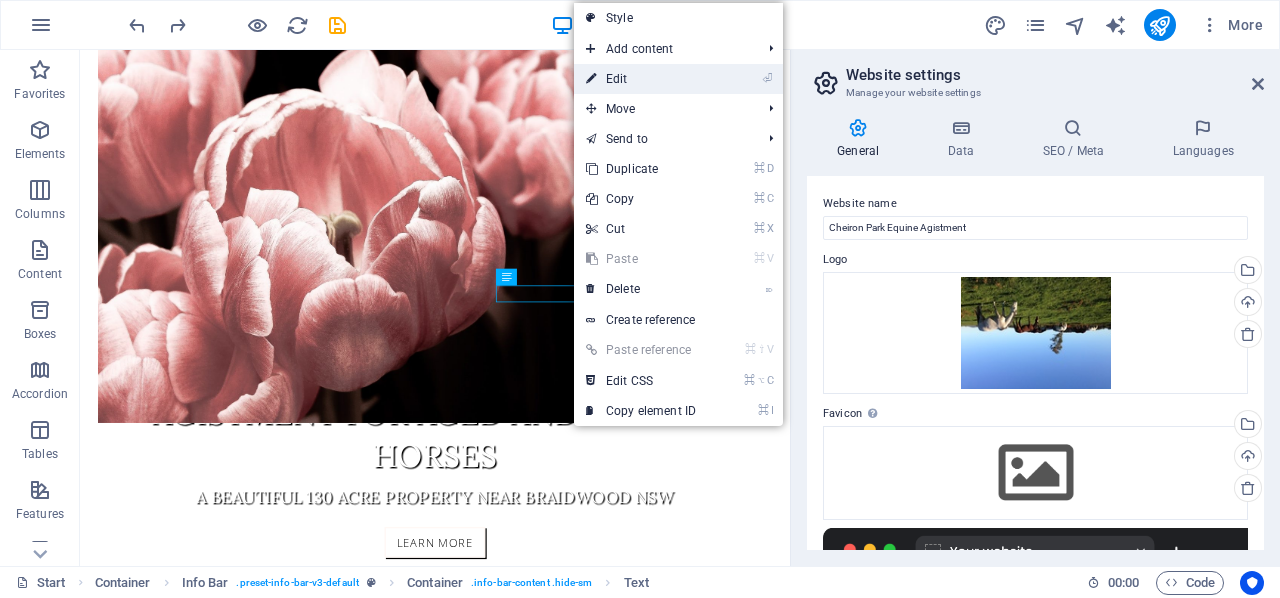 click on "⏎  Edit" at bounding box center [641, 79] 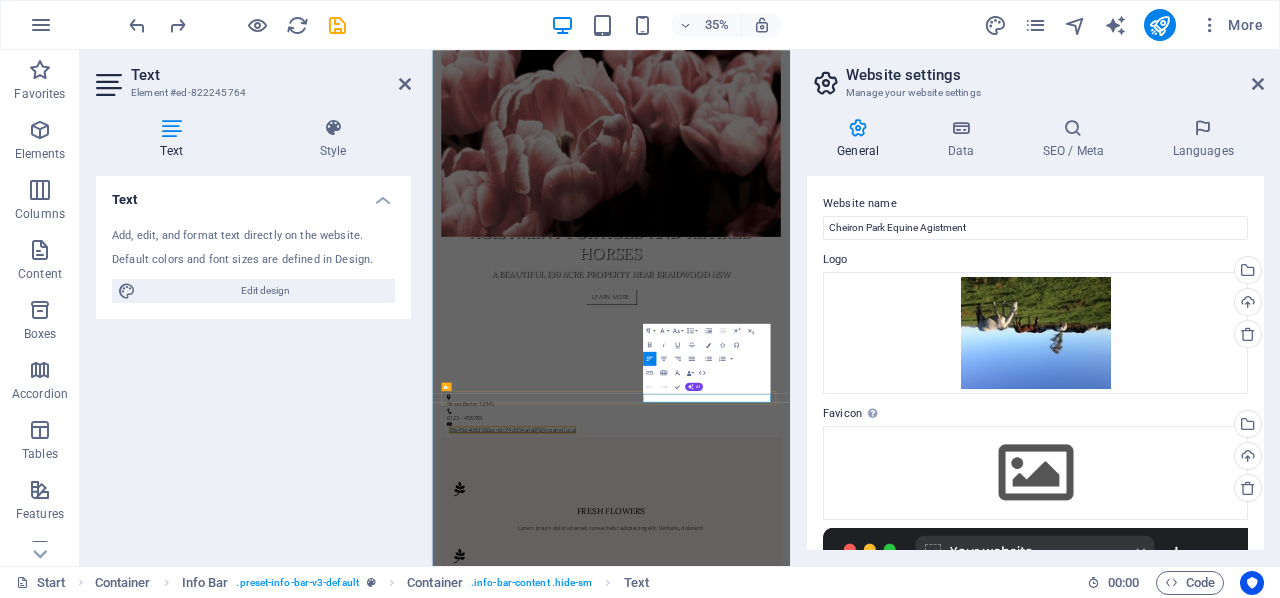 click on "38e43d408d560ac4dc74d334a4a0f9@cpanel.local" at bounding box center (662, 1135) 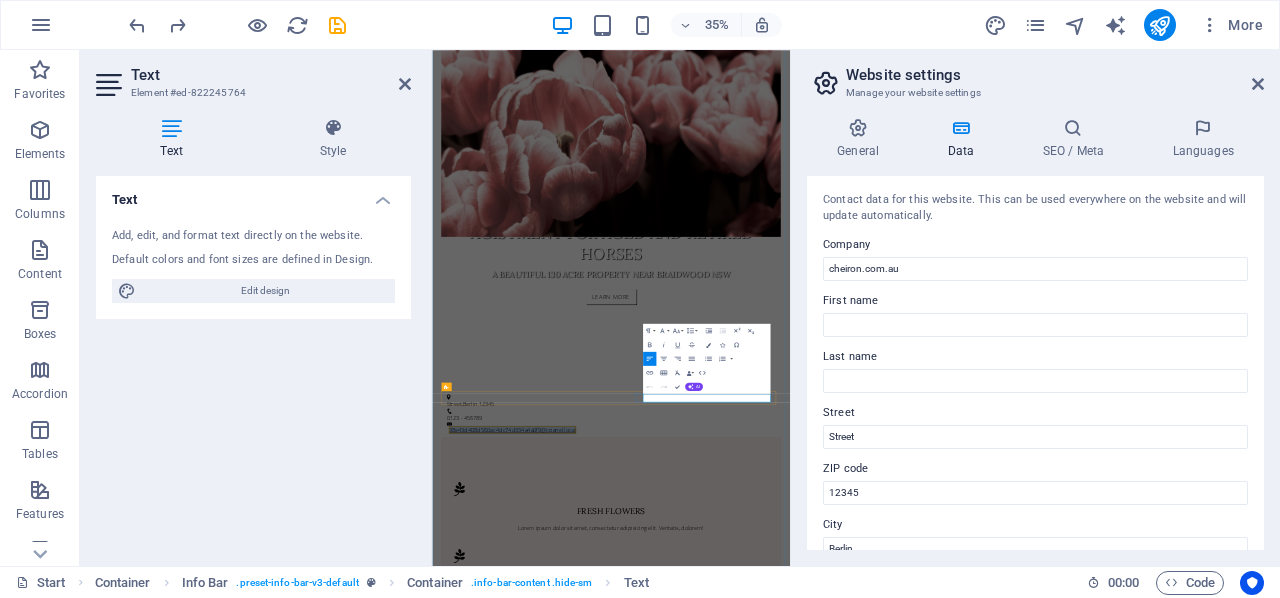 click on "38e43d408d560ac4dc74d334a4a0f9@cpanel.local" at bounding box center [662, 1135] 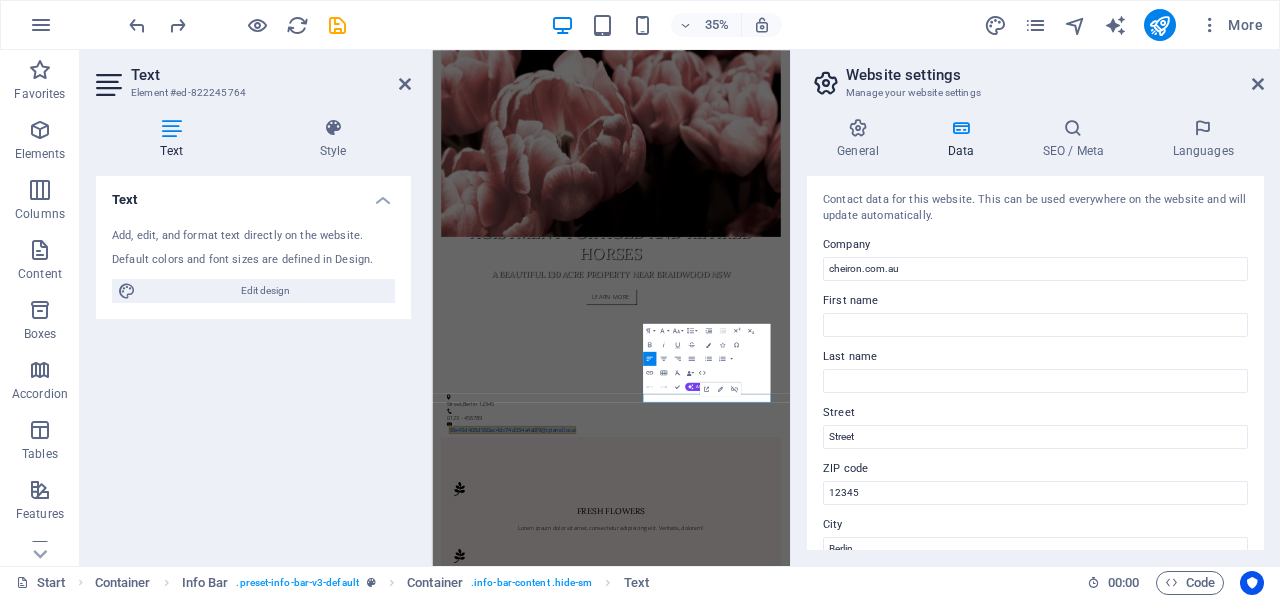 type 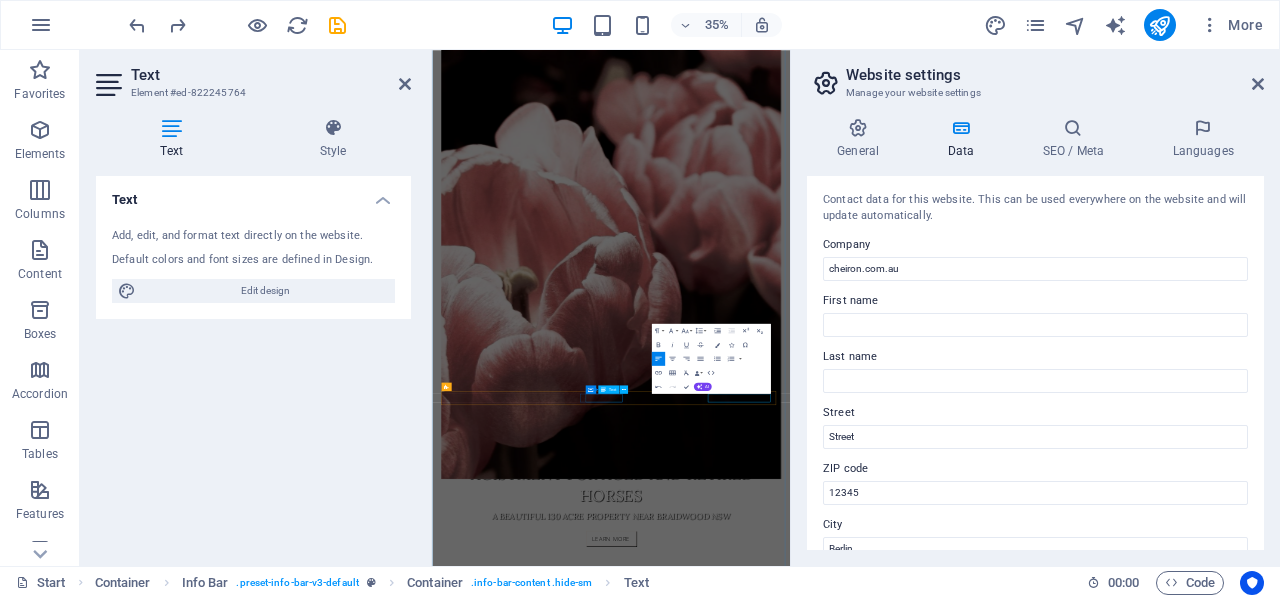 click on "0123 - 456789" at bounding box center (936, 1655) 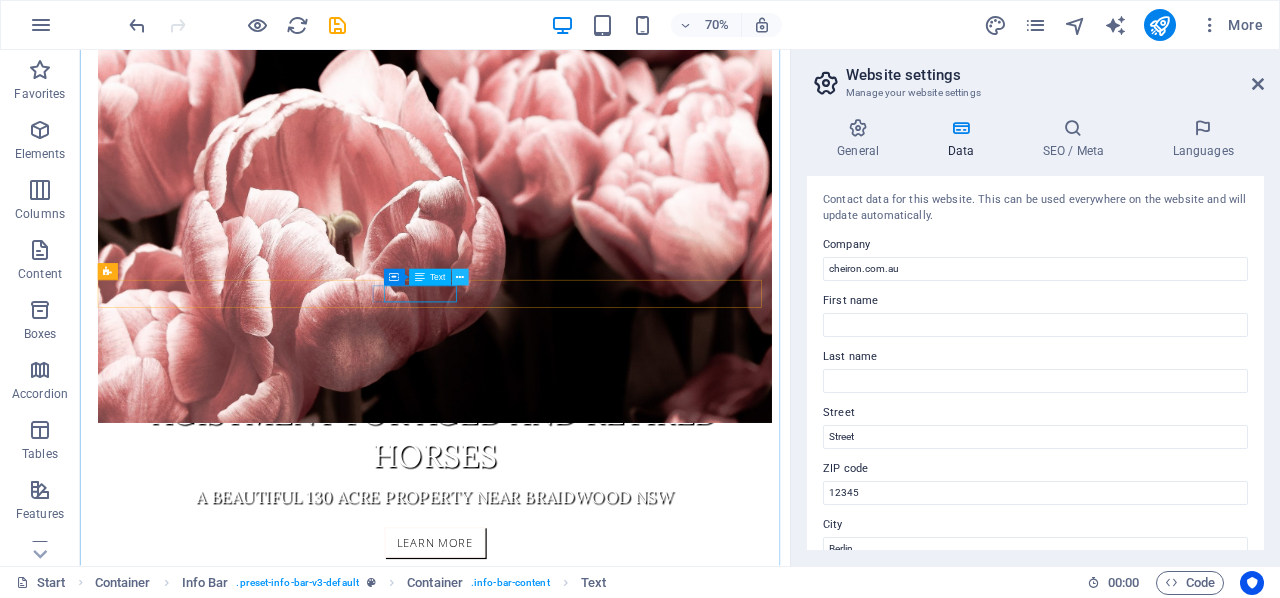 click at bounding box center (460, 277) 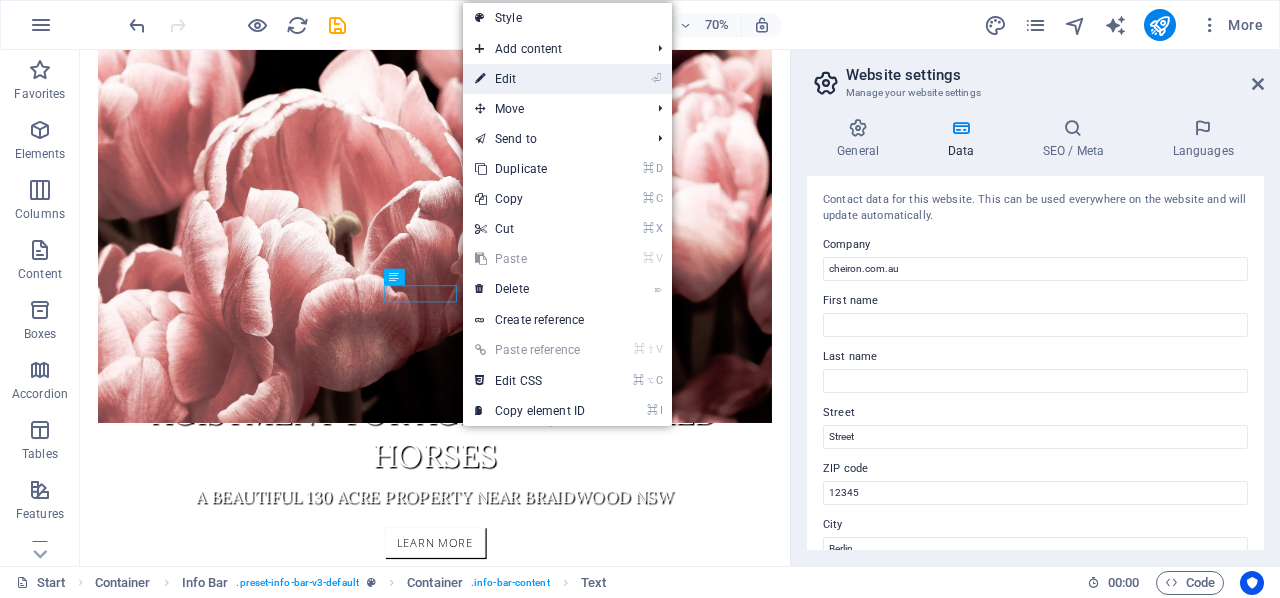 click on "⏎  Edit" at bounding box center [530, 79] 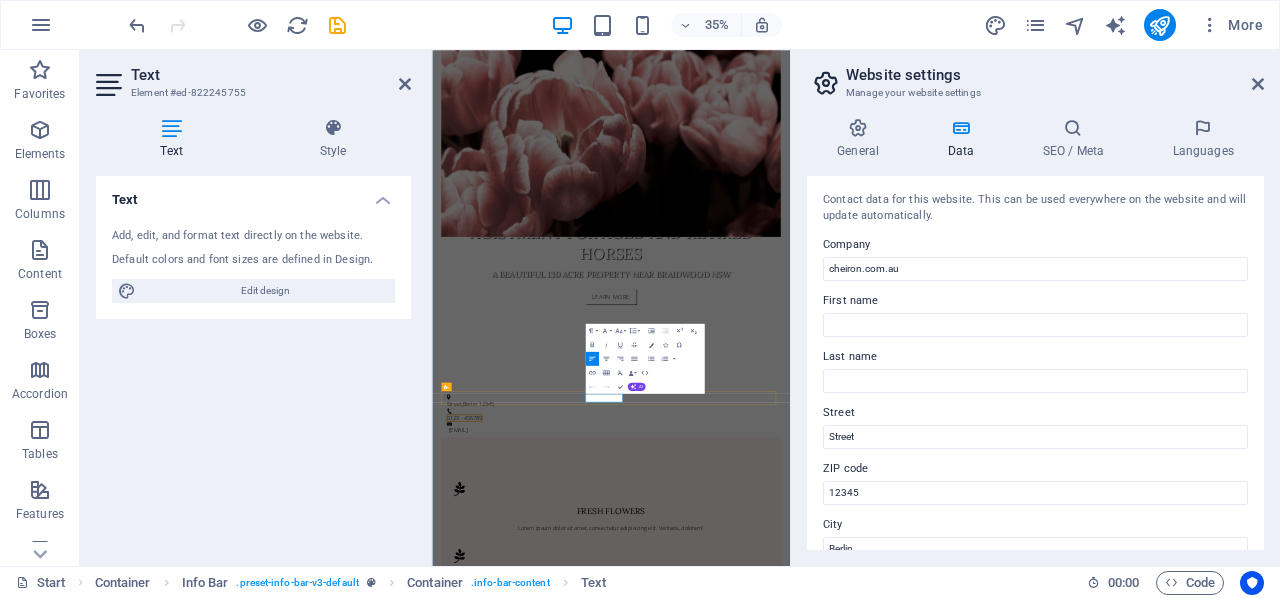 click on "0123 - 456789" at bounding box center [525, 1101] 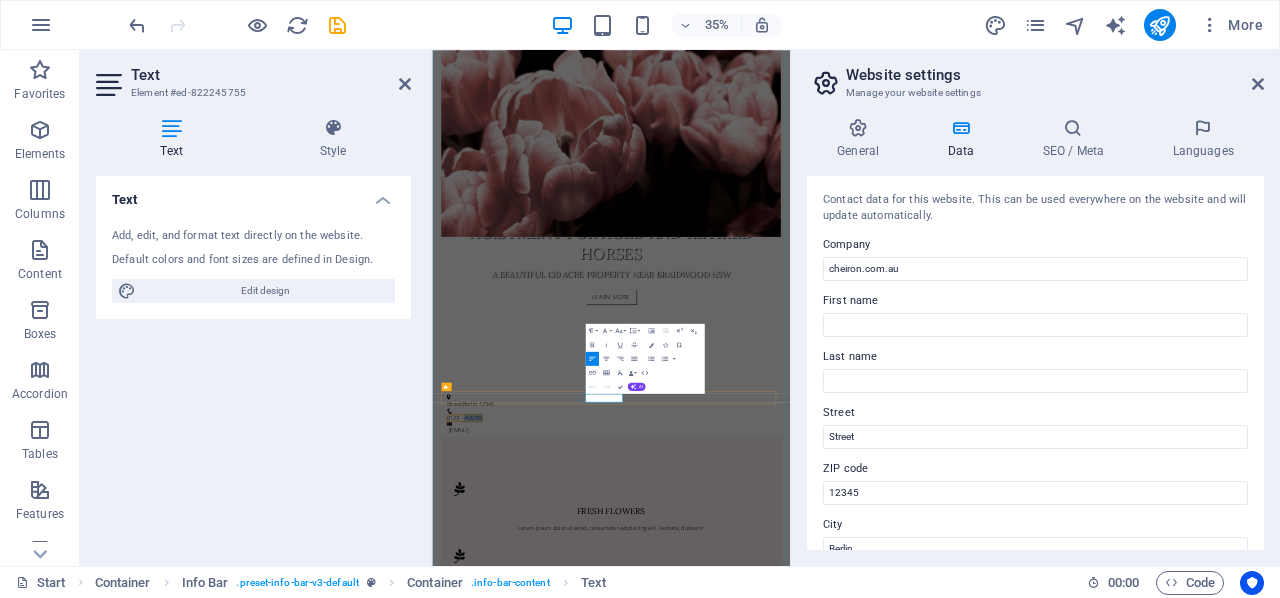 click on "0123 - 456789" at bounding box center (525, 1101) 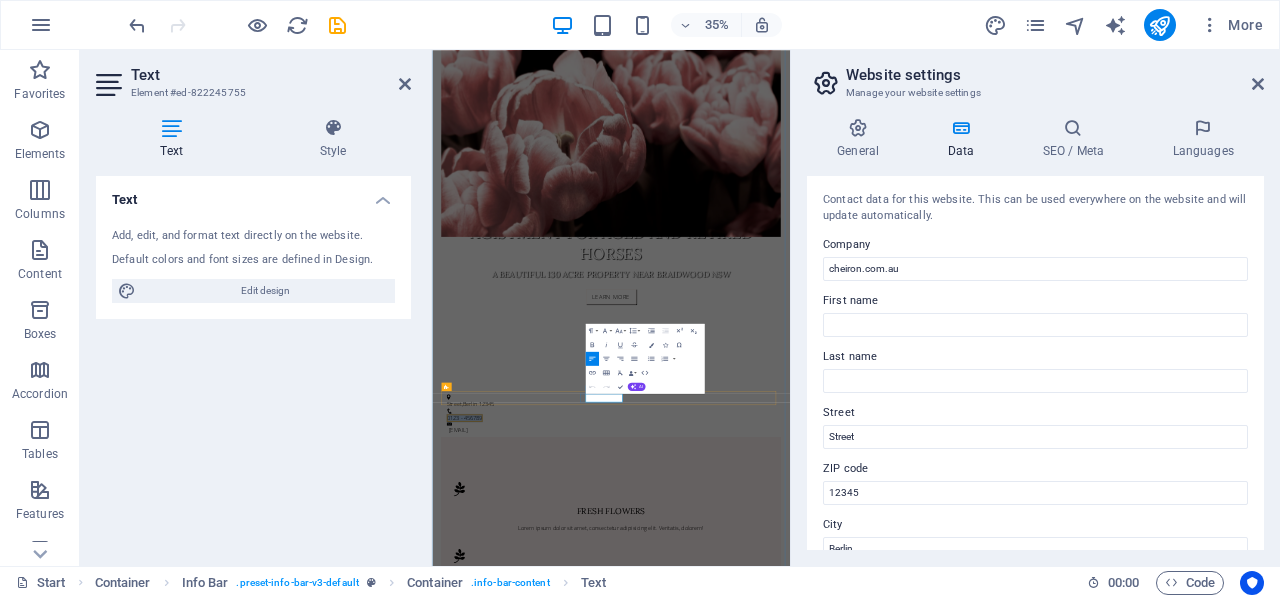 click on "0123 - 456789" at bounding box center [525, 1101] 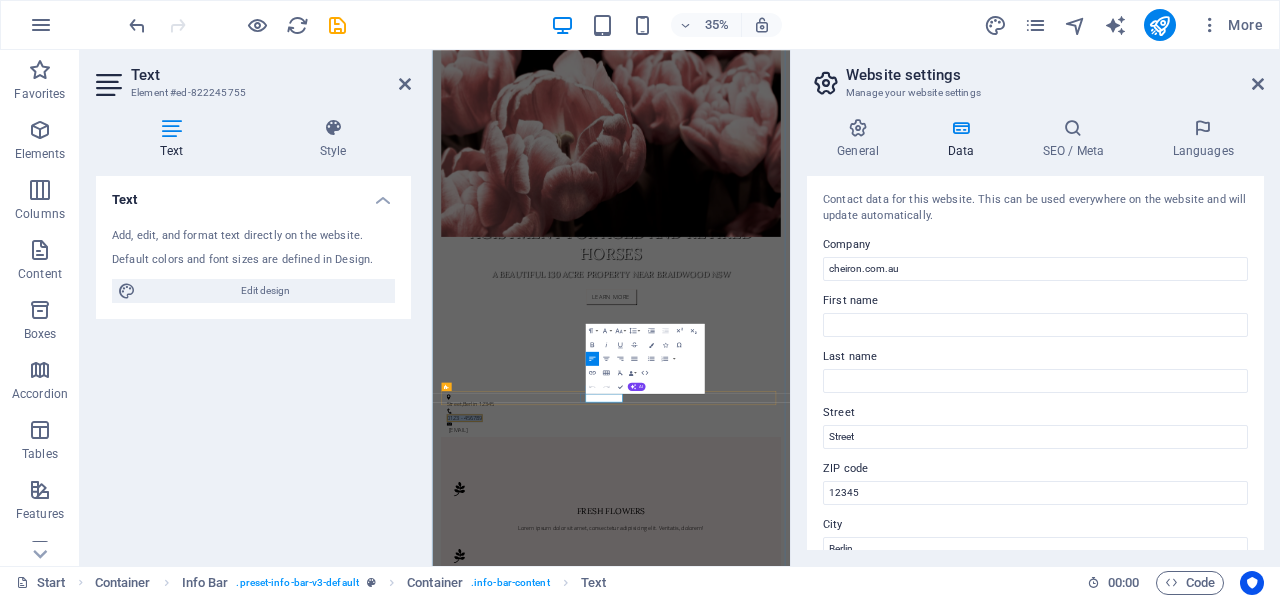 type 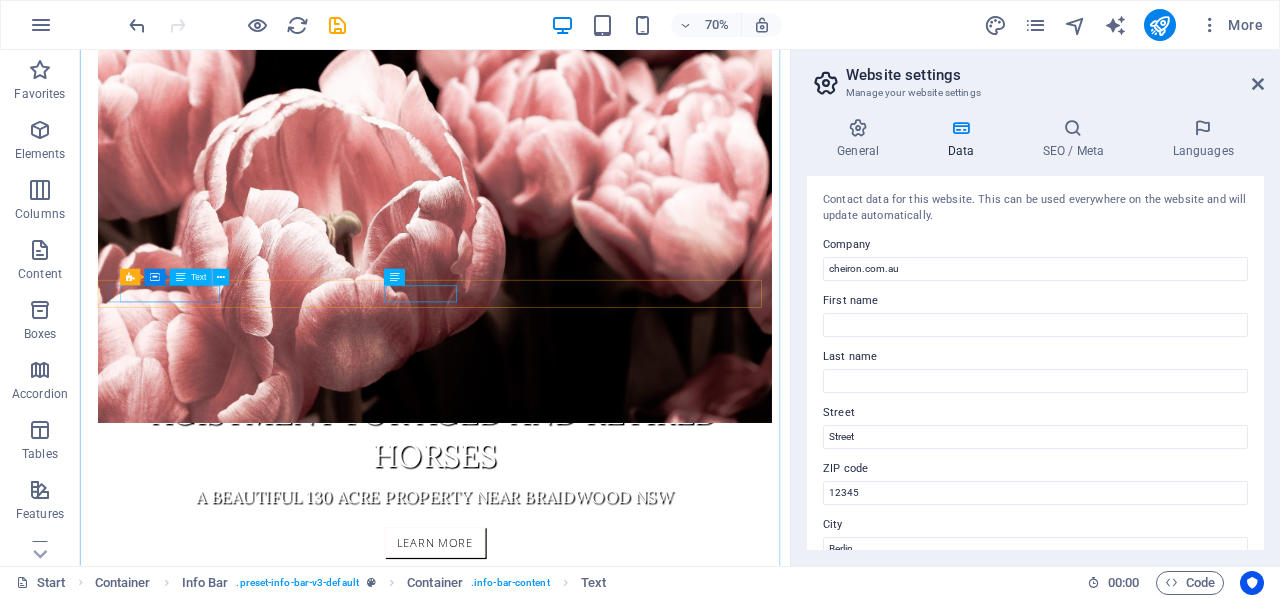 click on "Street ,  Berlin   12345" at bounding box center (578, 924) 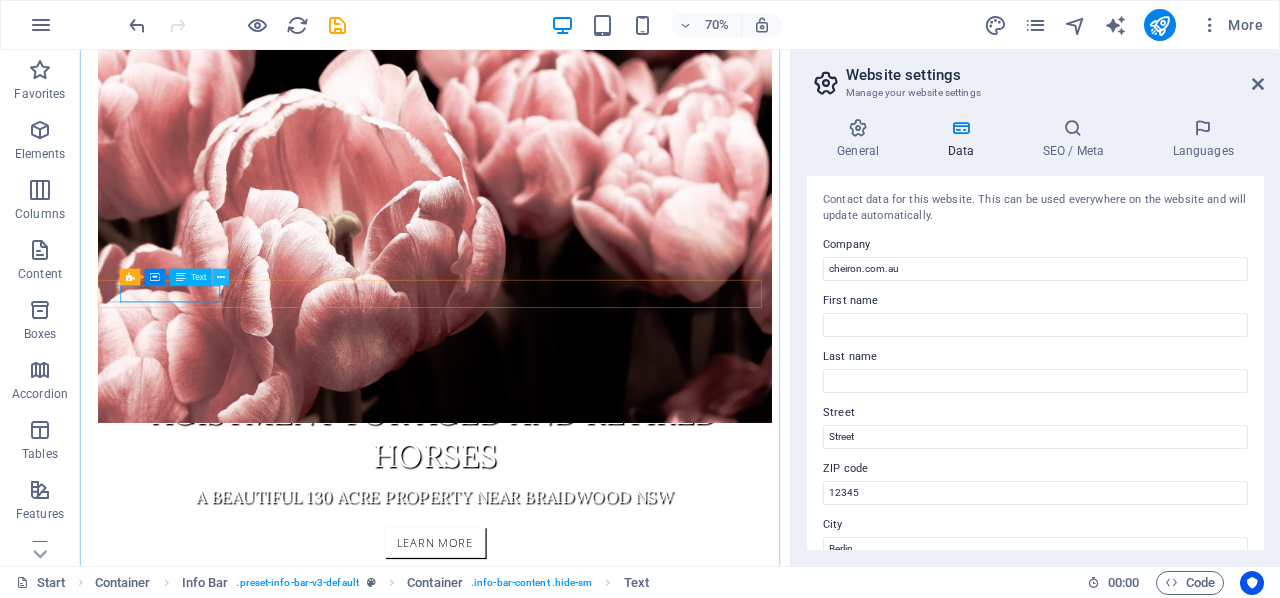 click at bounding box center [221, 277] 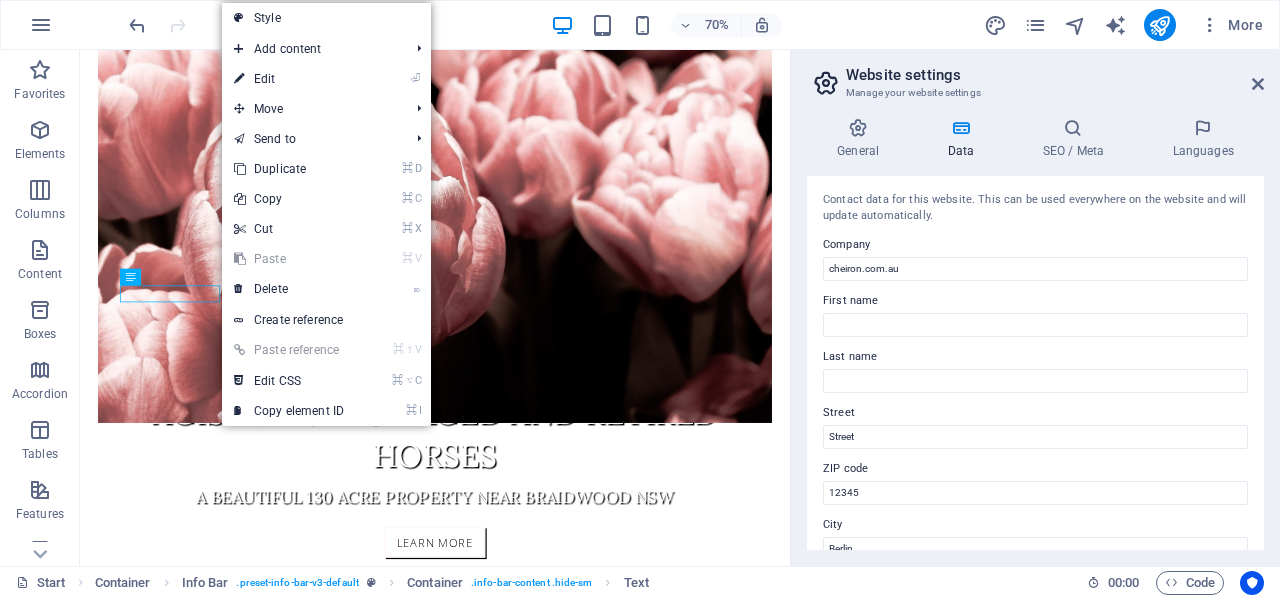 click on "⏎  Edit" at bounding box center [289, 79] 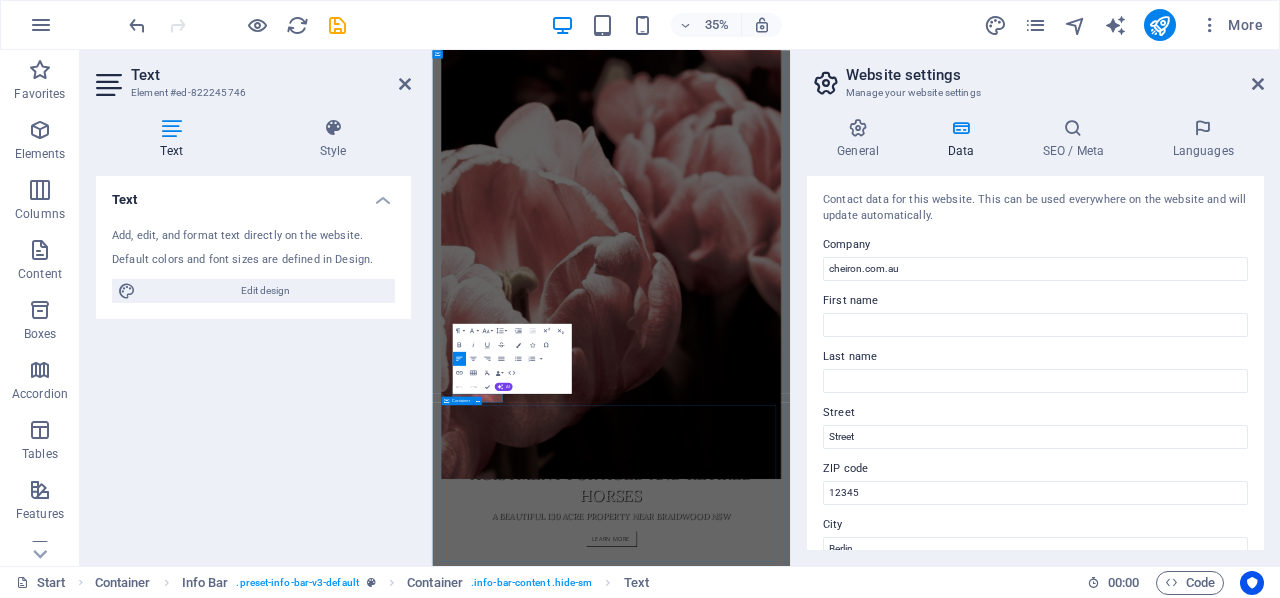 type 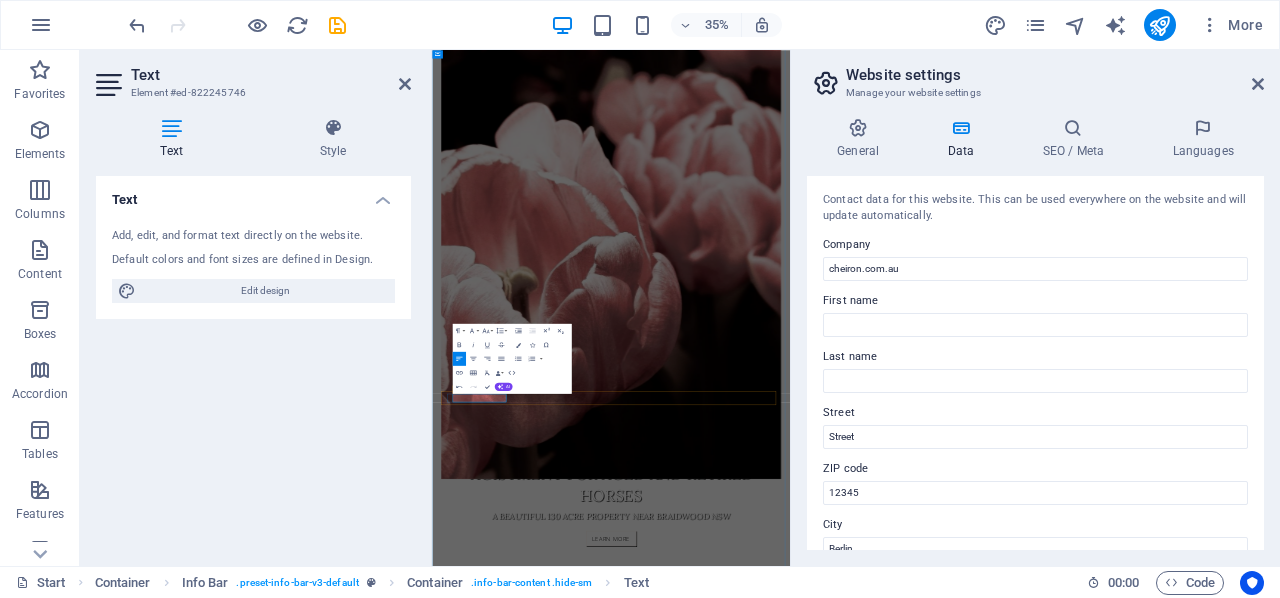 click on "12345" at bounding box center [608, 1615] 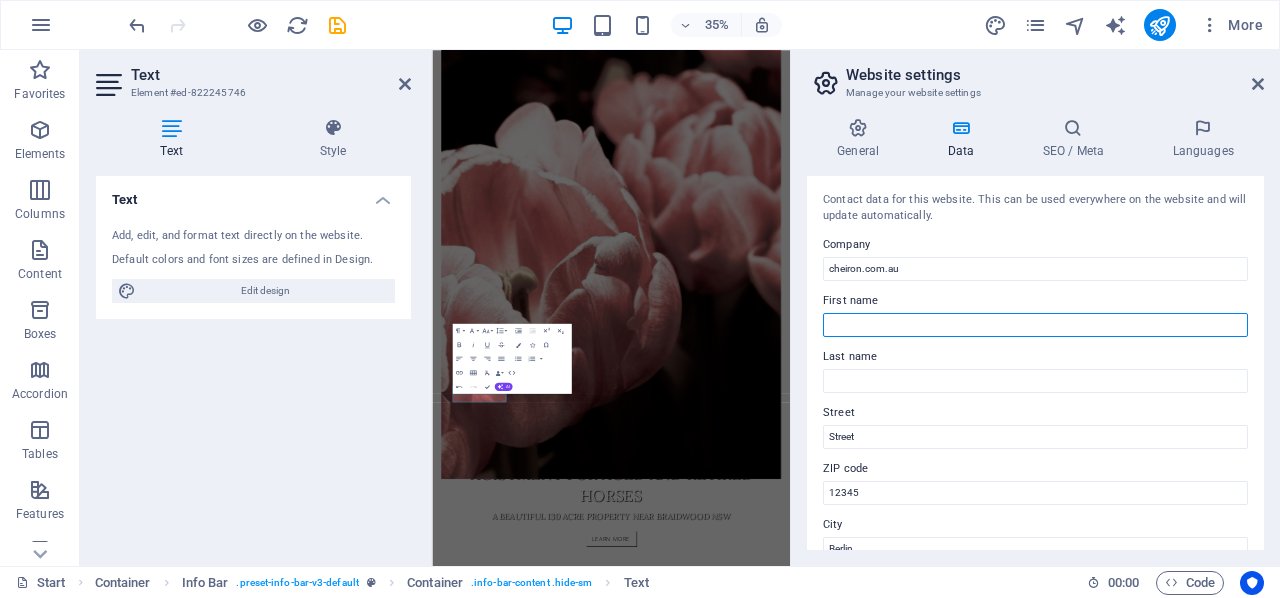click on "First name" at bounding box center (1035, 325) 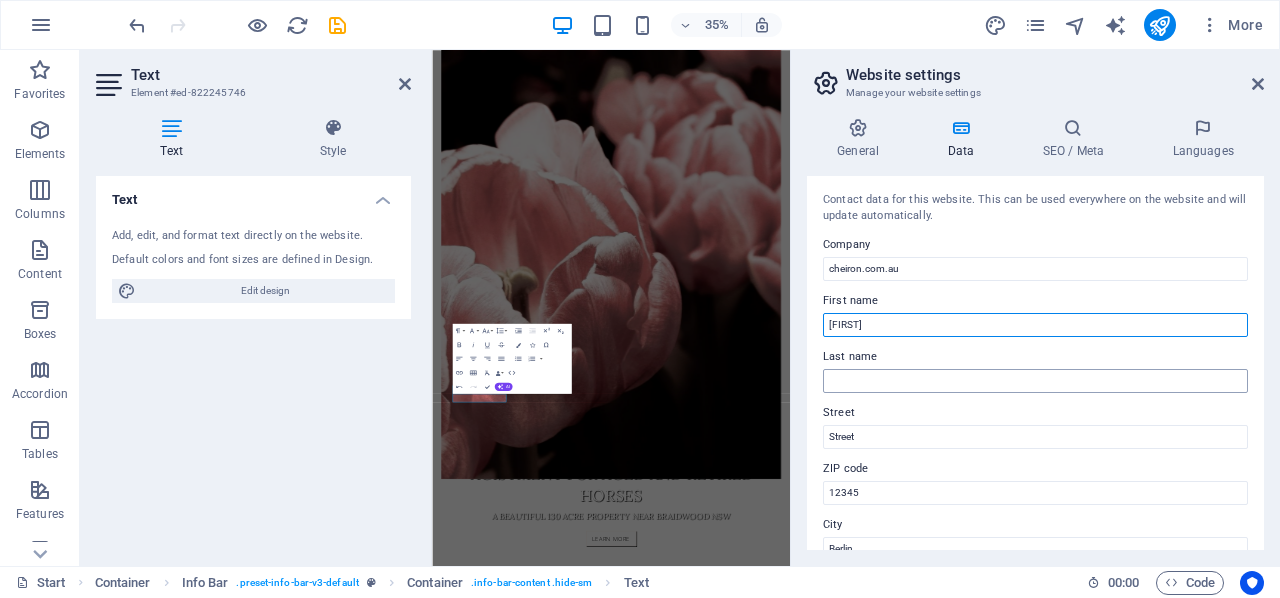 type on "[FIRST]" 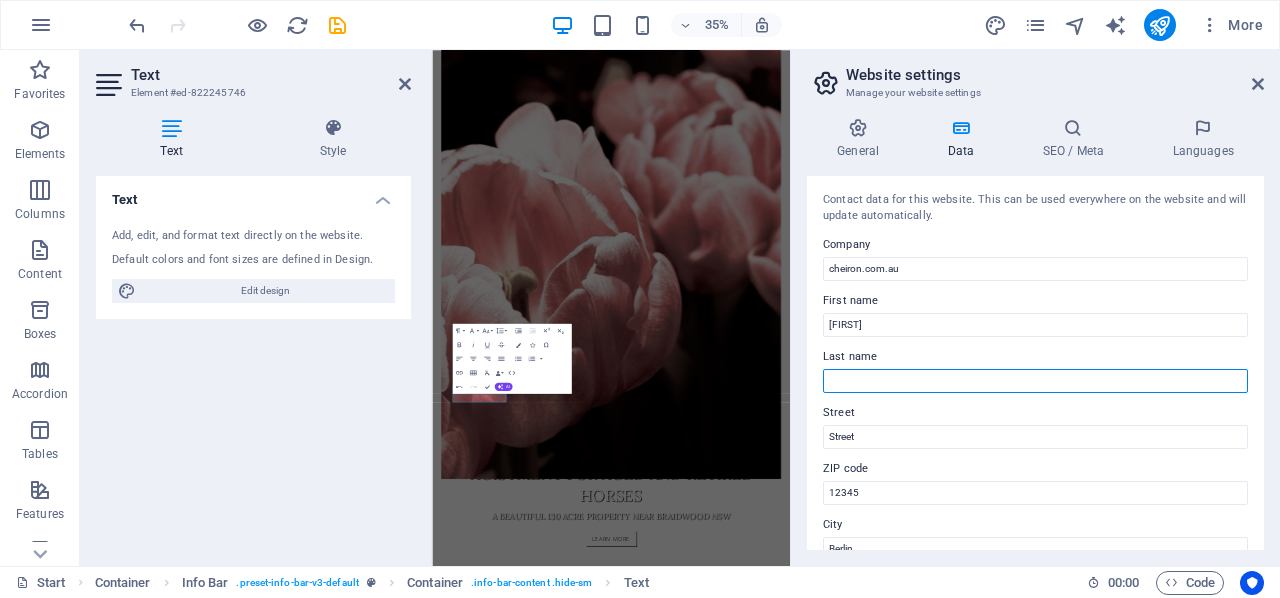 click on "Last name" at bounding box center (1035, 381) 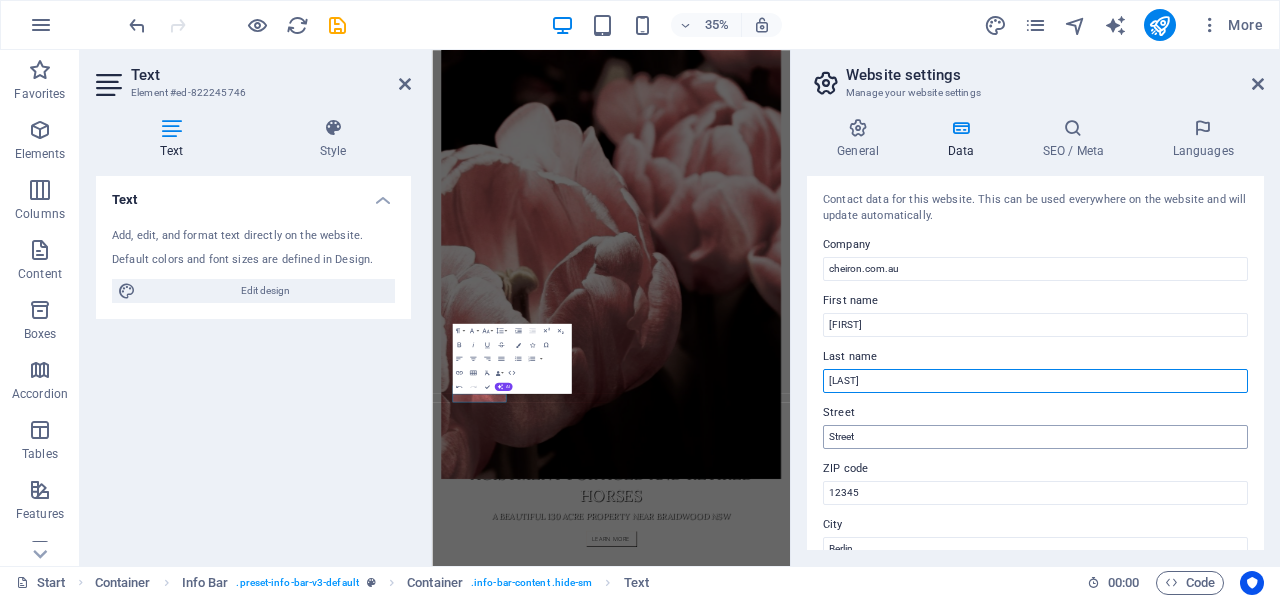 type on "[LAST]" 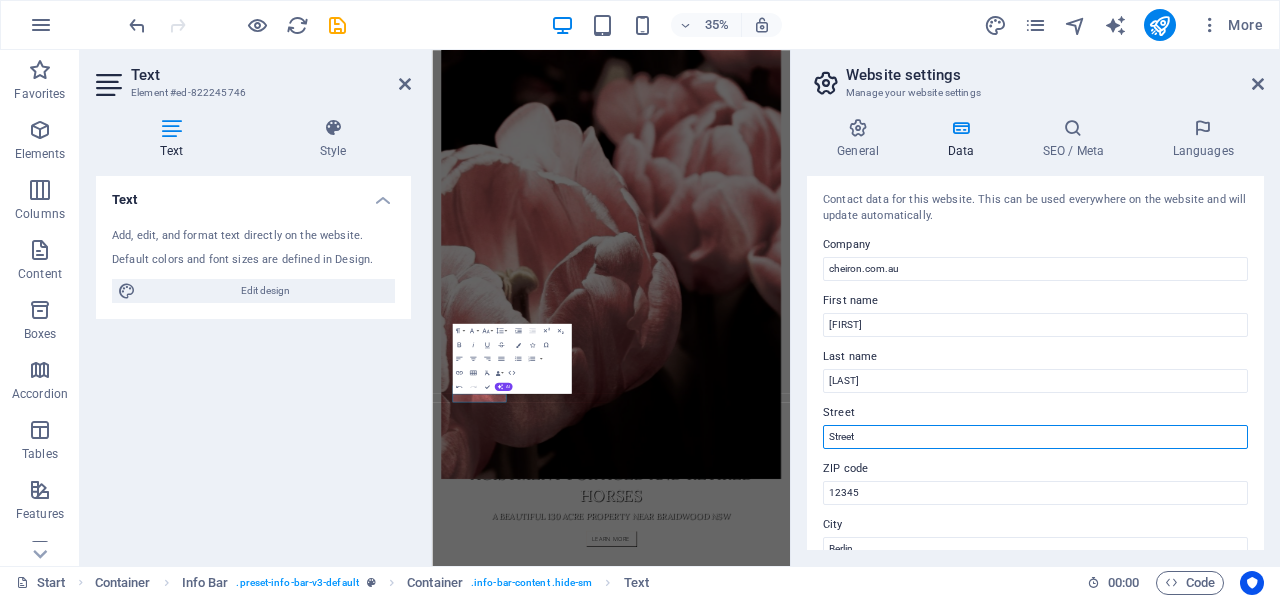 click on "Street" at bounding box center (1035, 437) 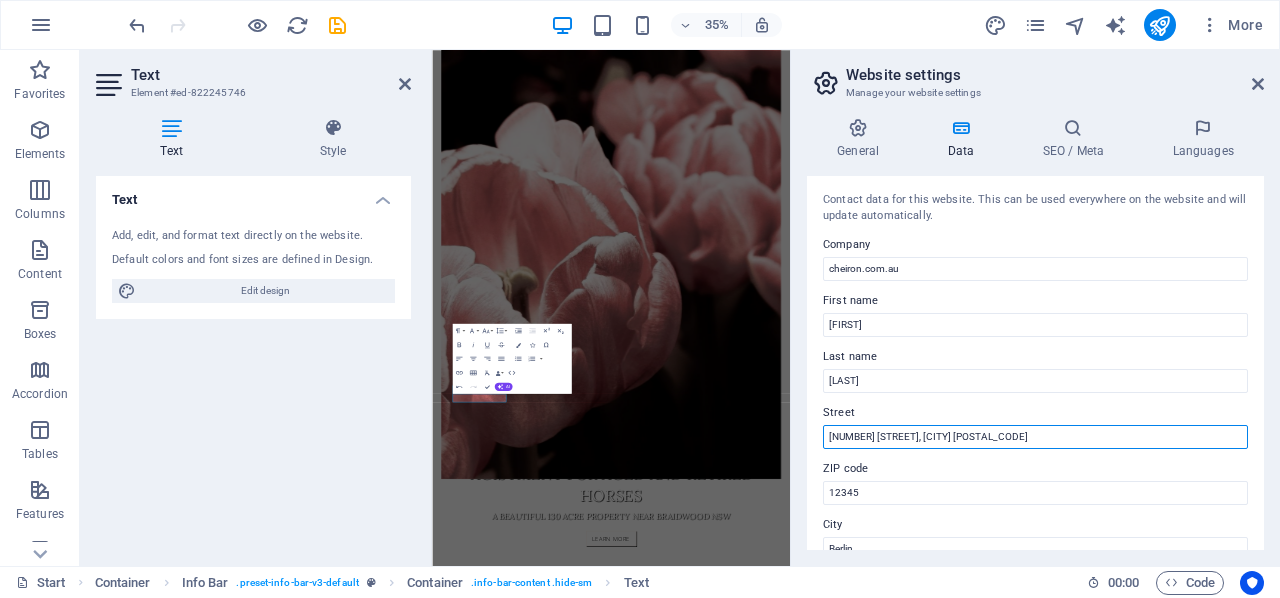 drag, startPoint x: 1013, startPoint y: 434, endPoint x: 937, endPoint y: 445, distance: 76.79192 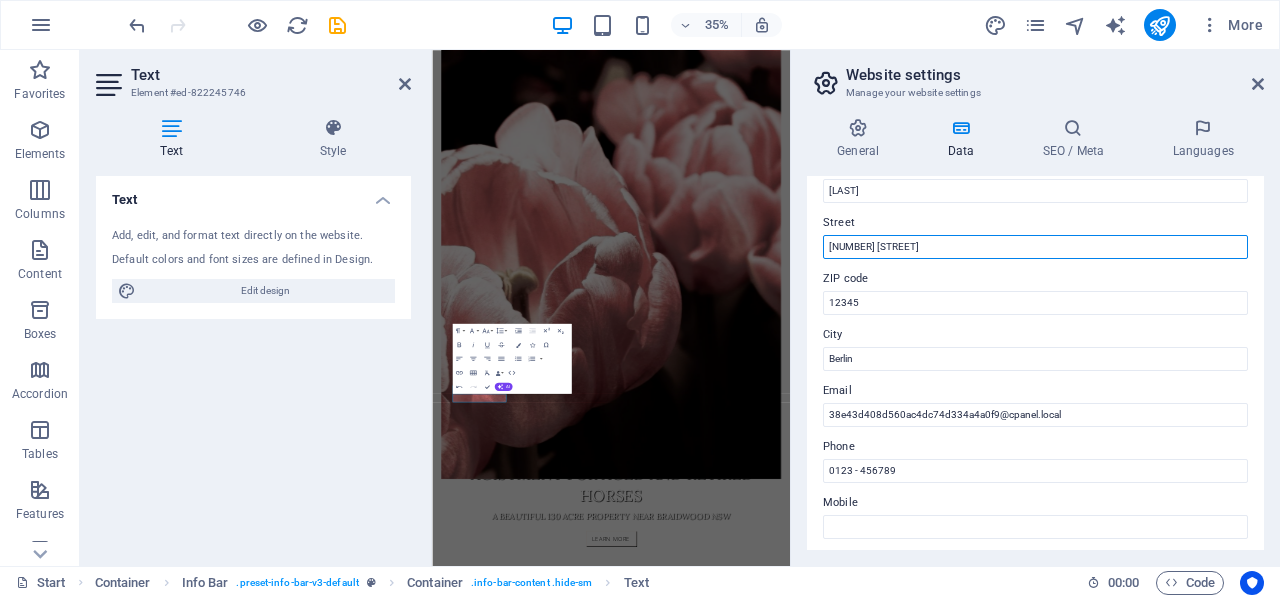 scroll, scrollTop: 196, scrollLeft: 0, axis: vertical 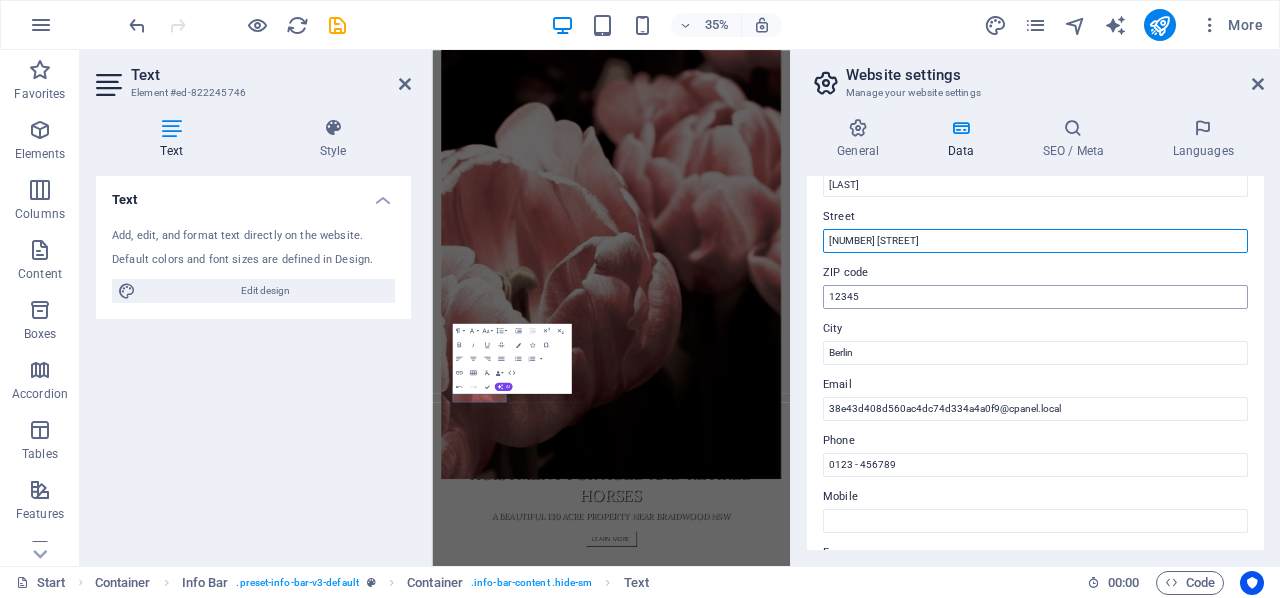 type on "[NUMBER] [STREET]" 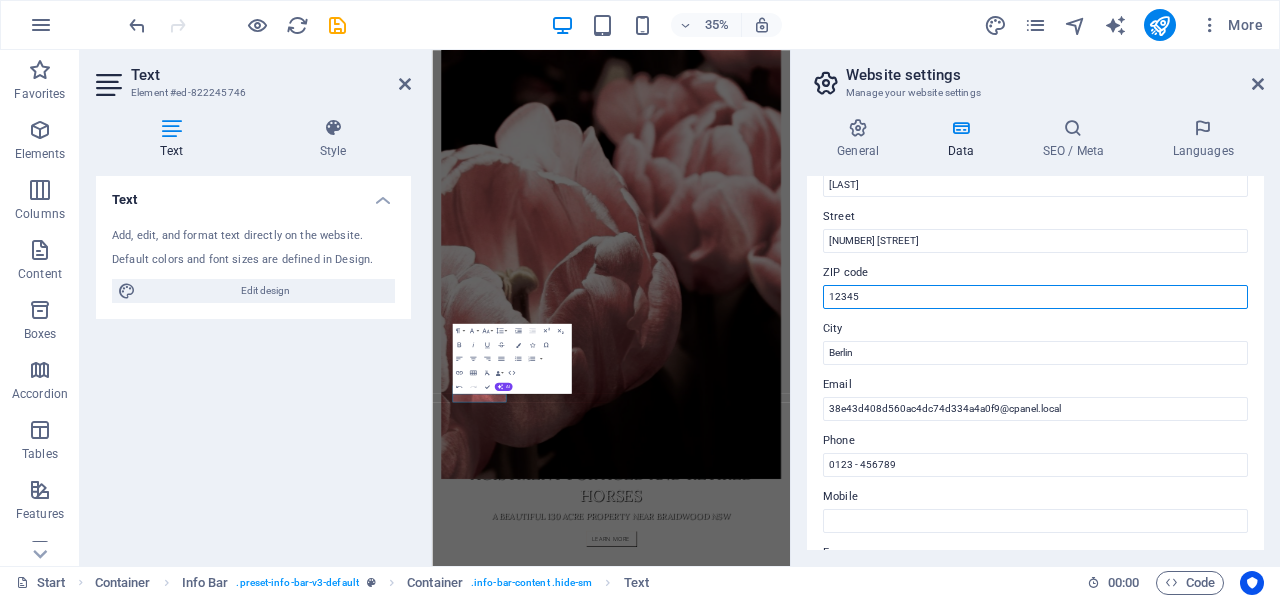 click on "12345" at bounding box center (1035, 297) 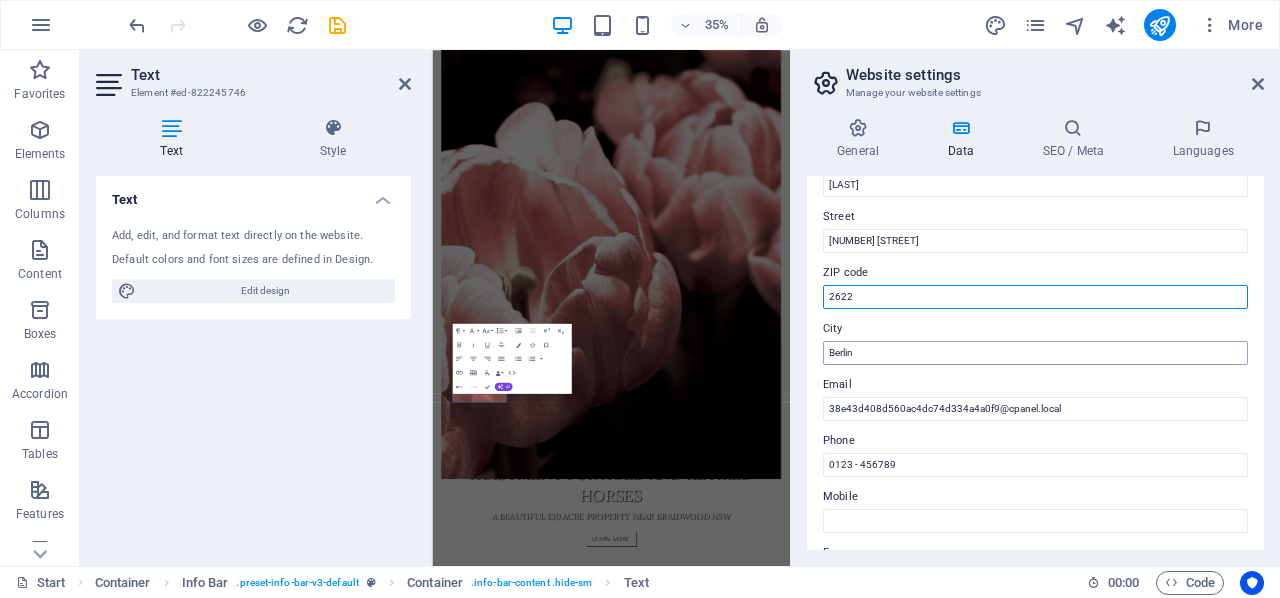 type on "2622" 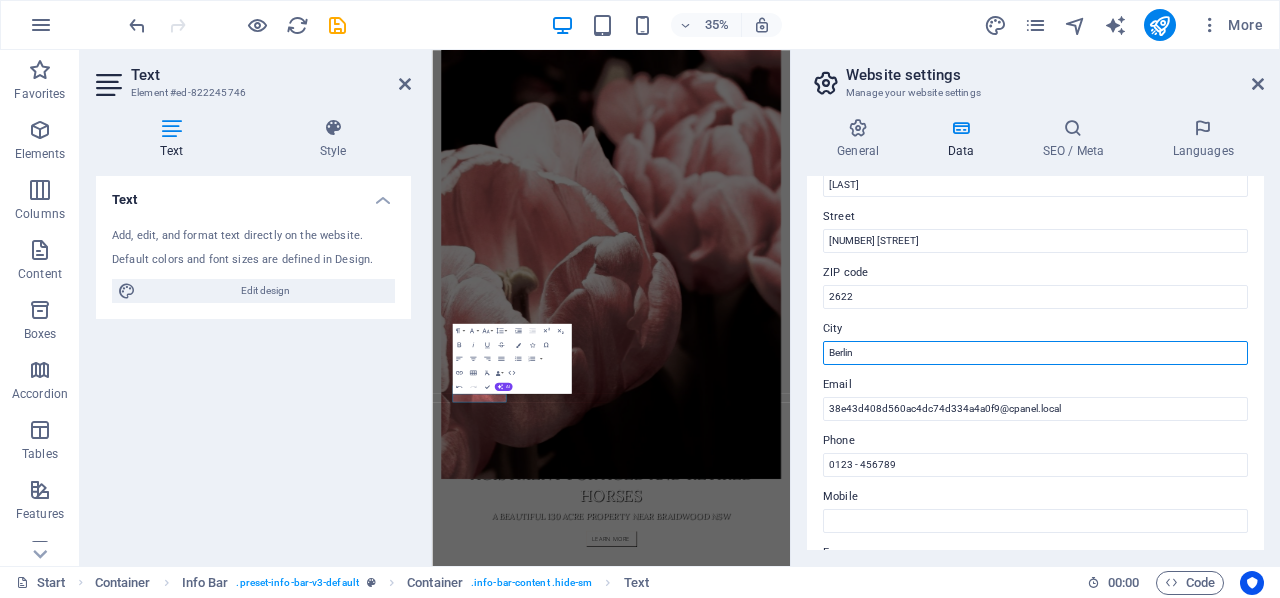 click on "Berlin" at bounding box center [1035, 353] 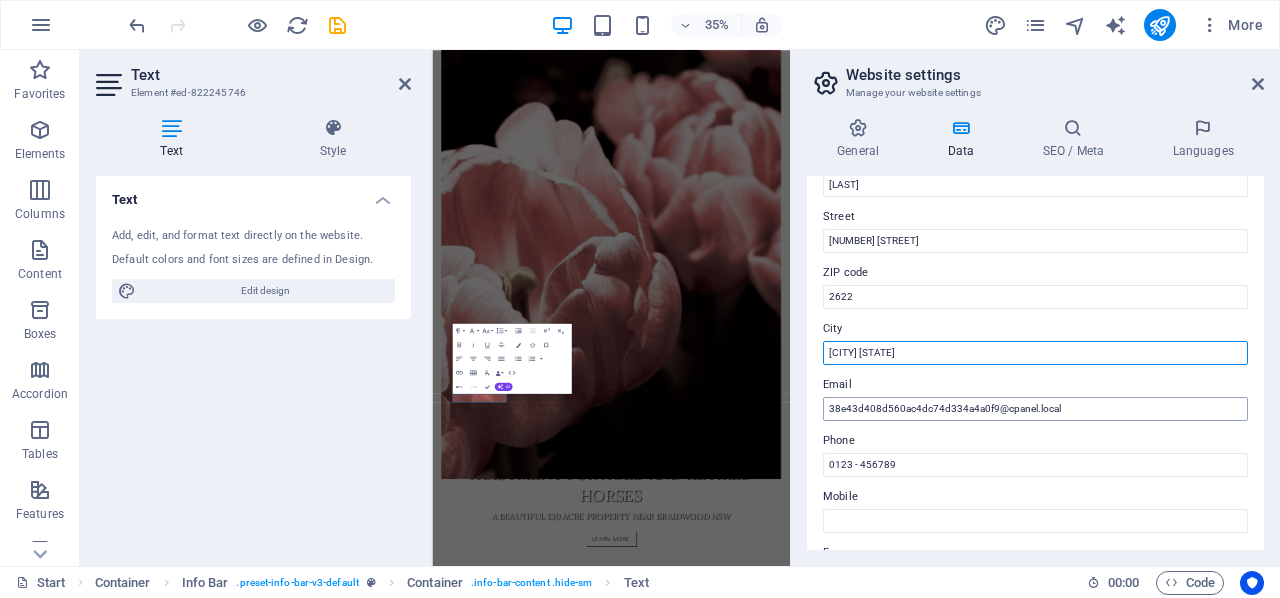 type on "[STREET] [STATE]" 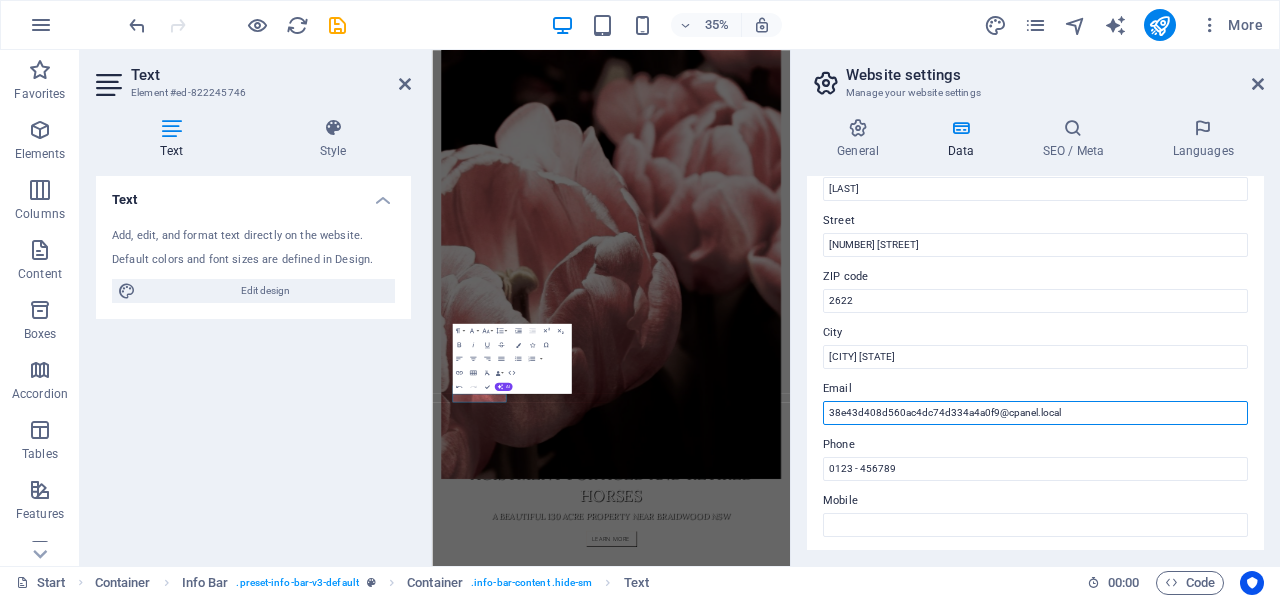 click on "38e43d408d560ac4dc74d334a4a0f9@cpanel.local" at bounding box center (1035, 413) 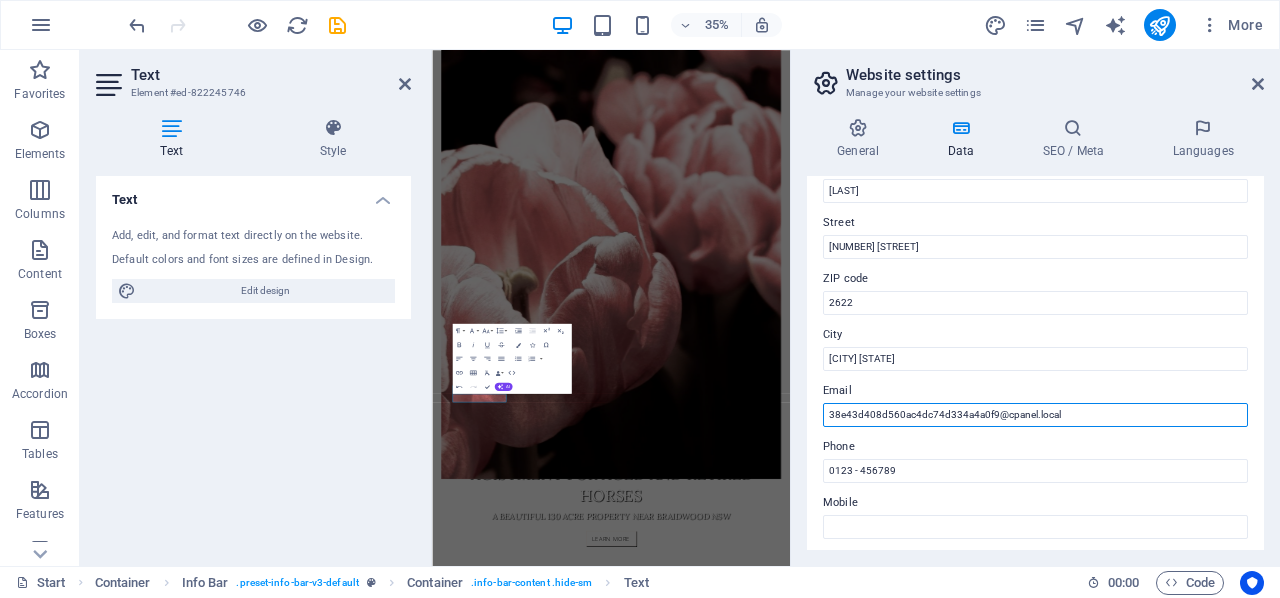 click on "38e43d408d560ac4dc74d334a4a0f9@cpanel.local" at bounding box center [1035, 415] 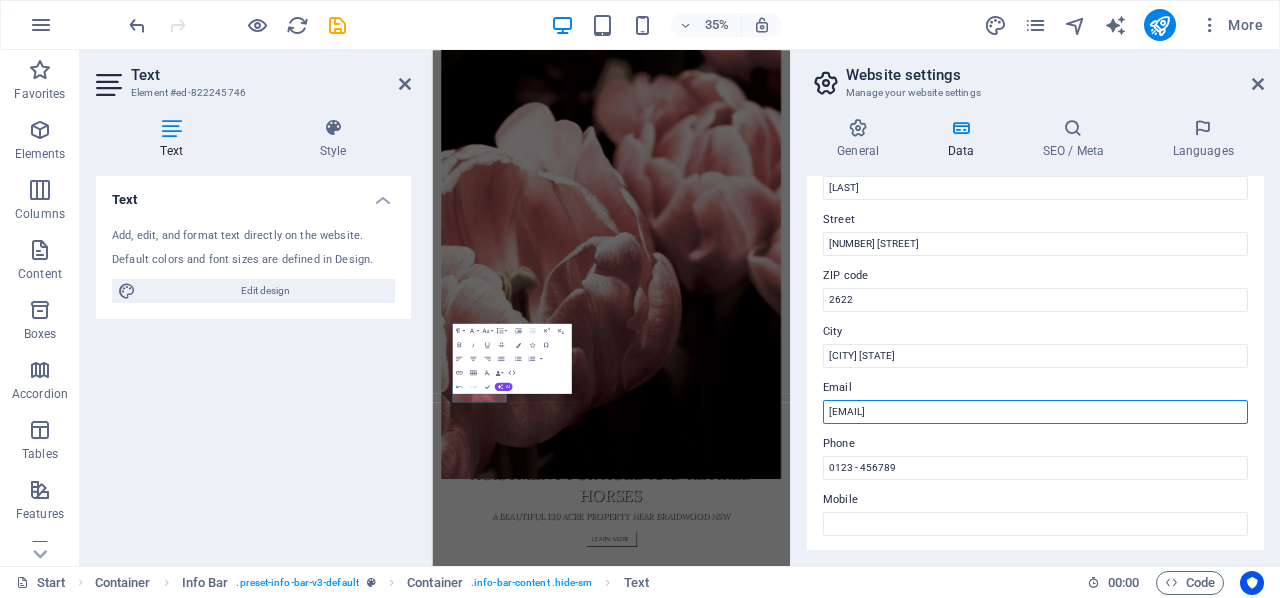 drag, startPoint x: 883, startPoint y: 415, endPoint x: 826, endPoint y: 416, distance: 57.00877 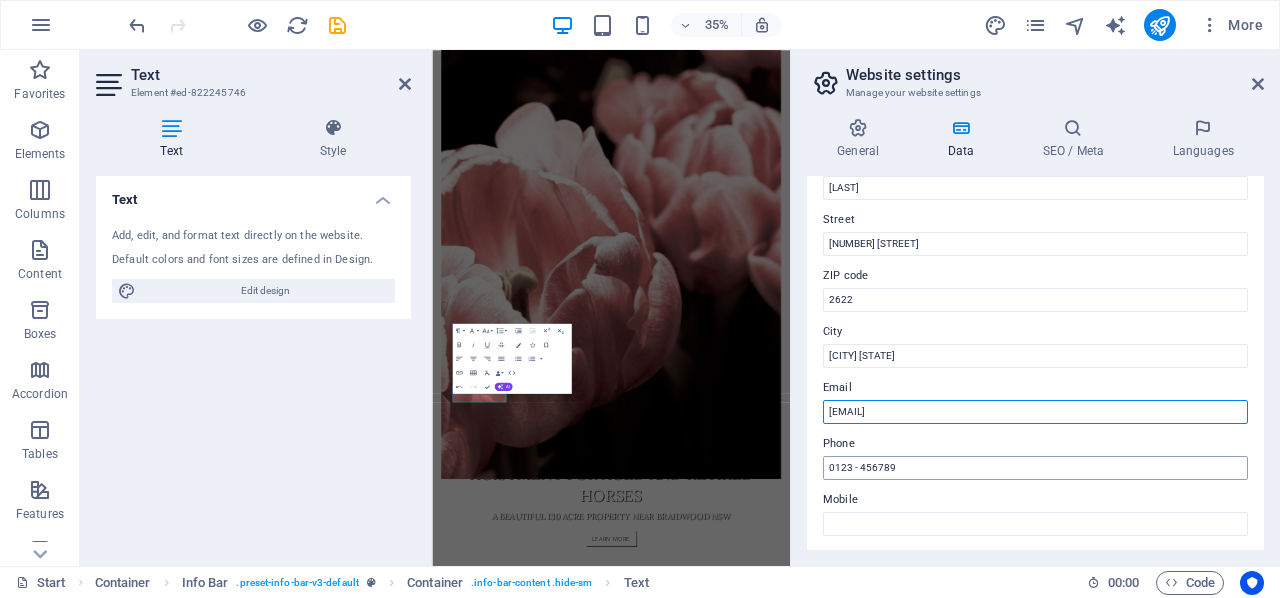 type on "enquiries@[DOMAIN].com.au" 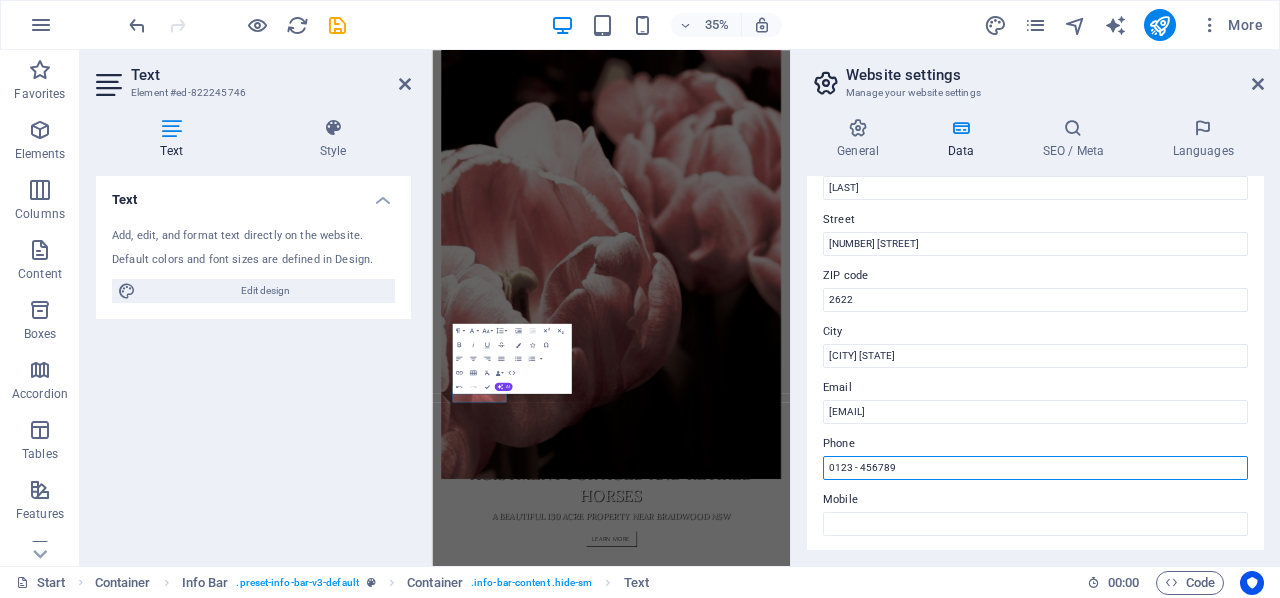 click on "0123 - 456789" at bounding box center (1035, 468) 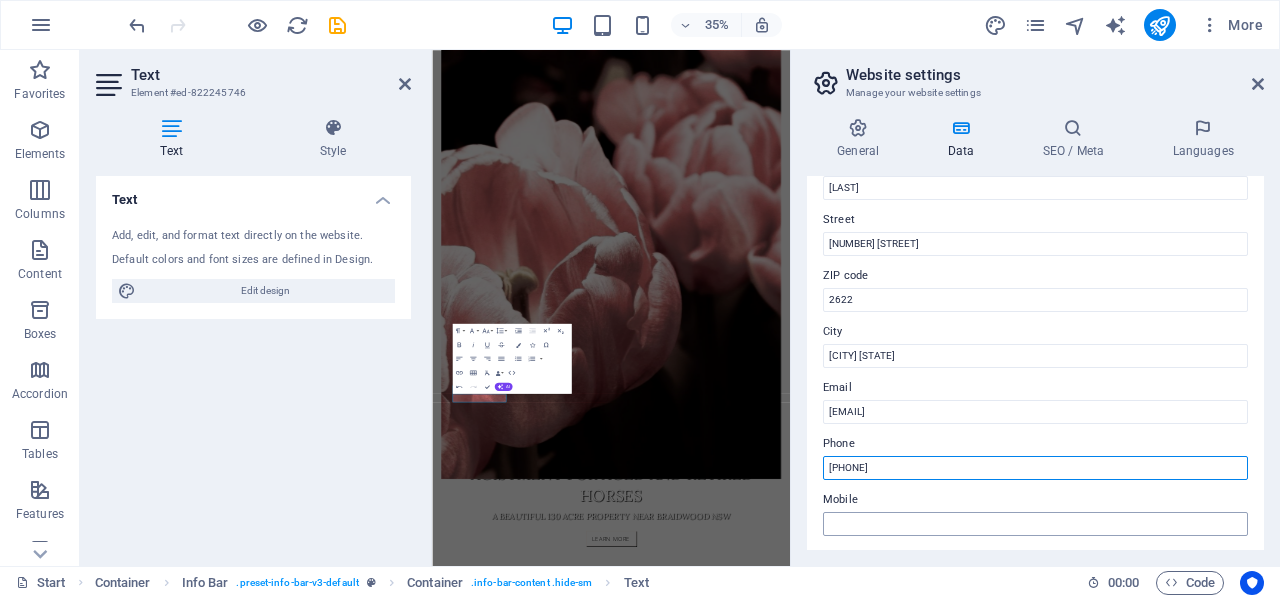 type on "[PHONE]" 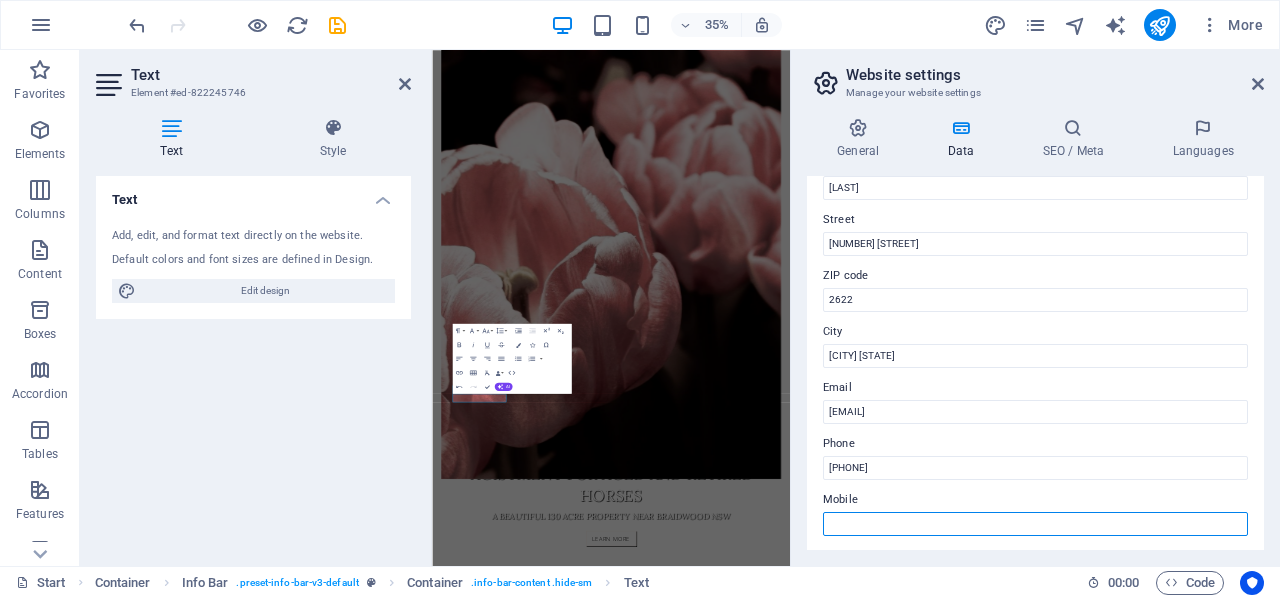 click on "Mobile" at bounding box center [1035, 524] 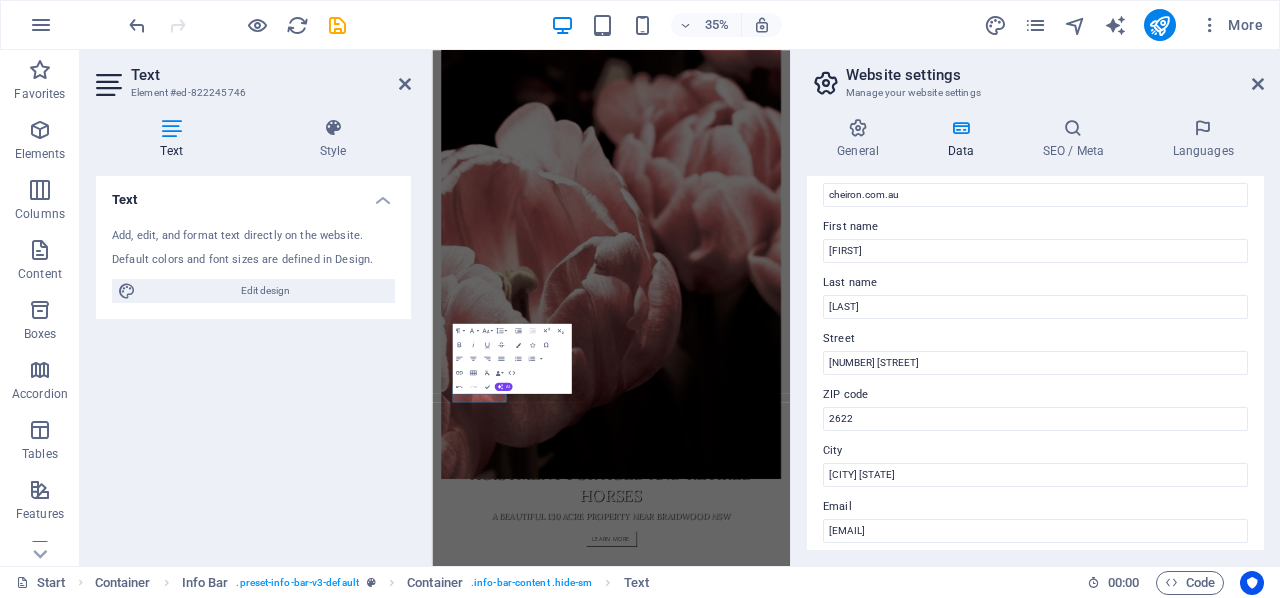 scroll, scrollTop: 0, scrollLeft: 0, axis: both 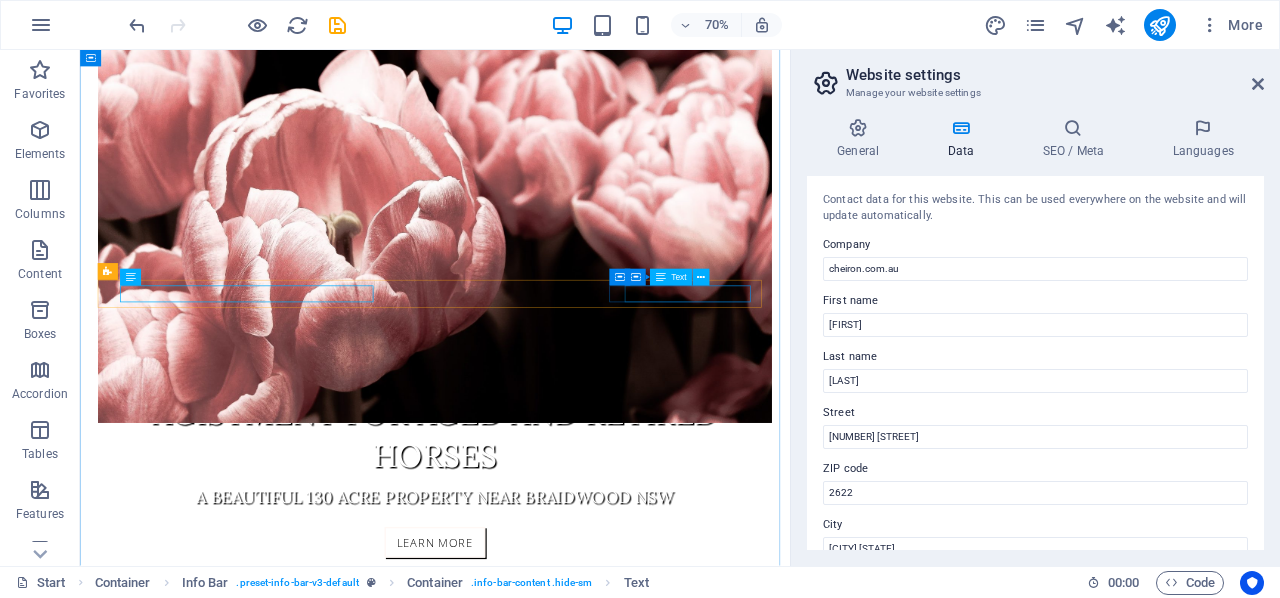 type on "[PHONE]" 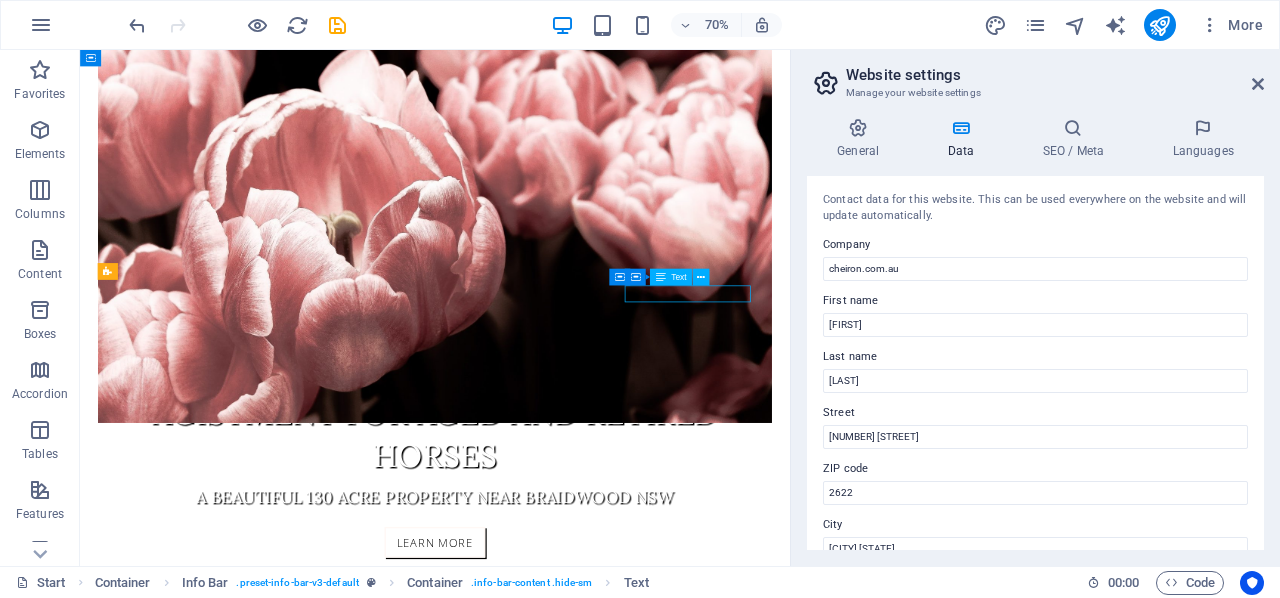 click on "enquiry@cheiron.com.au" at bounding box center [589, 998] 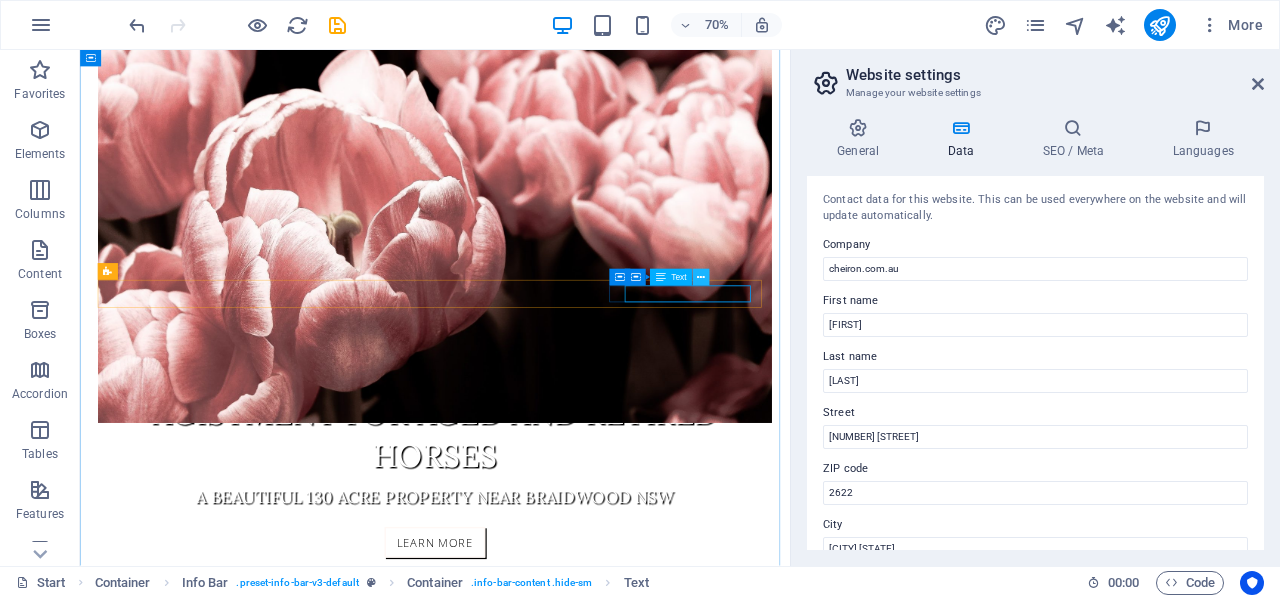 click at bounding box center (701, 277) 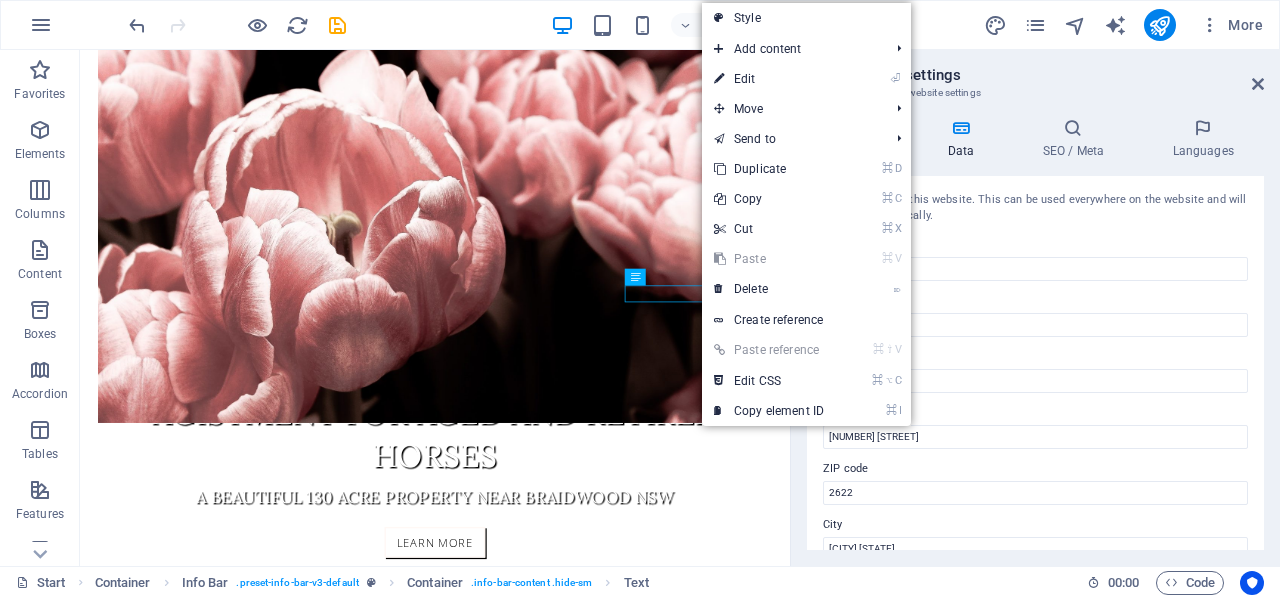 click on "⏎  Edit" at bounding box center (769, 79) 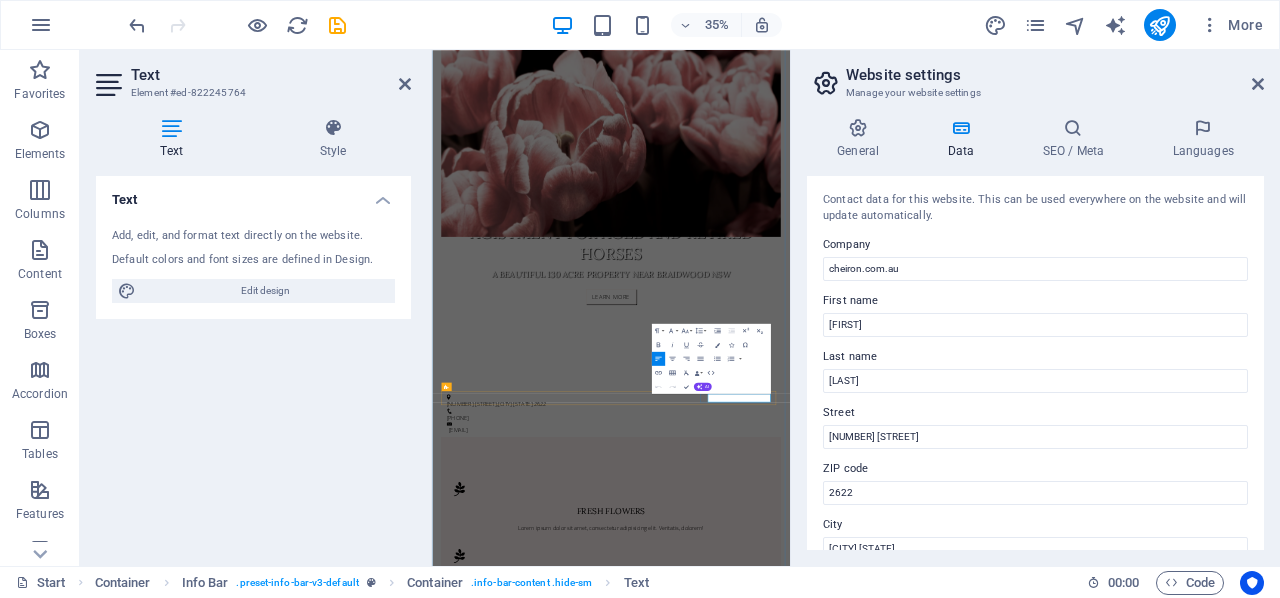 click on "enquiry@cheiron.com.au" at bounding box center (947, 1135) 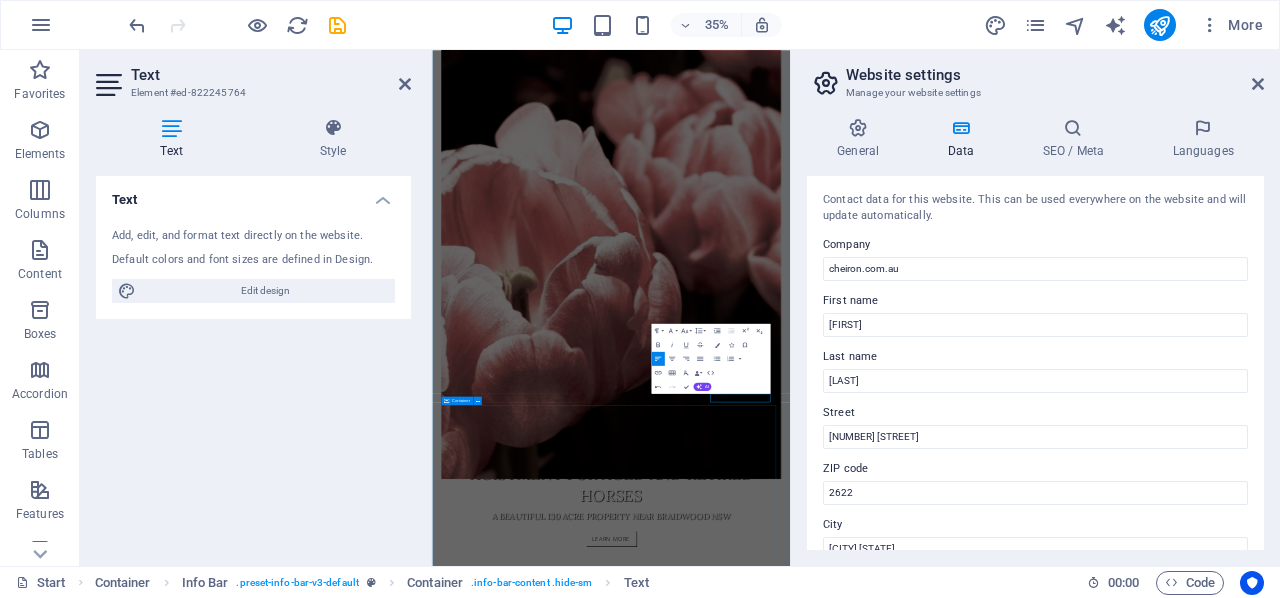 type 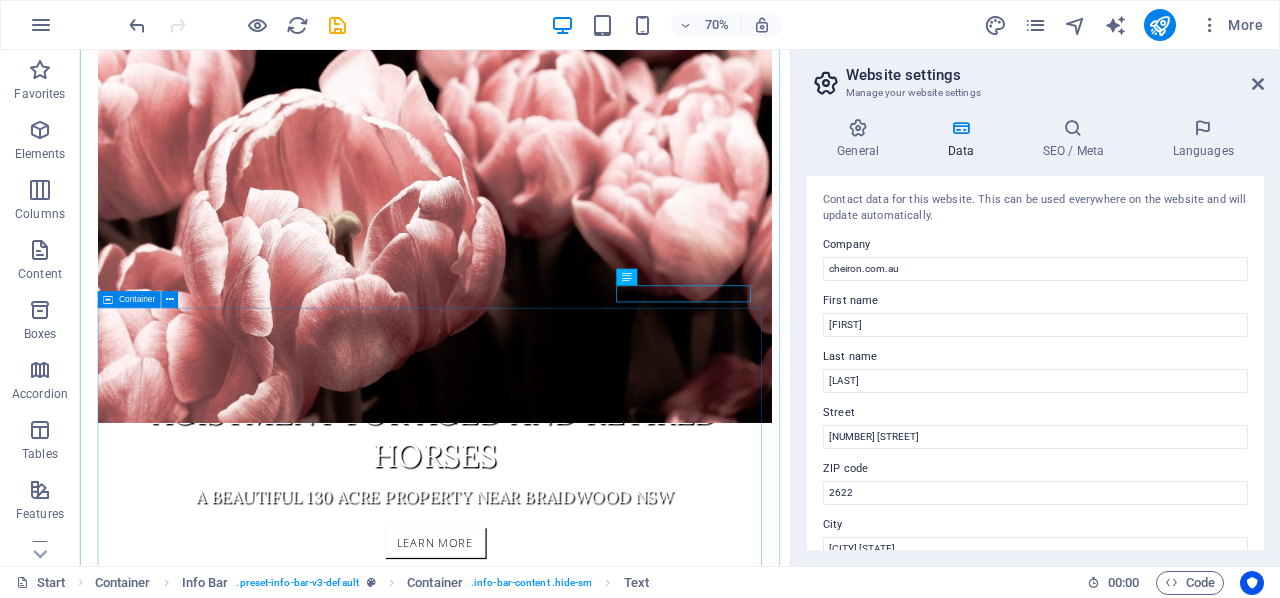 click on "Fresh Flowers Lorem ipsum dolor sit amet, consectetur adipisicing elit. Veritatis, dolorem! Perfect Choice Lorem ipsum dolor sit amet, consectetur adipisicing elit. Veritatis, dolorem! Delivery Lorem ipsum dolor sit amet, consectetur adipisicing elit. Veritatis, dolorem!" at bounding box center [586, 1409] 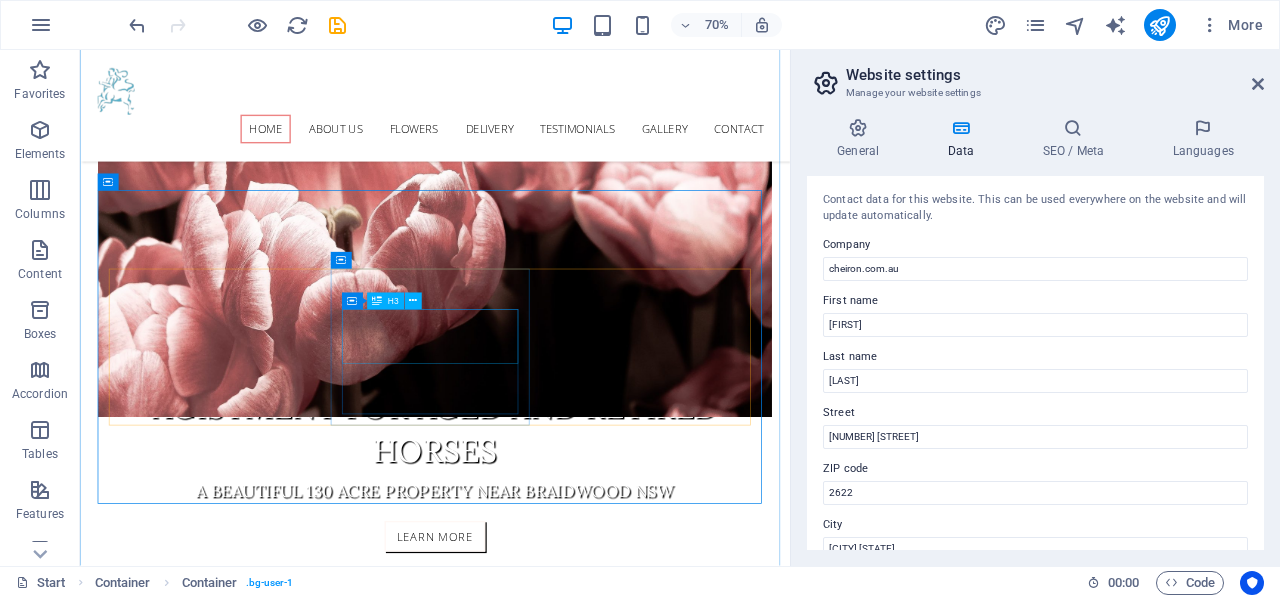 scroll, scrollTop: 474, scrollLeft: 0, axis: vertical 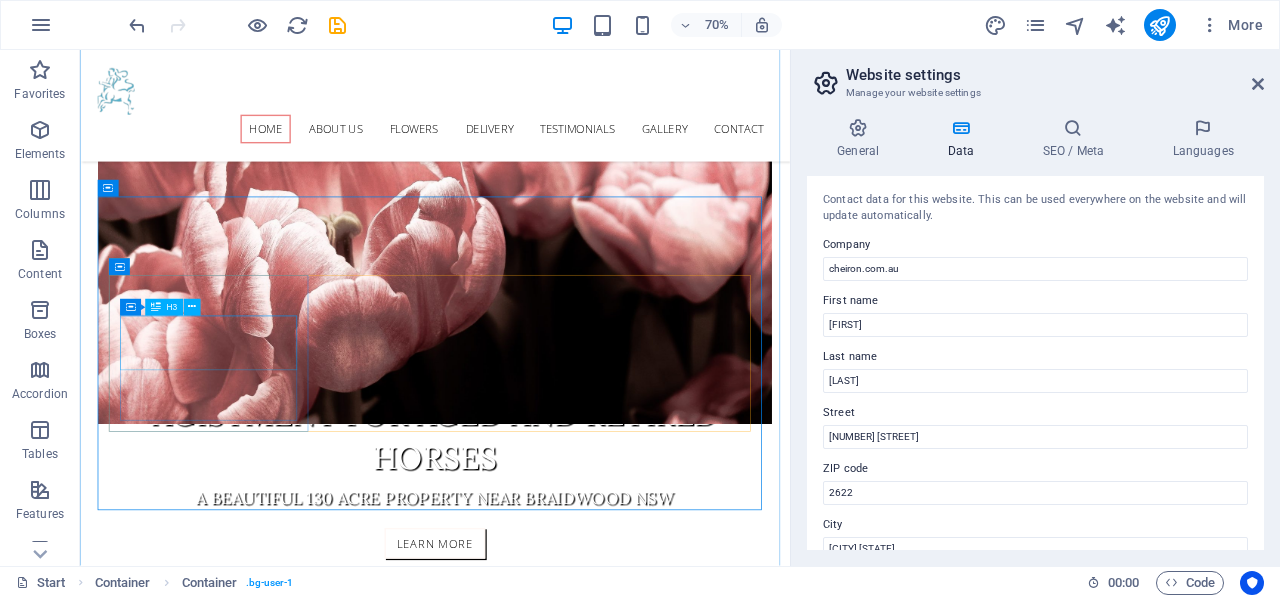 click on "Fresh Flowers" at bounding box center [586, 1228] 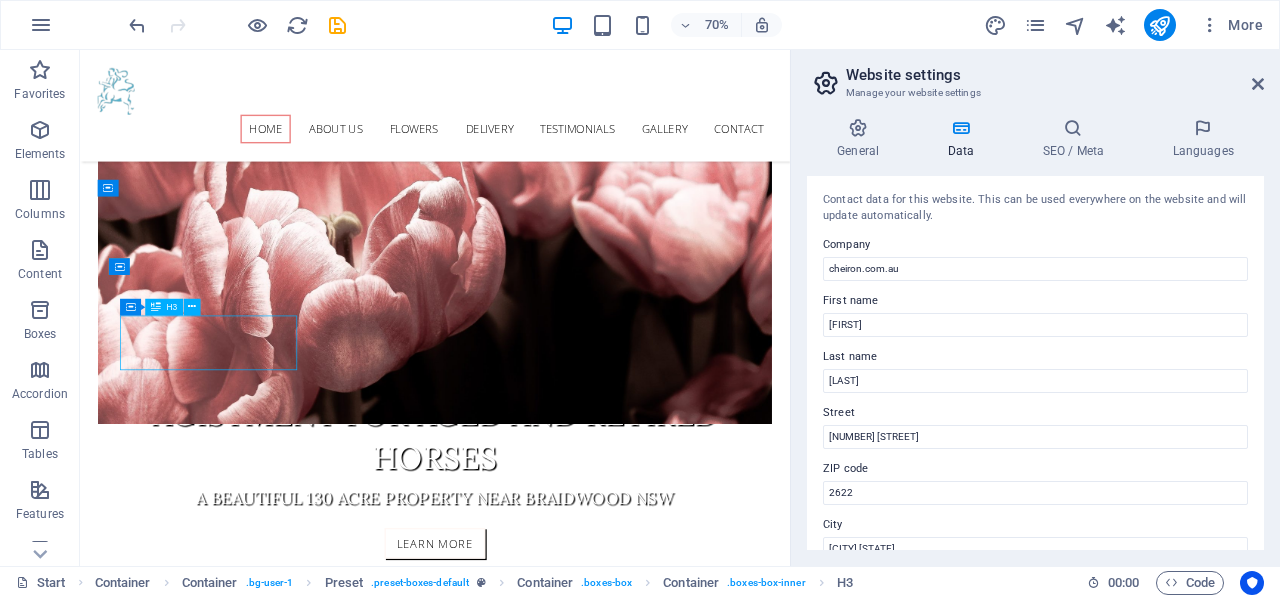 click on "Fresh Flowers" at bounding box center [586, 1228] 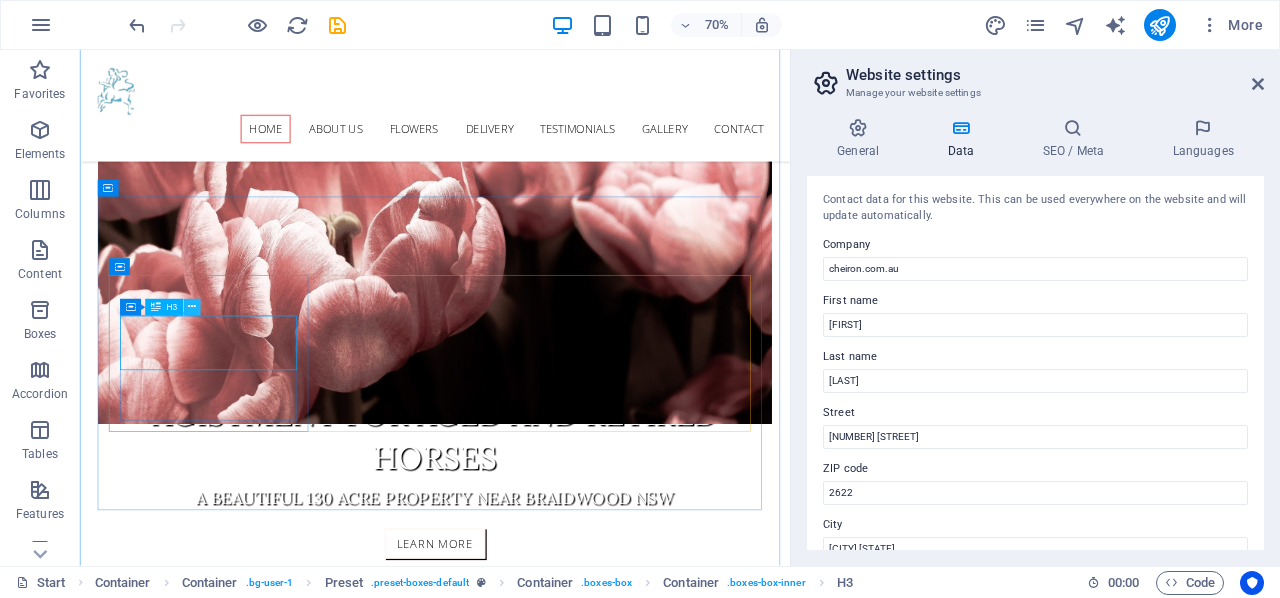 click at bounding box center [192, 307] 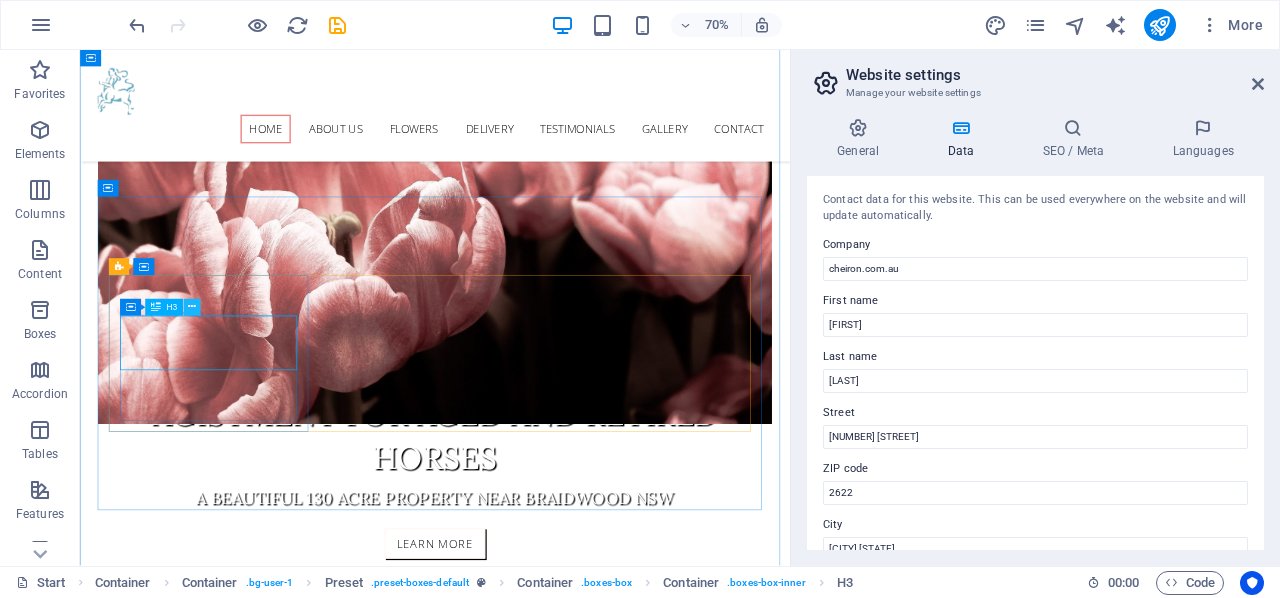 click at bounding box center [192, 307] 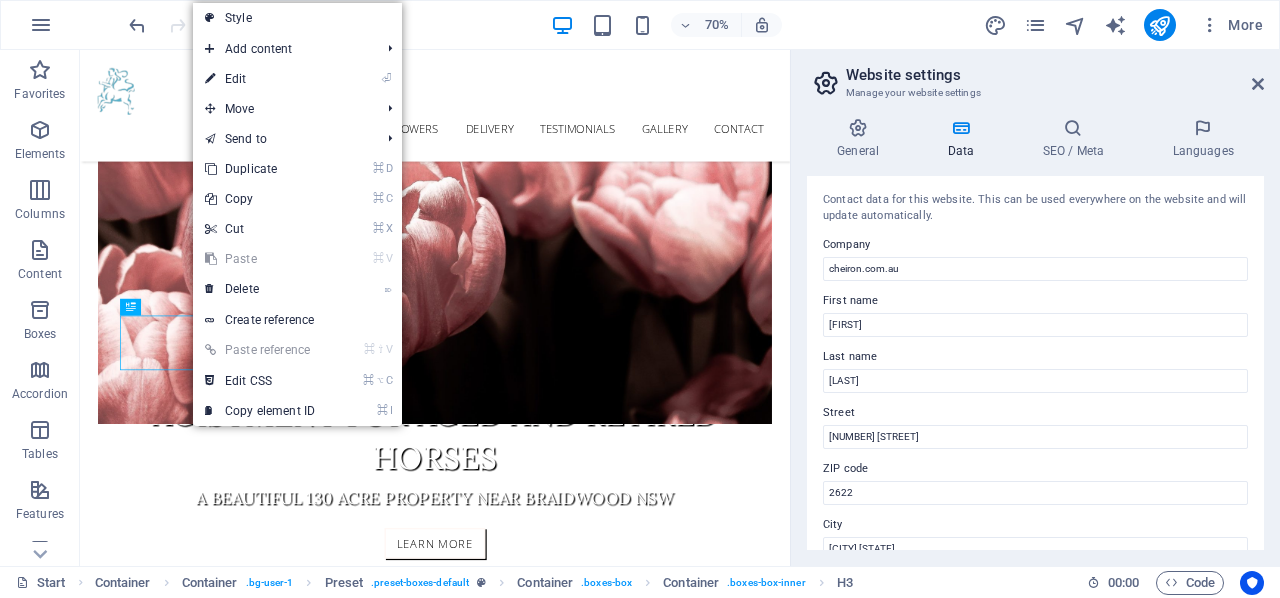 click on "⏎  Edit" at bounding box center [260, 79] 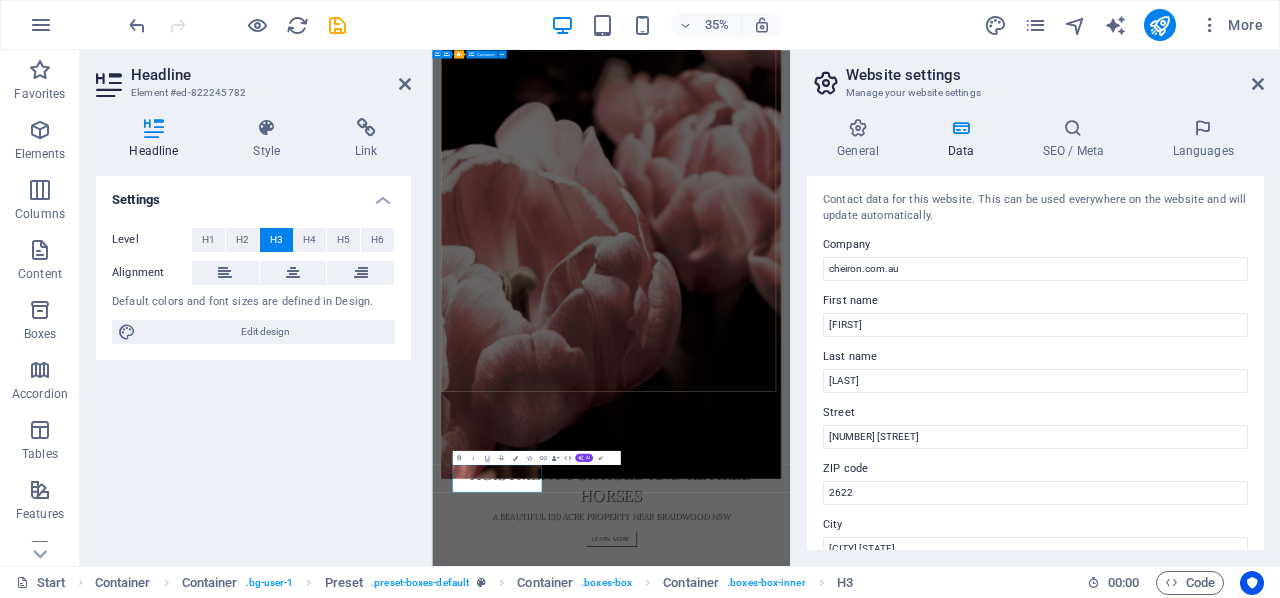 type 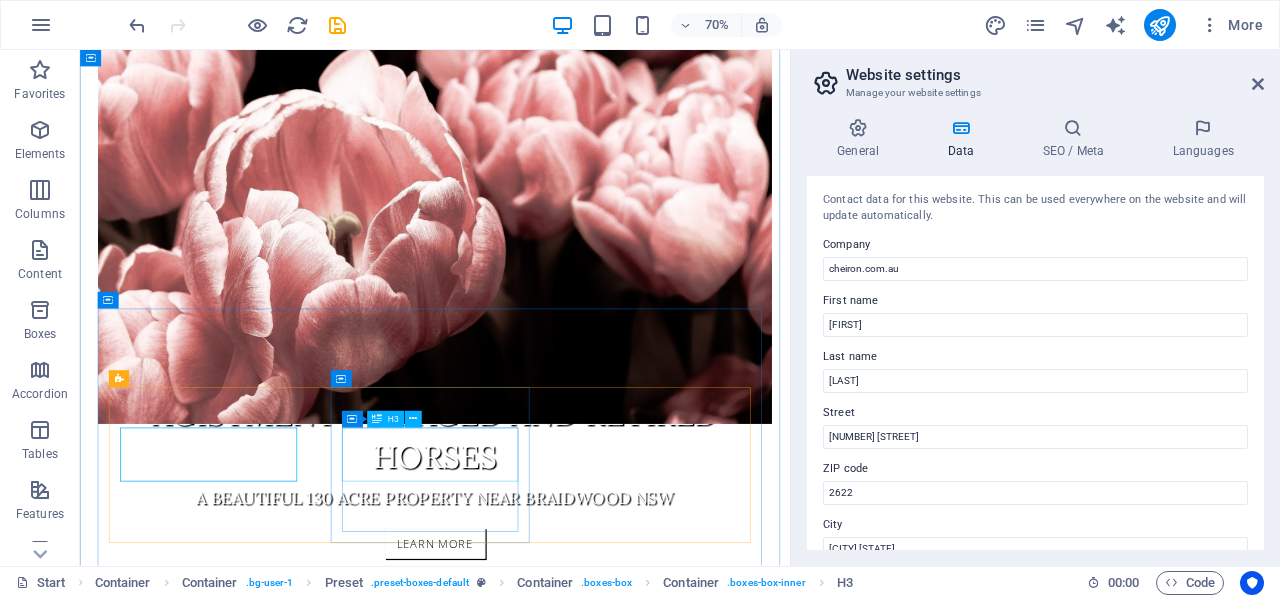 click on "Perfect Choice" at bounding box center [586, 1419] 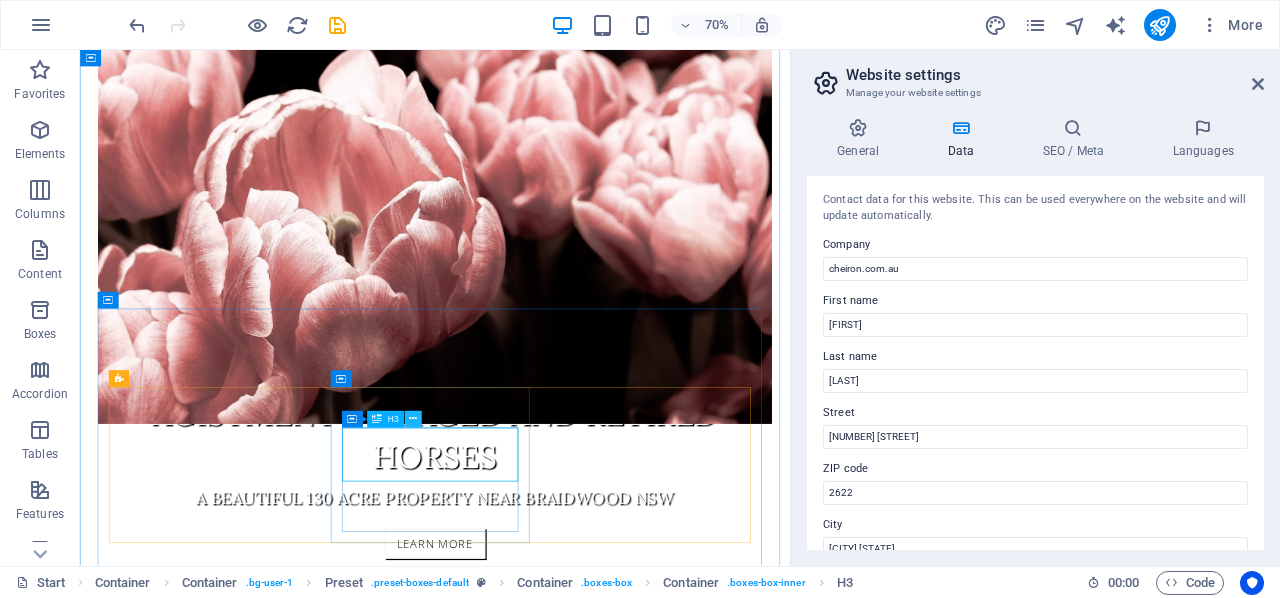 click at bounding box center [413, 419] 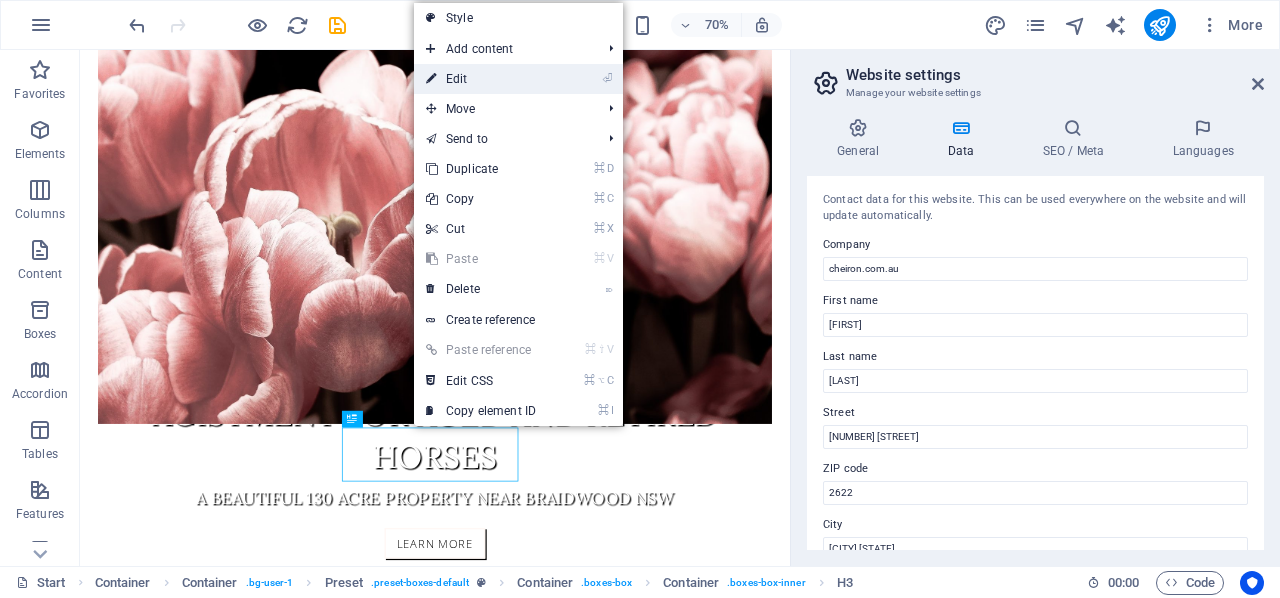 click on "⏎  Edit" at bounding box center (481, 79) 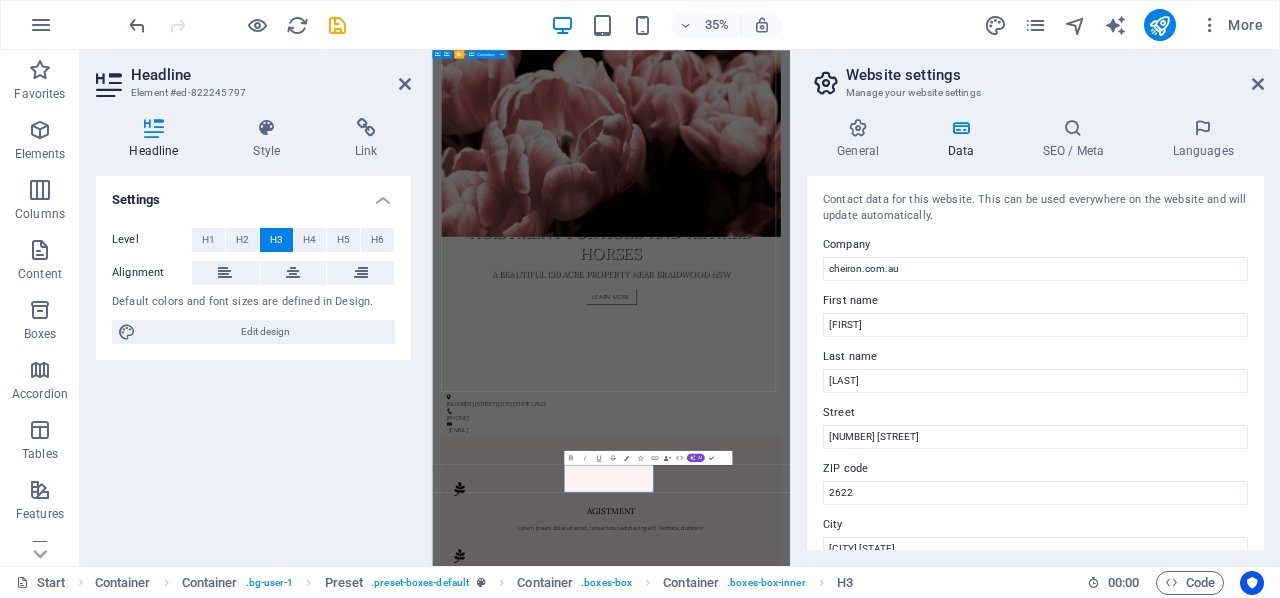 type 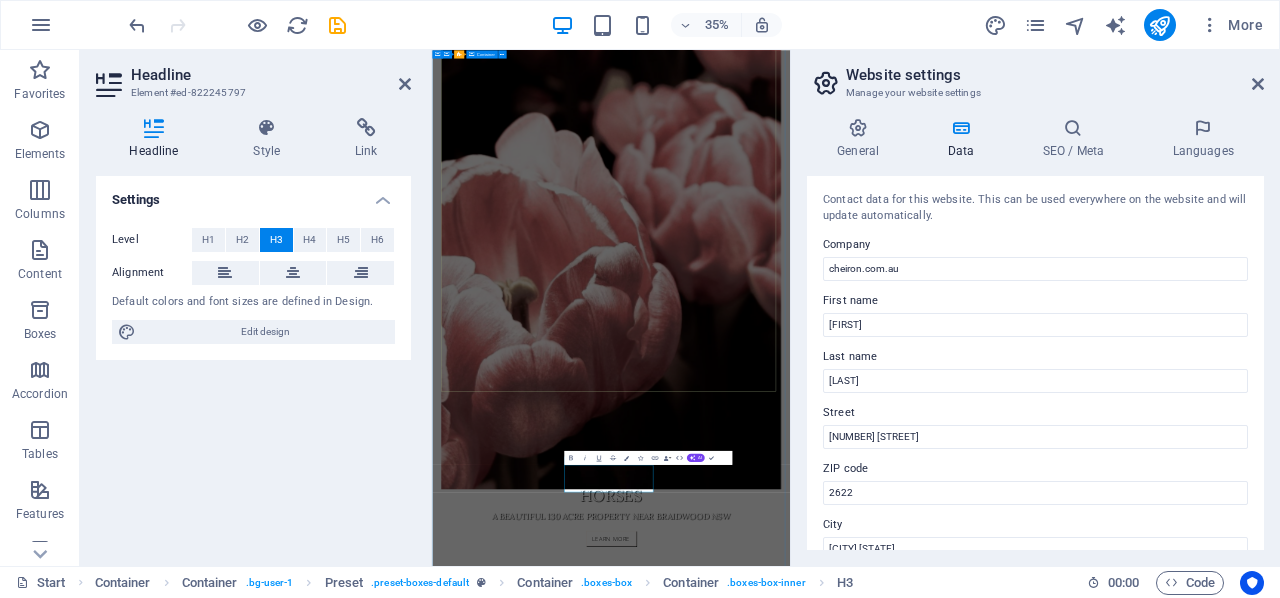 scroll, scrollTop: 654, scrollLeft: 0, axis: vertical 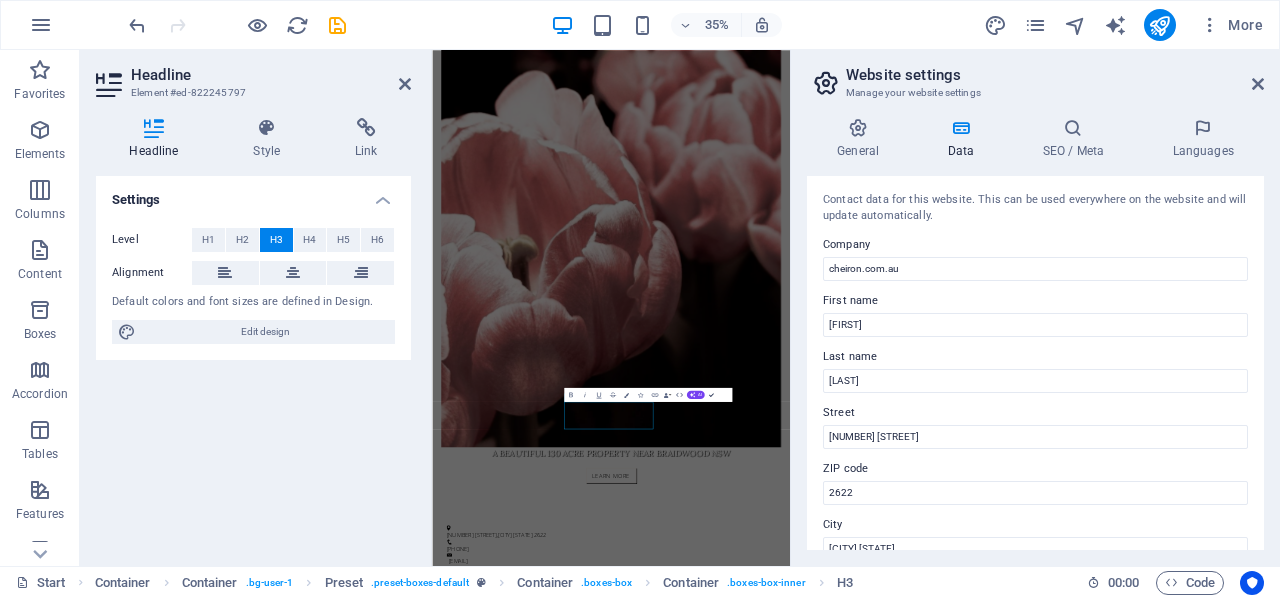 drag, startPoint x: 710, startPoint y: 396, endPoint x: 901, endPoint y: 494, distance: 214.67418 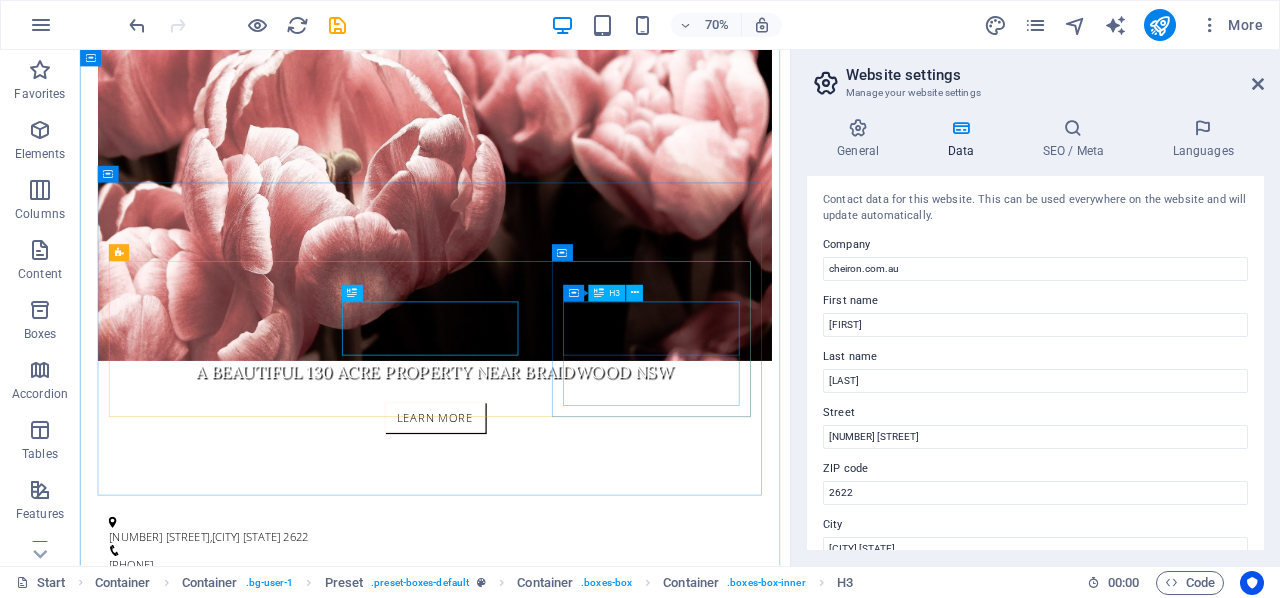click on "Delivery" at bounding box center (586, 1430) 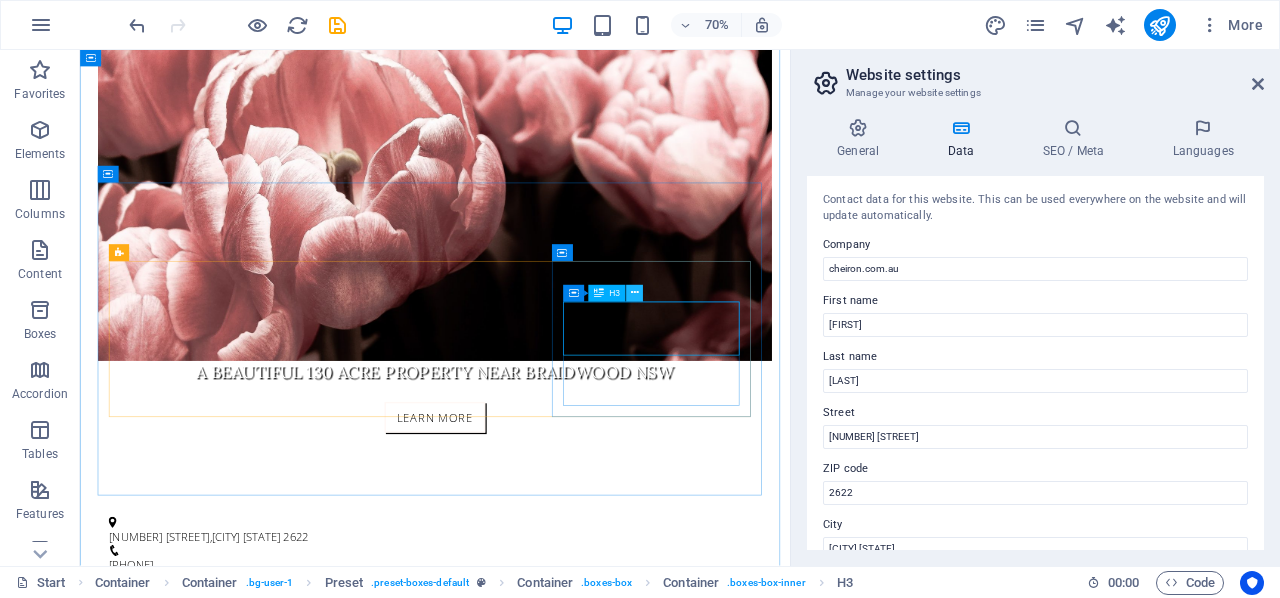 click at bounding box center [635, 293] 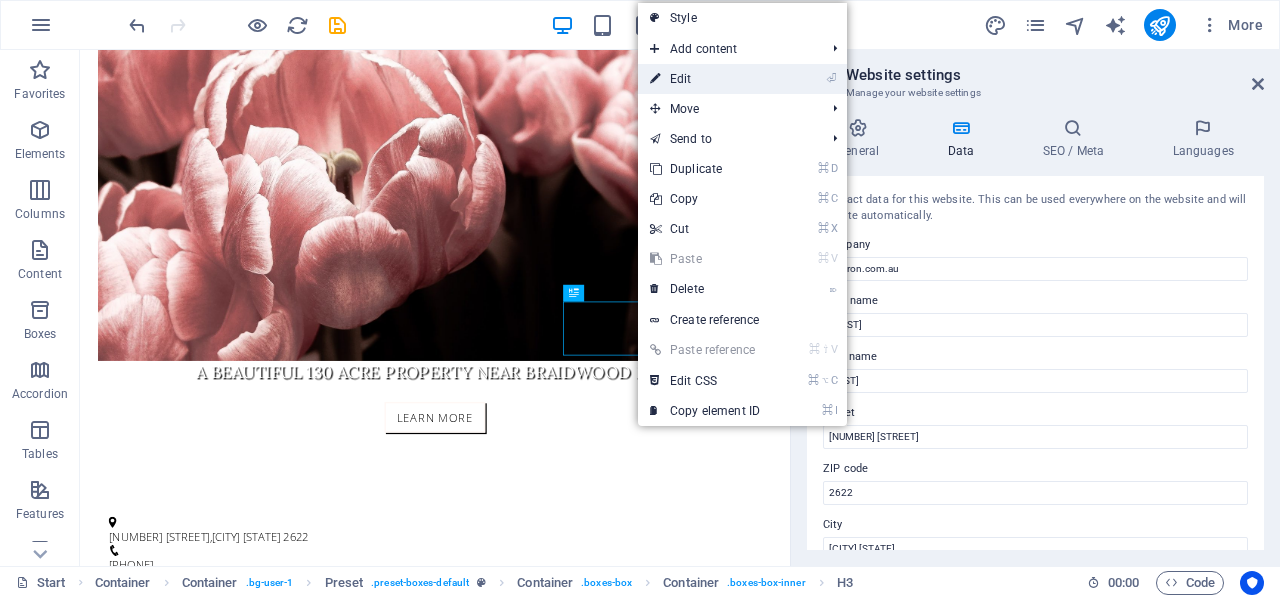 drag, startPoint x: 681, startPoint y: 78, endPoint x: 713, endPoint y: 82, distance: 32.24903 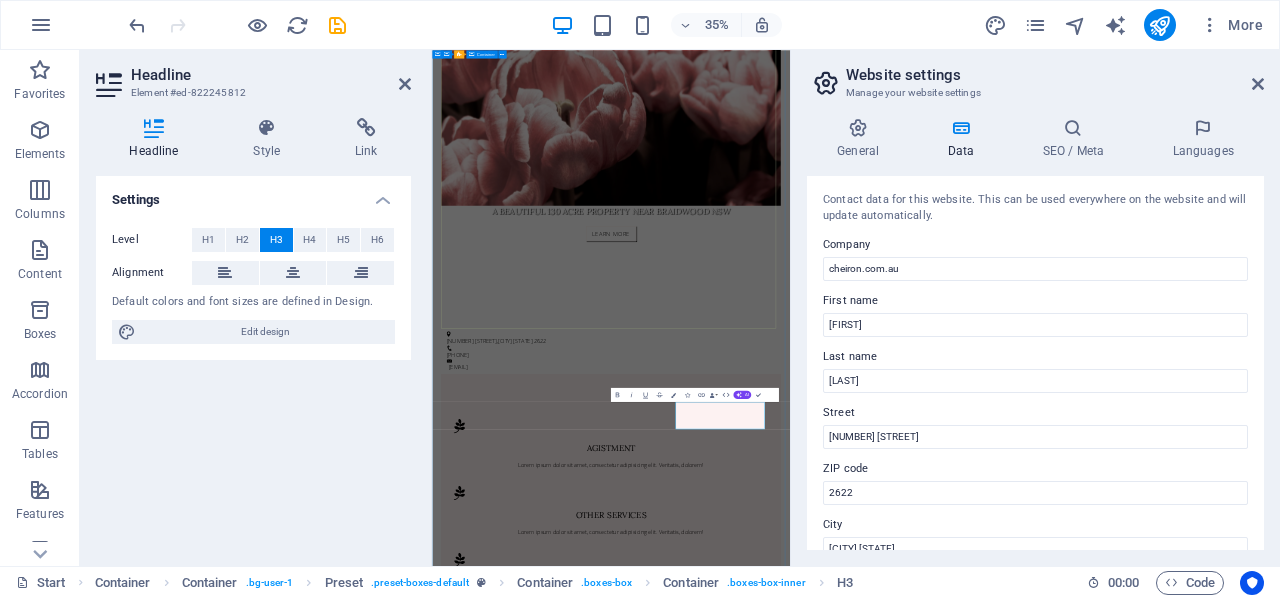 type 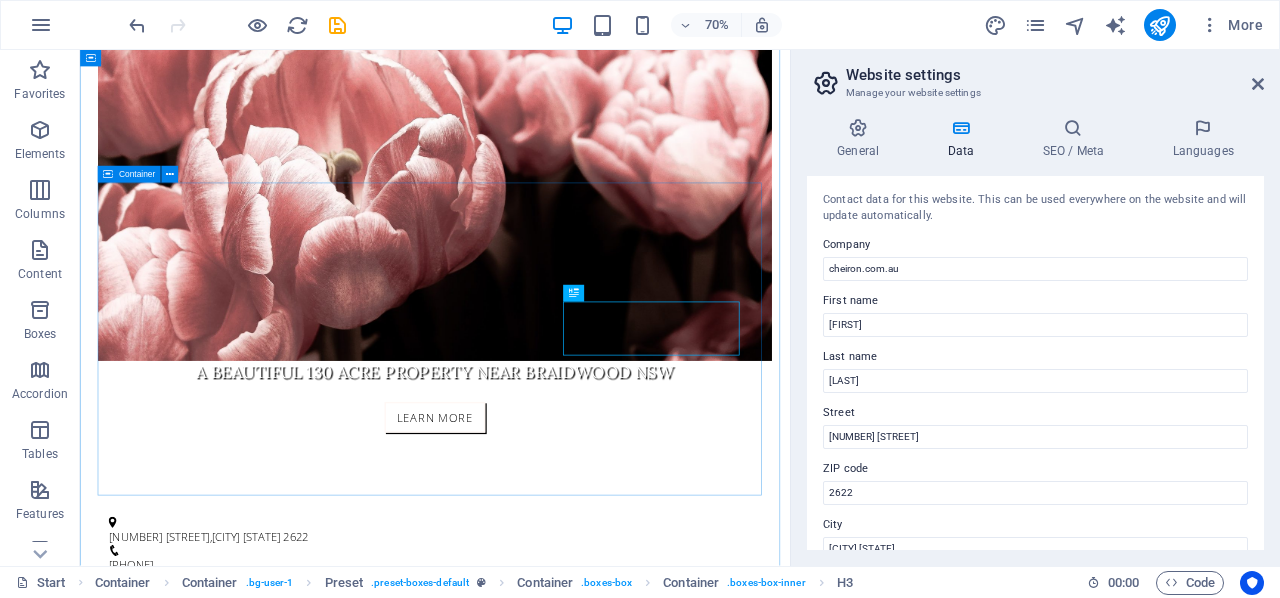 click on "AGISTMENT Lorem ipsum dolor sit amet, consectetur adipisicing elit. Veritatis, dolorem! OTHER SERVICES Lorem ipsum dolor sit amet, consectetur adipisicing elit. Veritatis, dolorem! TRANSPORT Lorem ipsum dolor sit amet, consectetur adipisicing elit. Veritatis, dolorem!" at bounding box center [586, 1230] 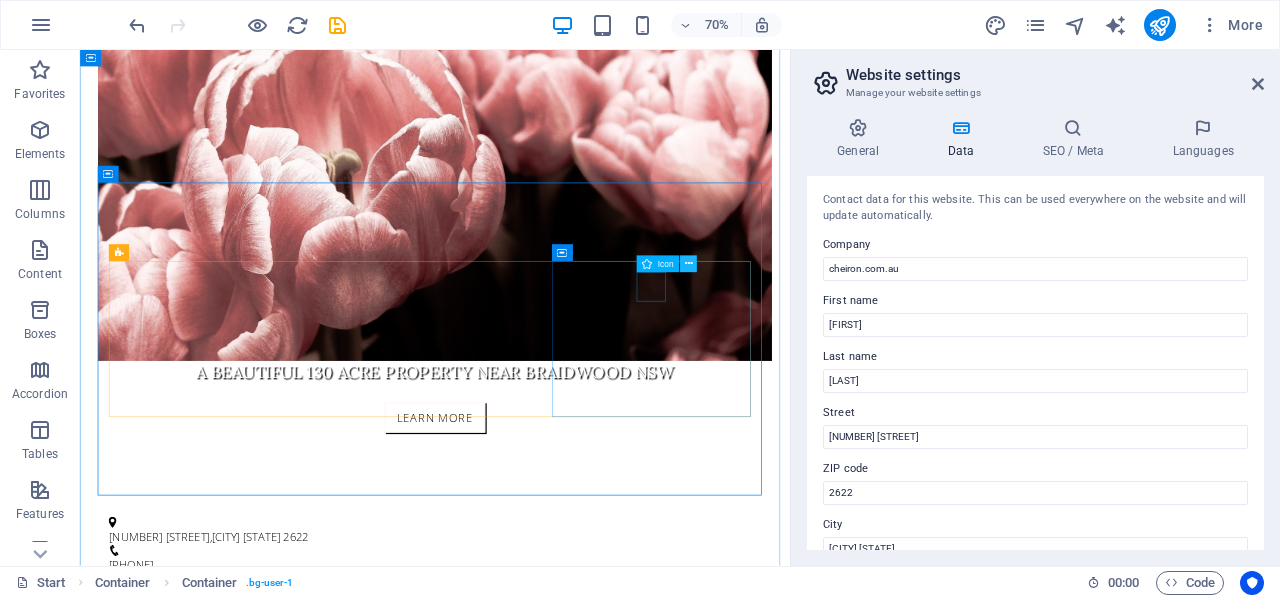 click at bounding box center [688, 264] 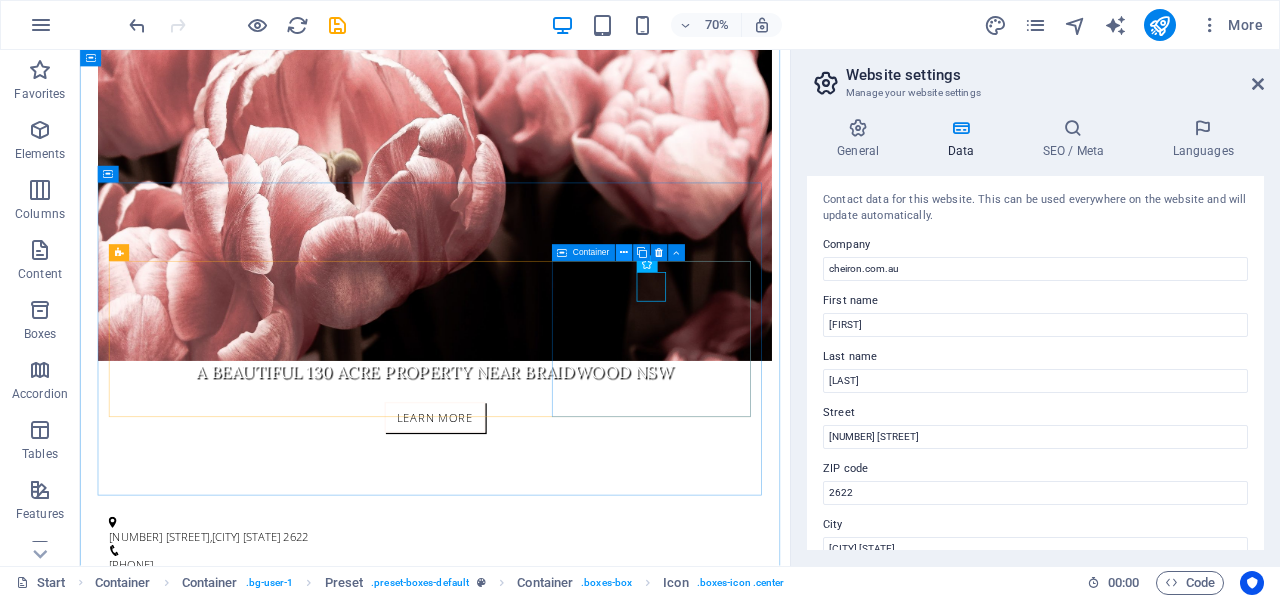 click at bounding box center (624, 253) 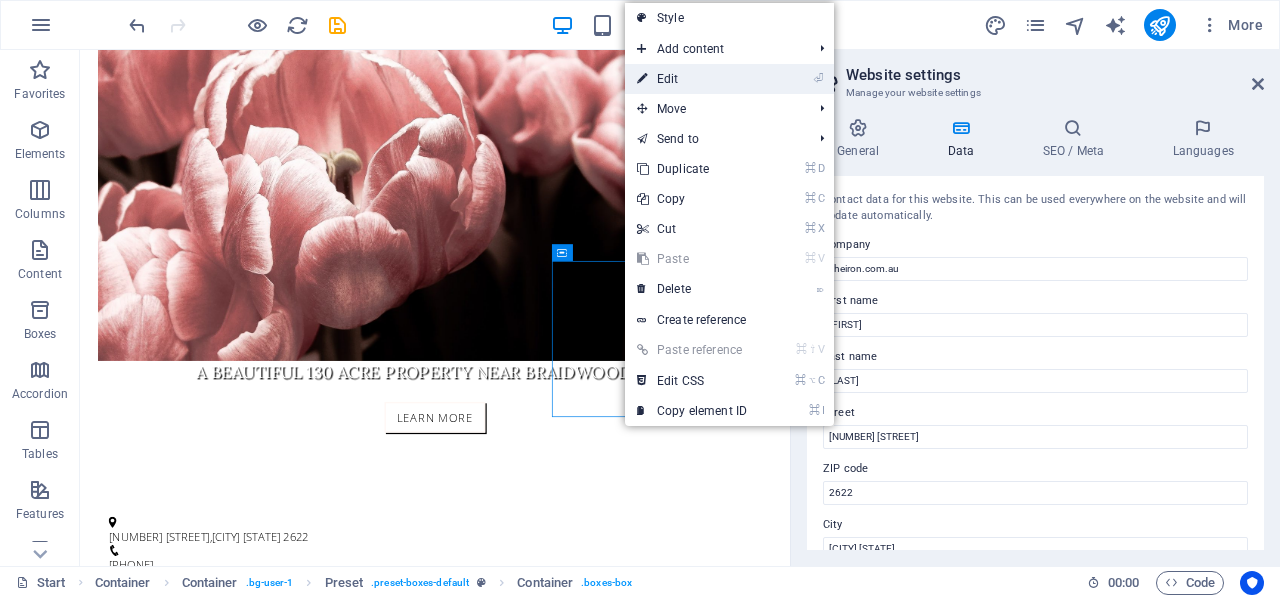 click on "⏎  Edit" at bounding box center (692, 79) 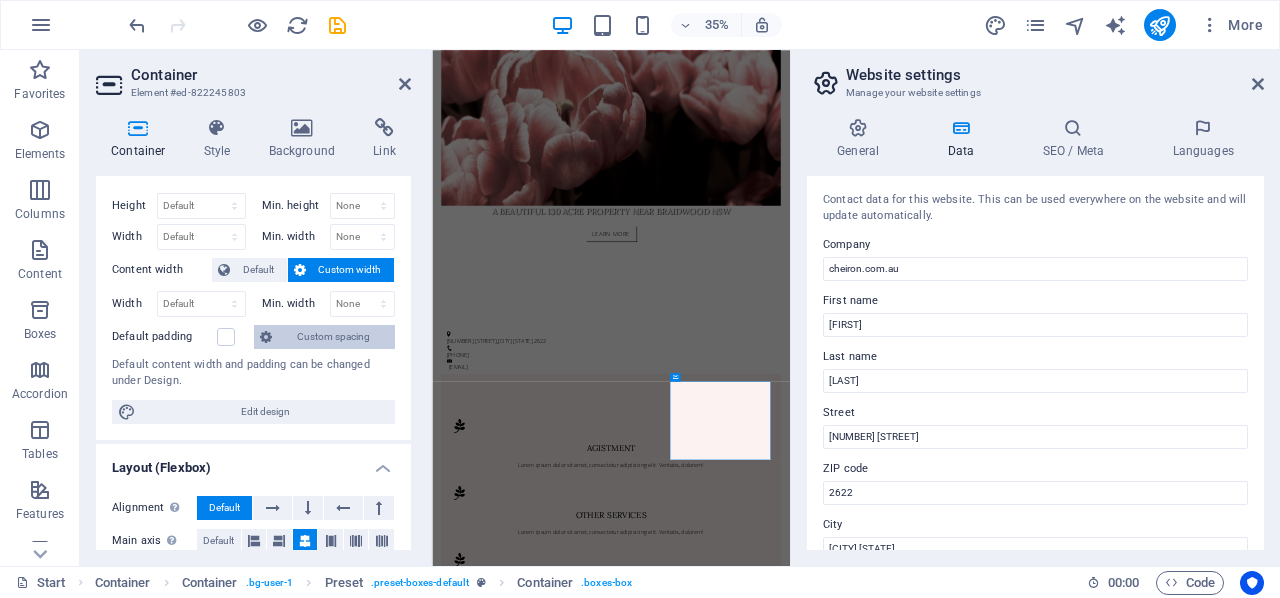 scroll, scrollTop: 0, scrollLeft: 0, axis: both 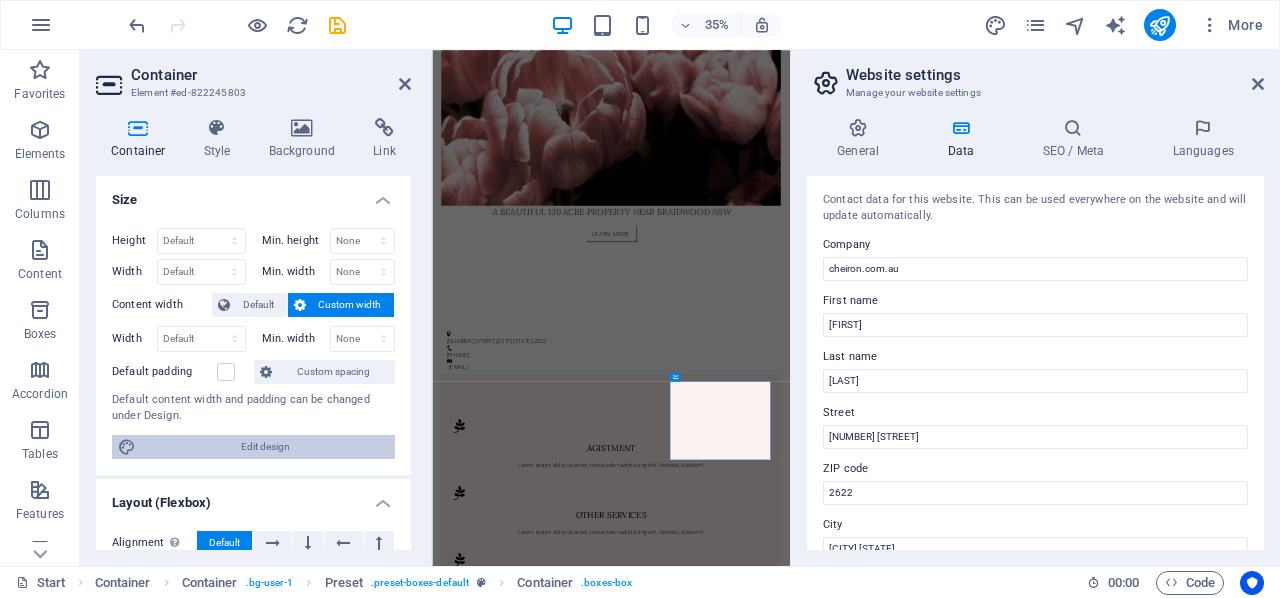 click on "Edit design" at bounding box center (265, 447) 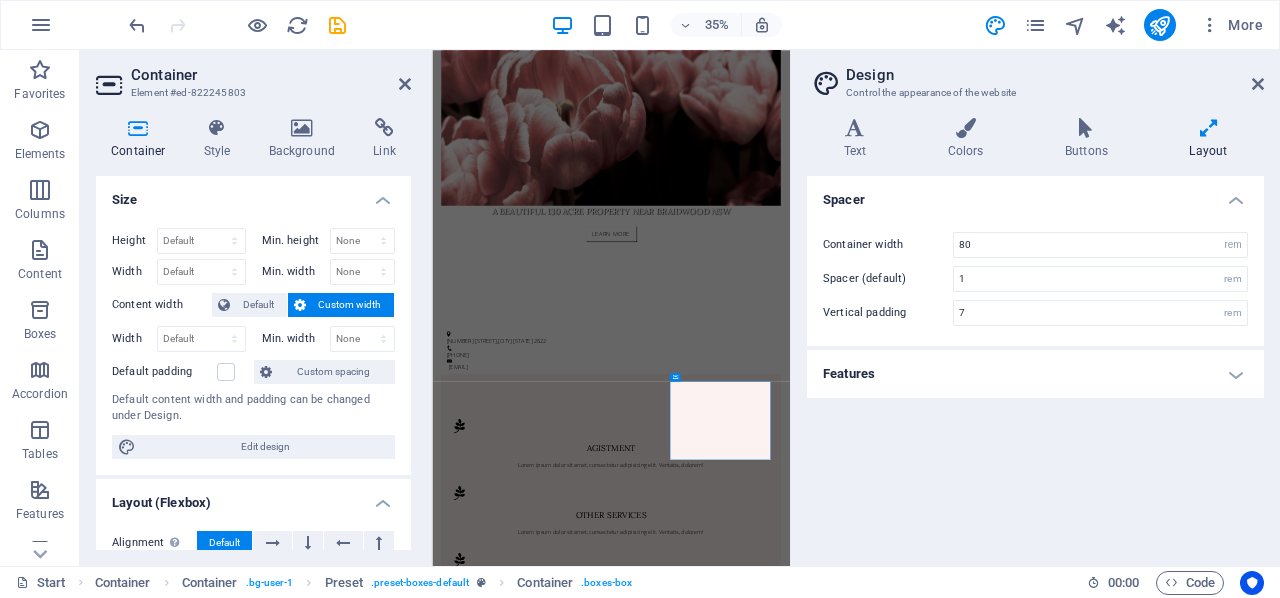 click on "Features" at bounding box center (1035, 374) 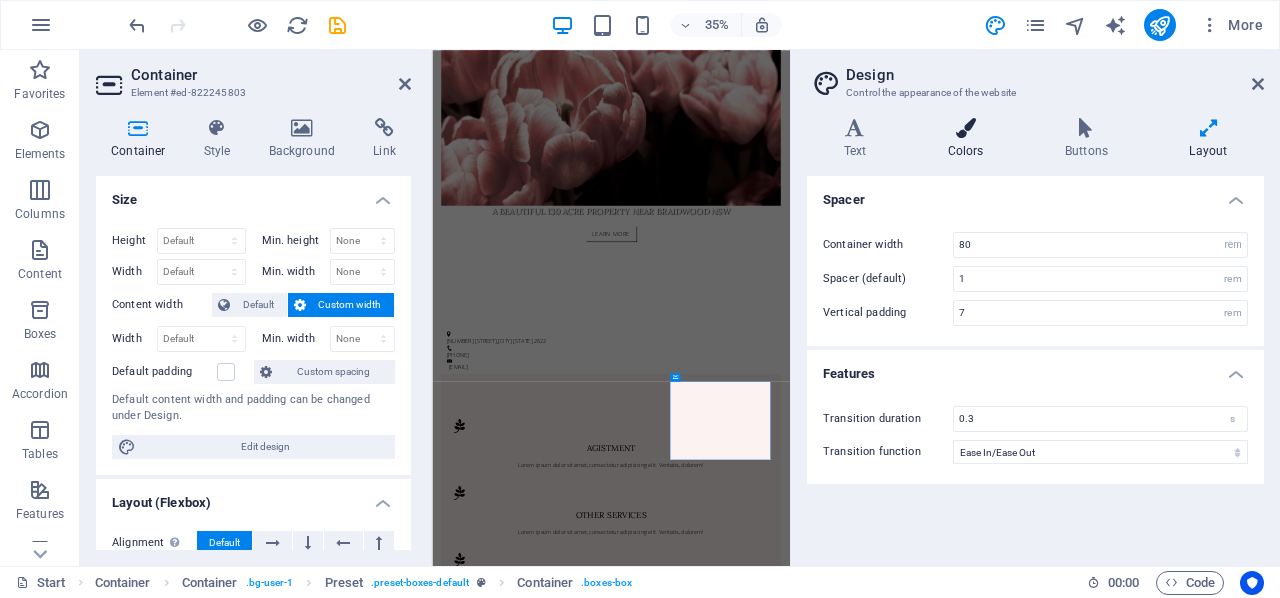 click at bounding box center (965, 128) 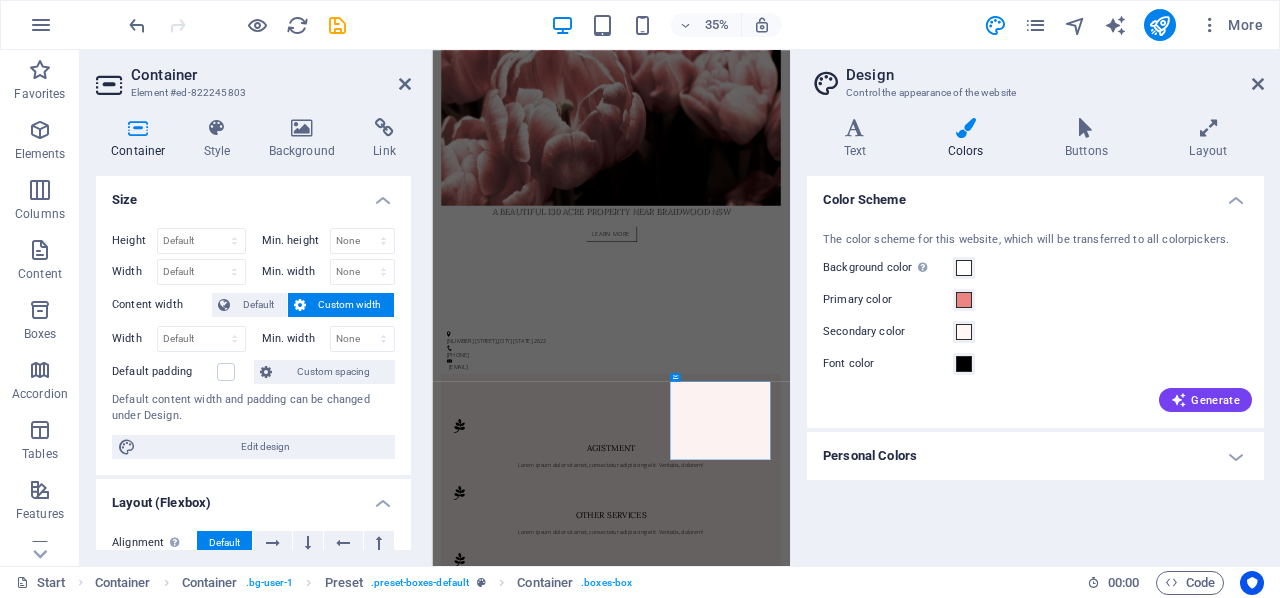 click on "Personal Colors" at bounding box center [1035, 456] 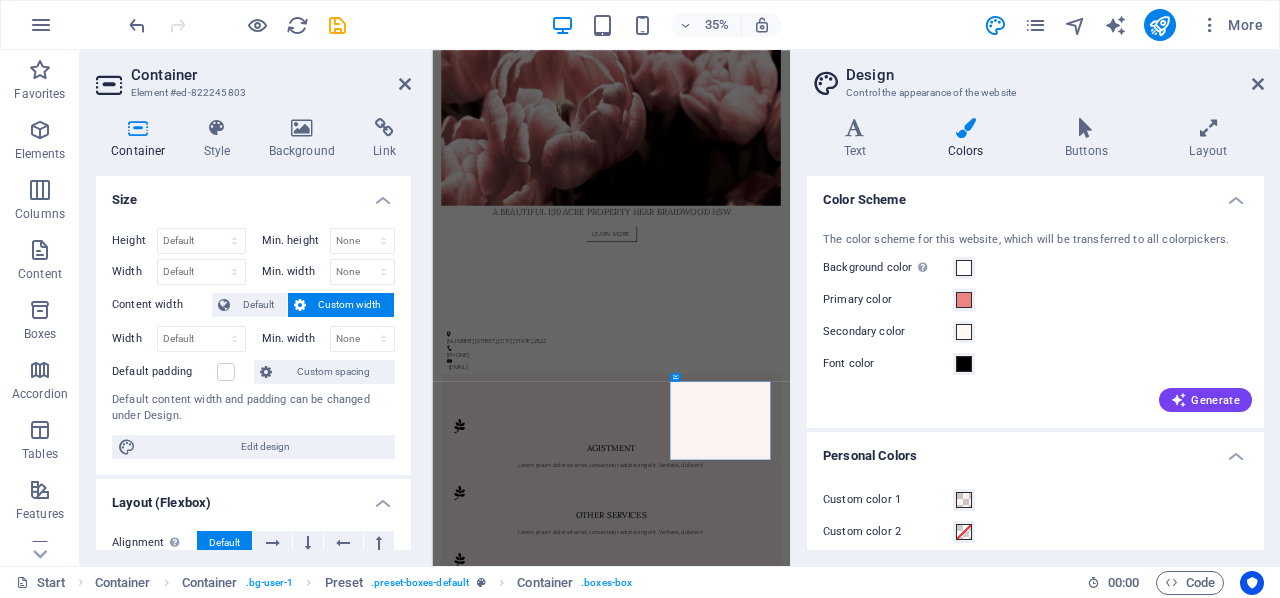 click on "Personal Colors" at bounding box center (1035, 450) 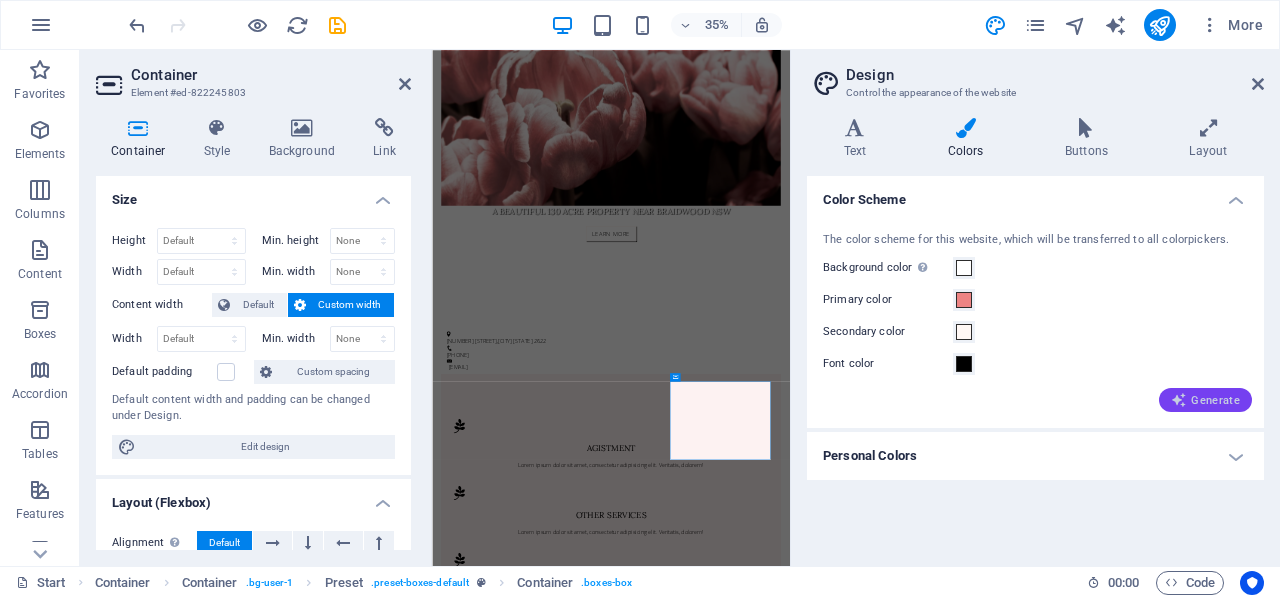 click on "Generate" at bounding box center (1205, 400) 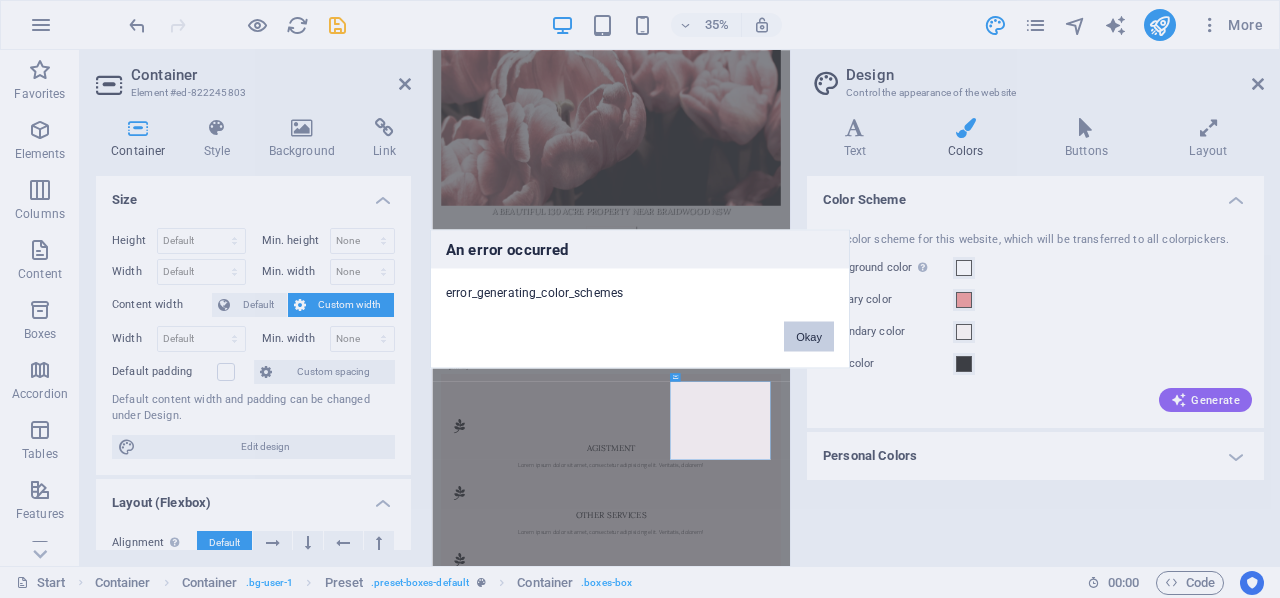 click on "Okay" at bounding box center (809, 337) 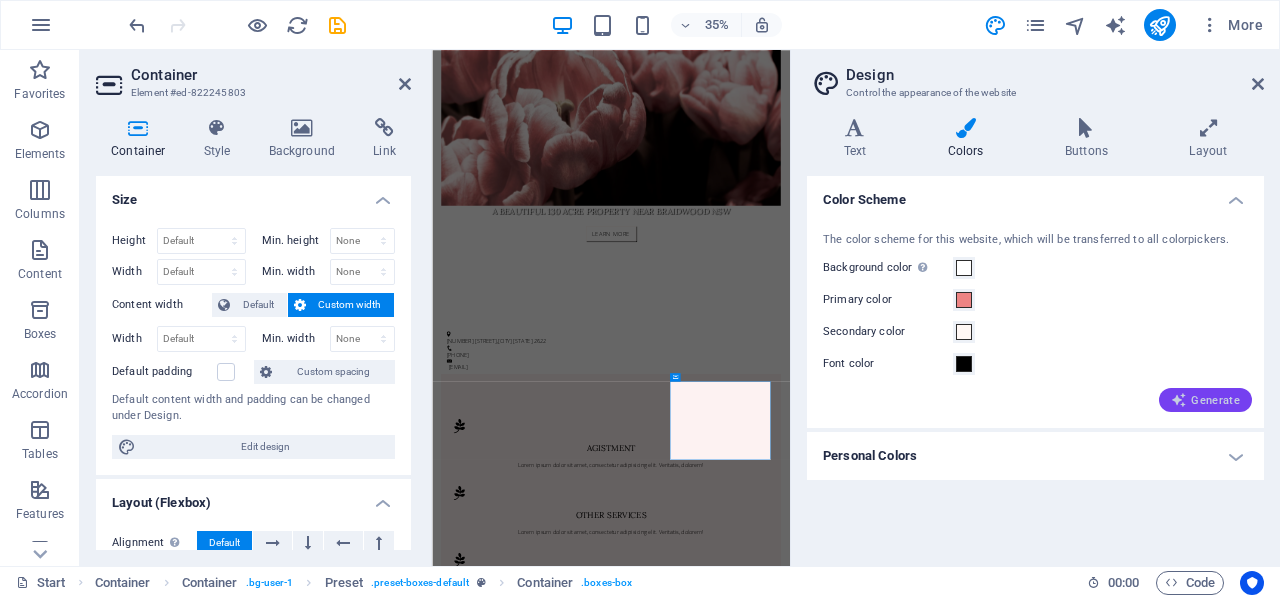 click on "Generate" at bounding box center [1205, 400] 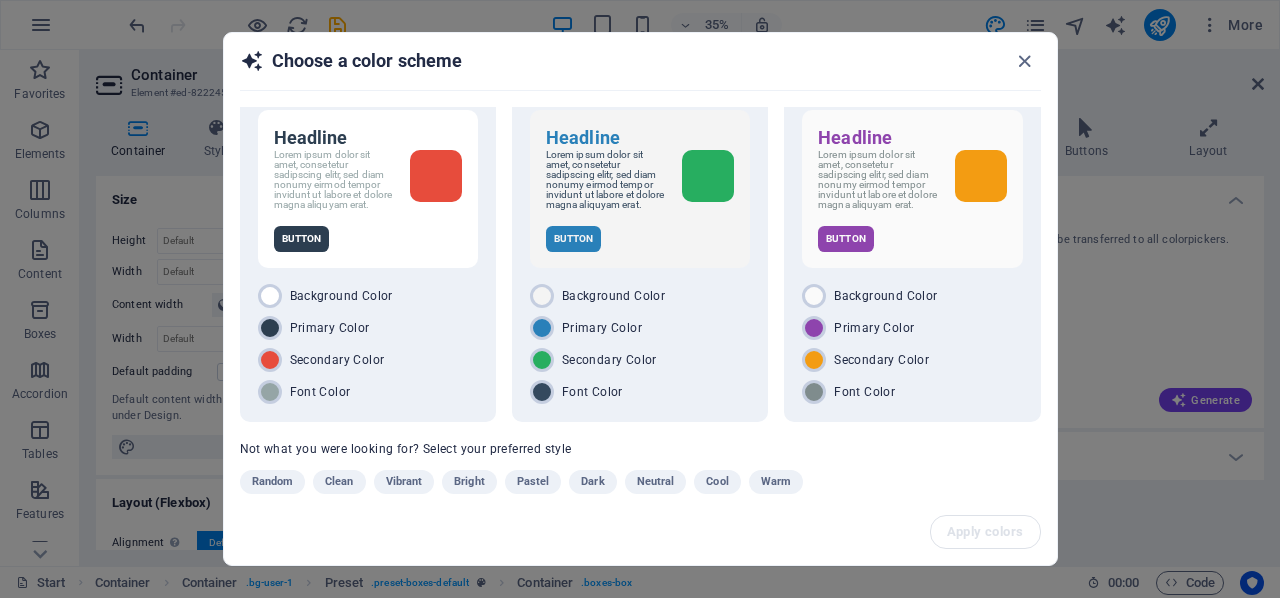 scroll, scrollTop: 64, scrollLeft: 0, axis: vertical 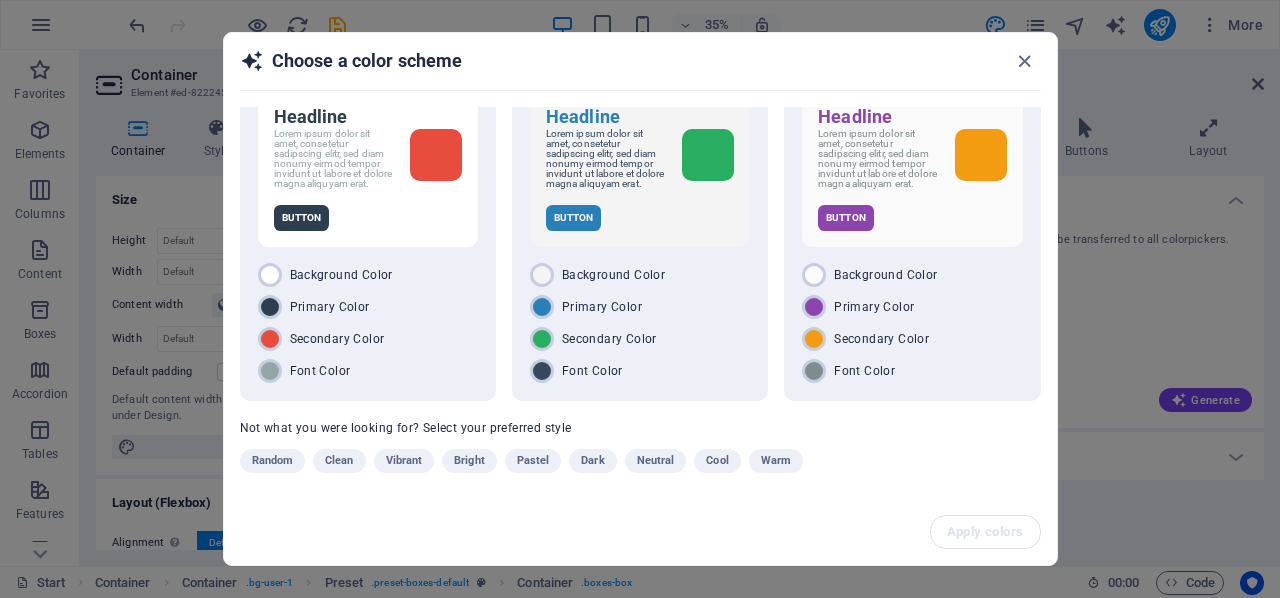 click on "Pastel" at bounding box center [533, 461] 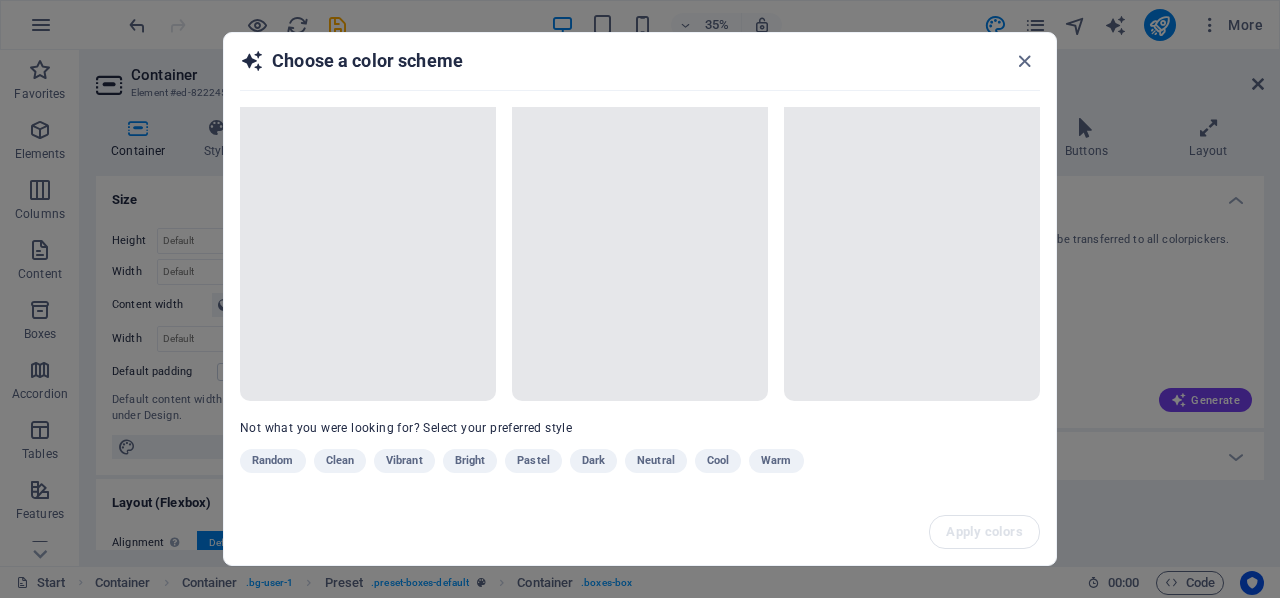 scroll, scrollTop: 64, scrollLeft: 0, axis: vertical 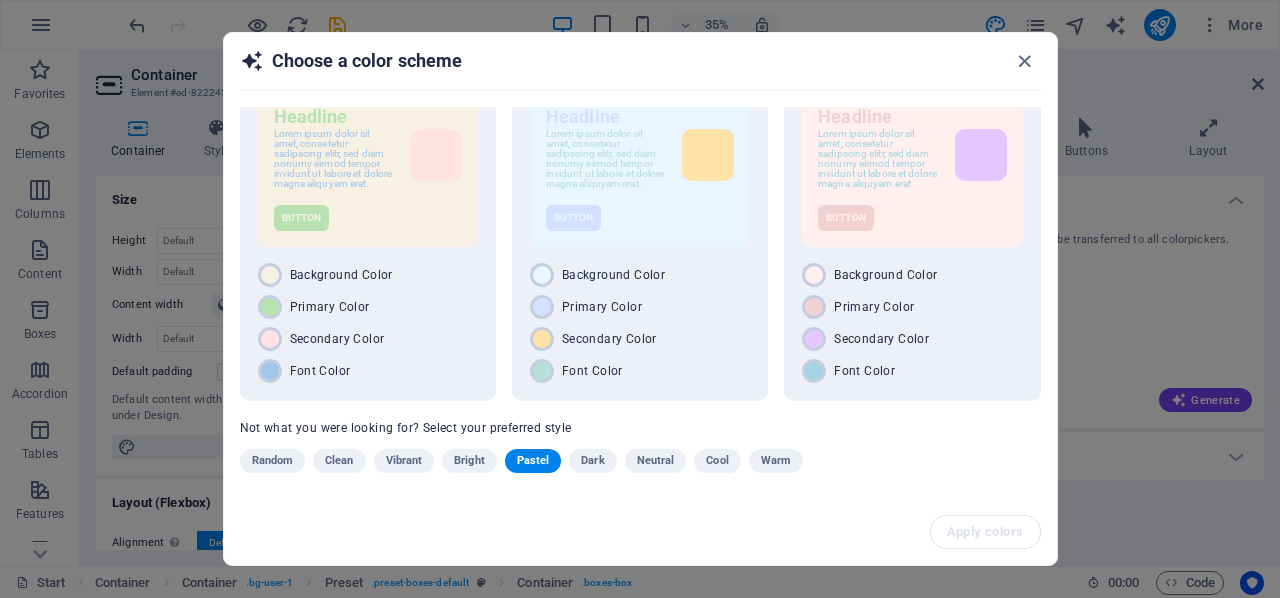 click on "Neutral" at bounding box center [656, 461] 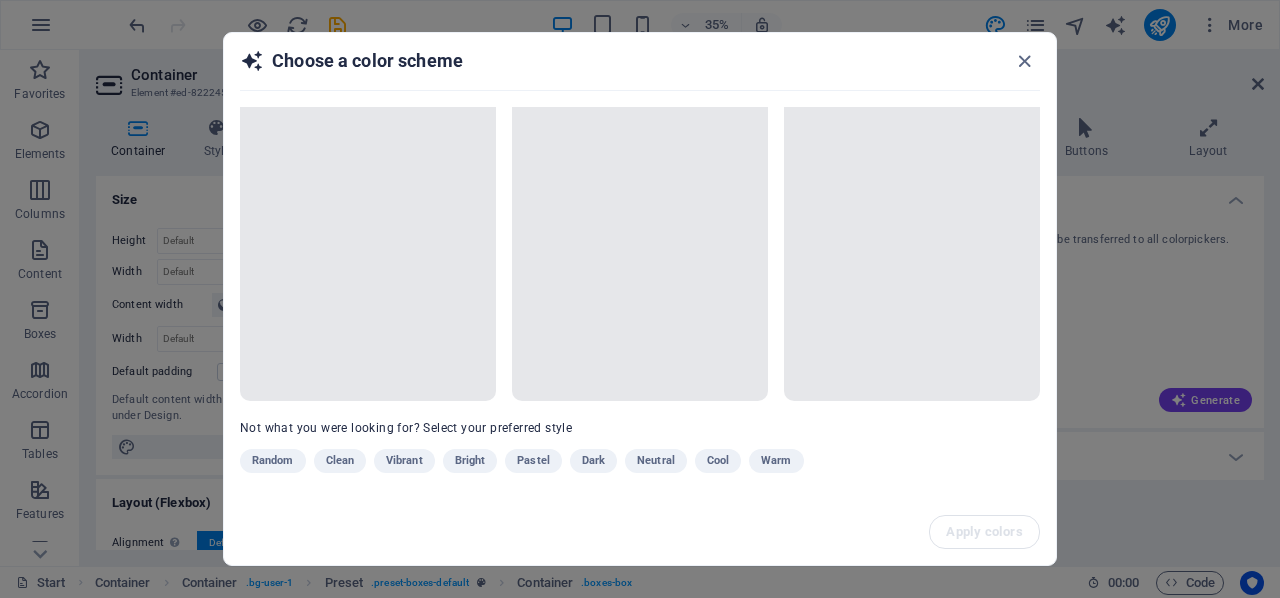 scroll, scrollTop: 64, scrollLeft: 0, axis: vertical 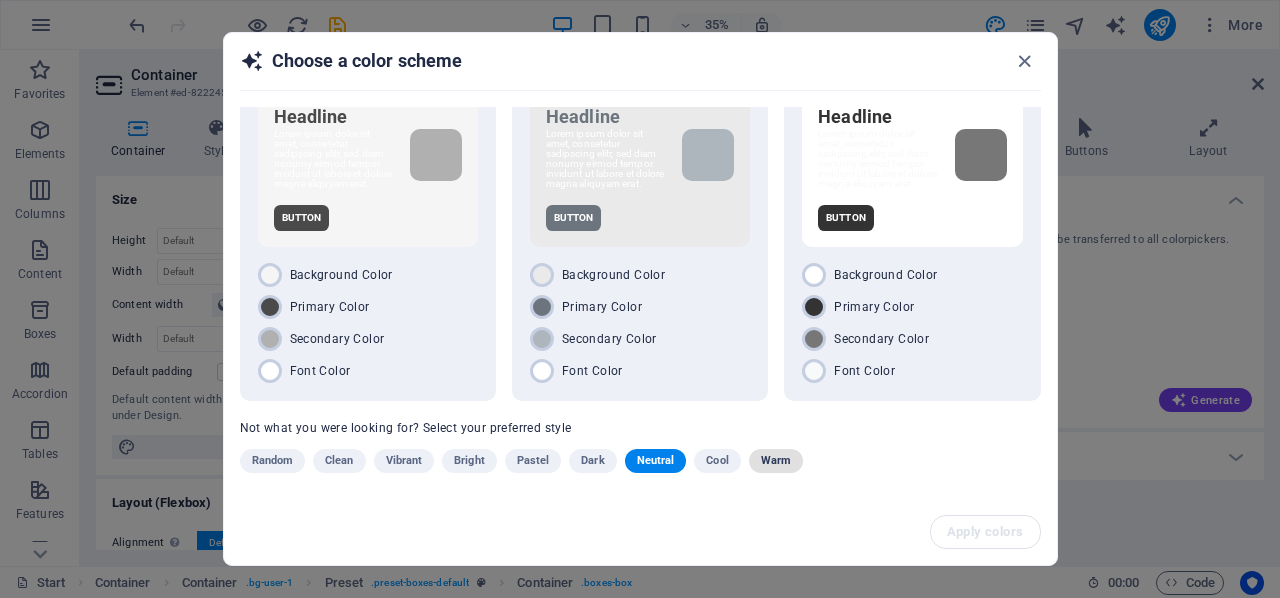 click on "Warm" at bounding box center [776, 461] 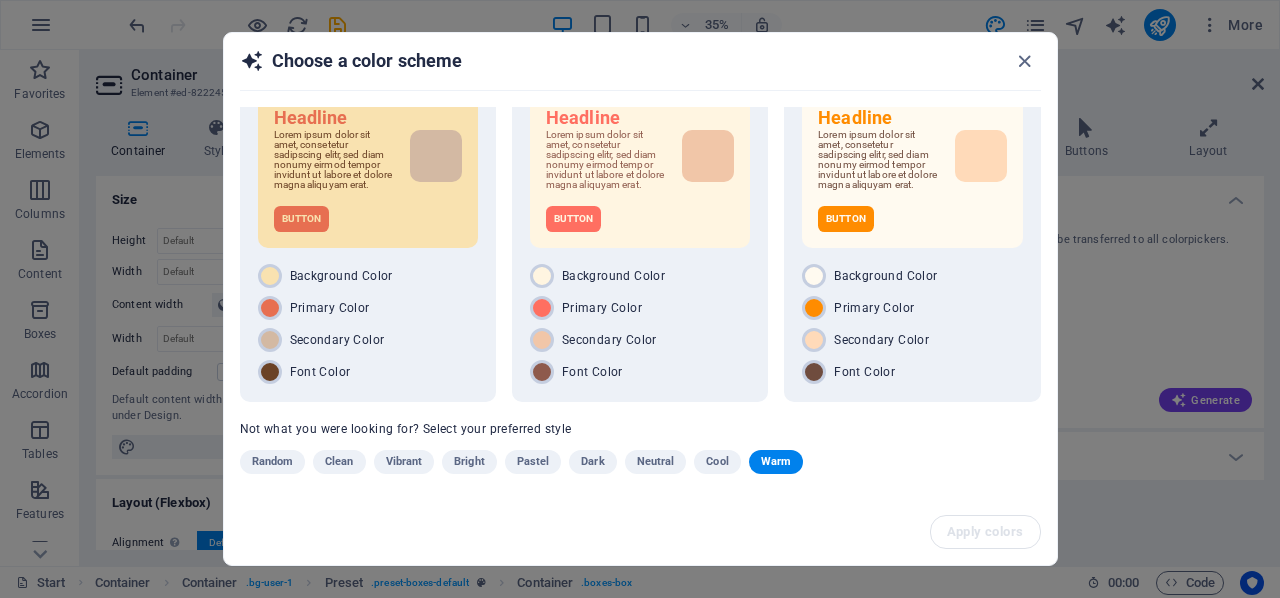 scroll, scrollTop: 64, scrollLeft: 0, axis: vertical 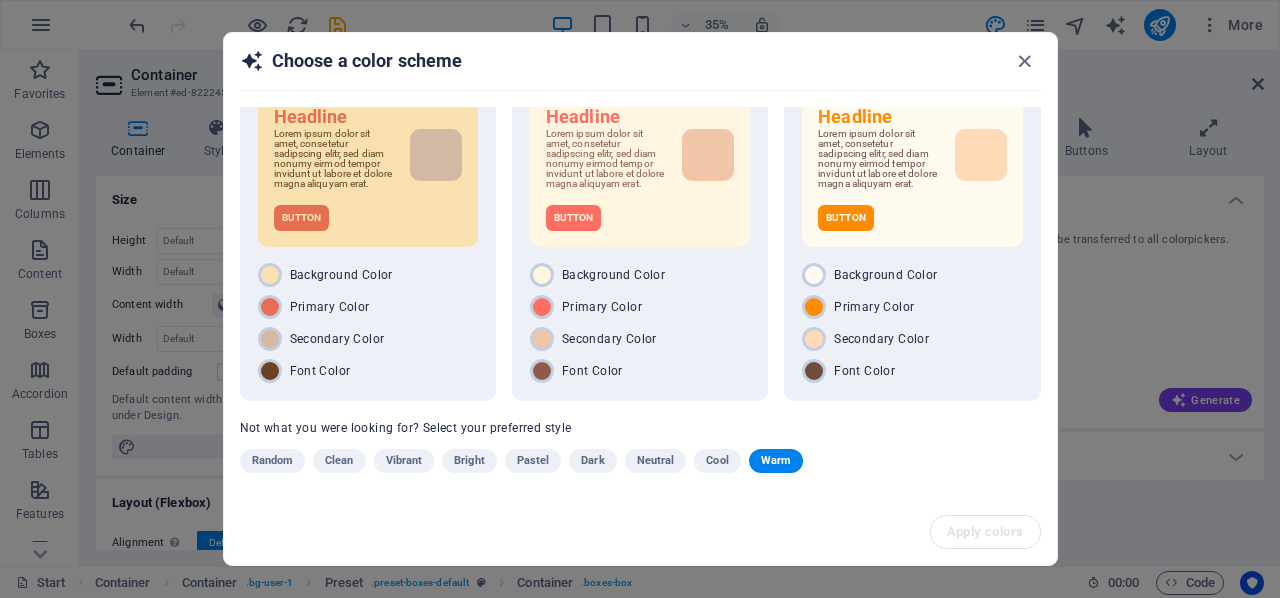 click on "Cool" at bounding box center [717, 461] 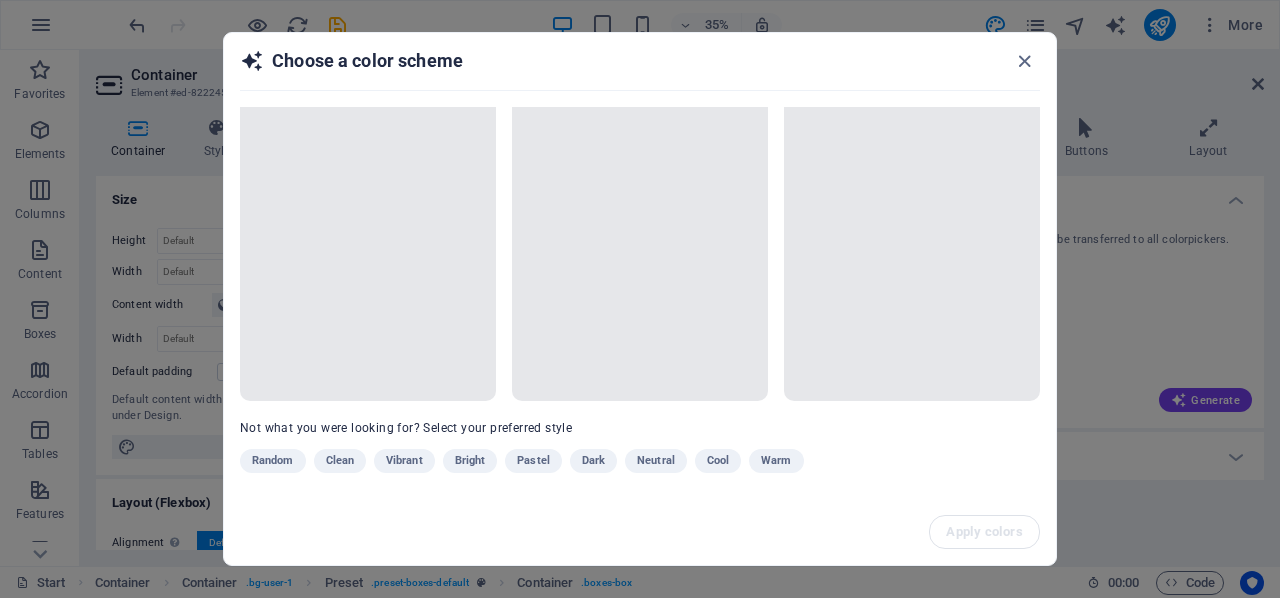 scroll, scrollTop: 53, scrollLeft: 0, axis: vertical 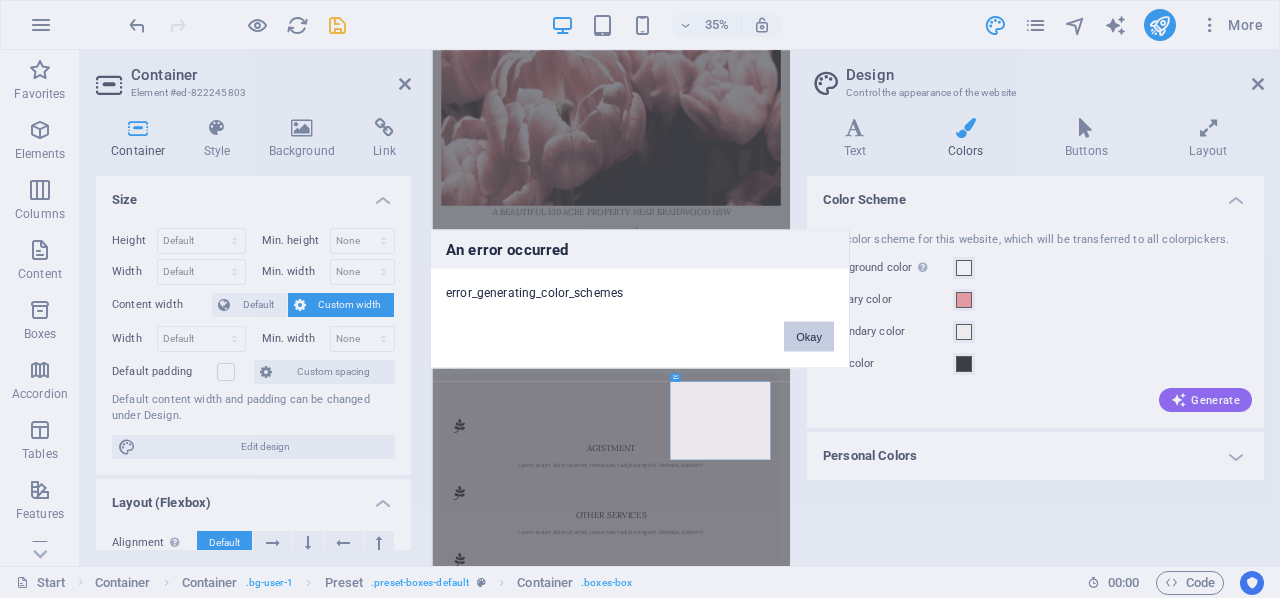 click on "Okay" at bounding box center (809, 337) 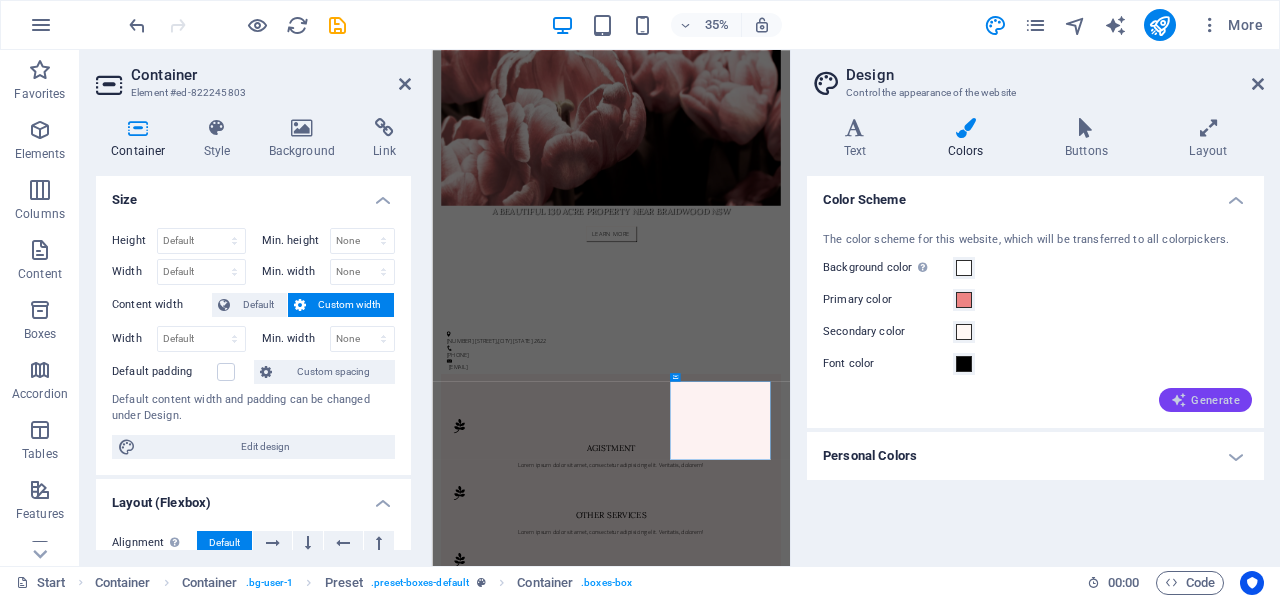 click on "Generate" at bounding box center (1205, 400) 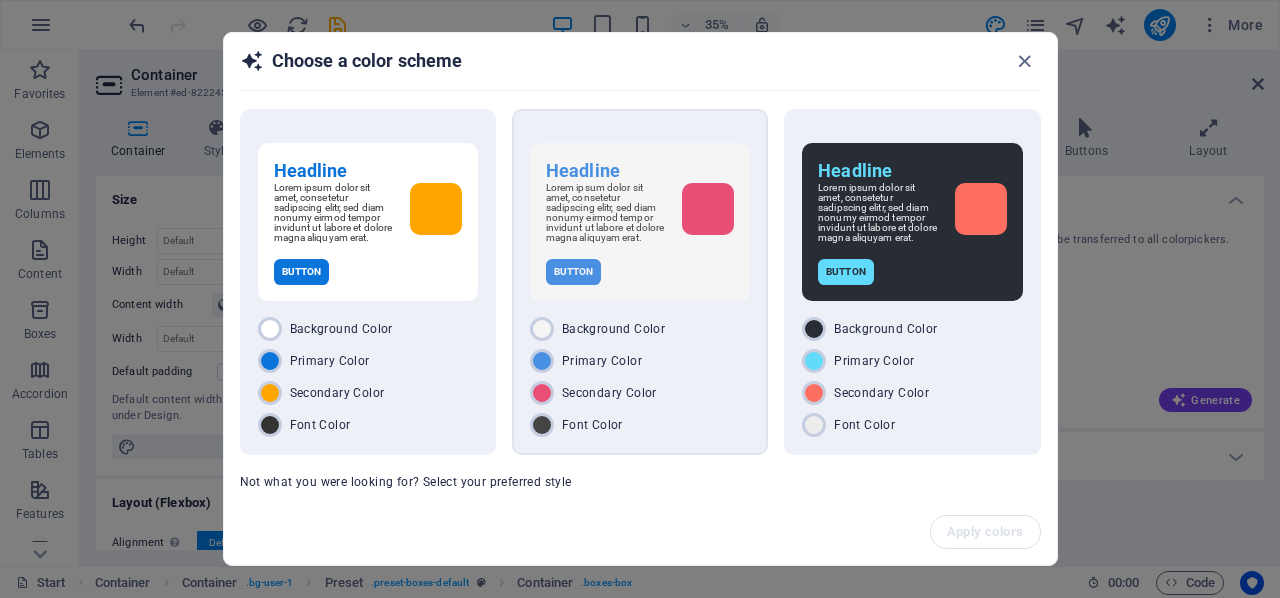 scroll, scrollTop: 64, scrollLeft: 0, axis: vertical 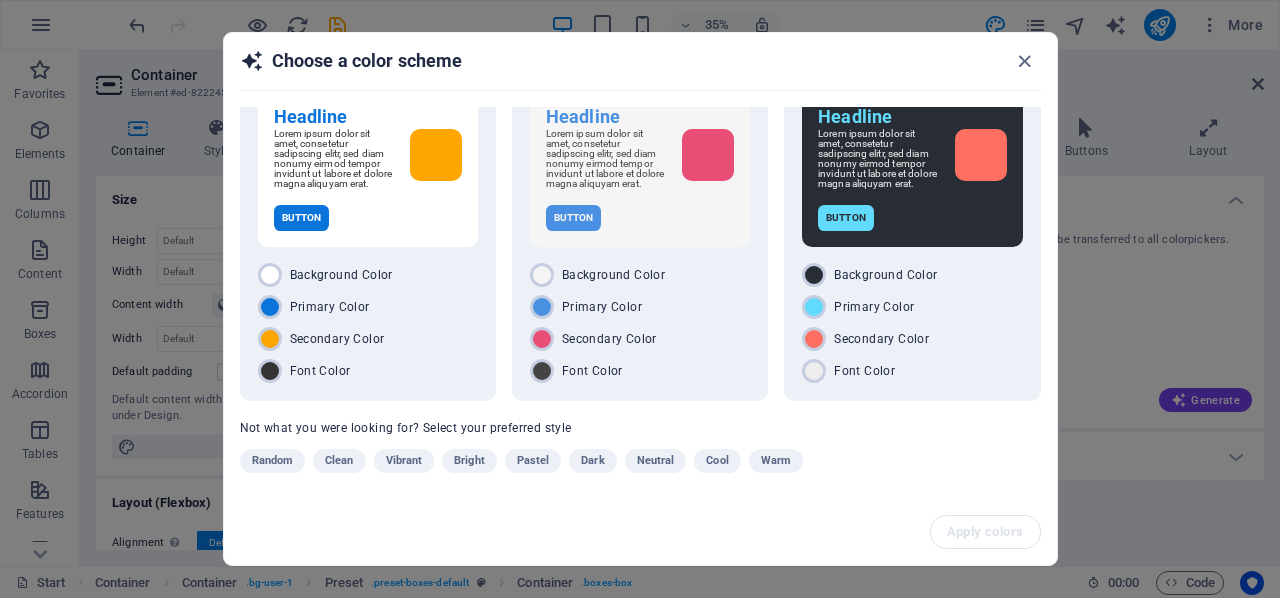 click on "Pastel" at bounding box center [533, 461] 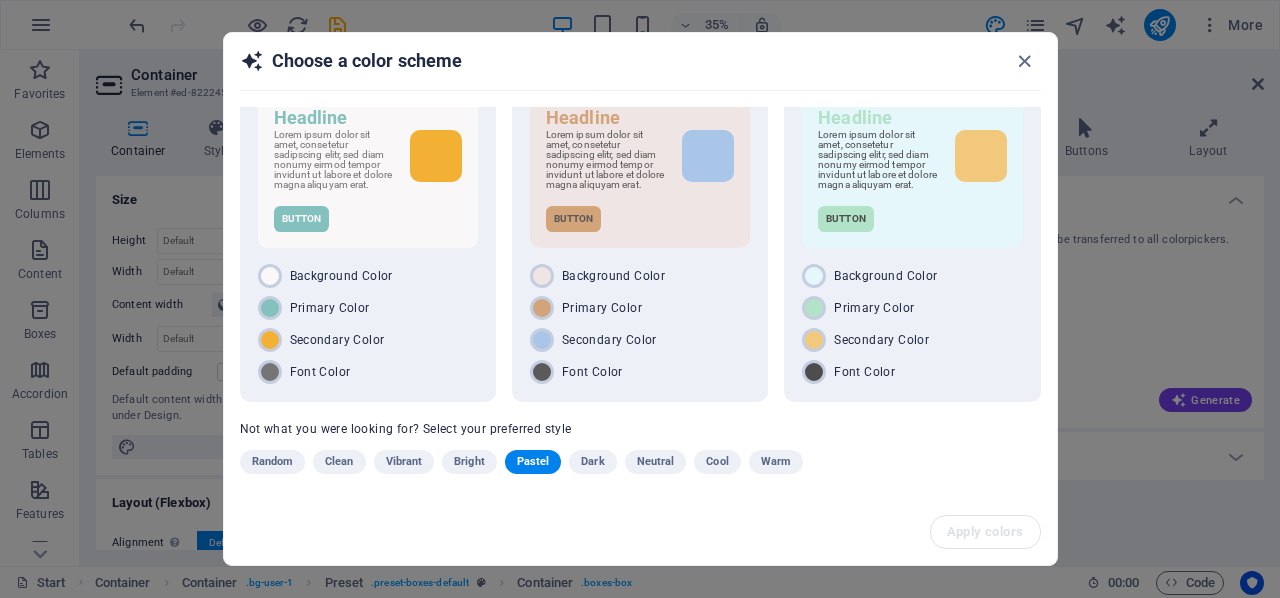 scroll, scrollTop: 64, scrollLeft: 0, axis: vertical 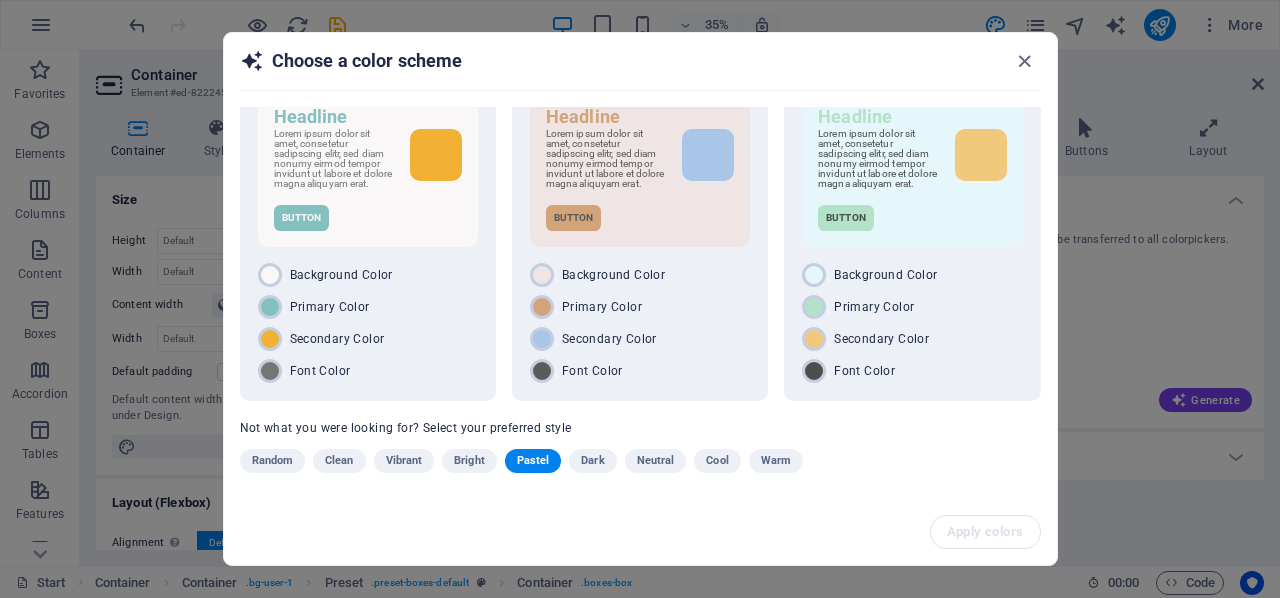 click on "Clean" at bounding box center (339, 461) 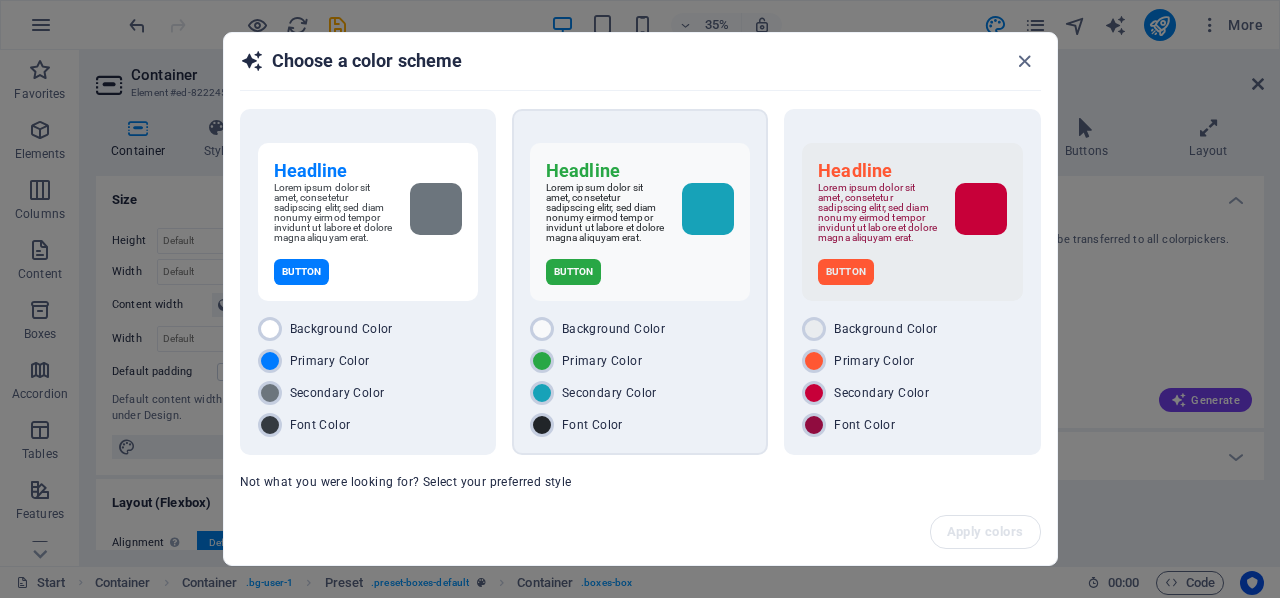 scroll, scrollTop: 64, scrollLeft: 0, axis: vertical 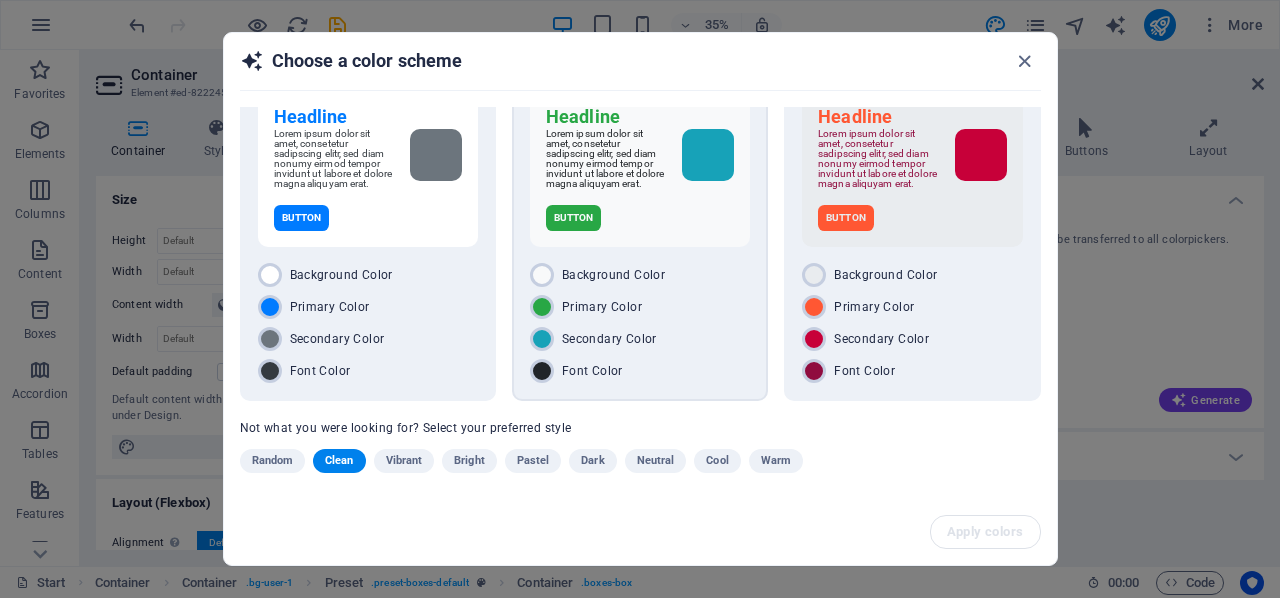 click on "Primary Color" at bounding box center [602, 307] 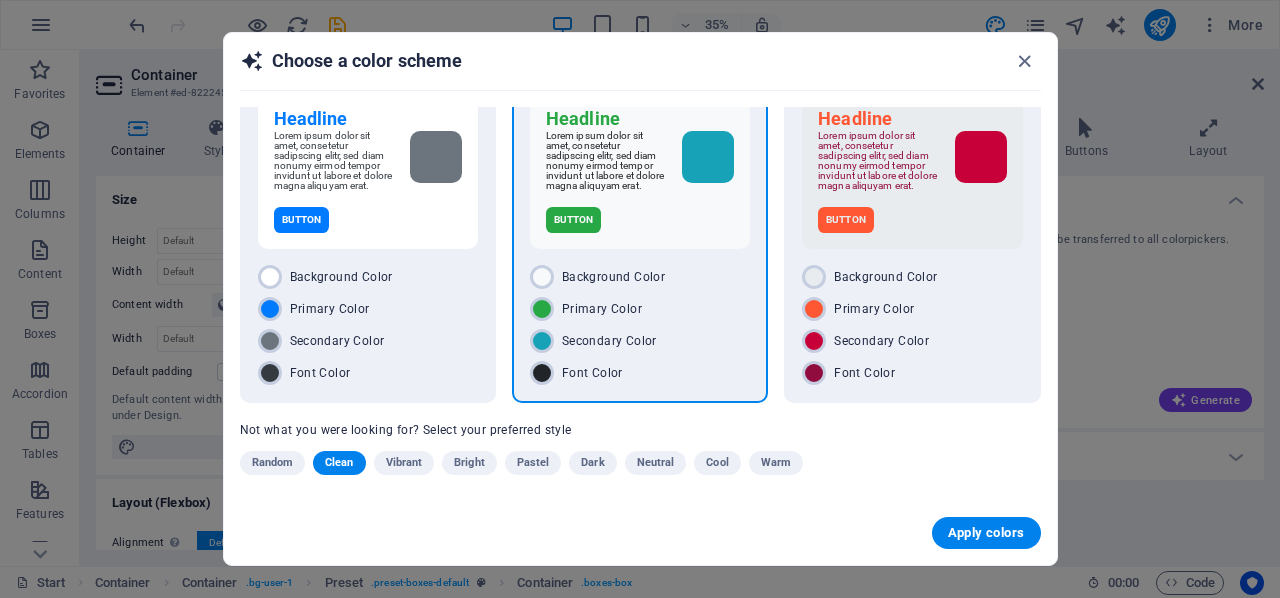 scroll, scrollTop: 62, scrollLeft: 0, axis: vertical 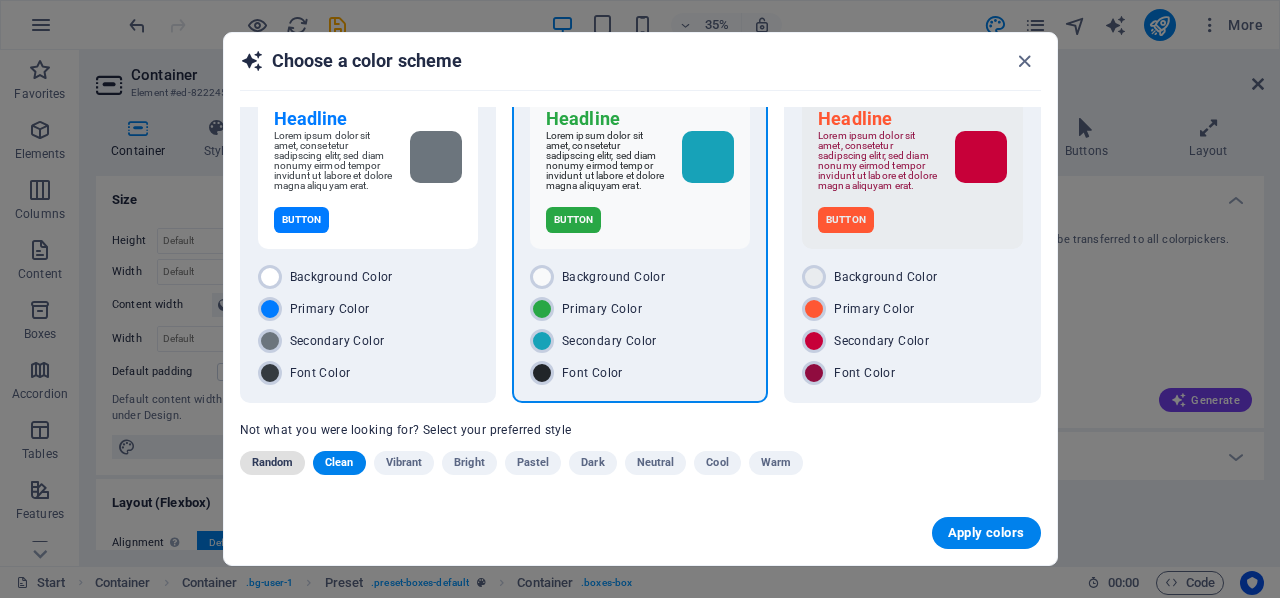 click on "Random" at bounding box center (273, 463) 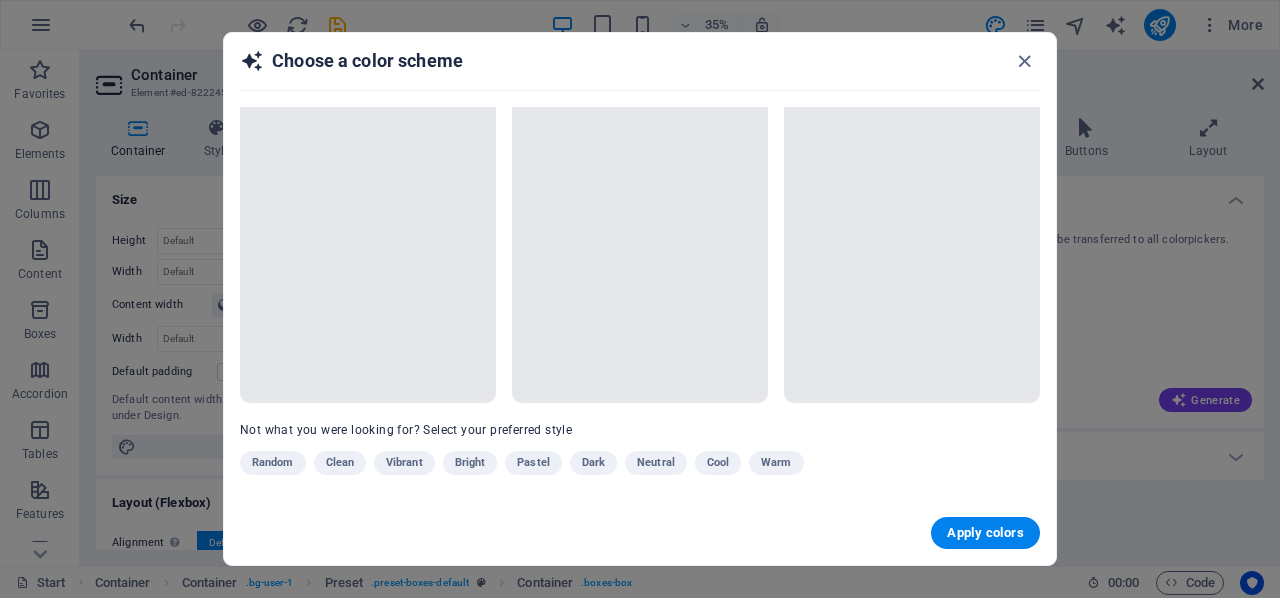 scroll, scrollTop: 62, scrollLeft: 0, axis: vertical 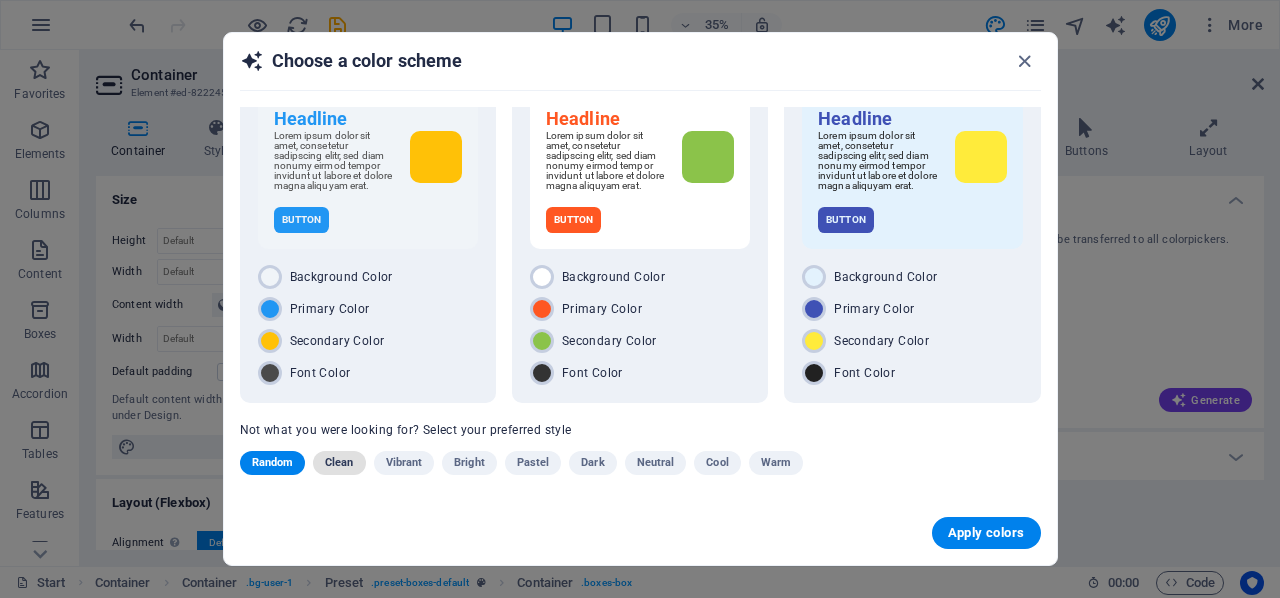 click on "Clean" at bounding box center (339, 463) 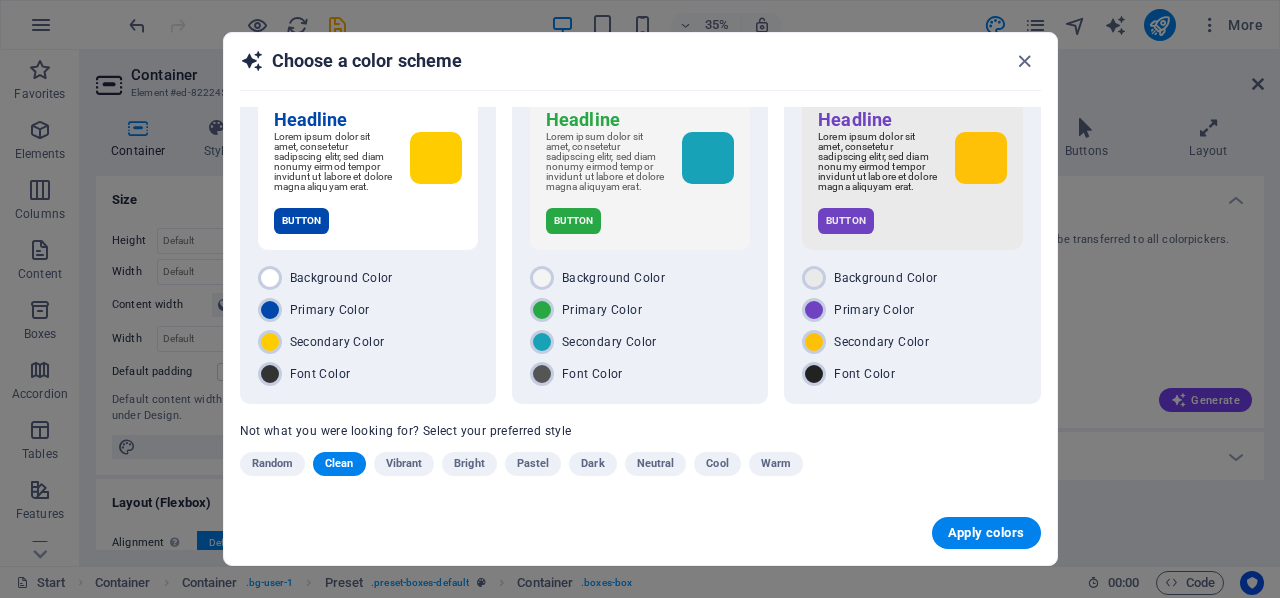 scroll, scrollTop: 62, scrollLeft: 0, axis: vertical 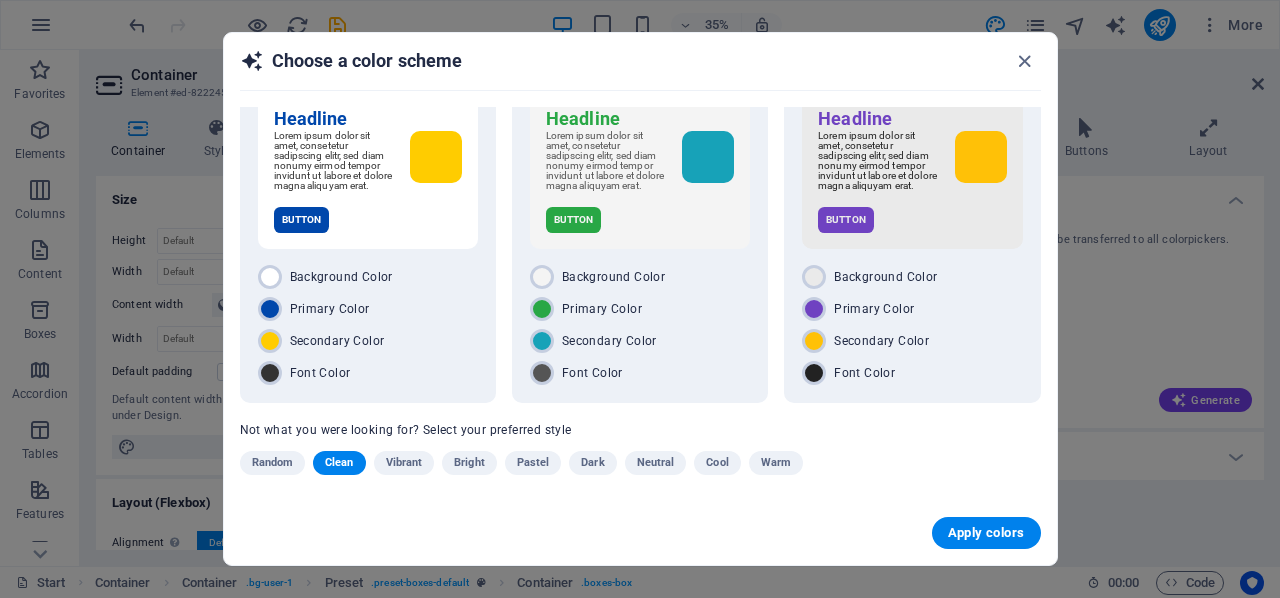 click on "Cool" at bounding box center (717, 463) 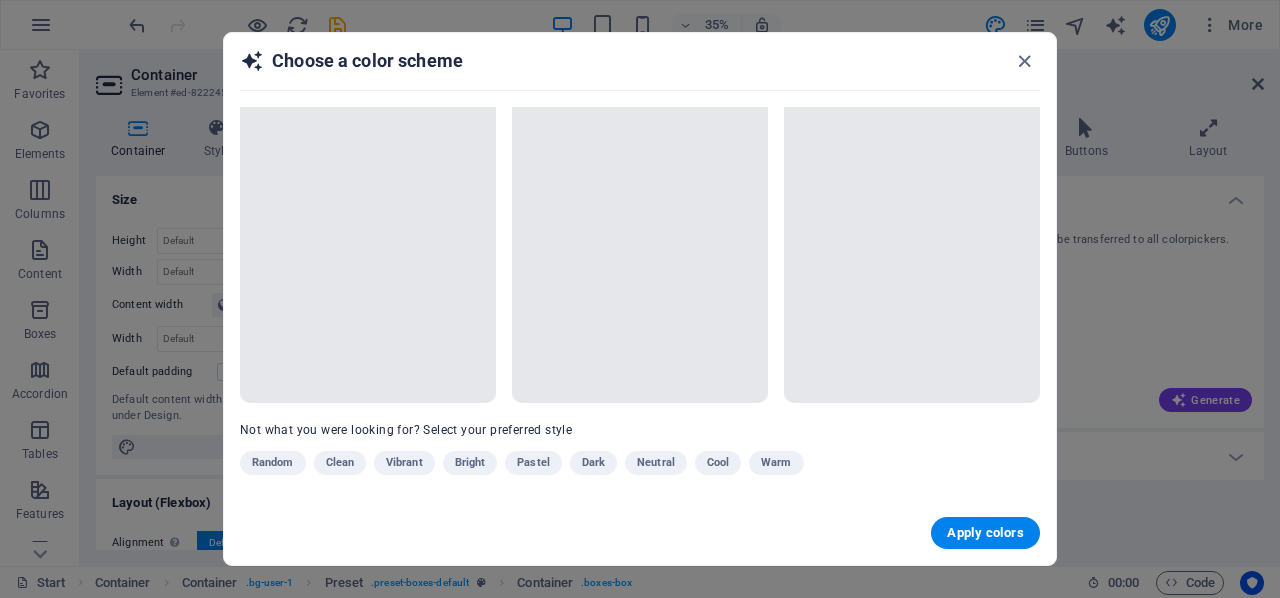scroll, scrollTop: 62, scrollLeft: 0, axis: vertical 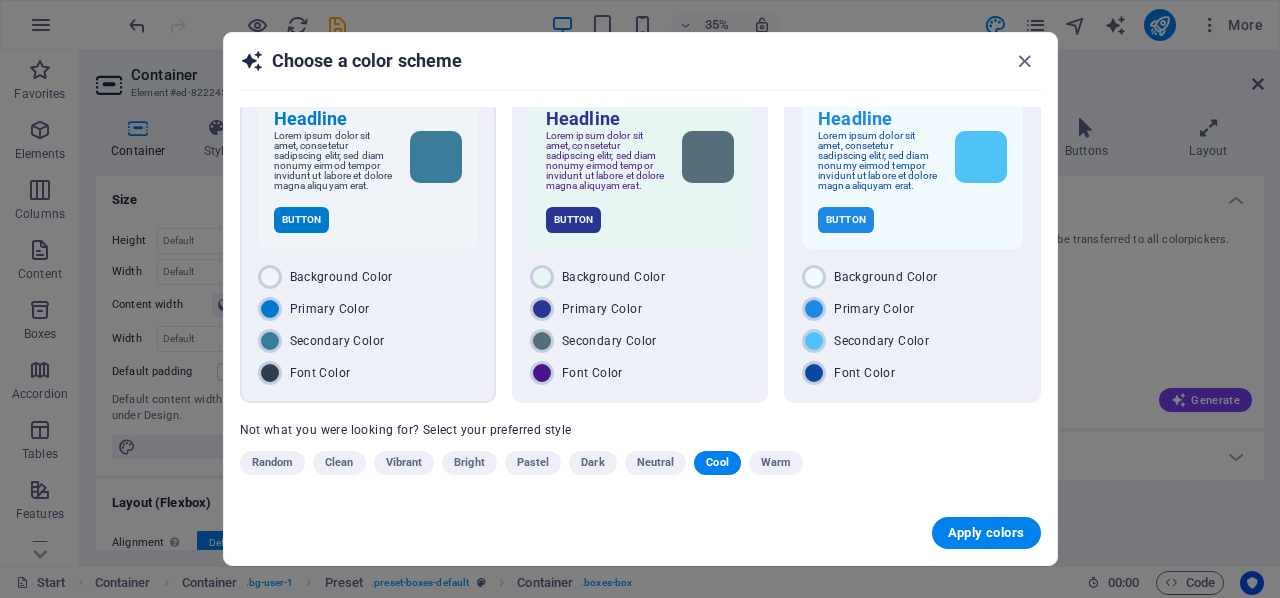 click on "Button" at bounding box center (368, 220) 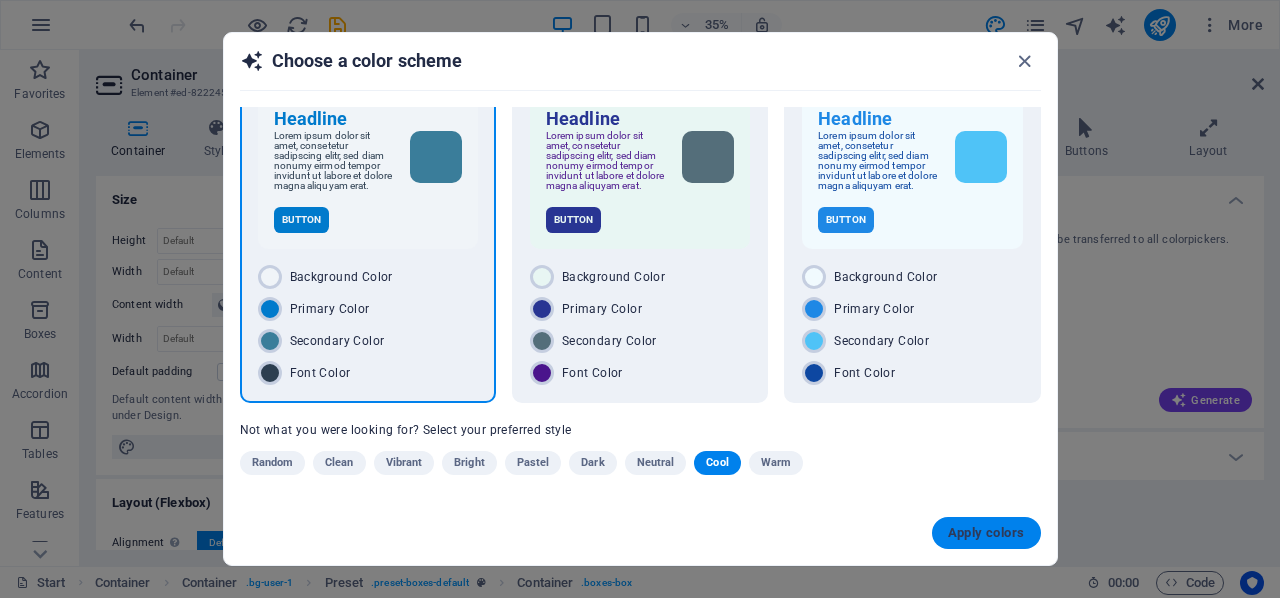 click on "Apply colors" at bounding box center (986, 533) 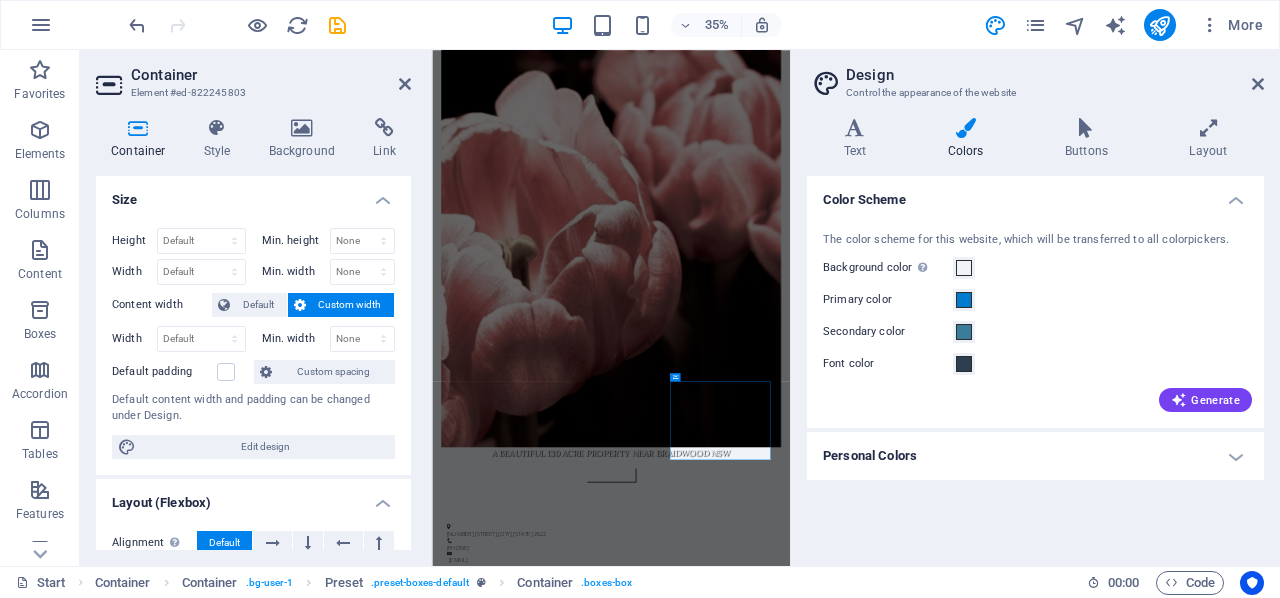 click on "Personal Colors" at bounding box center (1035, 456) 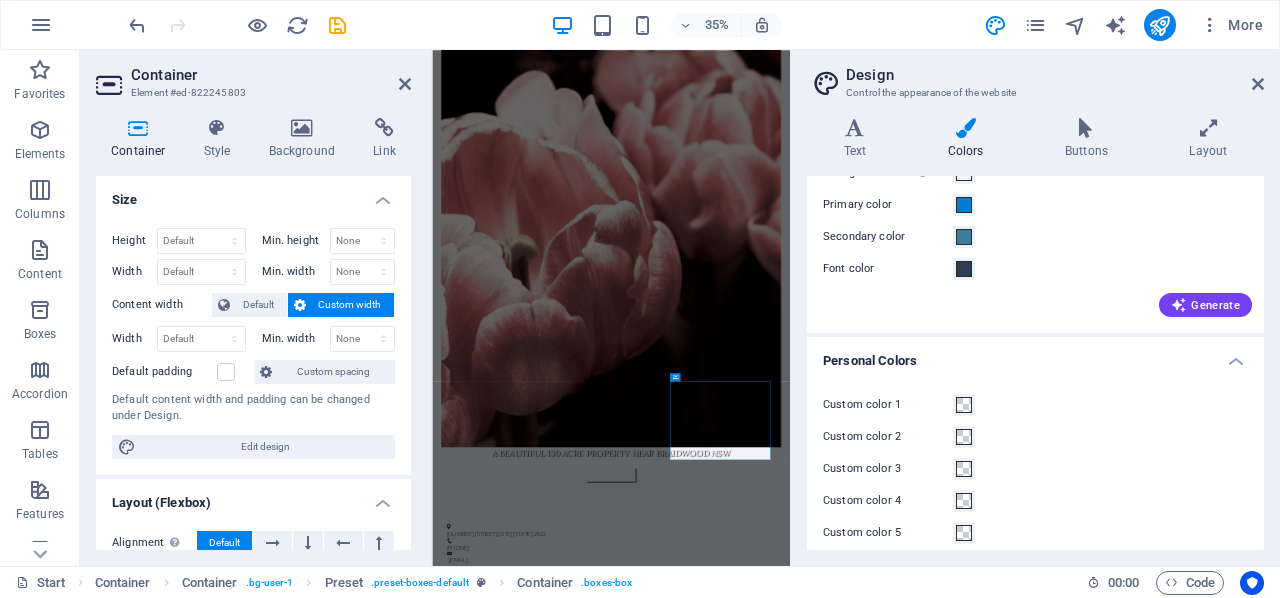 scroll, scrollTop: 110, scrollLeft: 0, axis: vertical 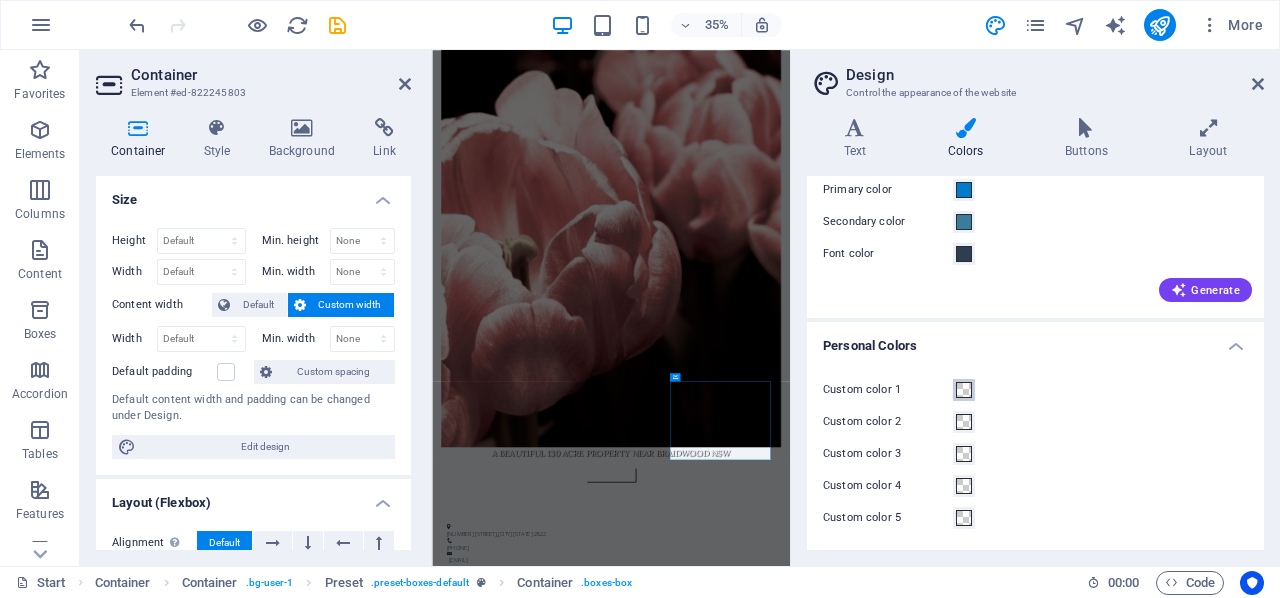 click at bounding box center [964, 390] 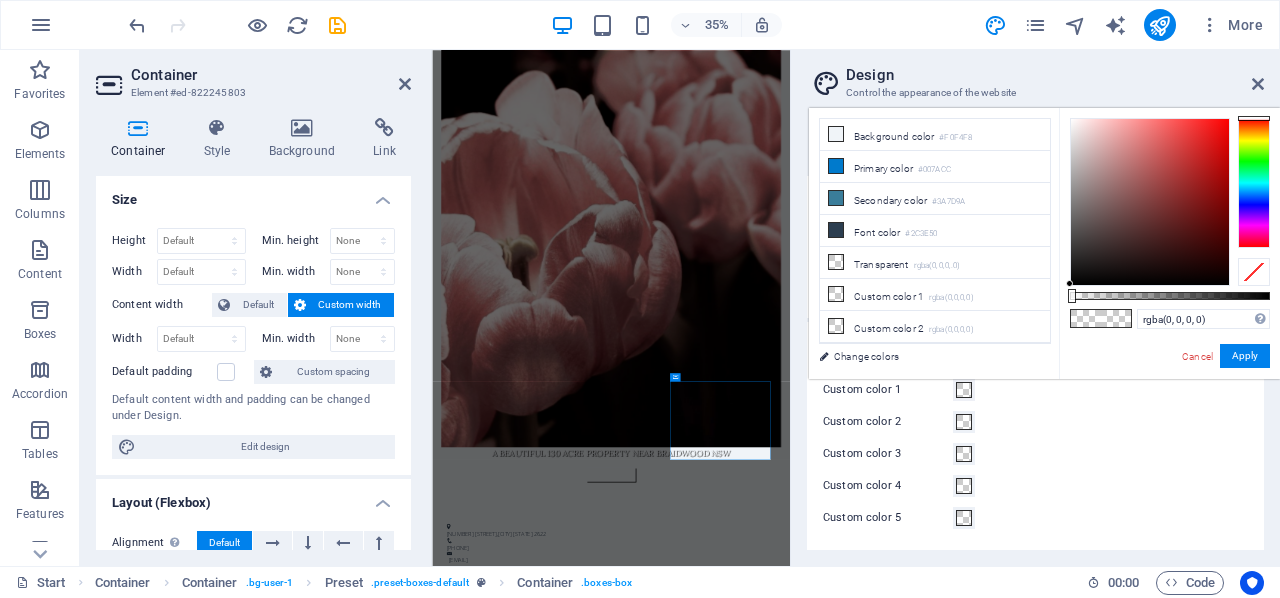click at bounding box center (964, 390) 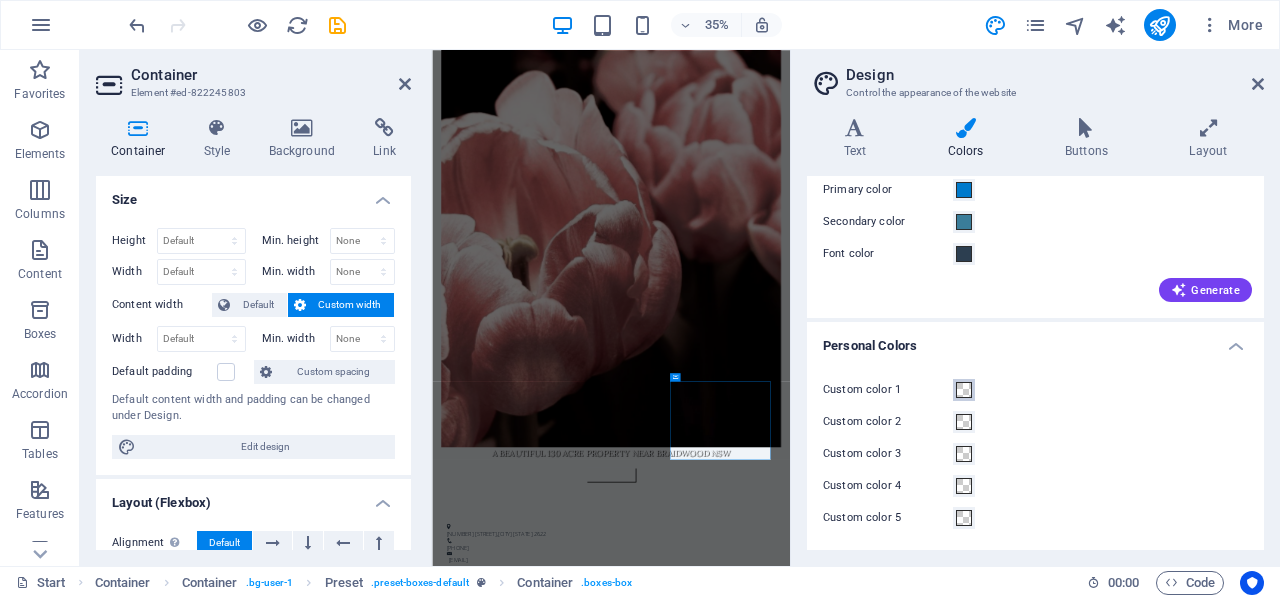 click at bounding box center (964, 390) 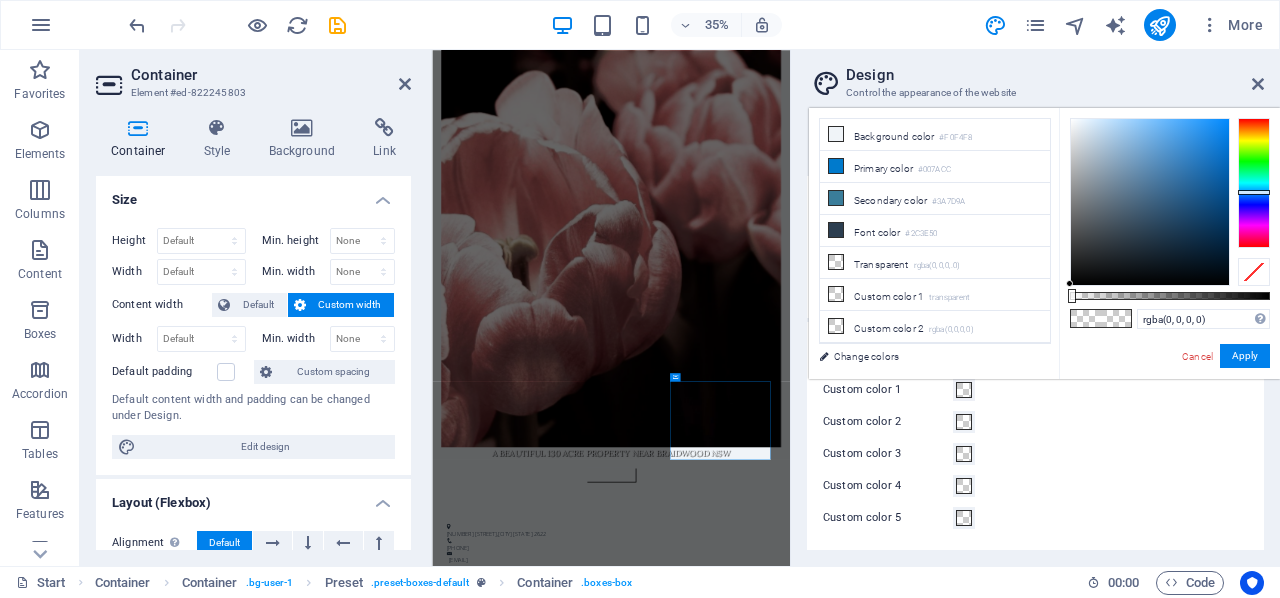 click at bounding box center (1254, 183) 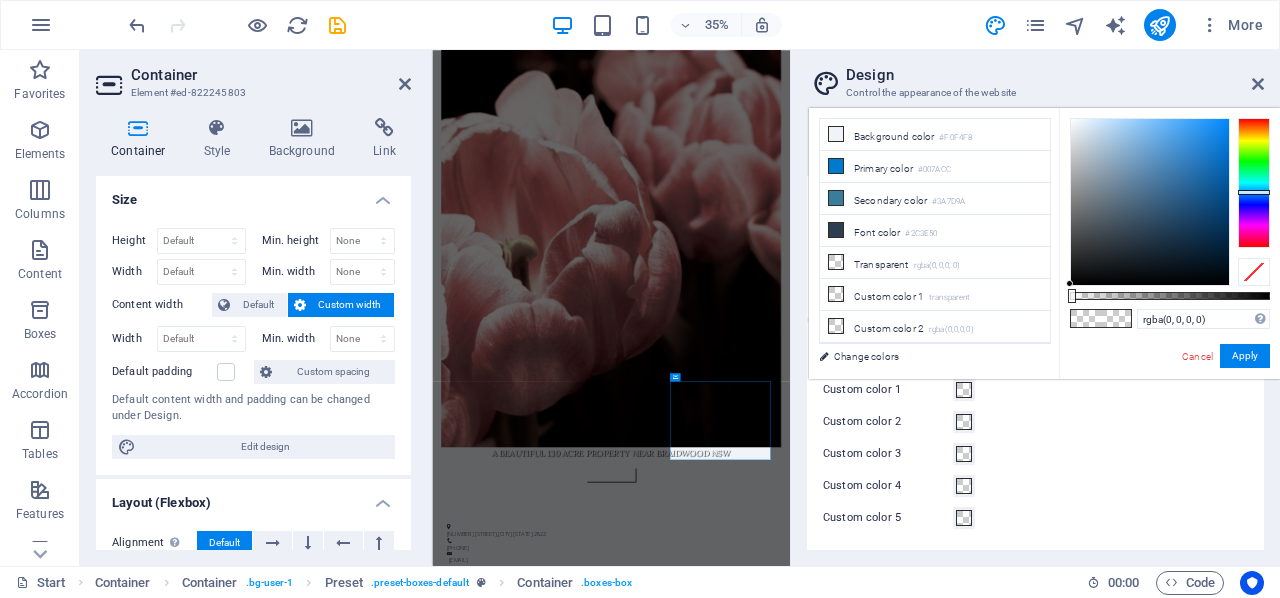 type on "rgba(116, 164, 204, 0)" 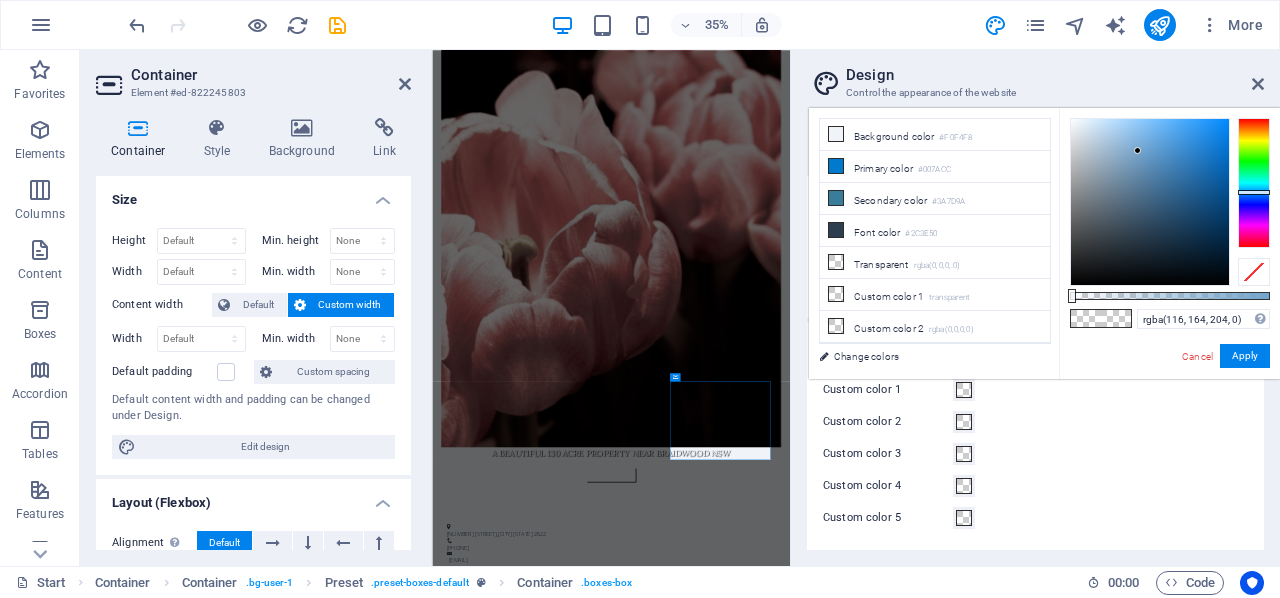 click at bounding box center [1150, 202] 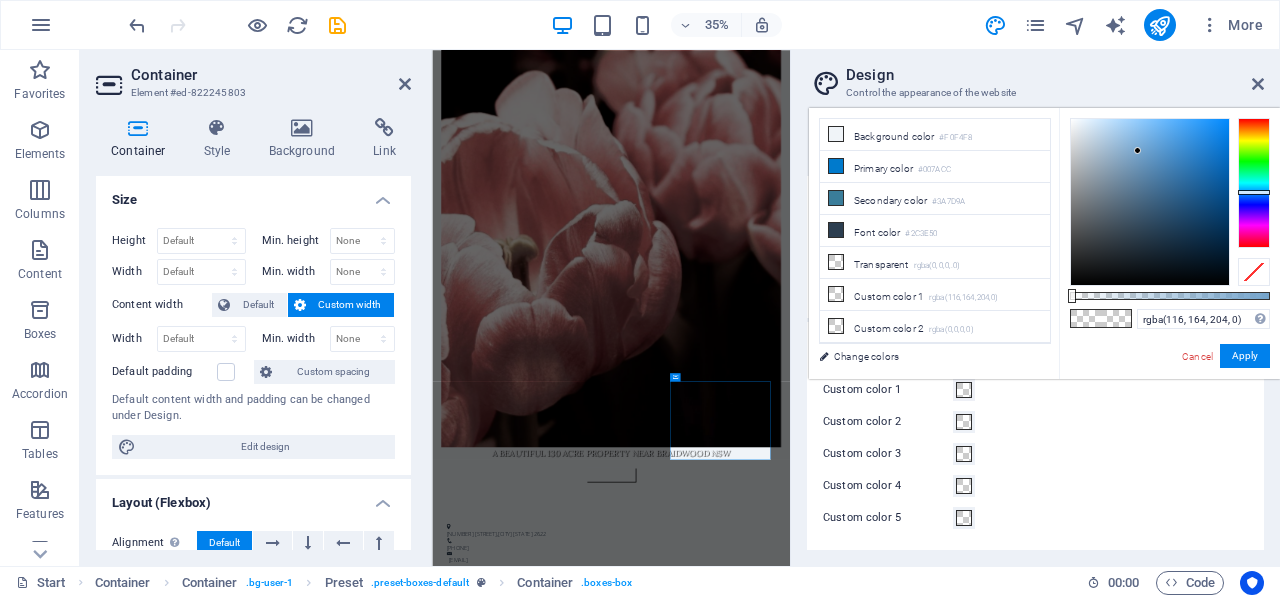 click at bounding box center (1254, 272) 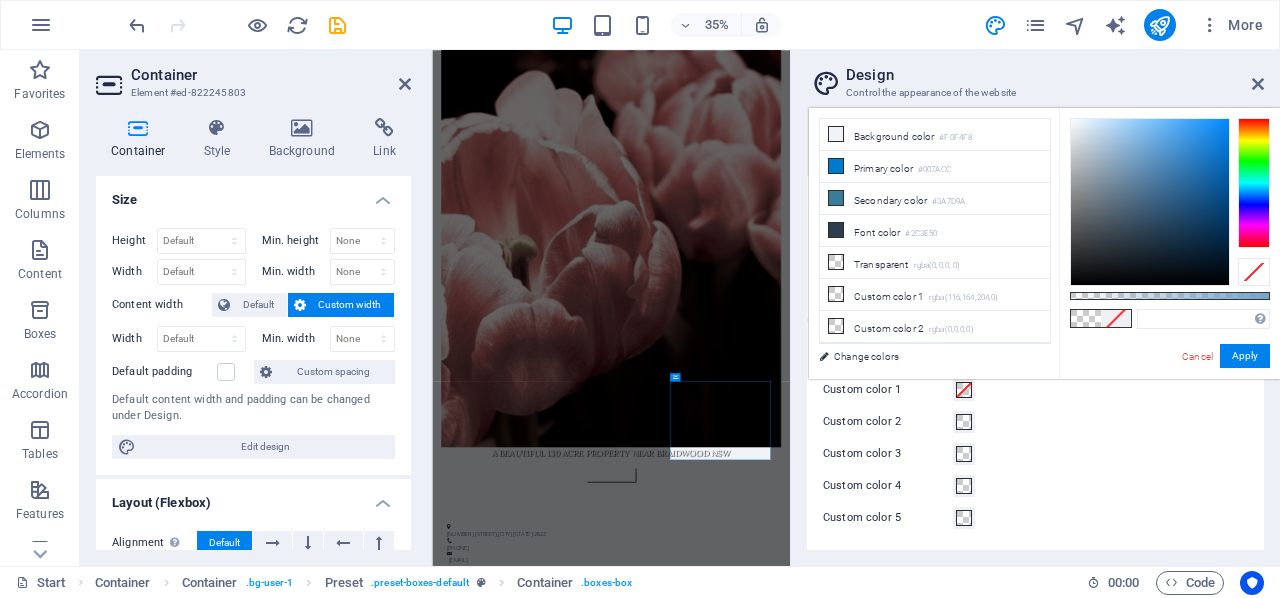 click at bounding box center [964, 390] 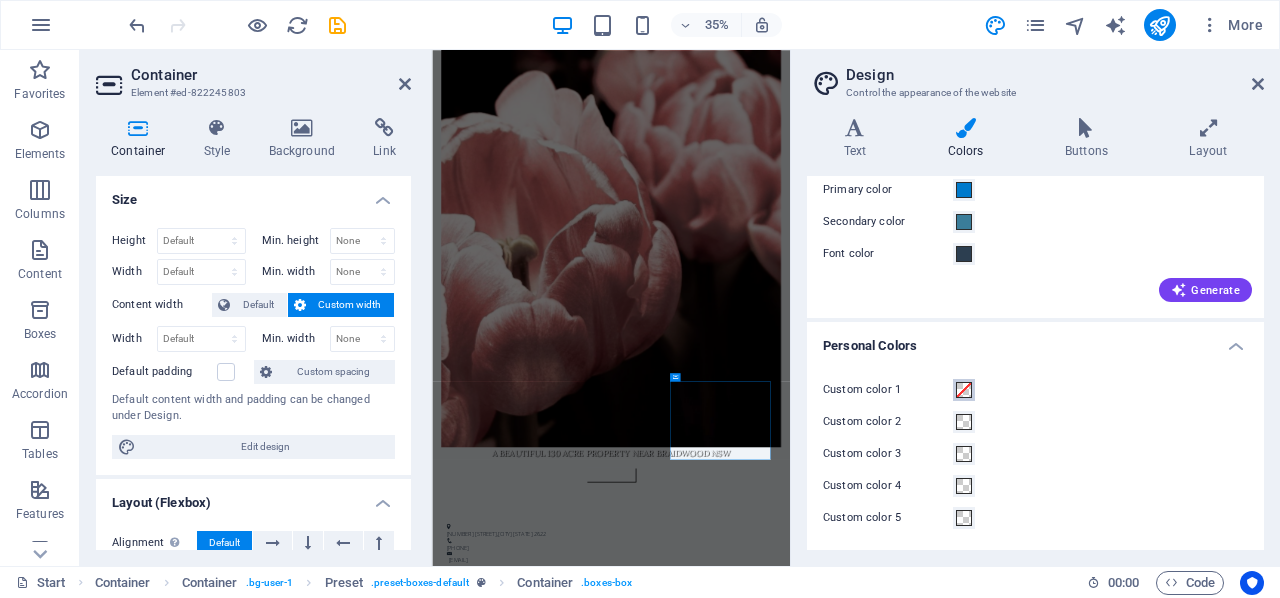 click at bounding box center (964, 390) 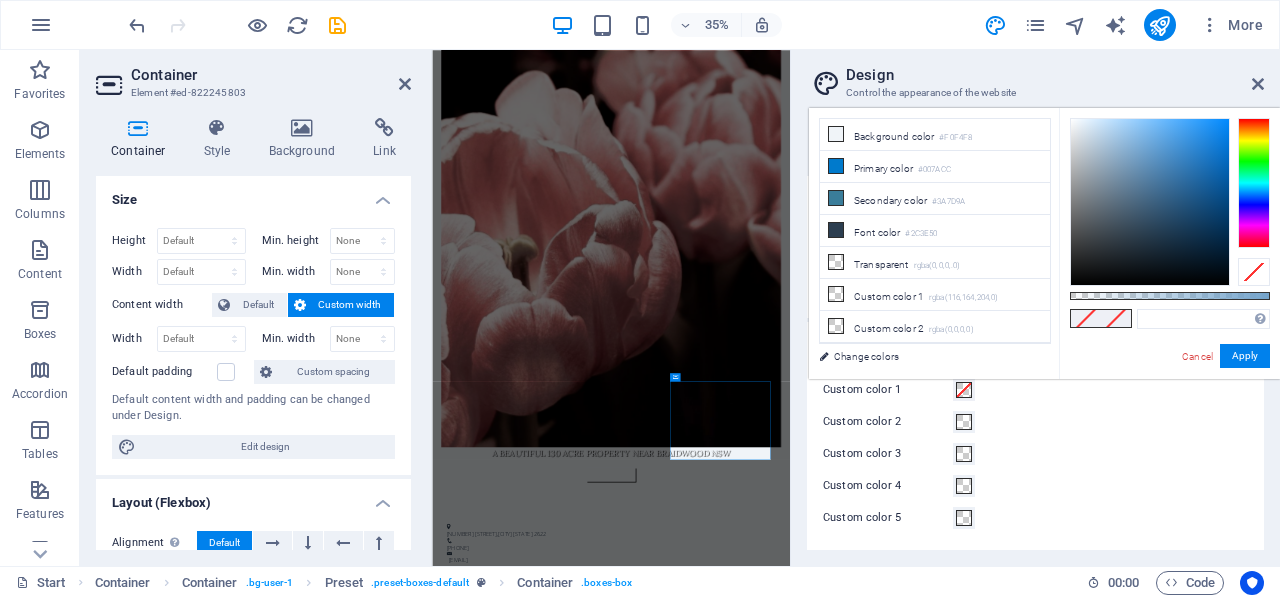 click at bounding box center (1254, 272) 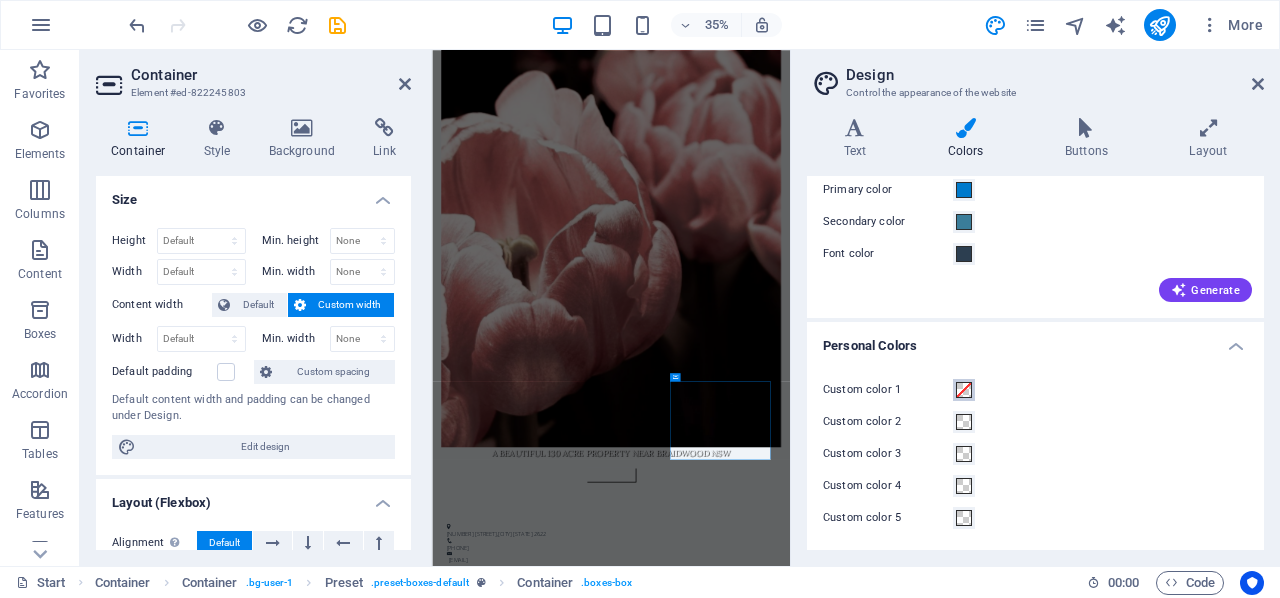 click at bounding box center [964, 390] 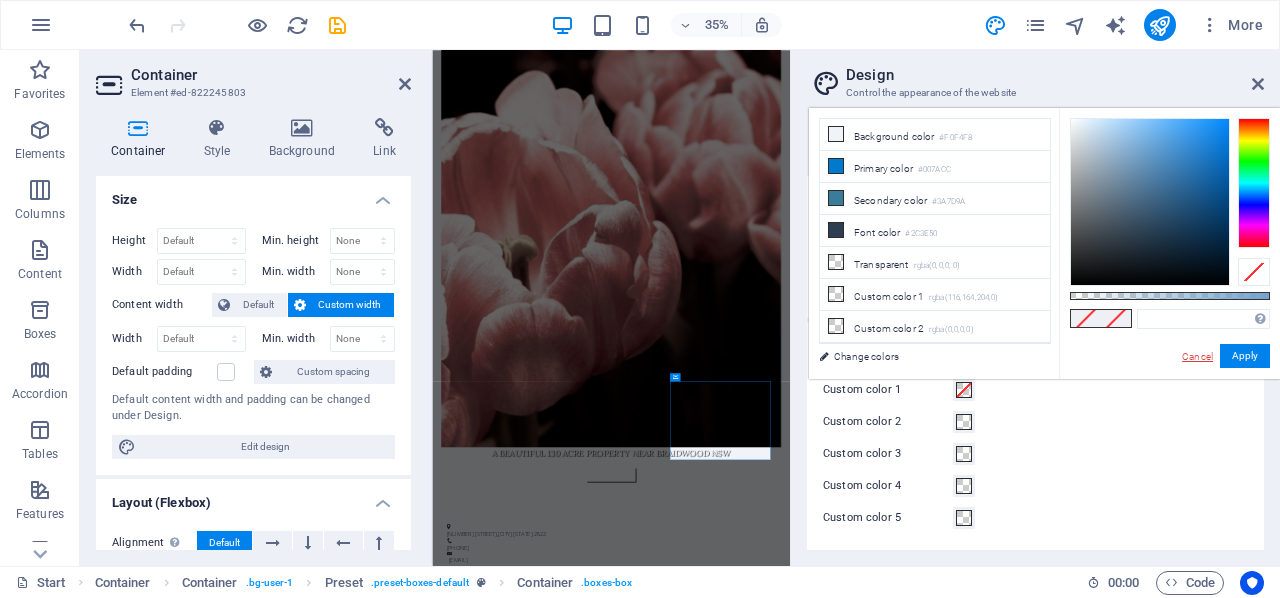 click on "Cancel" at bounding box center (1197, 356) 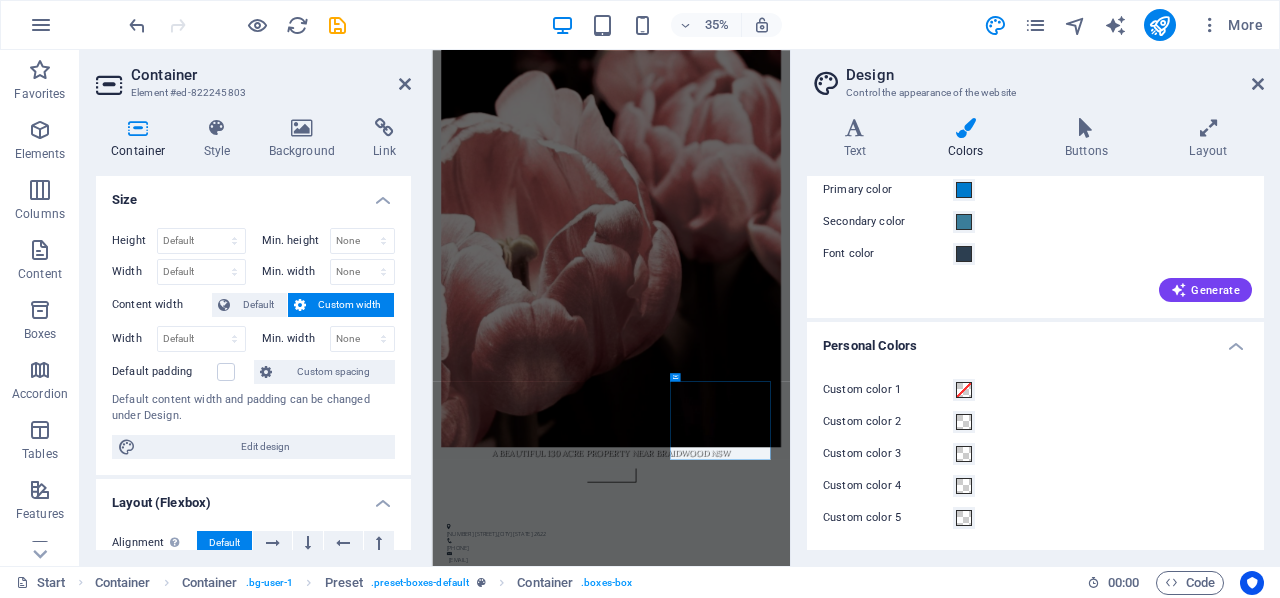 click on "Custom color 1" at bounding box center [888, 390] 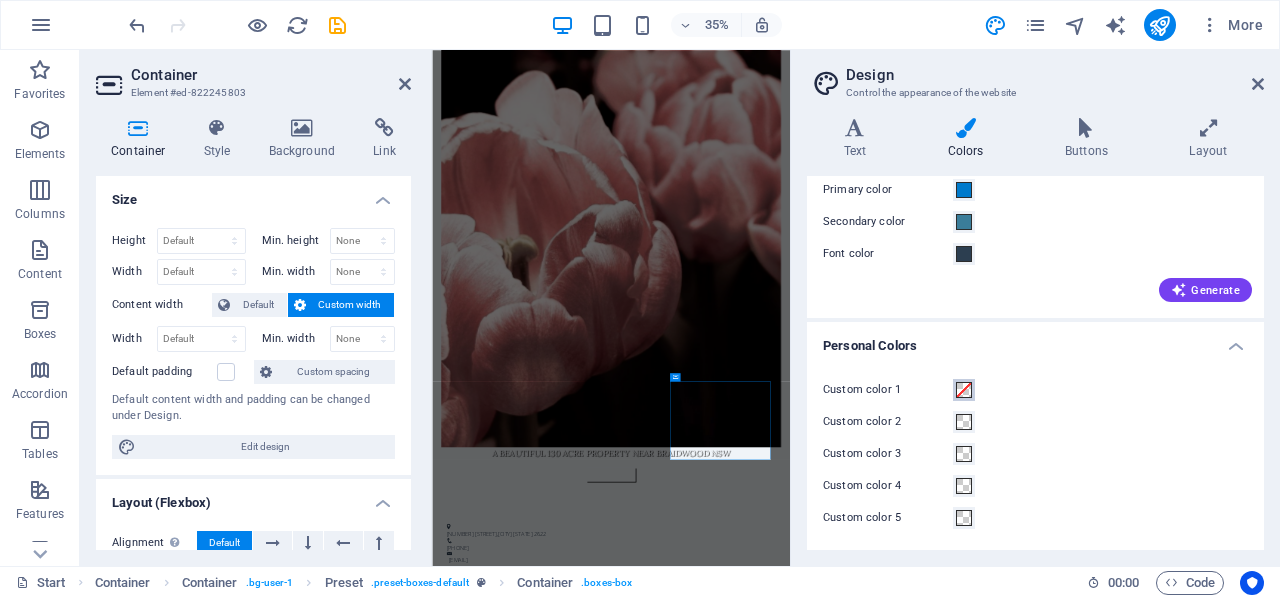 click on "Custom color 1" at bounding box center [964, 390] 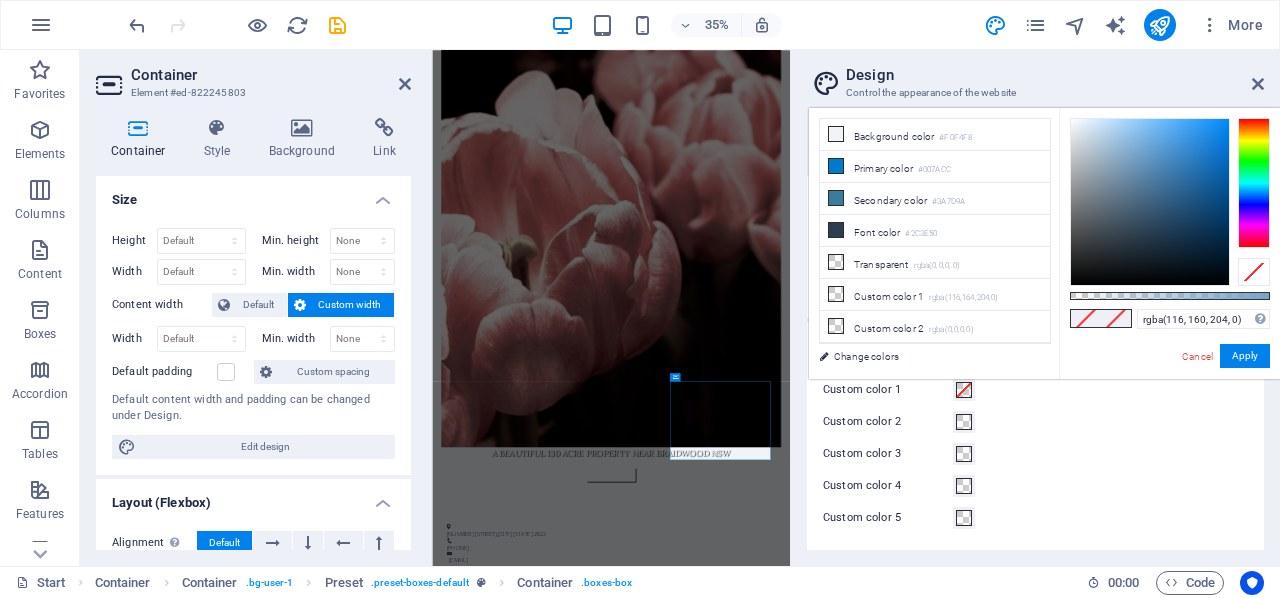 click at bounding box center (1254, 183) 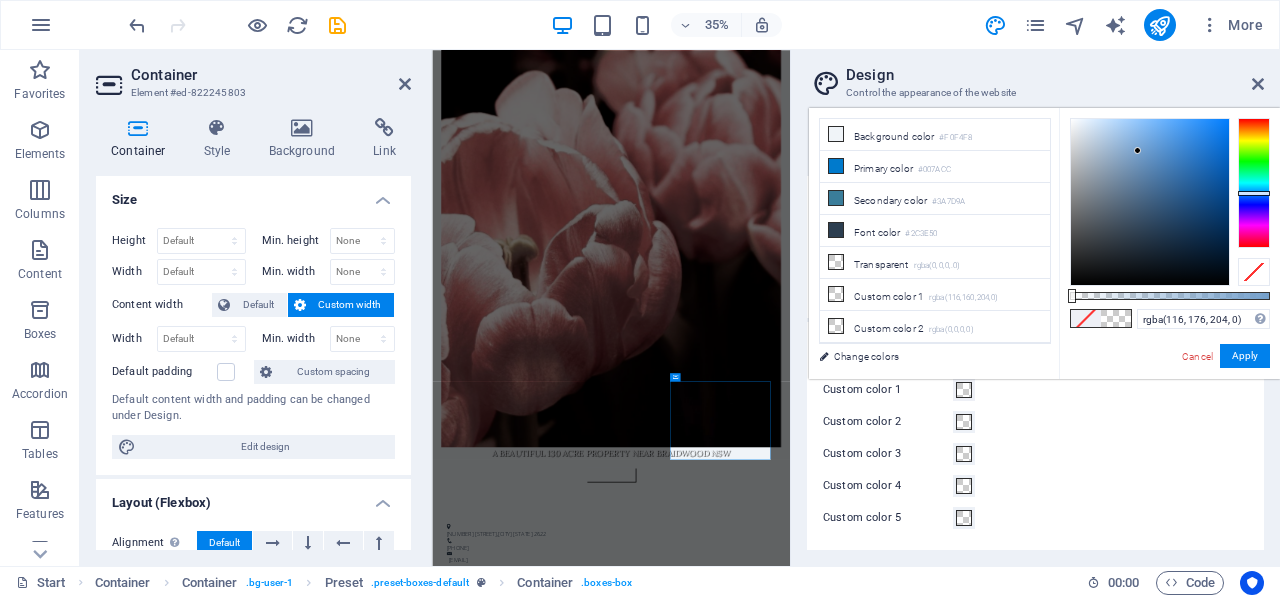 click at bounding box center (1254, 183) 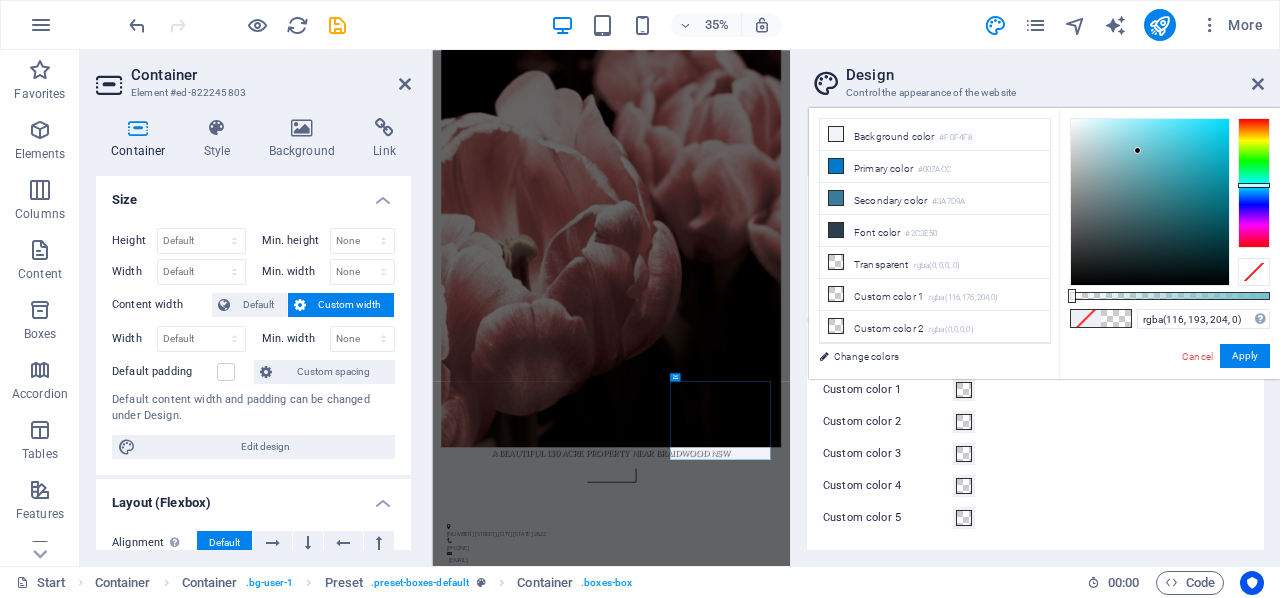 click at bounding box center (1254, 183) 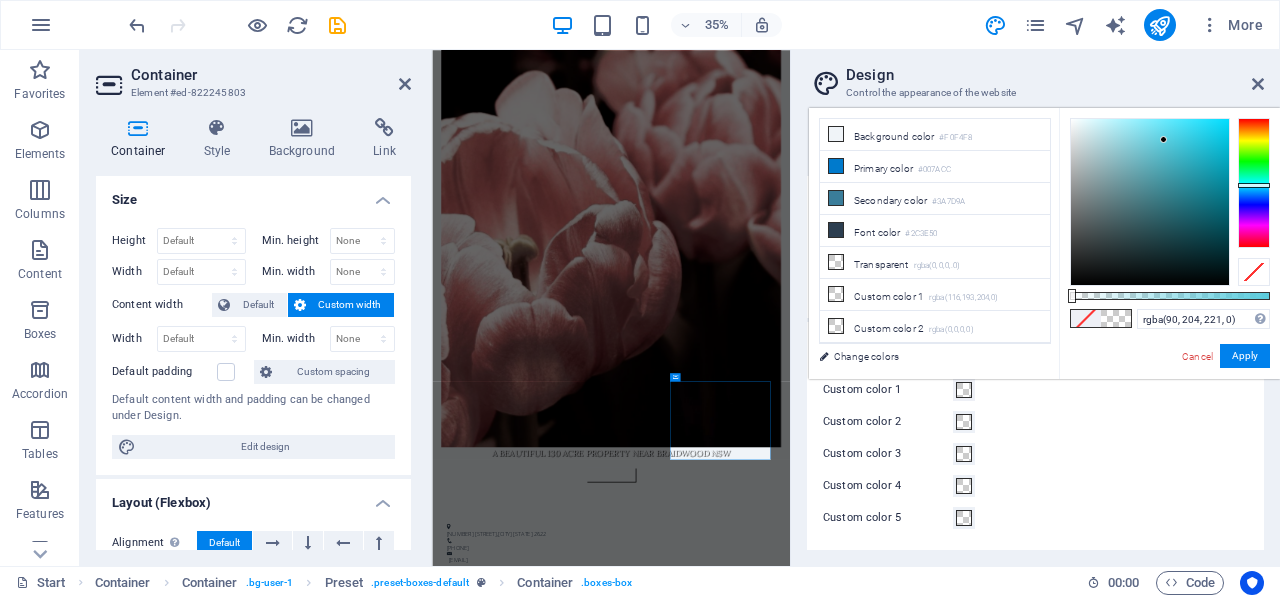 click at bounding box center (1150, 202) 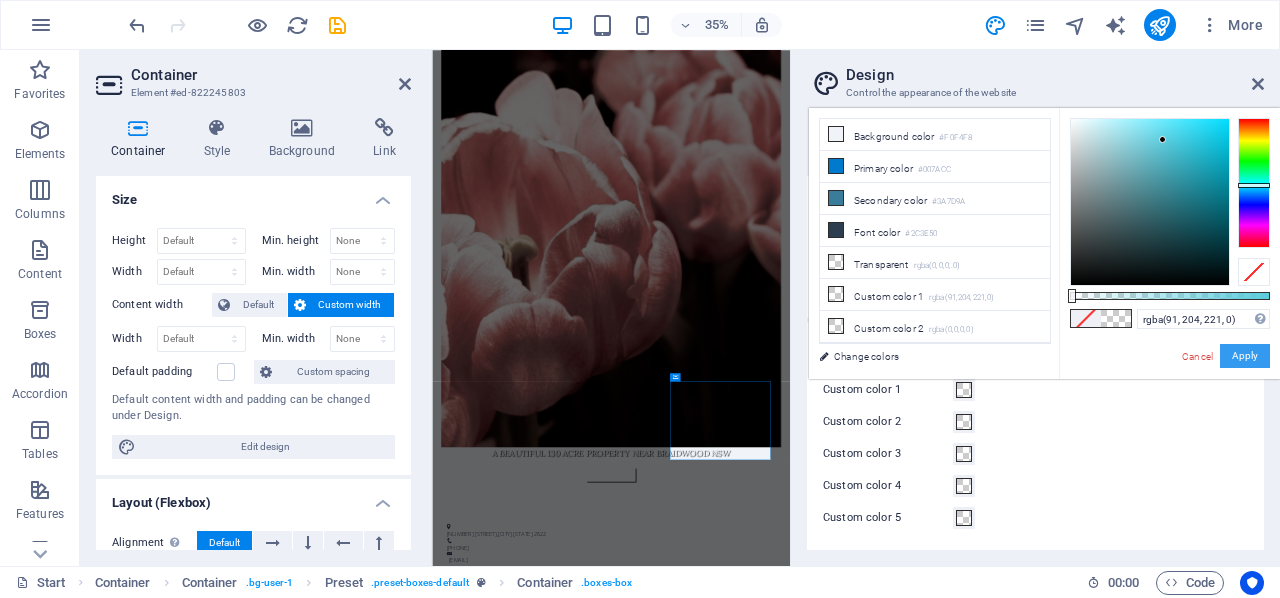 click on "Apply" at bounding box center (1245, 356) 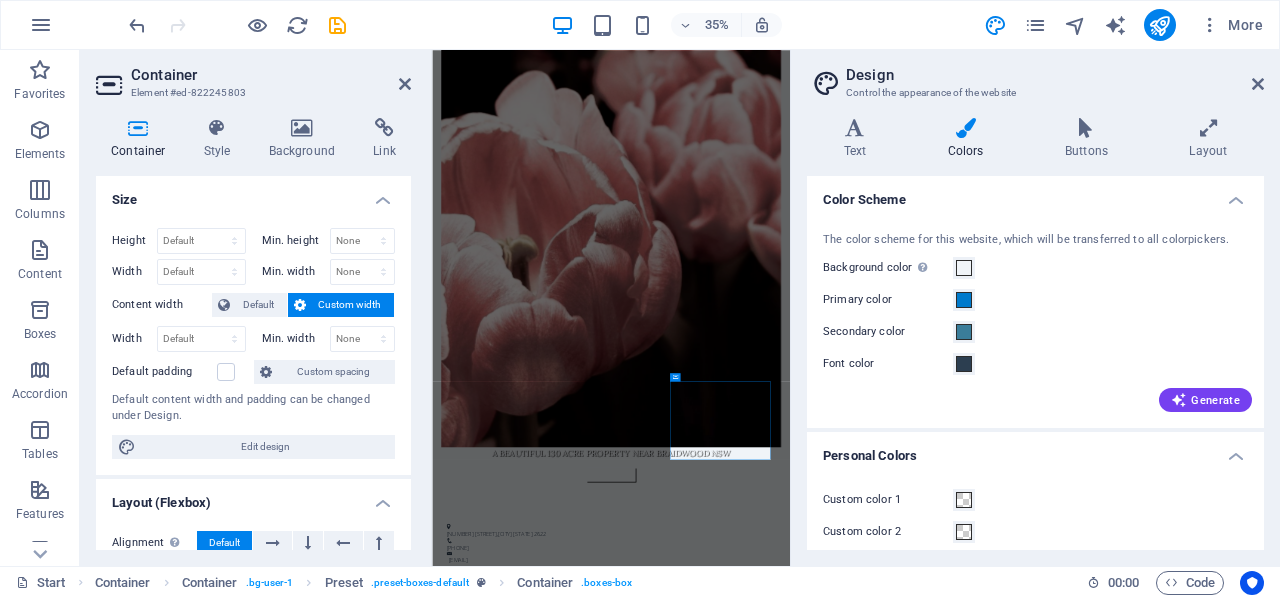 scroll, scrollTop: 110, scrollLeft: 0, axis: vertical 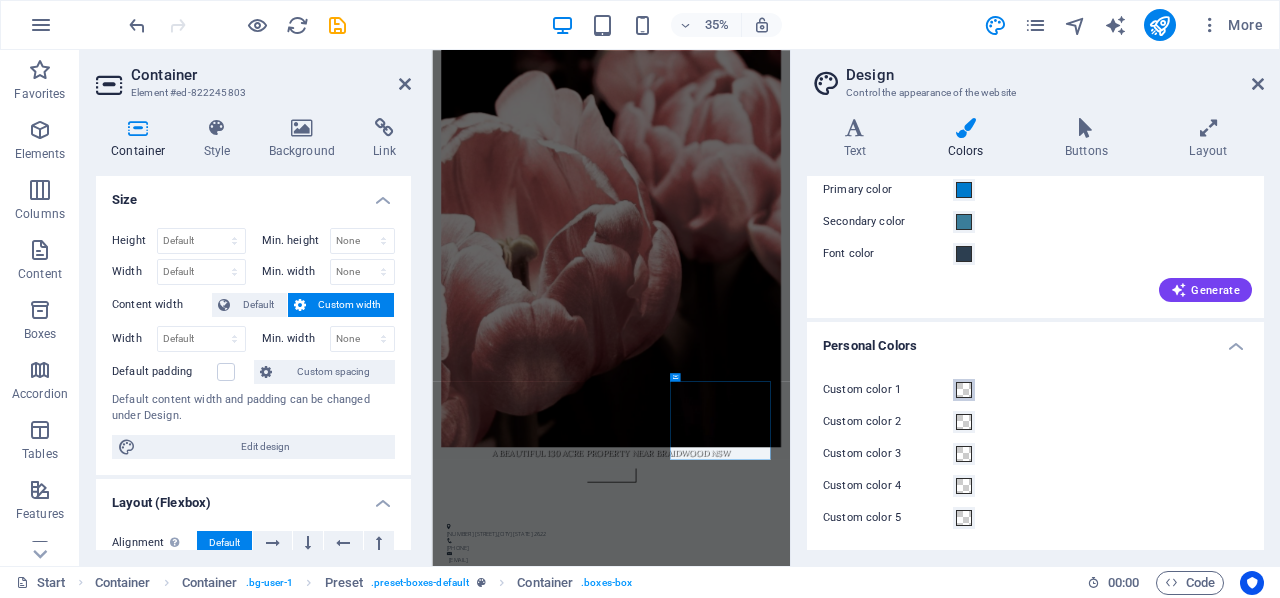 click at bounding box center (964, 390) 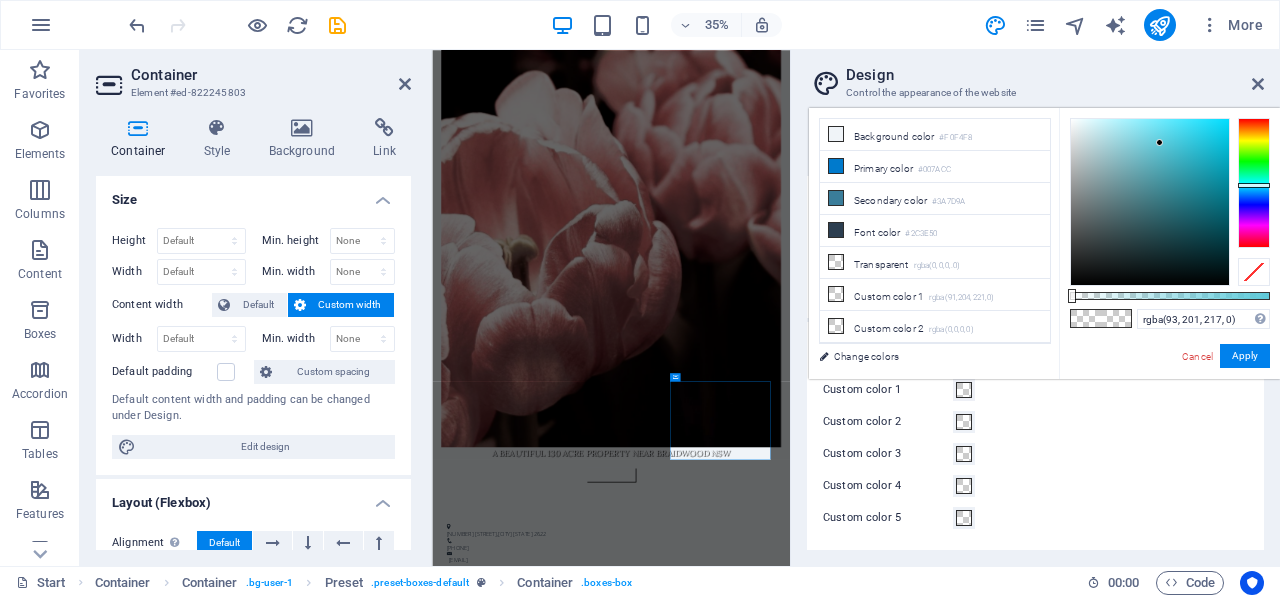 click at bounding box center [1150, 202] 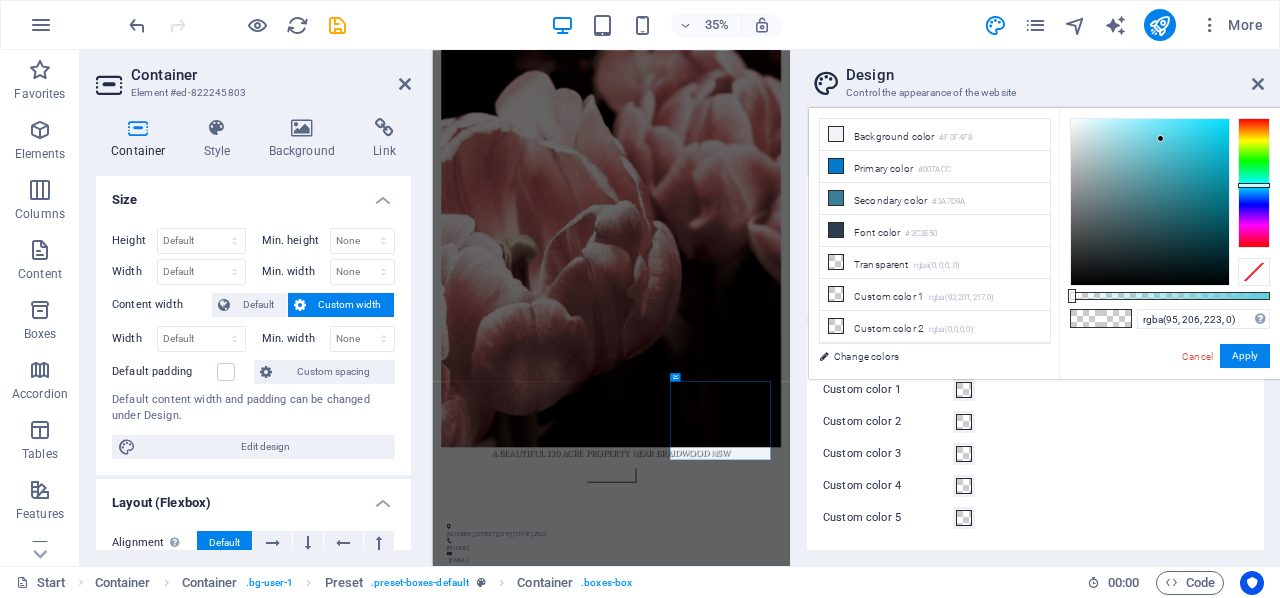 click at bounding box center (1160, 138) 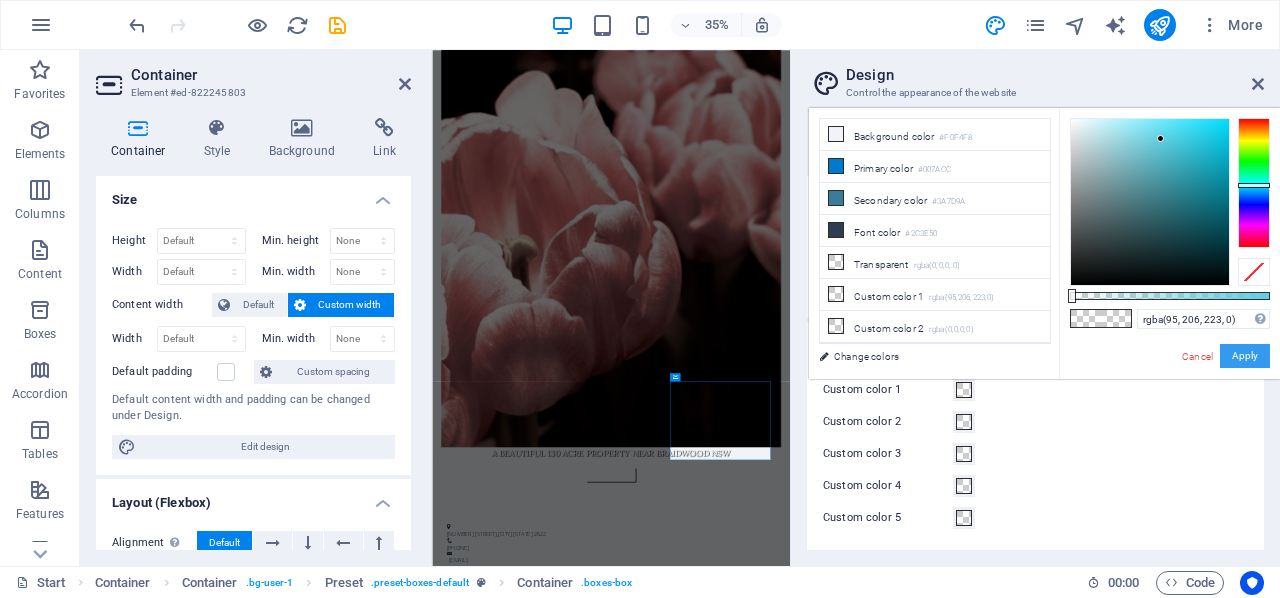 click on "Apply" at bounding box center [1245, 356] 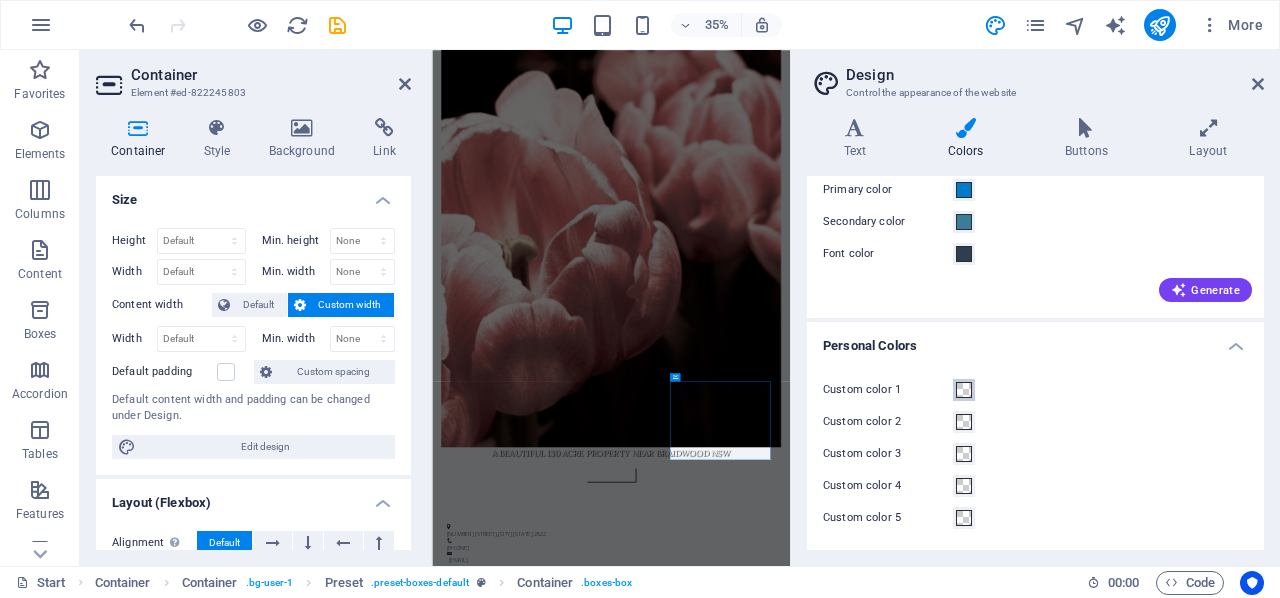 click at bounding box center (964, 390) 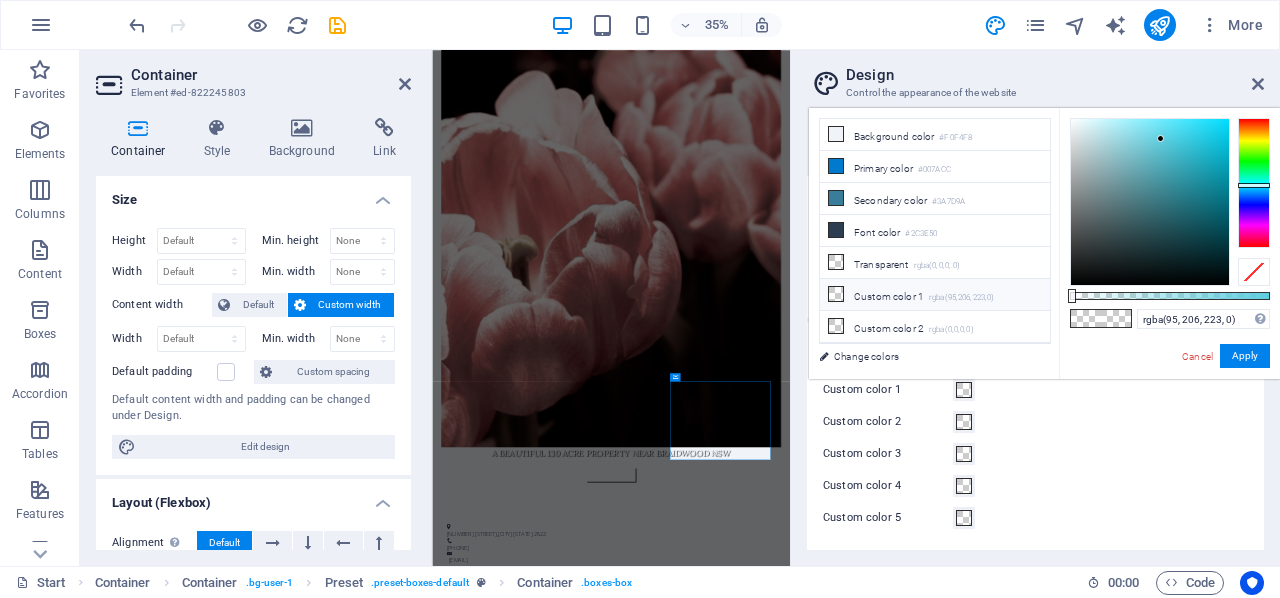 click at bounding box center [836, 294] 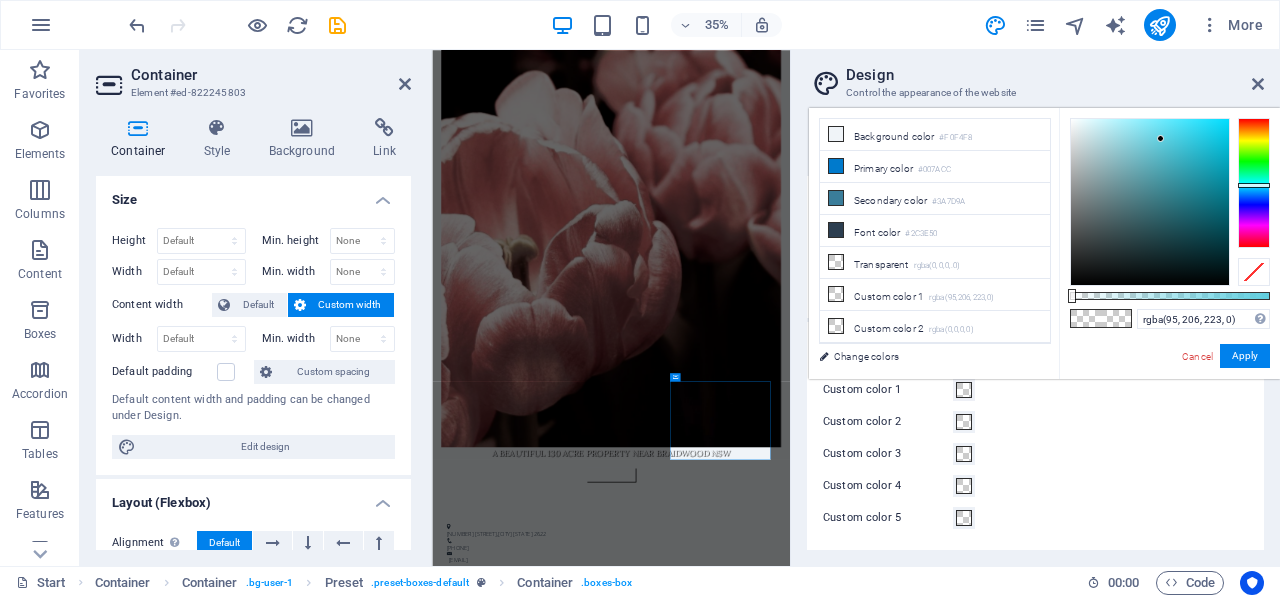 type on "rgba(95, 206, 223, 0.88)" 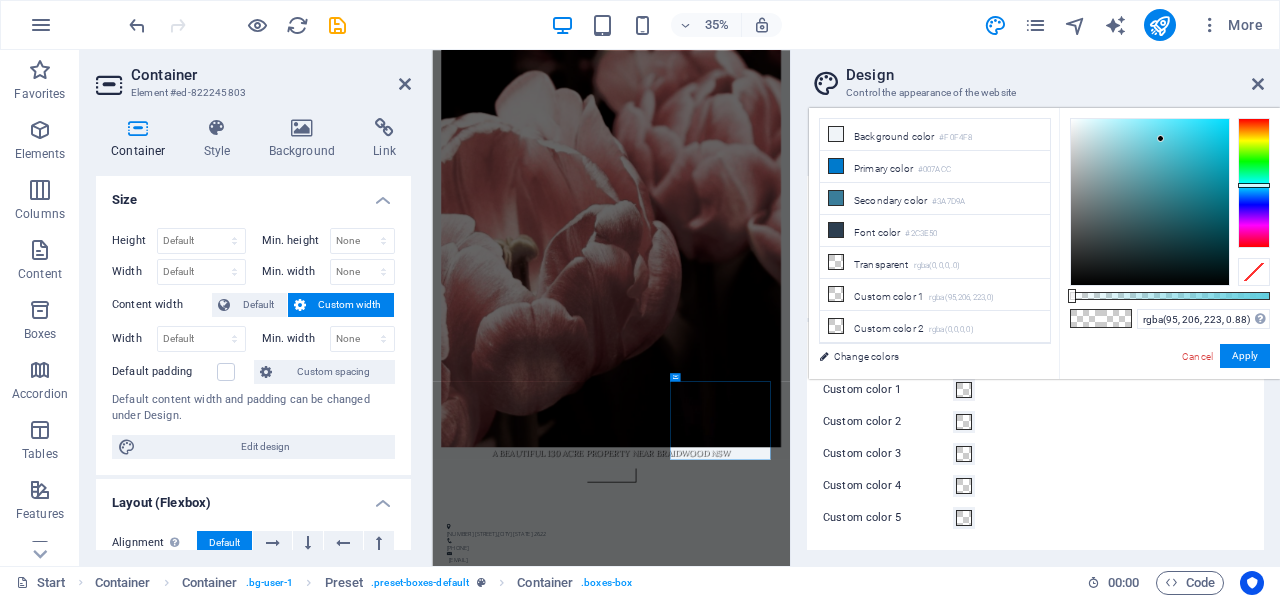click at bounding box center (1170, 296) 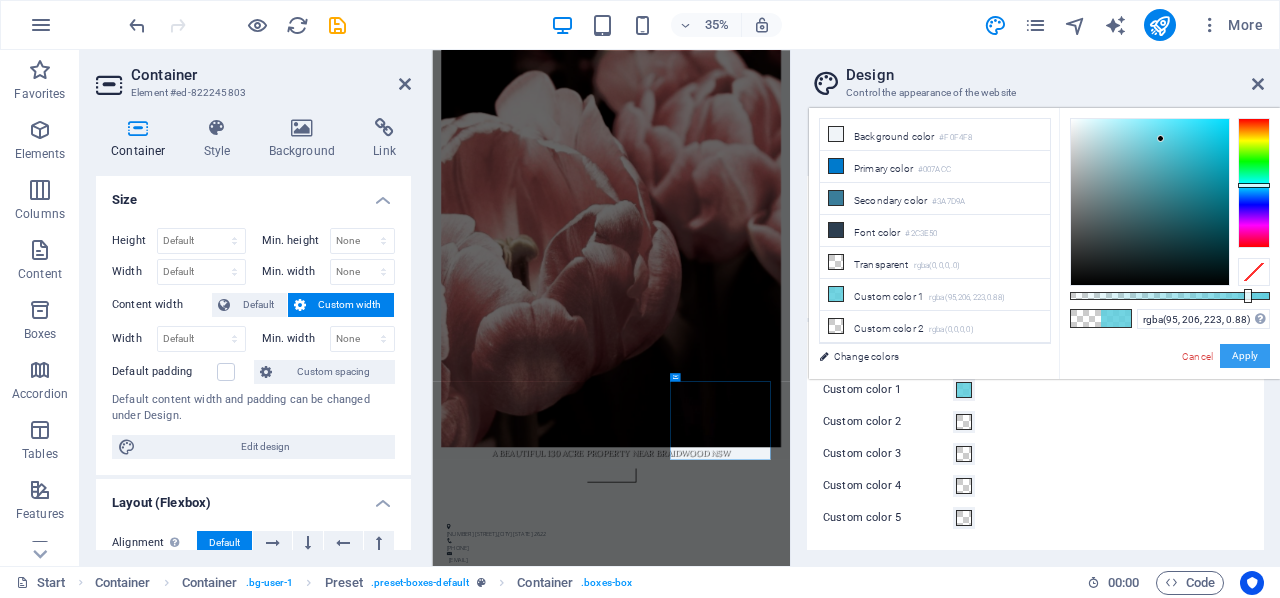 click on "Apply" at bounding box center (1245, 356) 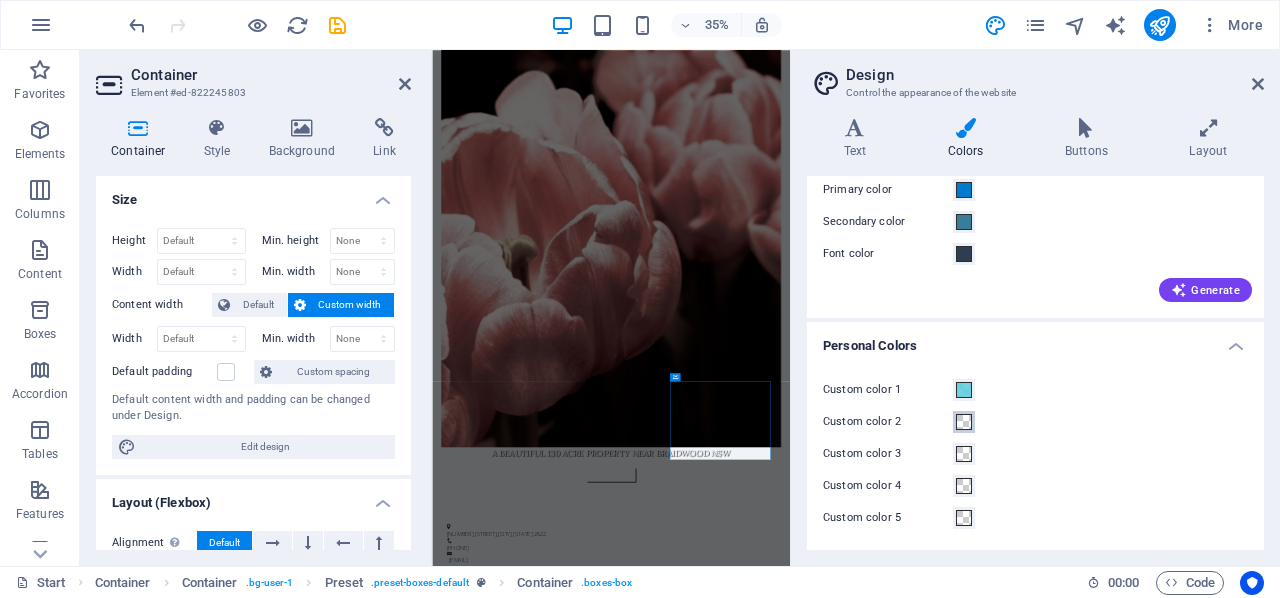 click at bounding box center [964, 422] 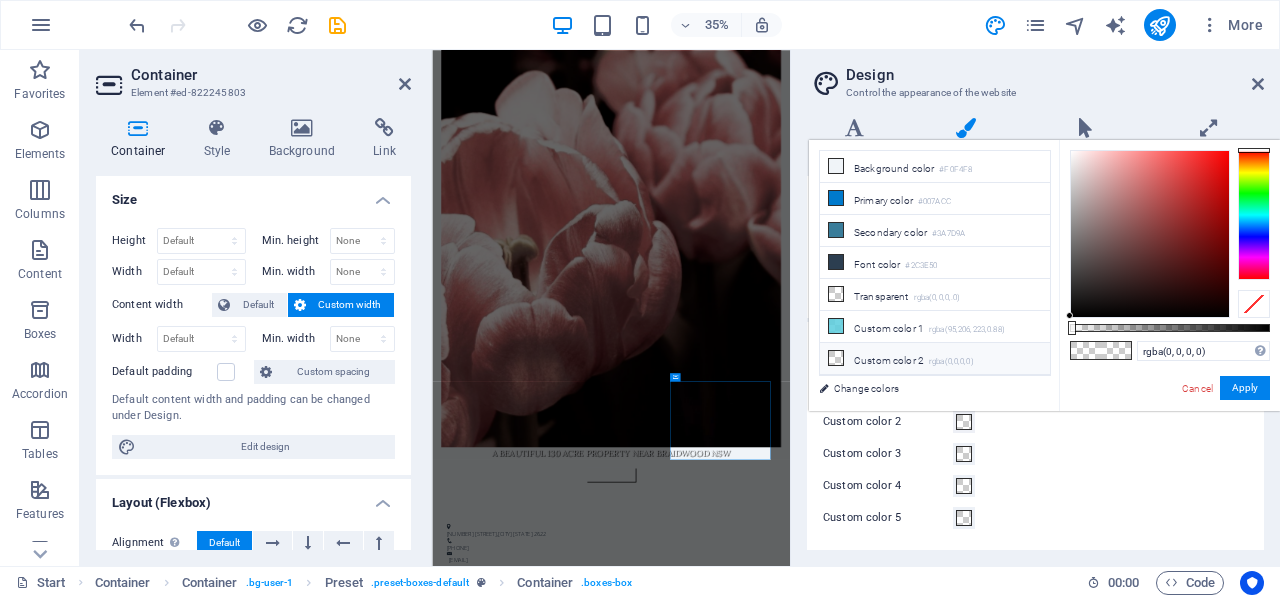 click at bounding box center [836, 358] 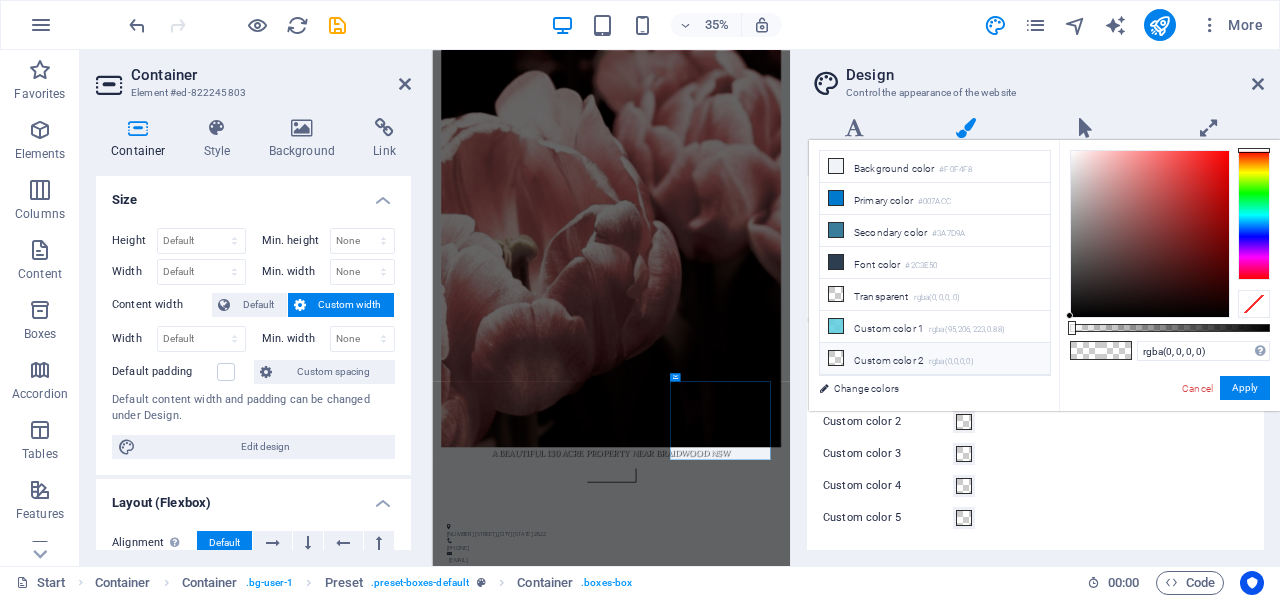 click at bounding box center (836, 358) 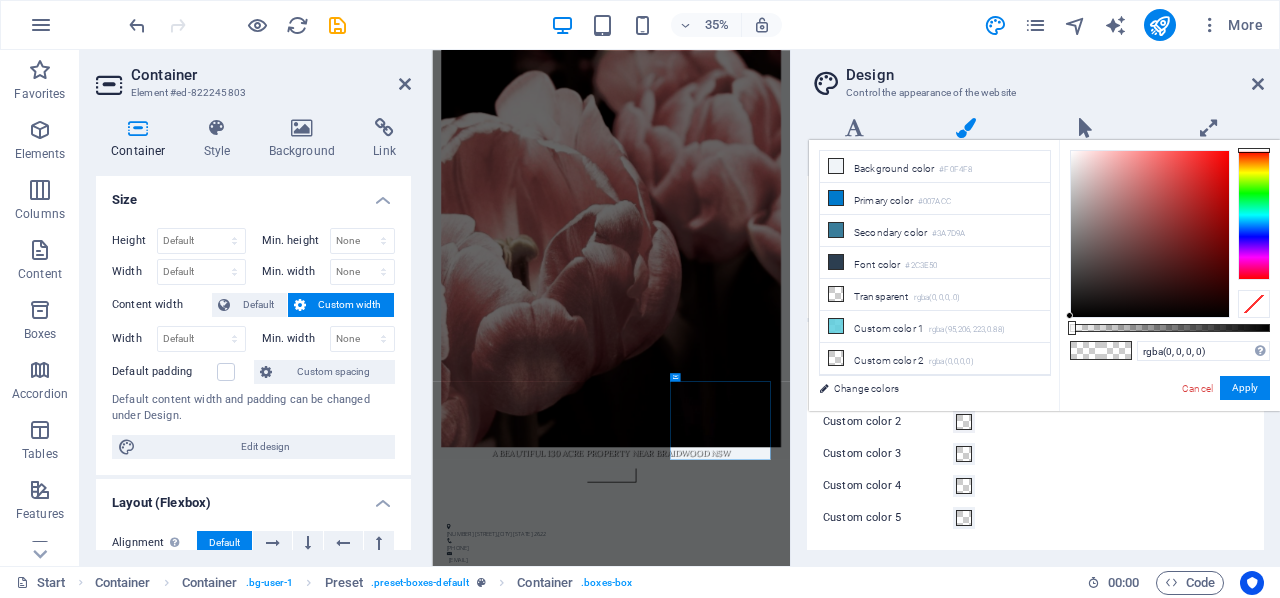 click at bounding box center (1254, 215) 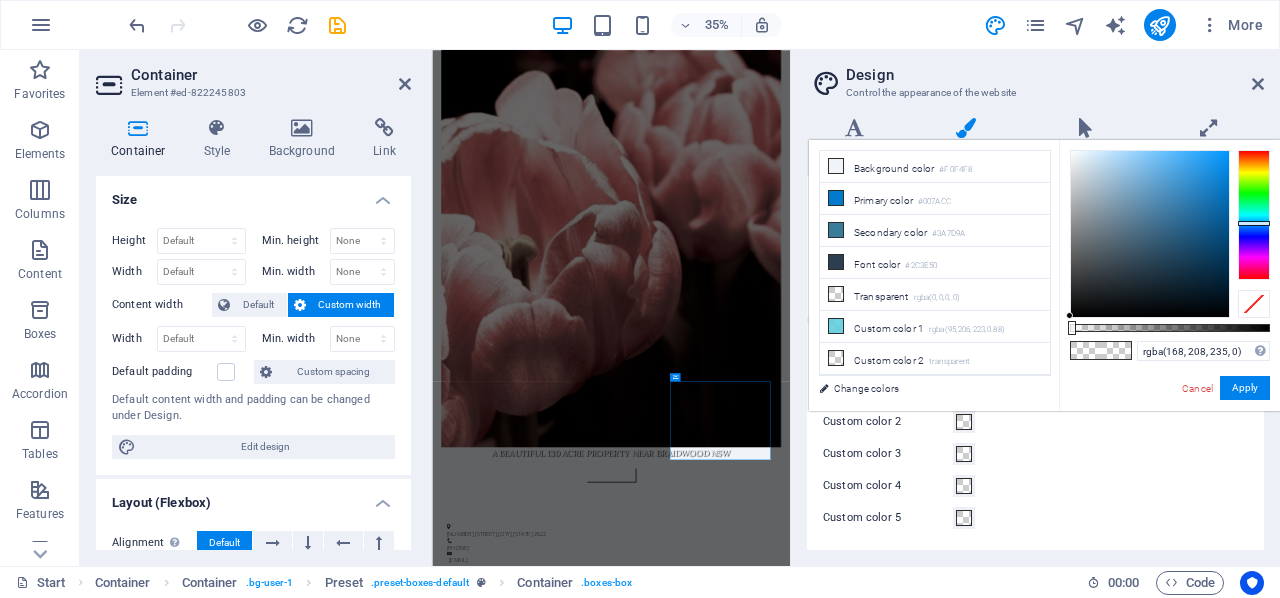 click at bounding box center [1150, 234] 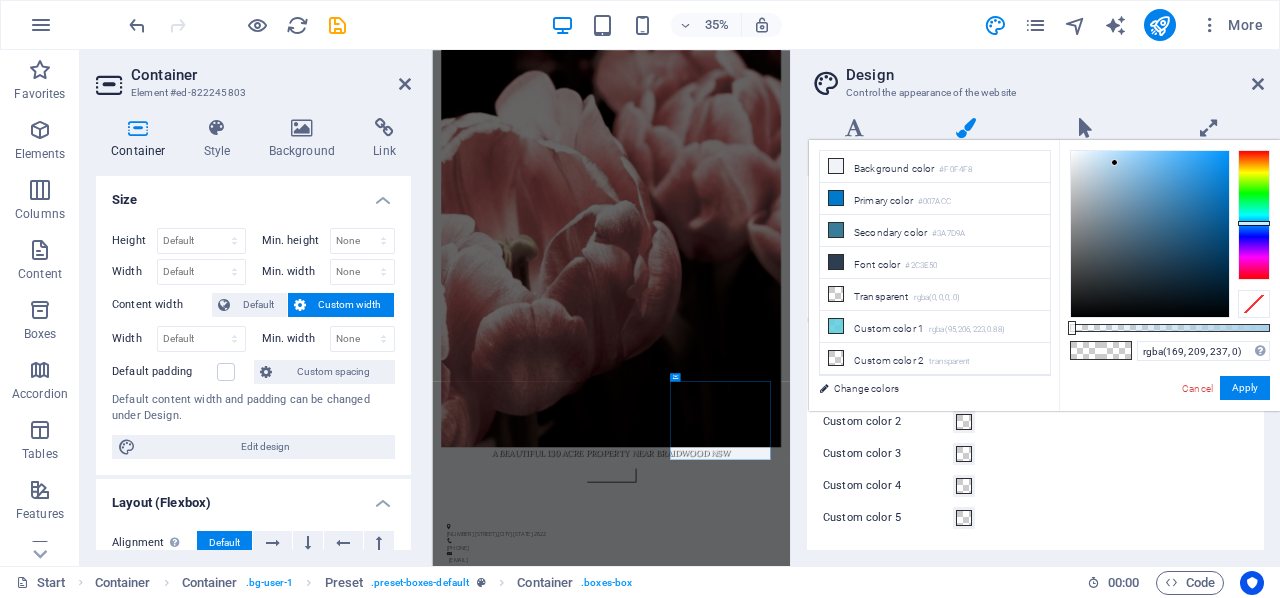 click at bounding box center [1114, 162] 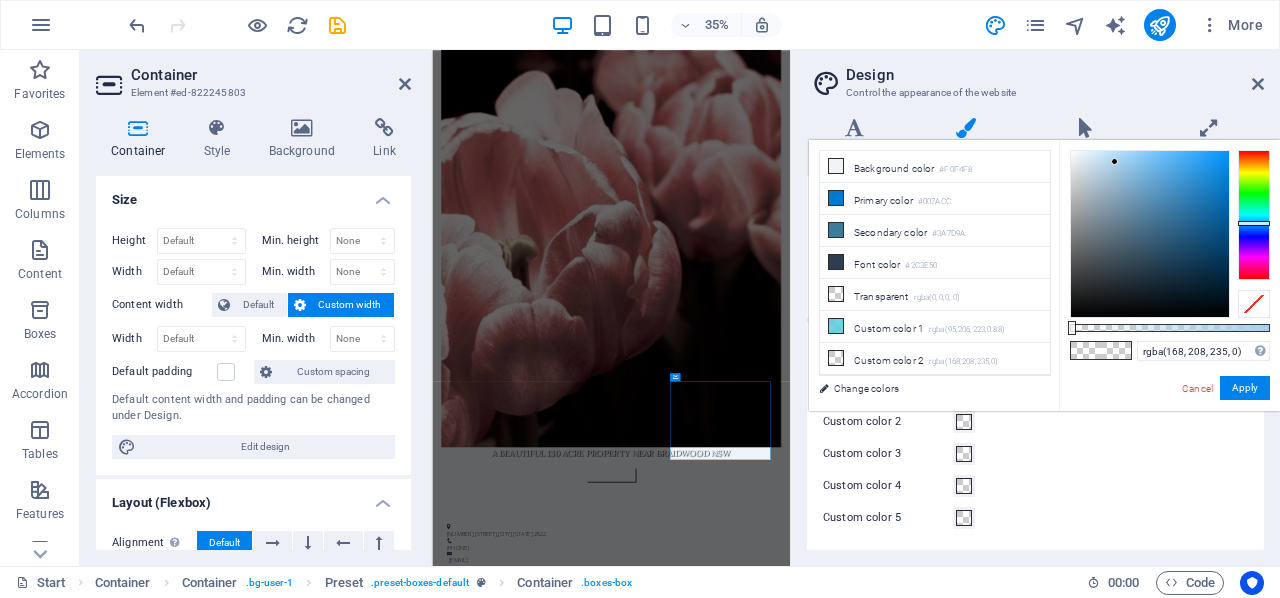 click at bounding box center (1114, 161) 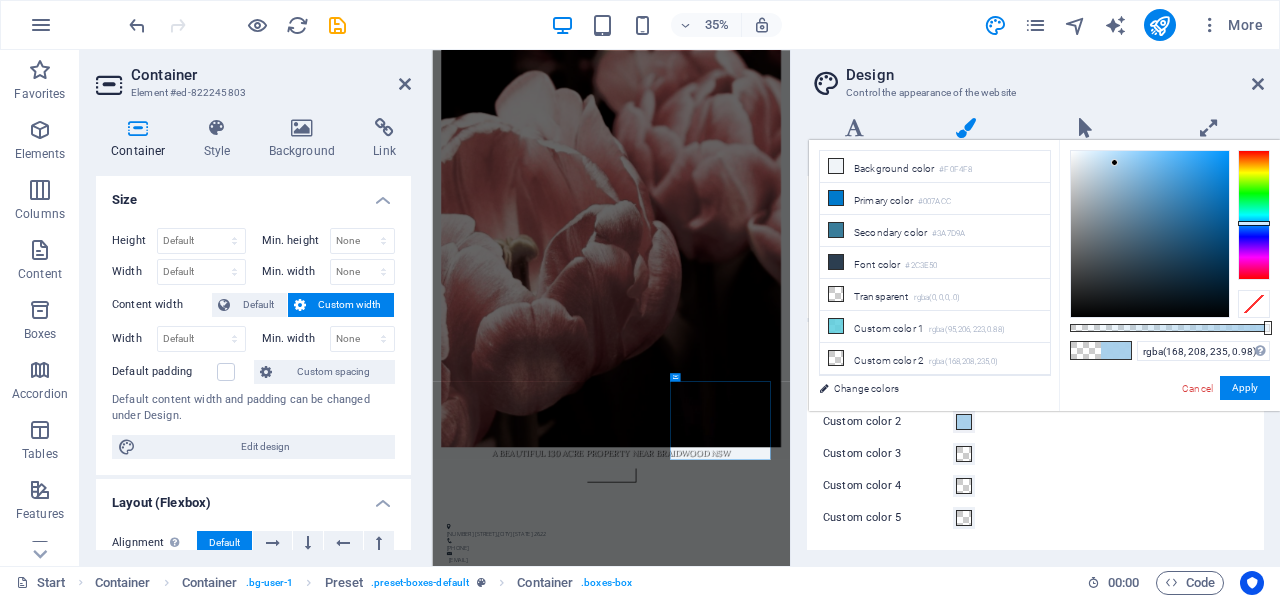 click at bounding box center (1170, 328) 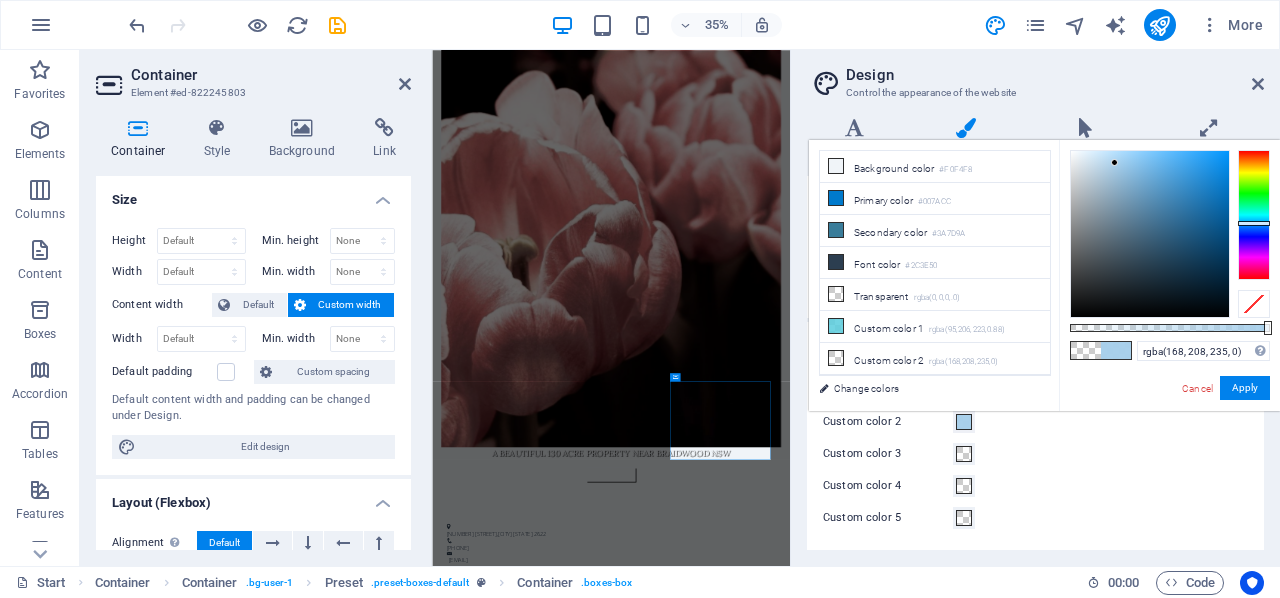 type on "rgba(168, 208, 235, 0.98)" 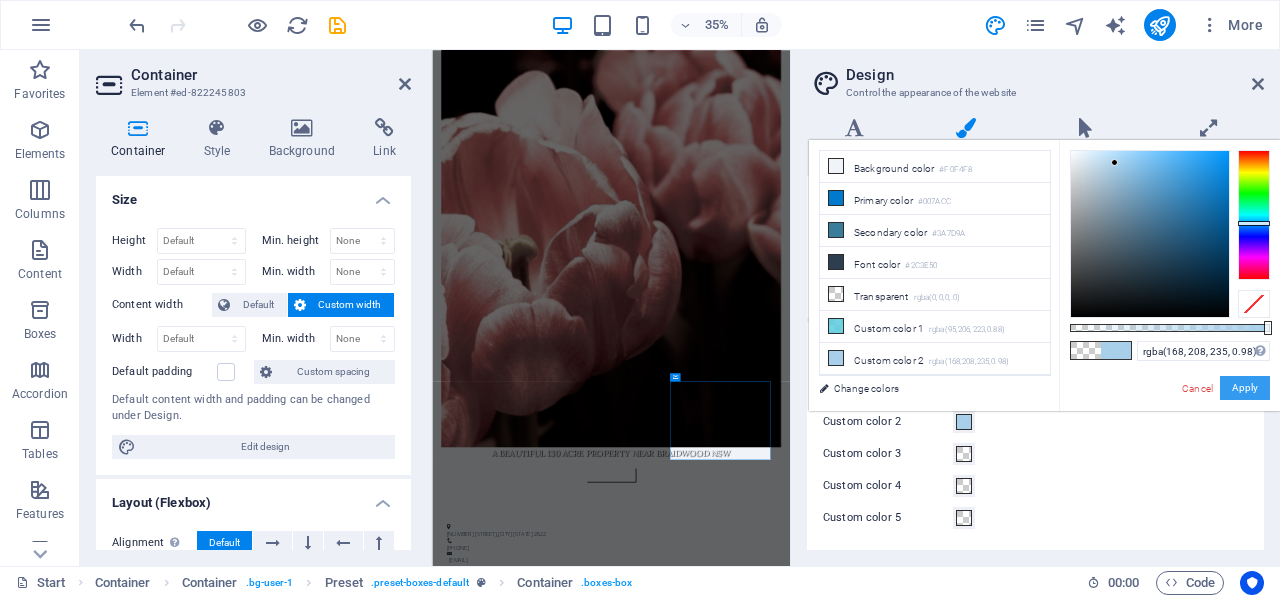 click on "Apply" at bounding box center [1245, 388] 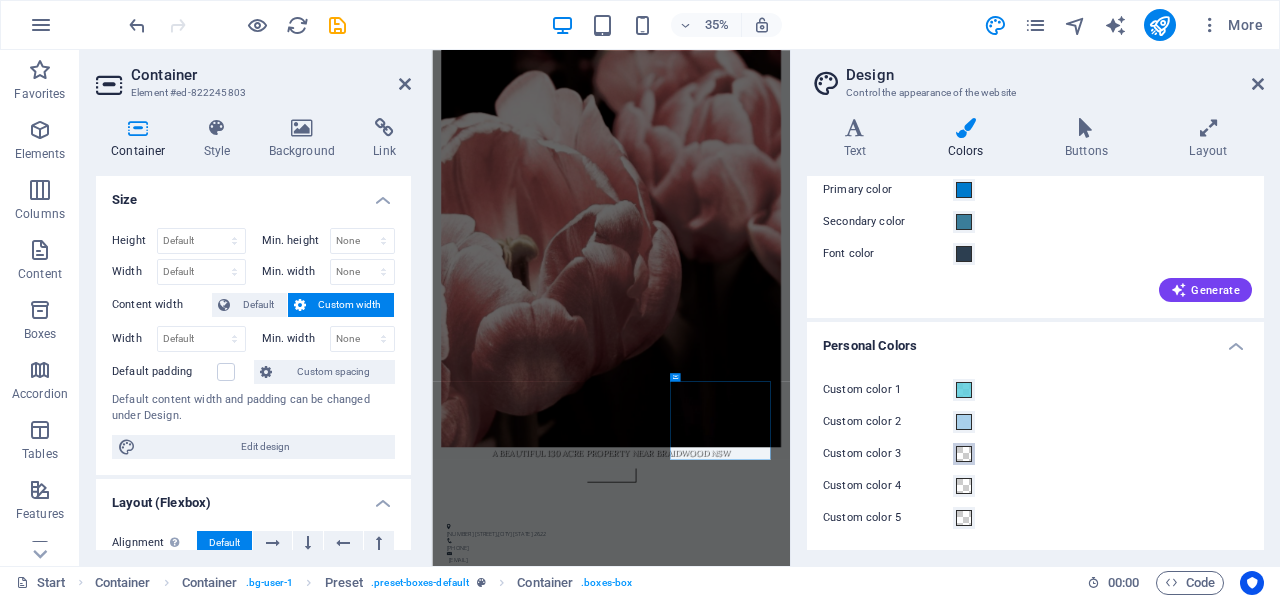 click at bounding box center (964, 454) 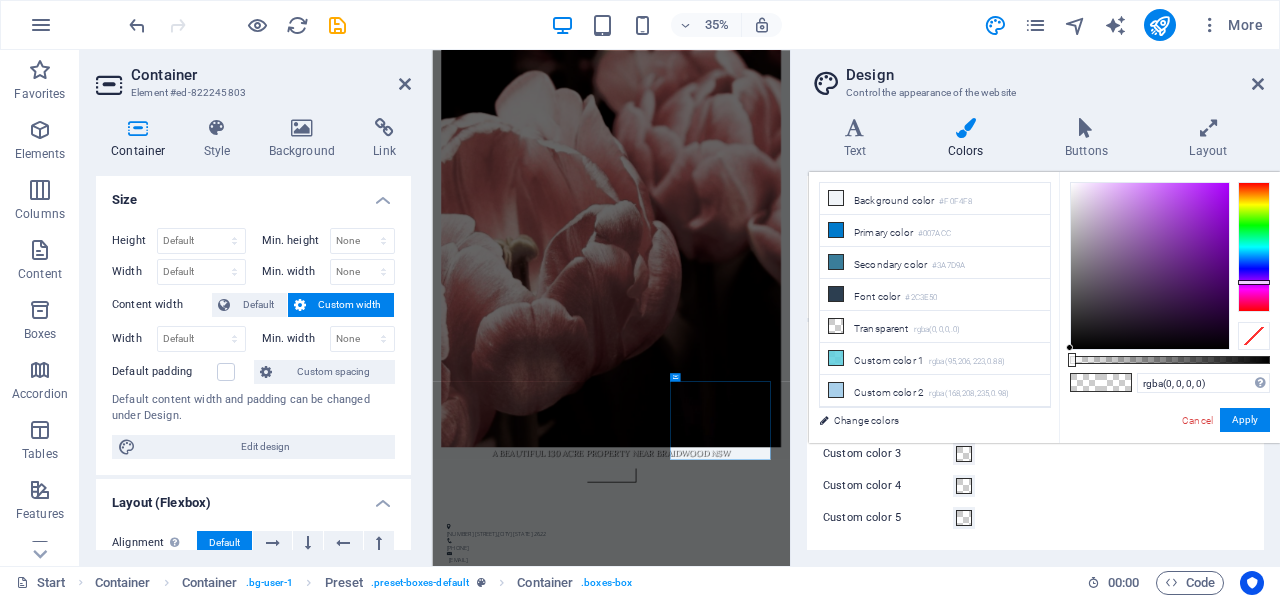 click at bounding box center (1254, 247) 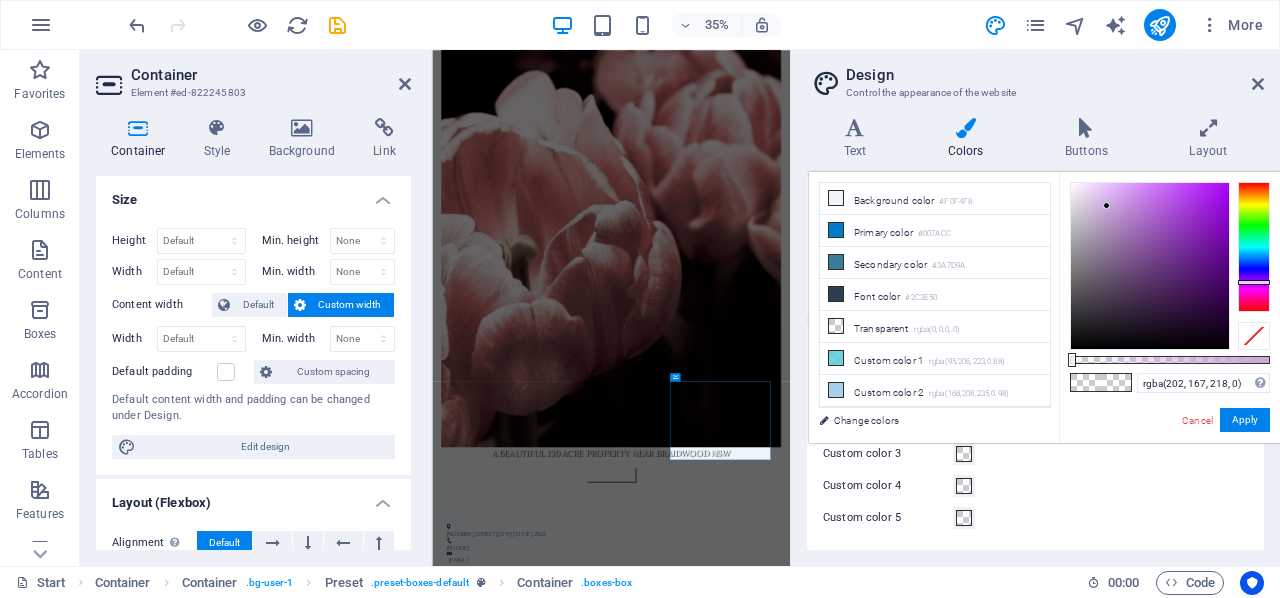 click at bounding box center [1150, 266] 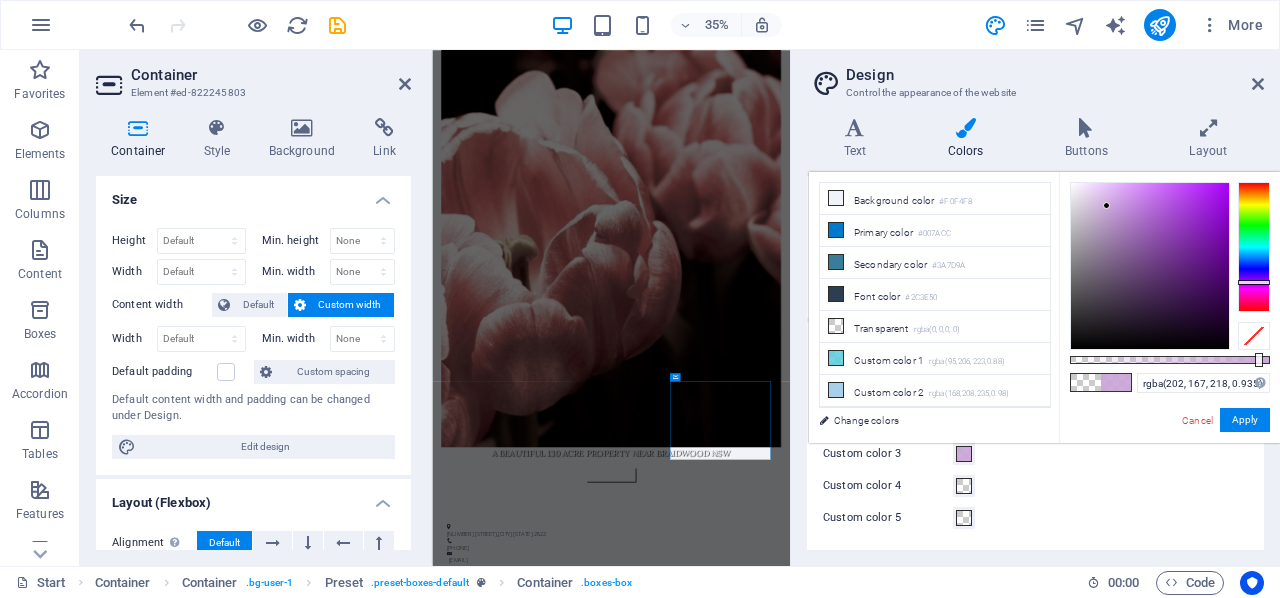 click at bounding box center [1170, 360] 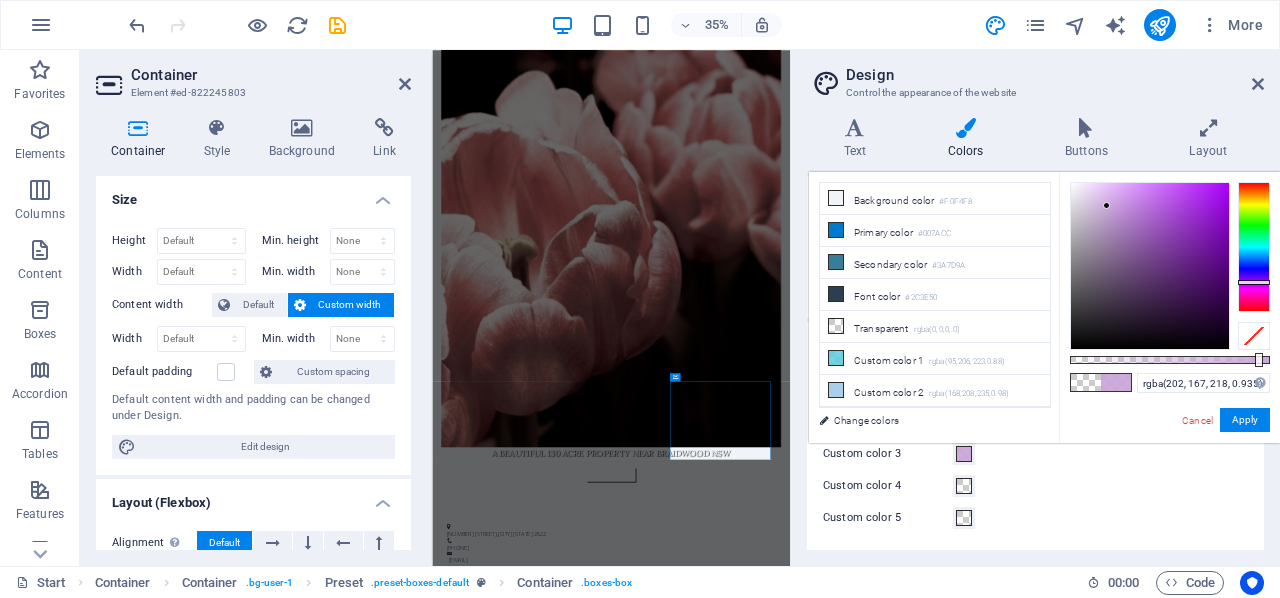 click at bounding box center (1259, 360) 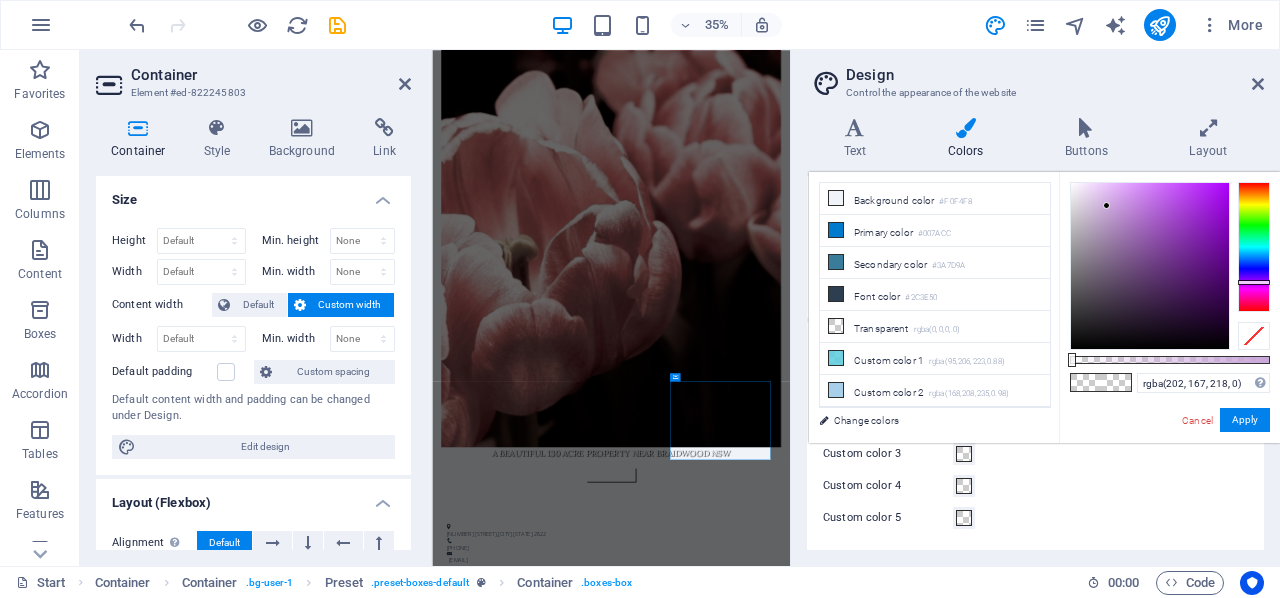 type on "rgba(202, 167, 218, 0.935)" 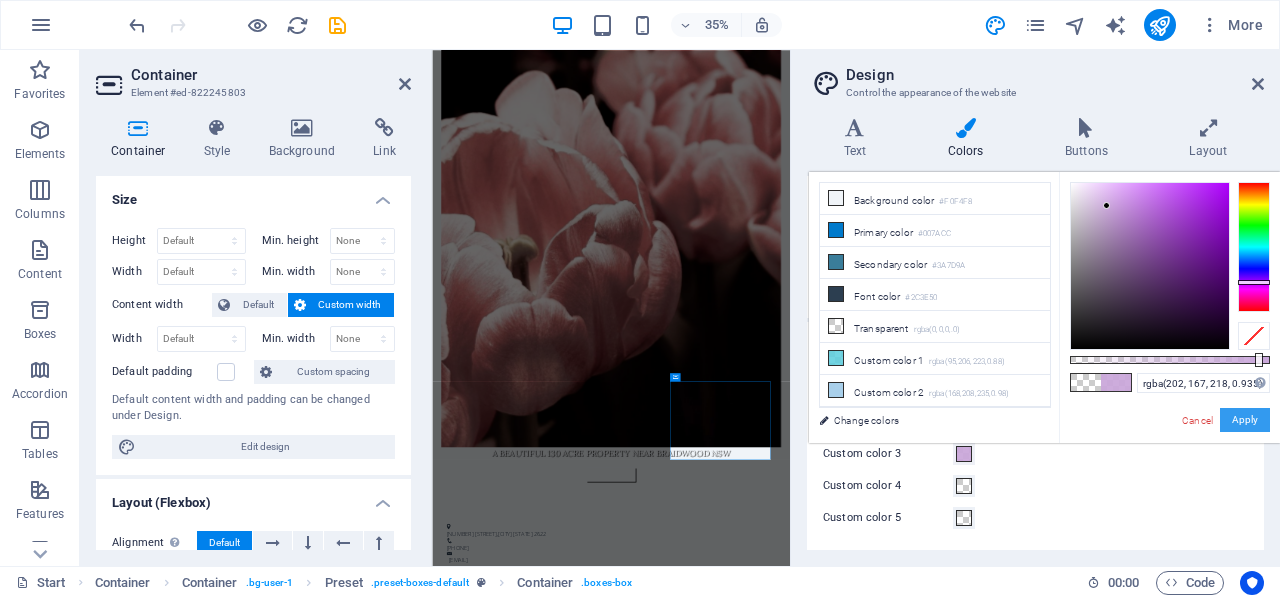 click on "Apply" at bounding box center [1245, 420] 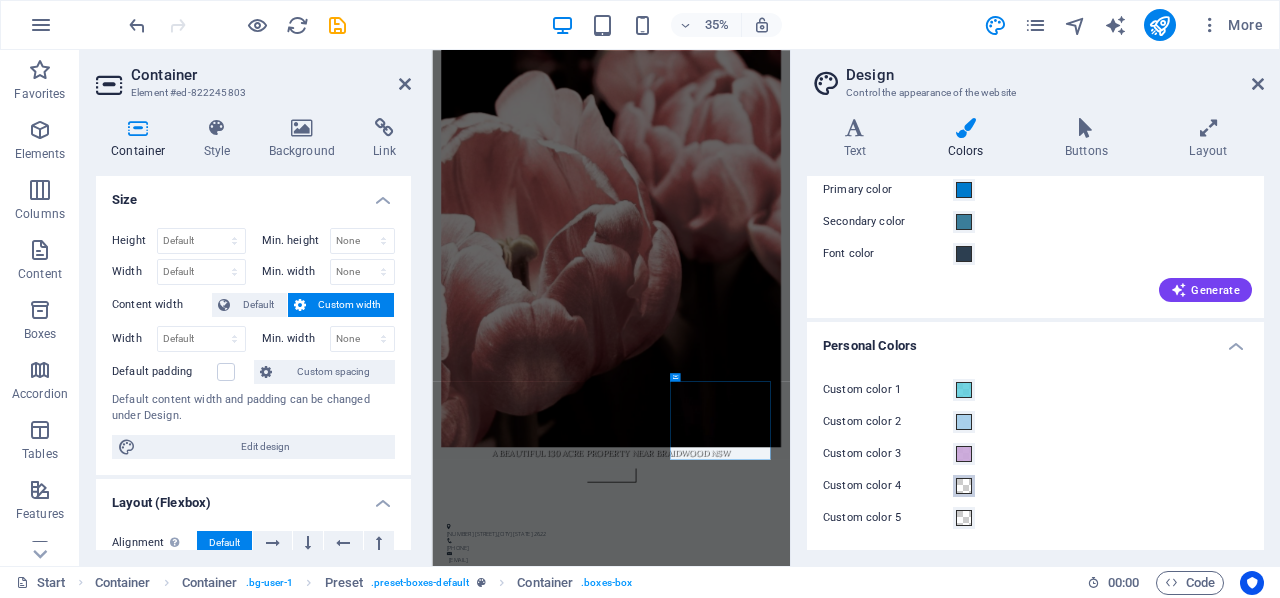 click at bounding box center [964, 486] 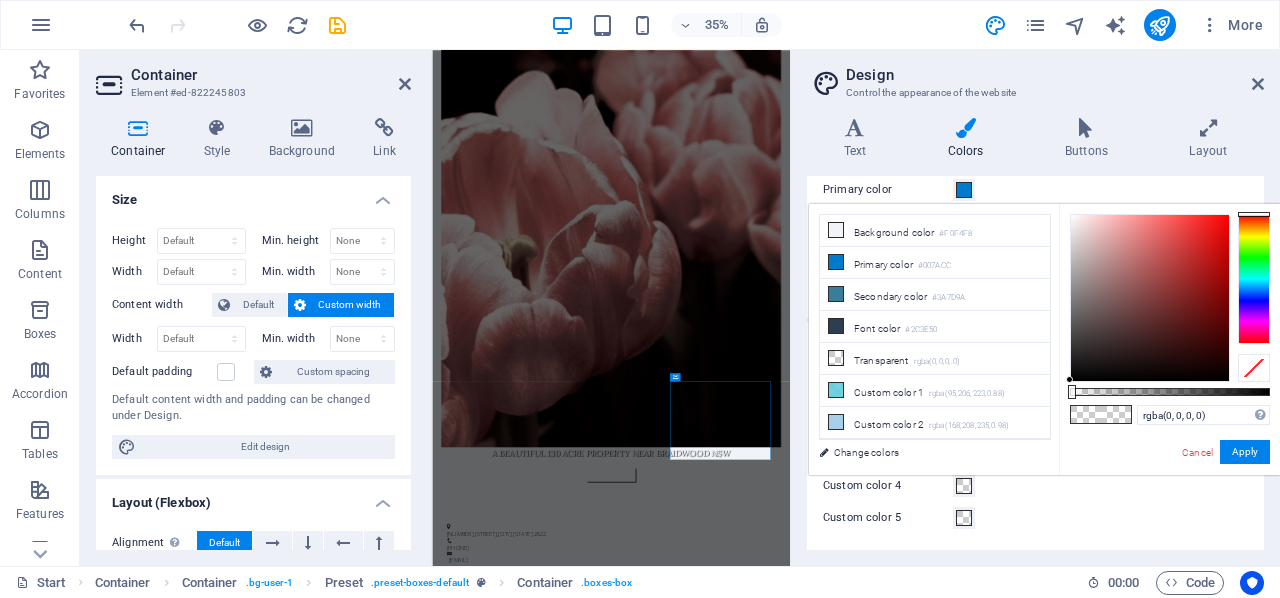 click at bounding box center (964, 486) 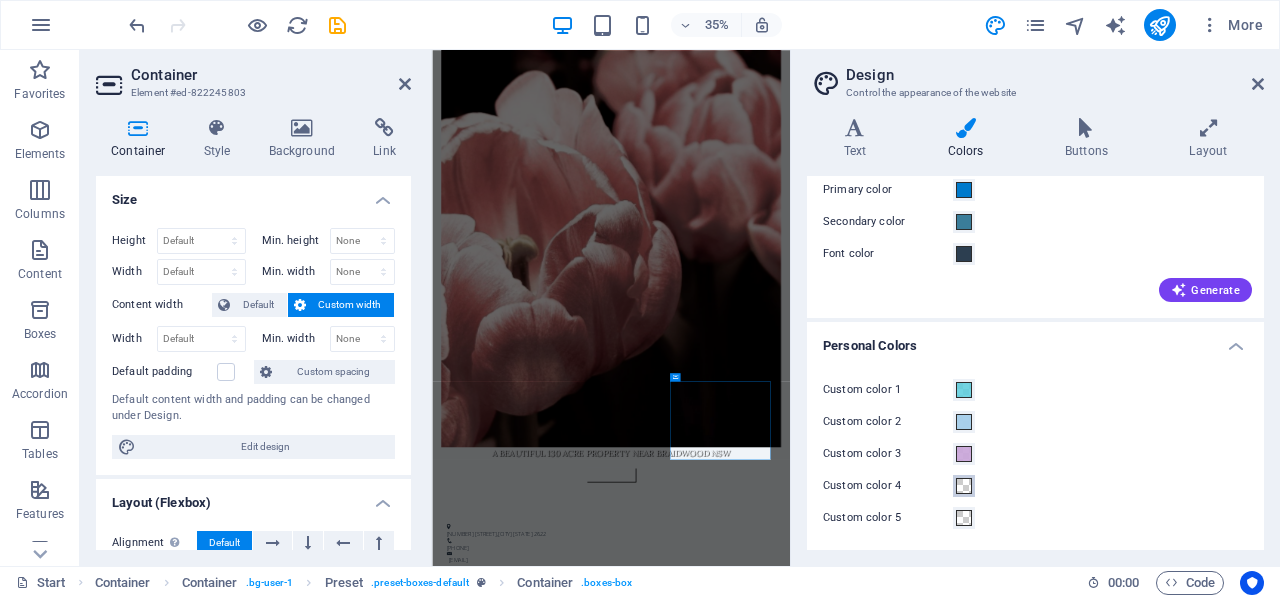 click at bounding box center (964, 486) 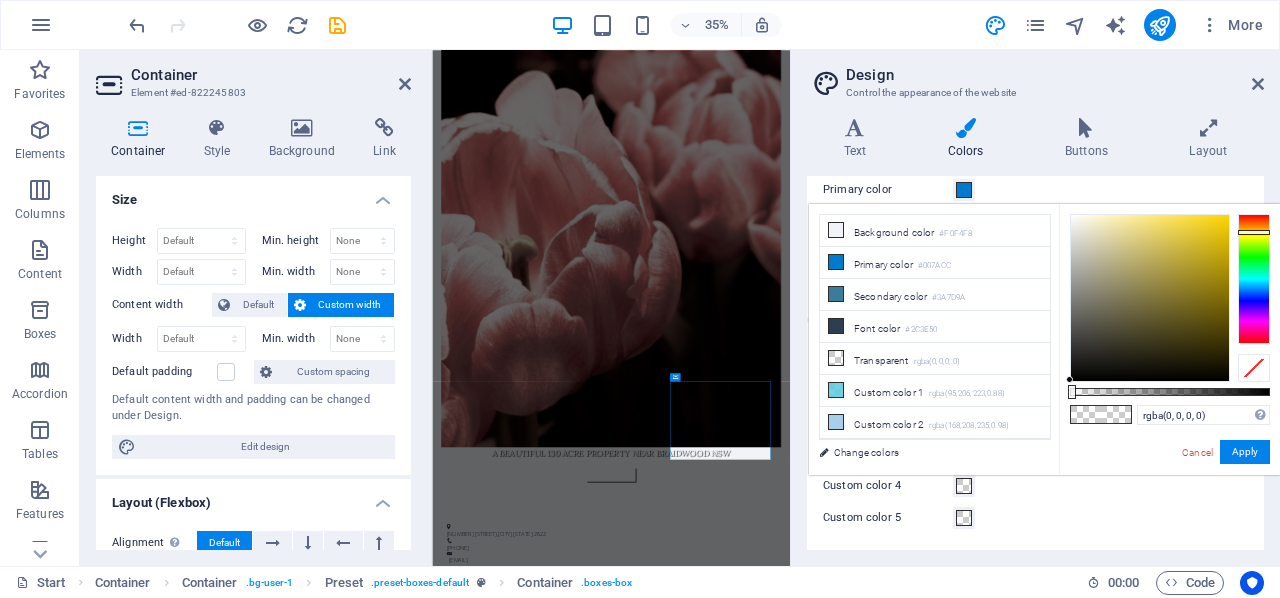 click at bounding box center [1254, 279] 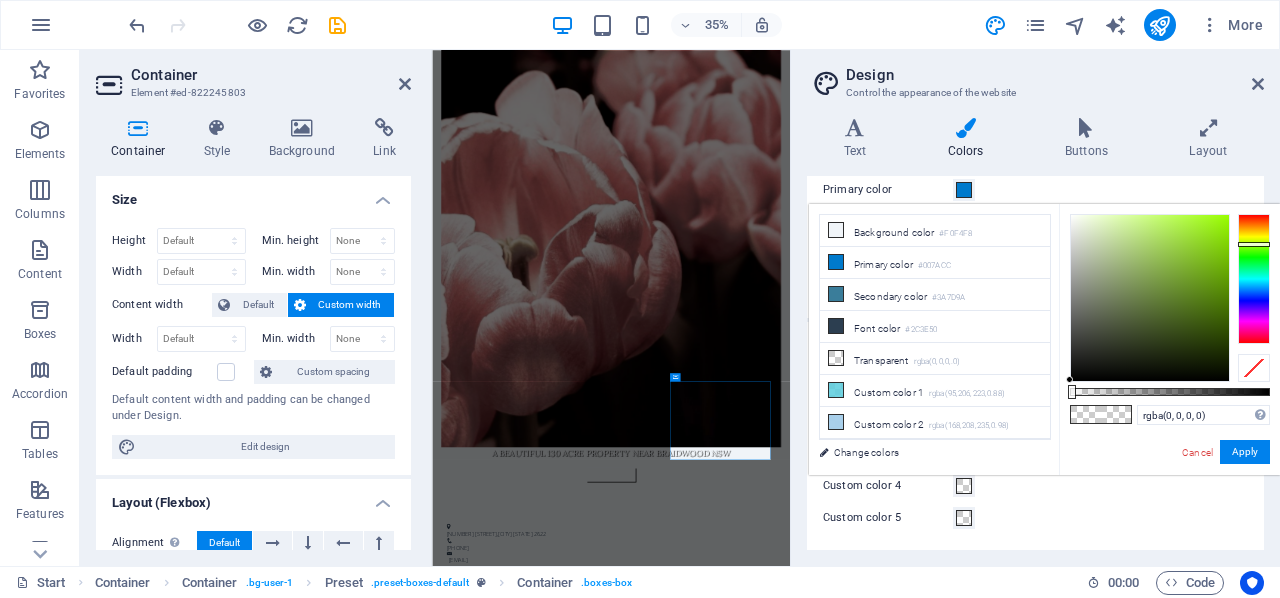 click at bounding box center [1254, 279] 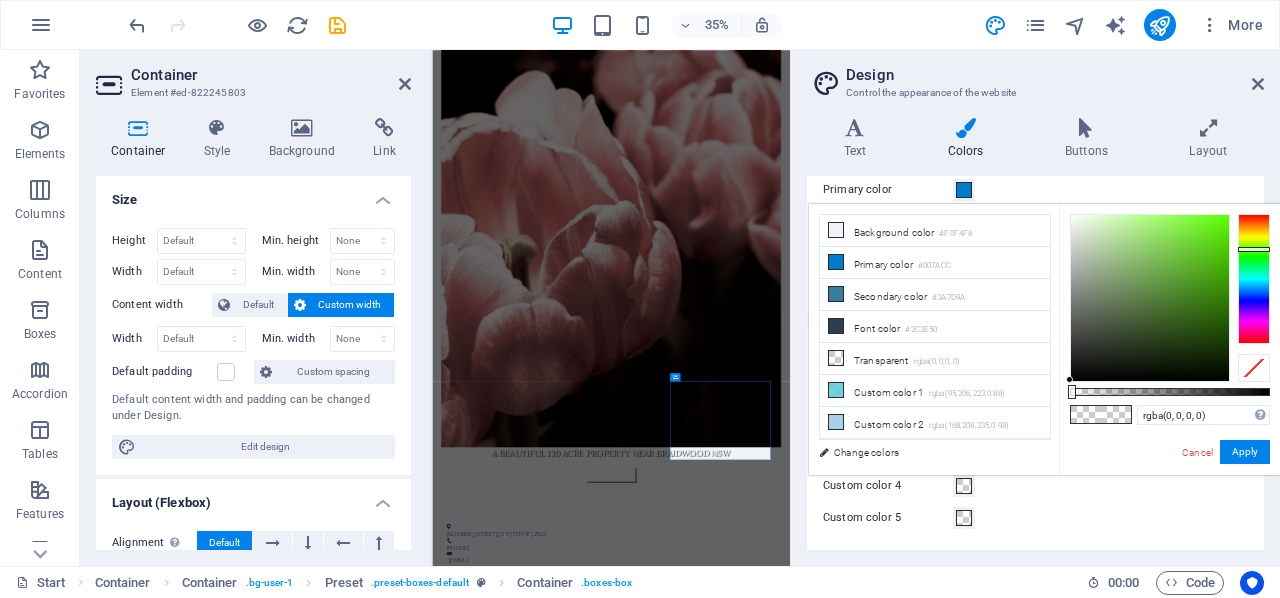 click at bounding box center (1254, 279) 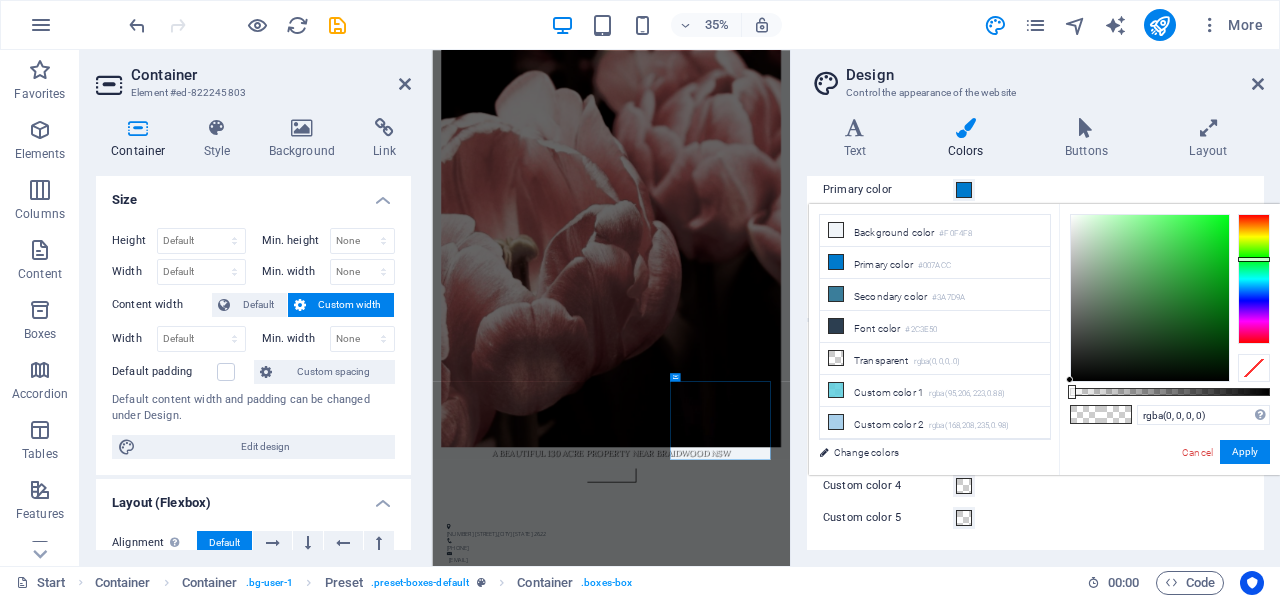 click at bounding box center [1254, 279] 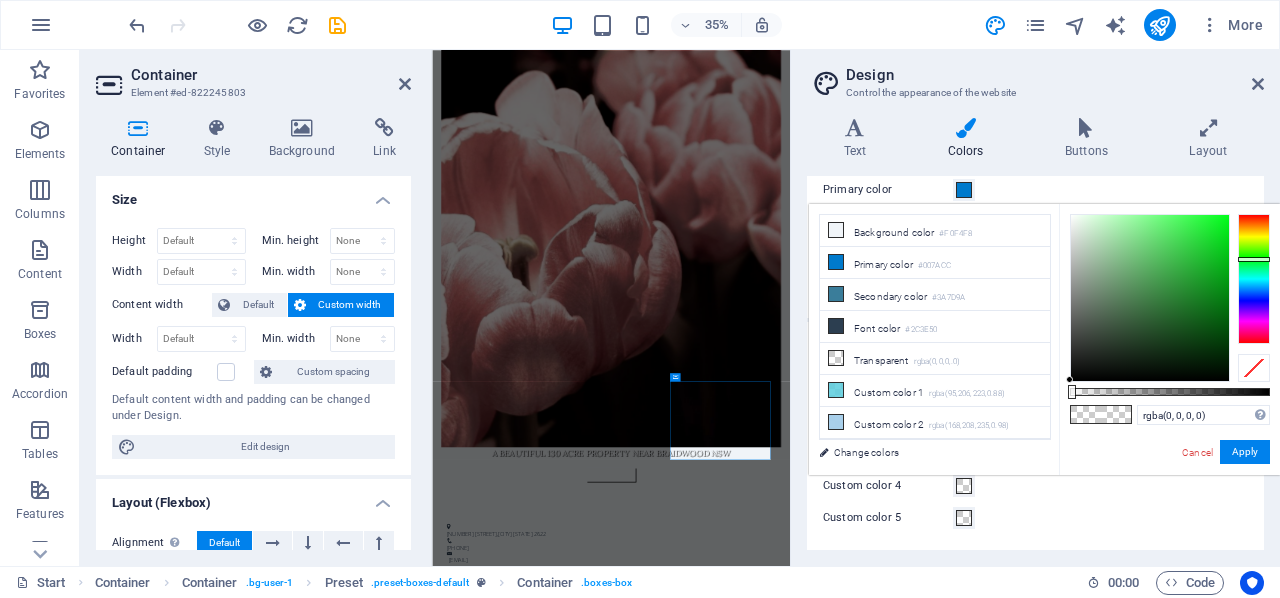 click at bounding box center (1254, 279) 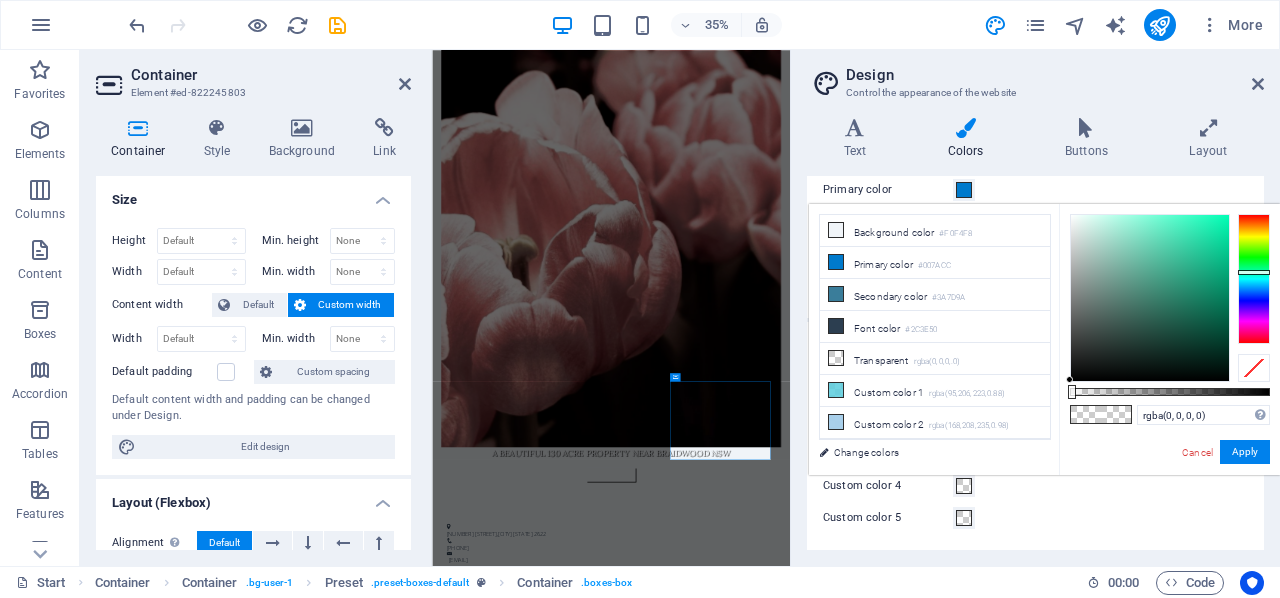 click at bounding box center [1254, 279] 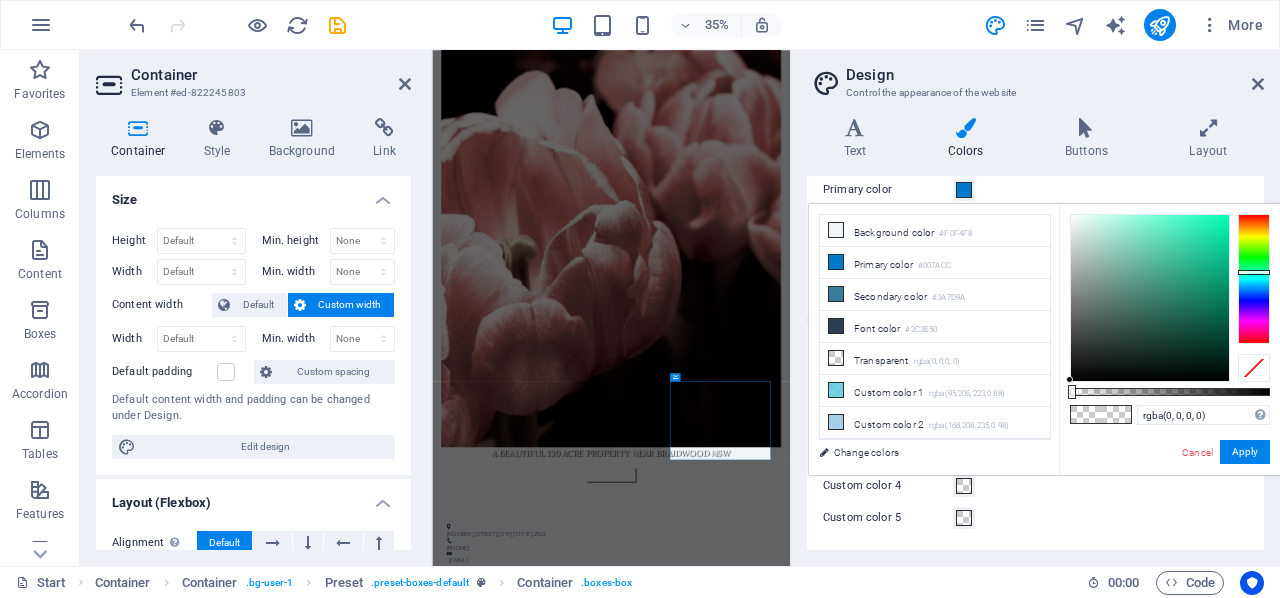 click at bounding box center (1254, 279) 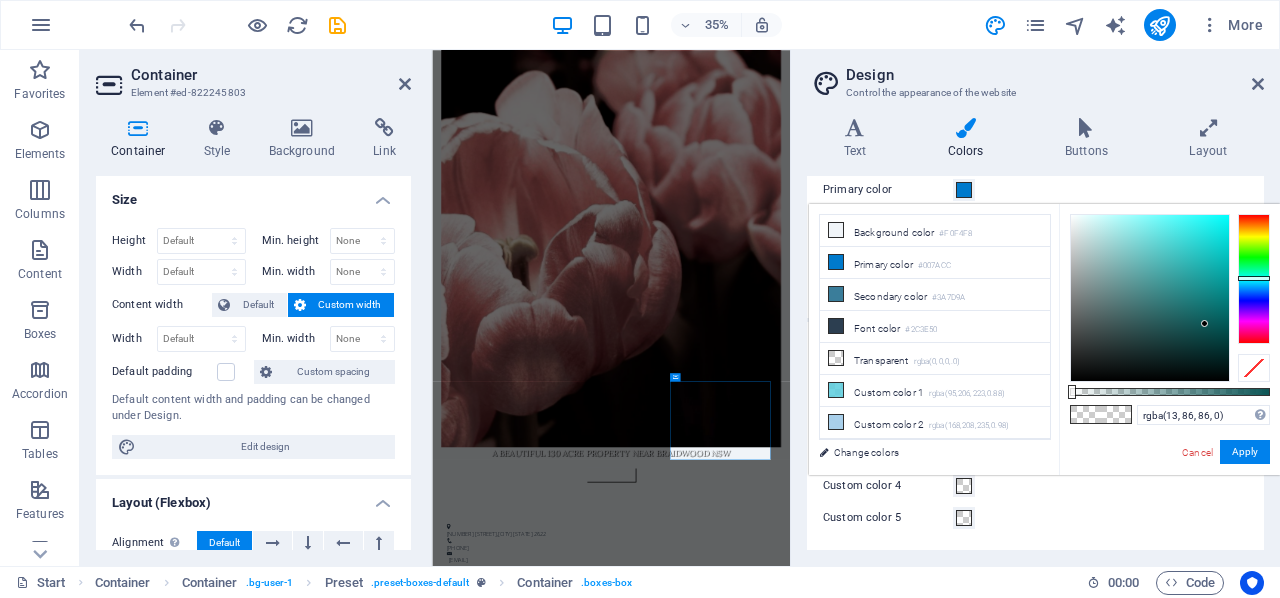 click at bounding box center (1150, 298) 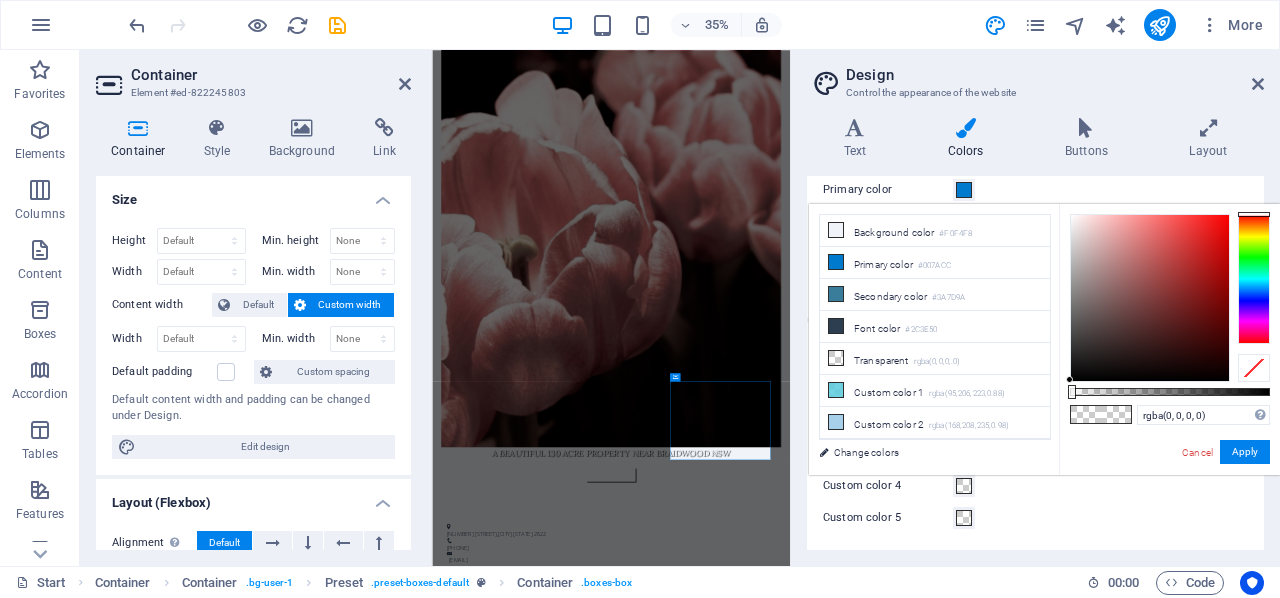 type on "rgba(13, 86, 86, 0)" 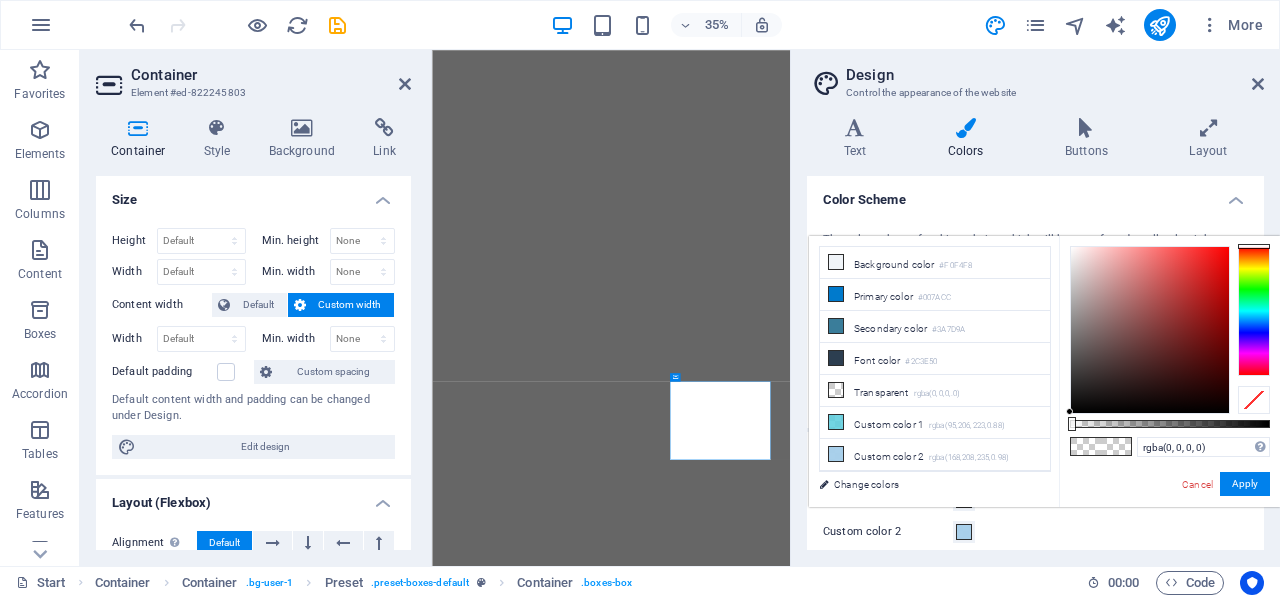 scroll, scrollTop: 0, scrollLeft: 0, axis: both 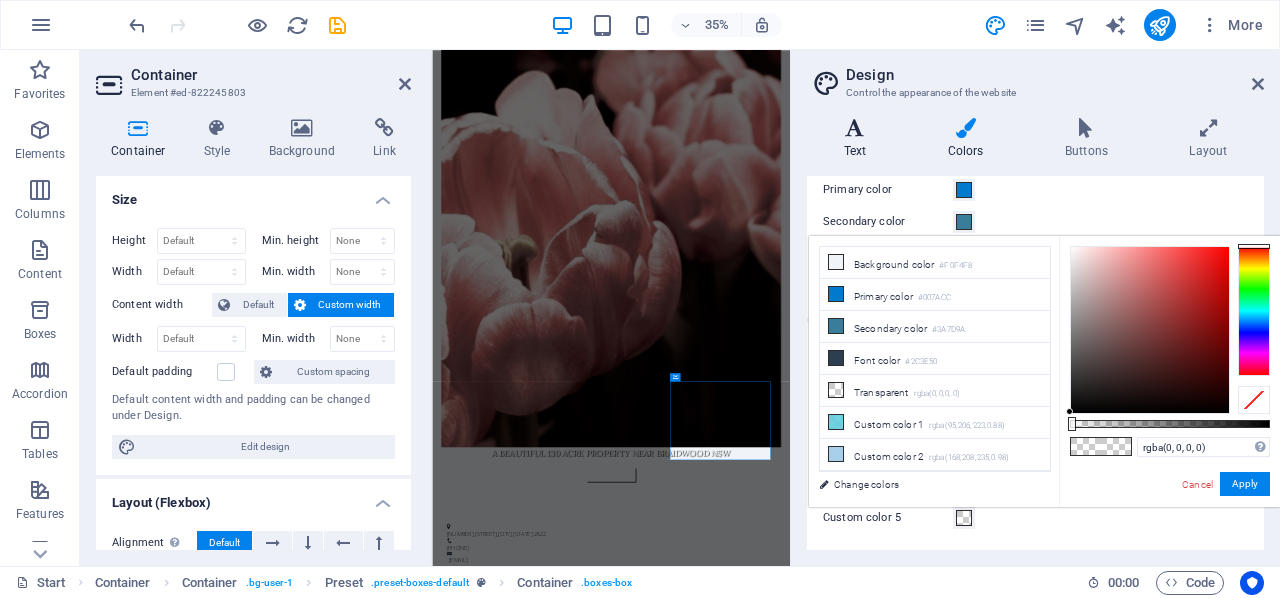 click at bounding box center [855, 128] 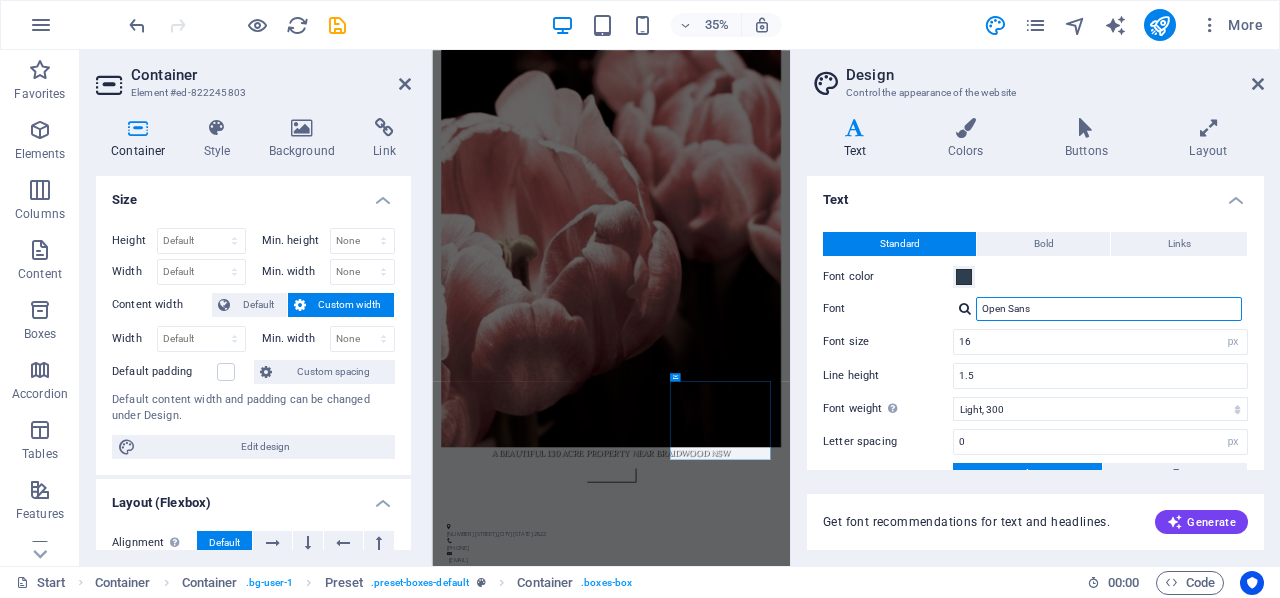 click on "Open Sans" at bounding box center (1109, 309) 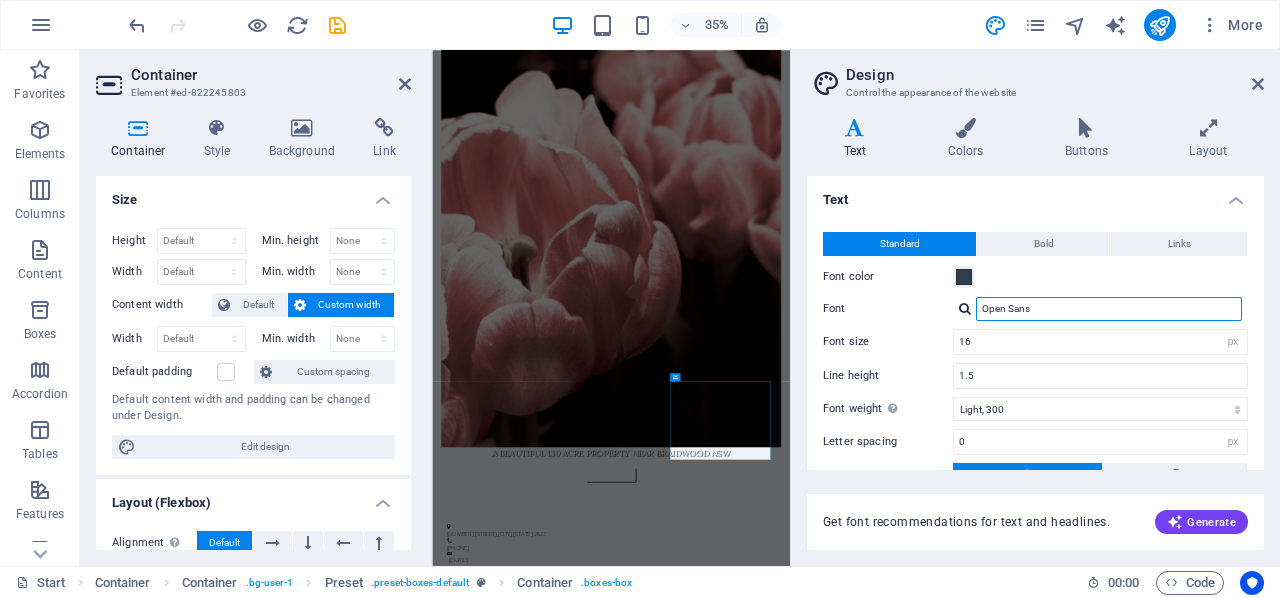 drag, startPoint x: 1032, startPoint y: 308, endPoint x: 970, endPoint y: 307, distance: 62.008064 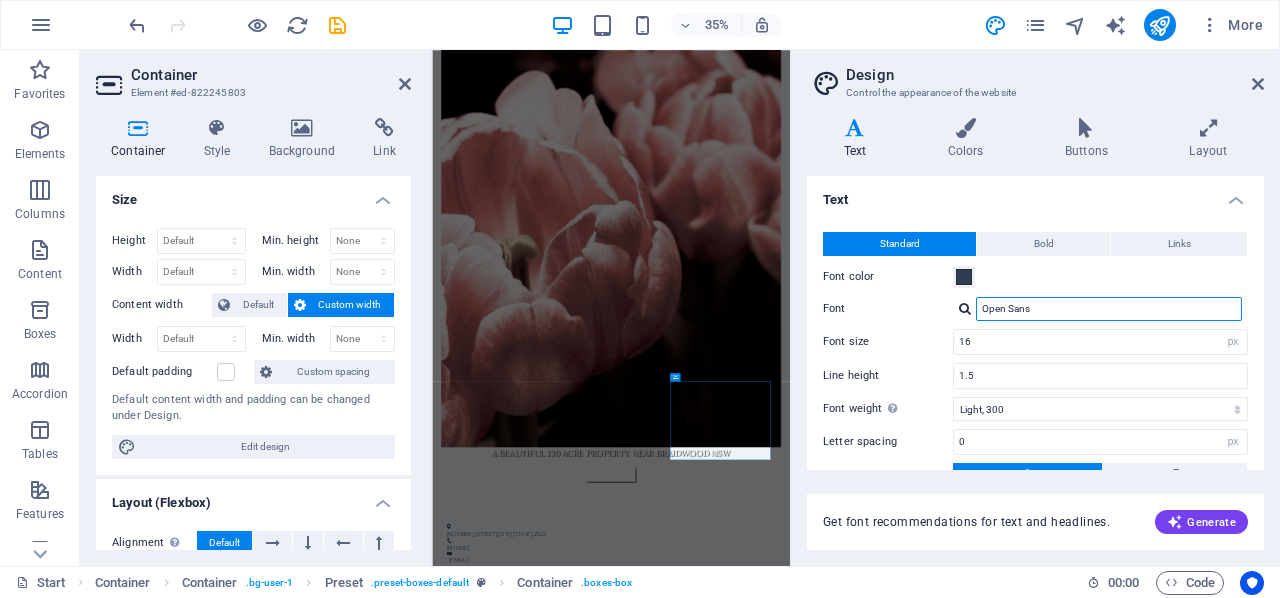 click on "Open Sans" at bounding box center [1100, 309] 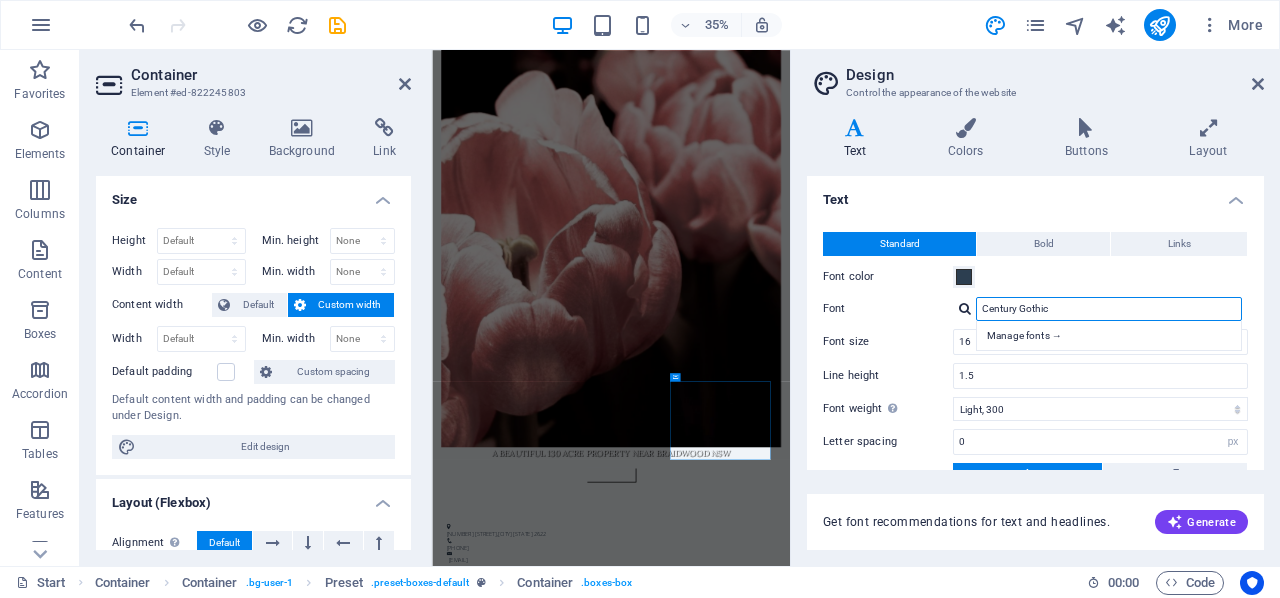 type on "Century Gothic" 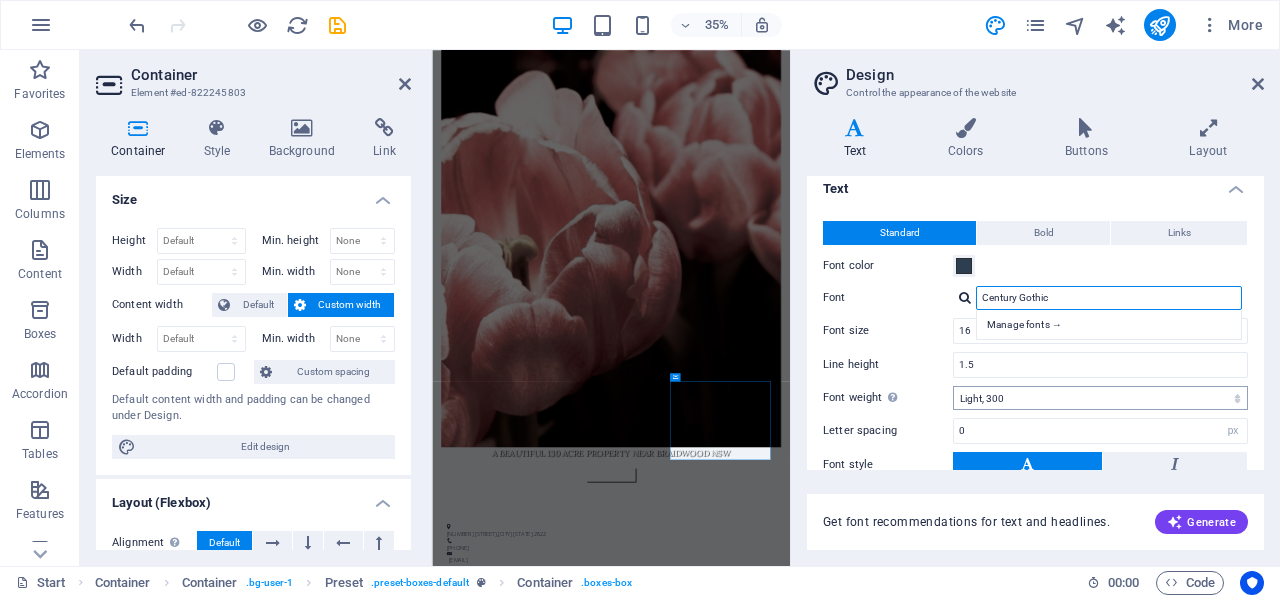 scroll, scrollTop: 3, scrollLeft: 0, axis: vertical 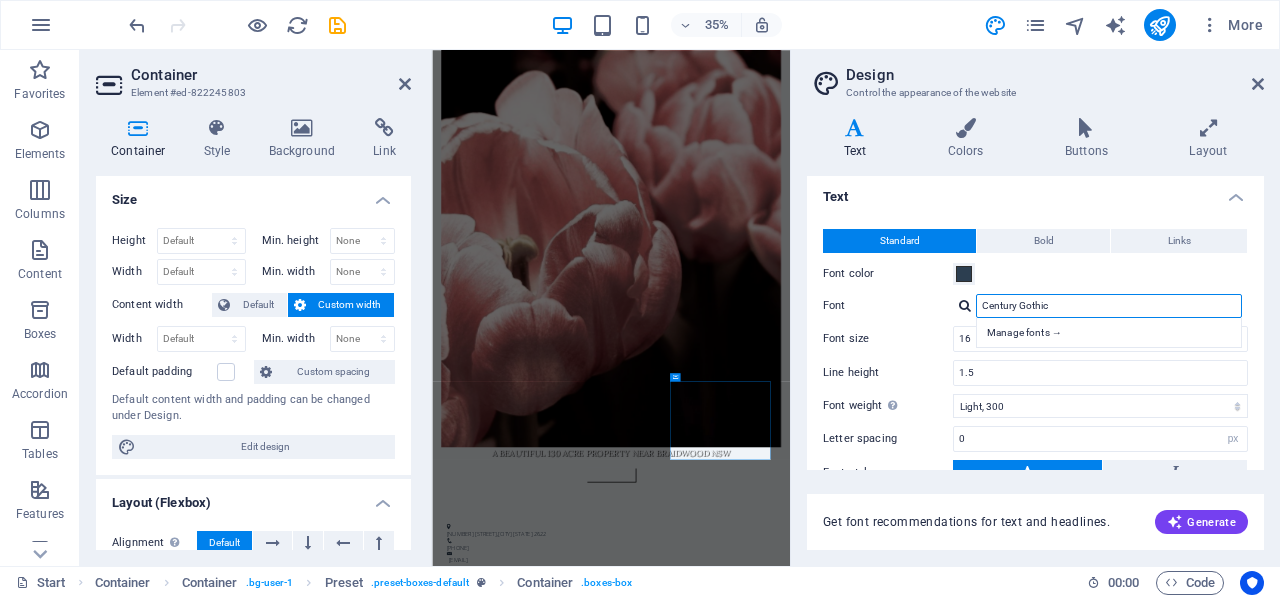 click on "Century Gothic" at bounding box center [1109, 306] 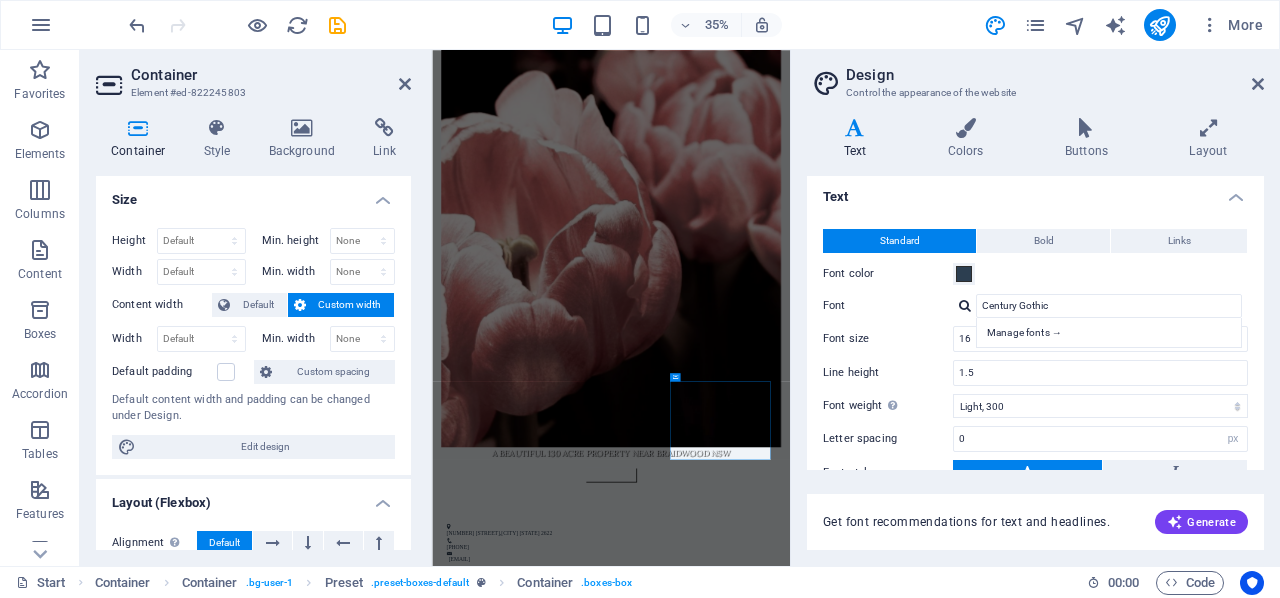 click on "Font color" at bounding box center (1035, 274) 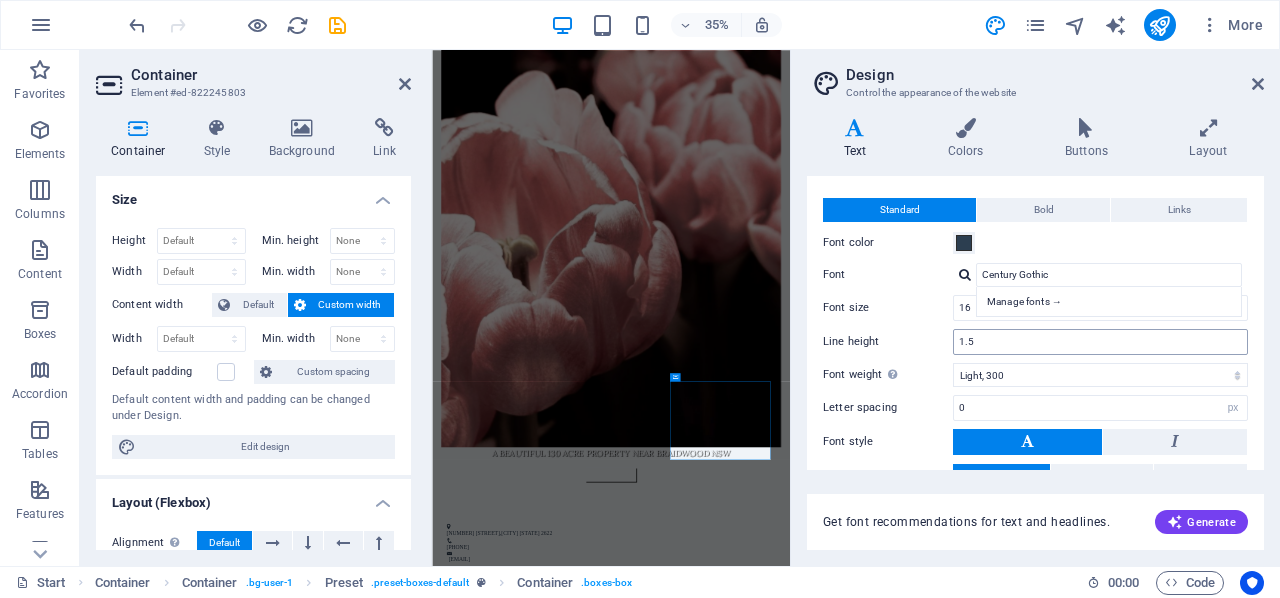 scroll, scrollTop: 35, scrollLeft: 0, axis: vertical 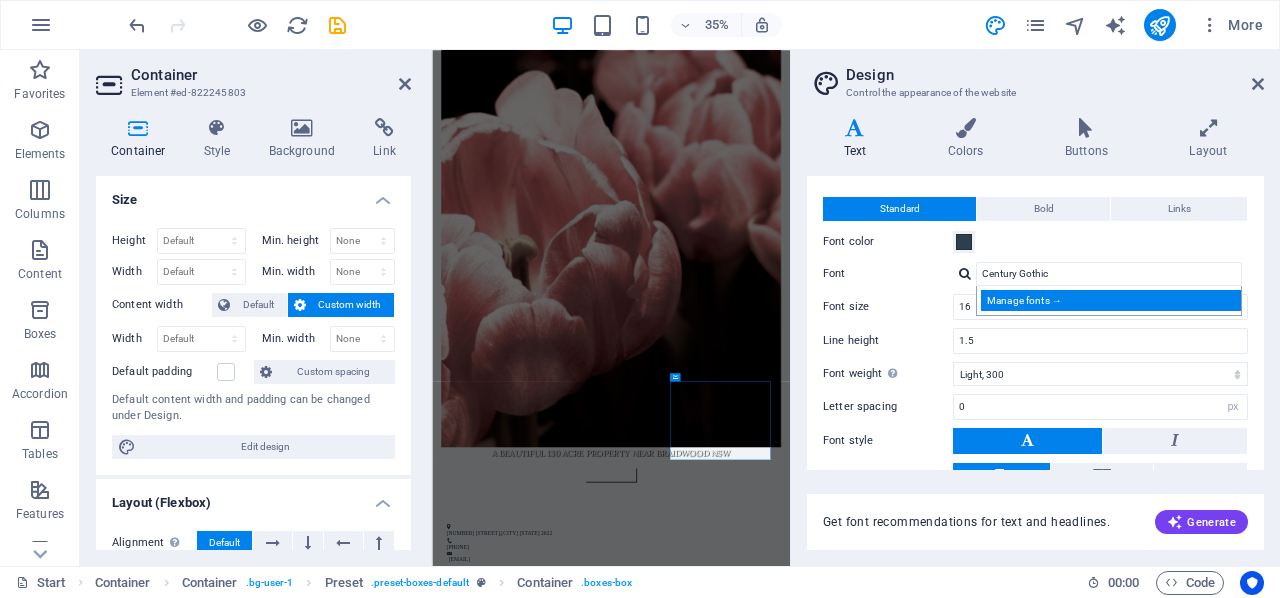 click on "Manage fonts →" at bounding box center [1113, 300] 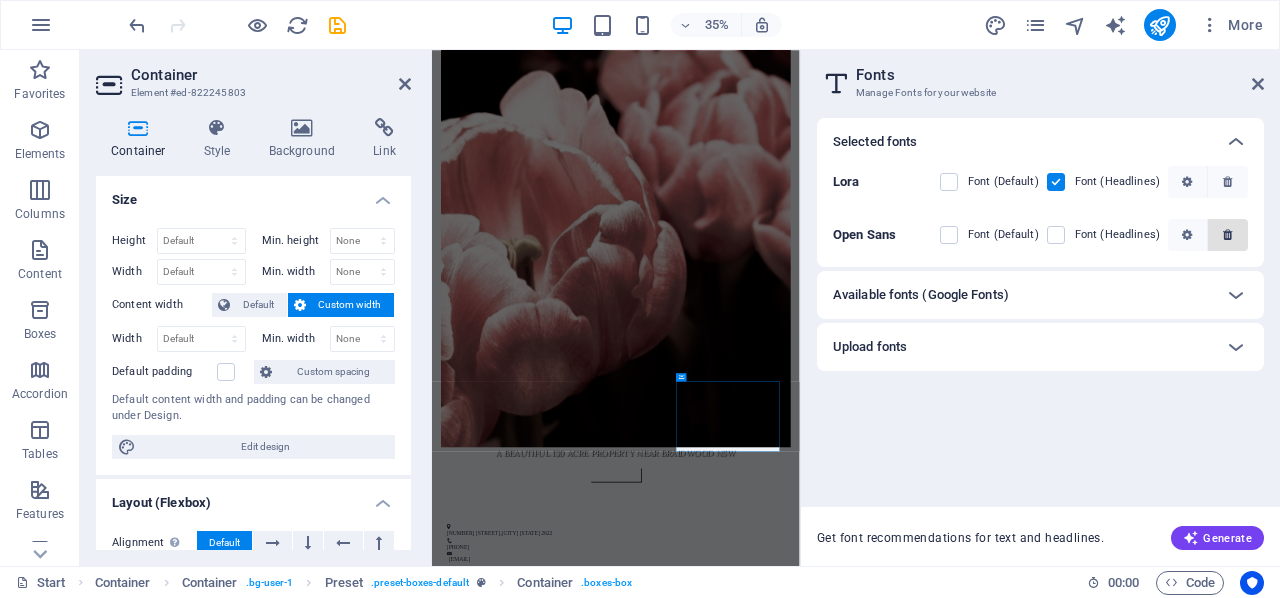 click at bounding box center (1227, 182) 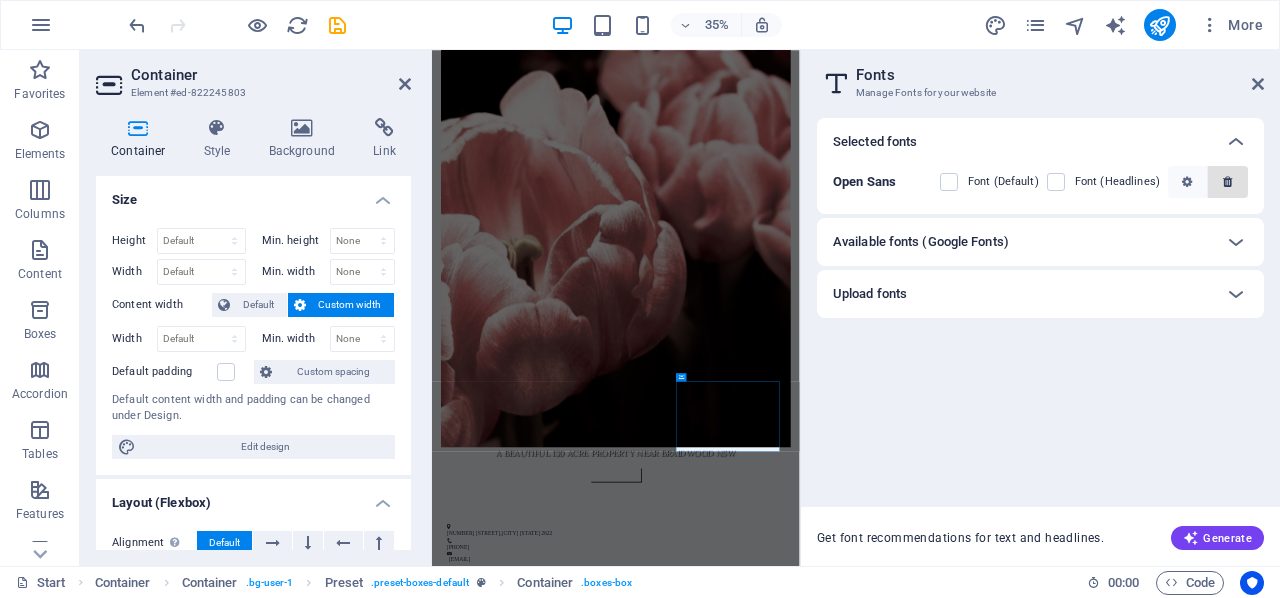click at bounding box center (1227, 182) 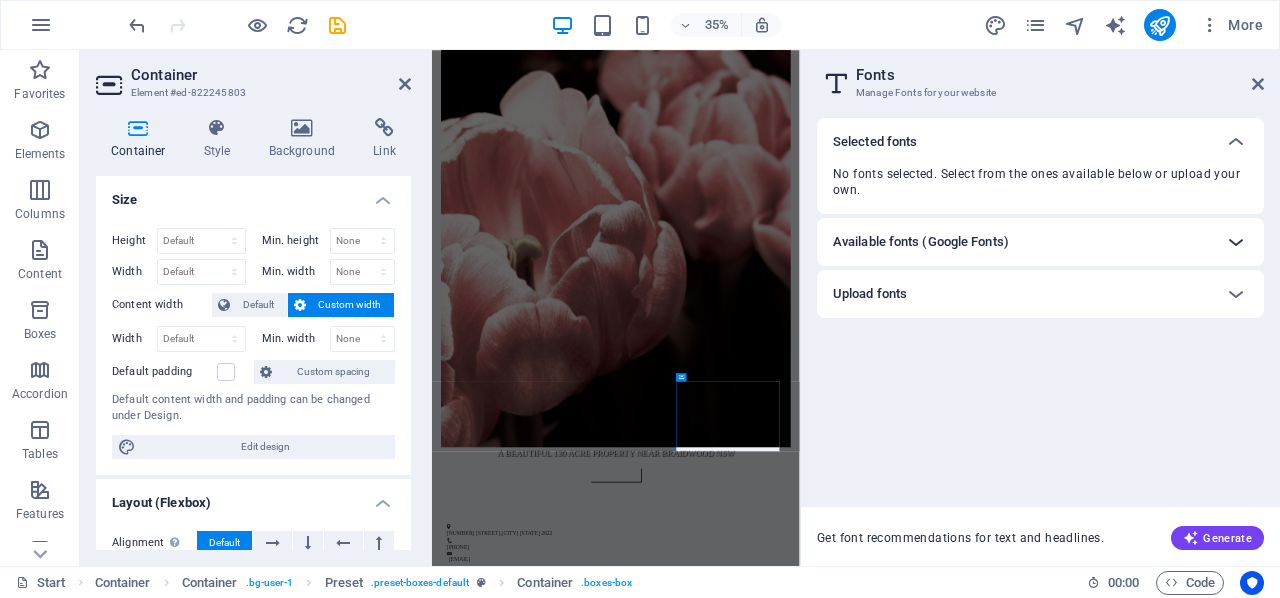 click at bounding box center [1236, 242] 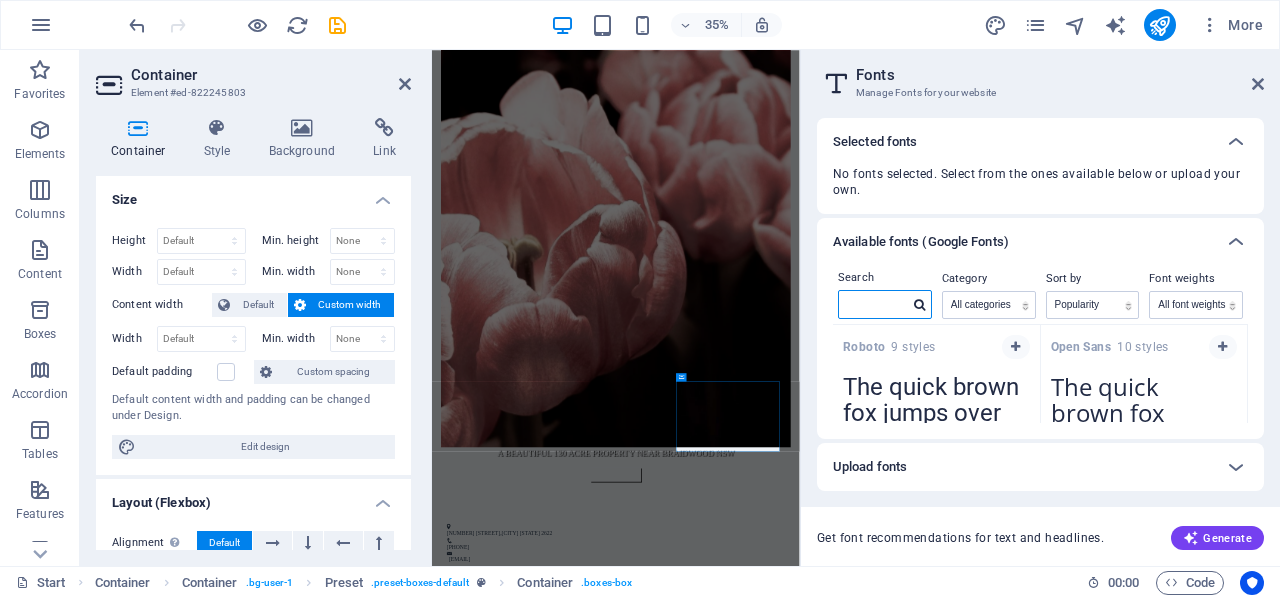 click at bounding box center [874, 304] 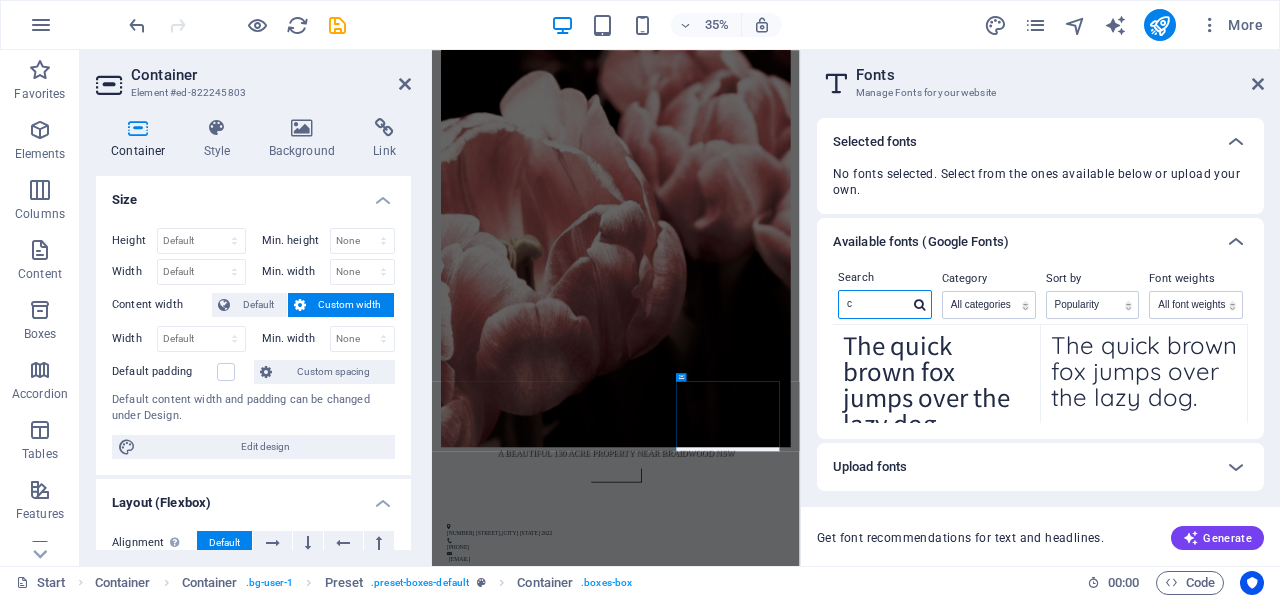 scroll, scrollTop: 195, scrollLeft: 0, axis: vertical 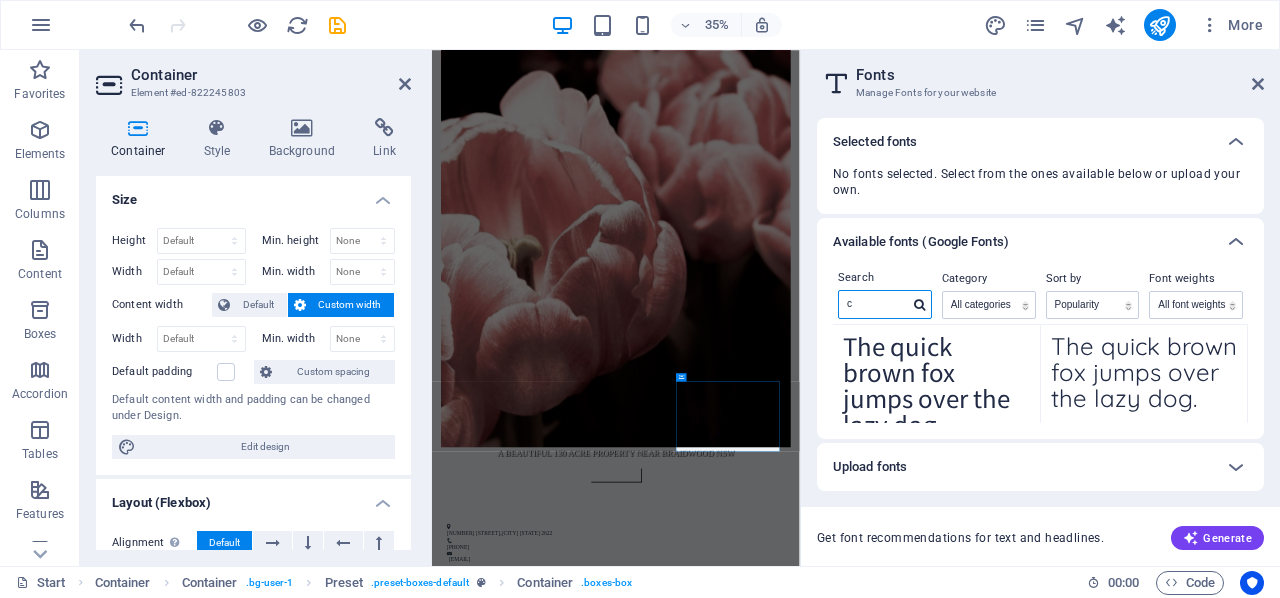 type on "c" 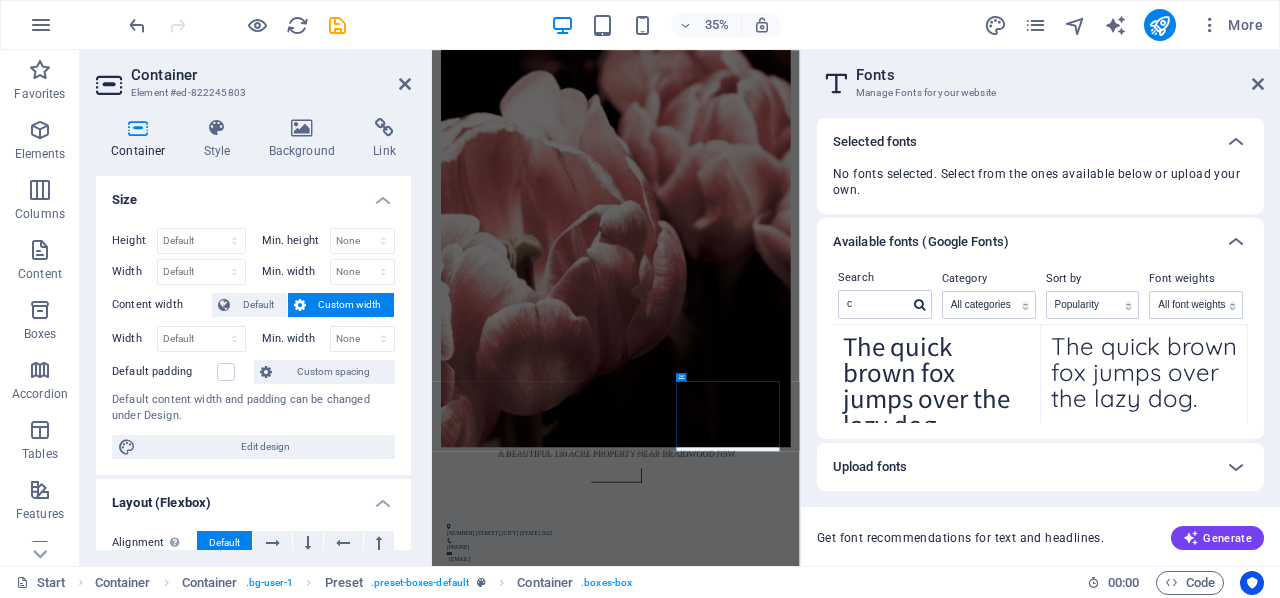 click on "The quick brown fox jumps over the lazy dog." at bounding box center [1144, 378] 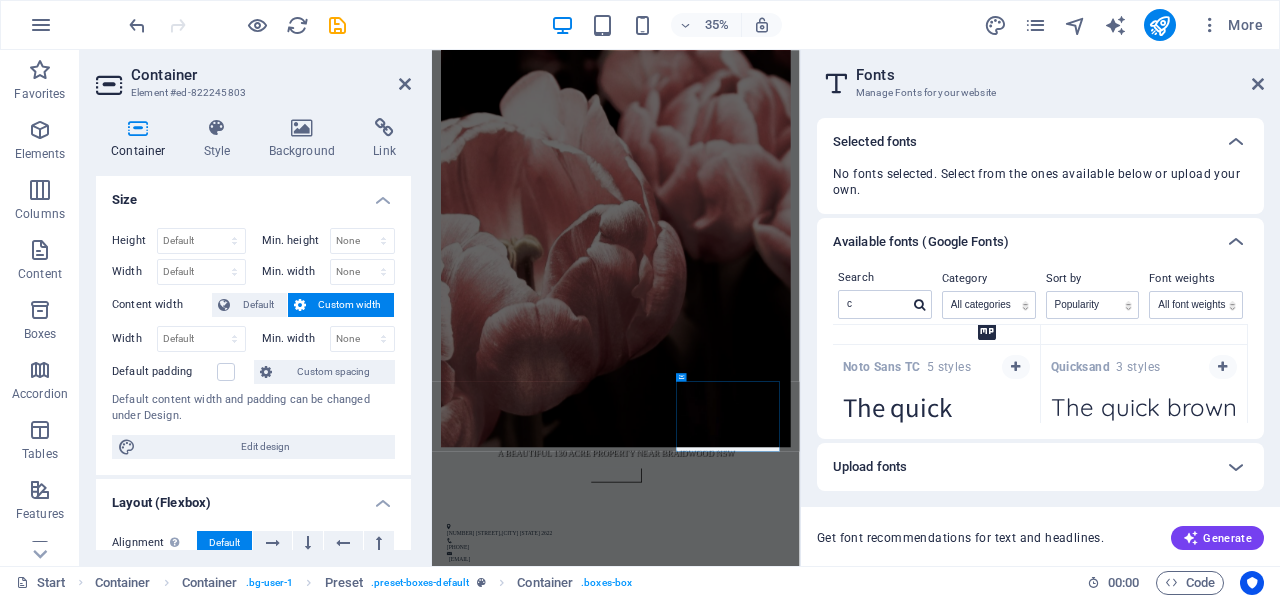 scroll, scrollTop: 105, scrollLeft: 0, axis: vertical 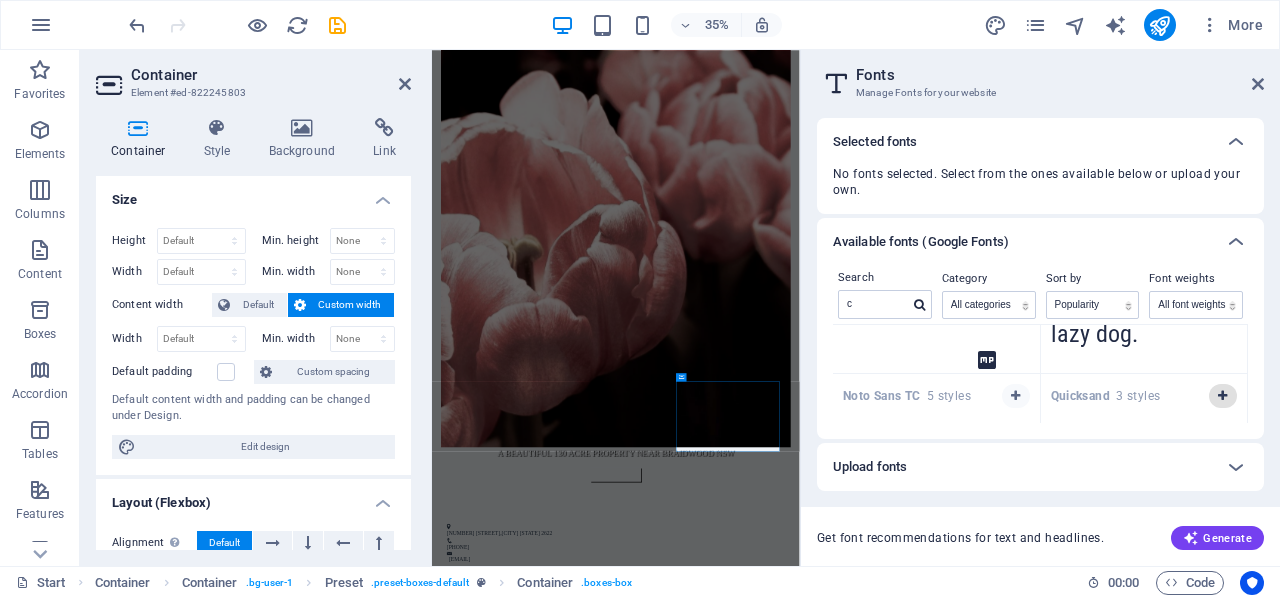 click at bounding box center [1222, 396] 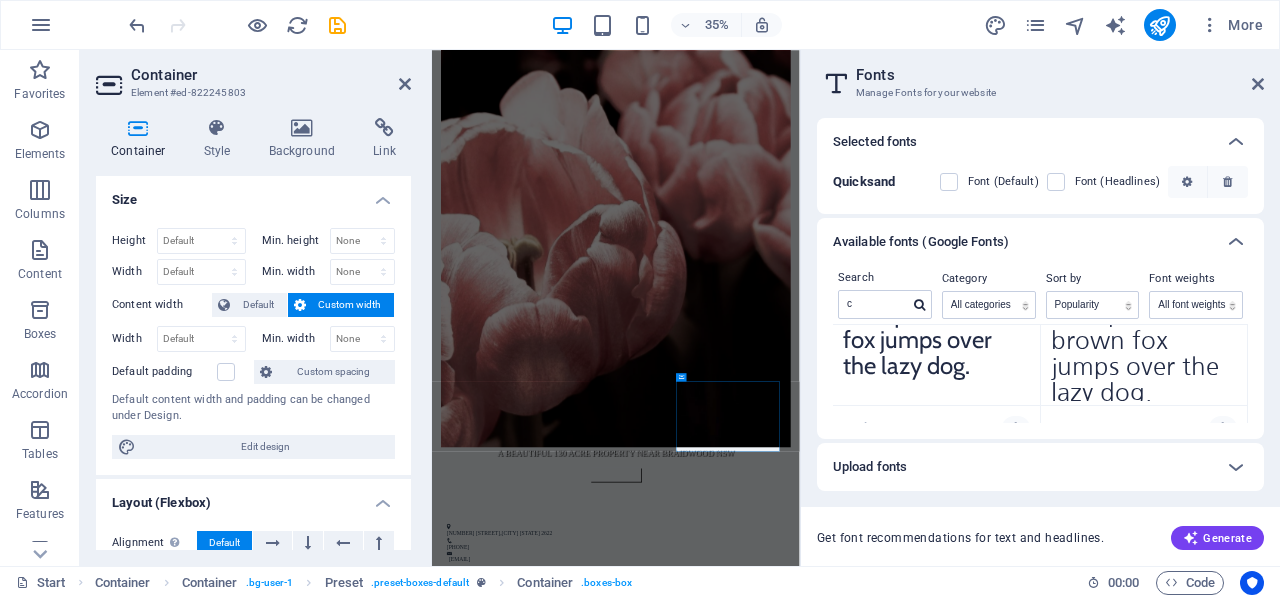 scroll, scrollTop: 961, scrollLeft: 0, axis: vertical 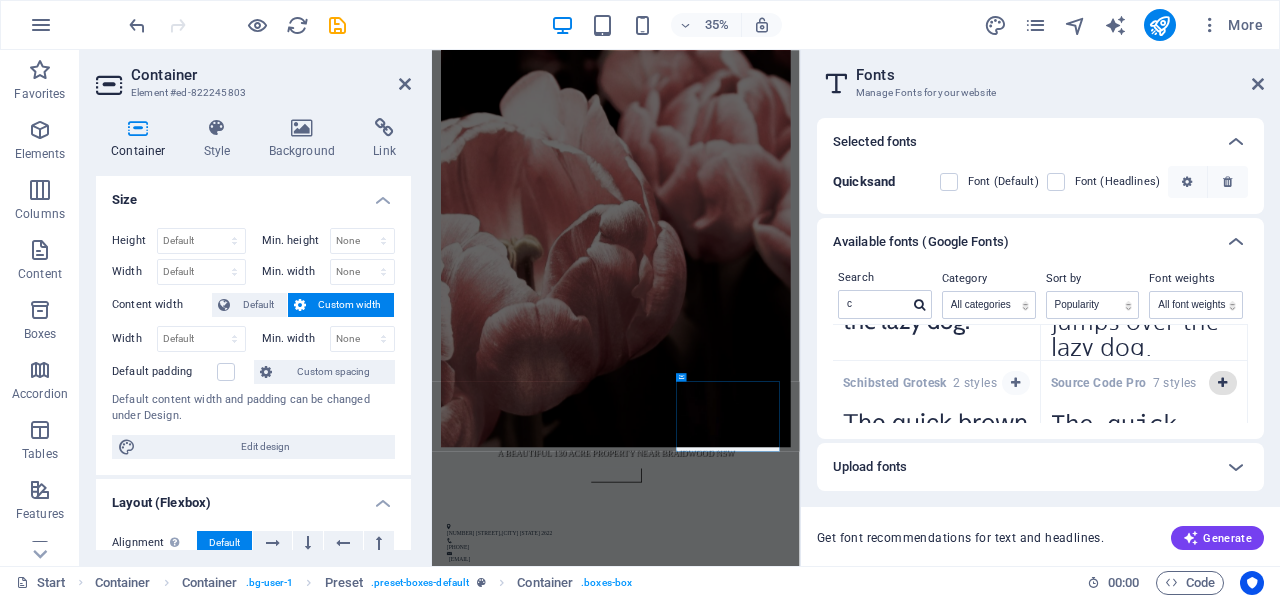 click at bounding box center (1222, 383) 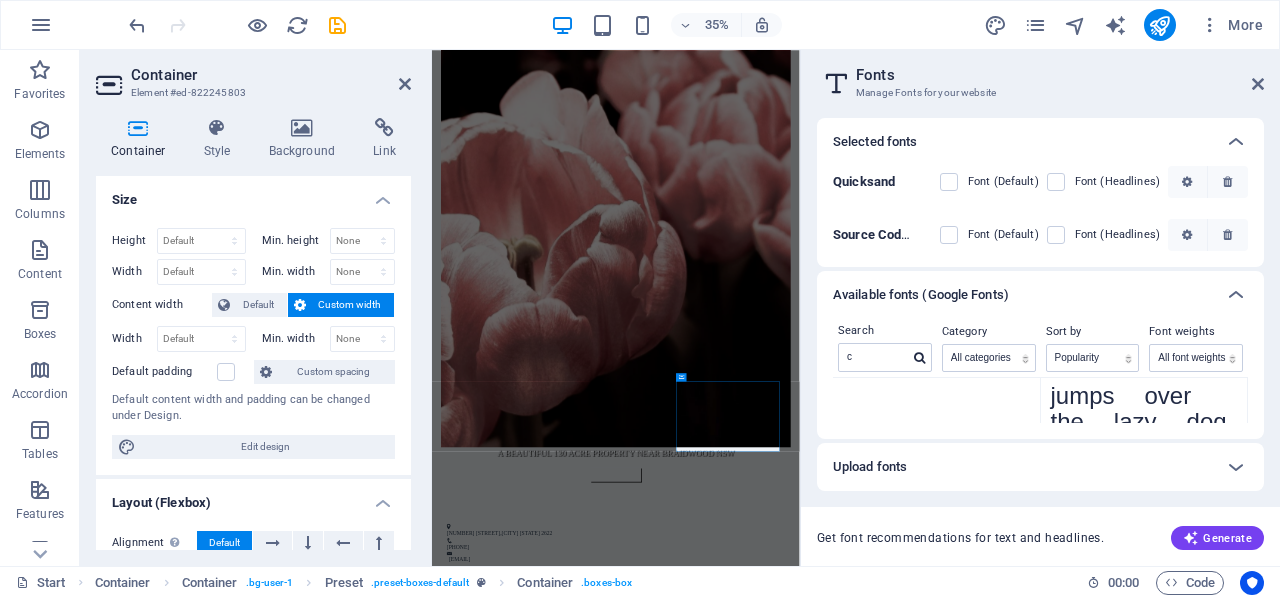 scroll, scrollTop: 0, scrollLeft: 0, axis: both 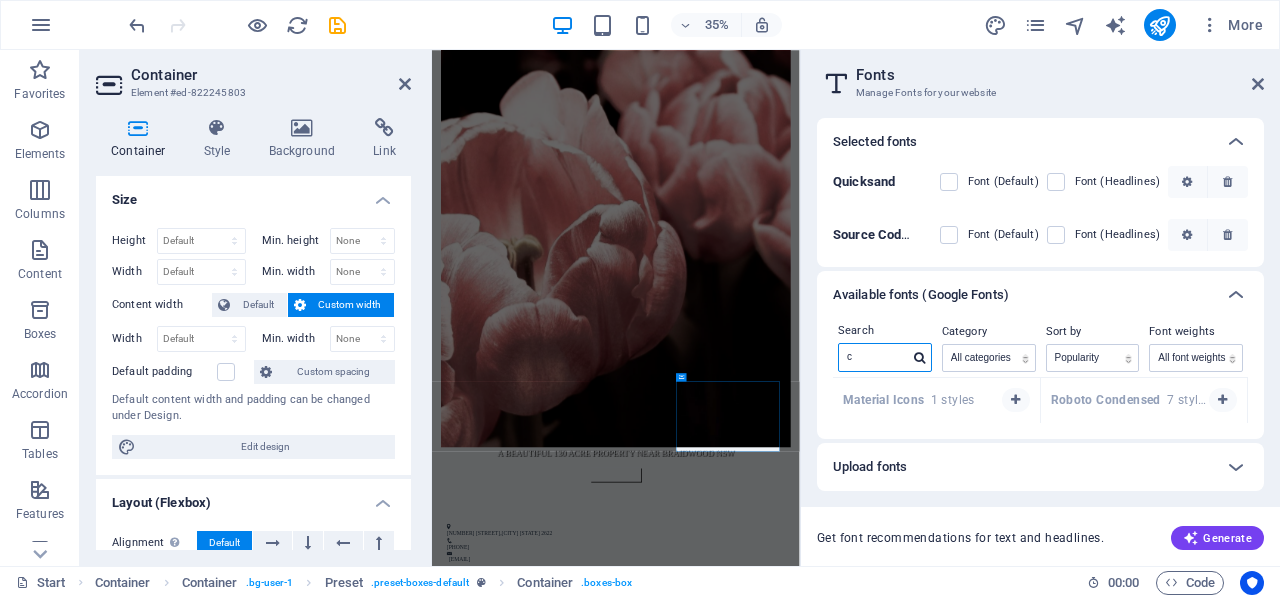 click on "c" at bounding box center (874, 357) 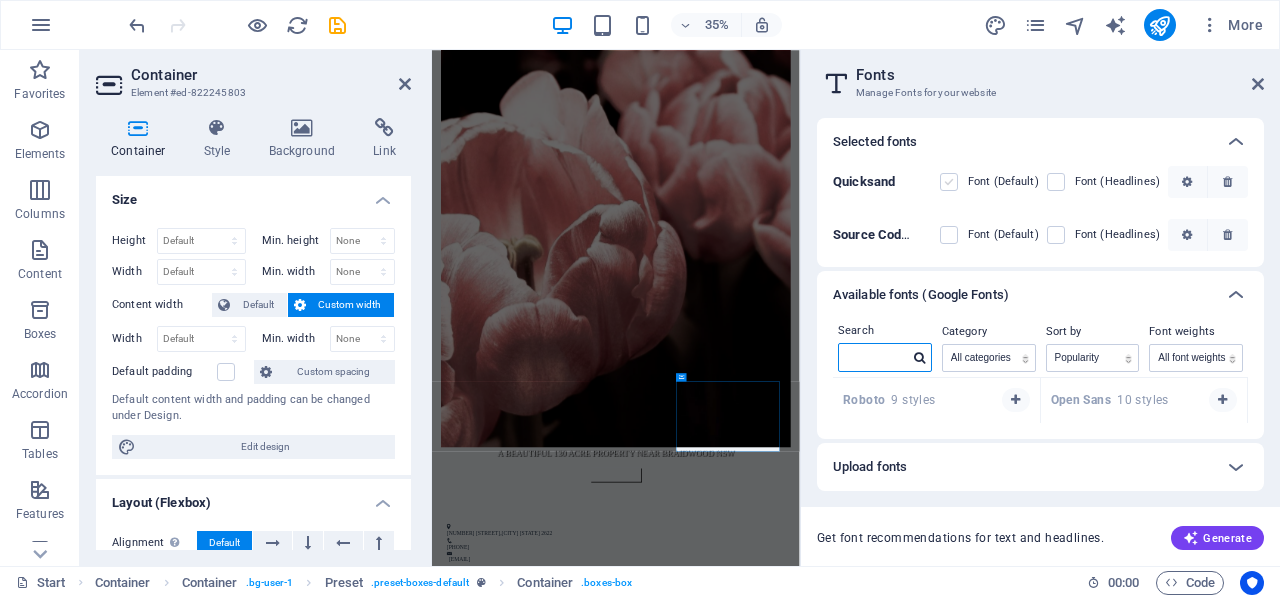 type 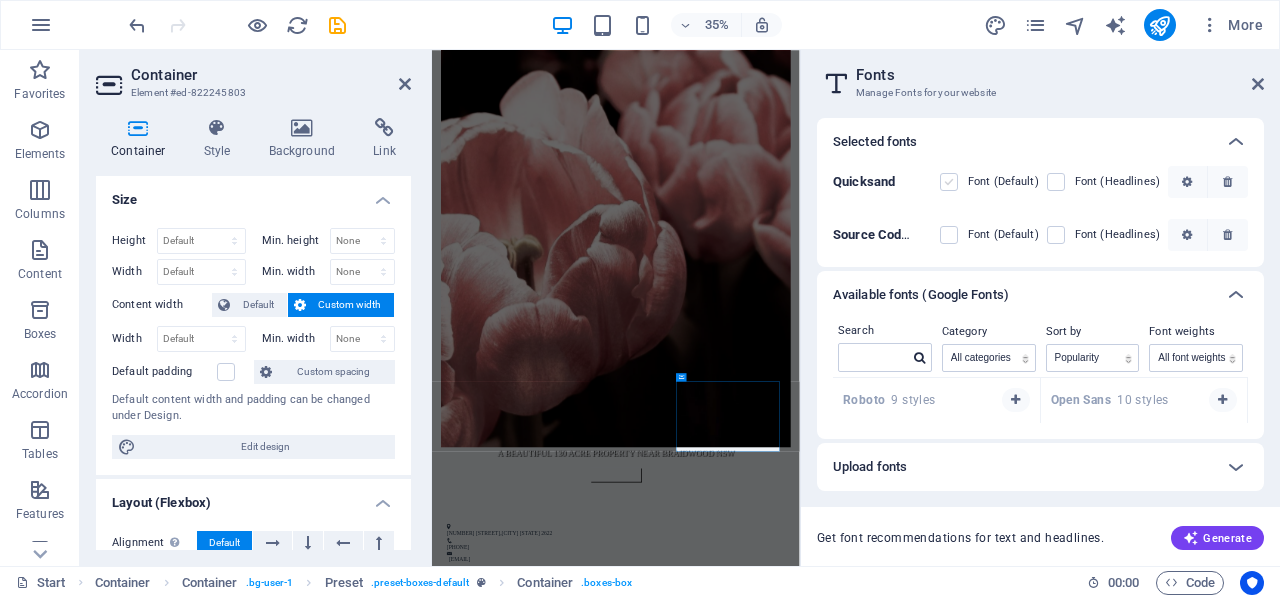 click at bounding box center (949, 182) 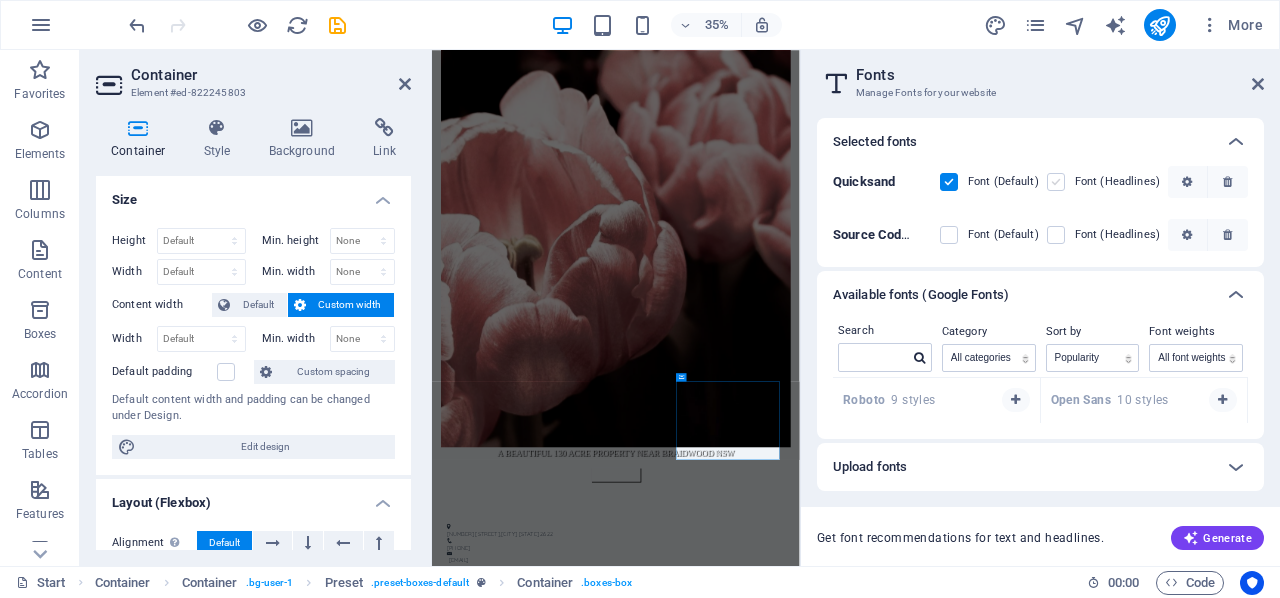 click at bounding box center (1056, 182) 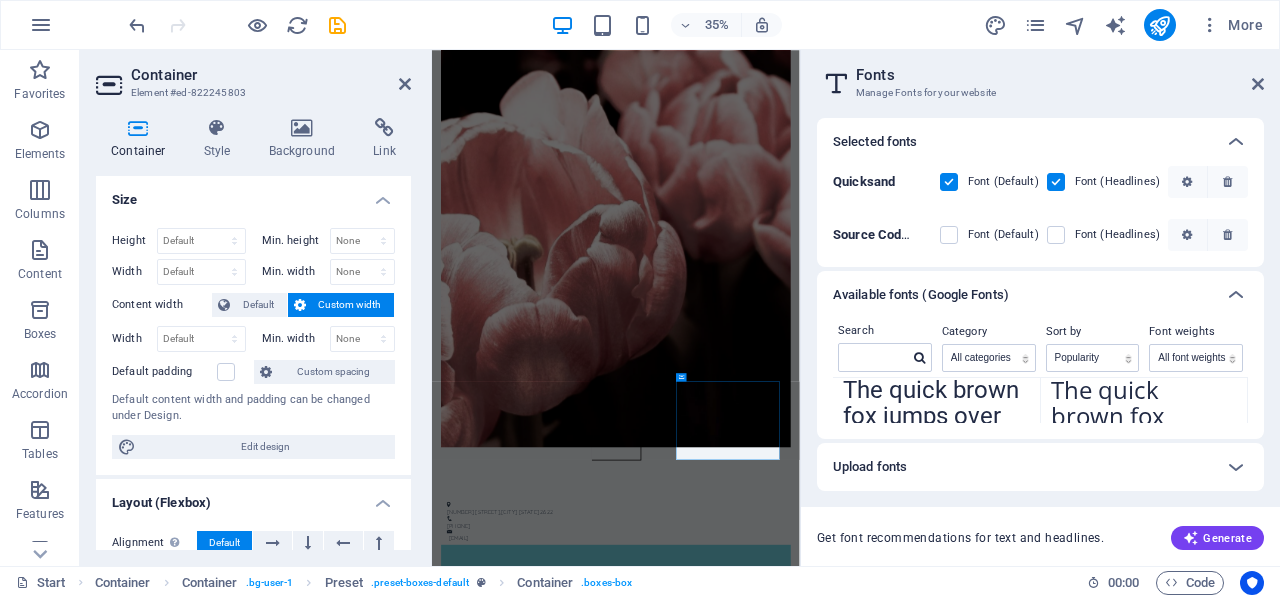 scroll, scrollTop: 49, scrollLeft: 0, axis: vertical 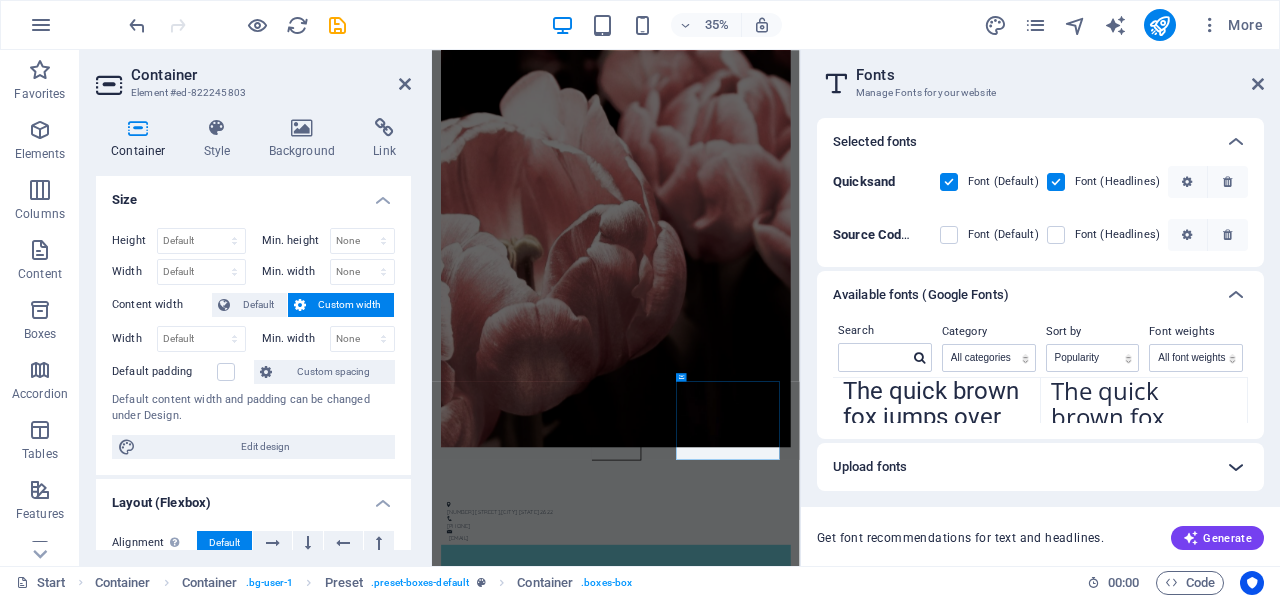 click at bounding box center (1236, 467) 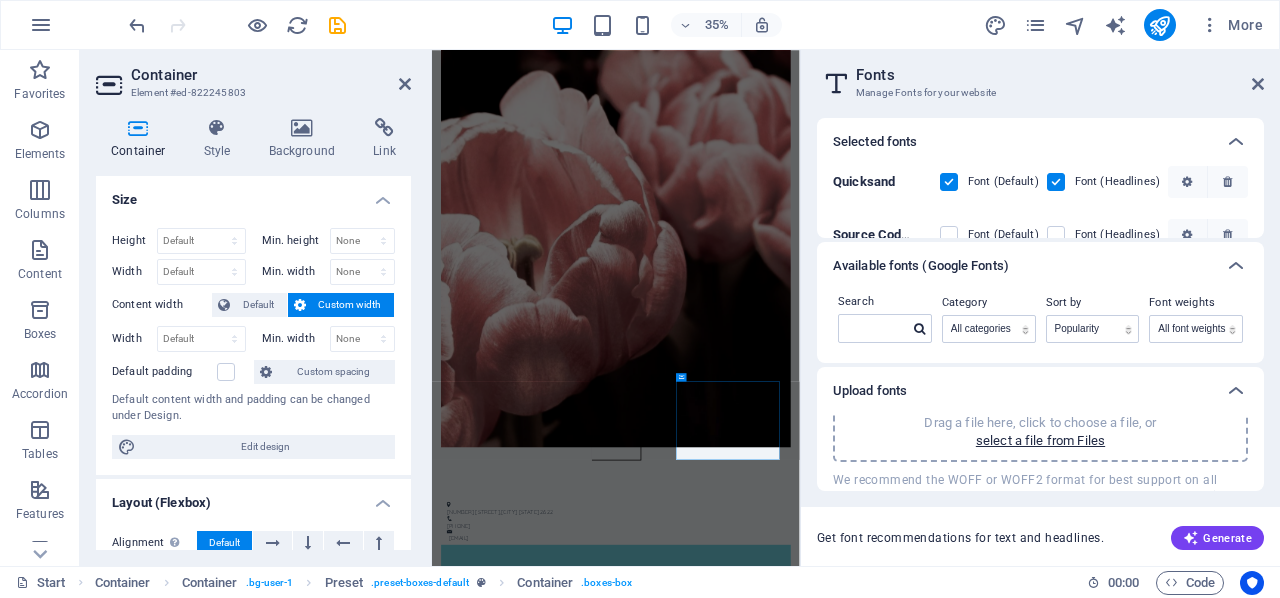 scroll, scrollTop: 8, scrollLeft: 0, axis: vertical 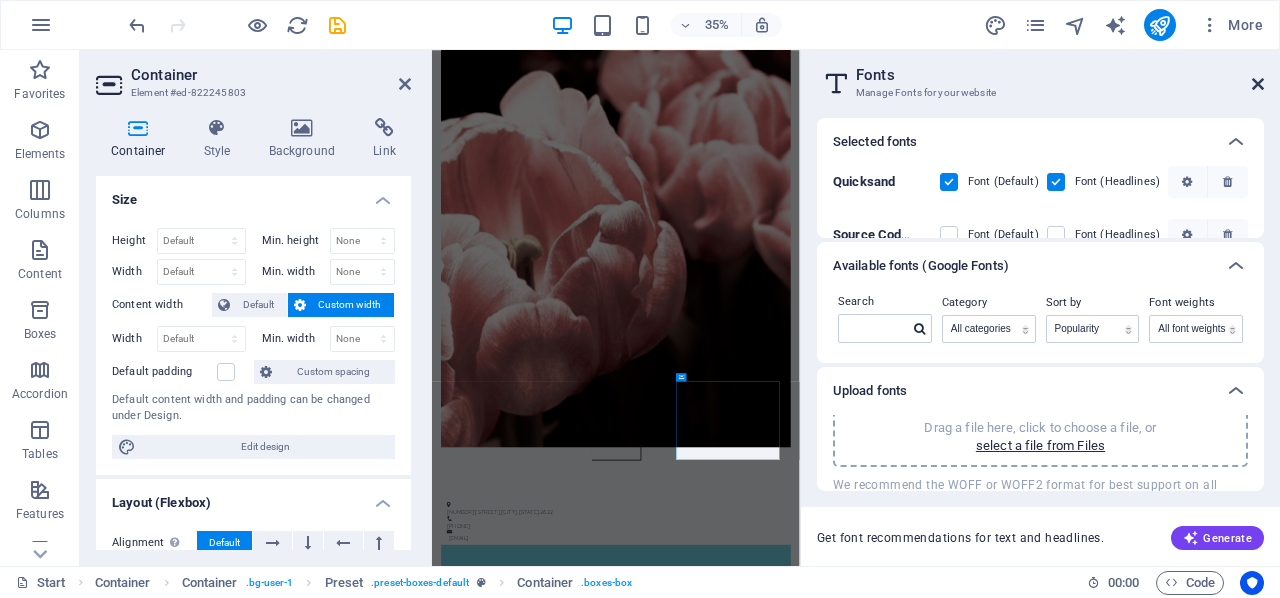 click at bounding box center [1258, 84] 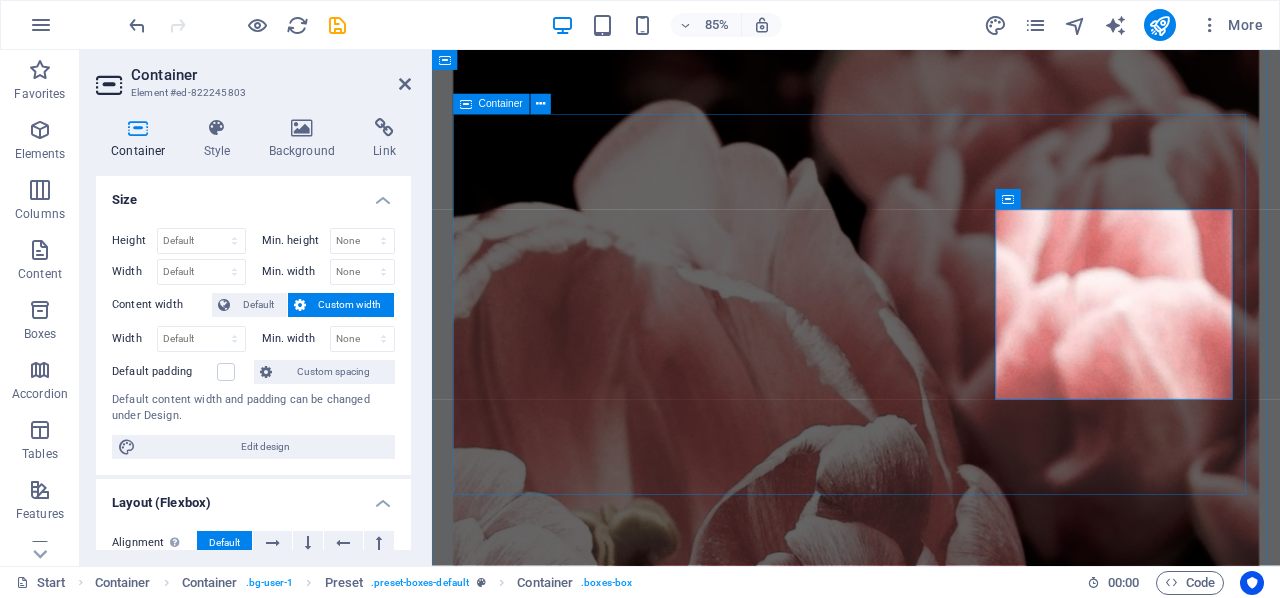 click on "AGISTMENT Lorem ipsum dolor sit amet, consectetur adipisicing elit. Veritatis, dolorem! OTHER SERVICES Lorem ipsum dolor sit amet, consectetur adipisicing elit. Veritatis, dolorem! TRANSPORT Lorem ipsum dolor sit amet, consectetur adipisicing elit. Veritatis, dolorem!" at bounding box center (931, 1917) 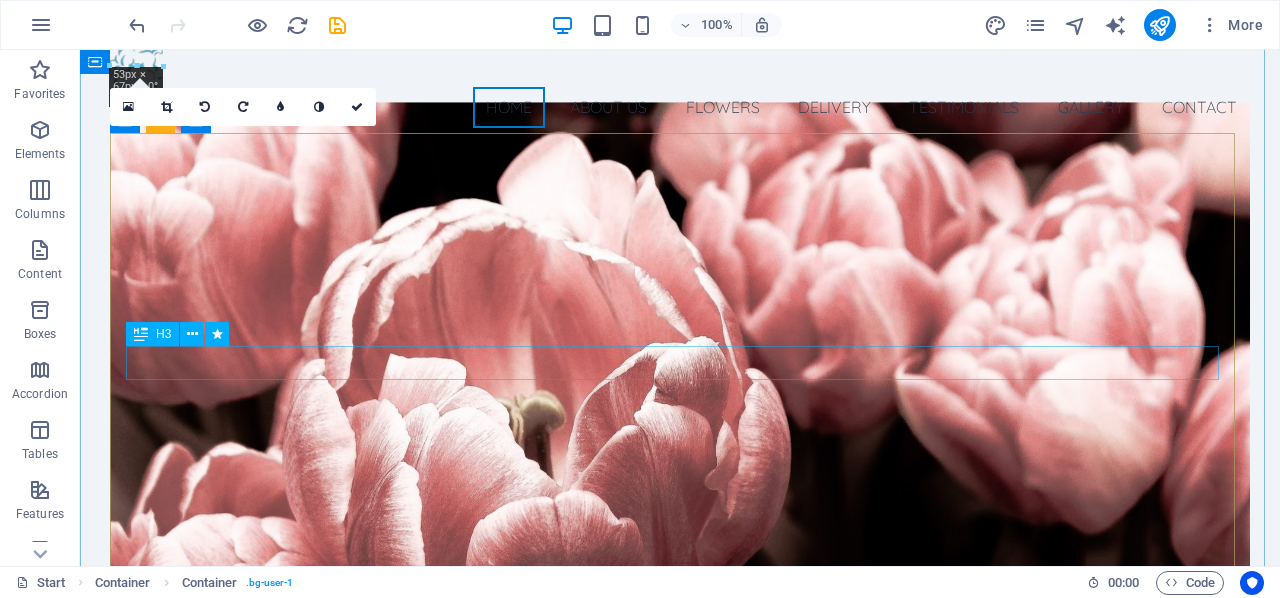 scroll, scrollTop: 0, scrollLeft: 0, axis: both 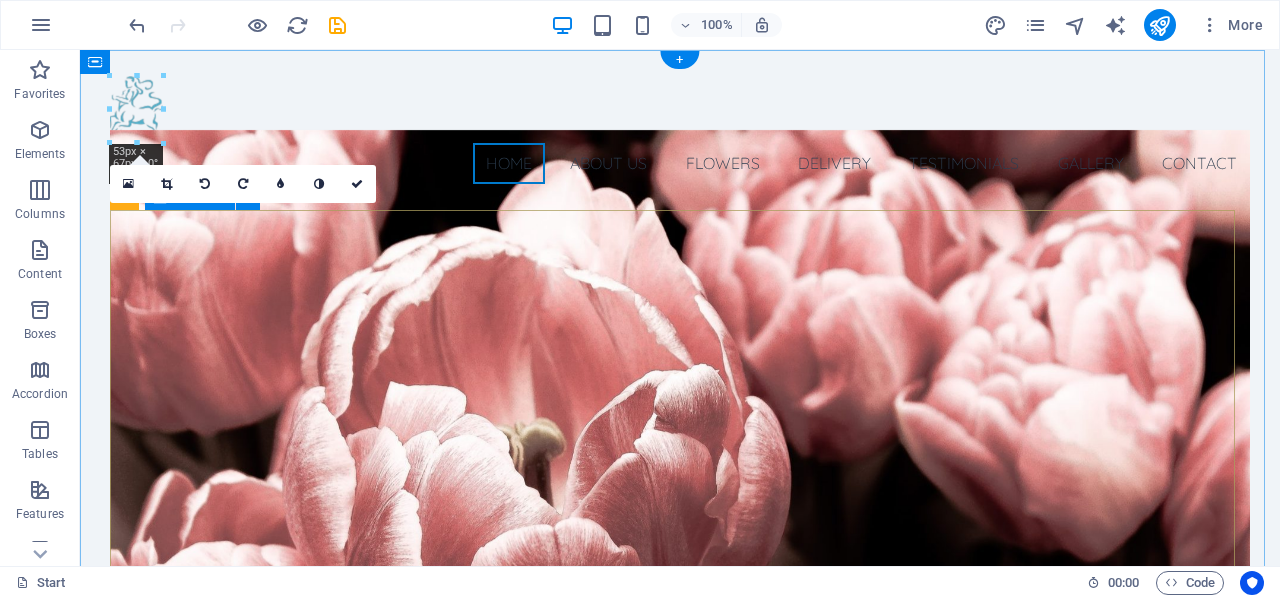 click on "agistment for aged and retired horses a beautiful 130 acre property near braidwood nsw  Learn more" at bounding box center [680, 891] 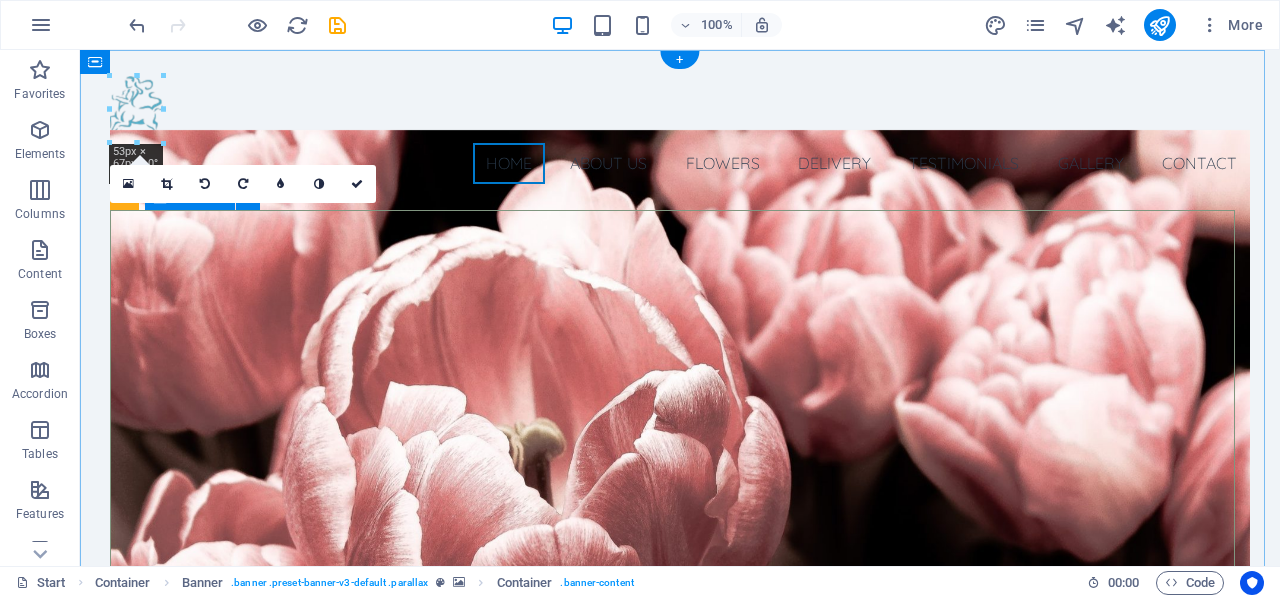 click on "agistment for aged and retired horses a beautiful 130 acre property near braidwood nsw  Learn more" at bounding box center [680, 891] 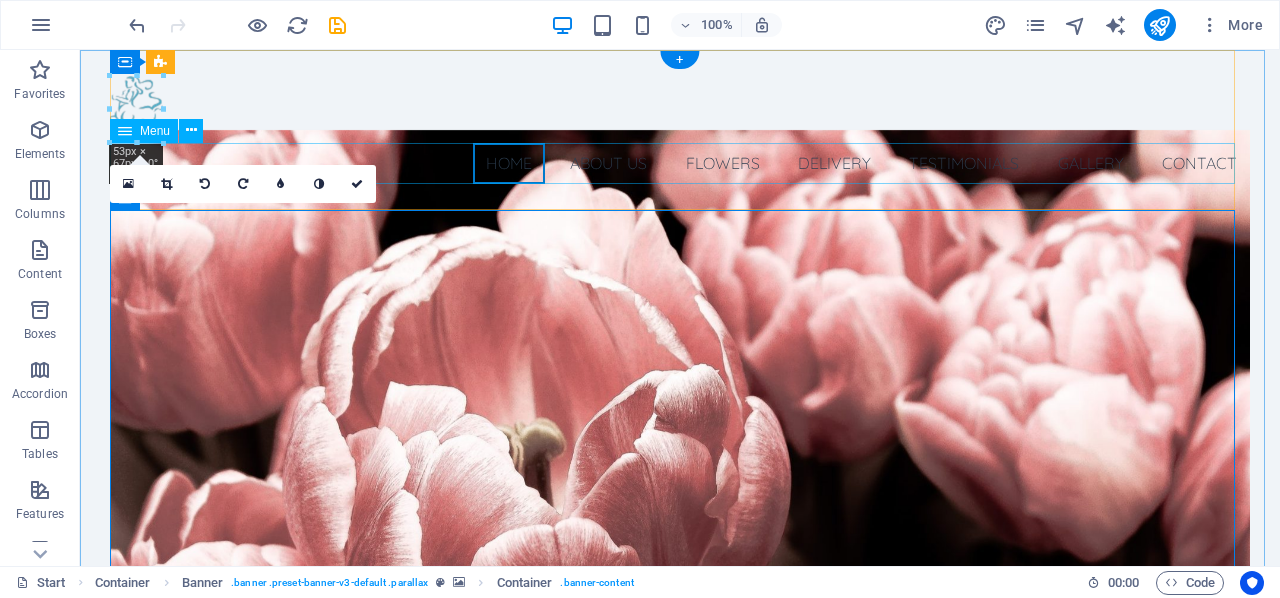 click on "Home About us Flowers Delivery Testimonials Gallery Contact" at bounding box center (680, 164) 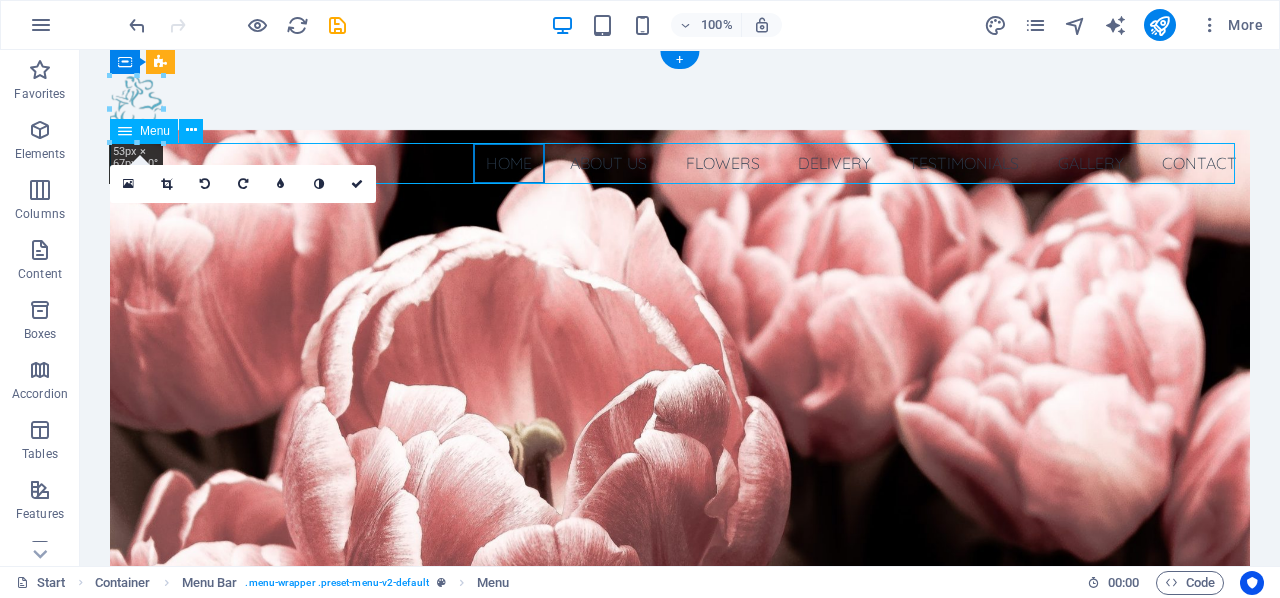 click on "Home About us Flowers Delivery Testimonials Gallery Contact" at bounding box center (680, 164) 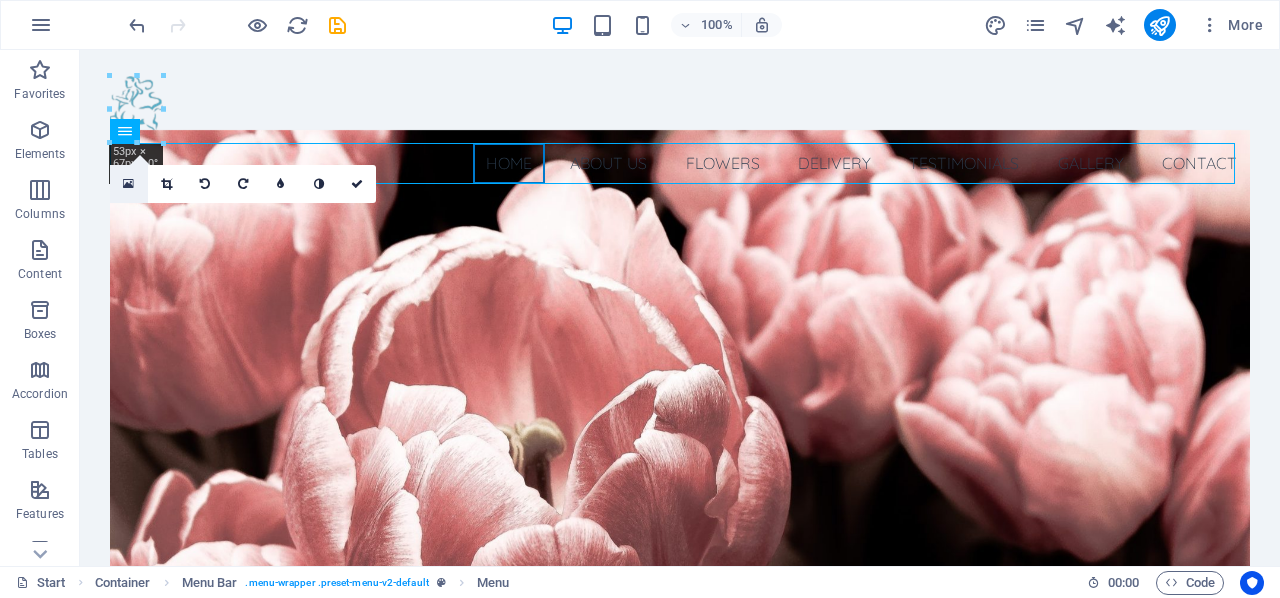 click at bounding box center [128, 184] 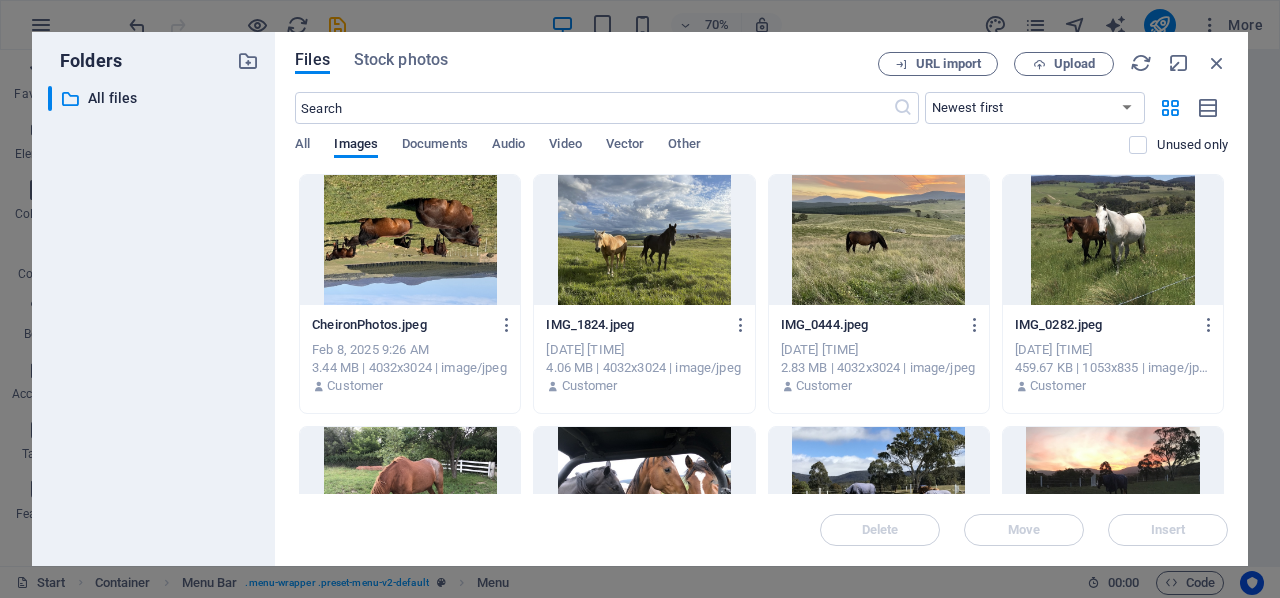 click at bounding box center (879, 240) 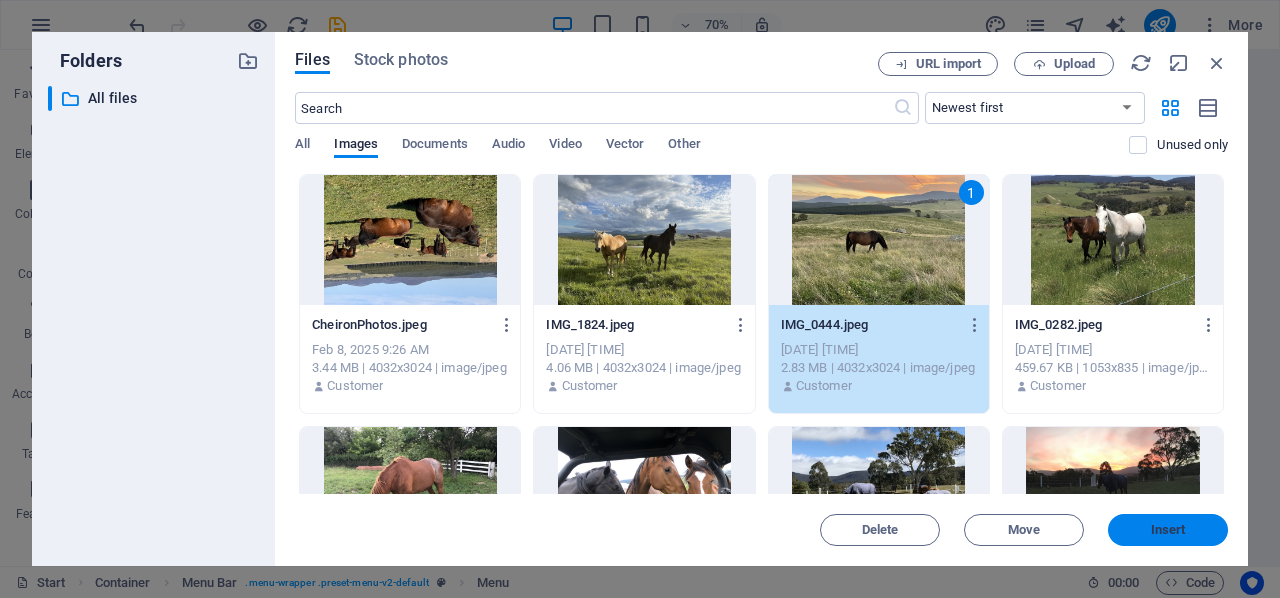 click on "Insert" at bounding box center [1168, 530] 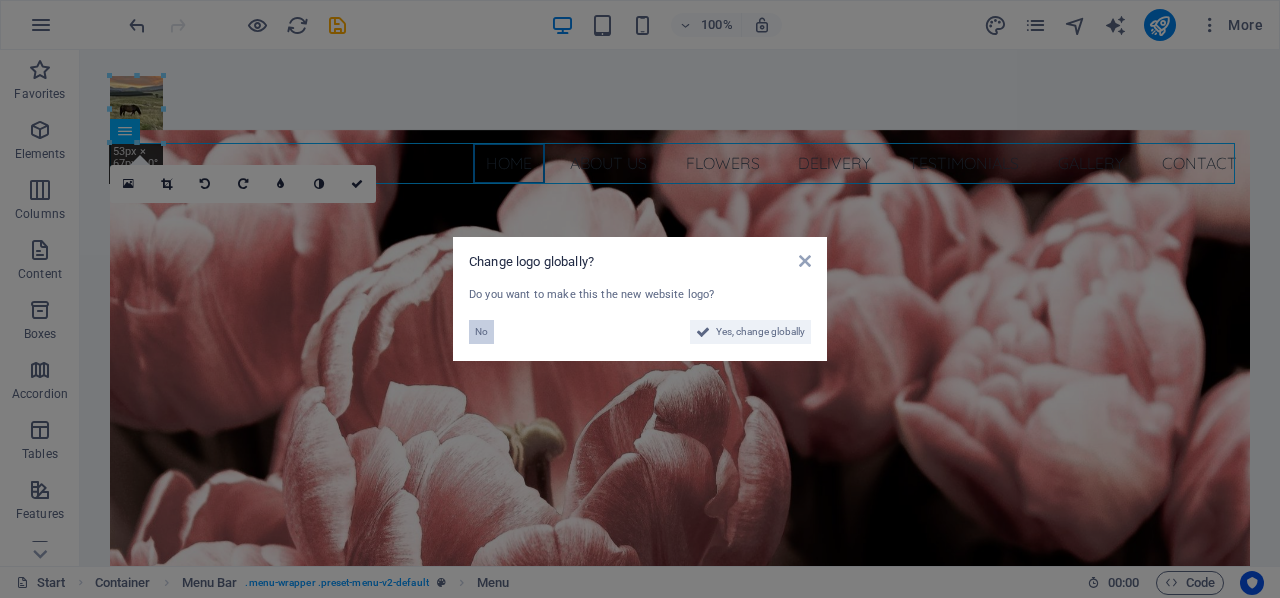 click on "No" at bounding box center (481, 332) 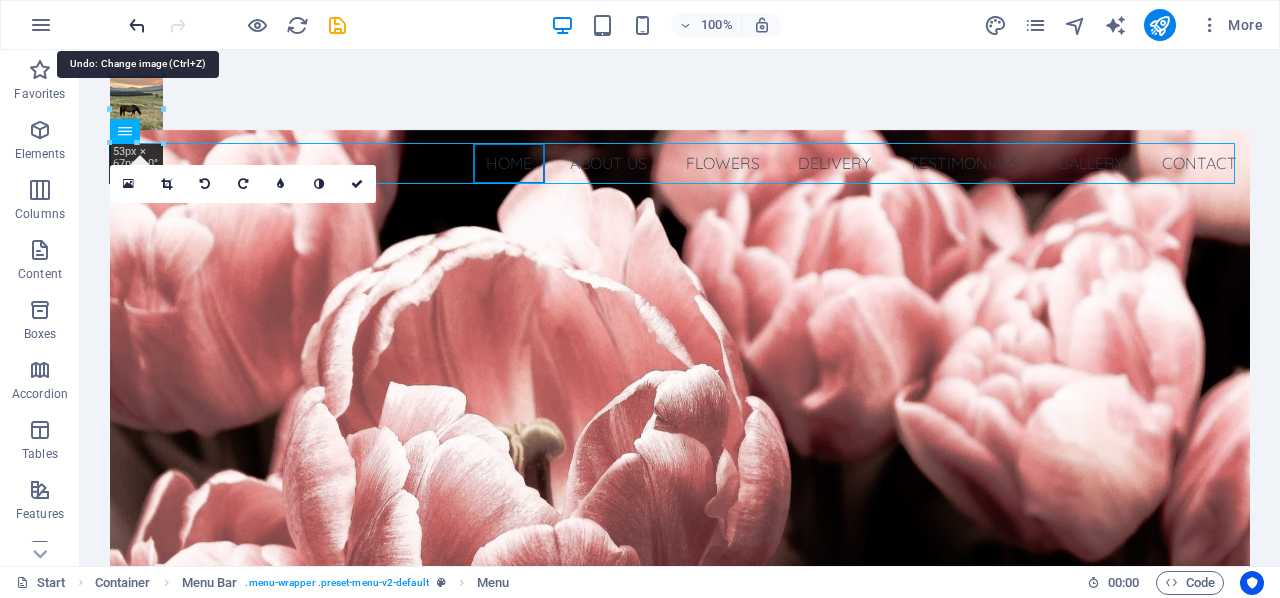 click at bounding box center [137, 25] 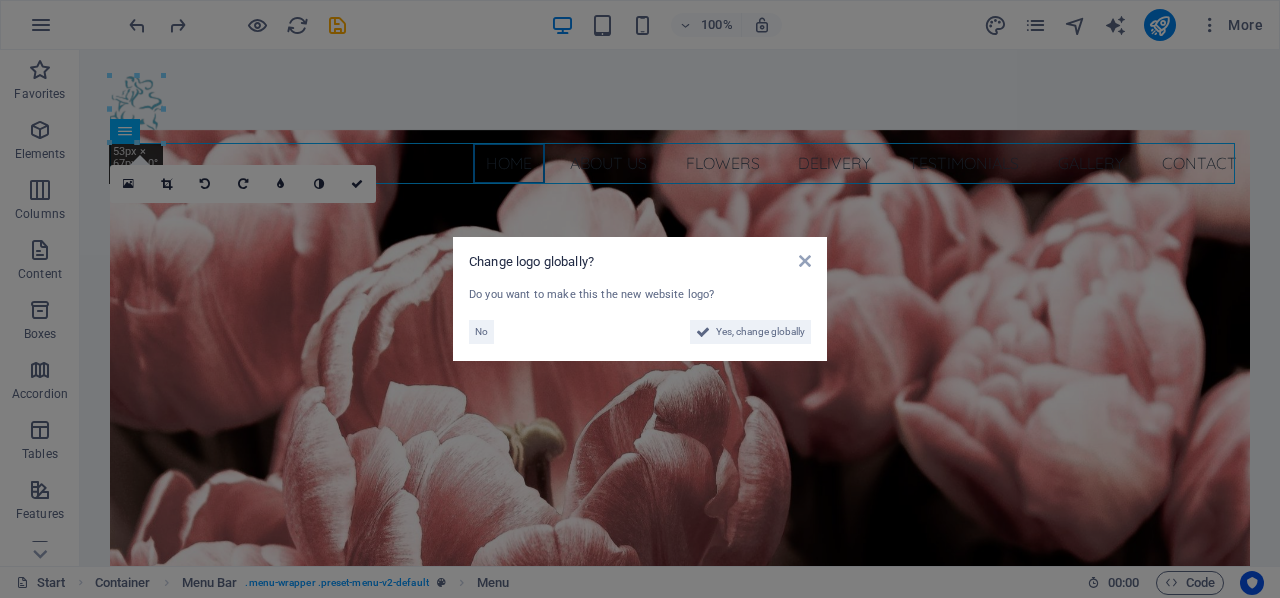 click on "Change logo globally? Do you want to make this the new website logo? No Yes, change globally" at bounding box center [640, 299] 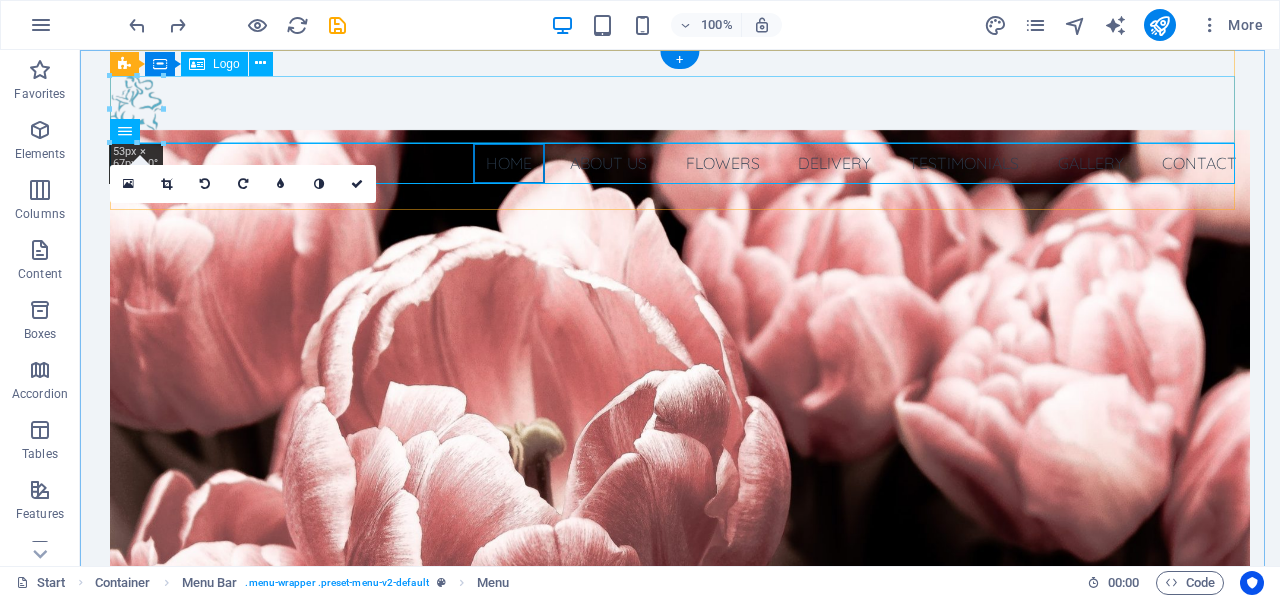 click at bounding box center (680, 109) 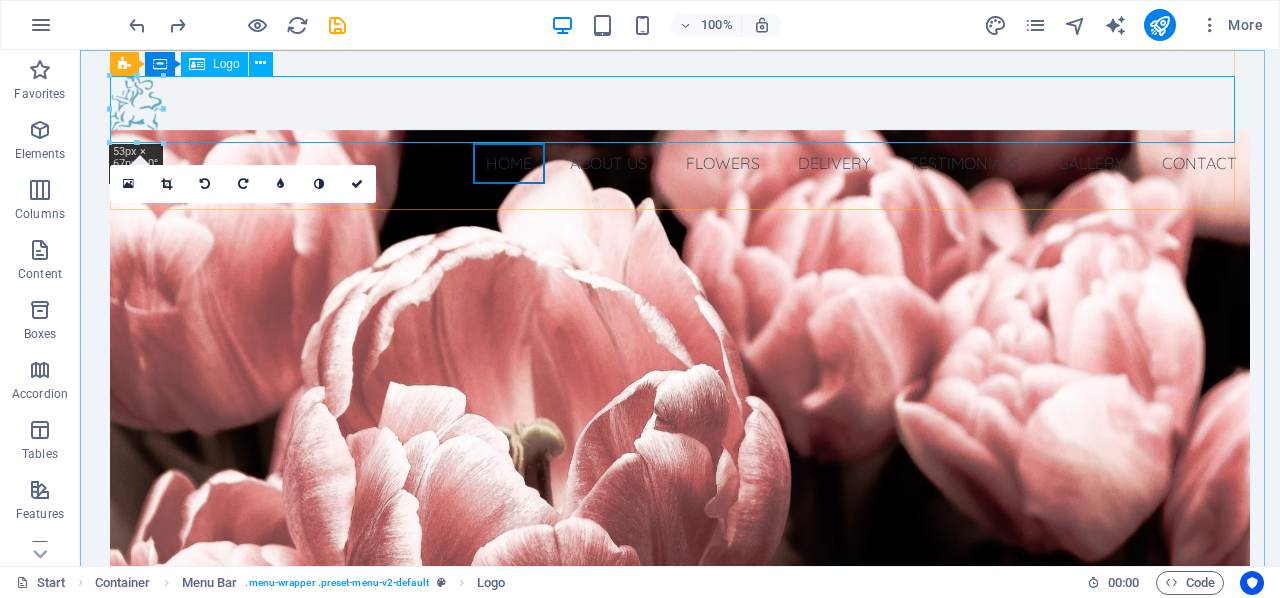 click on "Logo" at bounding box center [226, 64] 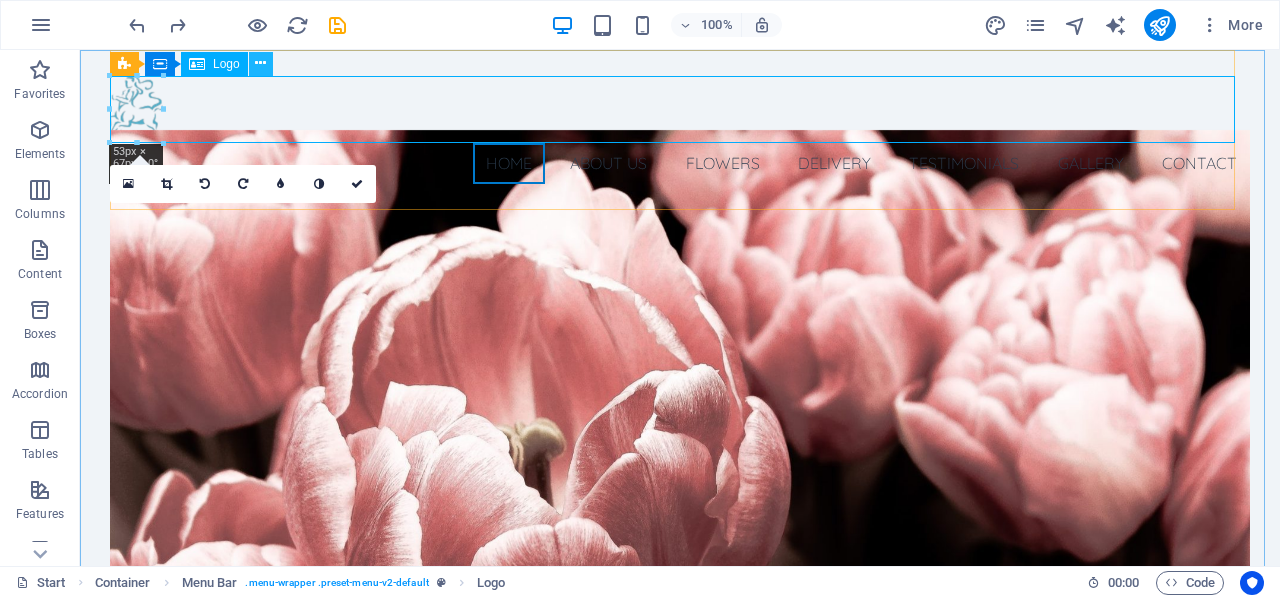 click at bounding box center [260, 63] 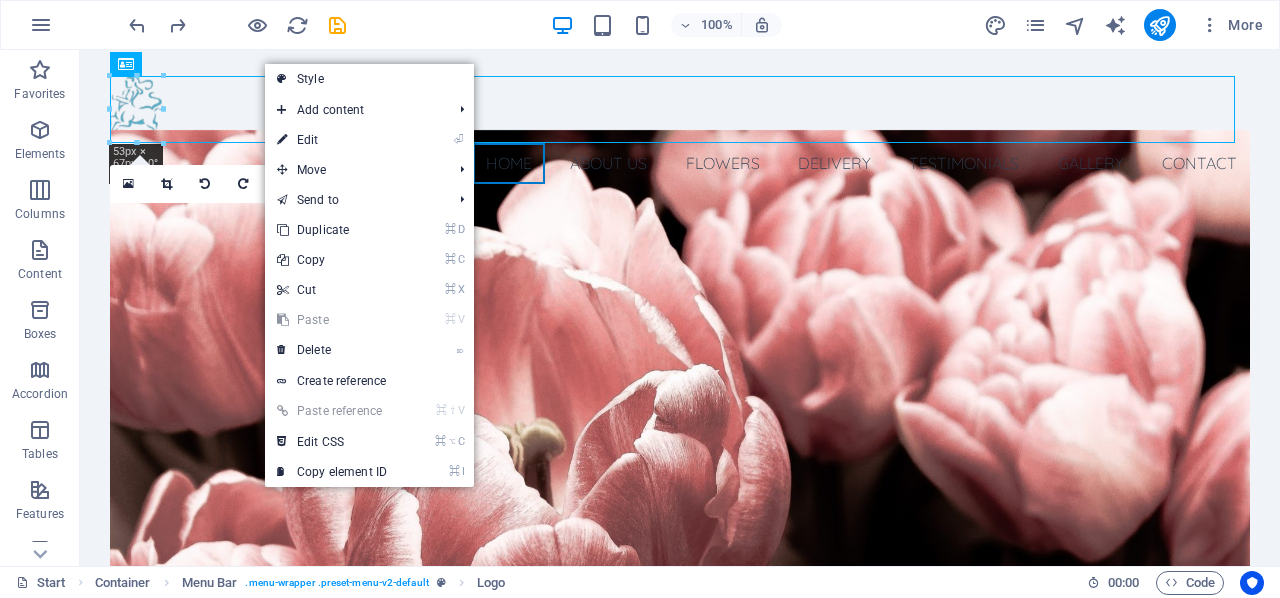 click on "100% More" at bounding box center (698, 25) 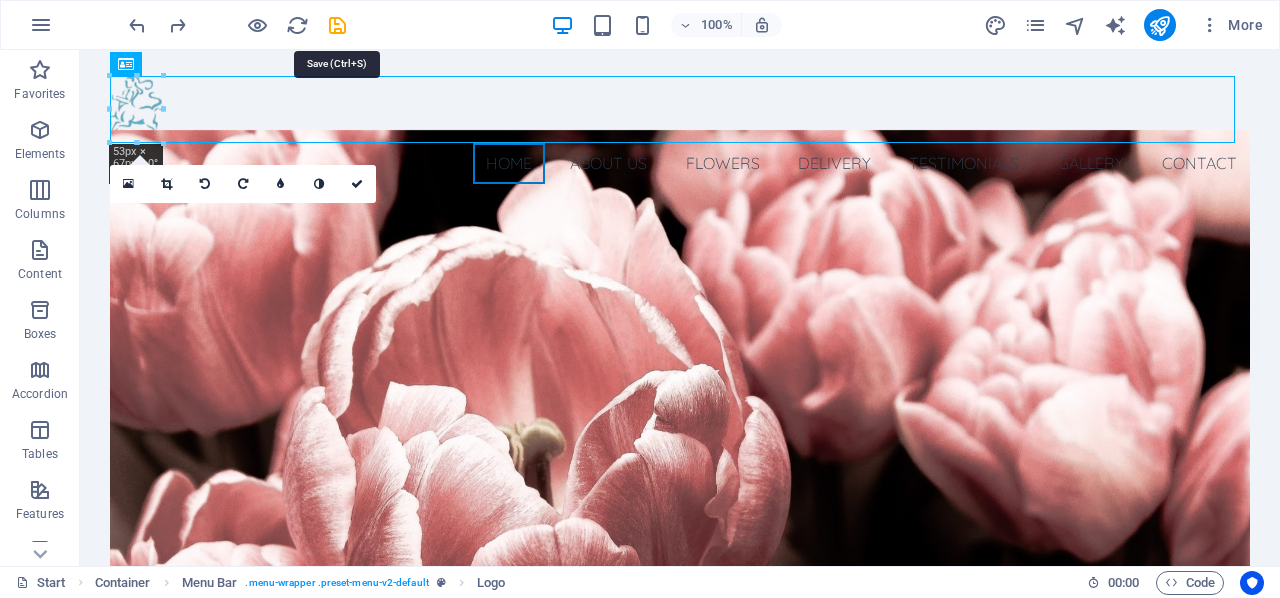 click at bounding box center (337, 25) 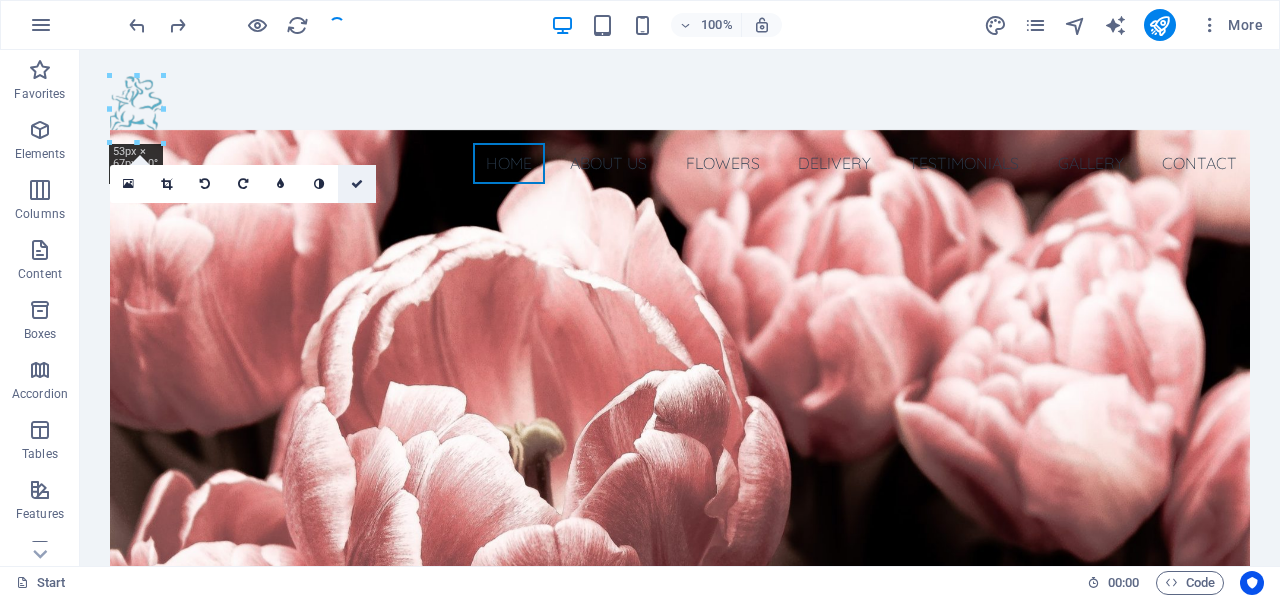 click at bounding box center [357, 184] 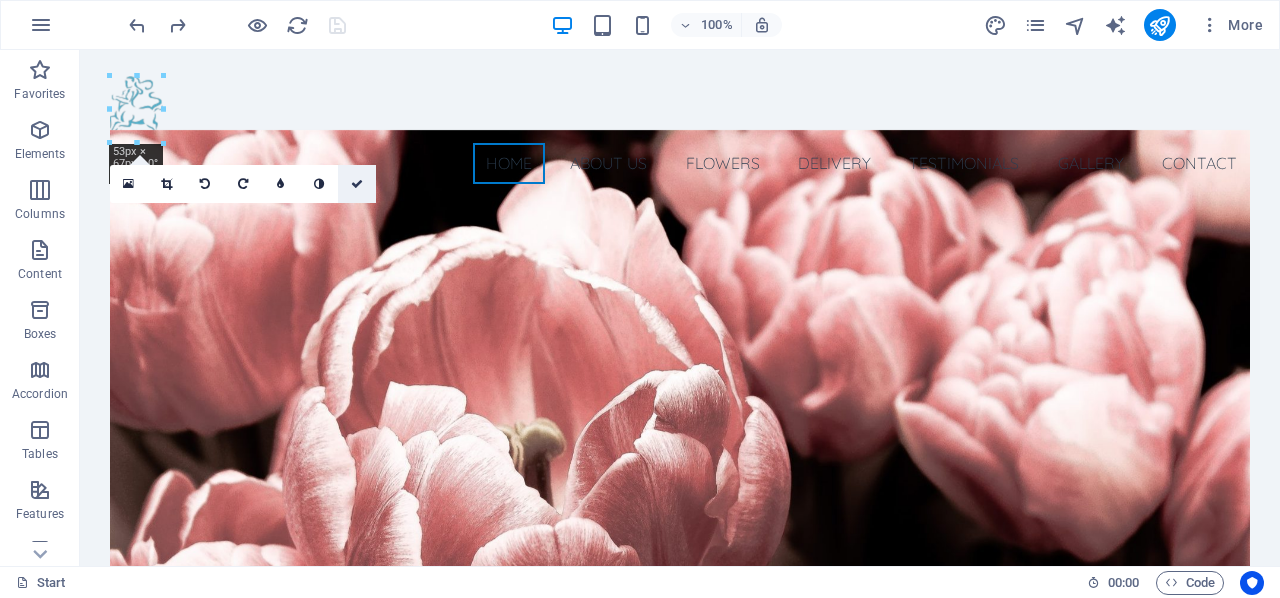 click at bounding box center [357, 184] 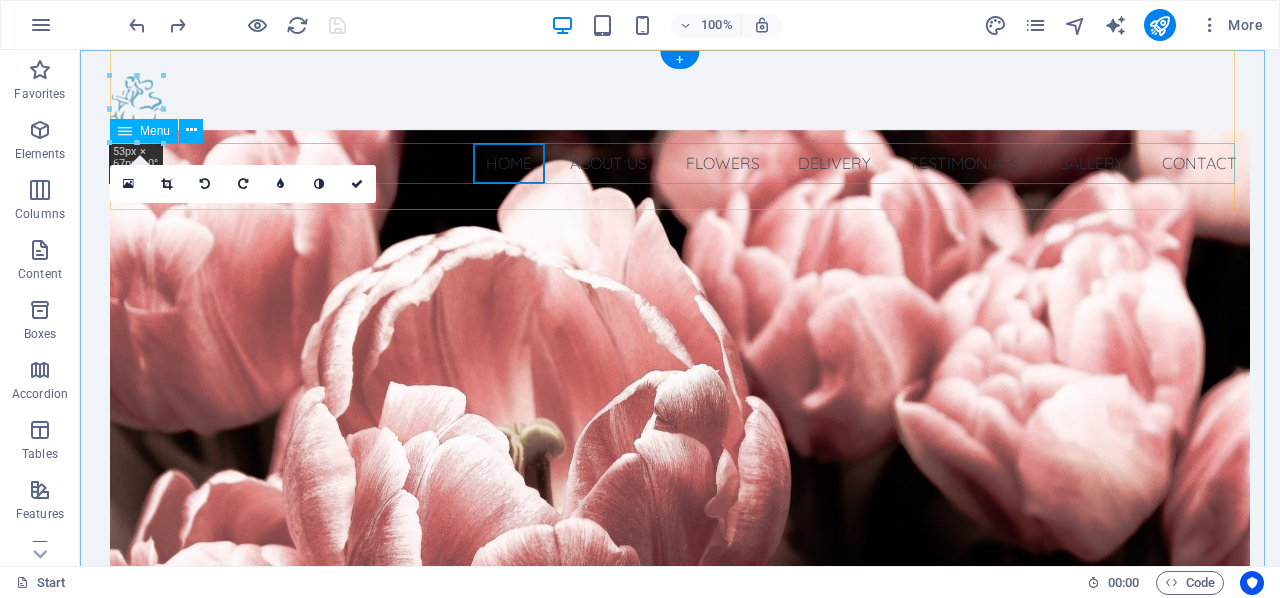 click on "Home About us Flowers Delivery Testimonials Gallery Contact" at bounding box center [680, 164] 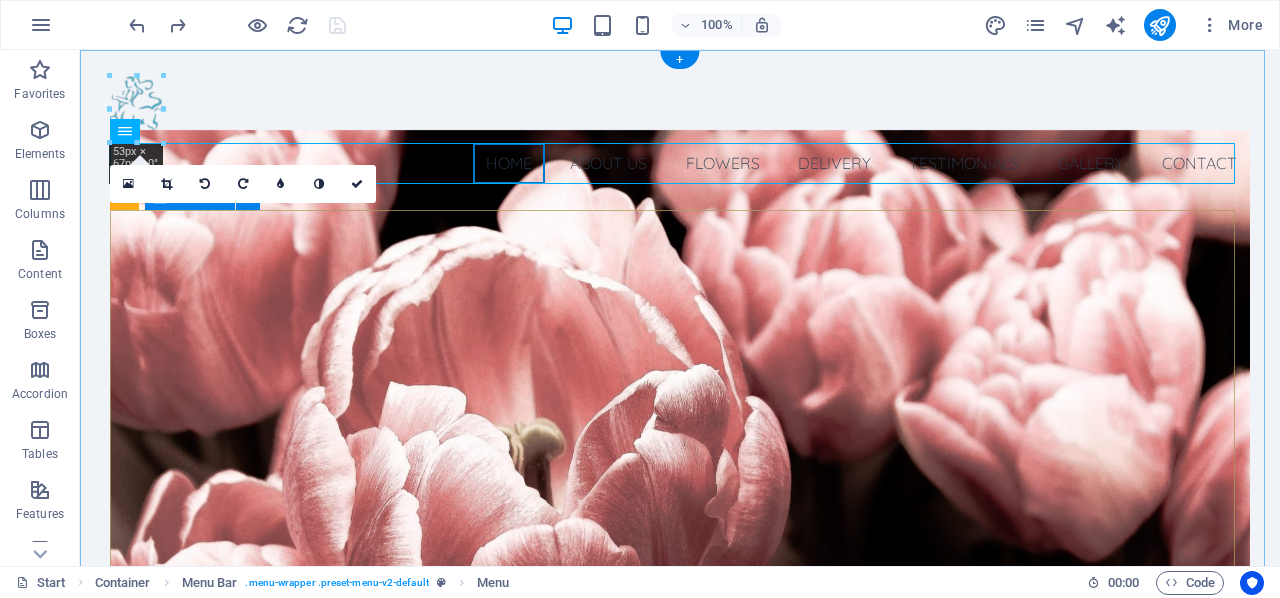 click on "agistment for aged and retired horses a beautiful 130 acre property near braidwood nsw  Learn more" at bounding box center (680, 891) 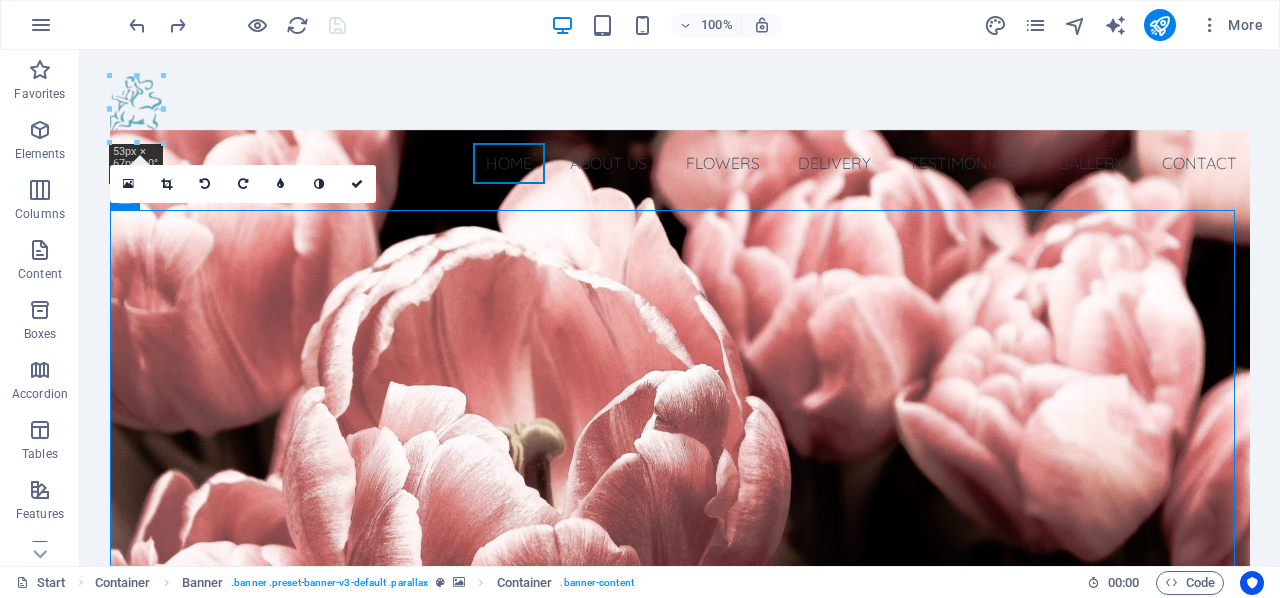 click on "16:10 16:9 4:3 1:1 1:2 0" at bounding box center [243, 184] 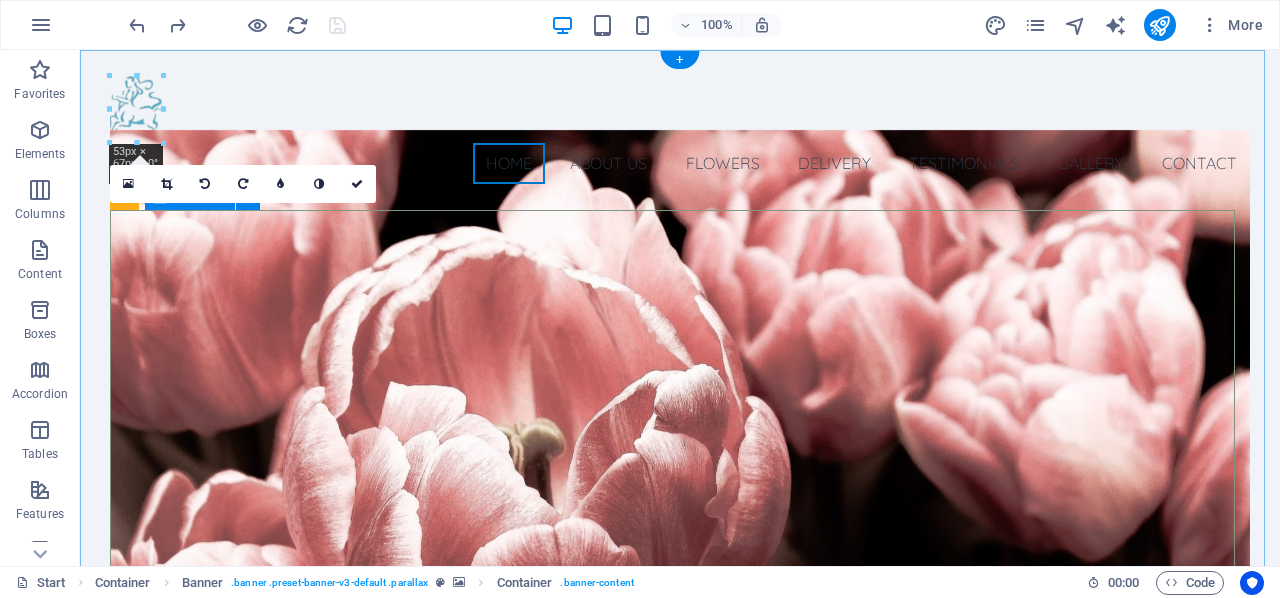 click on "agistment for aged and retired horses a beautiful 130 acre property near braidwood nsw  Learn more" at bounding box center (680, 891) 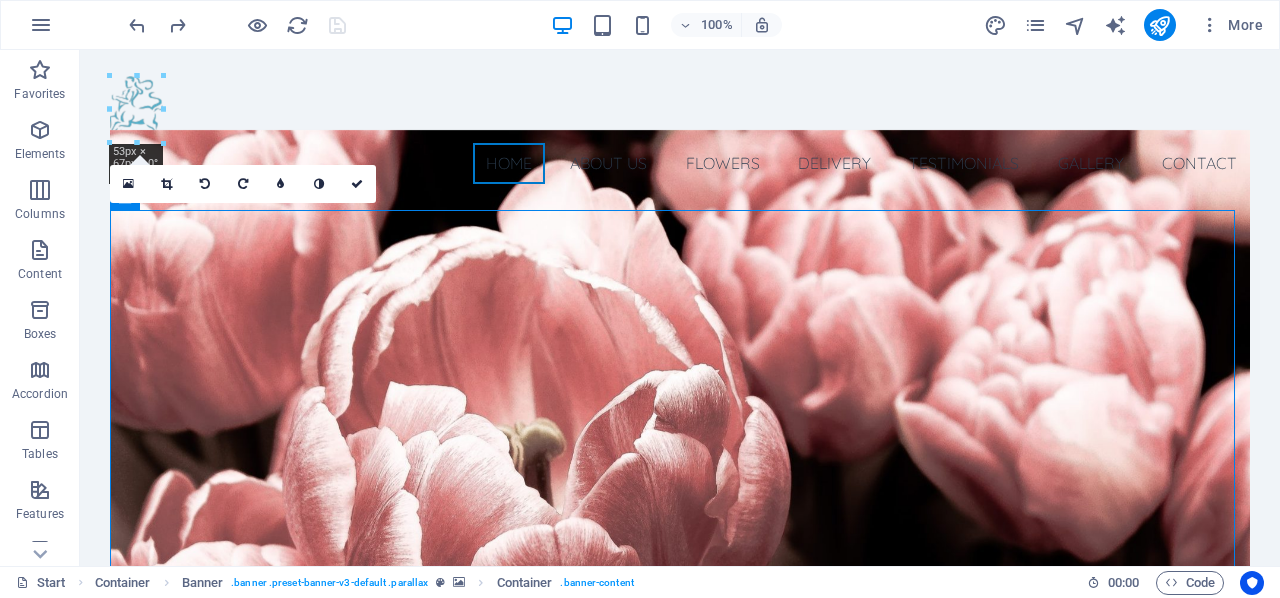 click on "16:10 16:9 4:3 1:1 1:2 0" at bounding box center [243, 184] 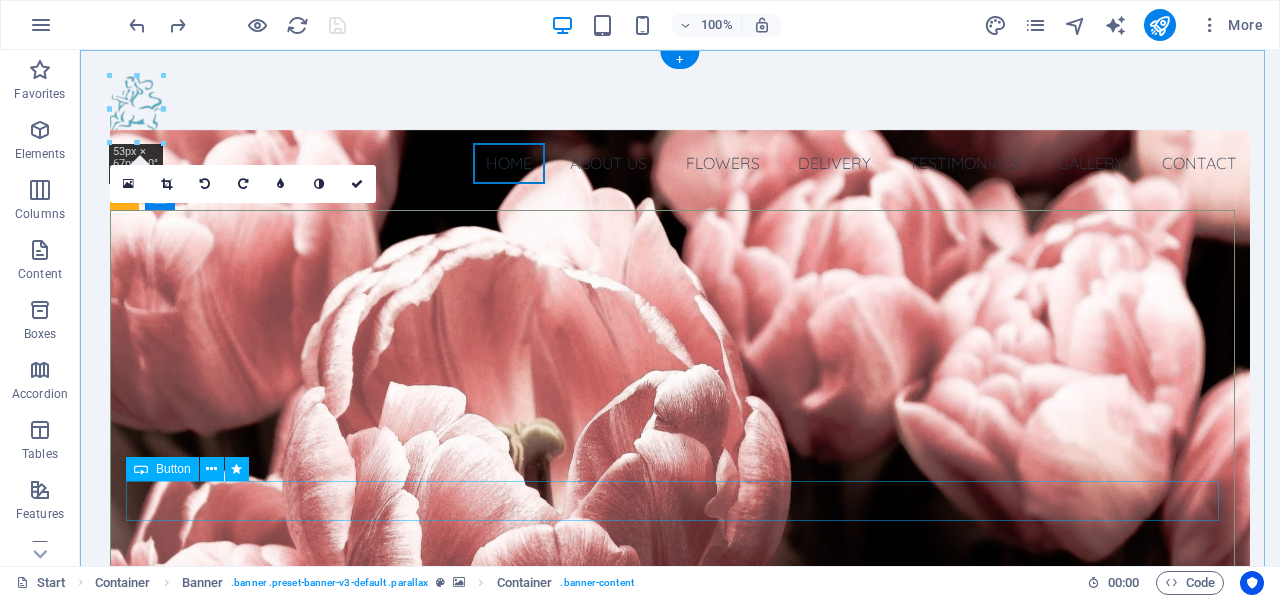 click on "Learn more" at bounding box center (680, 957) 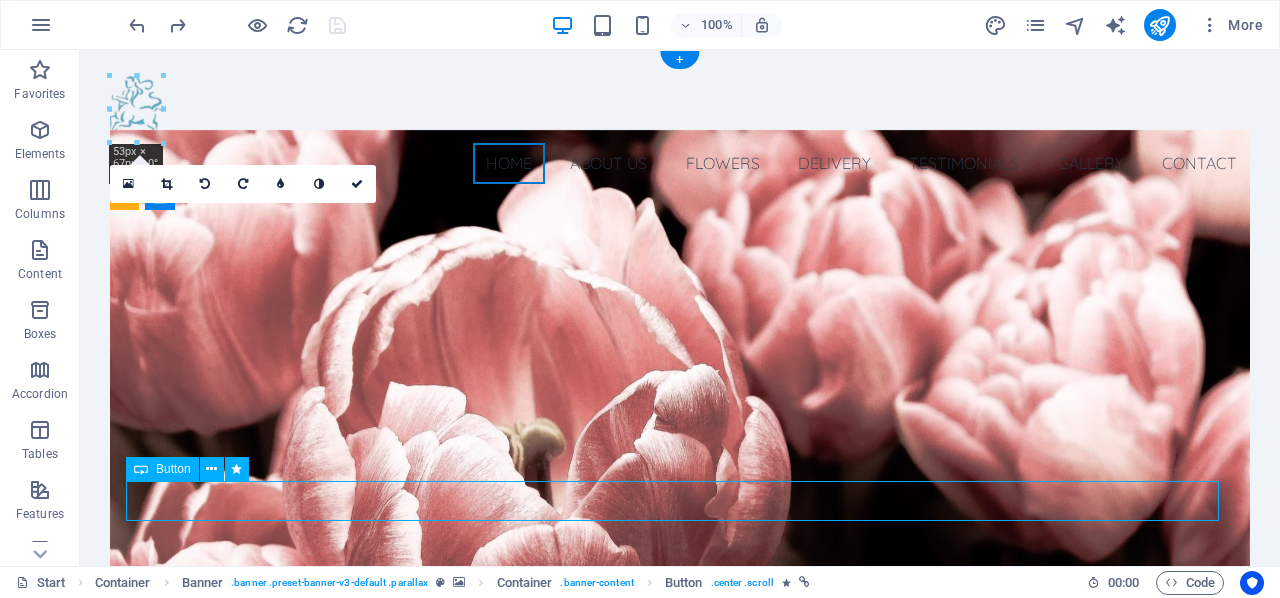 click on "Learn more" at bounding box center [680, 957] 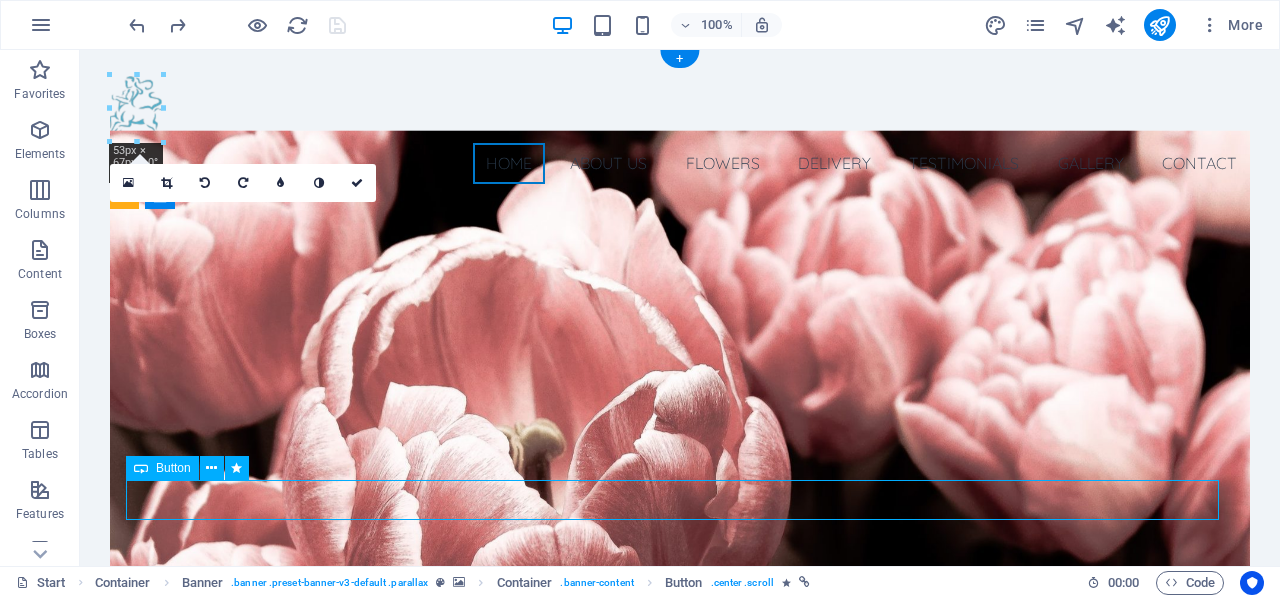 scroll, scrollTop: 1, scrollLeft: 0, axis: vertical 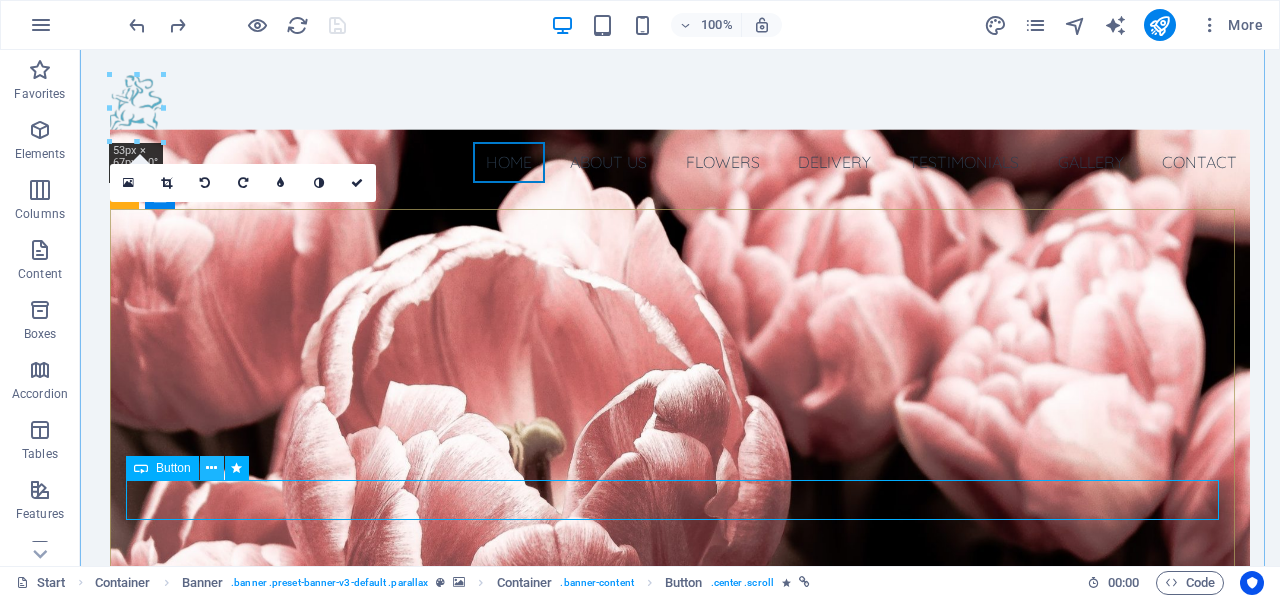 click at bounding box center (211, 468) 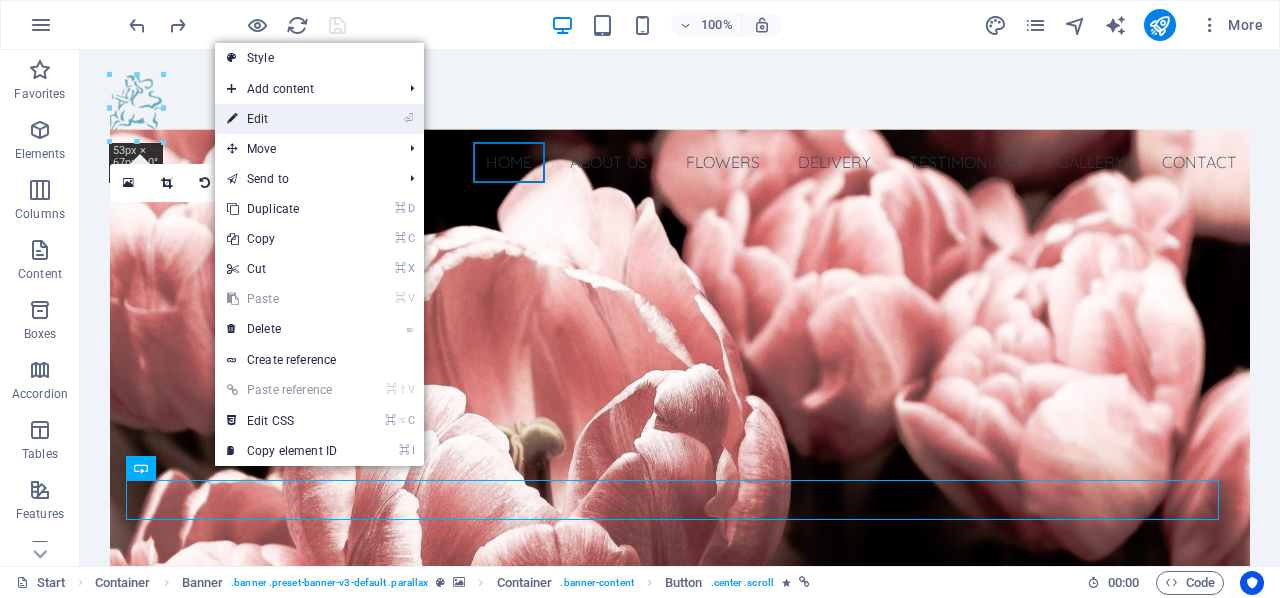click on "⏎  Edit" at bounding box center [282, 119] 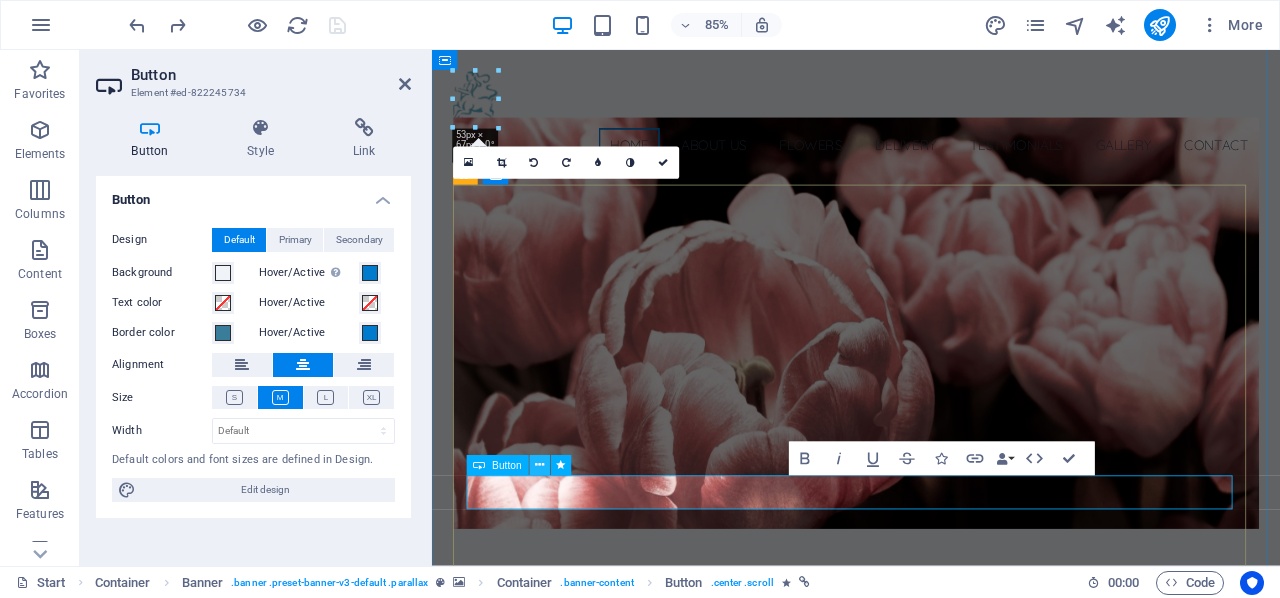 click at bounding box center [539, 466] 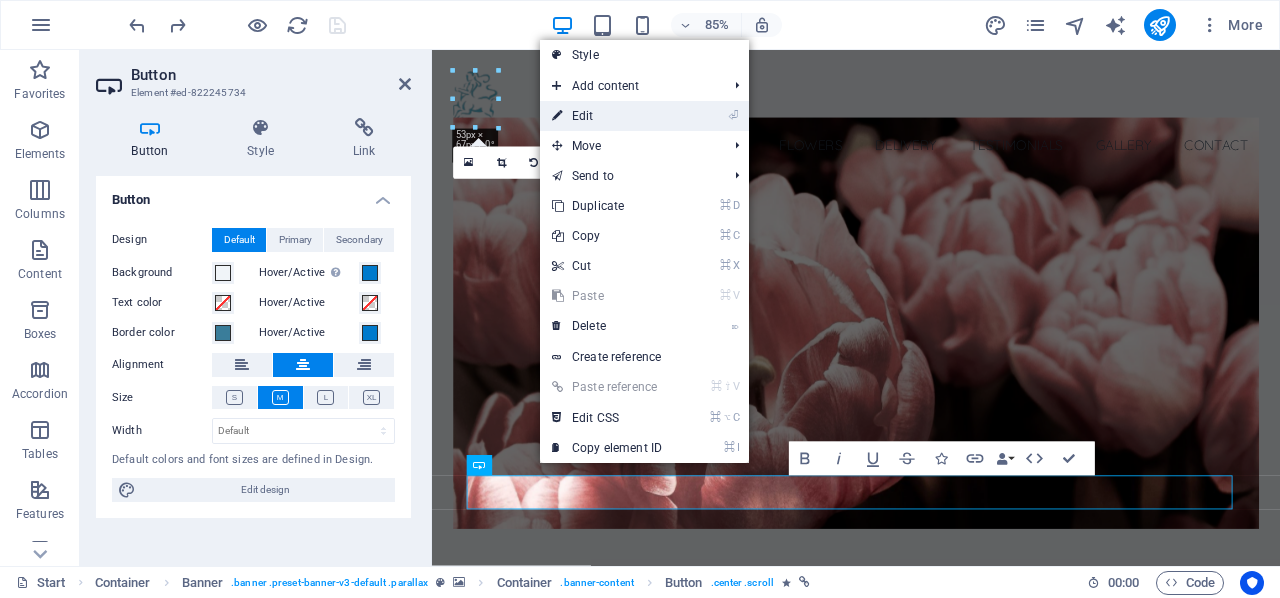 click on "⏎  Edit" at bounding box center (607, 116) 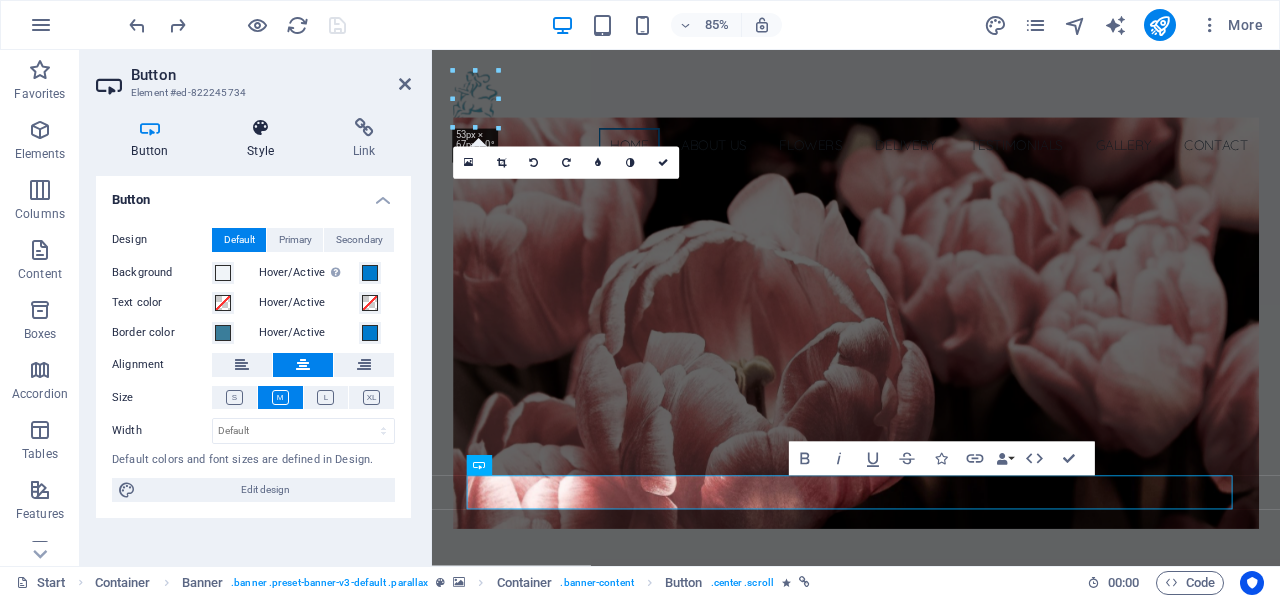 click at bounding box center (261, 128) 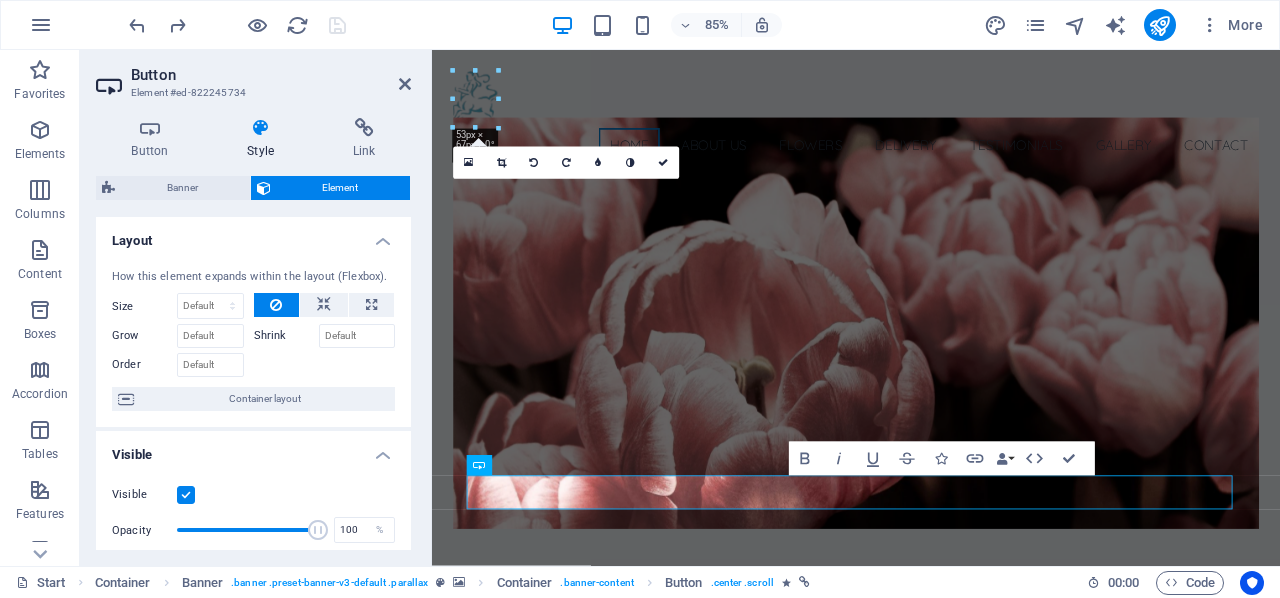 click at bounding box center (261, 128) 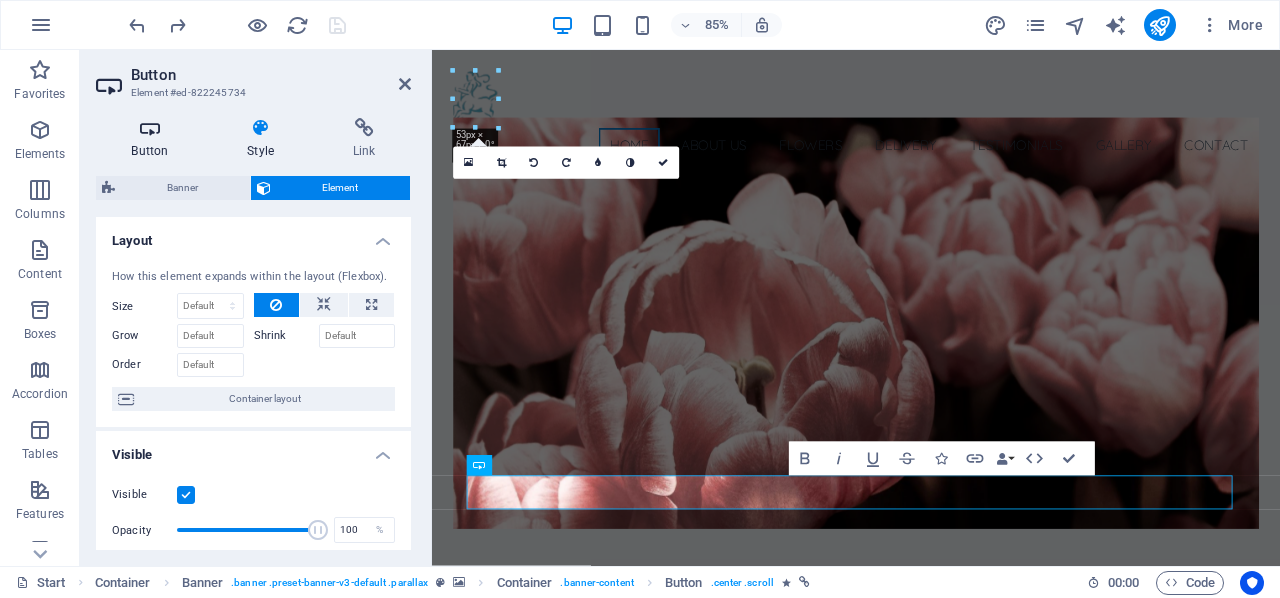 click at bounding box center (150, 128) 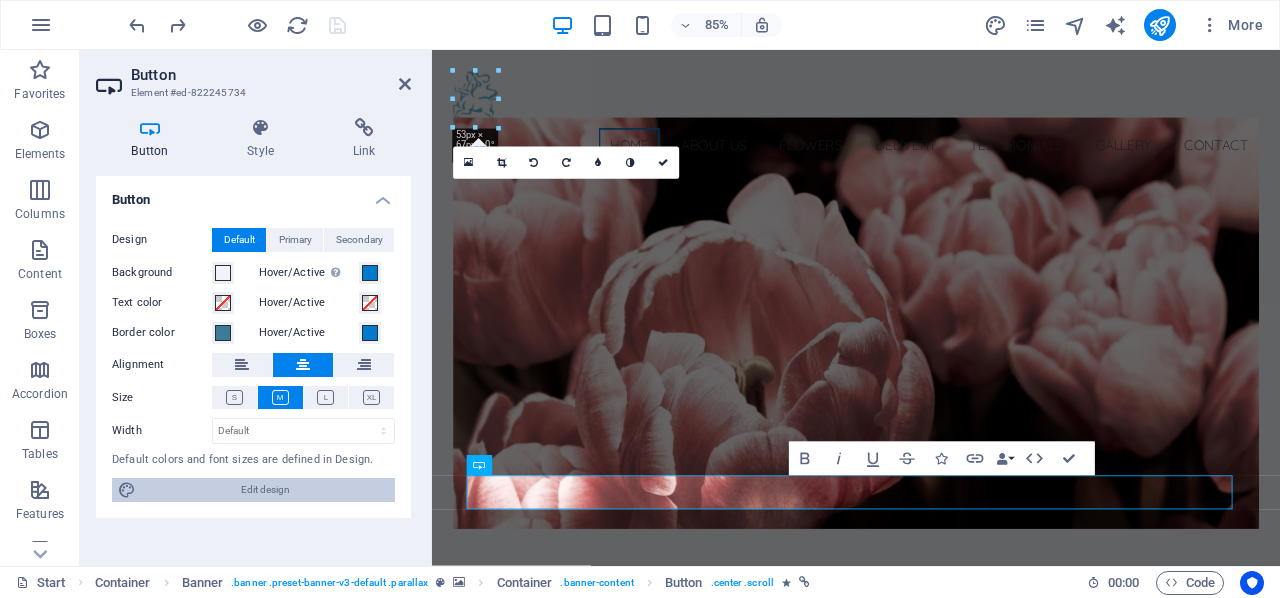 click on "Edit design" at bounding box center (265, 490) 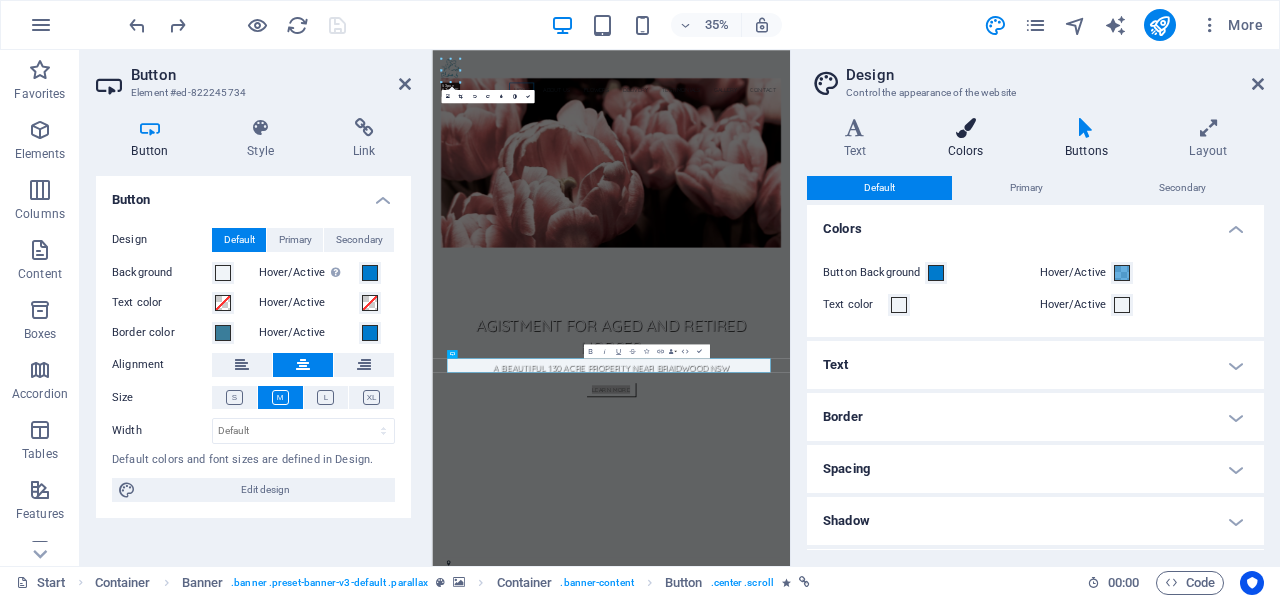 click at bounding box center (965, 128) 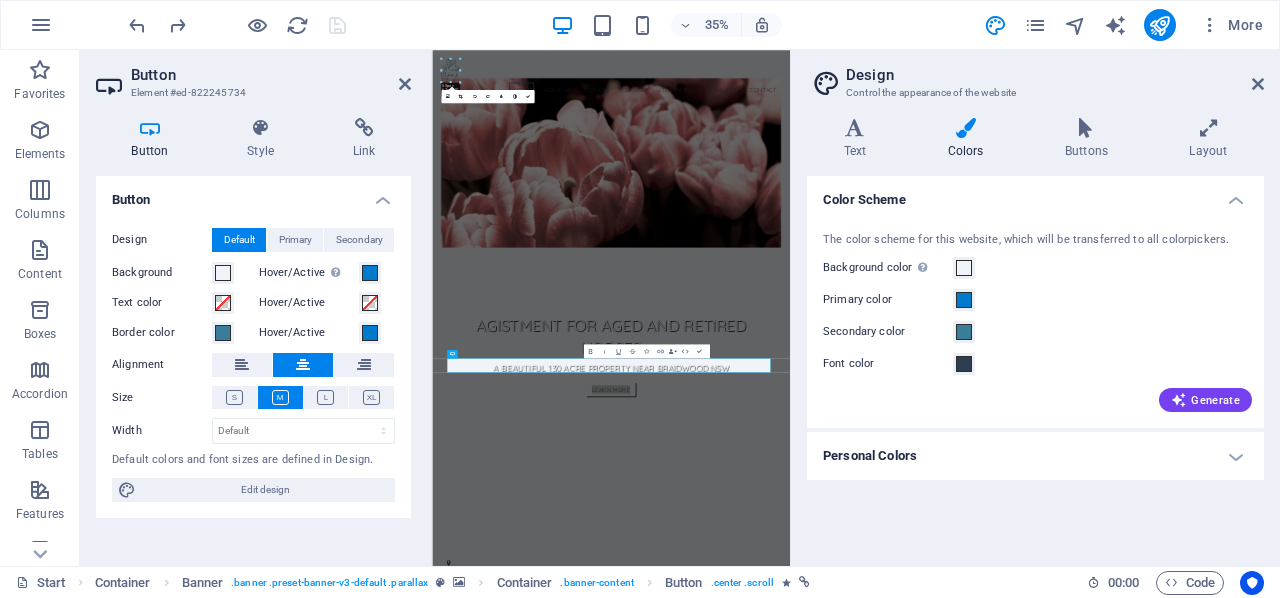 click on "Personal Colors" at bounding box center [1035, 456] 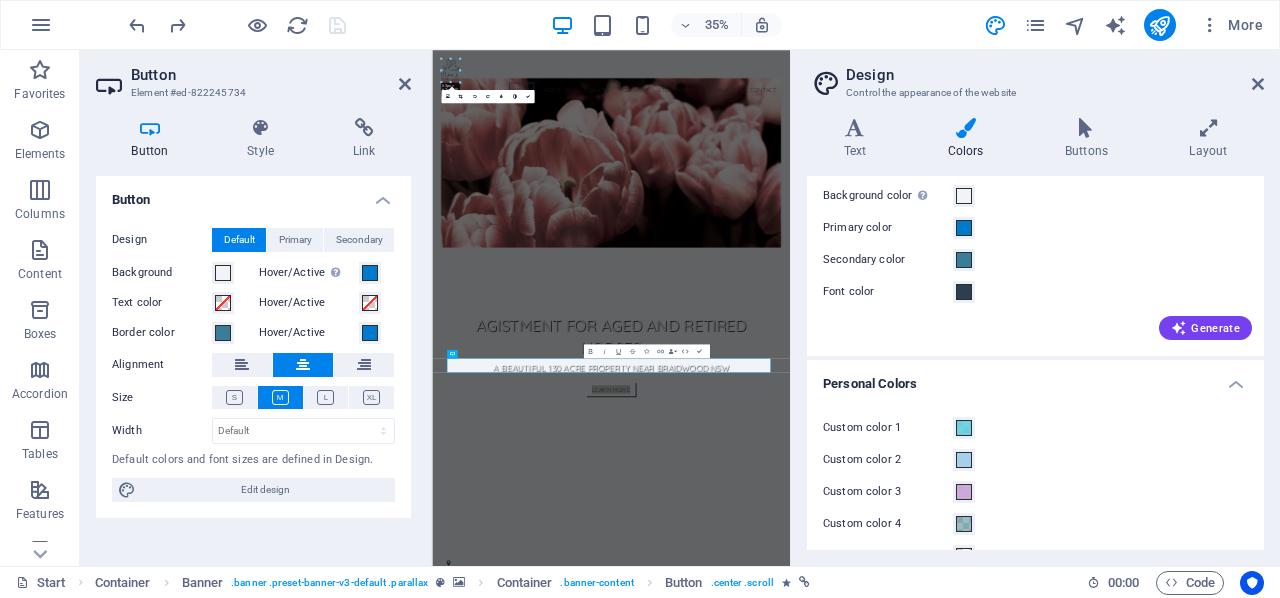 scroll, scrollTop: 78, scrollLeft: 0, axis: vertical 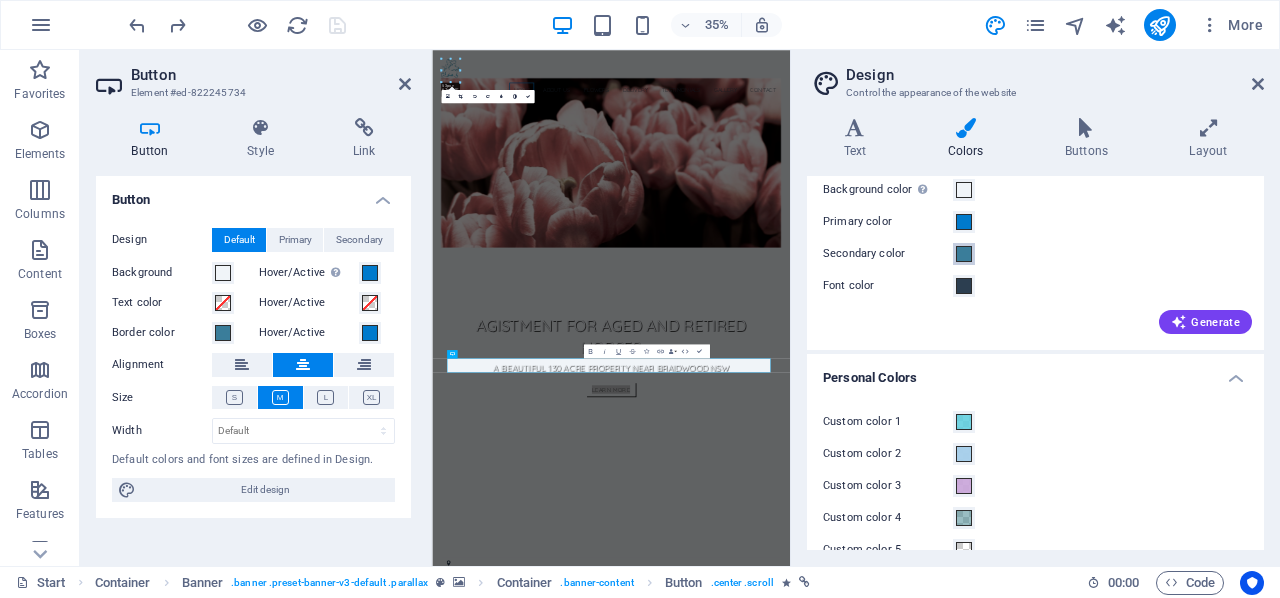 click at bounding box center (964, 254) 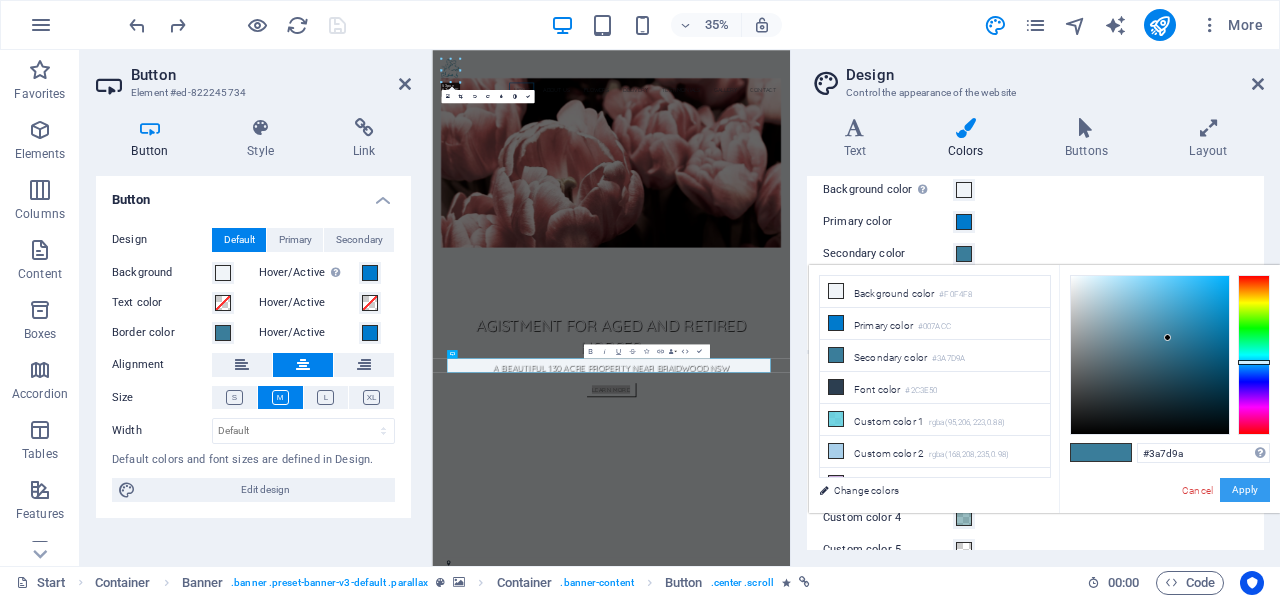 click on "Apply" at bounding box center [1245, 490] 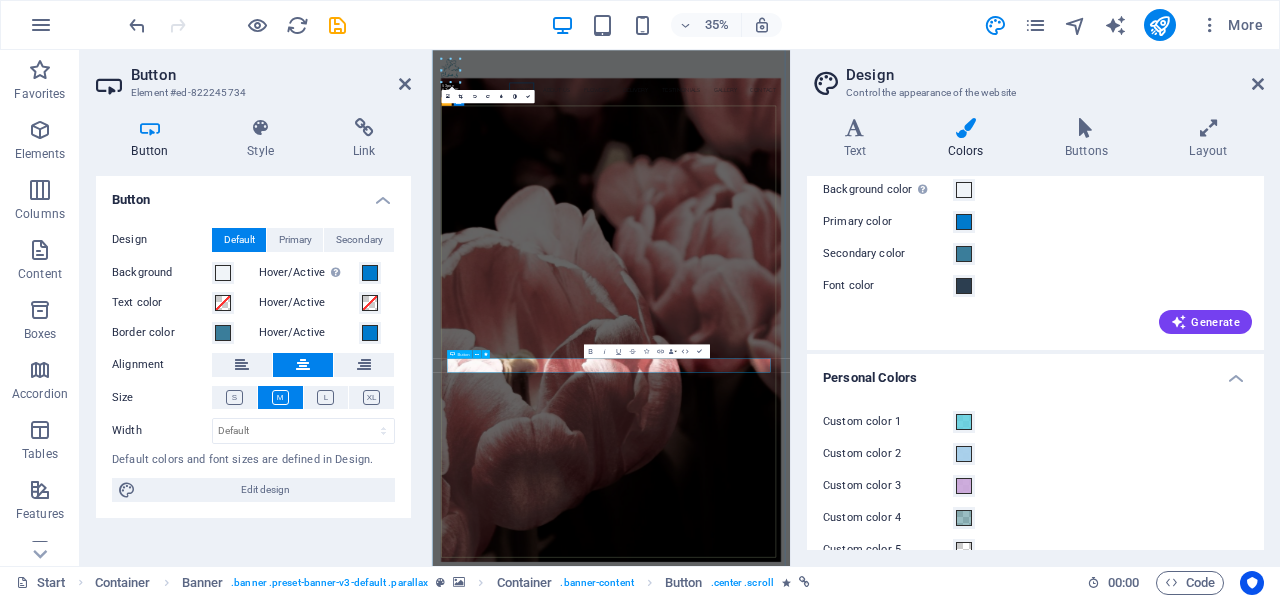 click on "Learn more" at bounding box center [944, 1917] 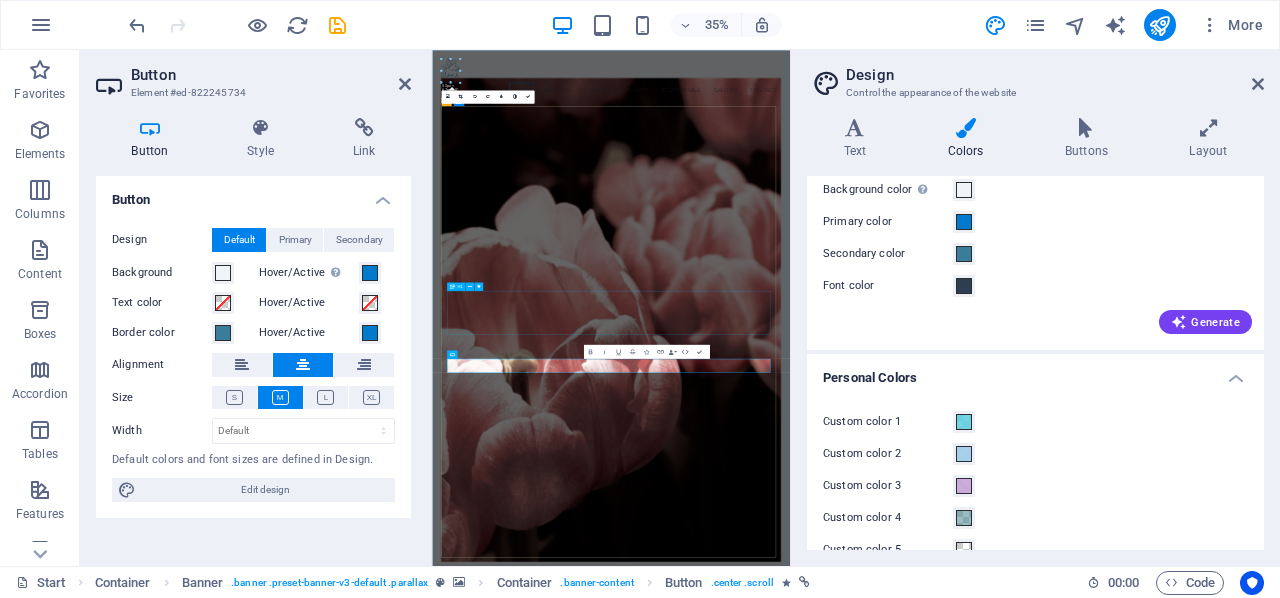 scroll, scrollTop: 2, scrollLeft: 0, axis: vertical 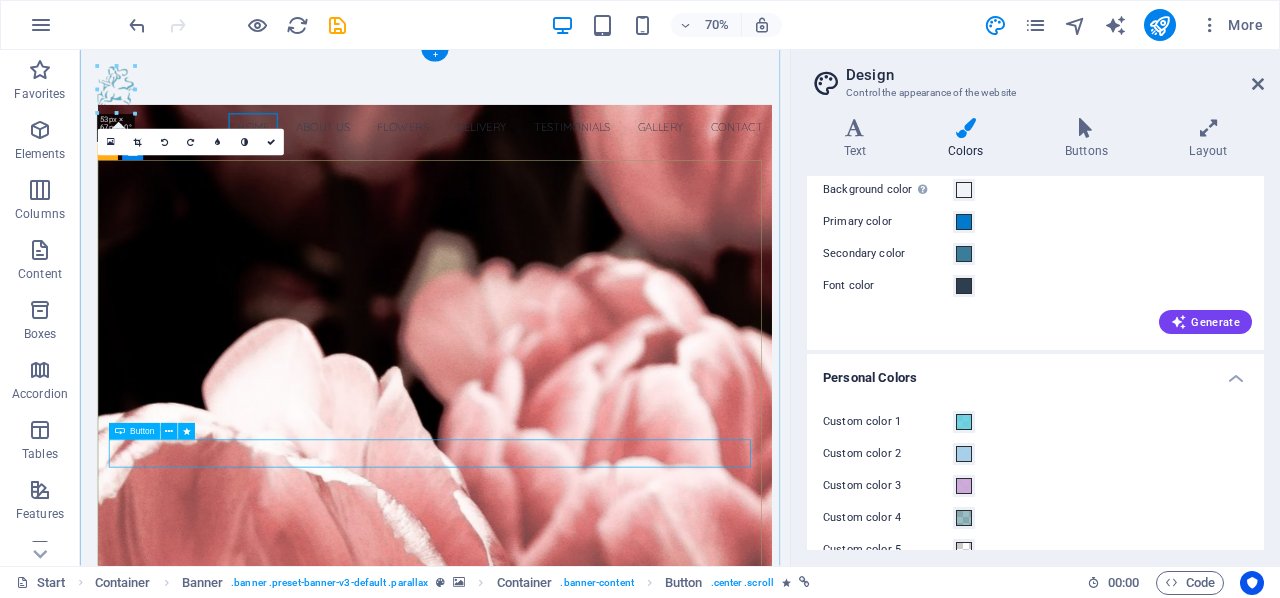 click on "Learn more" at bounding box center [586, 1916] 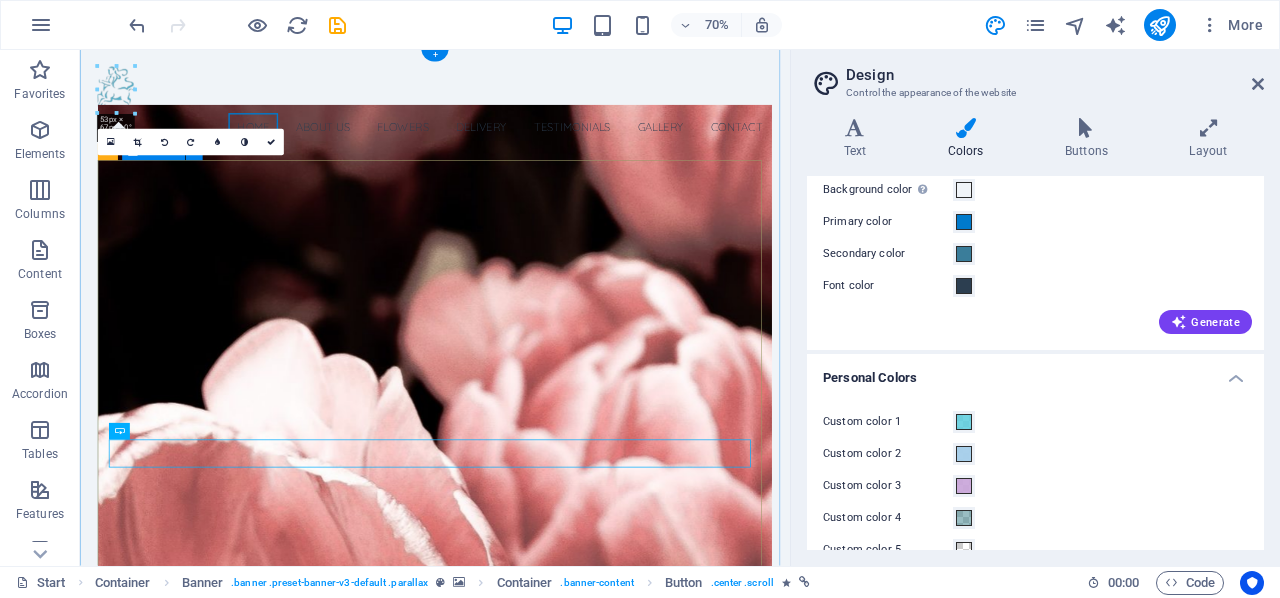 click on "agistment for aged and retired horses a beautiful 130 acre property near braidwood nsw  Learn more" at bounding box center [586, 1819] 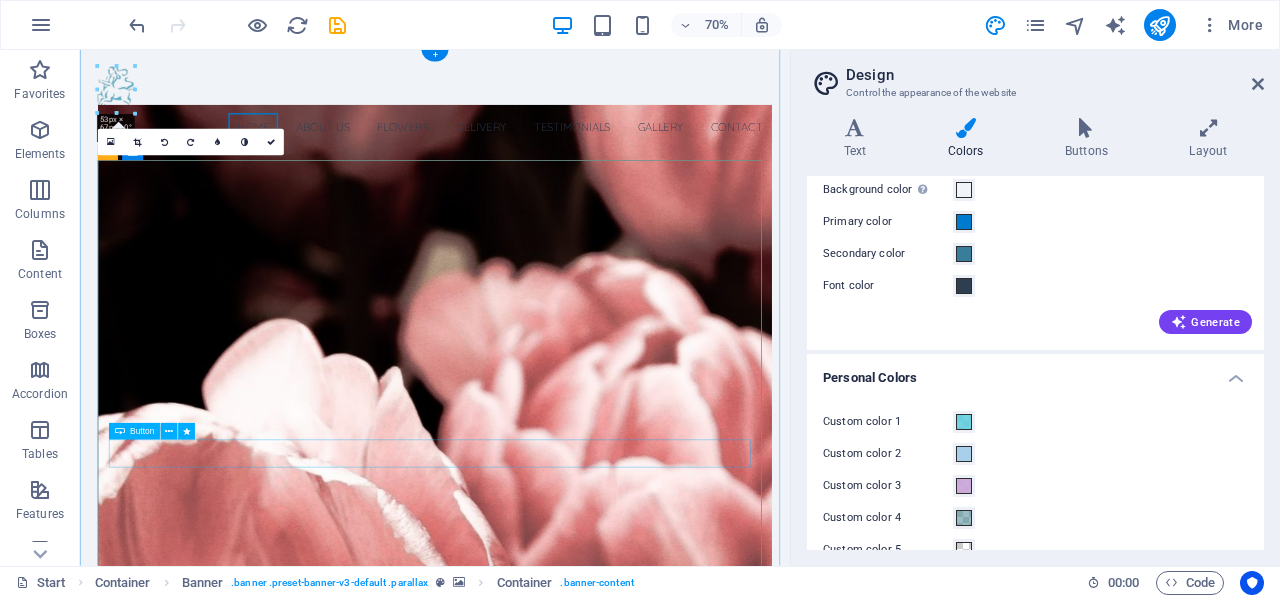 click on "Learn more" at bounding box center [586, 1916] 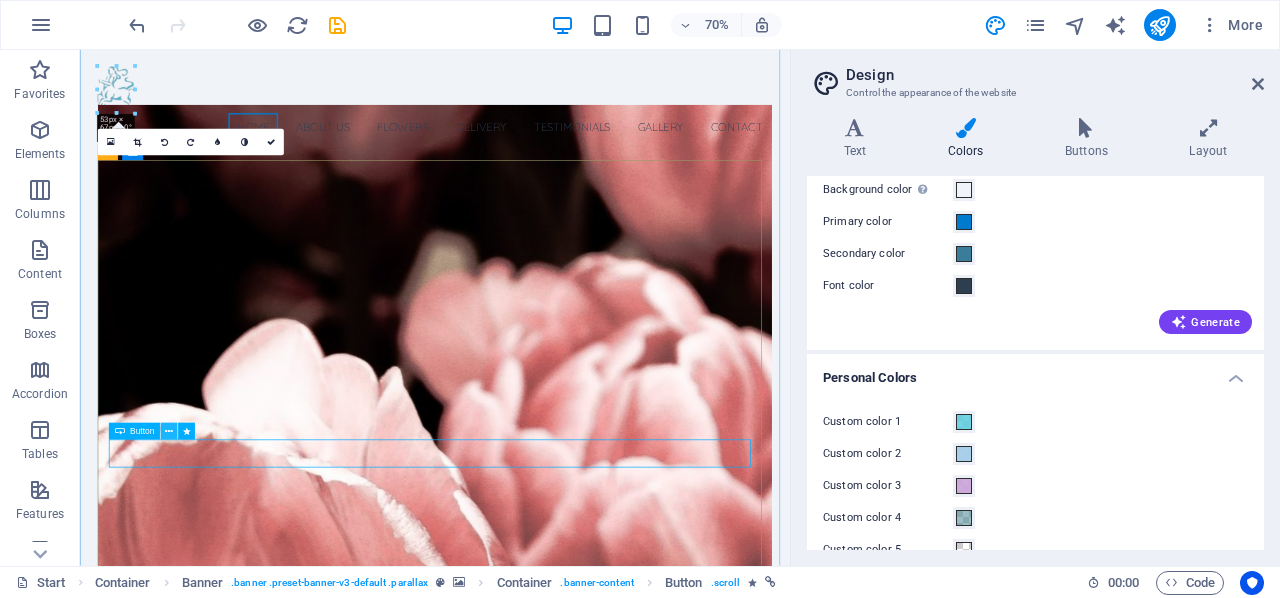 click at bounding box center [169, 431] 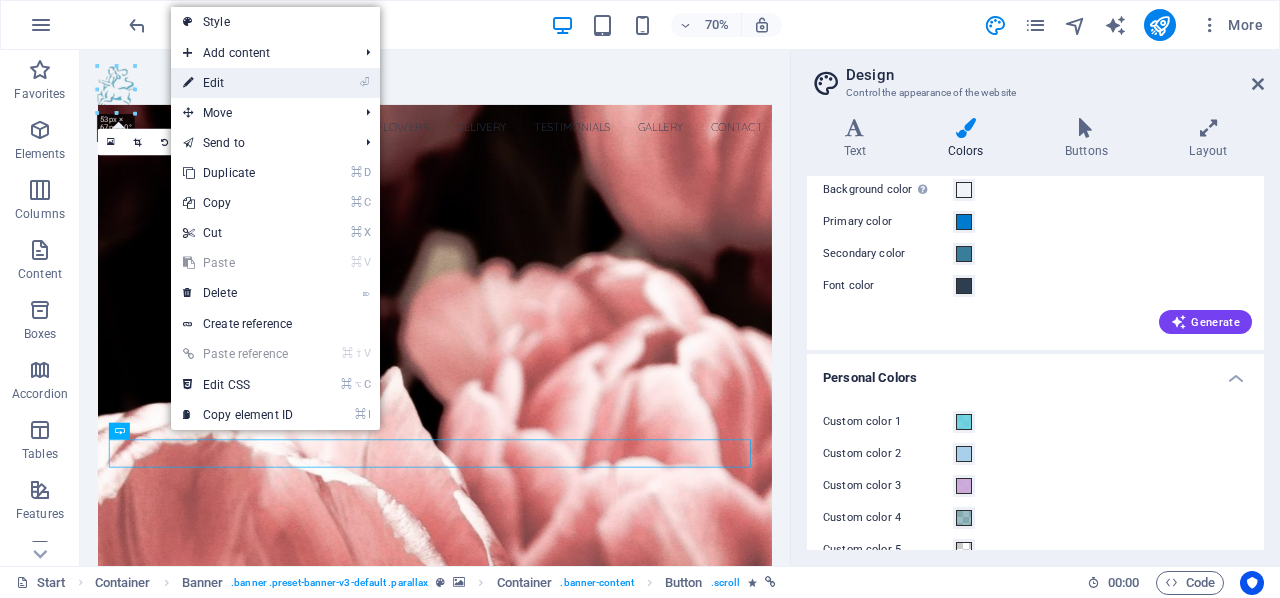 click on "⏎  Edit" at bounding box center [275, 83] 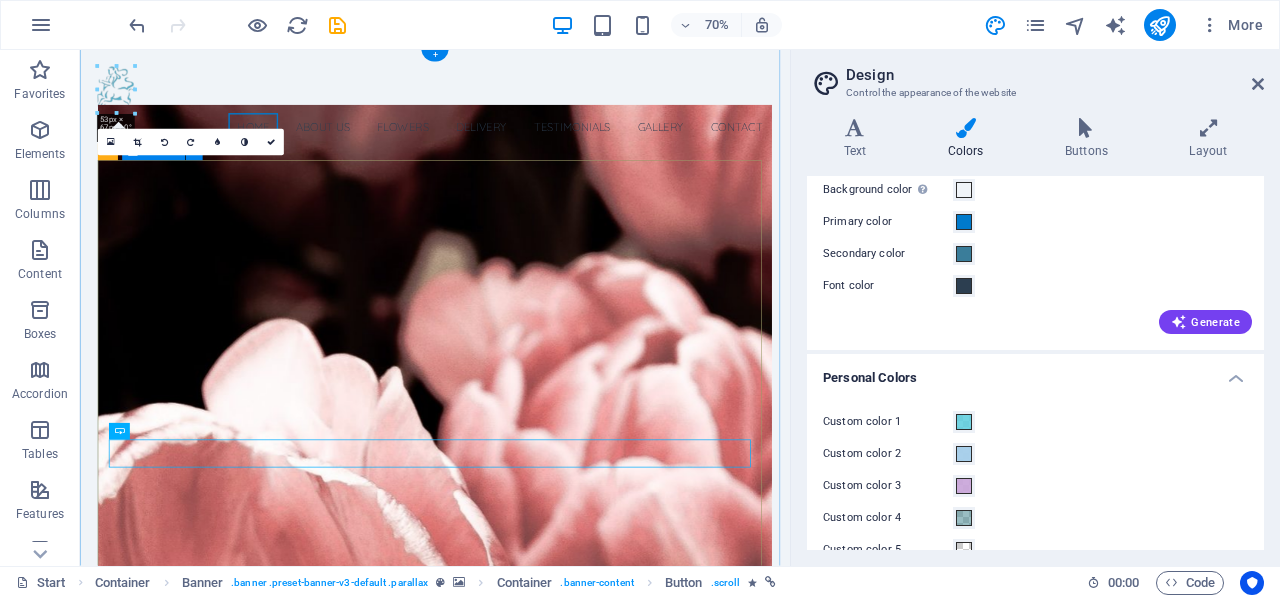 scroll, scrollTop: 0, scrollLeft: 0, axis: both 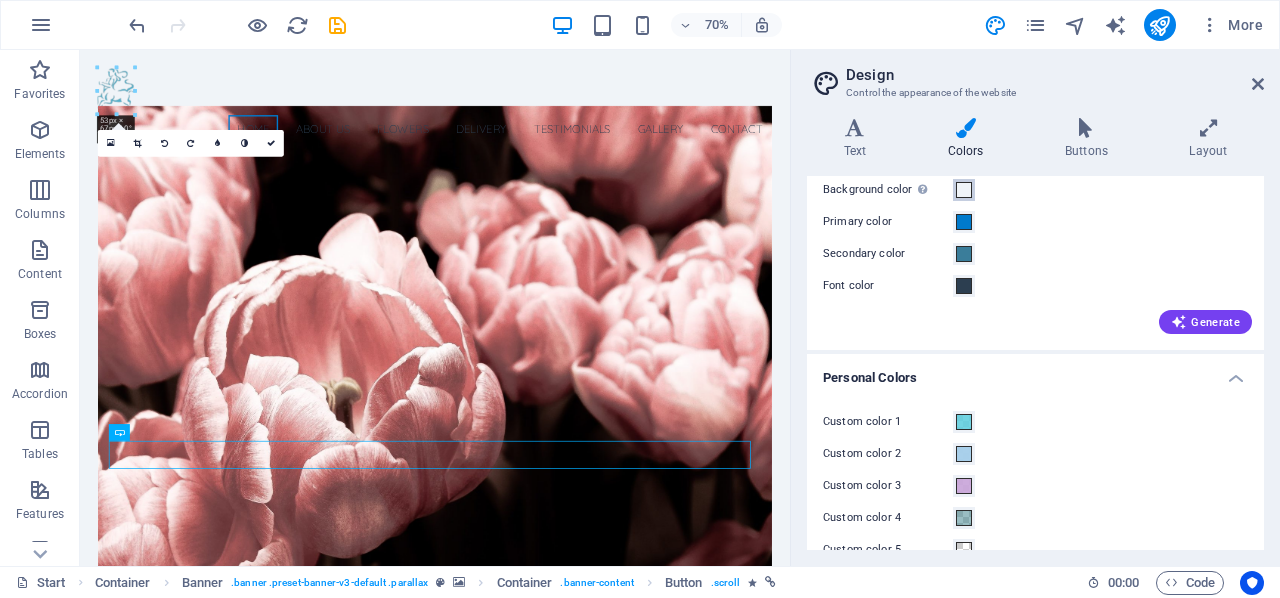 click at bounding box center (964, 190) 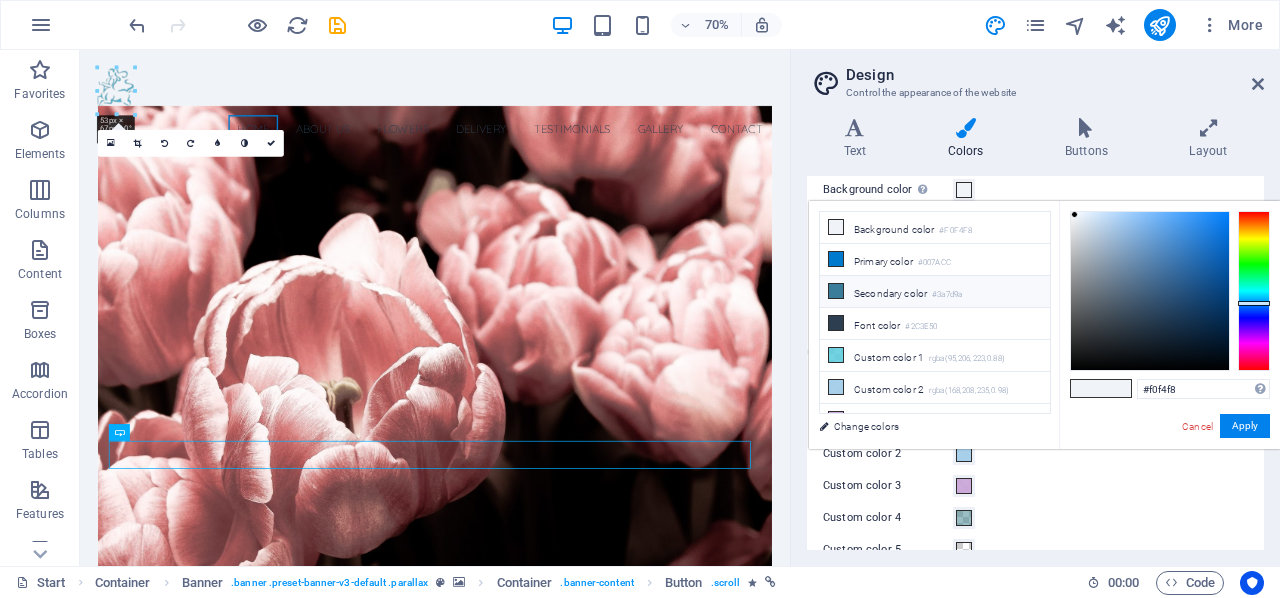 click on "Secondary color
#3a7d9a" at bounding box center [935, 292] 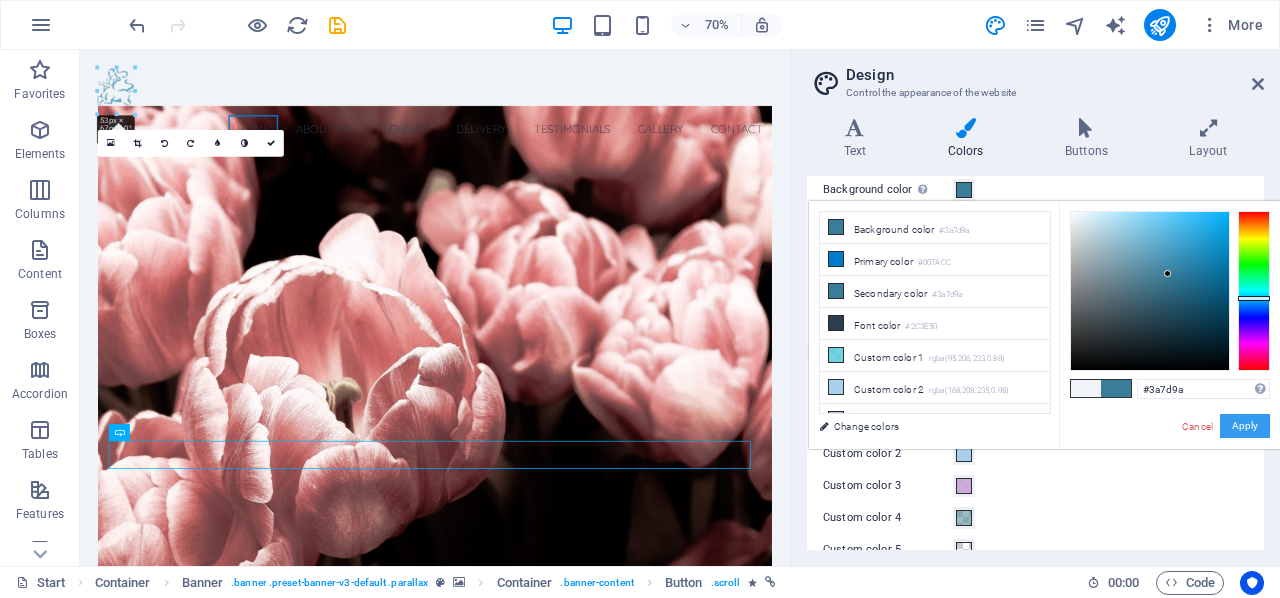 click on "Apply" at bounding box center [1245, 426] 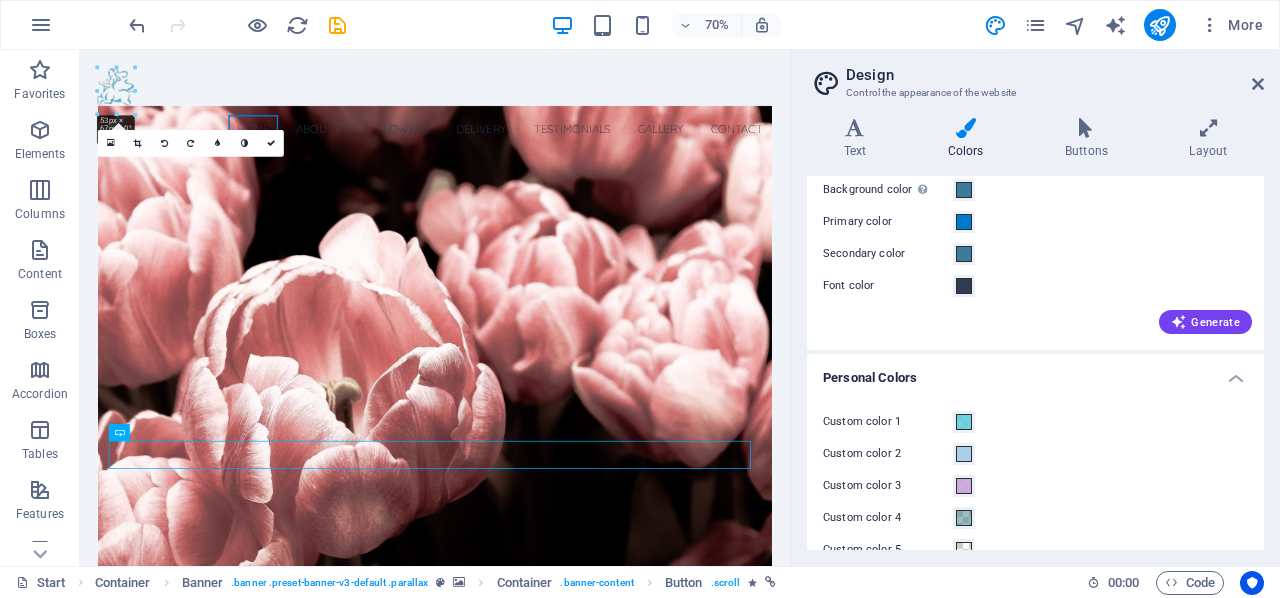 scroll, scrollTop: 110, scrollLeft: 0, axis: vertical 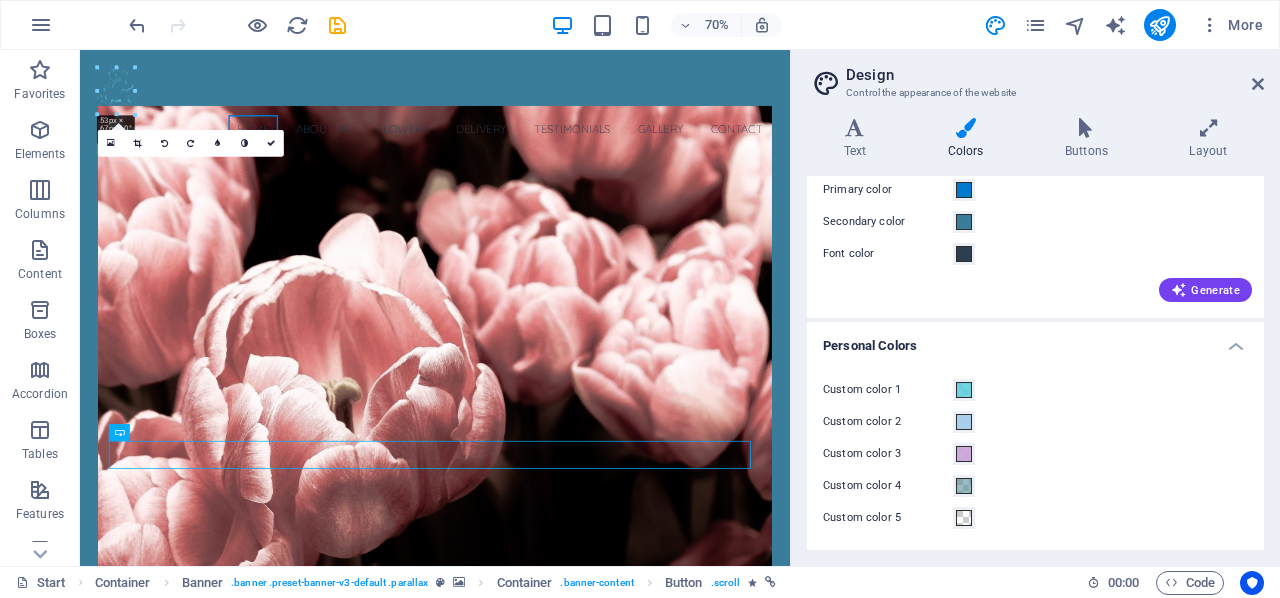 drag, startPoint x: 1259, startPoint y: 329, endPoint x: 1252, endPoint y: 274, distance: 55.443665 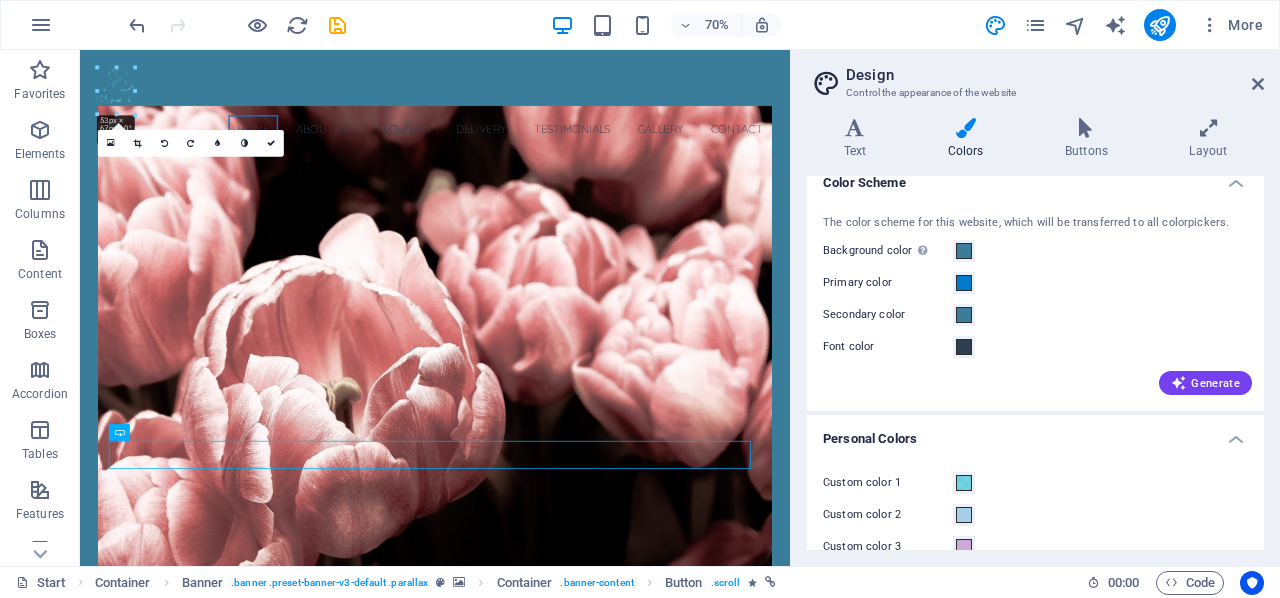 scroll, scrollTop: 0, scrollLeft: 0, axis: both 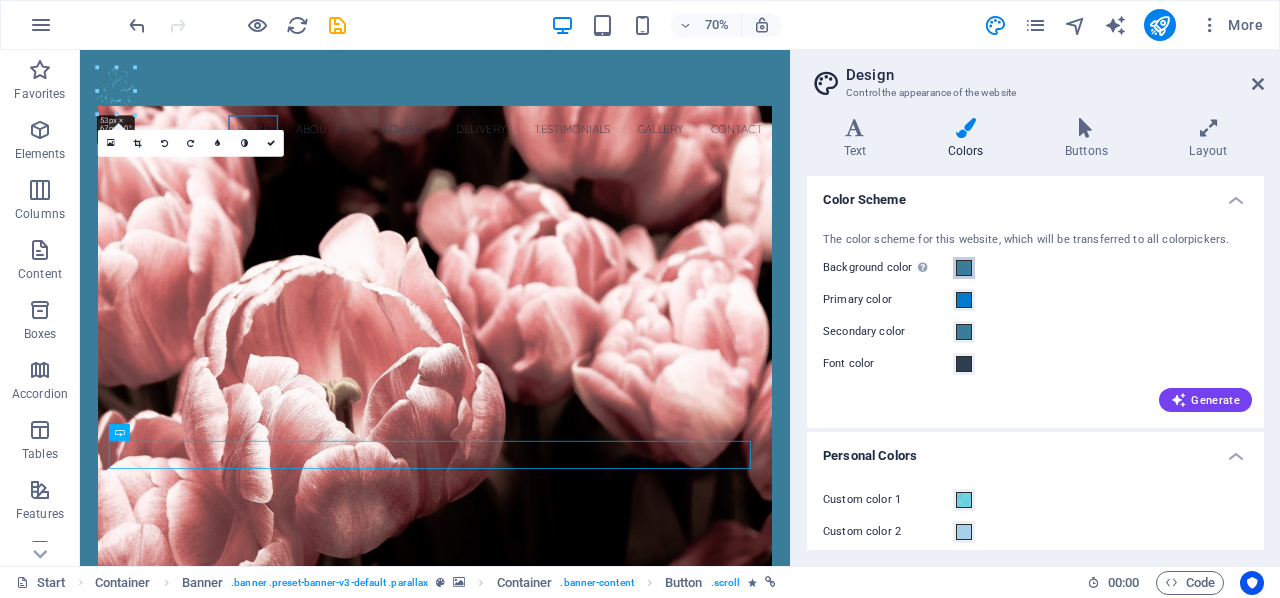 click at bounding box center (964, 268) 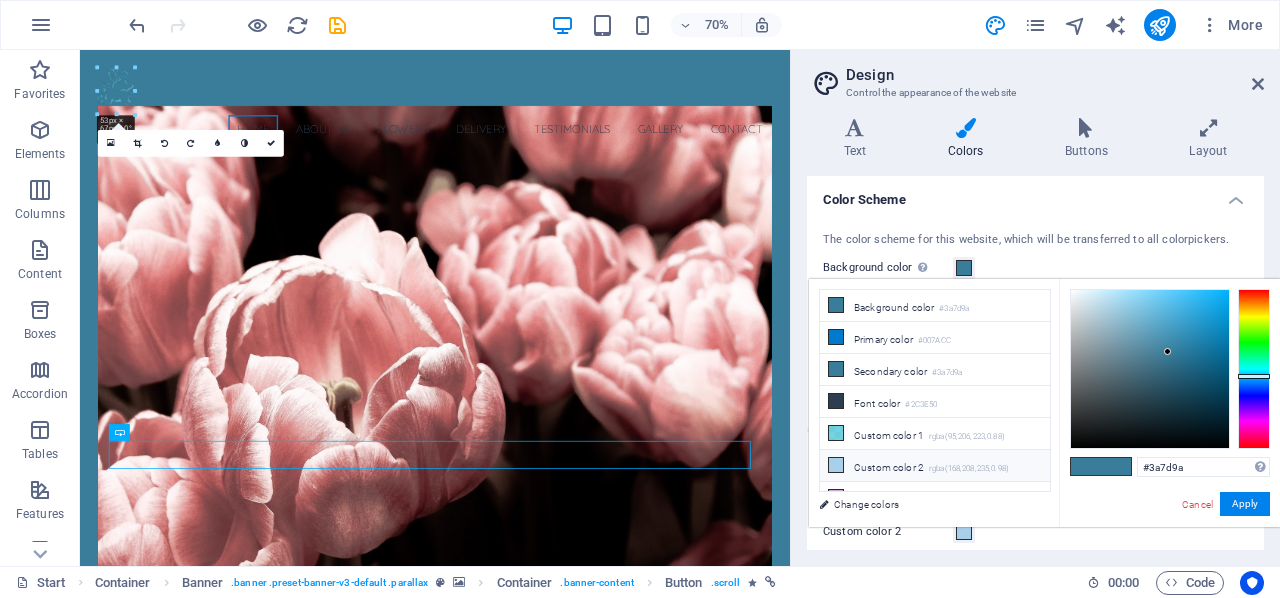 scroll, scrollTop: 82, scrollLeft: 0, axis: vertical 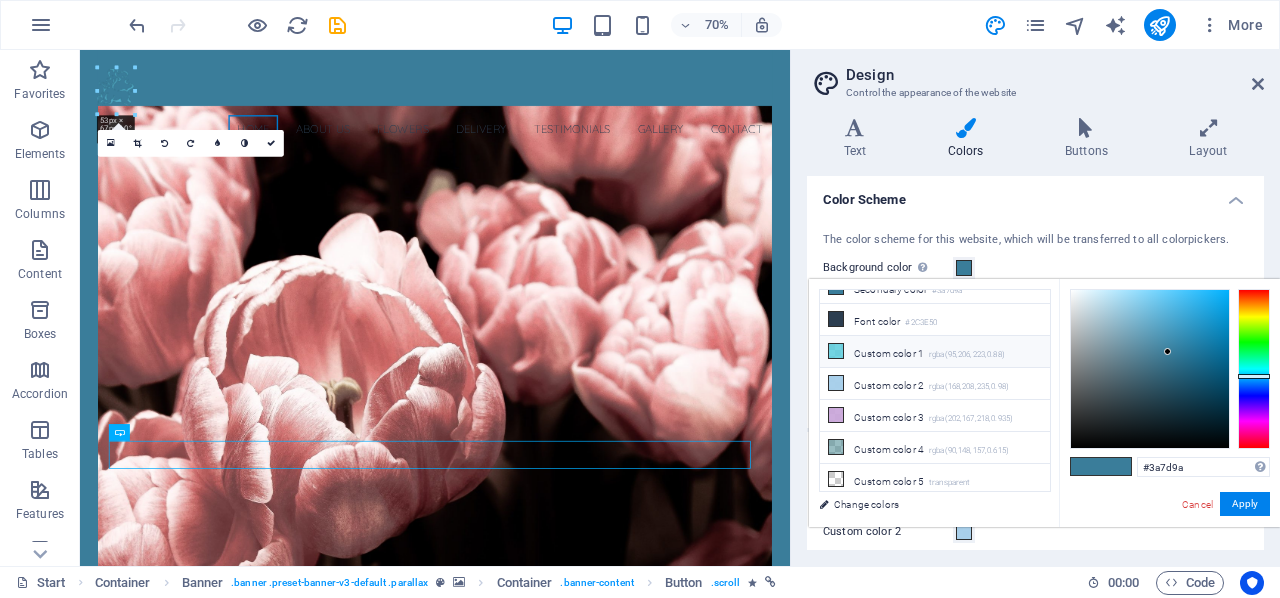 click on "Custom color 1
rgba(95,206,223,0.88)" at bounding box center (935, 352) 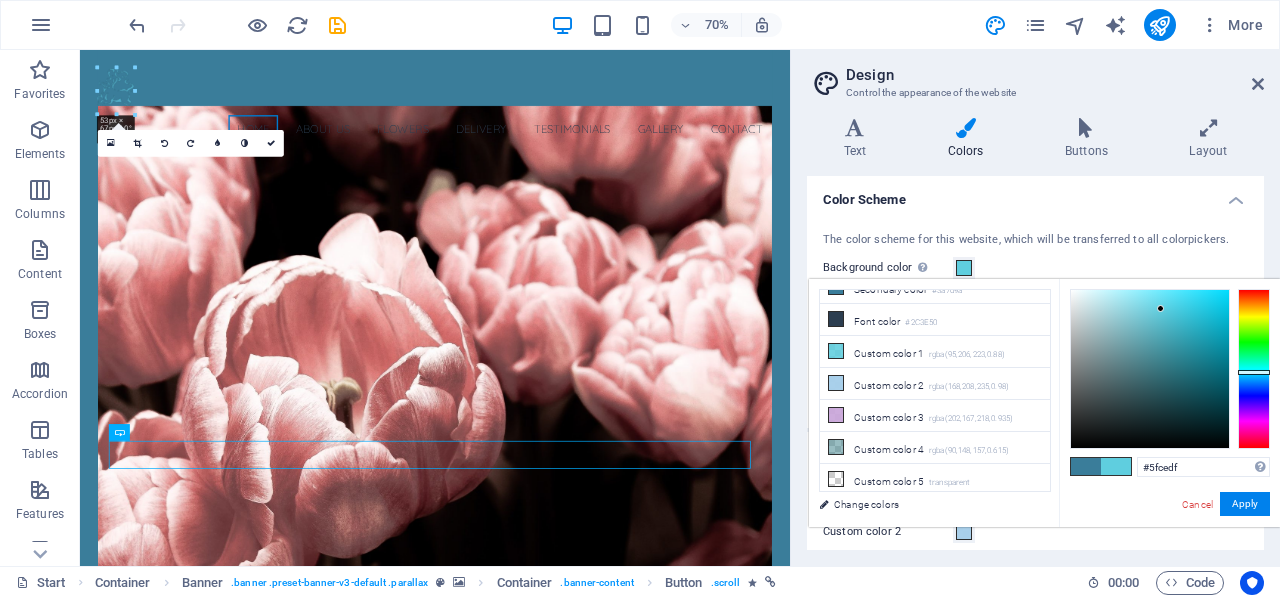 click on "Custom color 1
rgba(95,206,223,0.88)" at bounding box center (935, 352) 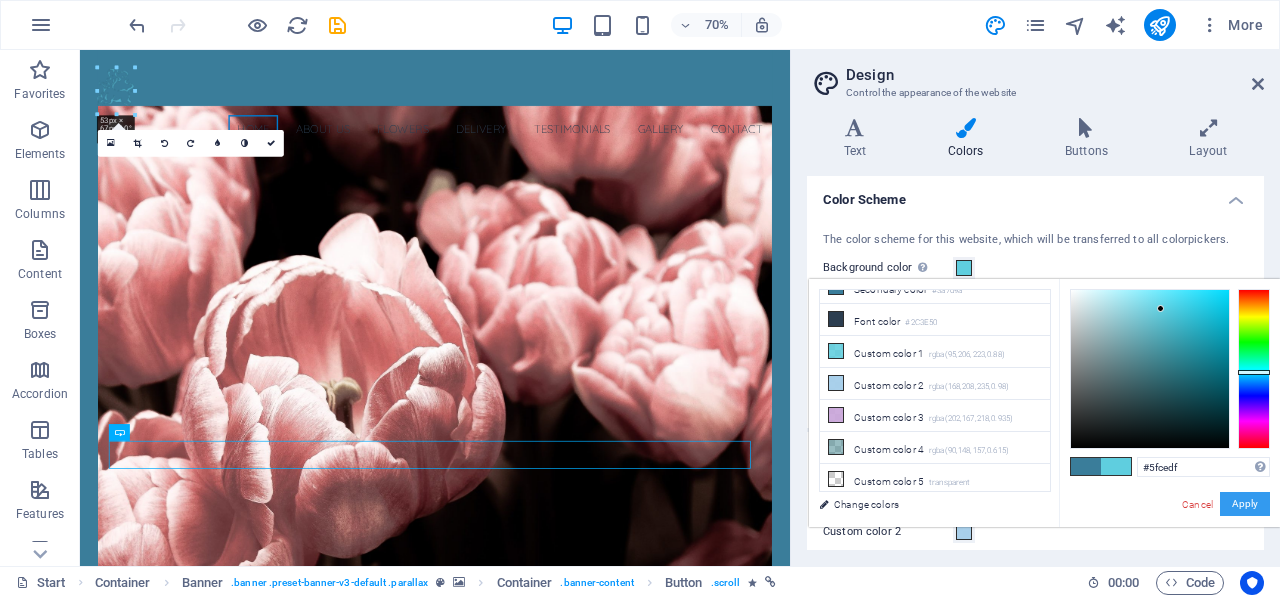 click on "Apply" at bounding box center [1245, 504] 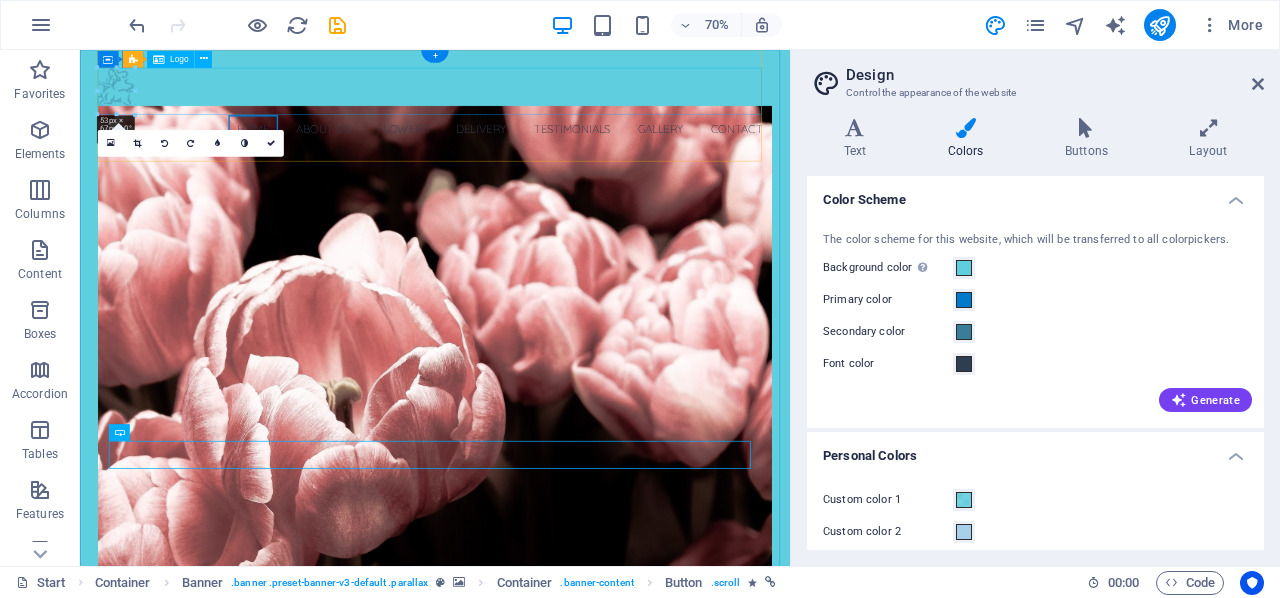 click at bounding box center (586, 109) 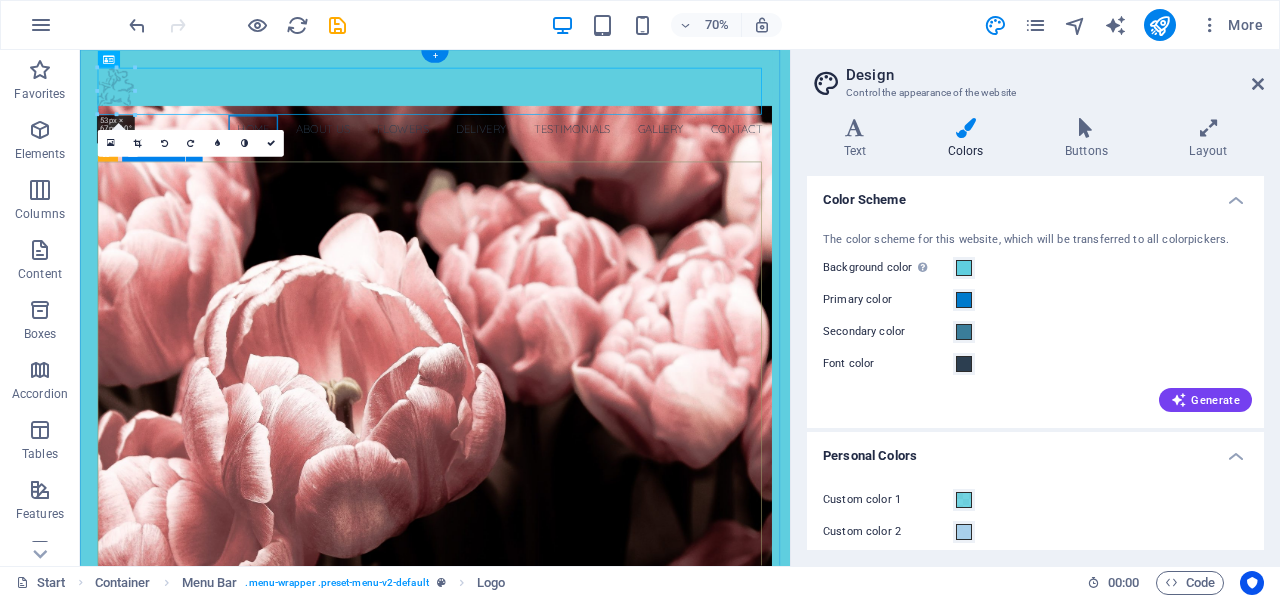 click on "agistment for aged and retired horses a beautiful 130 acre property near braidwood nsw  Learn more" at bounding box center [586, 1130] 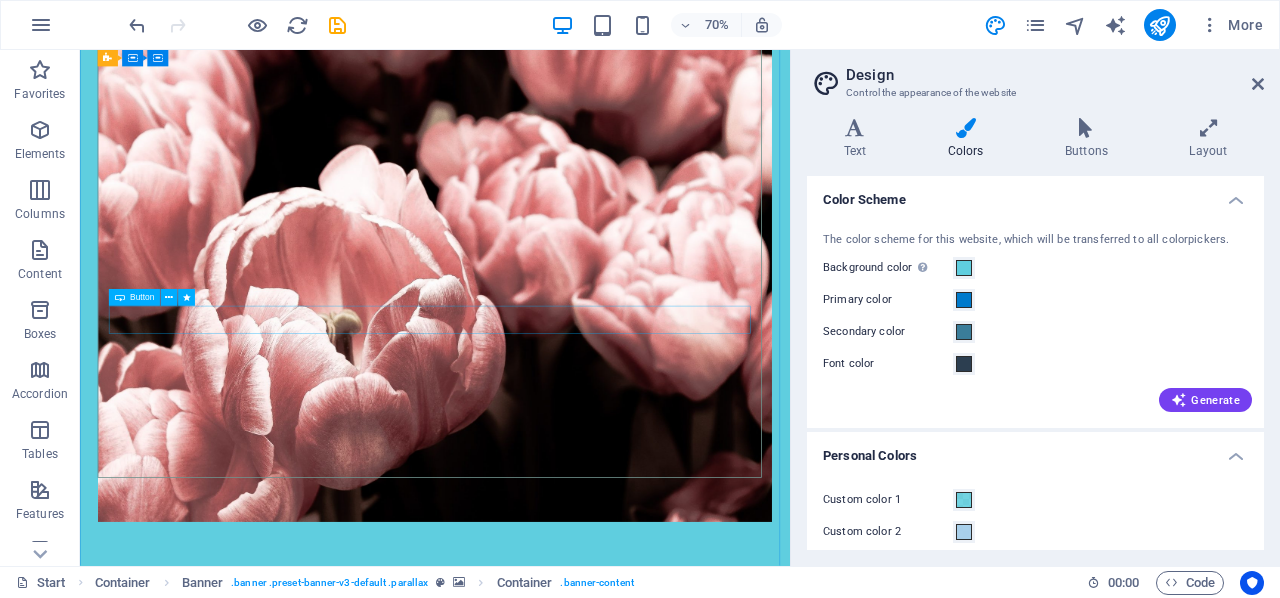 scroll, scrollTop: 194, scrollLeft: 0, axis: vertical 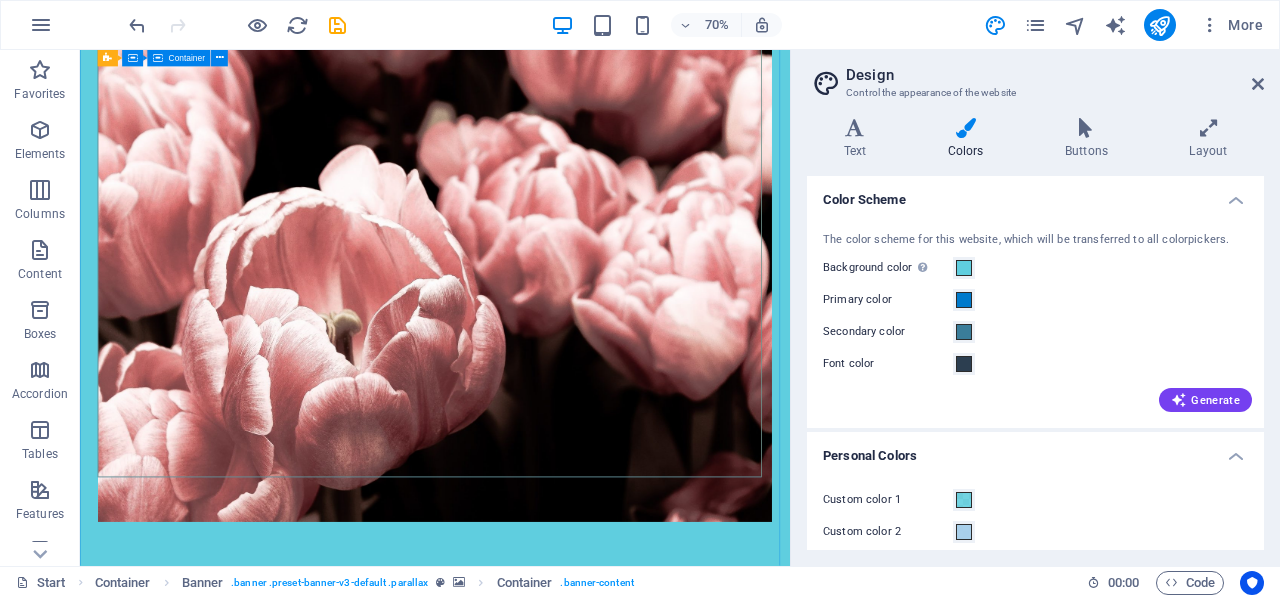 click on "agistment for aged and retired horses a beautiful 130 acre property near braidwood nsw  Learn more" at bounding box center [586, 936] 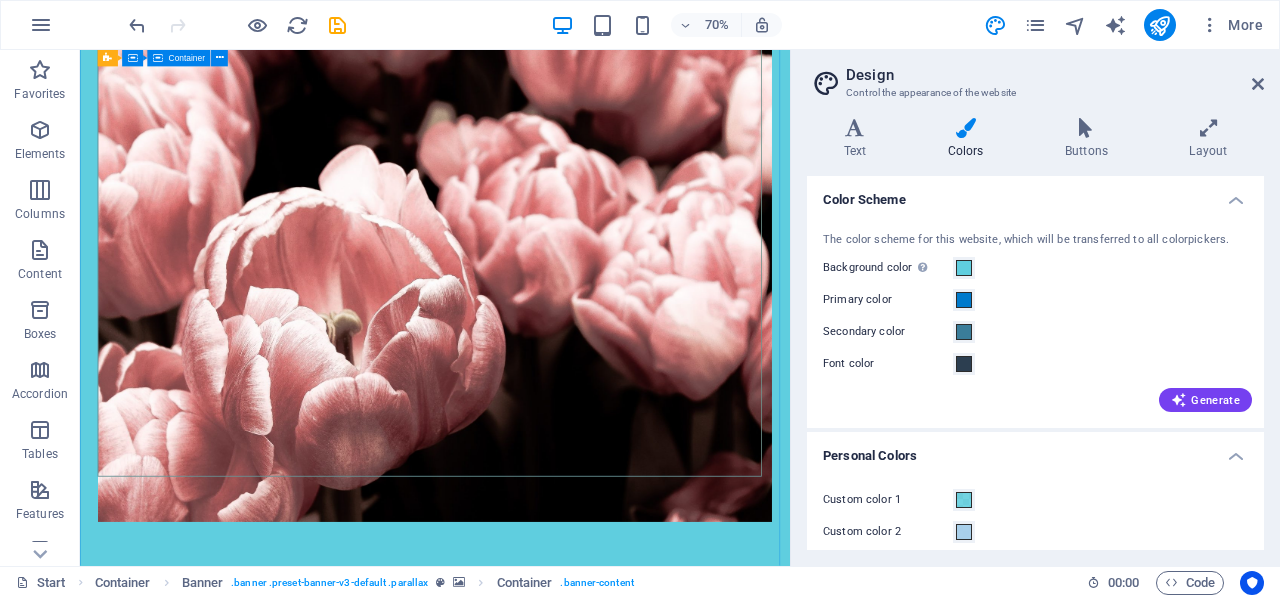 scroll, scrollTop: 195, scrollLeft: 0, axis: vertical 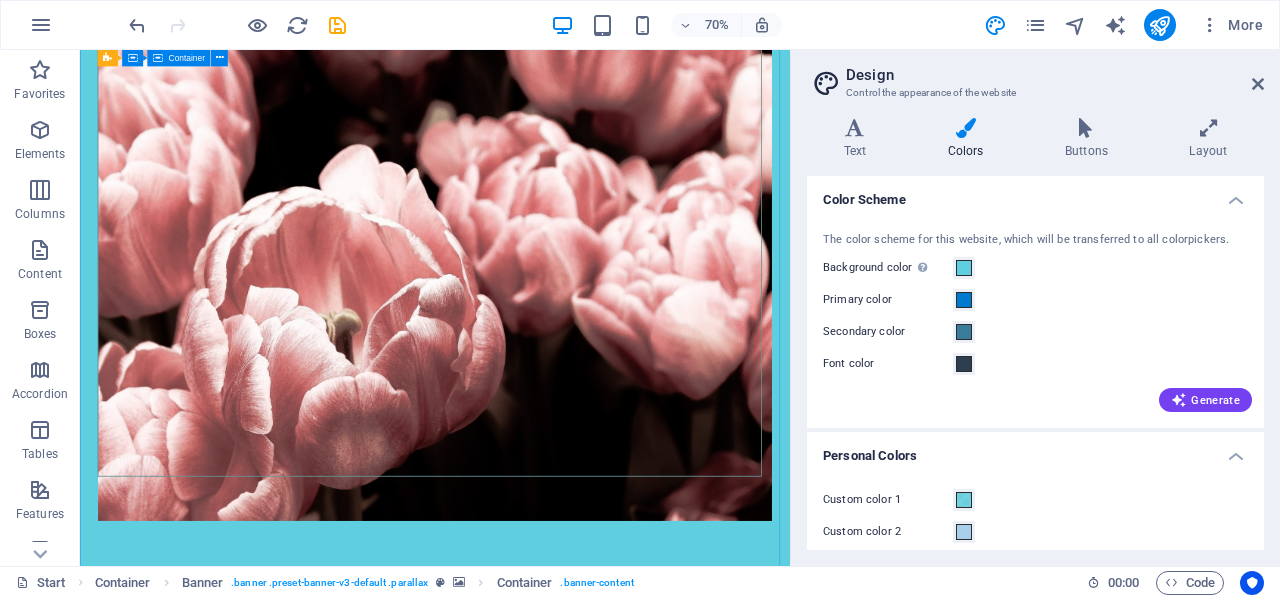 click on "Container" at bounding box center (186, 58) 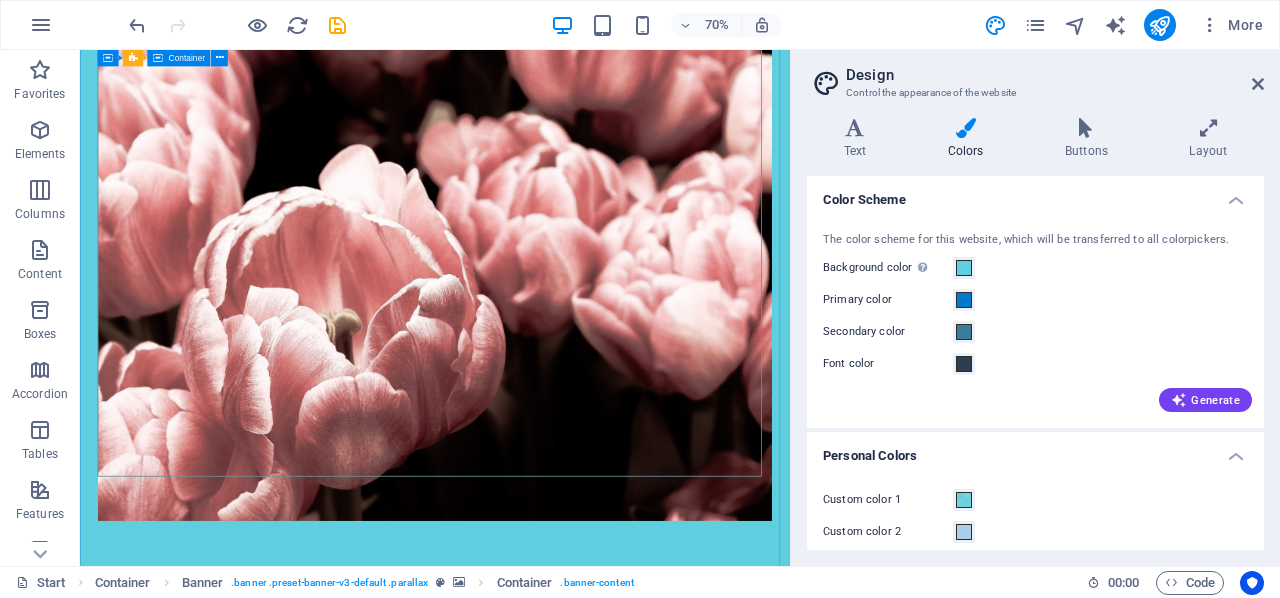 click on "Container" at bounding box center (186, 58) 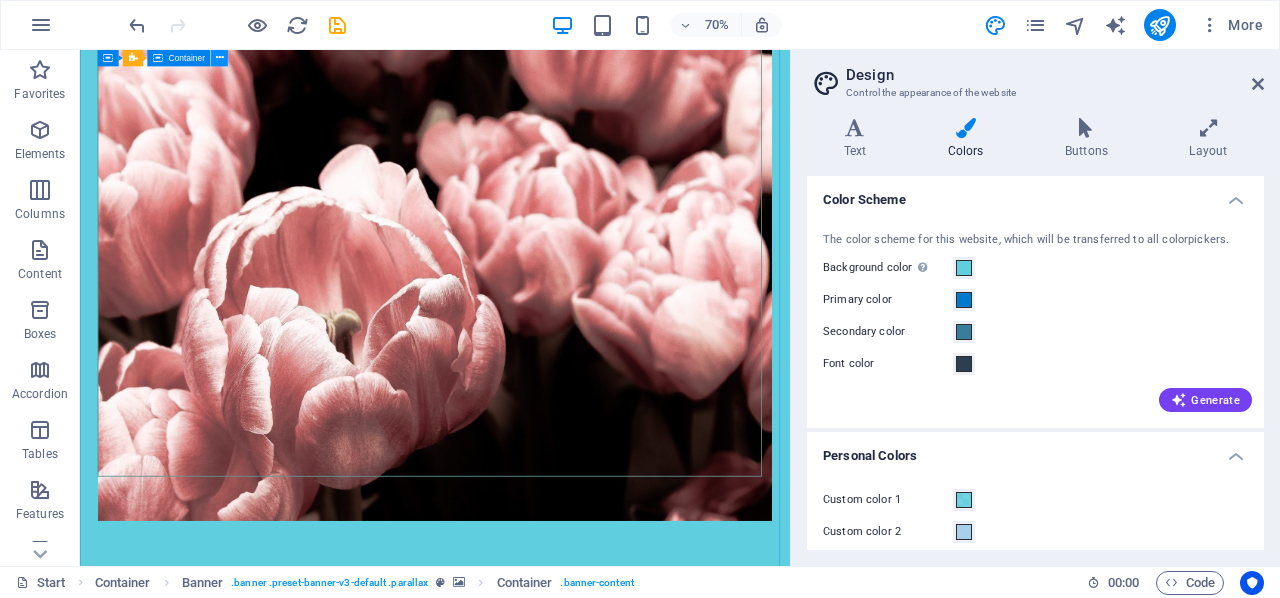 click at bounding box center (220, 58) 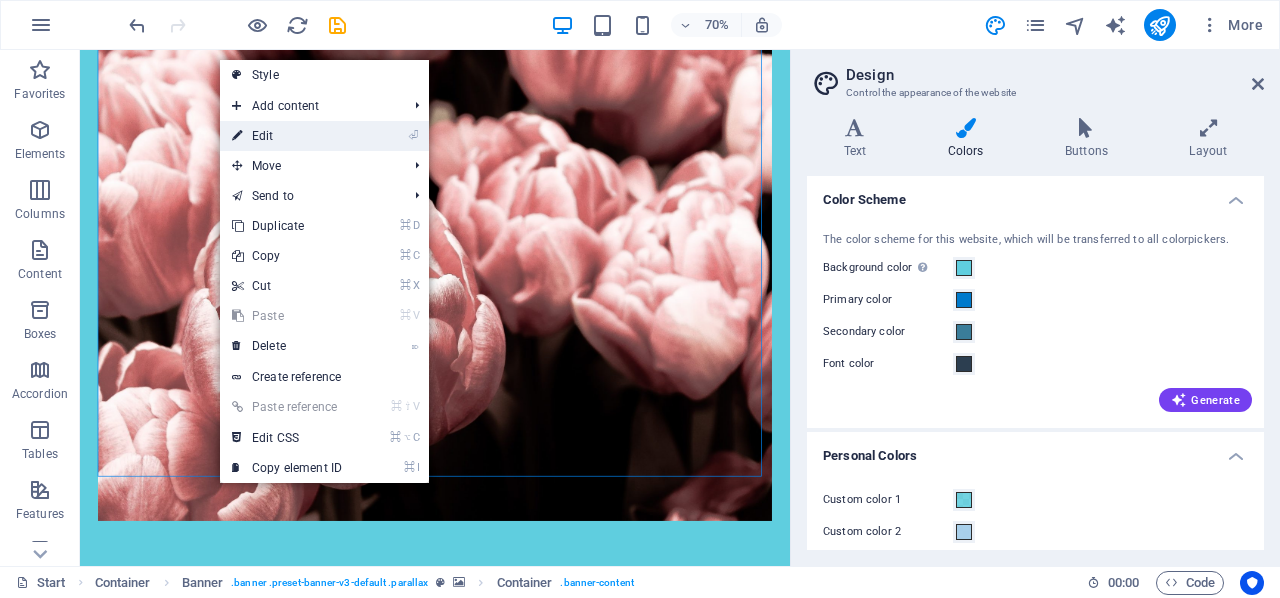 click on "⏎  Edit" at bounding box center (287, 136) 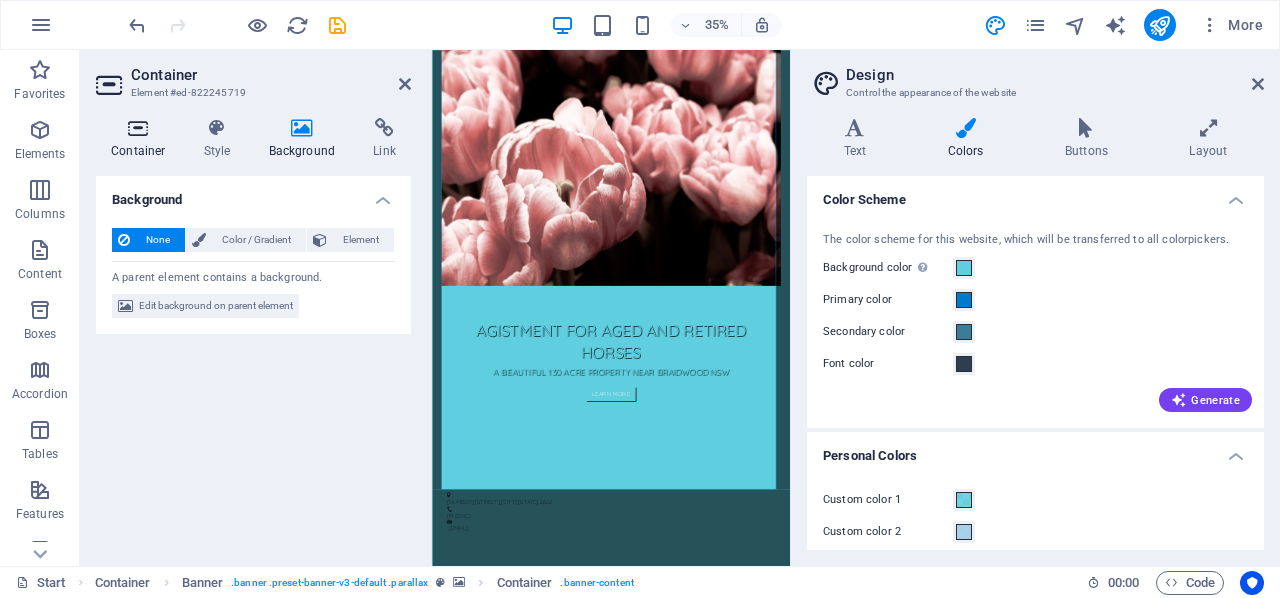 click at bounding box center [138, 128] 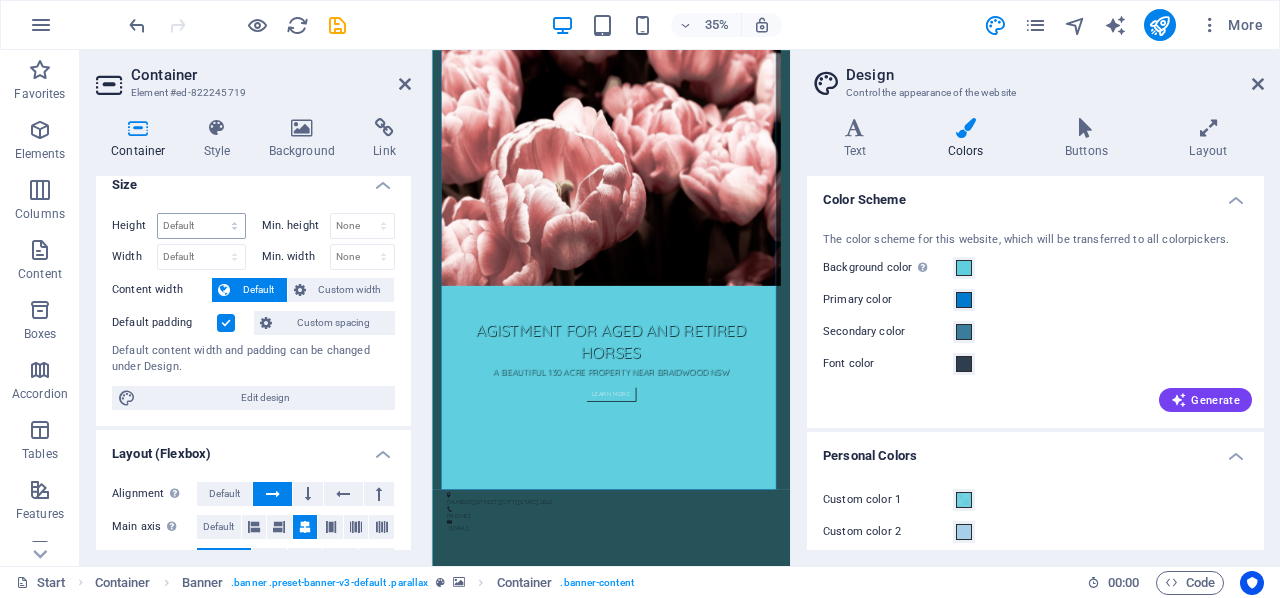 scroll, scrollTop: 0, scrollLeft: 0, axis: both 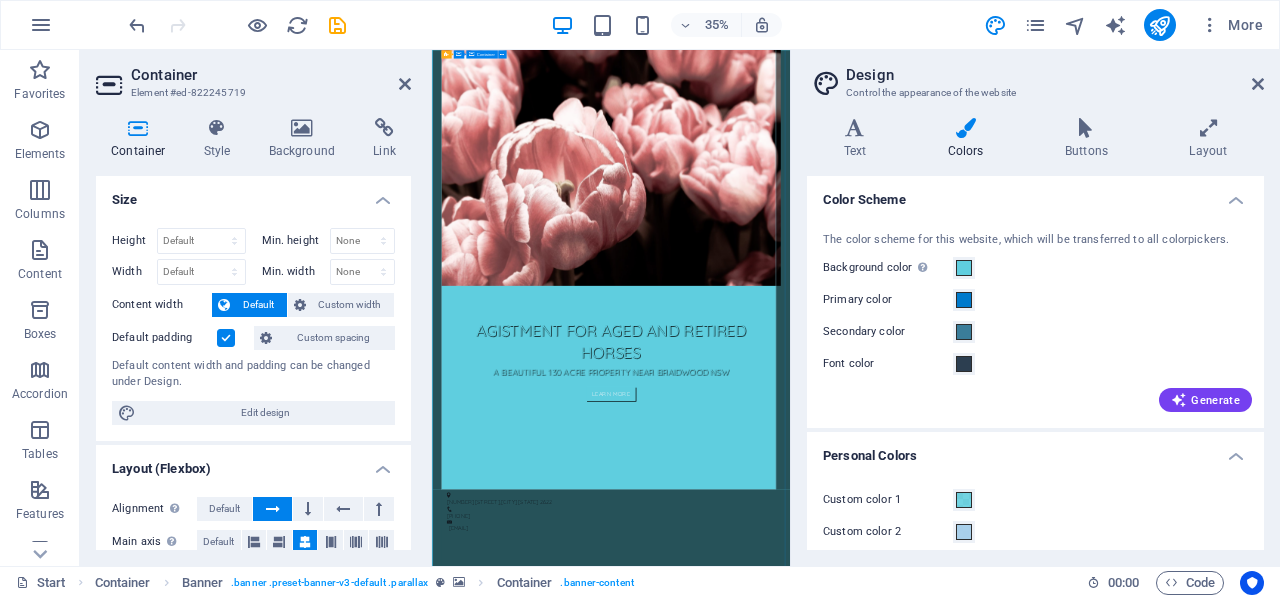 click on "agistment for aged and retired horses a beautiful 130 acre property near braidwood nsw  Learn more" at bounding box center [944, 935] 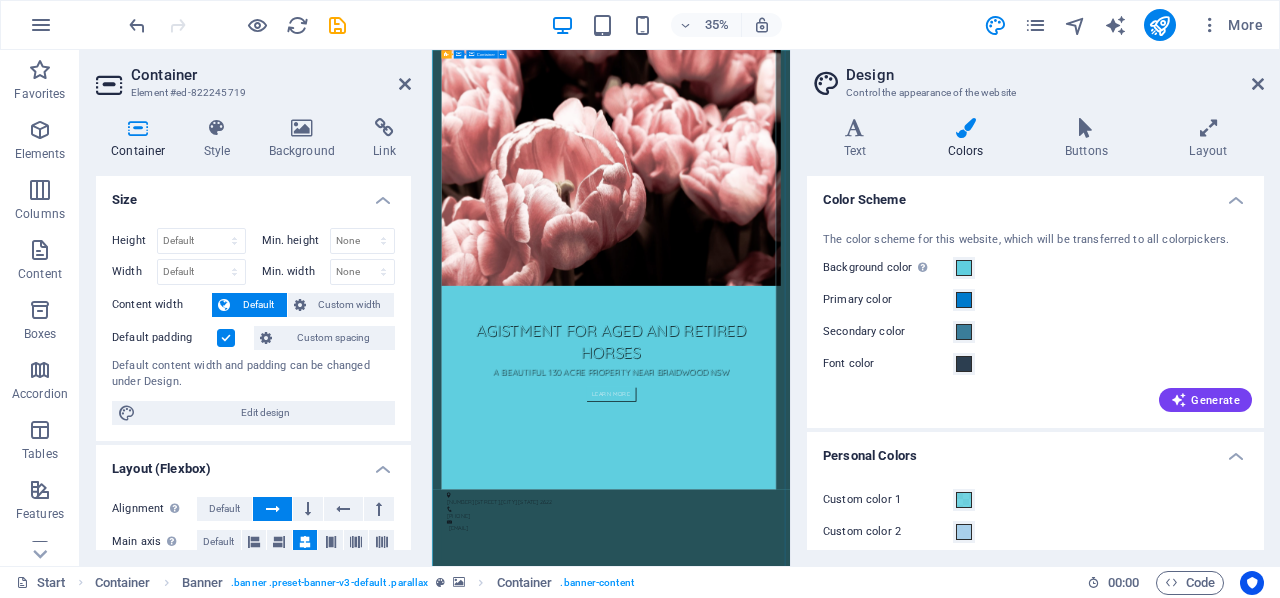 click on "agistment for aged and retired horses a beautiful 130 acre property near braidwood nsw  Learn more" at bounding box center [944, 935] 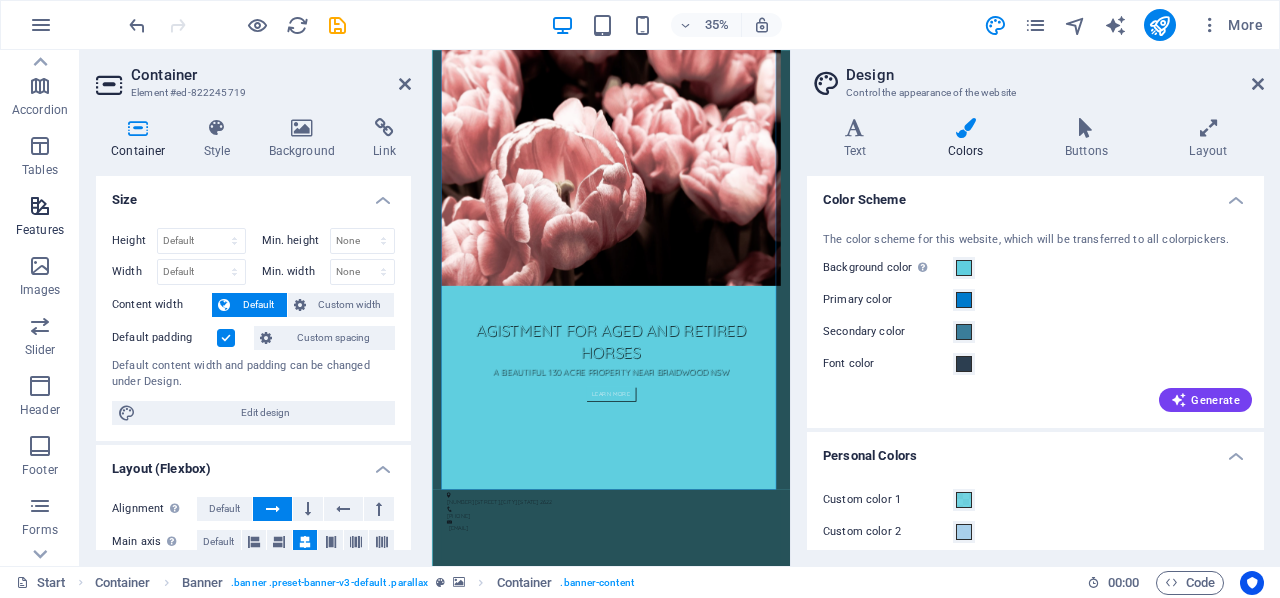 scroll, scrollTop: 288, scrollLeft: 0, axis: vertical 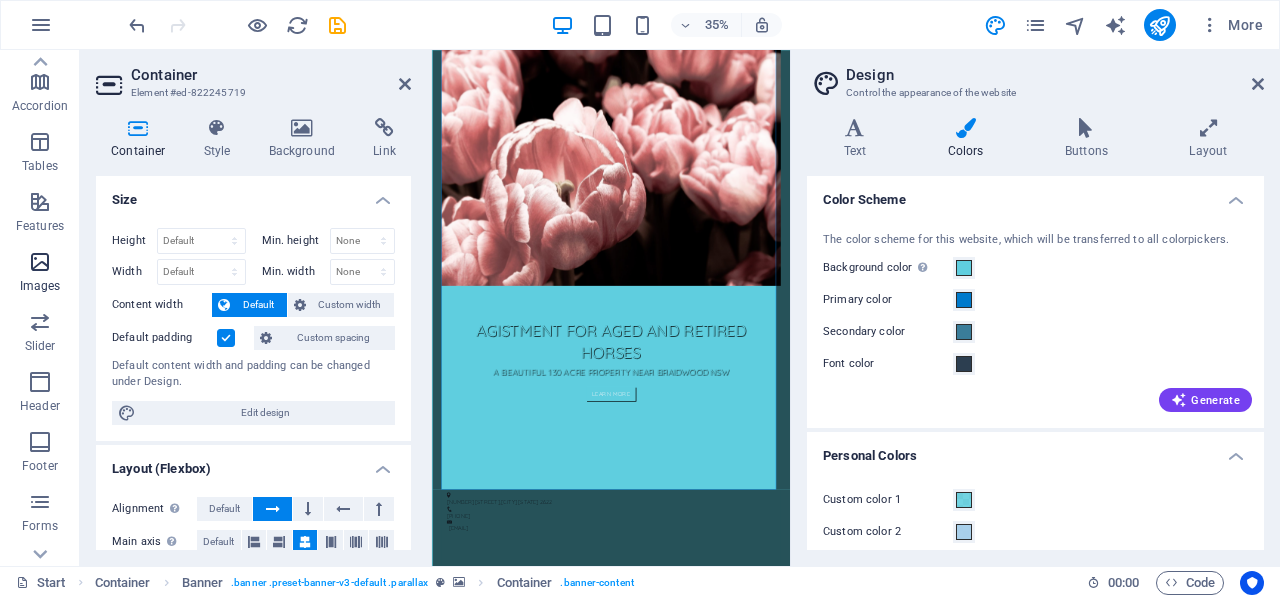 click at bounding box center (40, 262) 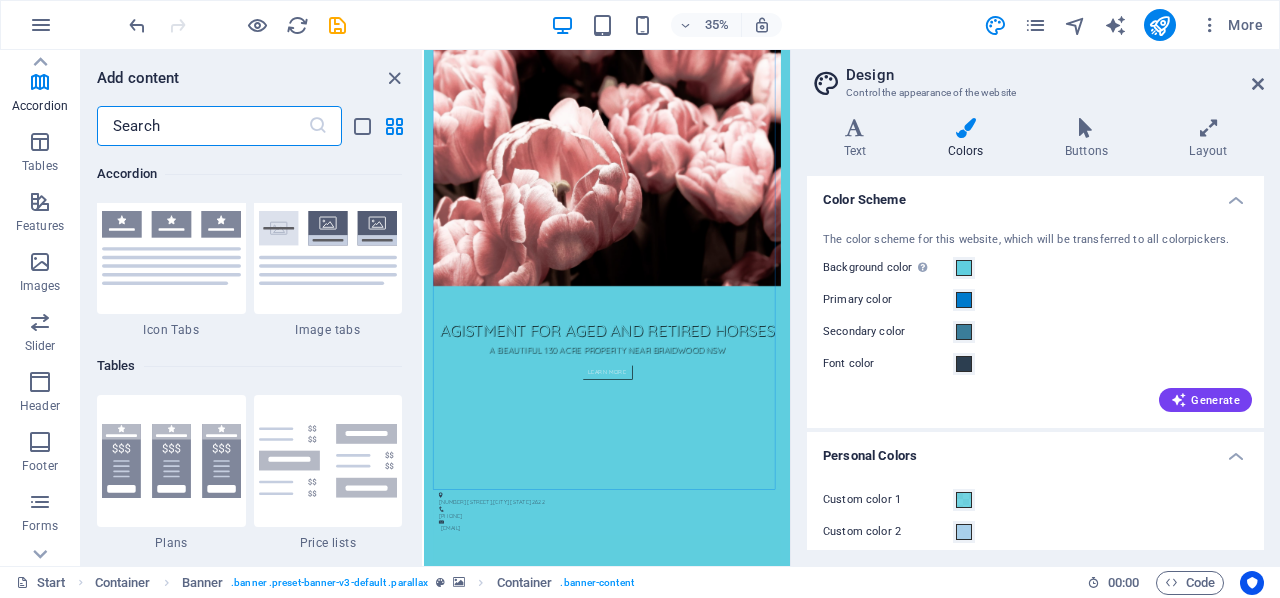 scroll, scrollTop: 6818, scrollLeft: 0, axis: vertical 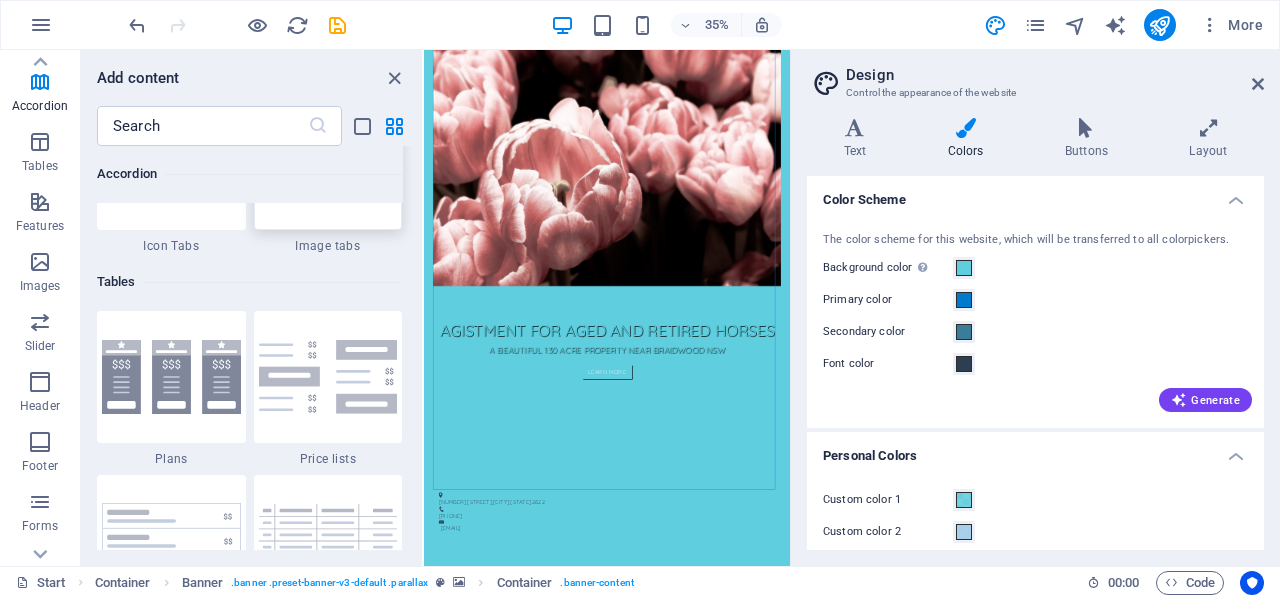 click at bounding box center [328, 164] 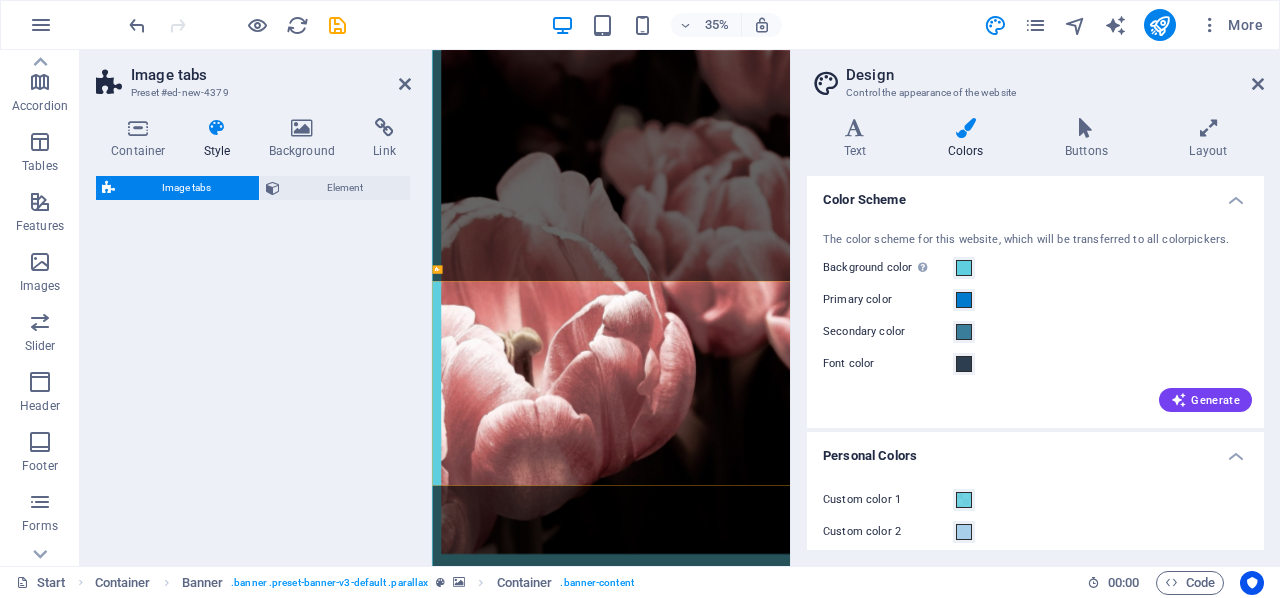 scroll, scrollTop: 7875, scrollLeft: 0, axis: vertical 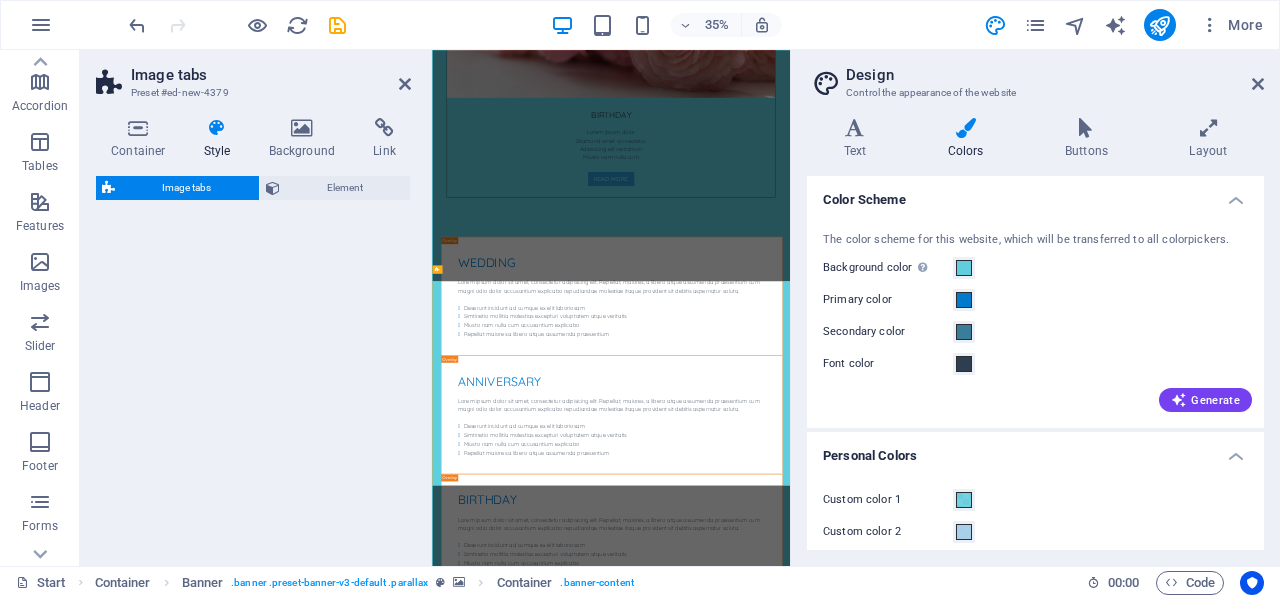 select on "rem" 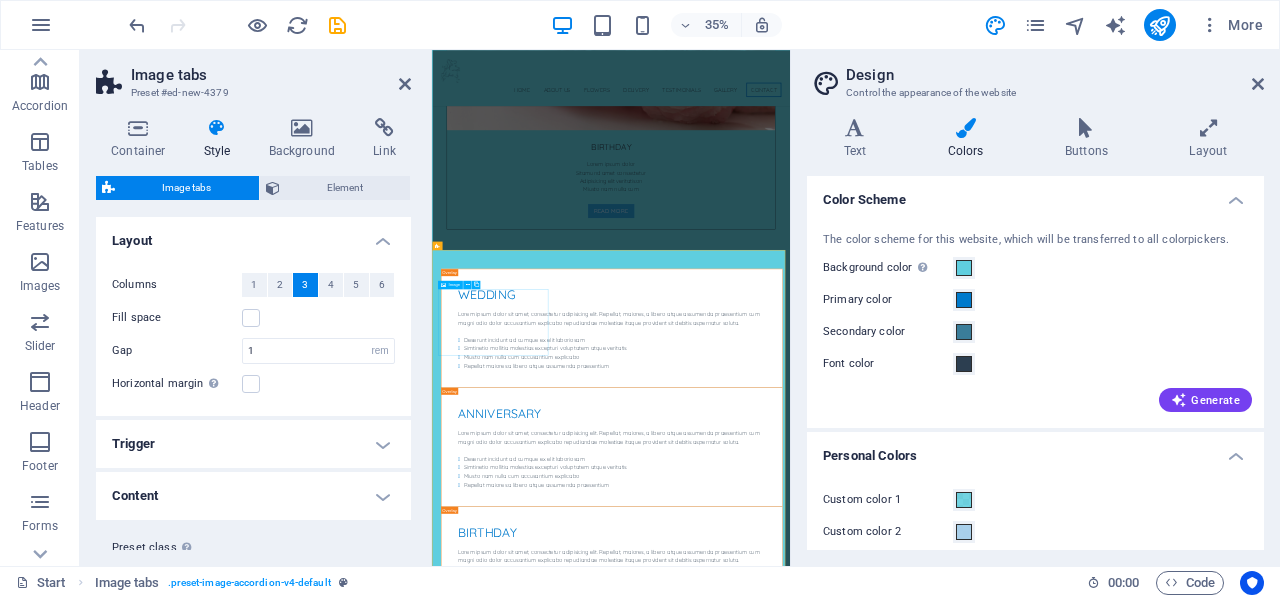 scroll, scrollTop: 7778, scrollLeft: 0, axis: vertical 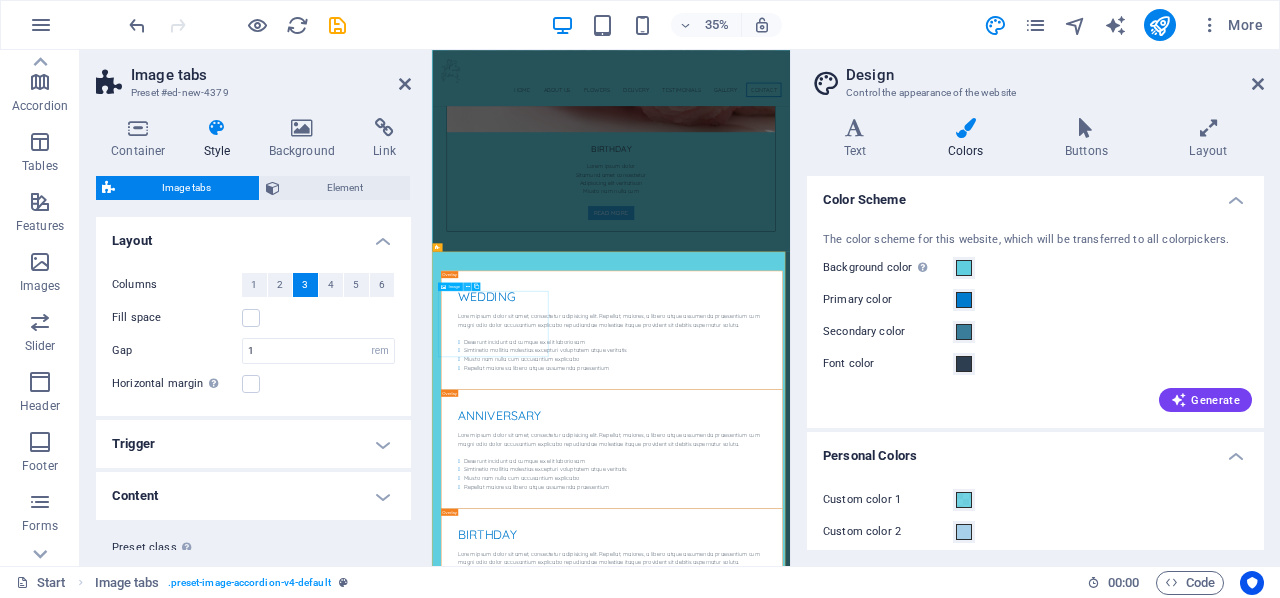 click at bounding box center [467, 286] 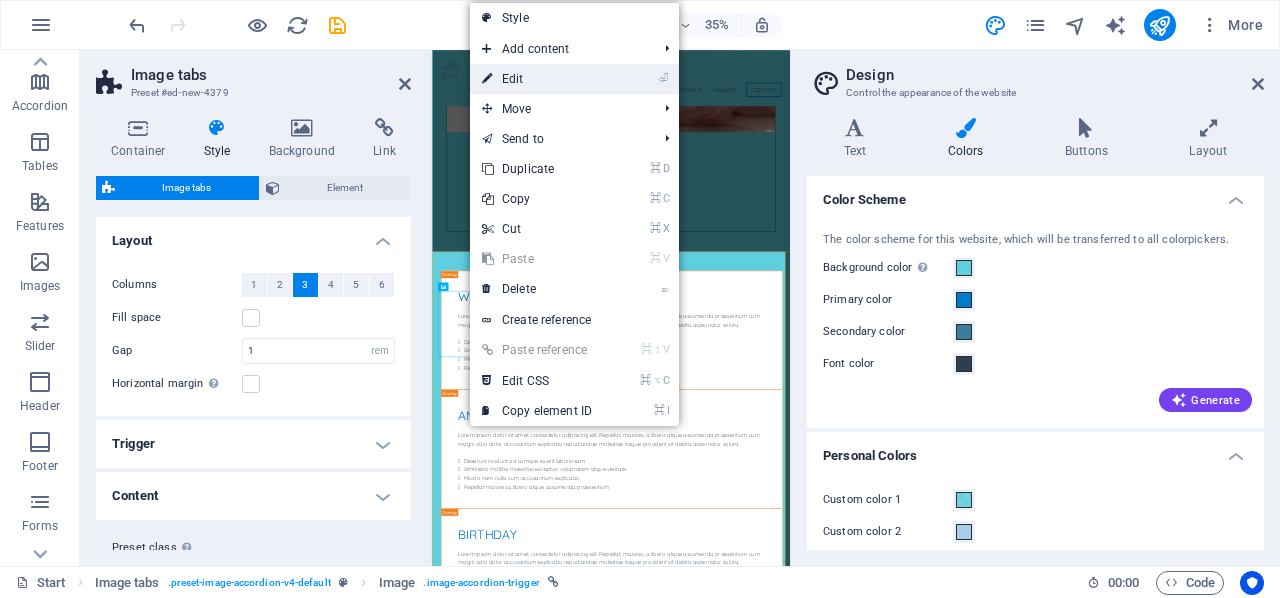 drag, startPoint x: 503, startPoint y: 74, endPoint x: 203, endPoint y: 69, distance: 300.04166 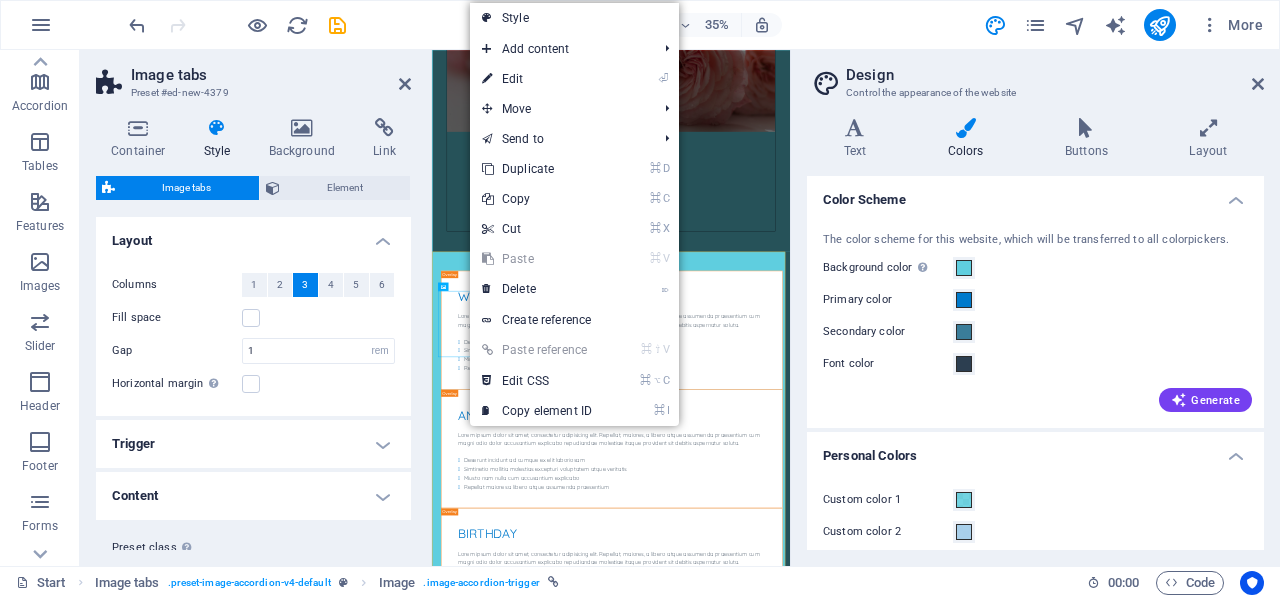 scroll, scrollTop: 8134, scrollLeft: 0, axis: vertical 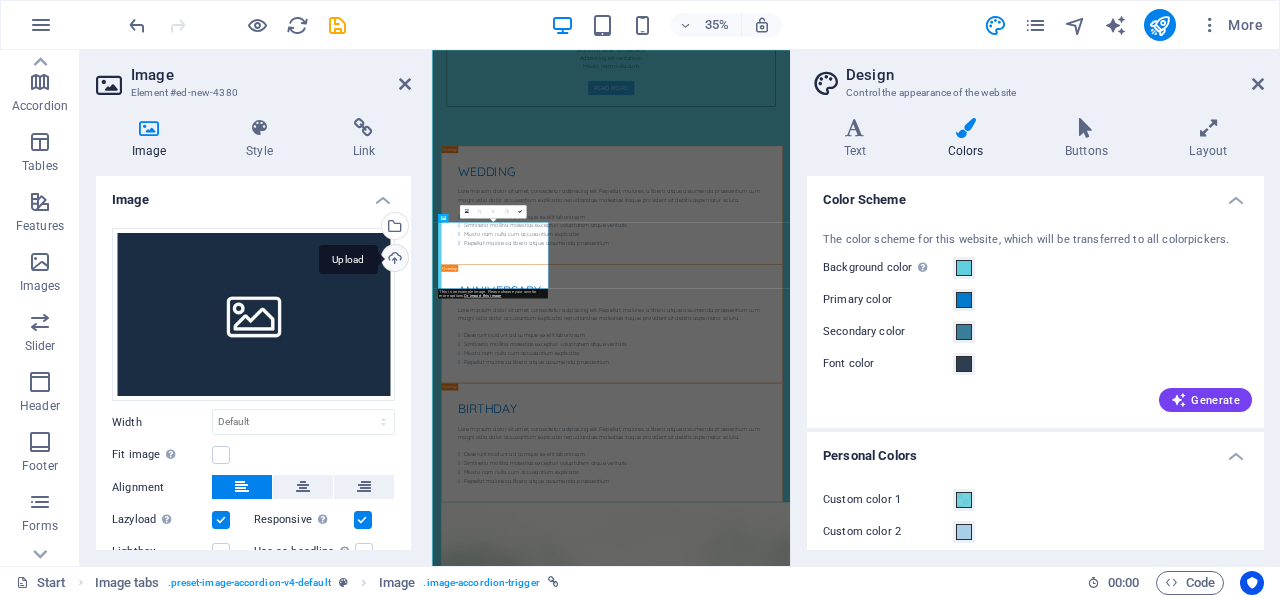 click on "Upload" at bounding box center (393, 260) 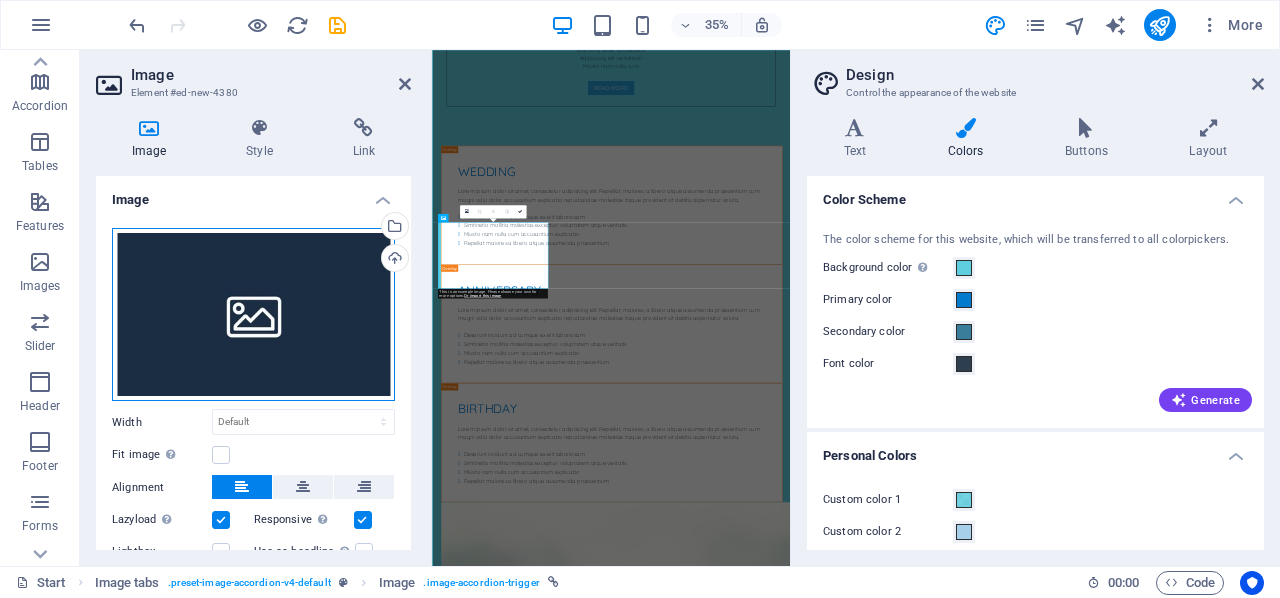 click on "Drag files here, click to choose files or select files from Files or our free stock photos & videos" at bounding box center [253, 315] 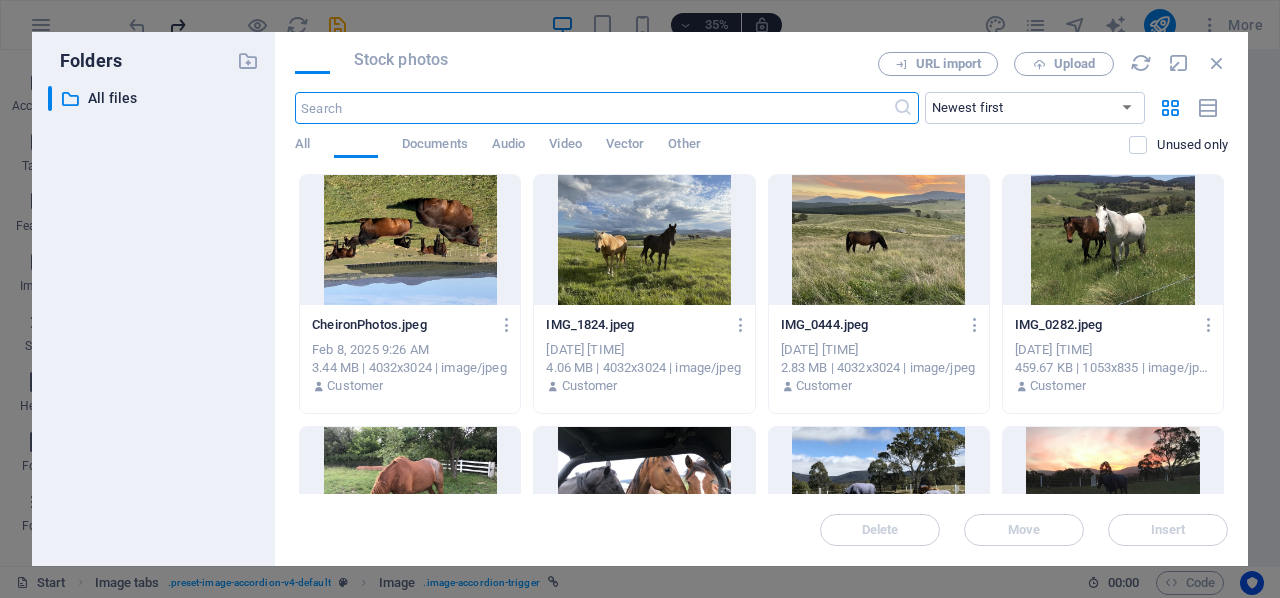 scroll, scrollTop: 11898, scrollLeft: 0, axis: vertical 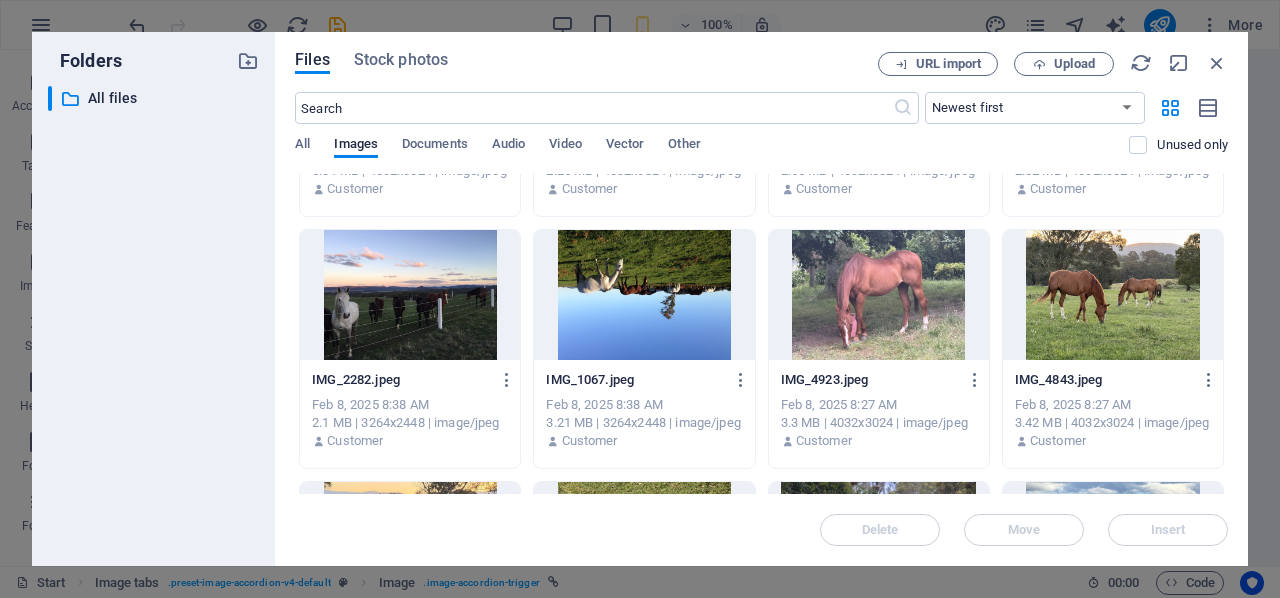 click at bounding box center [644, 295] 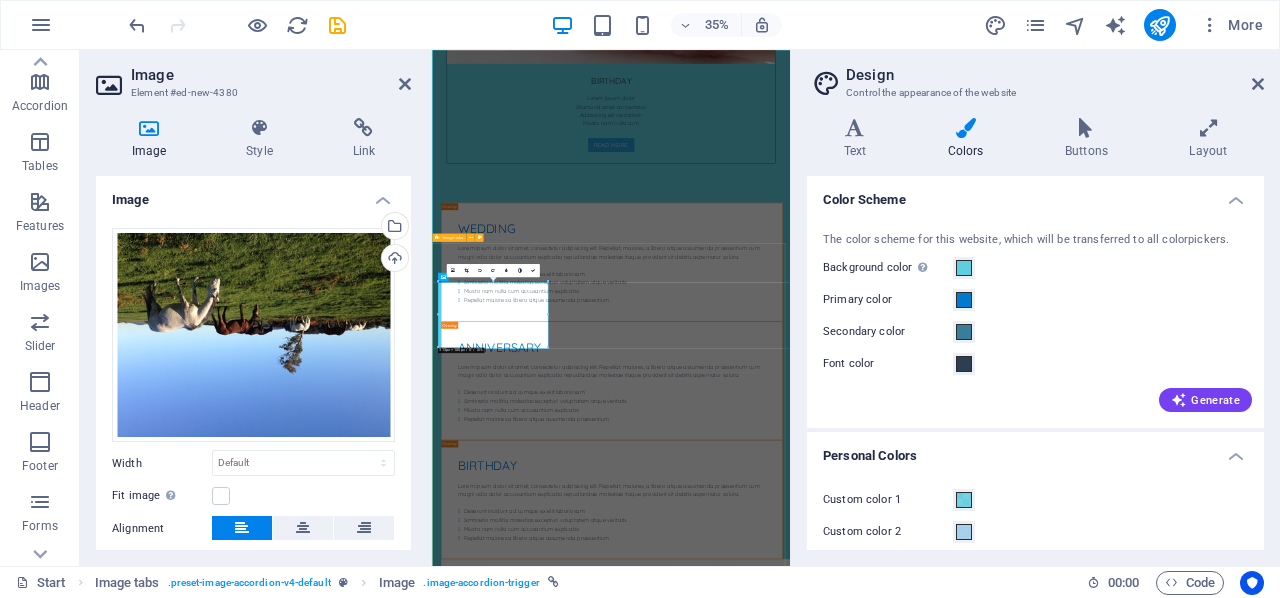 scroll, scrollTop: 7966, scrollLeft: 0, axis: vertical 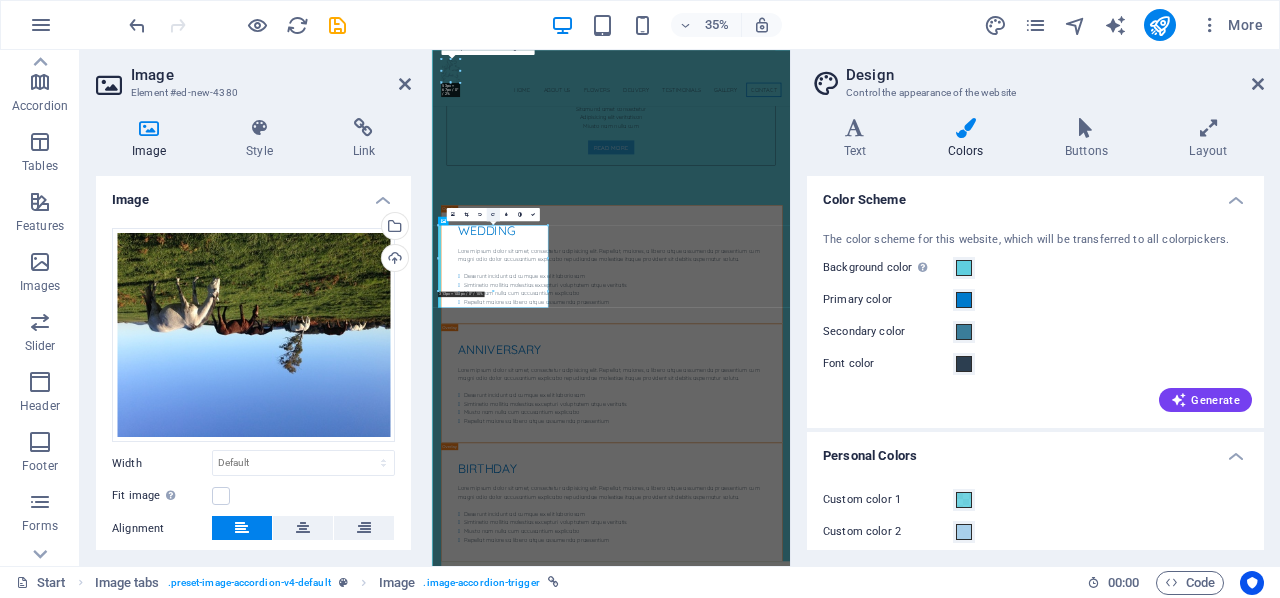 click at bounding box center (493, 214) 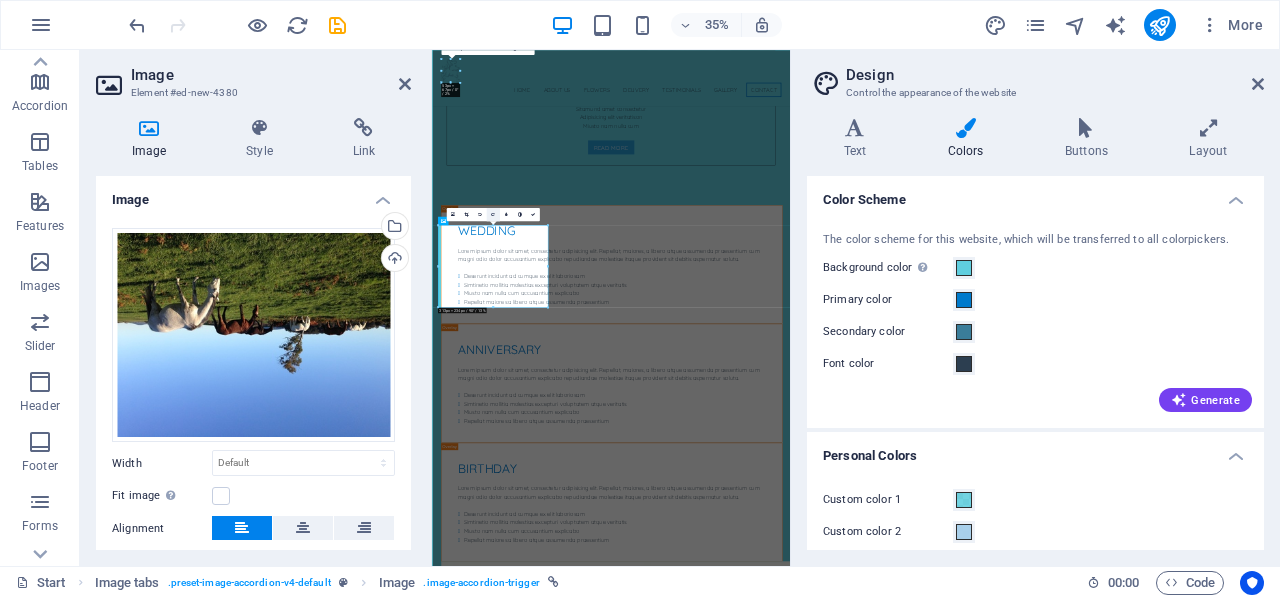 click at bounding box center (493, 214) 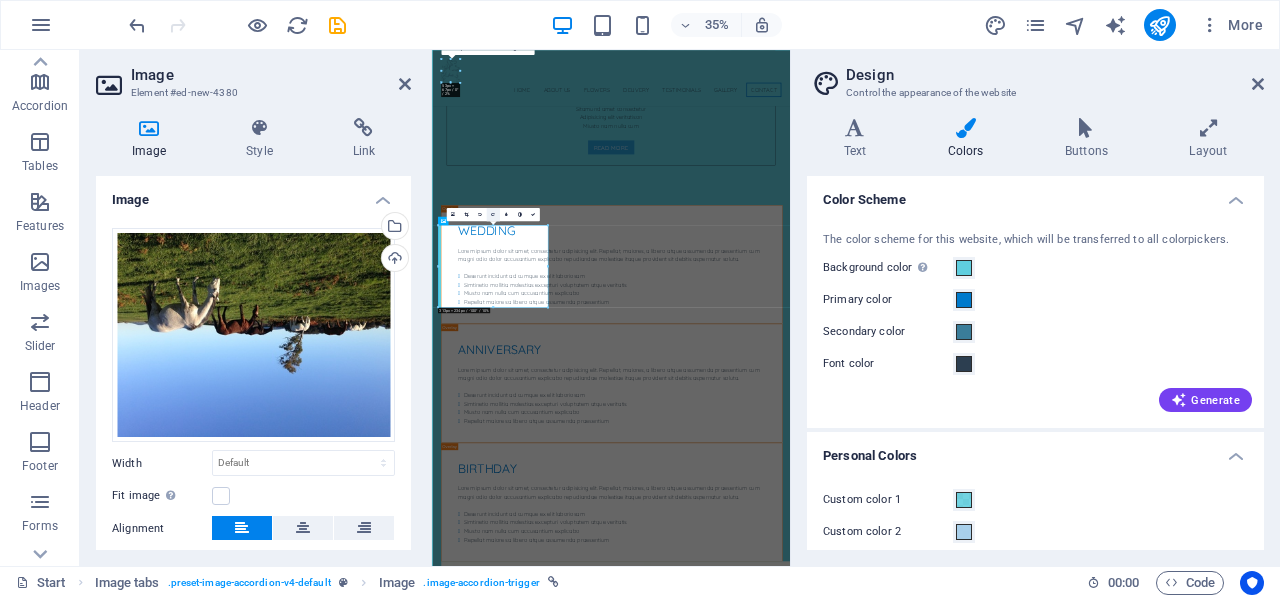 click at bounding box center [493, 214] 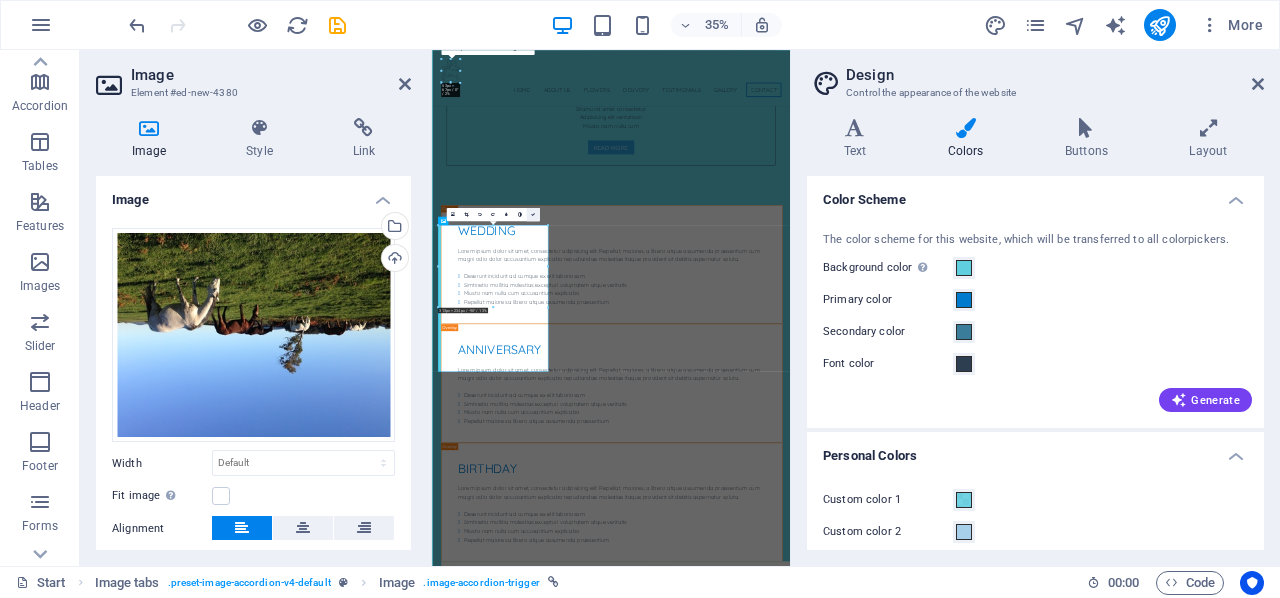 click at bounding box center (533, 214) 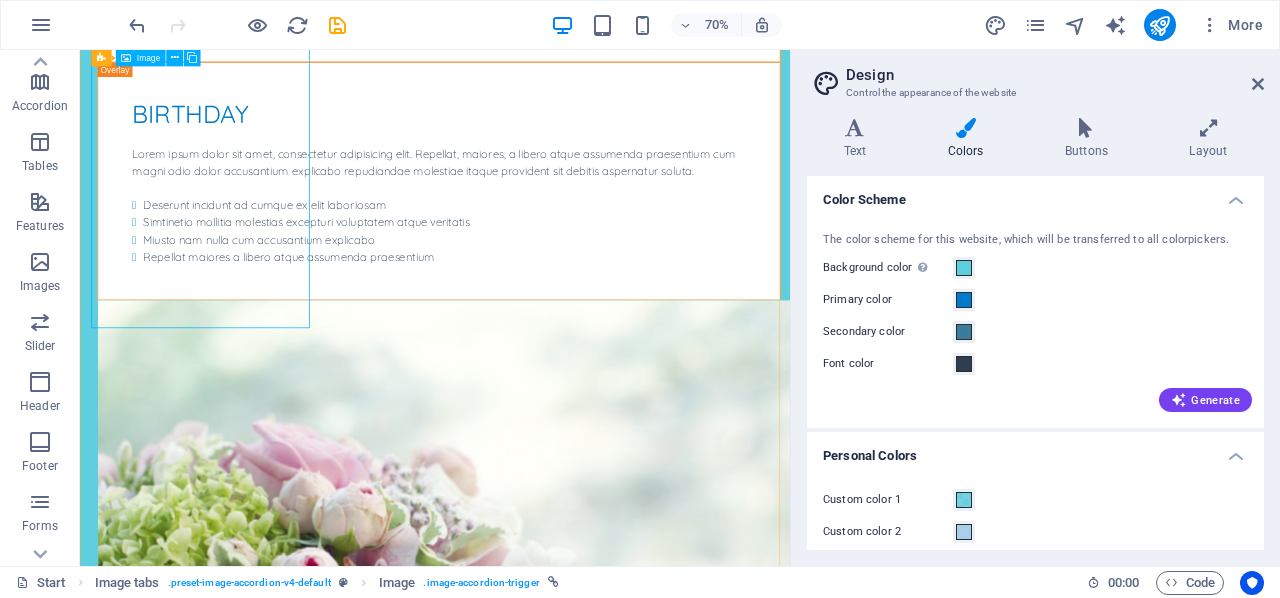 scroll, scrollTop: 7987, scrollLeft: 0, axis: vertical 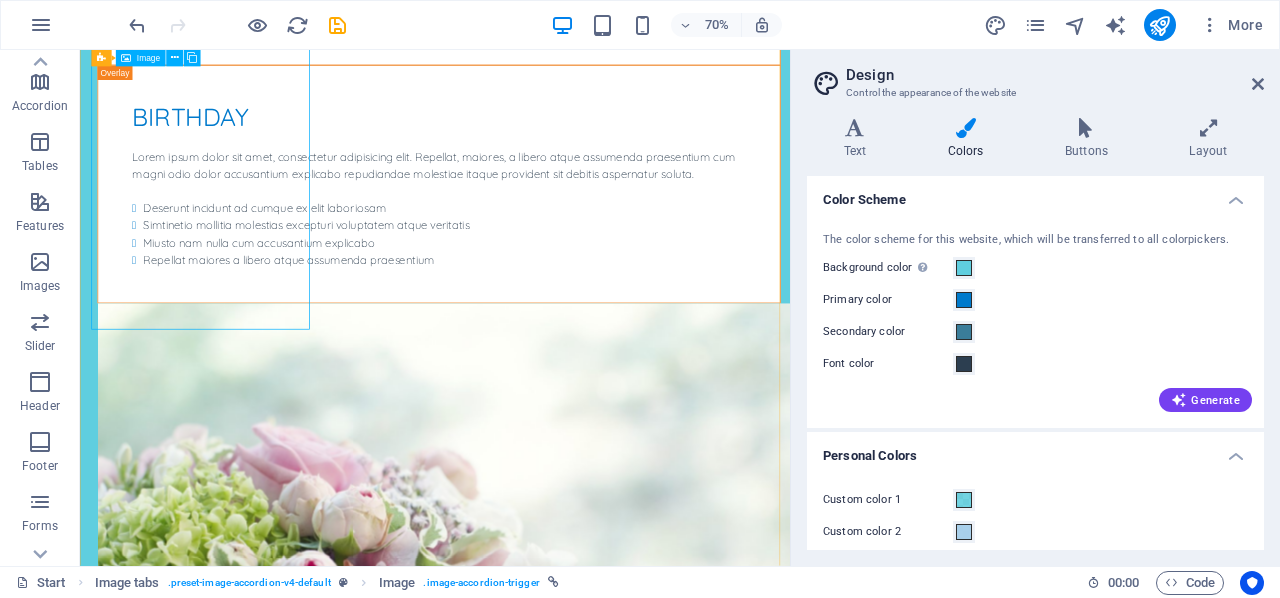 click on "Headline" at bounding box center [254, 5690] 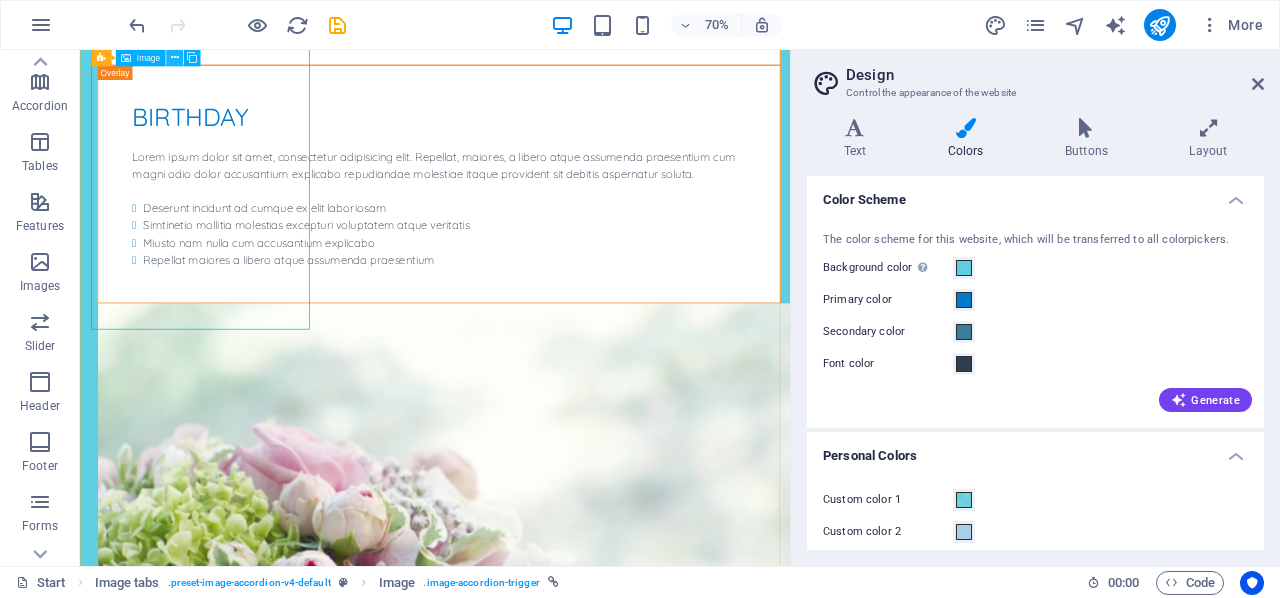 click at bounding box center (174, 58) 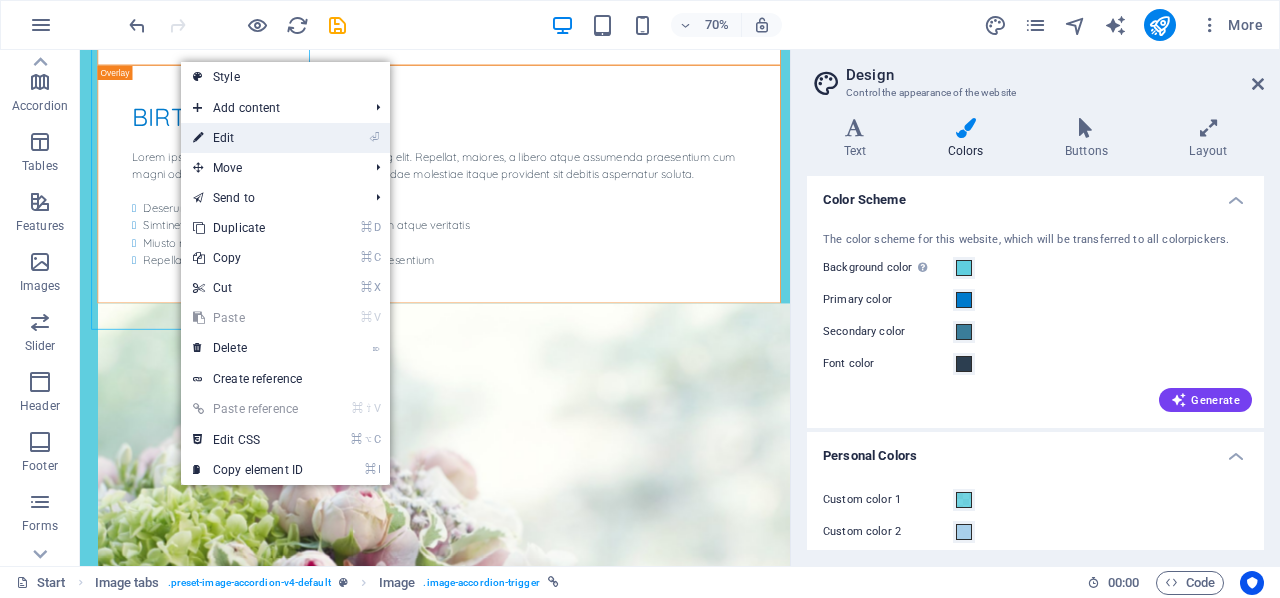 click on "⏎  Edit" at bounding box center (248, 138) 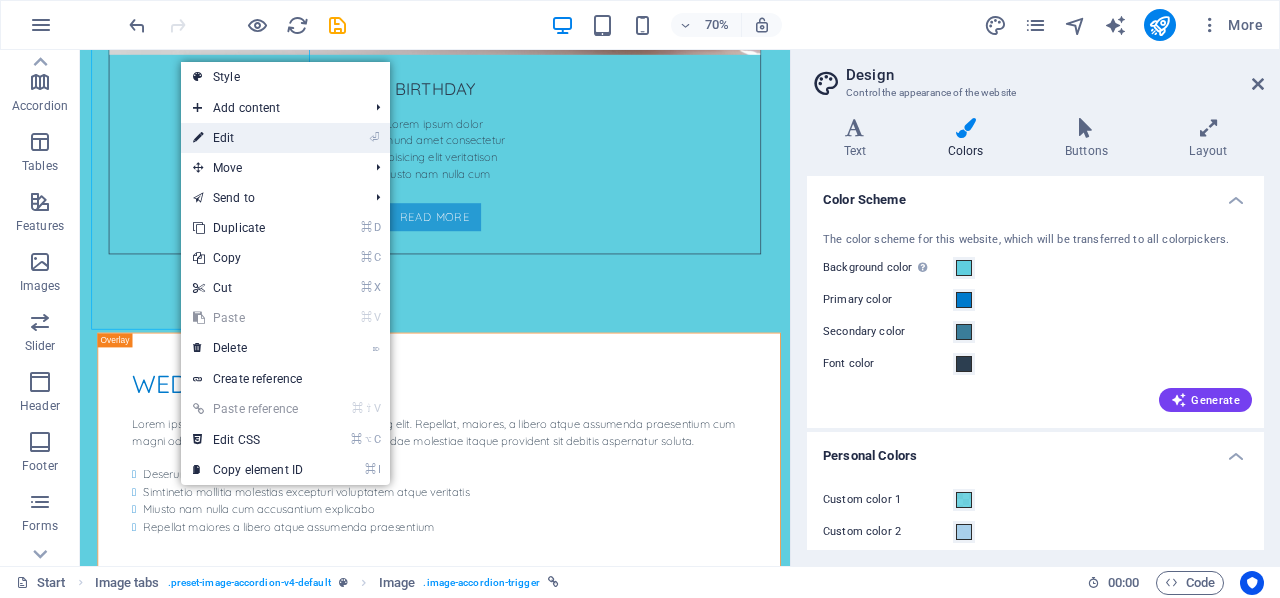 scroll, scrollTop: 8363, scrollLeft: 0, axis: vertical 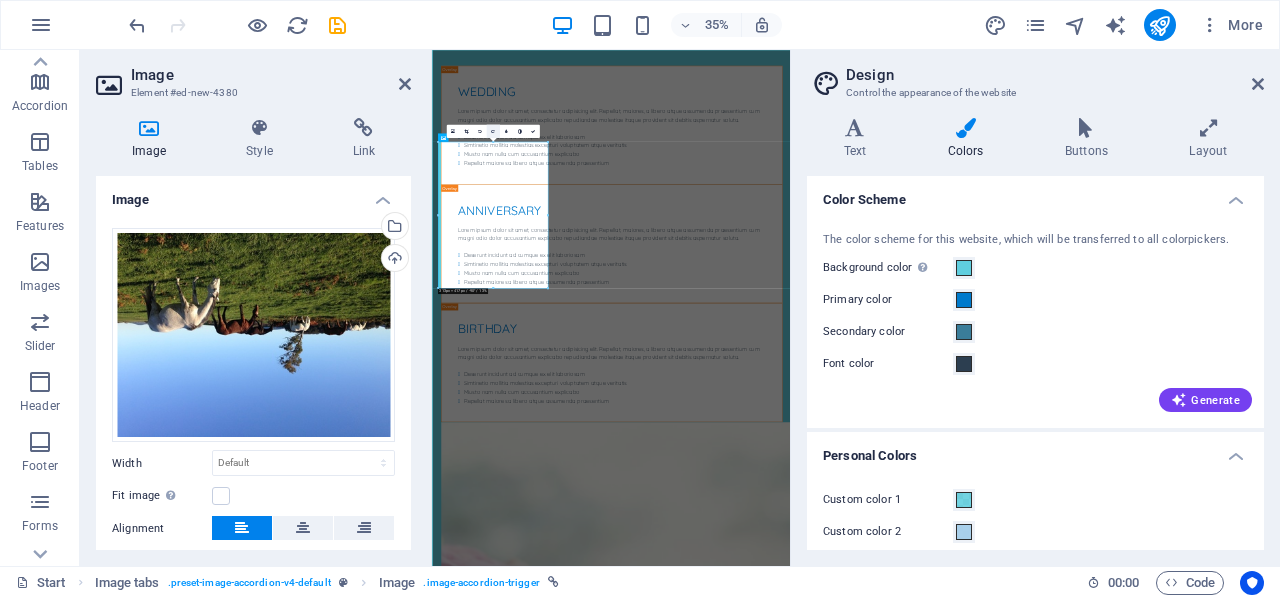 click at bounding box center [493, 131] 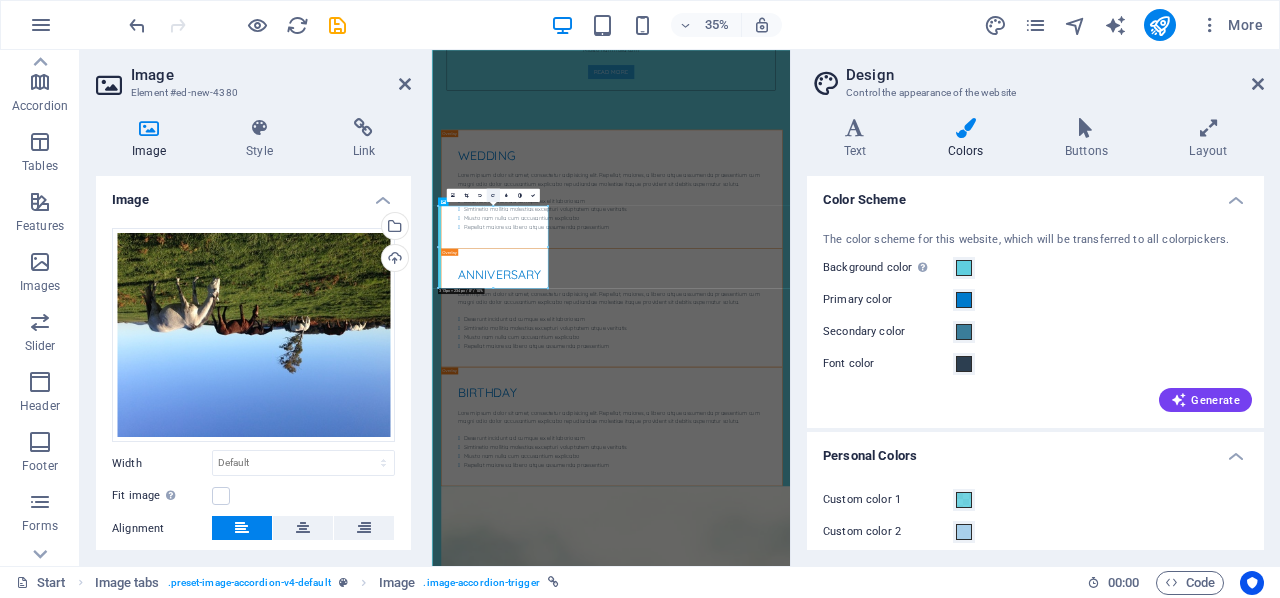 click at bounding box center (493, 195) 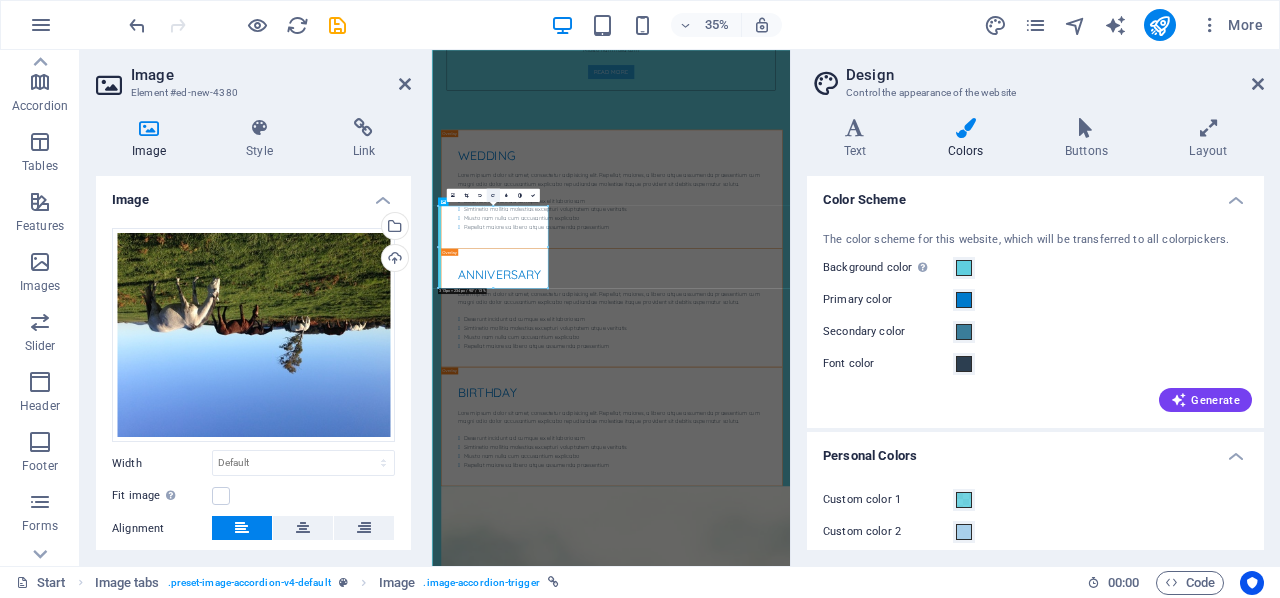 scroll, scrollTop: 8363, scrollLeft: 0, axis: vertical 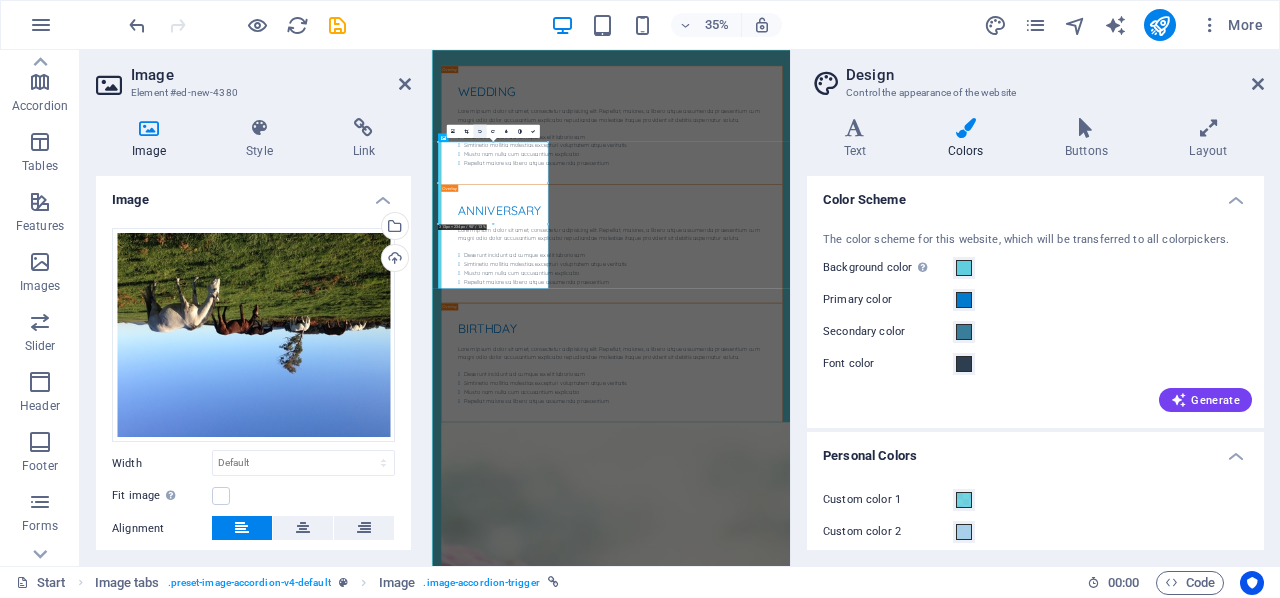 click at bounding box center (480, 131) 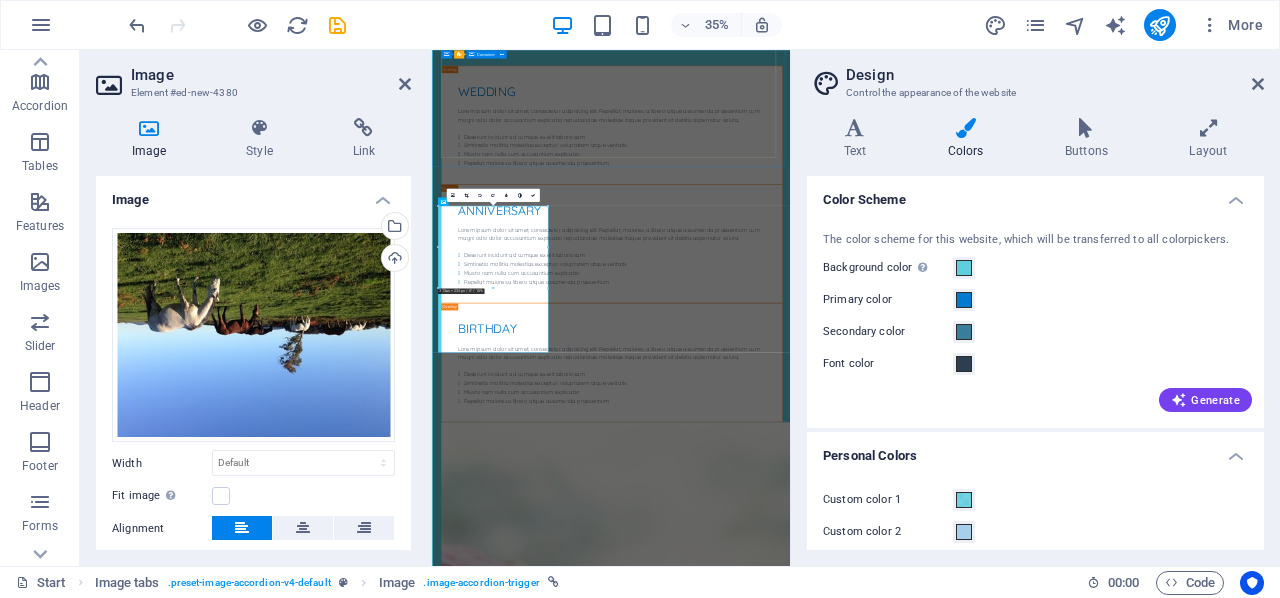 scroll, scrollTop: 8181, scrollLeft: 0, axis: vertical 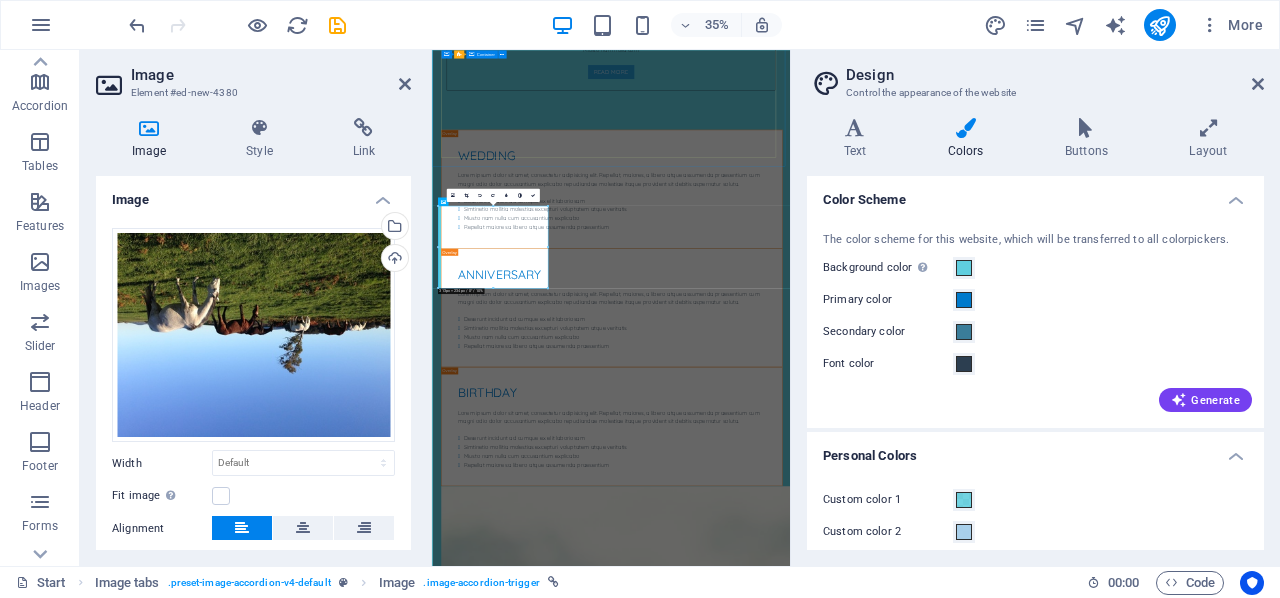 click on "Address 5723 Captains Flat Road Harolds Cross NSW   2622 Legal Notice  |  Privacy Contact 0411667730 enquiries@cheiron.com.au         Visit us Mo - Fr: 08 am - 04 pm Sa: 09 am - 02 pm Su: closed" at bounding box center [944, 6102] 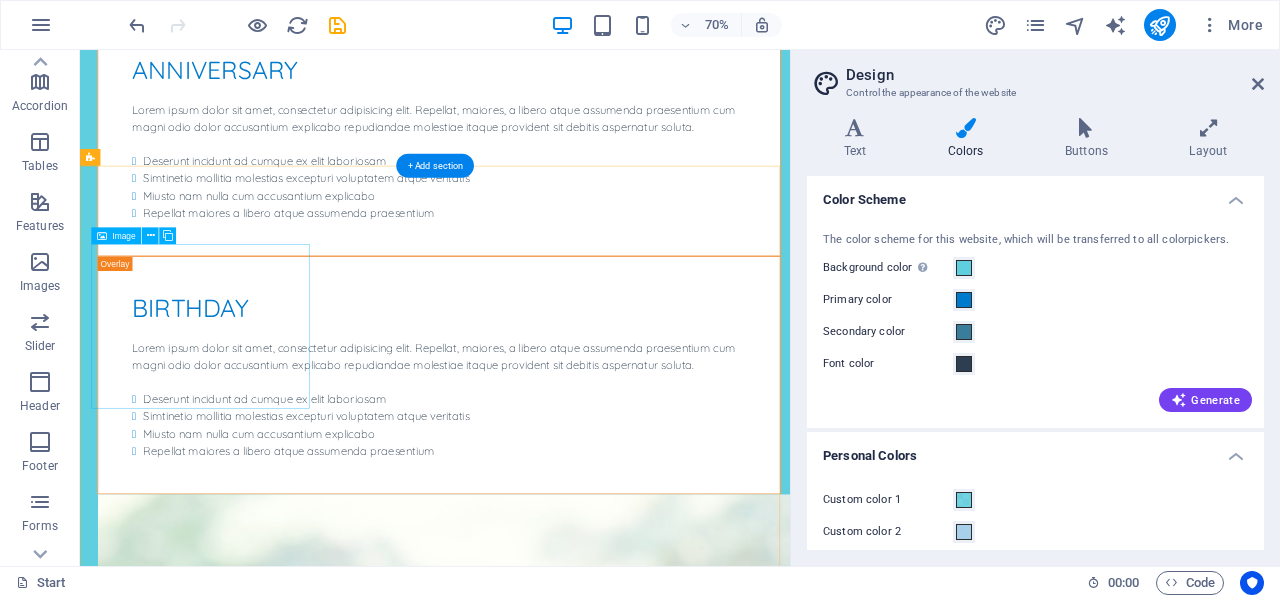 scroll, scrollTop: 7748, scrollLeft: 0, axis: vertical 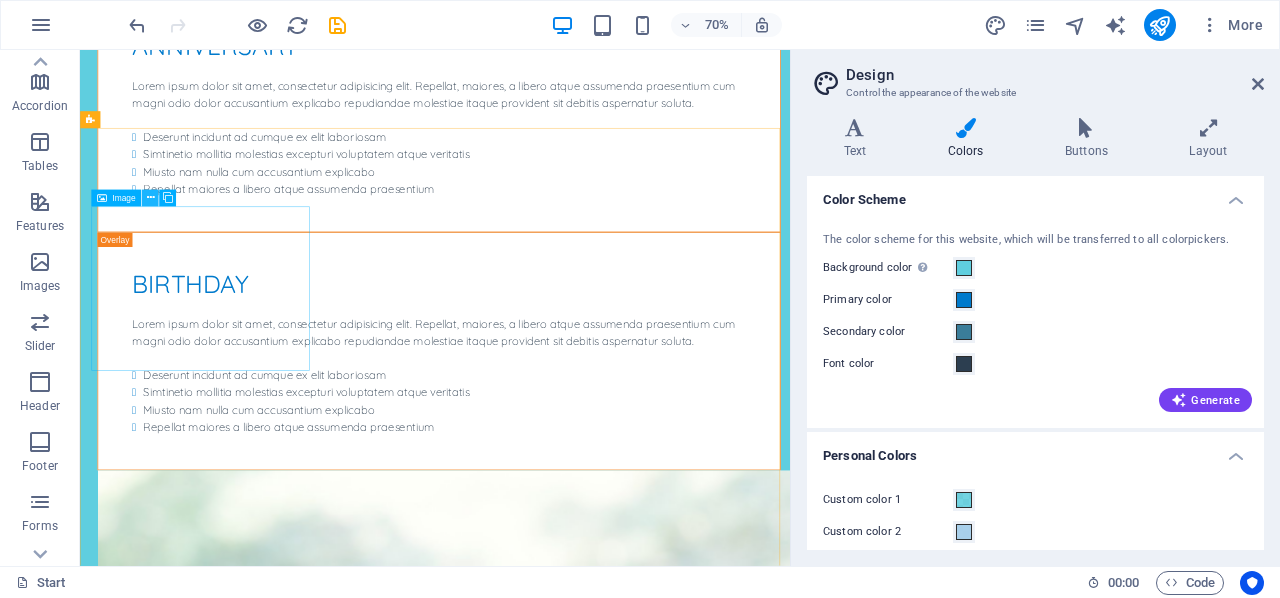 click at bounding box center (150, 198) 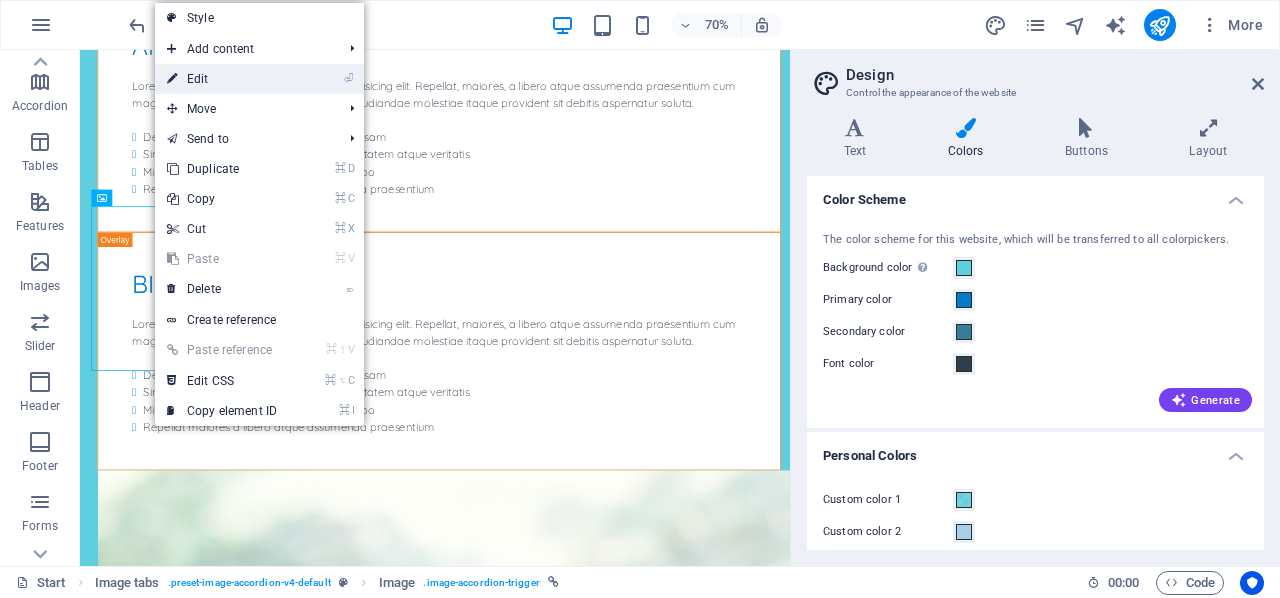 click on "⏎  Edit" at bounding box center [222, 79] 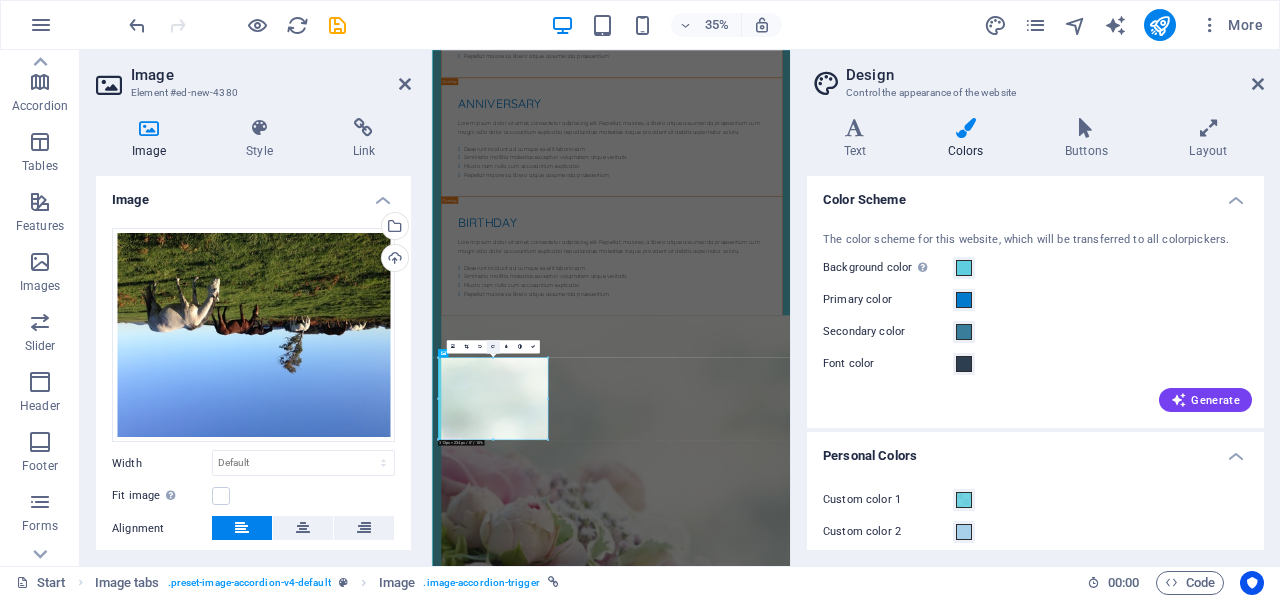 click at bounding box center (493, 347) 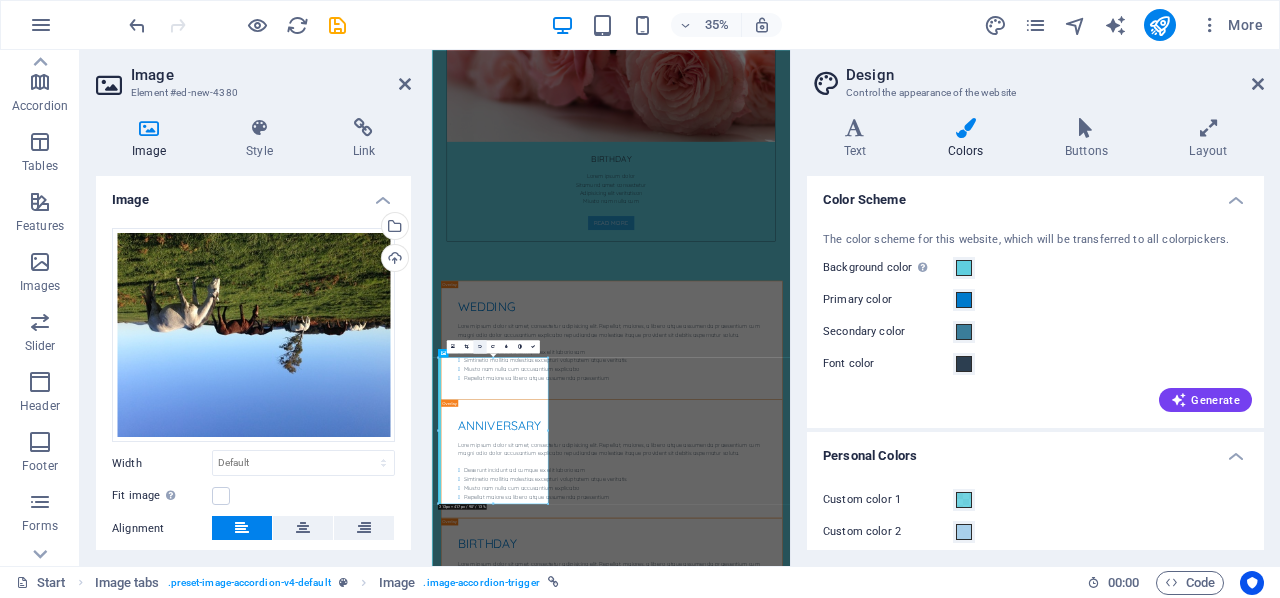 click at bounding box center [480, 347] 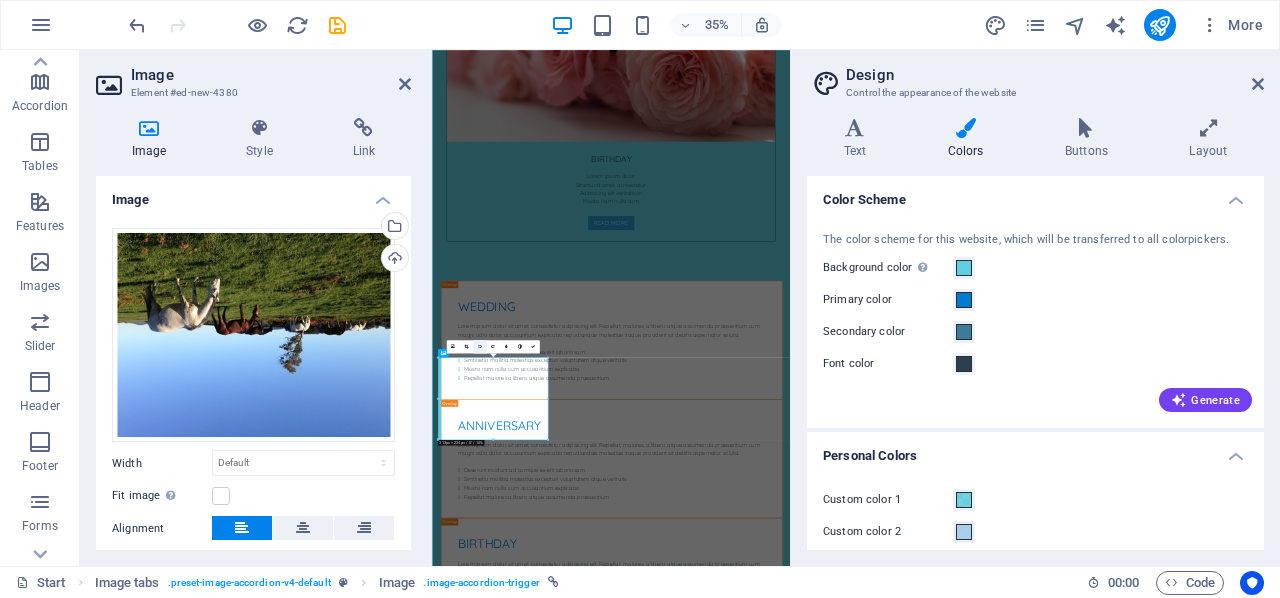 click at bounding box center [480, 347] 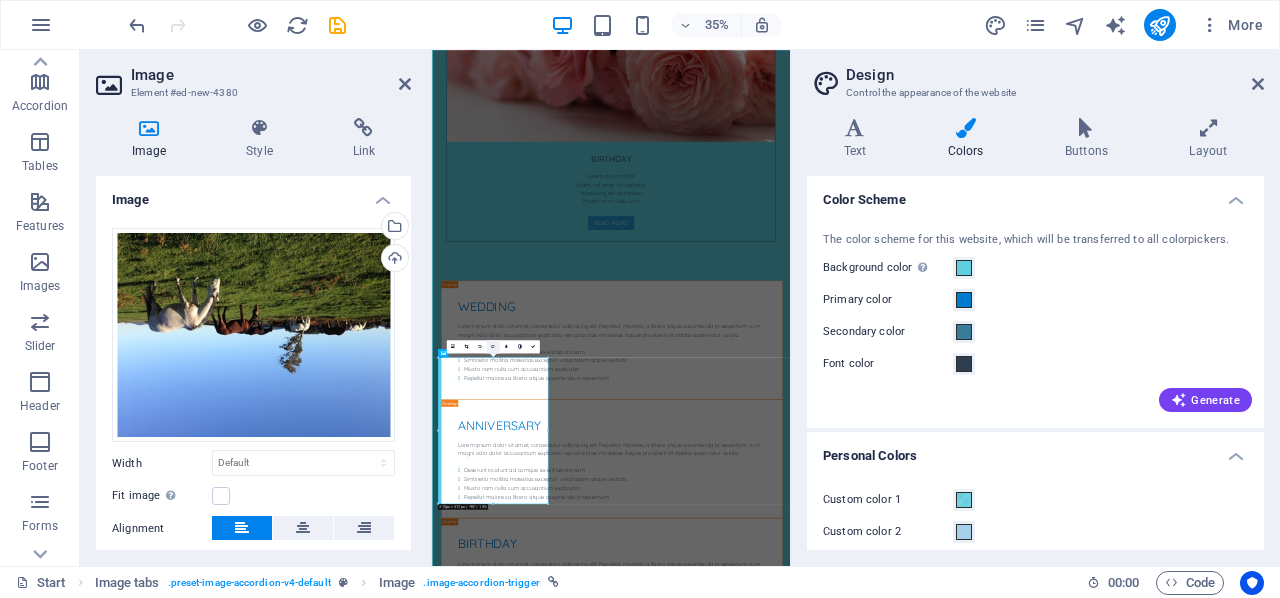 click at bounding box center (493, 347) 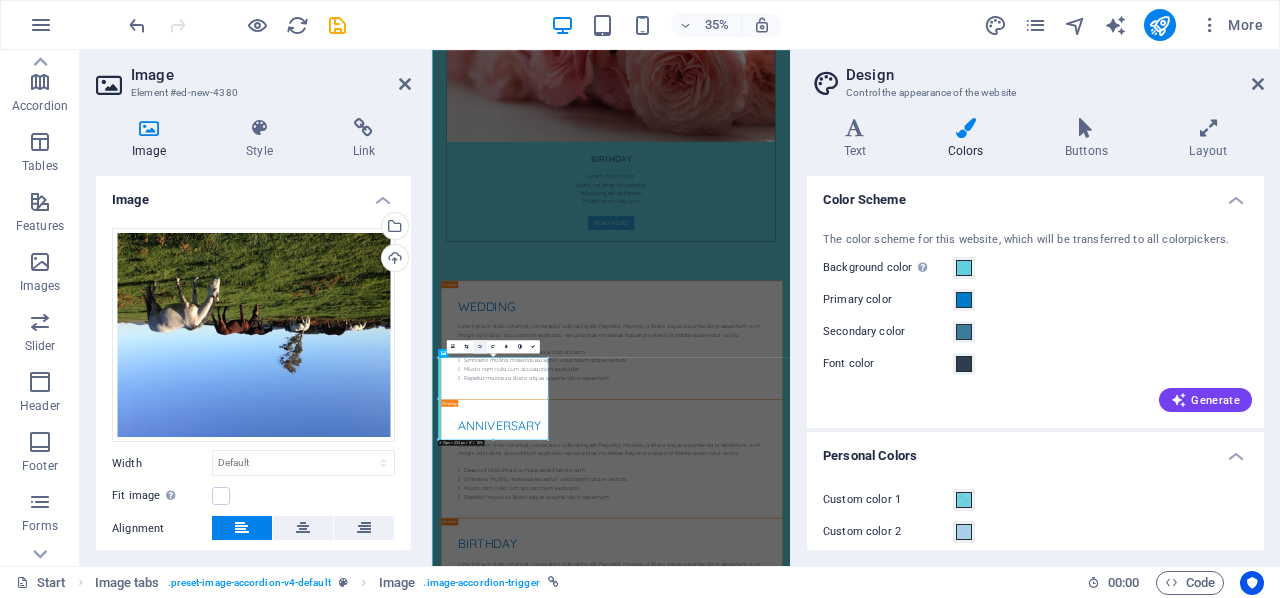 click at bounding box center (480, 347) 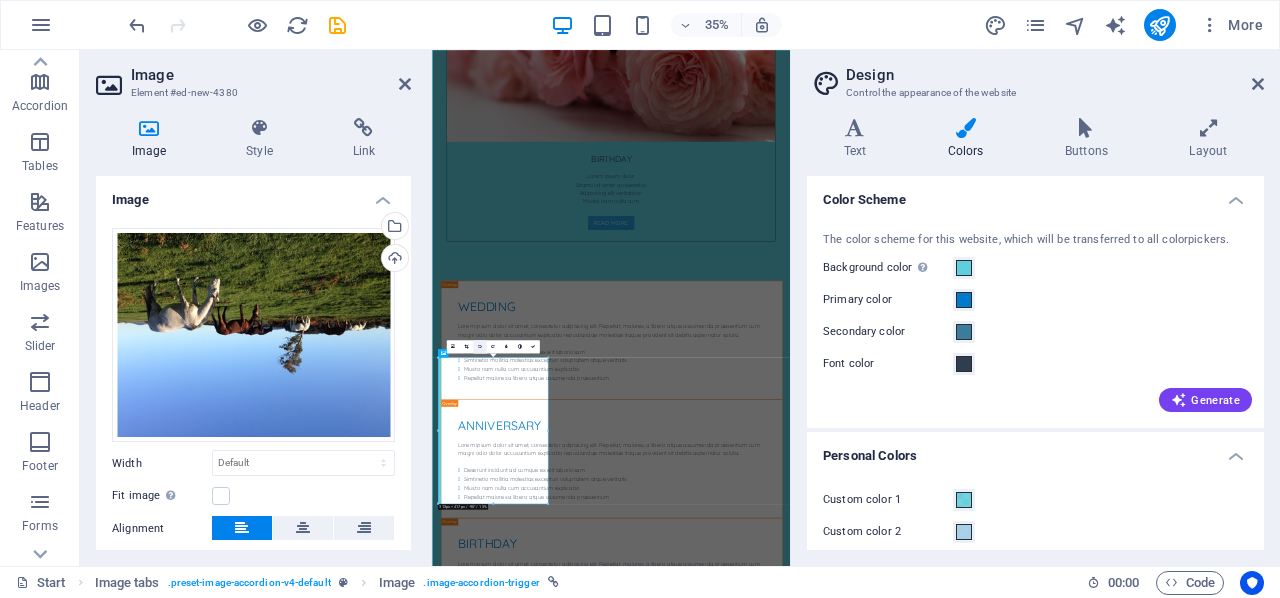 click at bounding box center [480, 347] 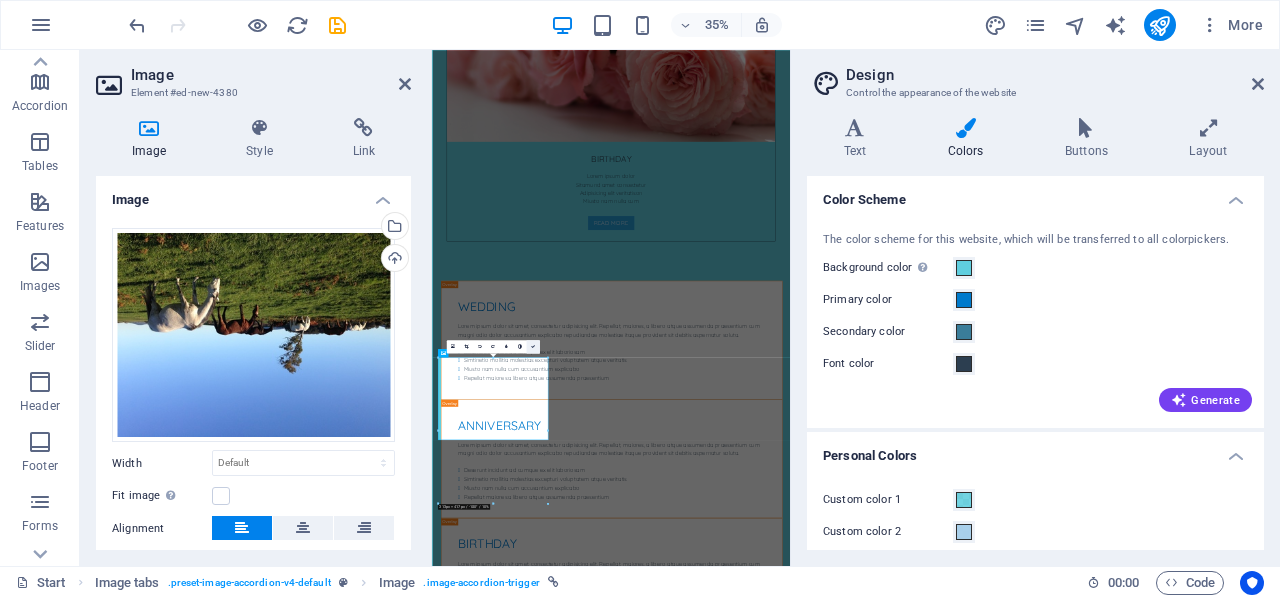 click at bounding box center (533, 347) 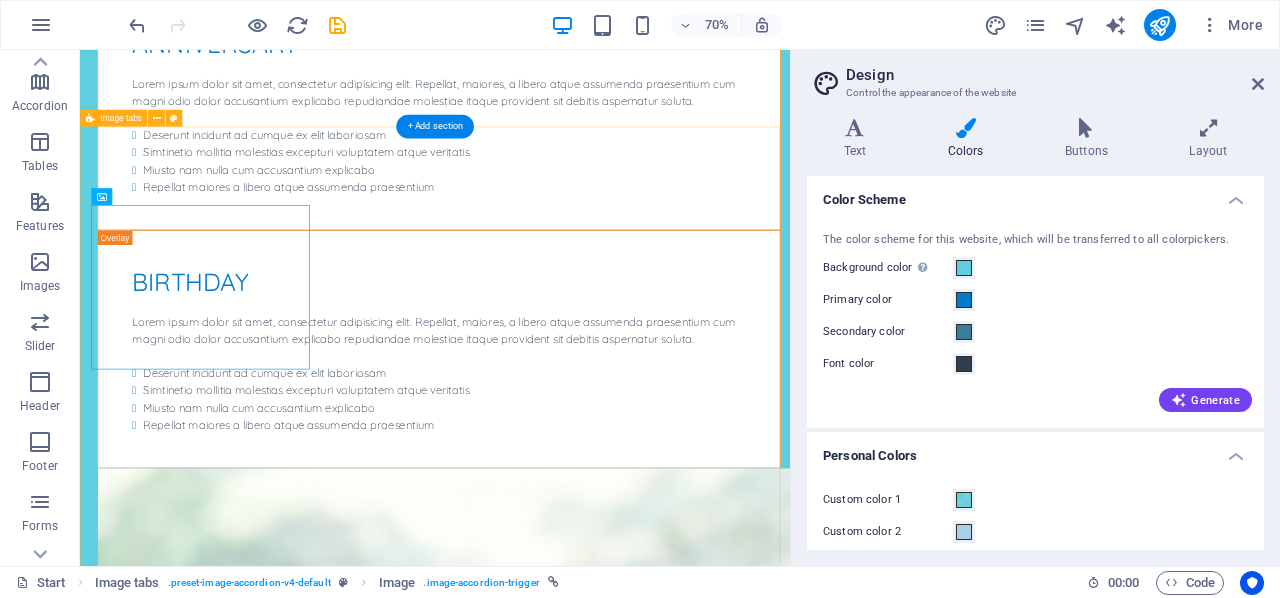 scroll, scrollTop: 7910, scrollLeft: 0, axis: vertical 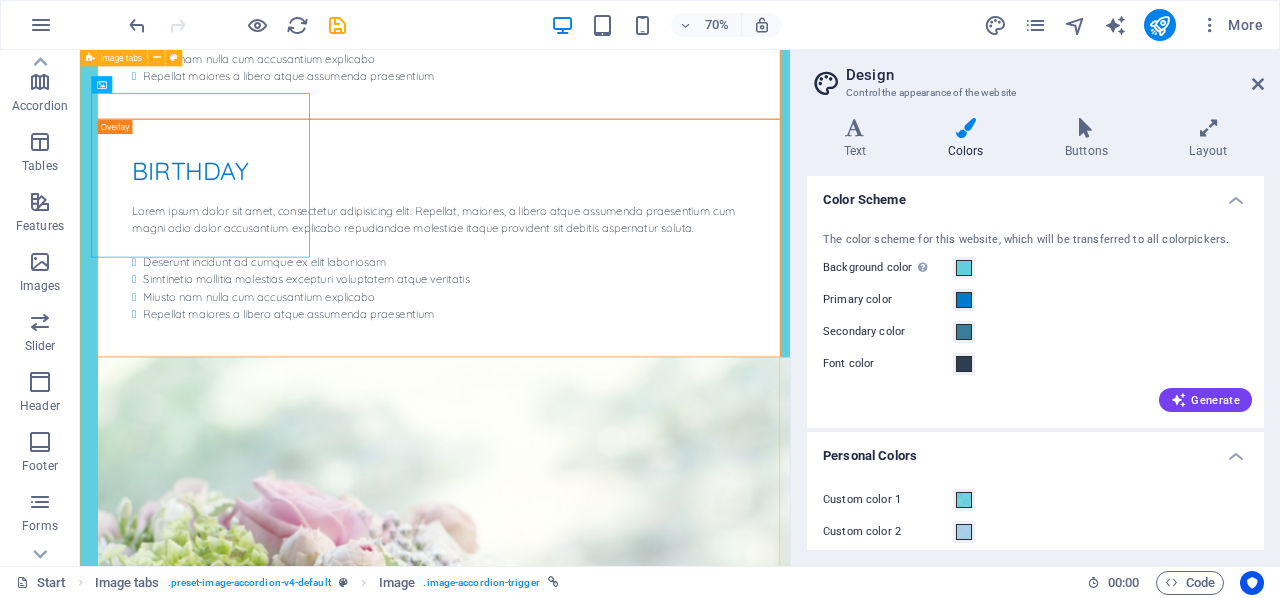 click on "Headline Lorem ipsum dolor sit amet, consectetur adipisicing elit. Natus, dolores, at, nisi eligendi repellat voluptatem minima officia veritatis quasi animi porro laudantium dicta dolor voluptate non maiores ipsum reprehenderit odio fugiat reiciendis consectetur fuga pariatur libero accusantium quod minus odit debitis cumque quo adipisci vel vitae aliquid corrupti perferendis voluptates. Headline Lorem ipsum dolor sit amet, consectetur adipisicing elit. Natus, dolores, at, nisi eligendi repellat voluptatem minima officia veritatis quasi animi porro laudantium dicta dolor voluptate non maiores ipsum reprehenderit odio fugiat reiciendis consectetur fuga pariatur libero accusantium quod minus odit debitis cumque quo adipisci vel vitae aliquid corrupti perferendis voluptates. Headline" at bounding box center (587, 5998) 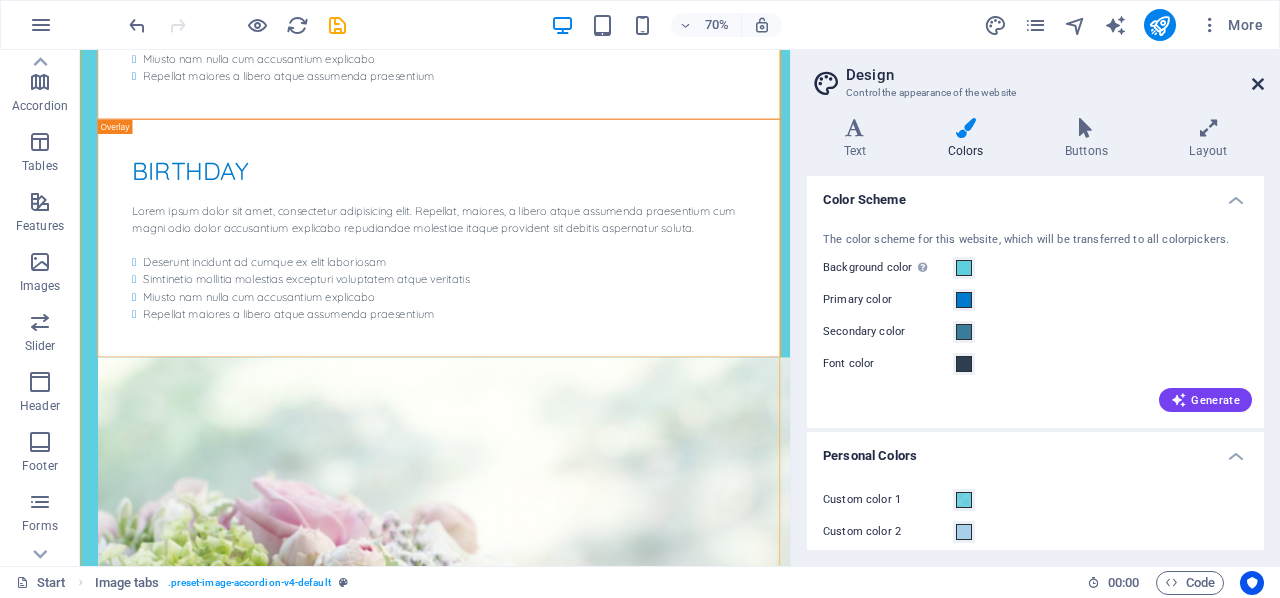 click at bounding box center (1258, 84) 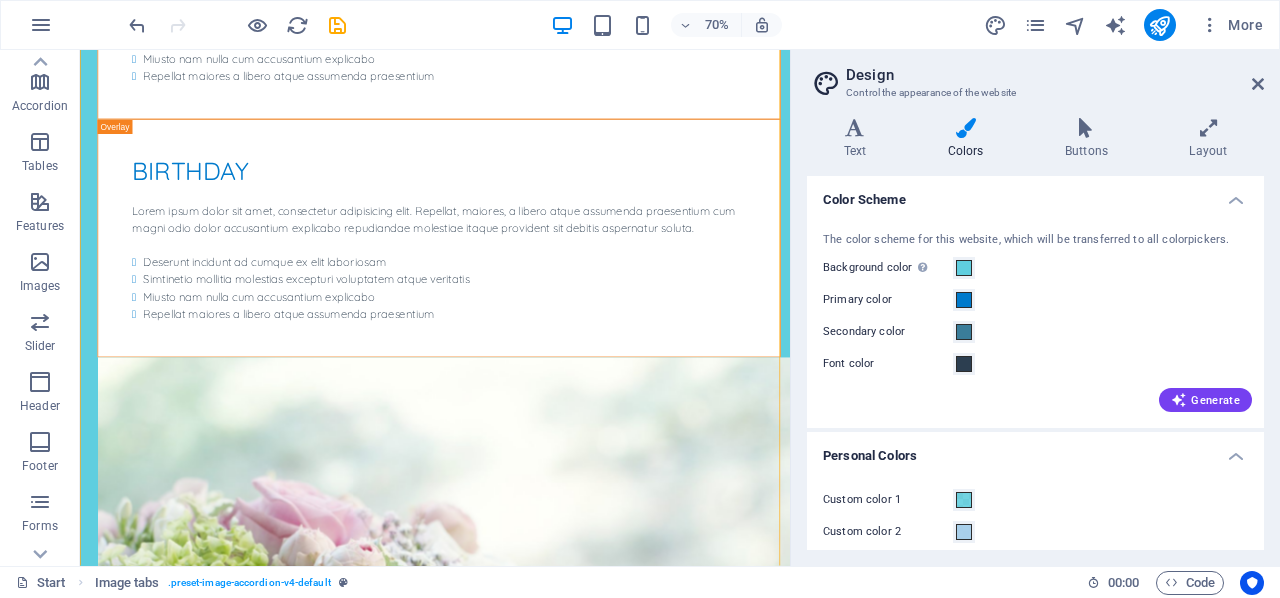 scroll, scrollTop: 7772, scrollLeft: 0, axis: vertical 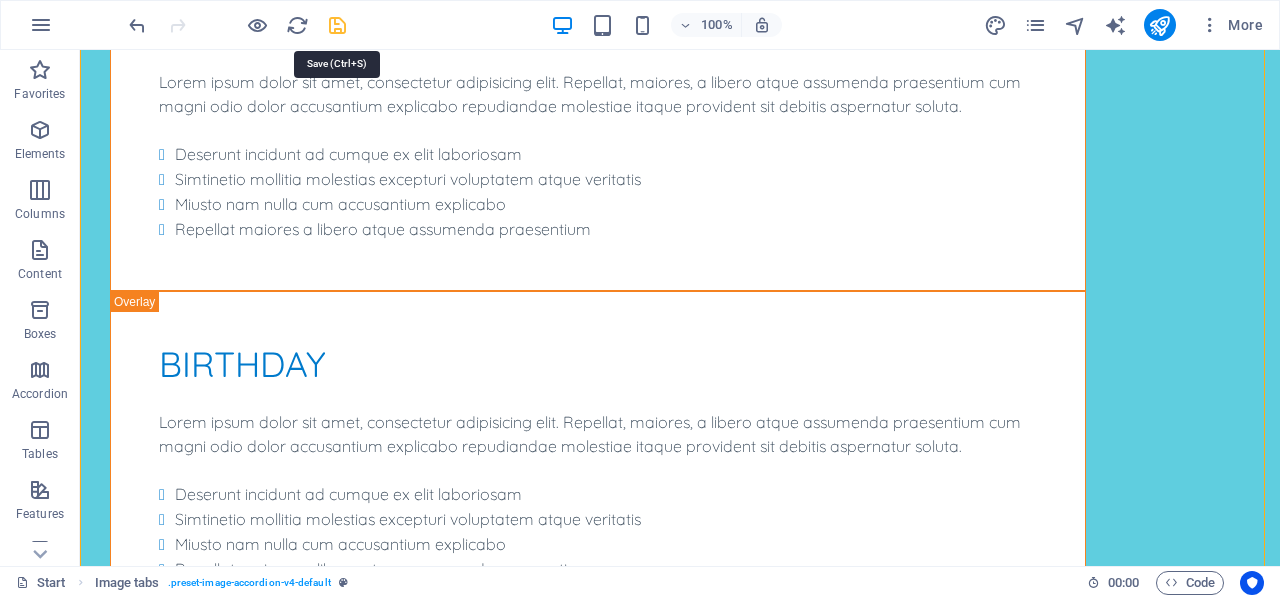 click at bounding box center (337, 25) 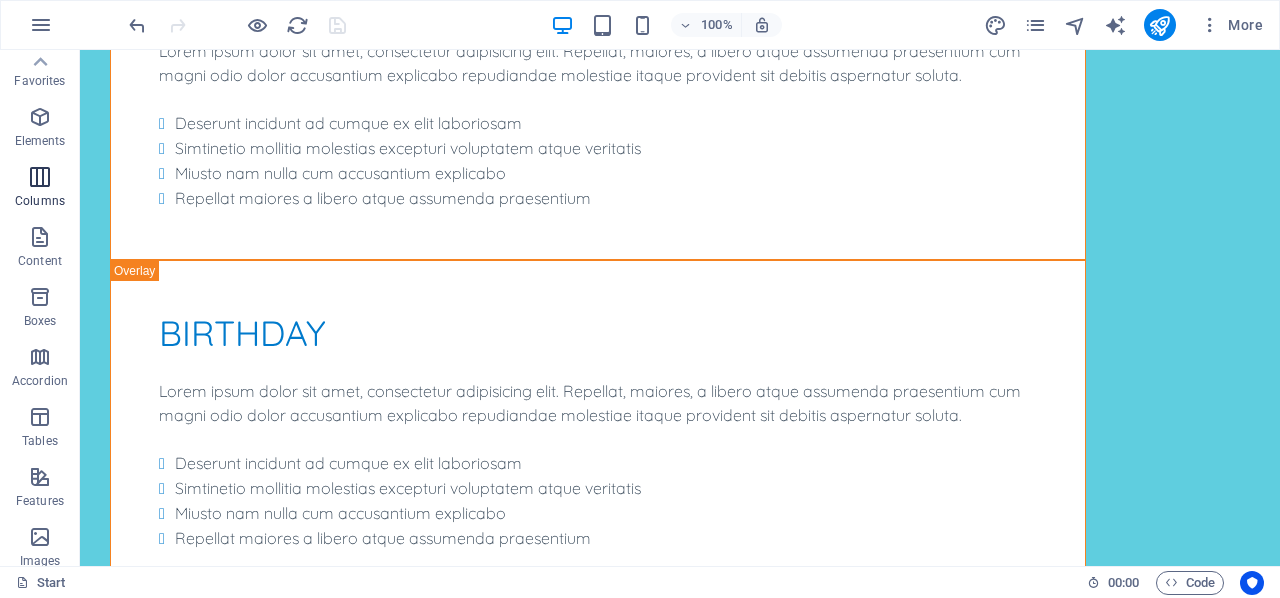scroll, scrollTop: 0, scrollLeft: 0, axis: both 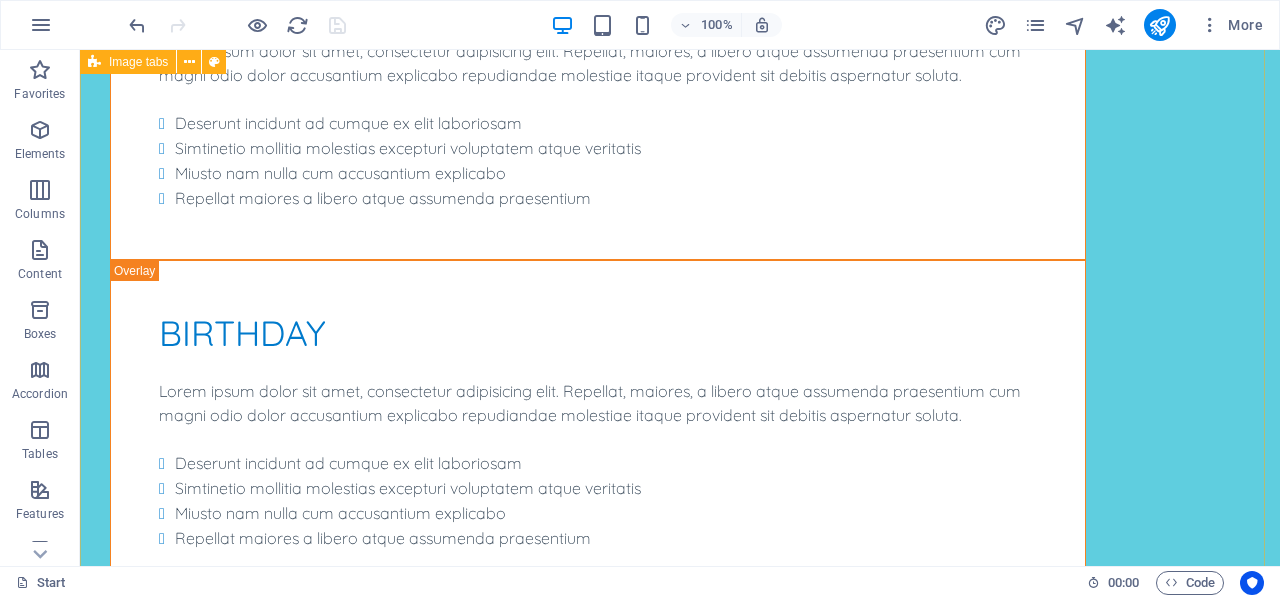 click on "Headline Lorem ipsum dolor sit amet, consectetur adipisicing elit. Natus, dolores, at, nisi eligendi repellat voluptatem minima officia veritatis quasi animi porro laudantium dicta dolor voluptate non maiores ipsum reprehenderit odio fugiat reiciendis consectetur fuga pariatur libero accusantium quod minus odit debitis cumque quo adipisci vel vitae aliquid corrupti perferendis voluptates. Headline Lorem ipsum dolor sit amet, consectetur adipisicing elit. Natus, dolores, at, nisi eligendi repellat voluptatem minima officia veritatis quasi animi porro laudantium dicta dolor voluptate non maiores ipsum reprehenderit odio fugiat reiciendis consectetur fuga pariatur libero accusantium quod minus odit debitis cumque quo adipisci vel vitae aliquid corrupti perferendis voluptates. Headline" at bounding box center [680, 6135] 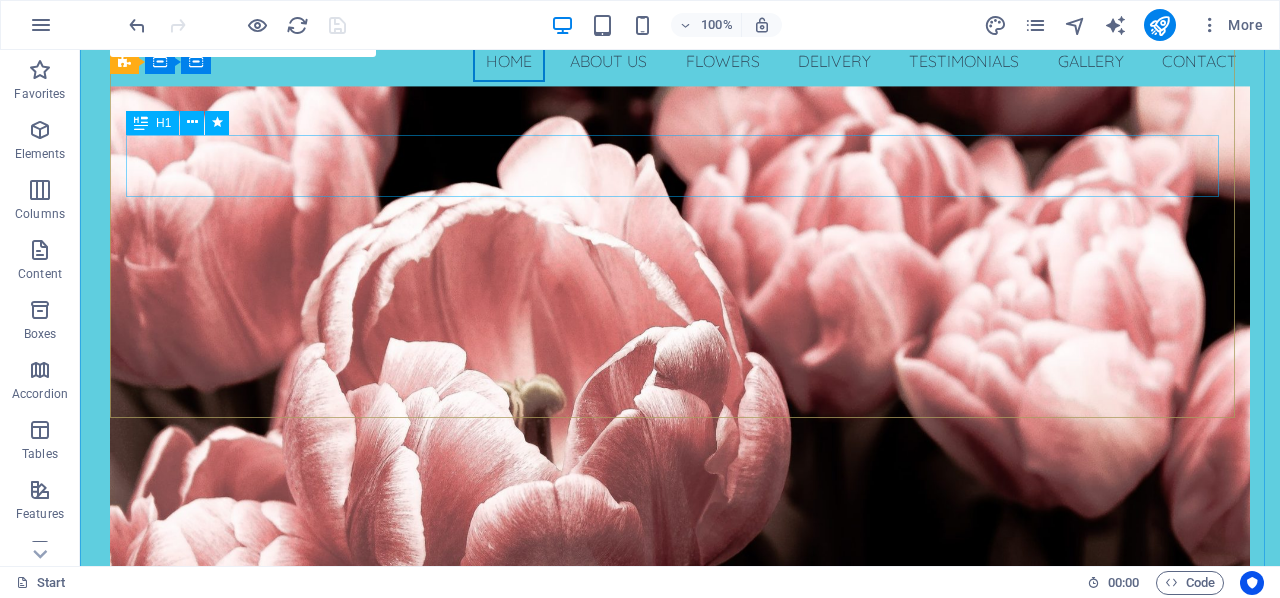scroll, scrollTop: 0, scrollLeft: 0, axis: both 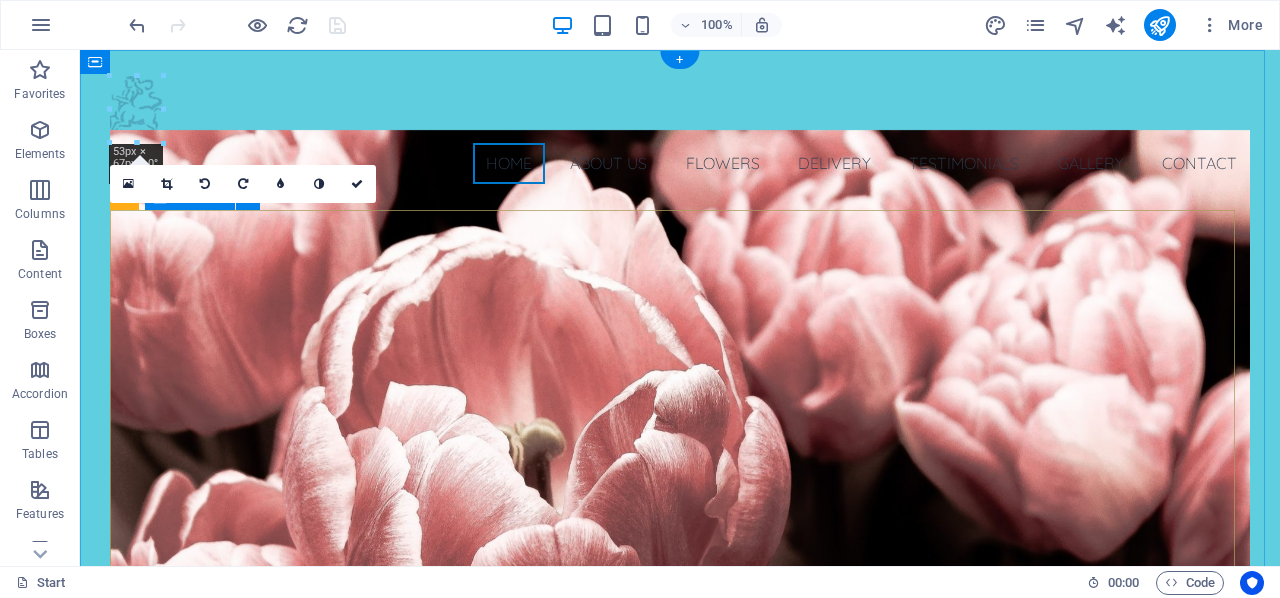 click on "agistment for aged and retired horses a beautiful 130 acre property near braidwood nsw  Learn more" at bounding box center [680, 891] 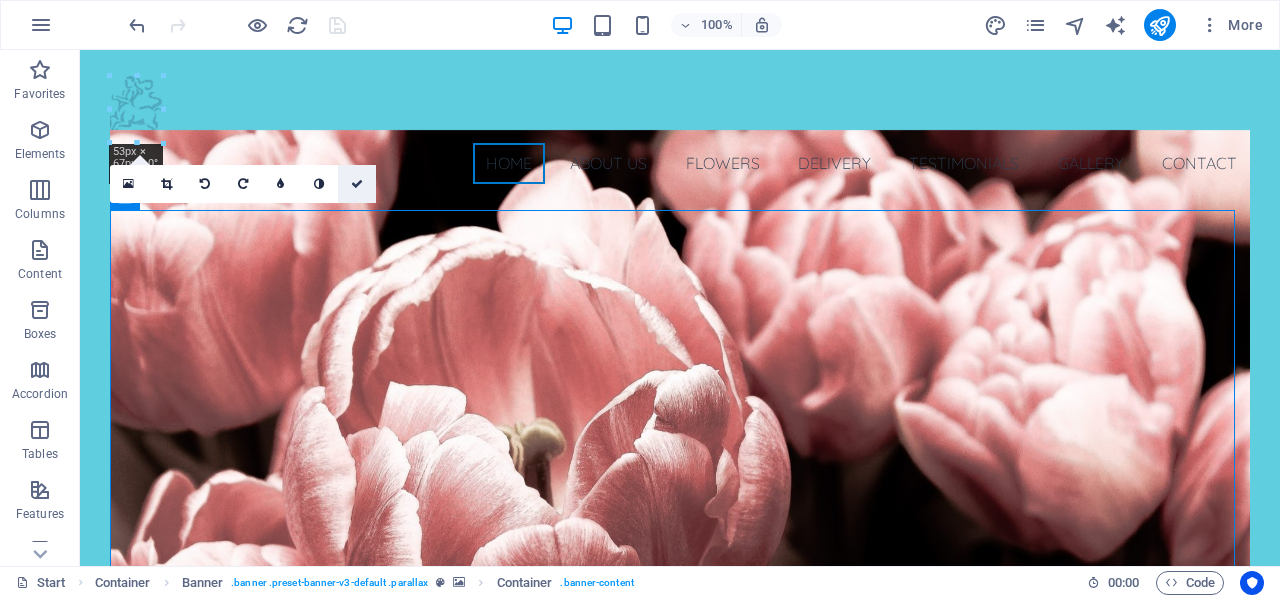 click at bounding box center (357, 184) 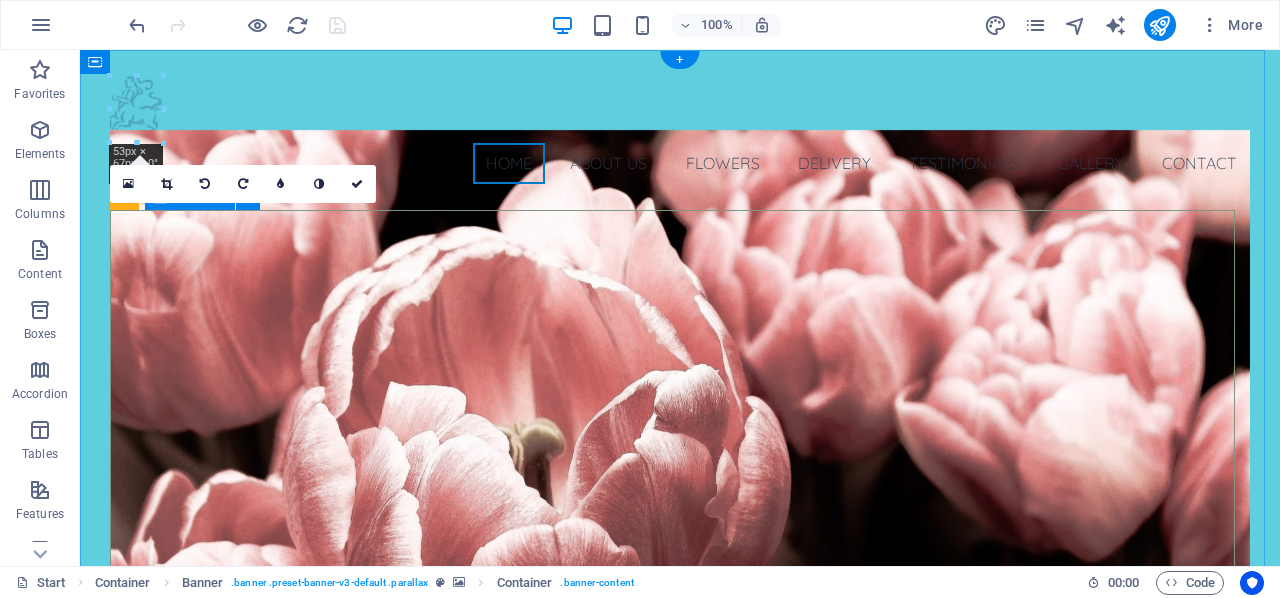 click on "agistment for aged and retired horses a beautiful 130 acre property near braidwood nsw  Learn more" at bounding box center [680, 891] 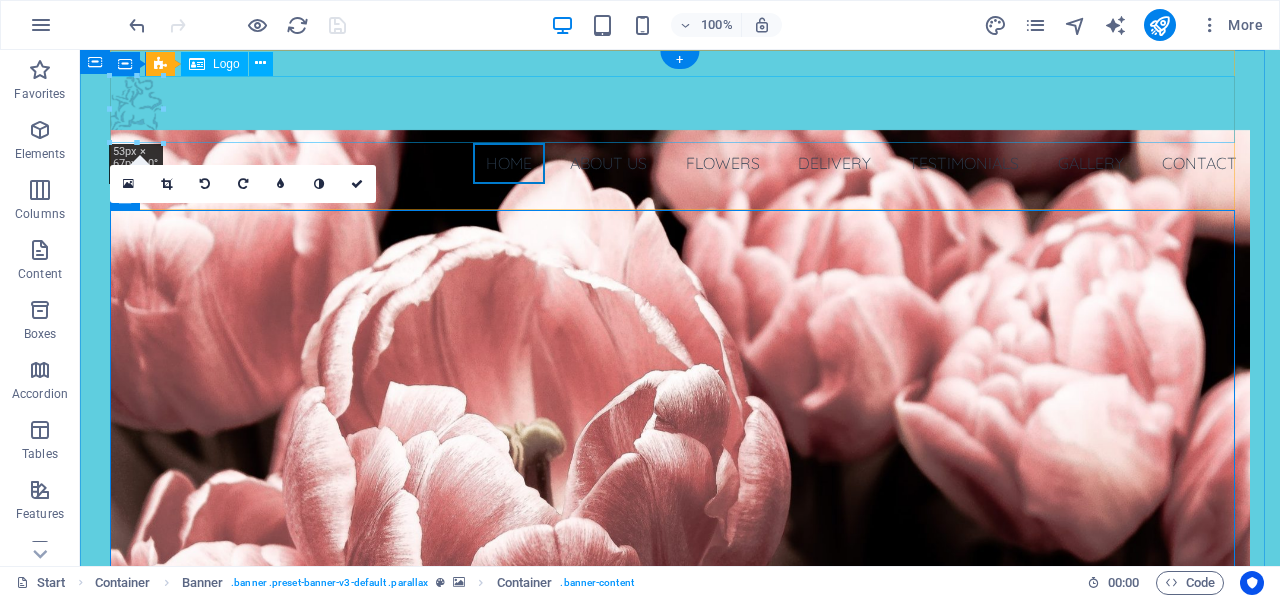 click at bounding box center [680, 109] 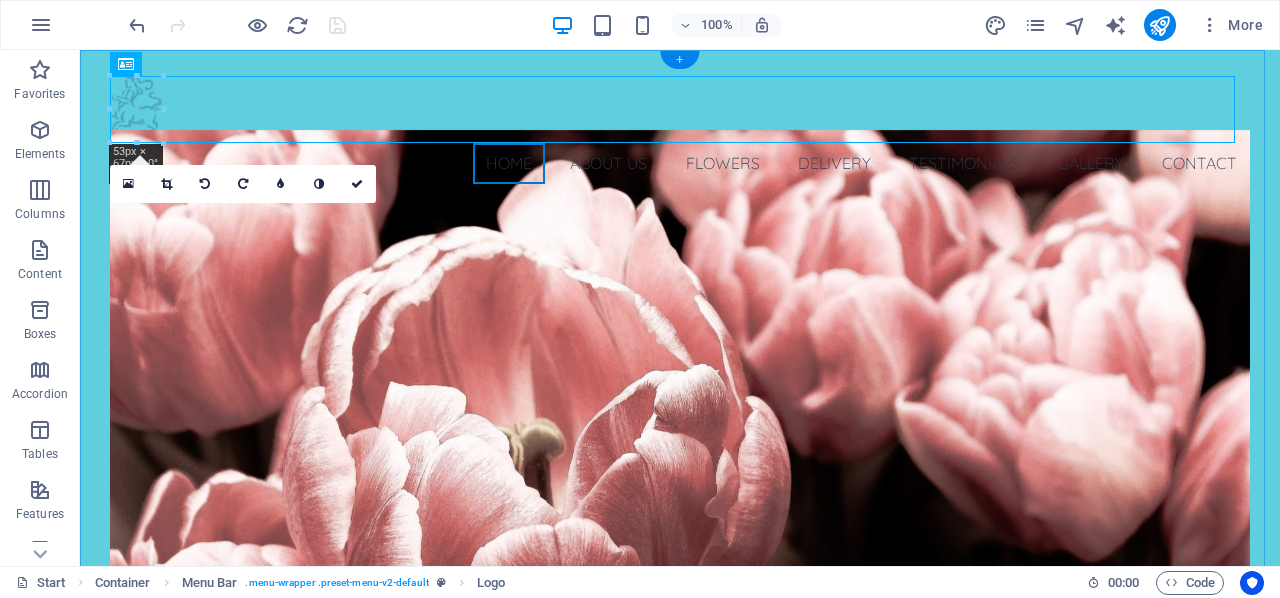 click on "+" at bounding box center [679, 60] 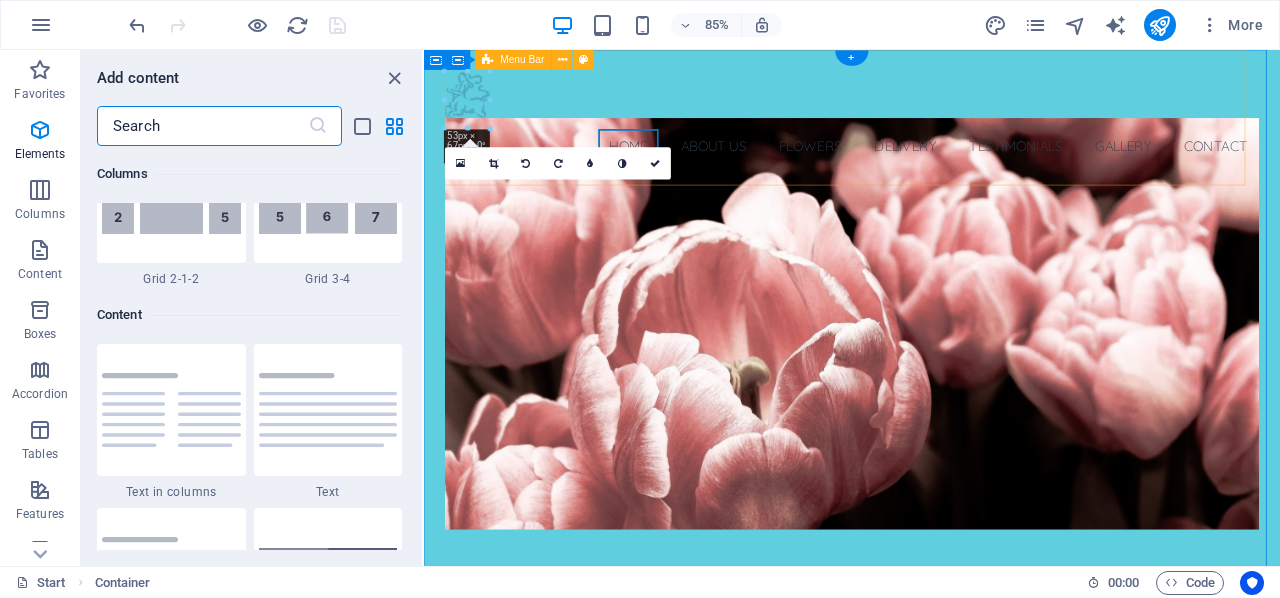 scroll, scrollTop: 3499, scrollLeft: 0, axis: vertical 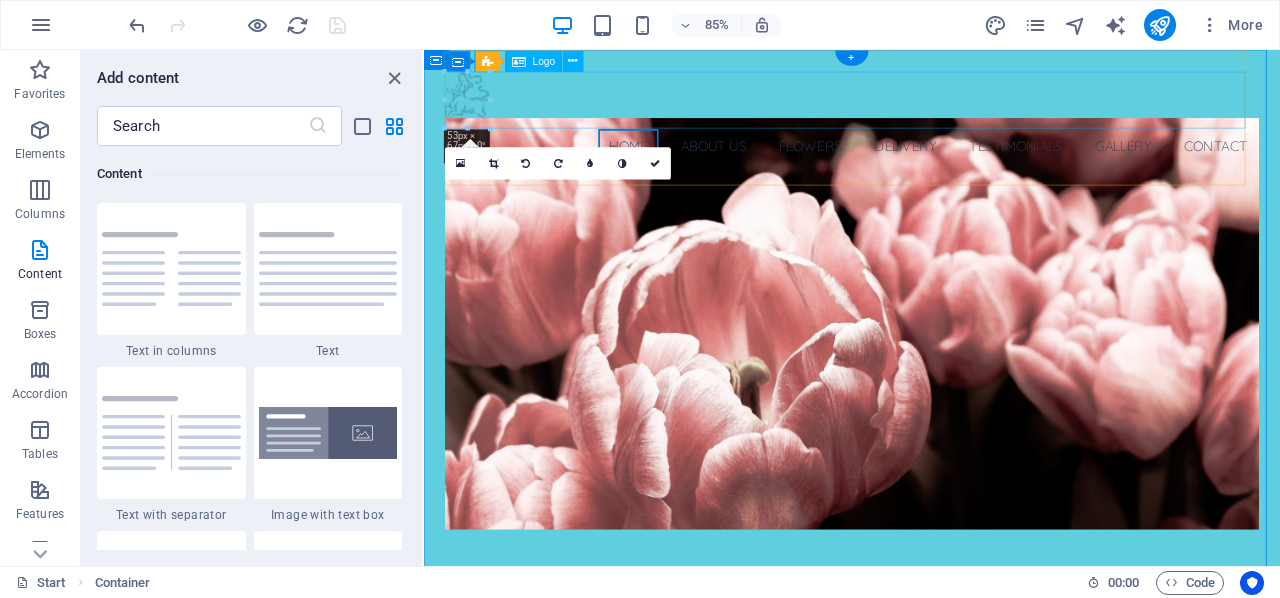 click at bounding box center (927, 109) 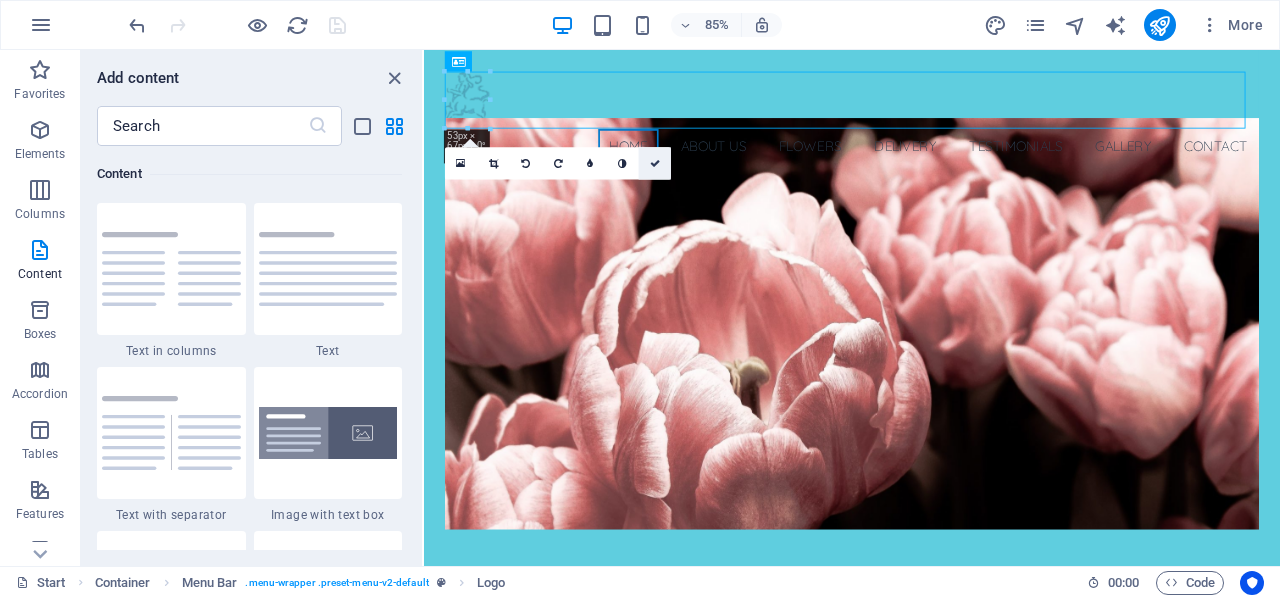 click at bounding box center (655, 163) 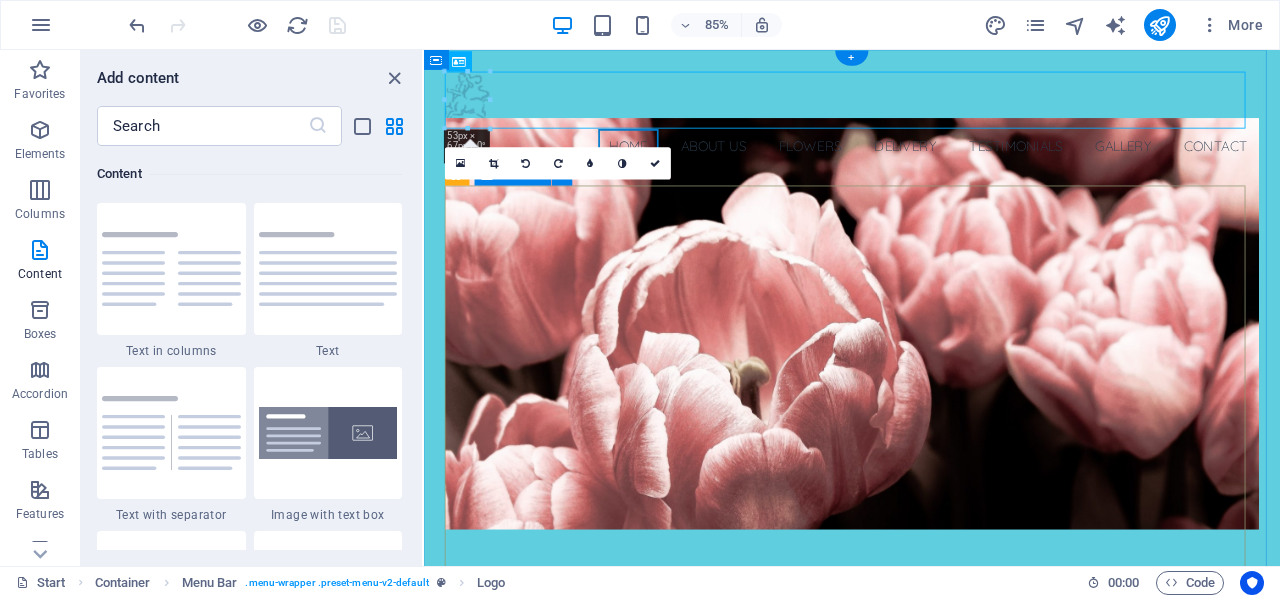 click on "agistment for aged and retired horses a beautiful 130 acre property near braidwood nsw  Learn more" at bounding box center [927, 923] 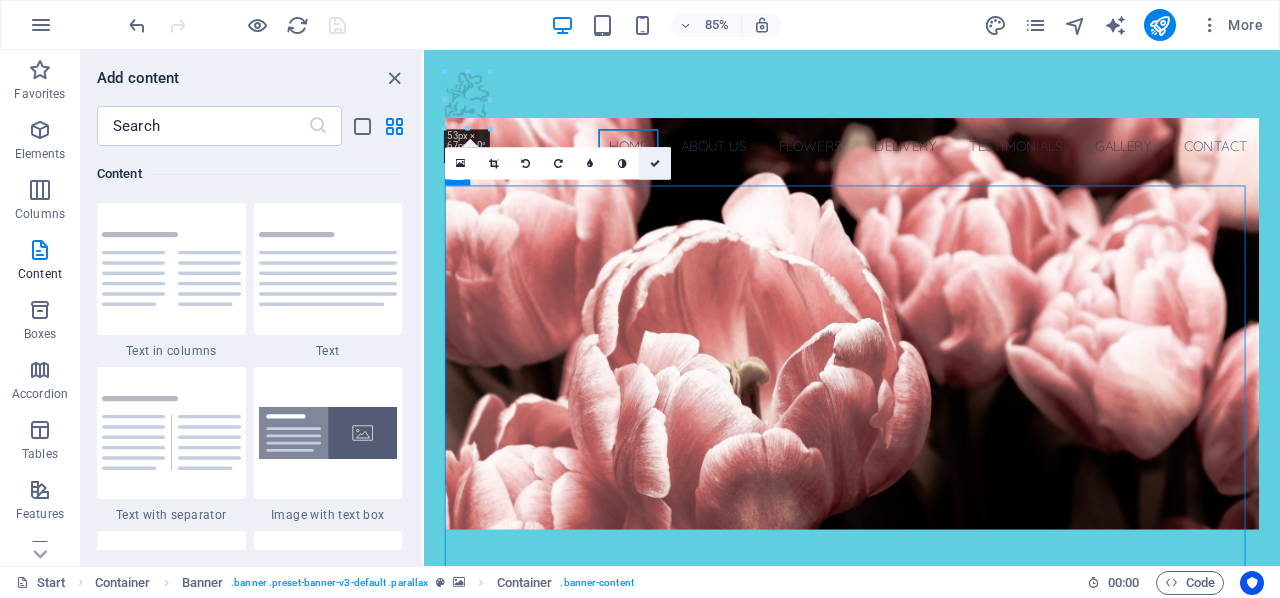 click at bounding box center (655, 163) 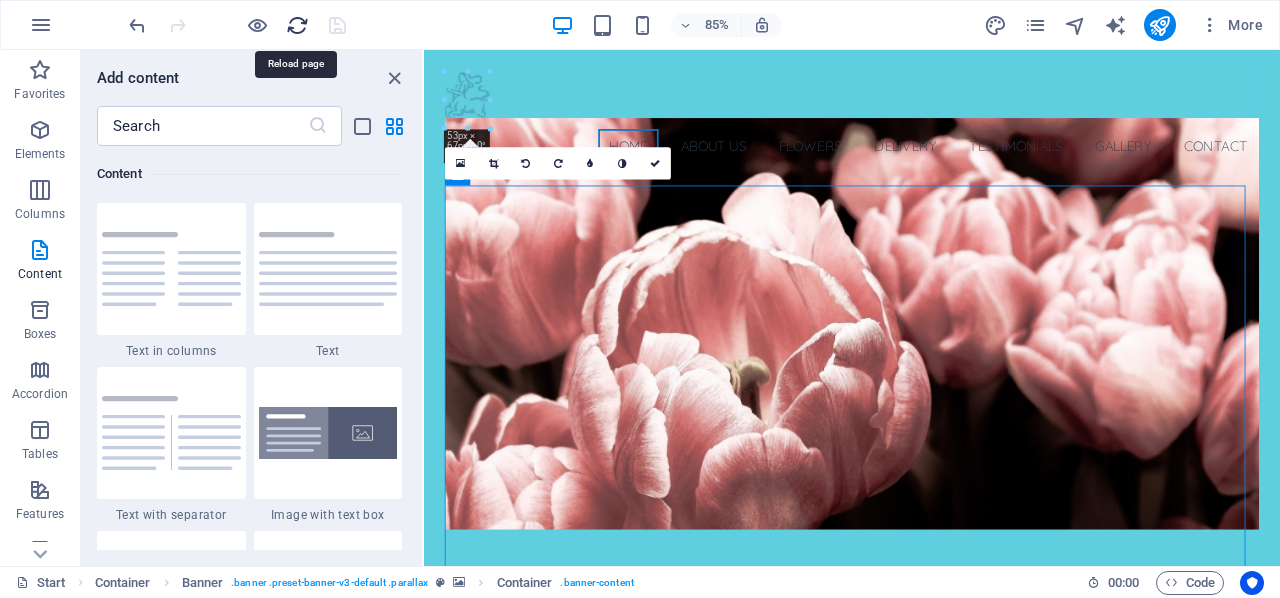 click at bounding box center [297, 25] 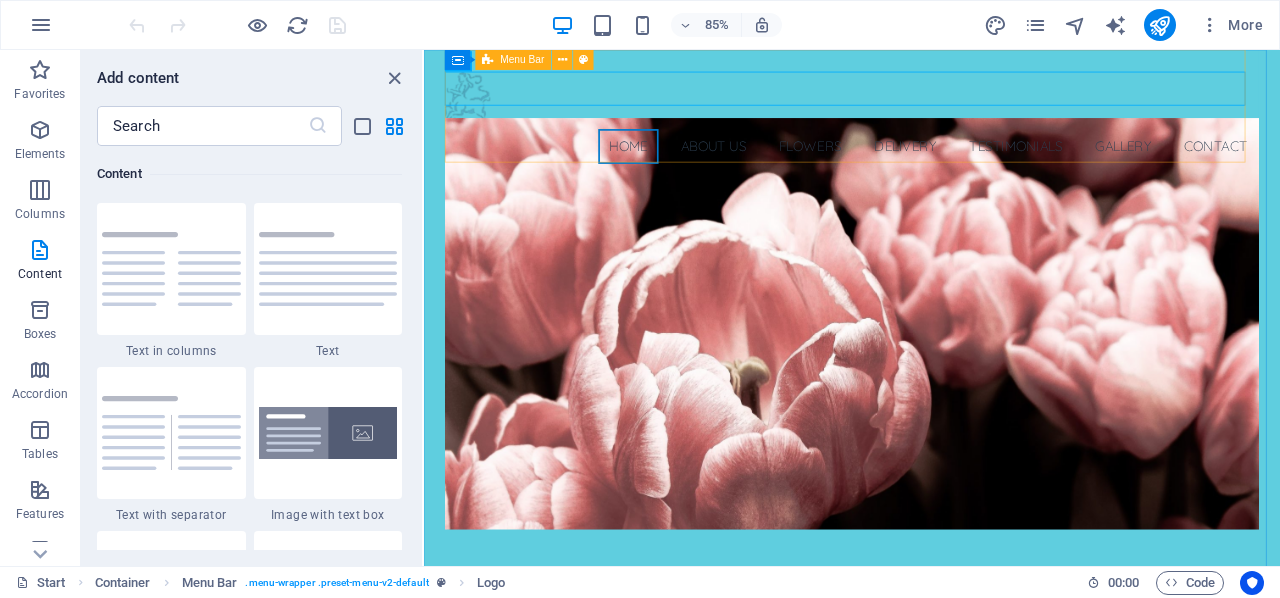 click at bounding box center [488, 60] 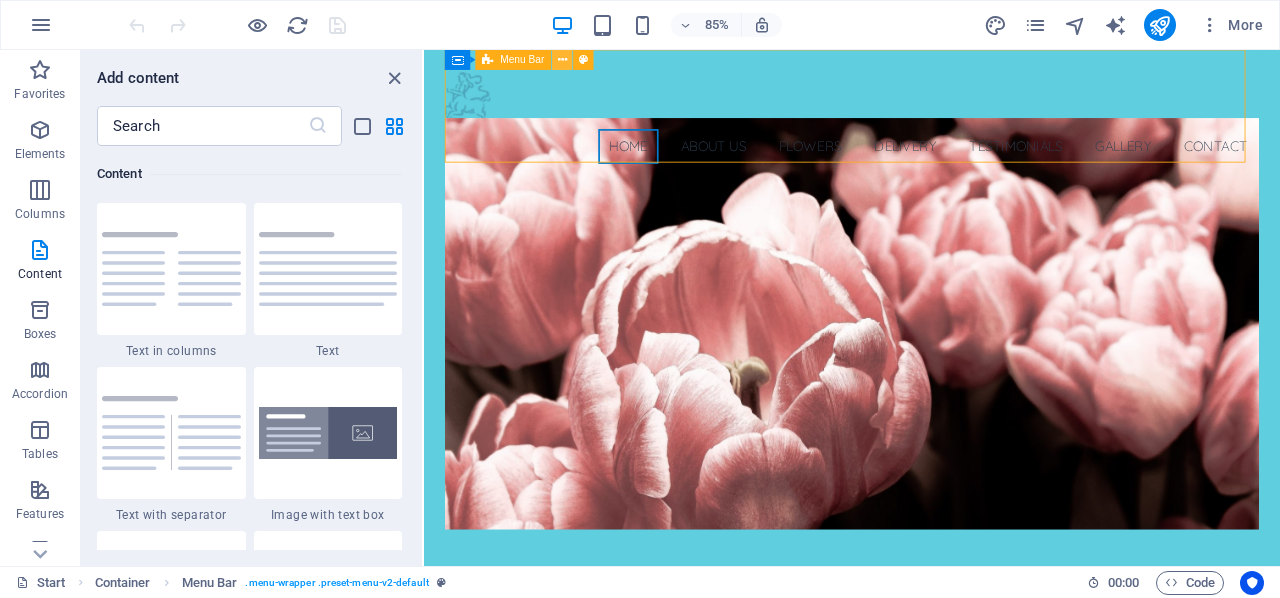 click at bounding box center (562, 60) 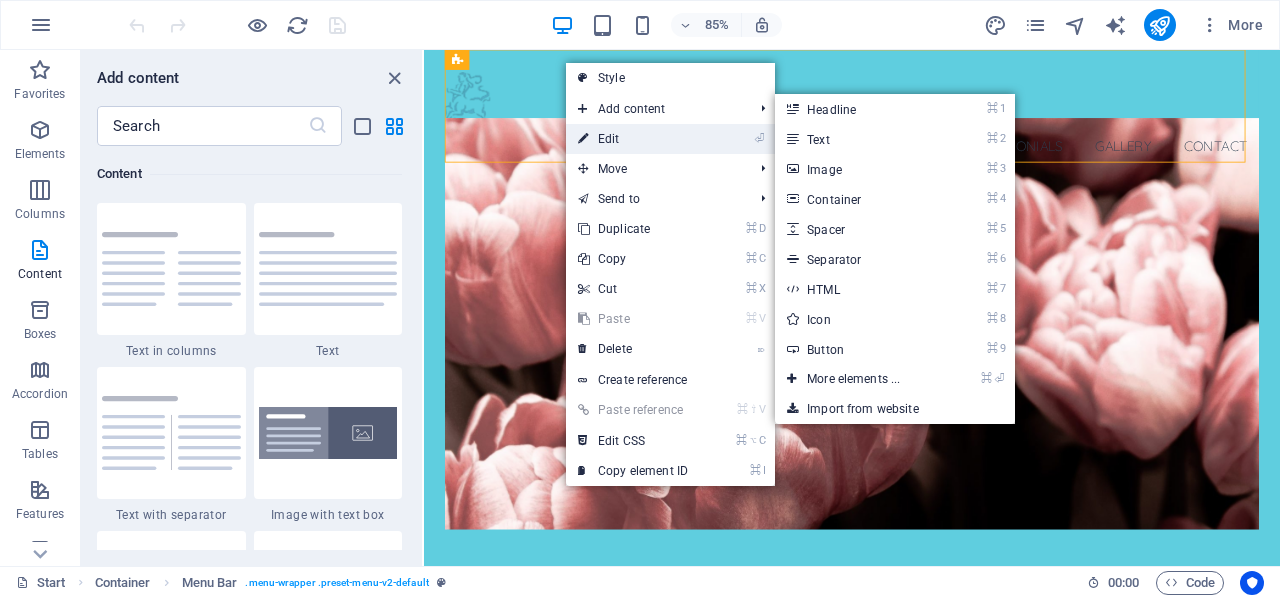 click on "⏎  Edit" at bounding box center [633, 139] 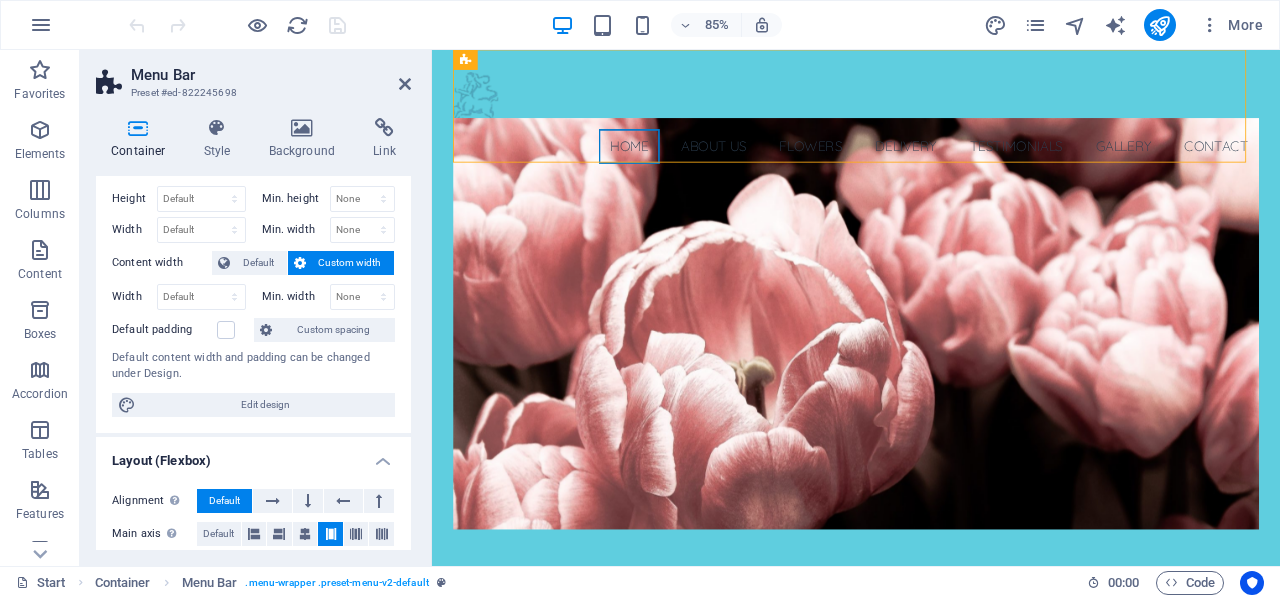 scroll, scrollTop: 0, scrollLeft: 0, axis: both 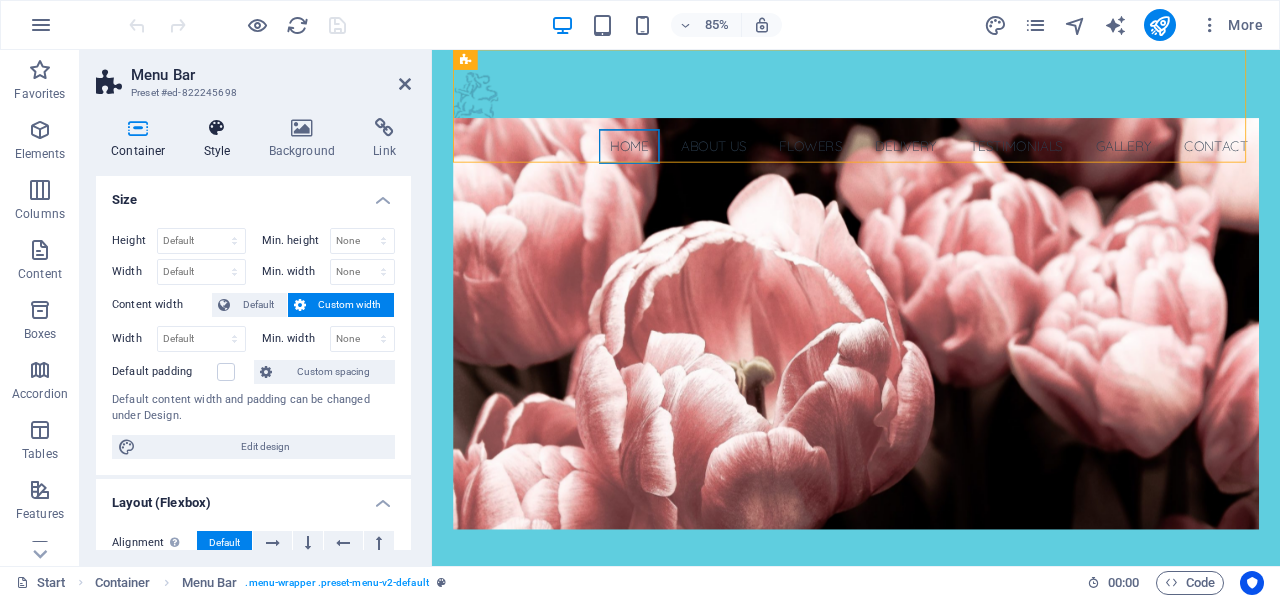 click at bounding box center (217, 128) 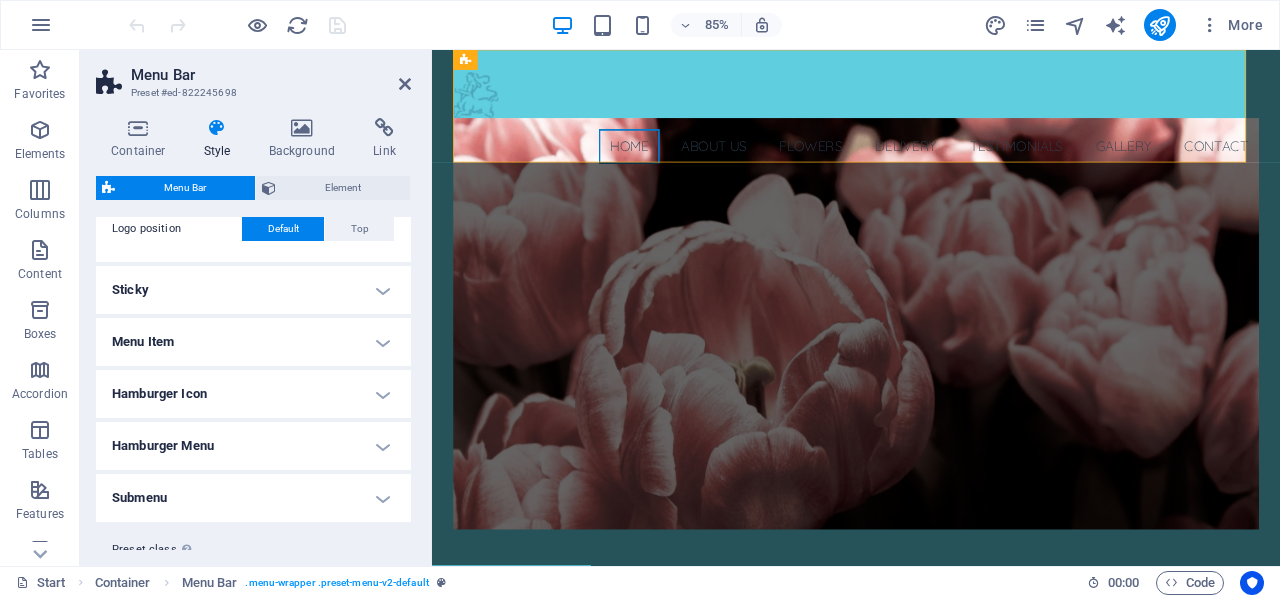 scroll, scrollTop: 621, scrollLeft: 0, axis: vertical 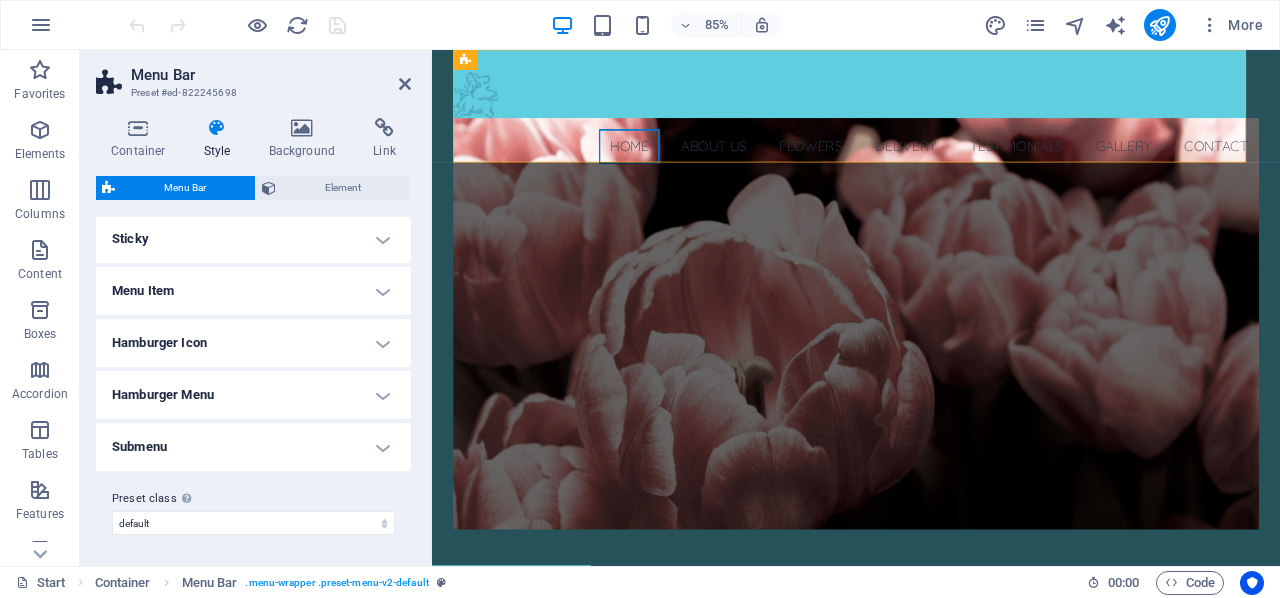 click on "Menu Item" at bounding box center [253, 291] 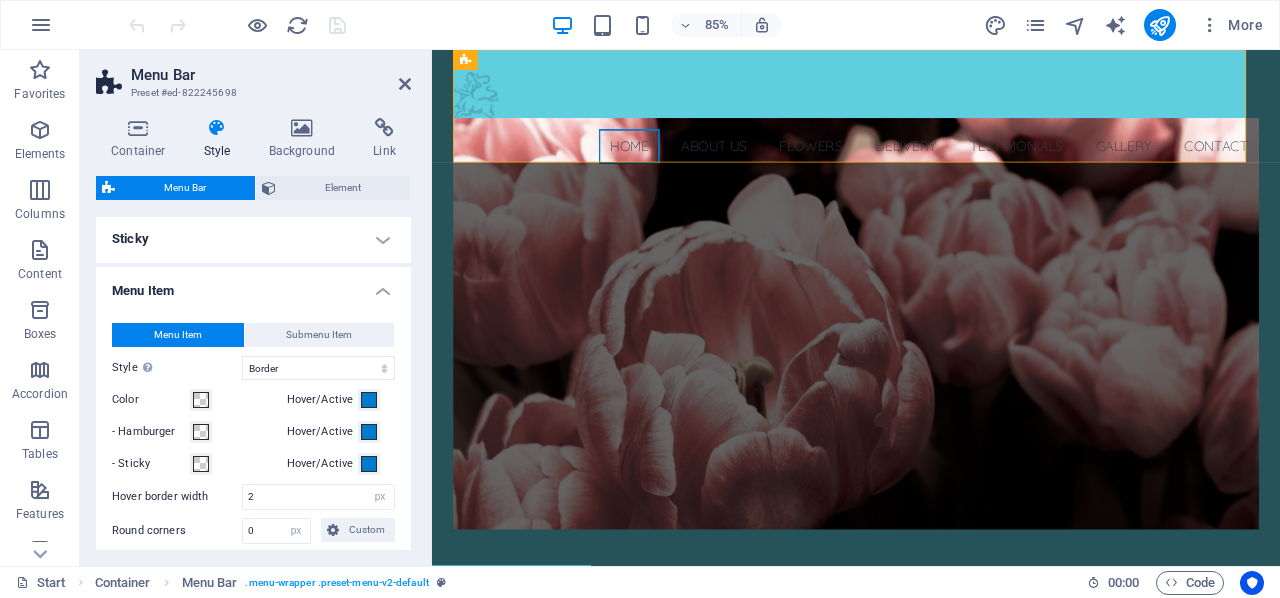 click on "Menu Item" at bounding box center [253, 285] 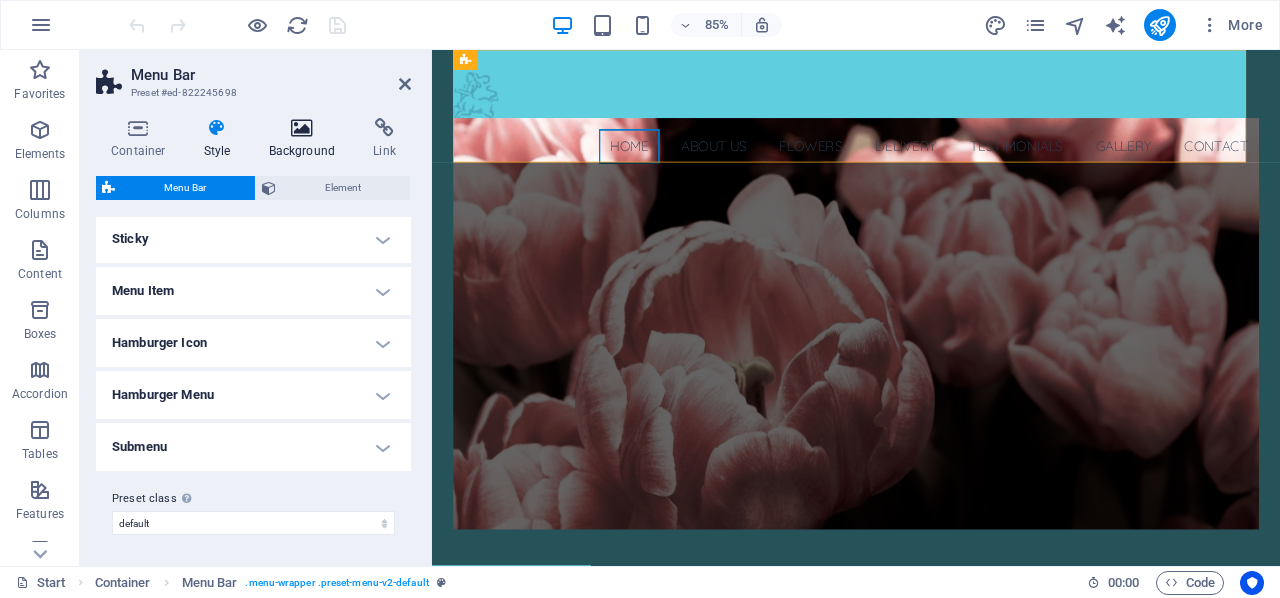 click at bounding box center (302, 128) 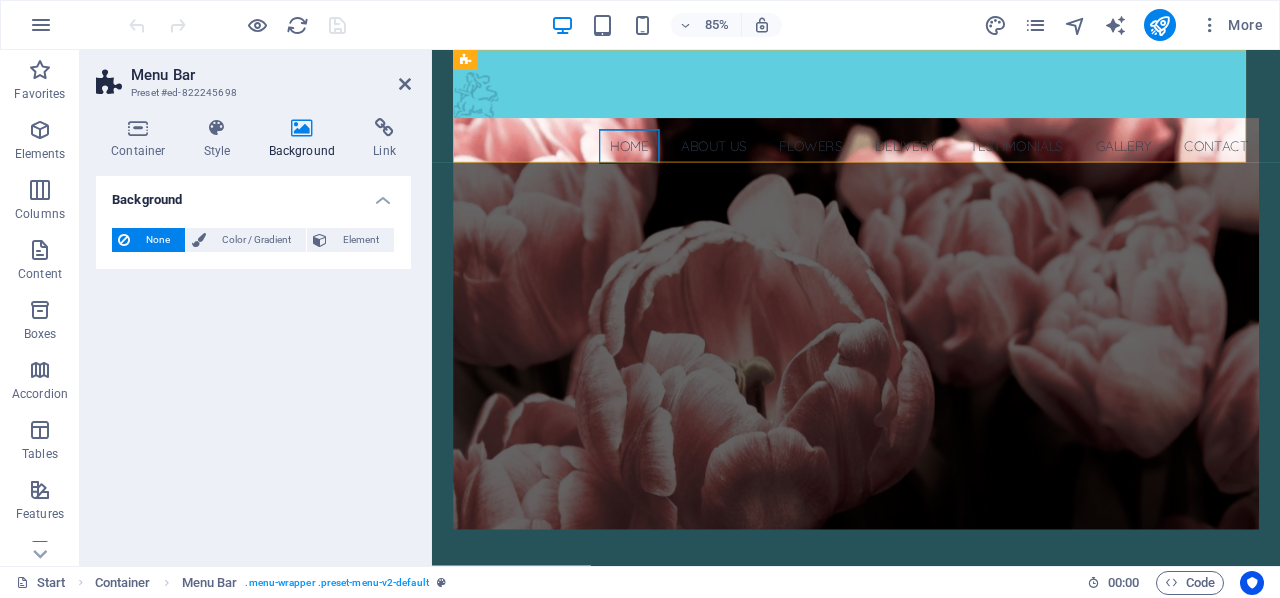 click at bounding box center (302, 128) 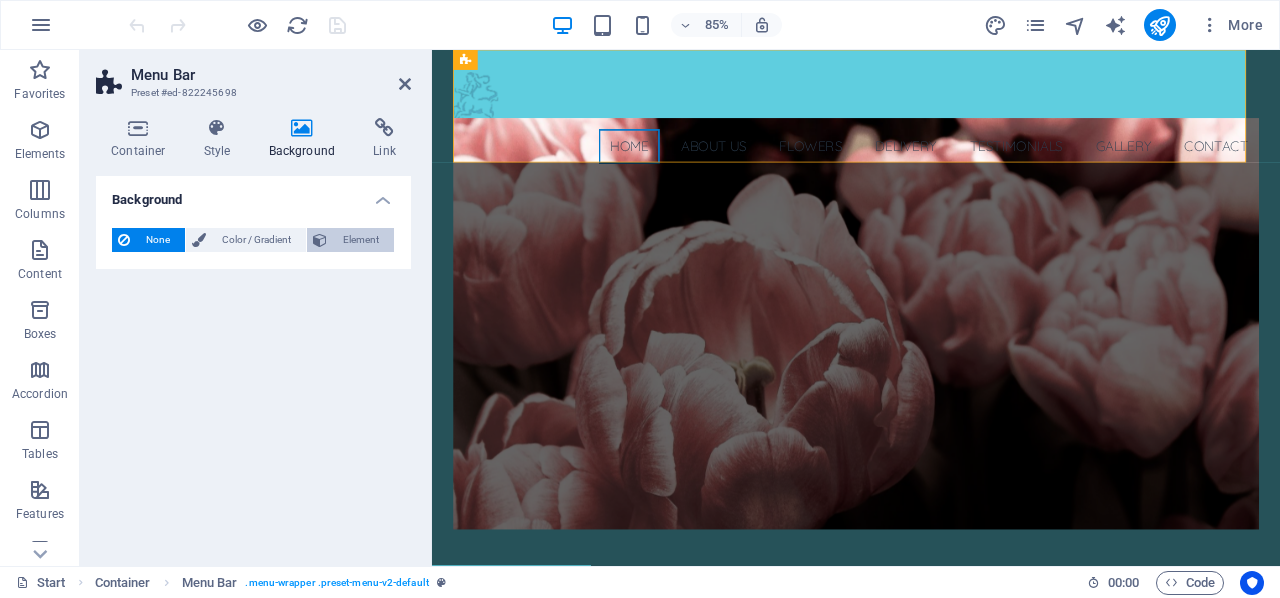 click on "Element" at bounding box center [360, 240] 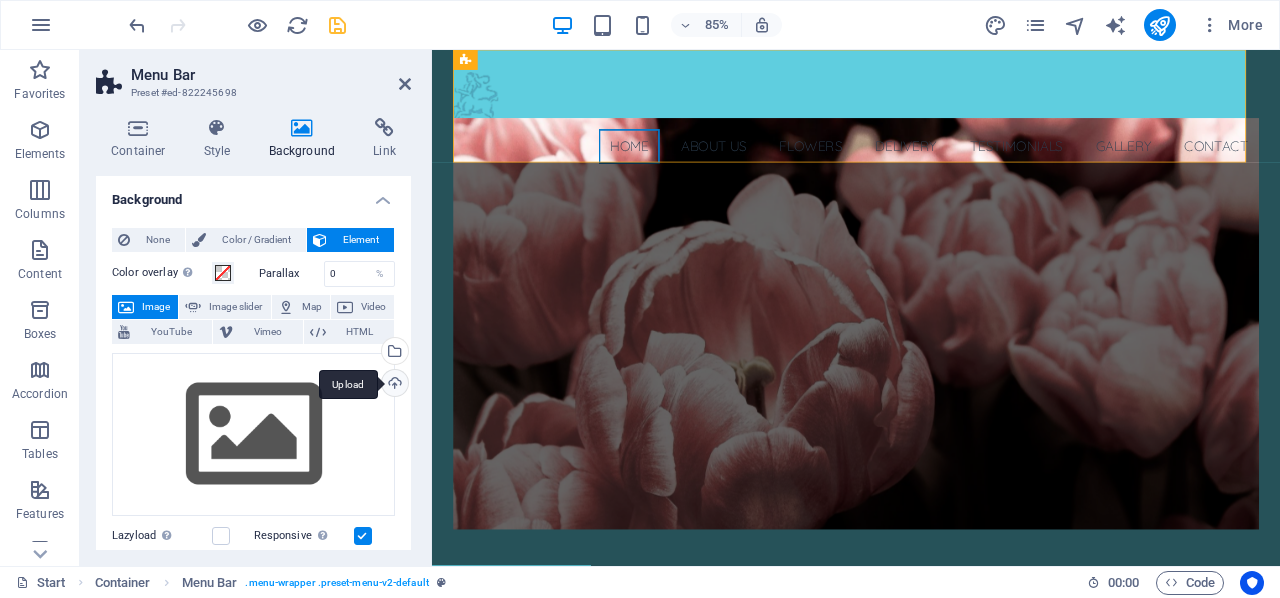 click on "Upload" at bounding box center [393, 385] 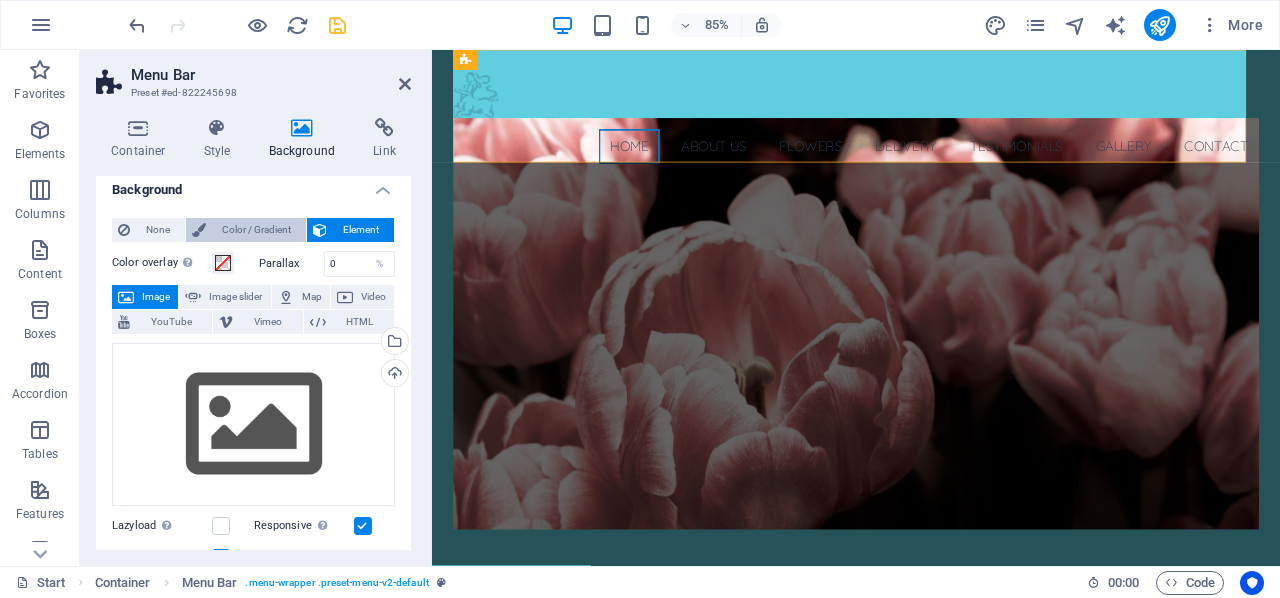 scroll, scrollTop: 0, scrollLeft: 0, axis: both 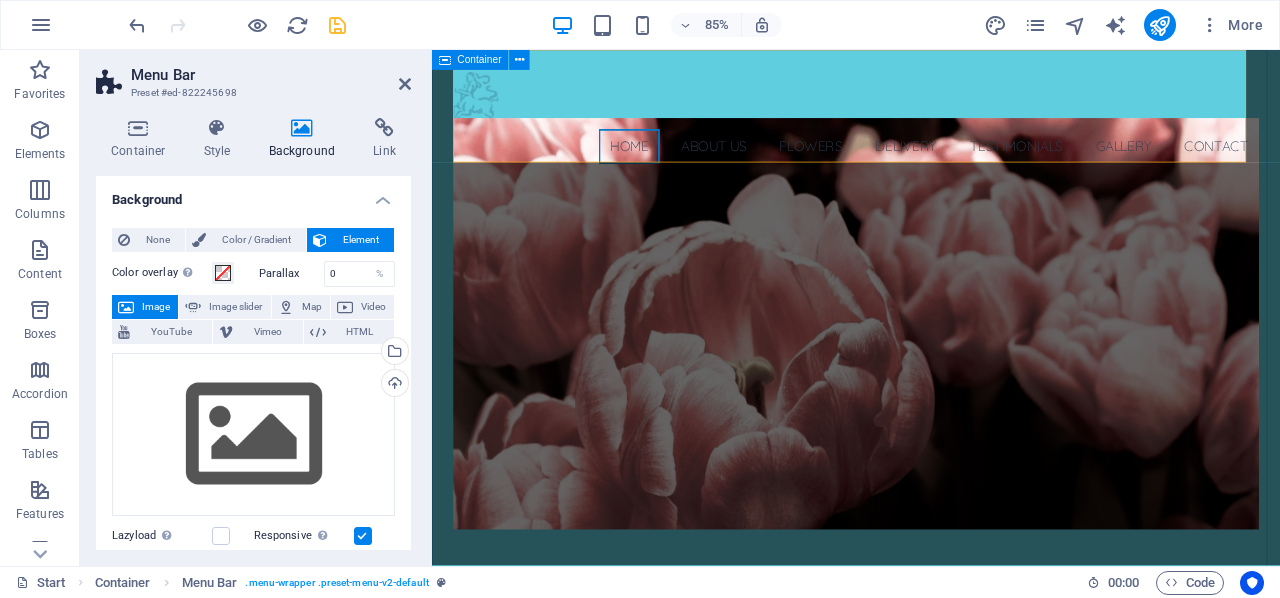 click on "Container" at bounding box center [480, 60] 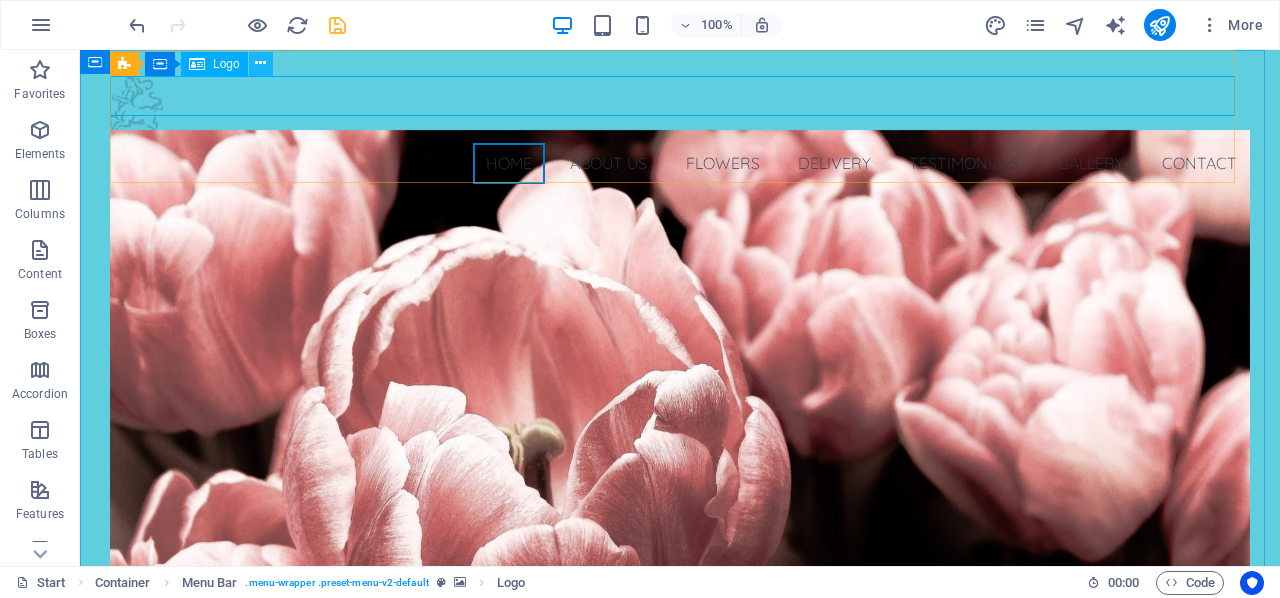 click at bounding box center (260, 63) 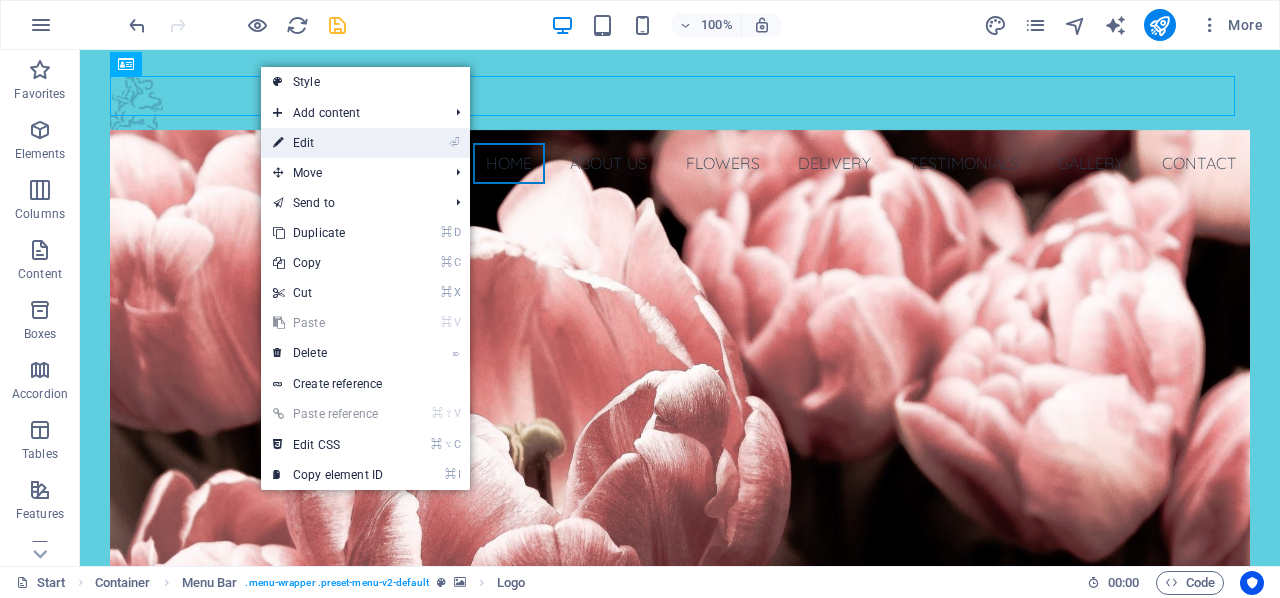 click on "⏎  Edit" at bounding box center [328, 143] 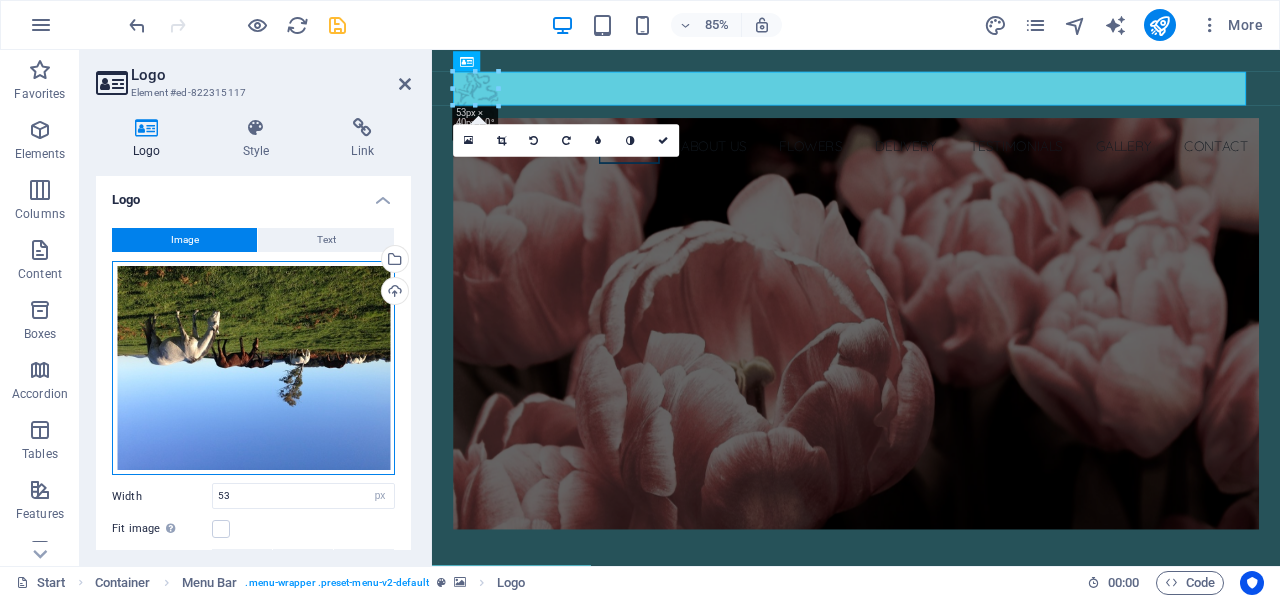 click on "Drag files here, click to choose files or select files from Files or our free stock photos & videos" at bounding box center (253, 368) 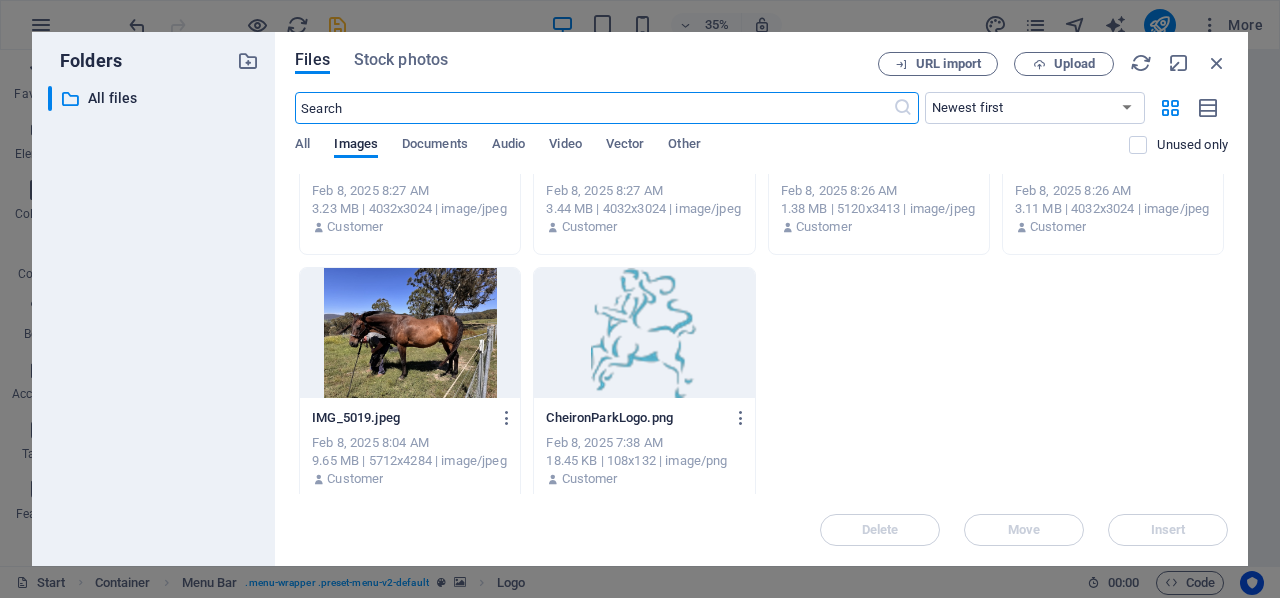 scroll, scrollTop: 922, scrollLeft: 0, axis: vertical 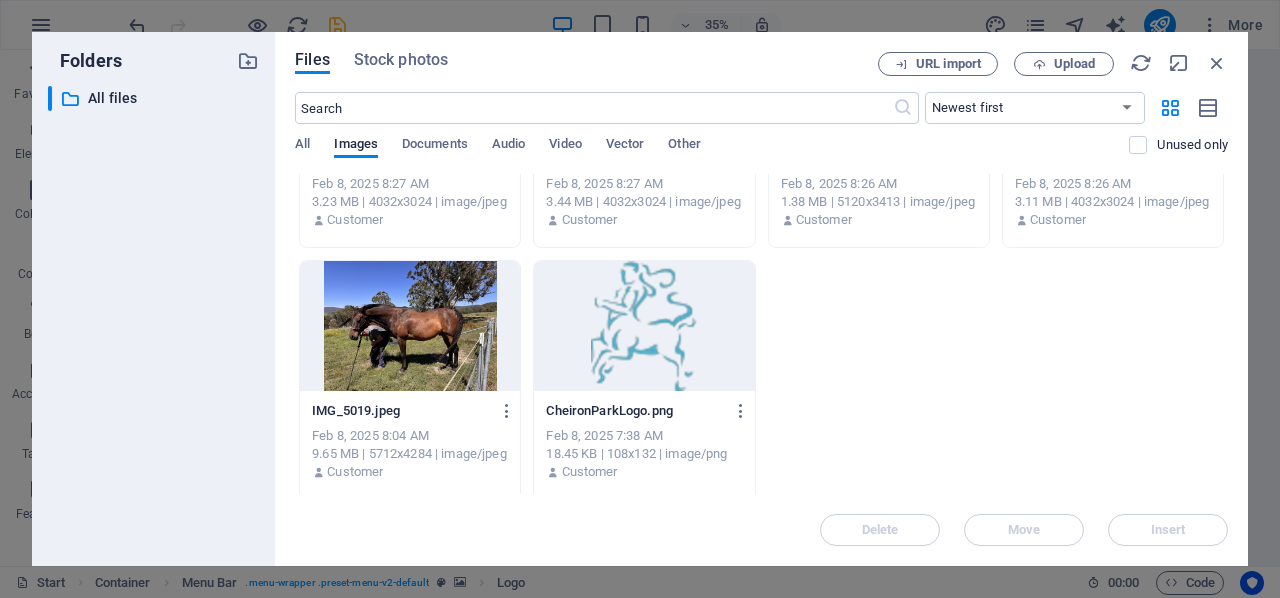 click at bounding box center (644, 326) 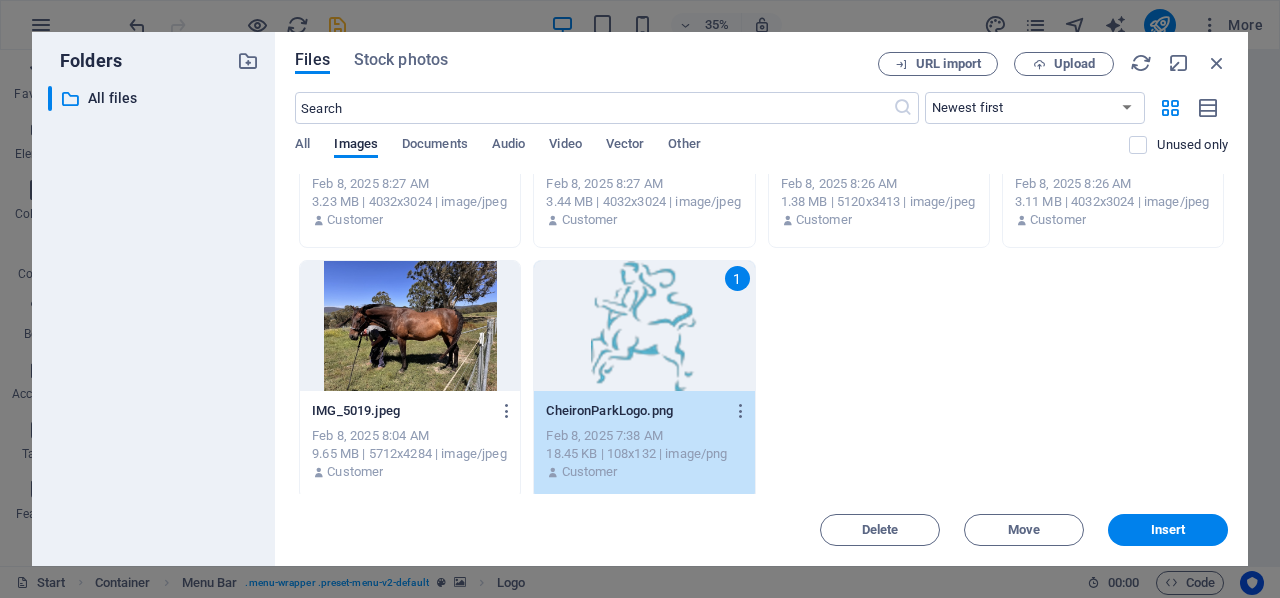 scroll, scrollTop: 915, scrollLeft: 0, axis: vertical 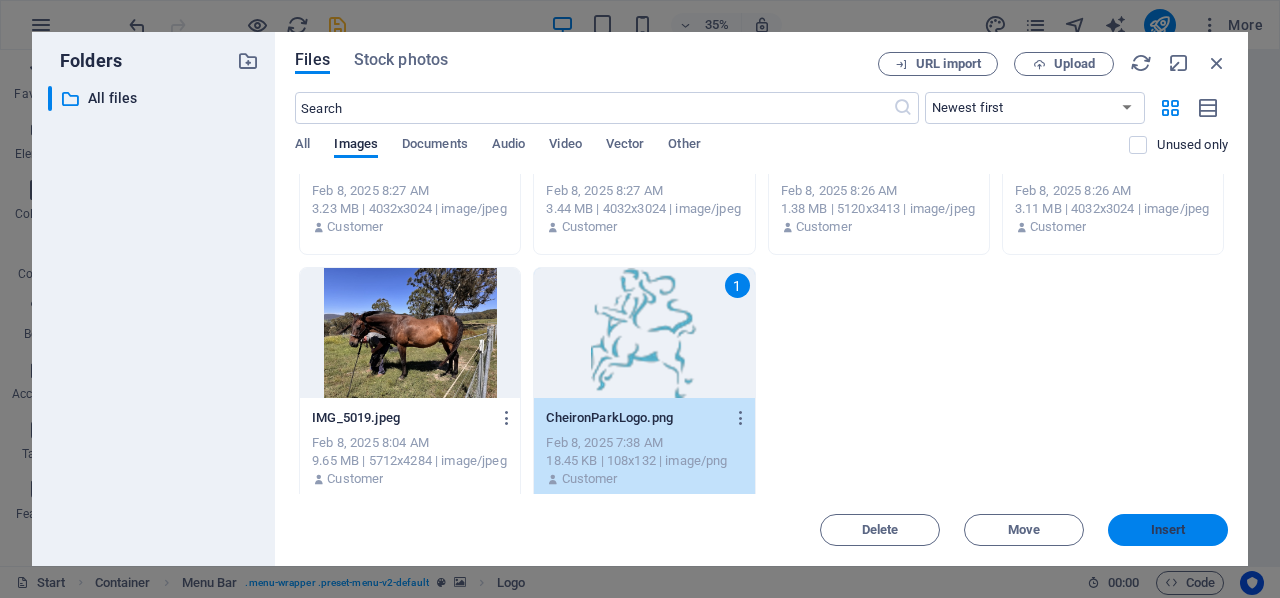 click on "Insert" at bounding box center (1168, 530) 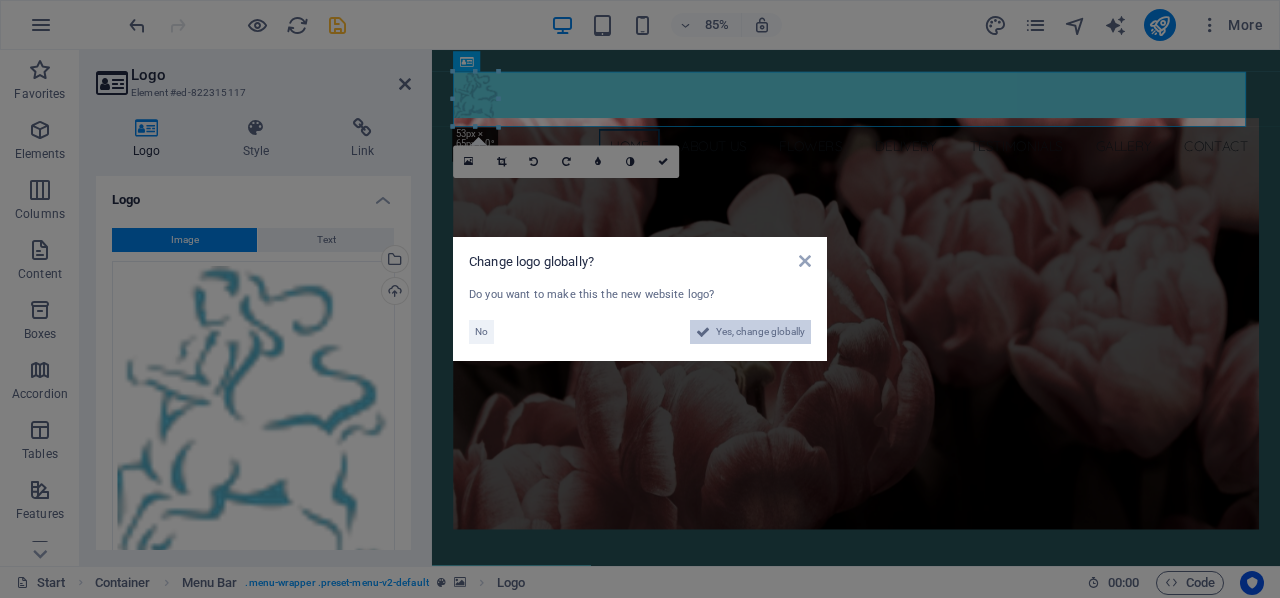 click on "Yes, change globally" at bounding box center [760, 332] 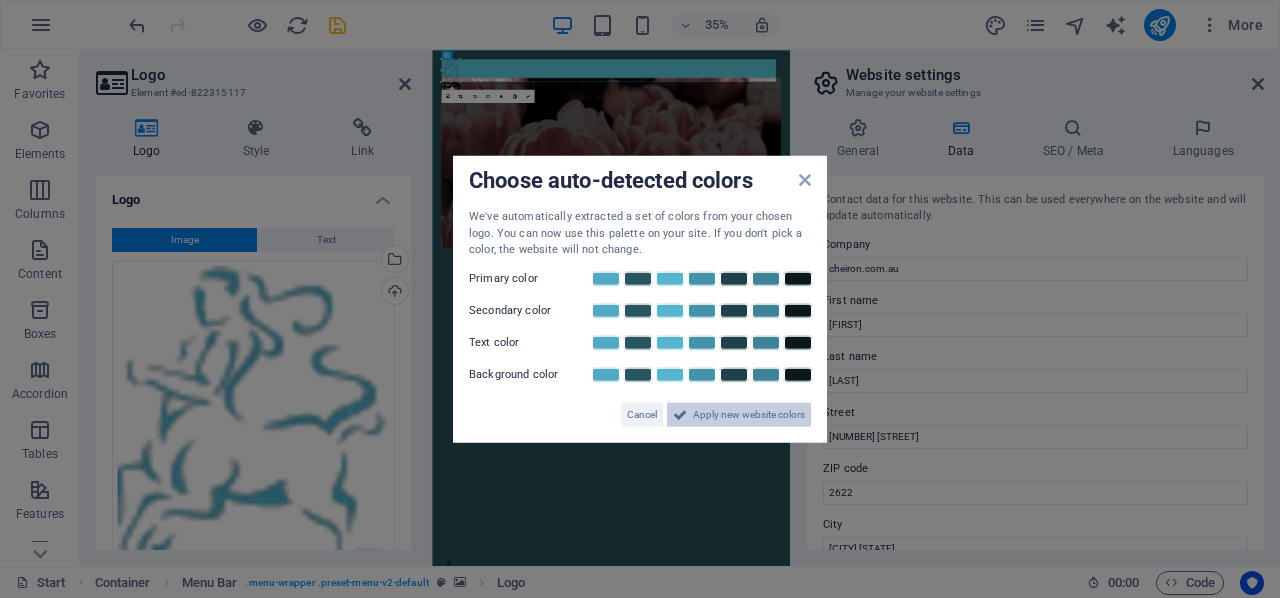 click at bounding box center (680, 414) 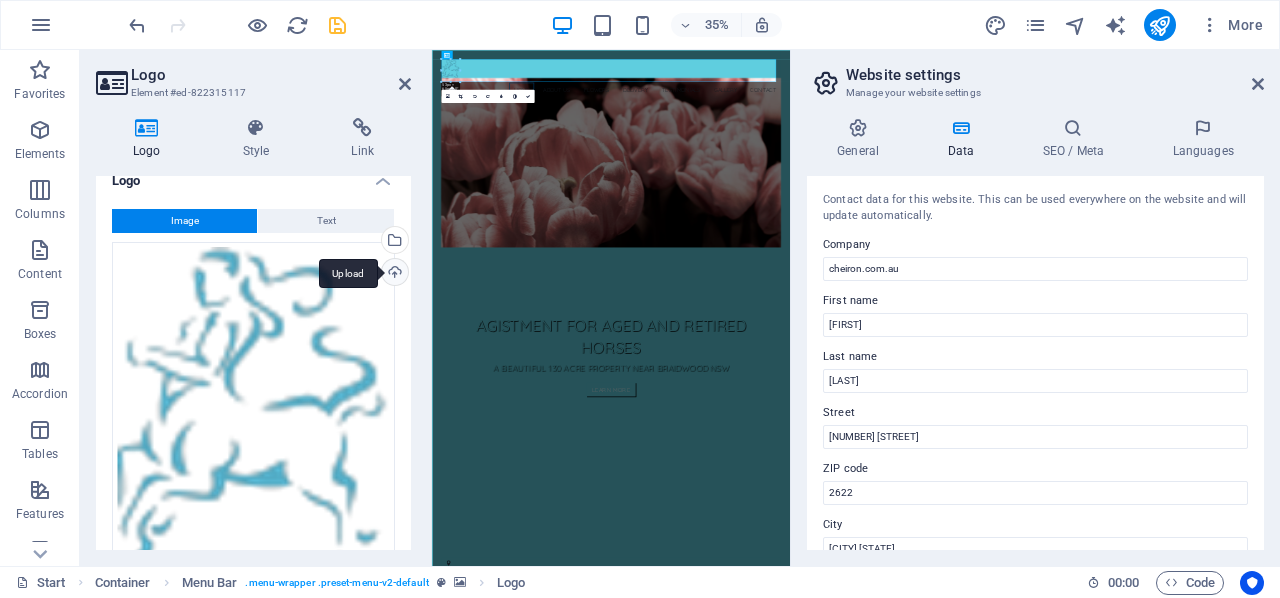 scroll, scrollTop: 17, scrollLeft: 0, axis: vertical 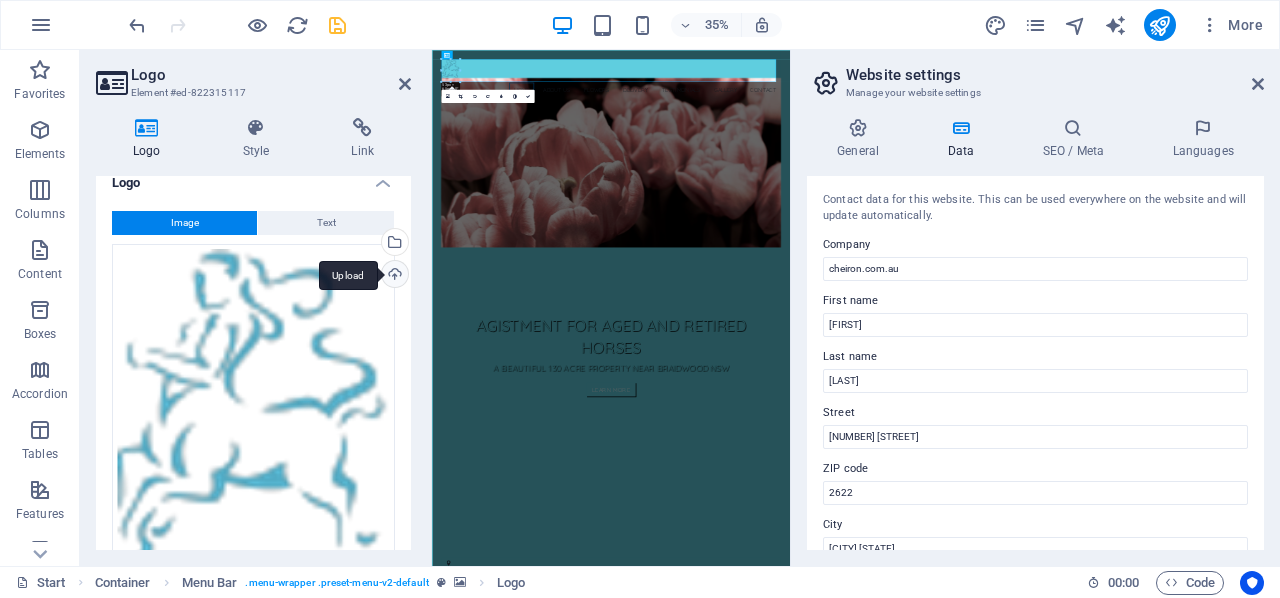 click on "Upload" at bounding box center [393, 276] 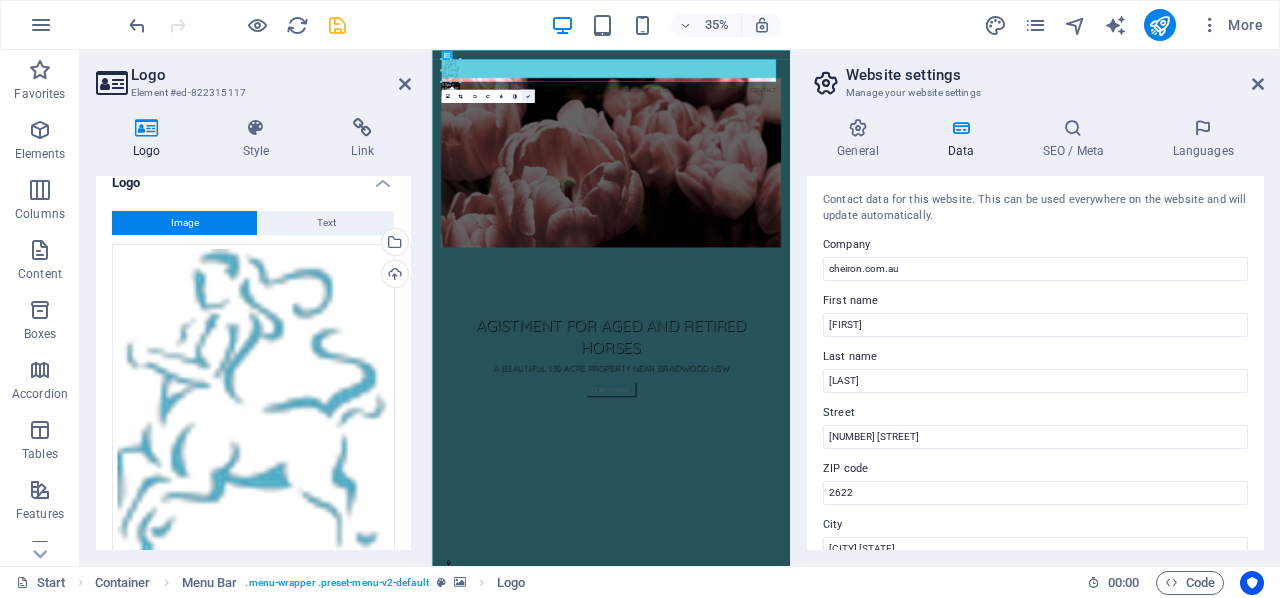 click at bounding box center (527, 96) 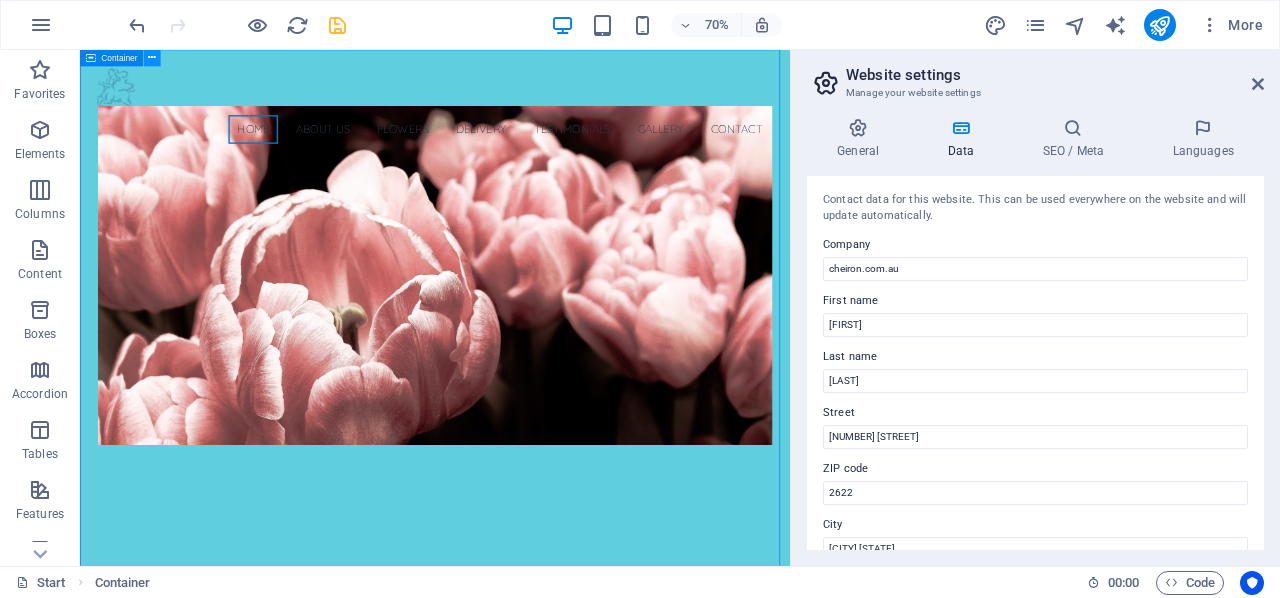 click at bounding box center (152, 58) 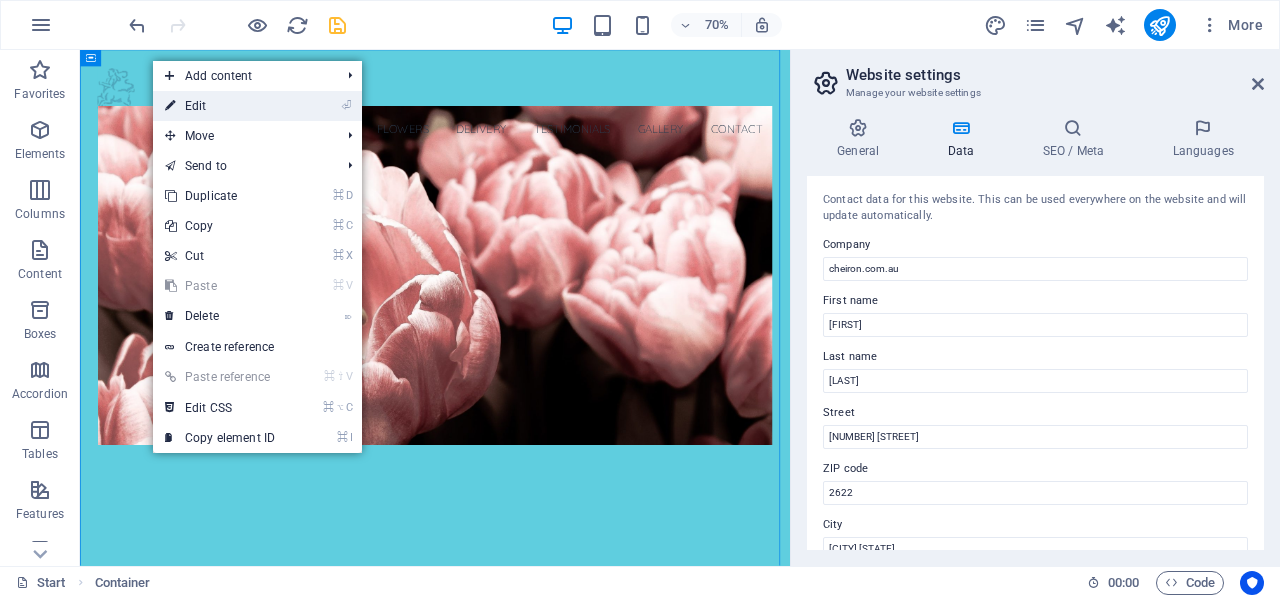 click on "⏎  Edit" at bounding box center [220, 106] 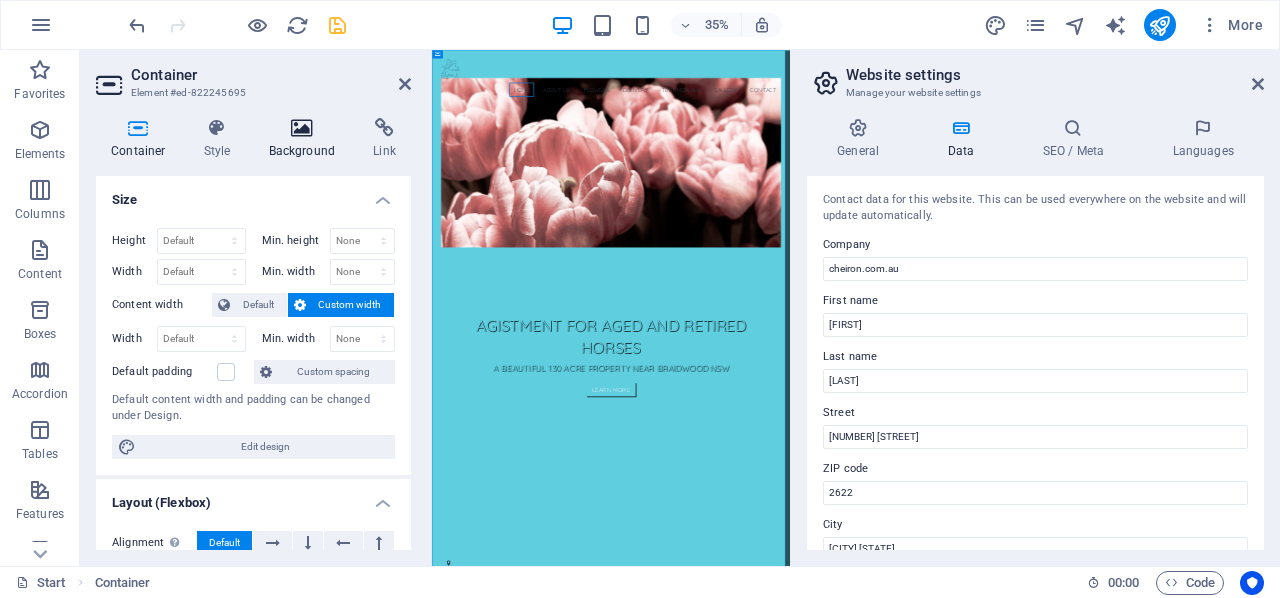 click at bounding box center [302, 128] 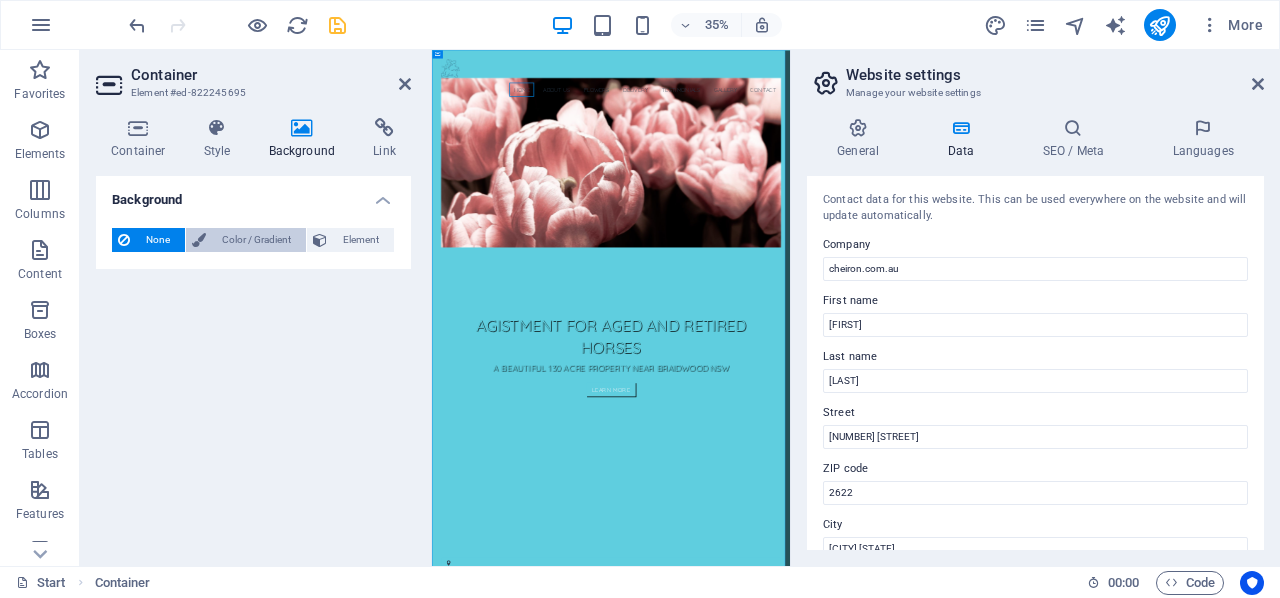 click on "Color / Gradient" at bounding box center (256, 240) 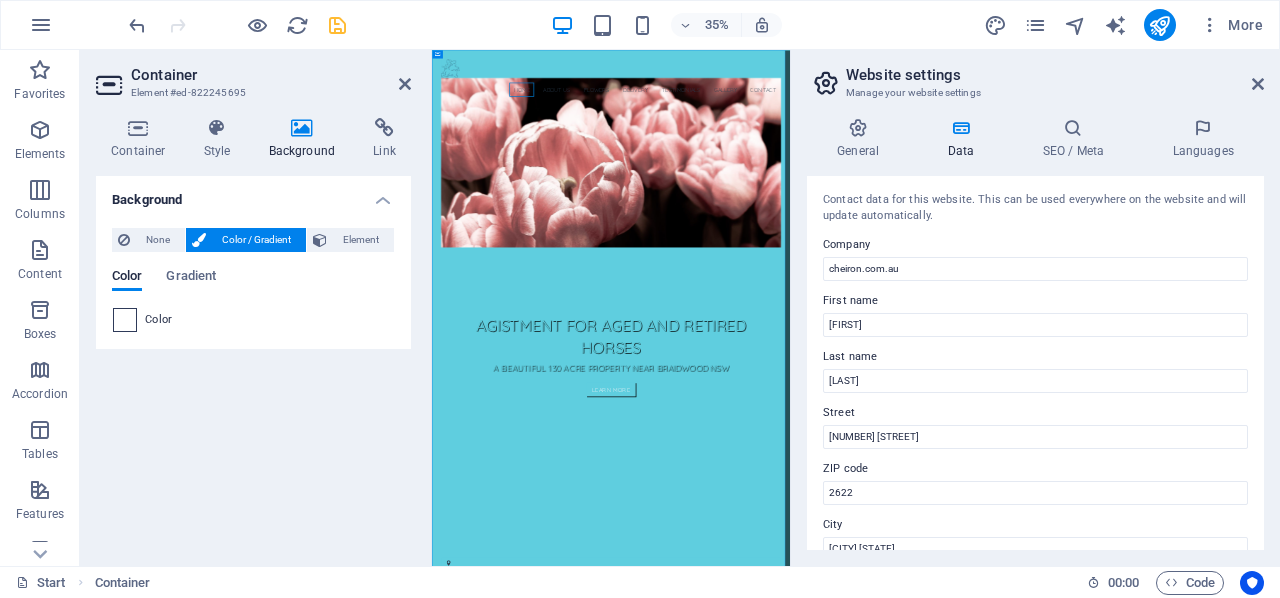 click at bounding box center (125, 320) 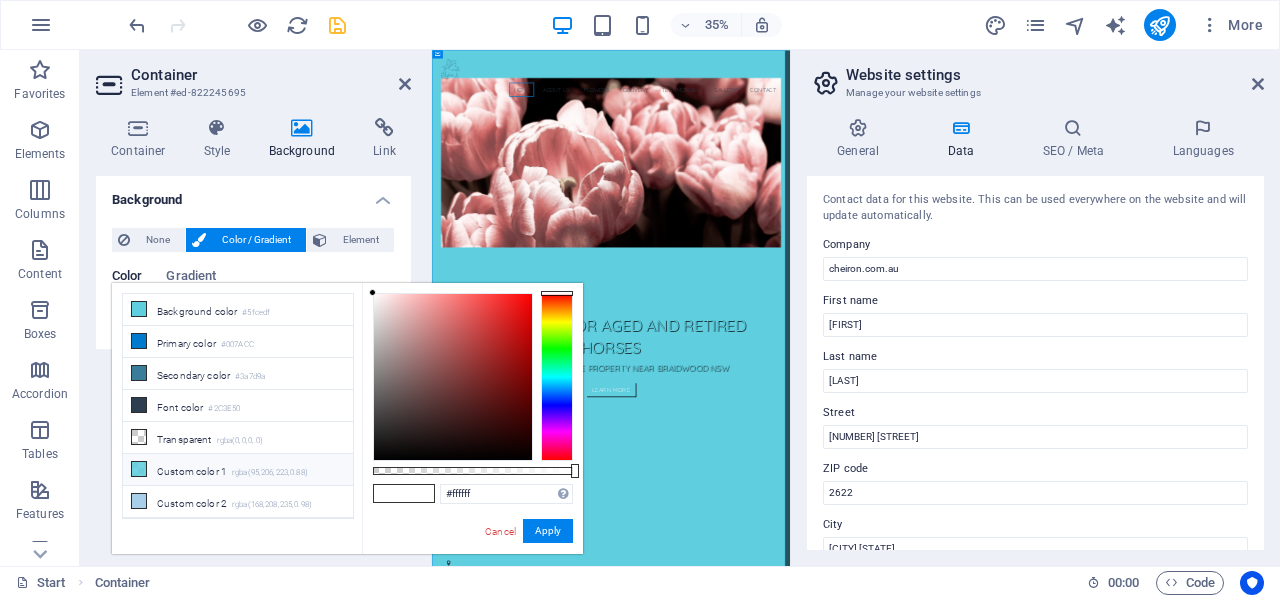 click on "Custom color 1
rgba(95,206,223,0.88)" at bounding box center (238, 470) 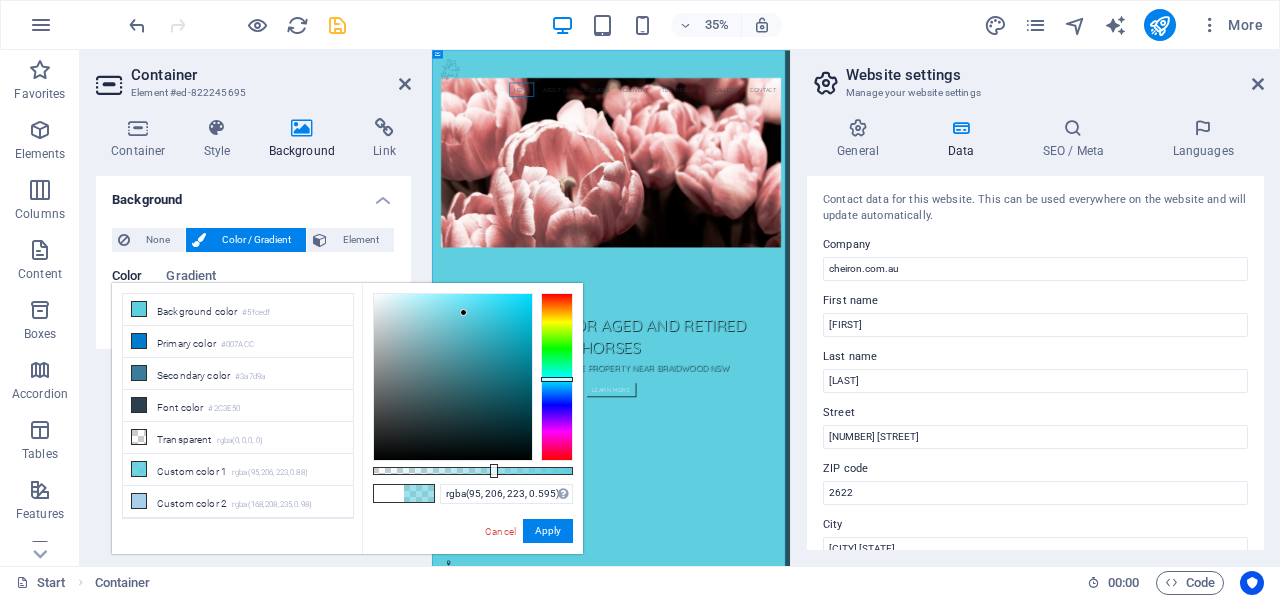 drag, startPoint x: 551, startPoint y: 469, endPoint x: 492, endPoint y: 470, distance: 59.008472 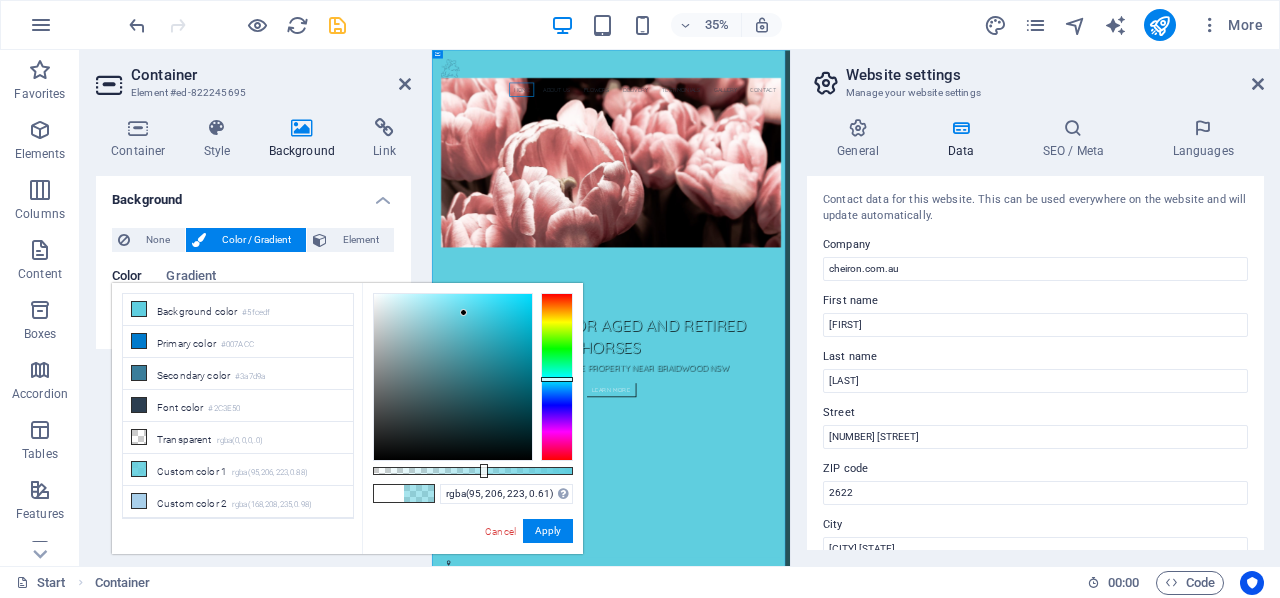 type on "rgba(95, 206, 223, 0.615)" 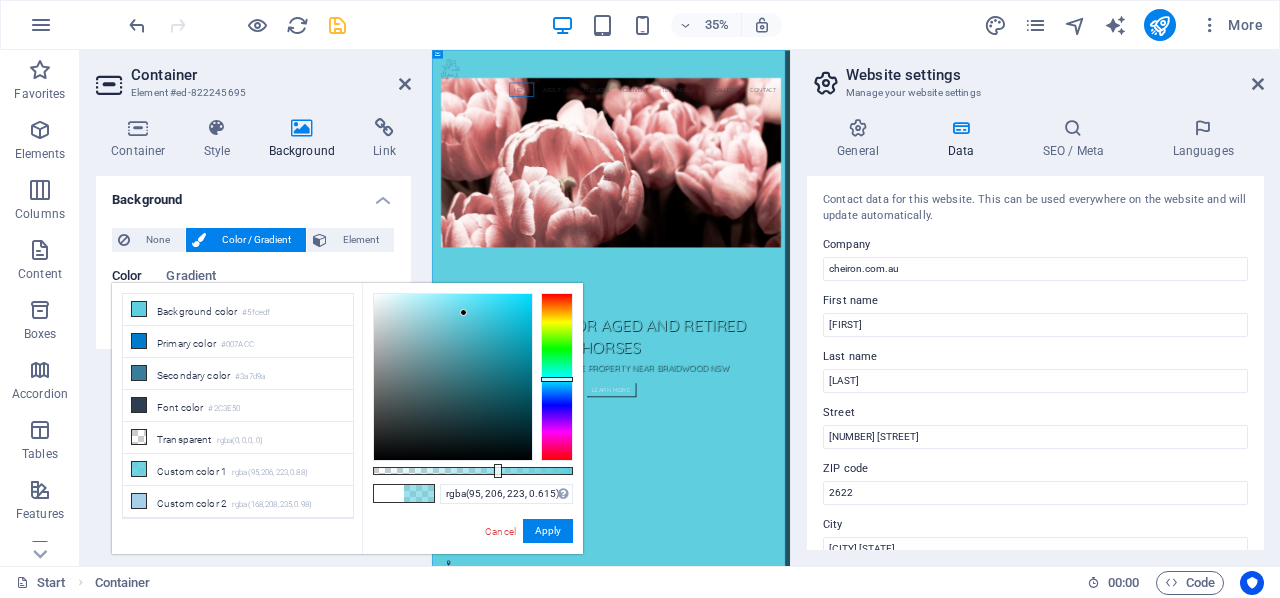 click at bounding box center (498, 471) 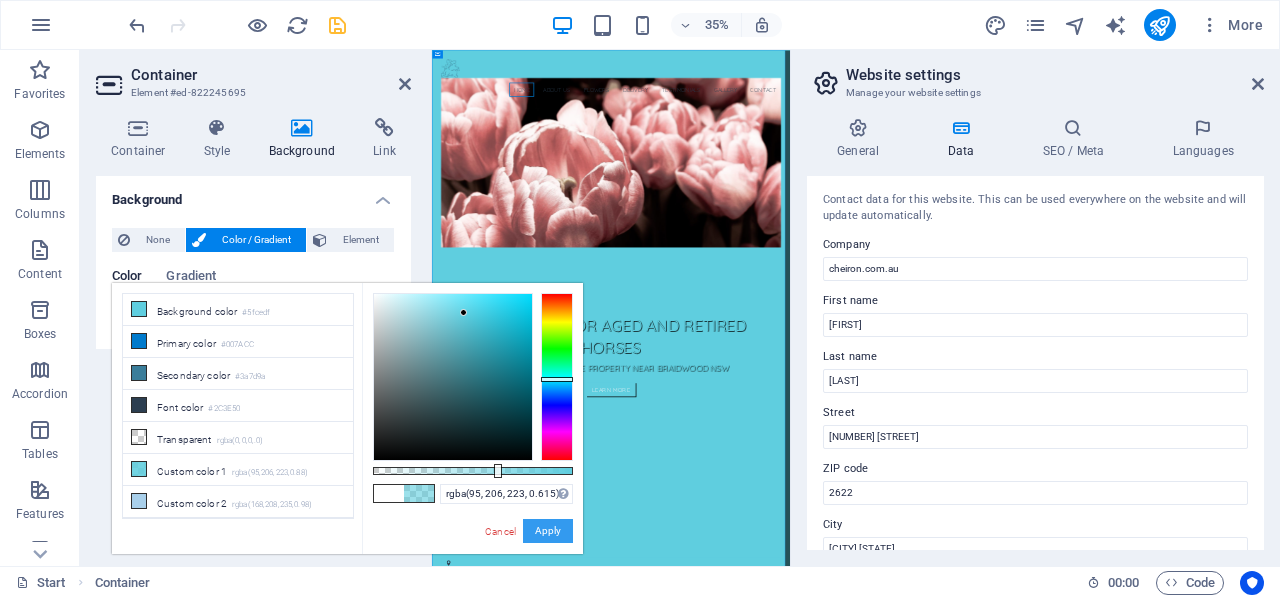 click on "Apply" at bounding box center [548, 531] 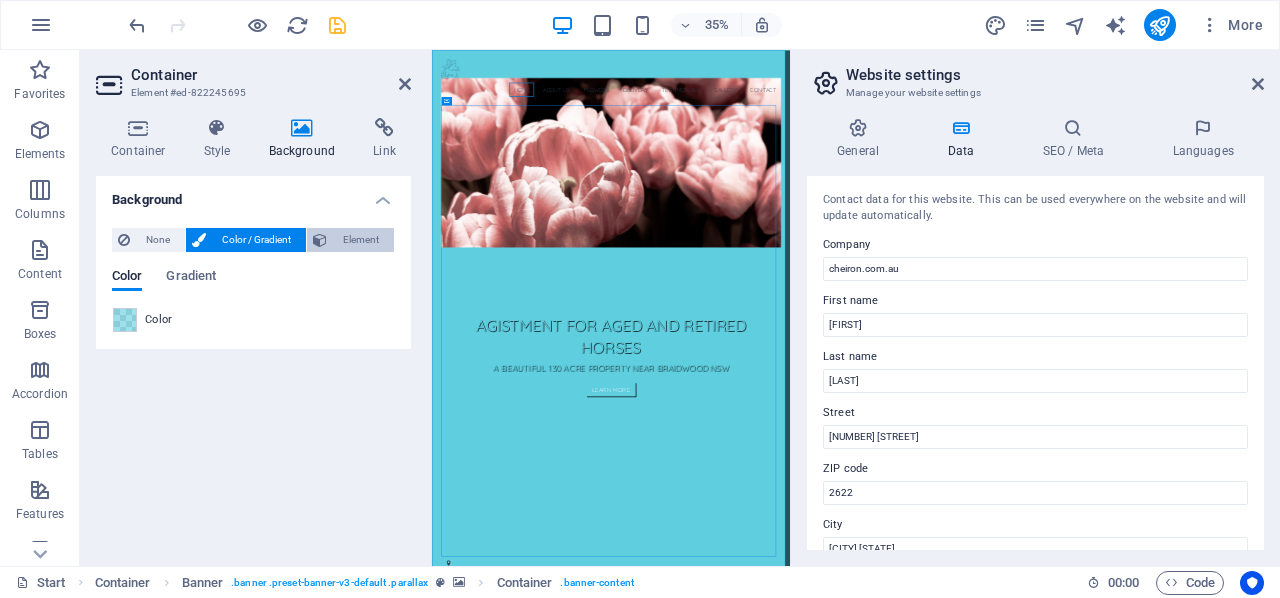 click on "Element" at bounding box center (360, 240) 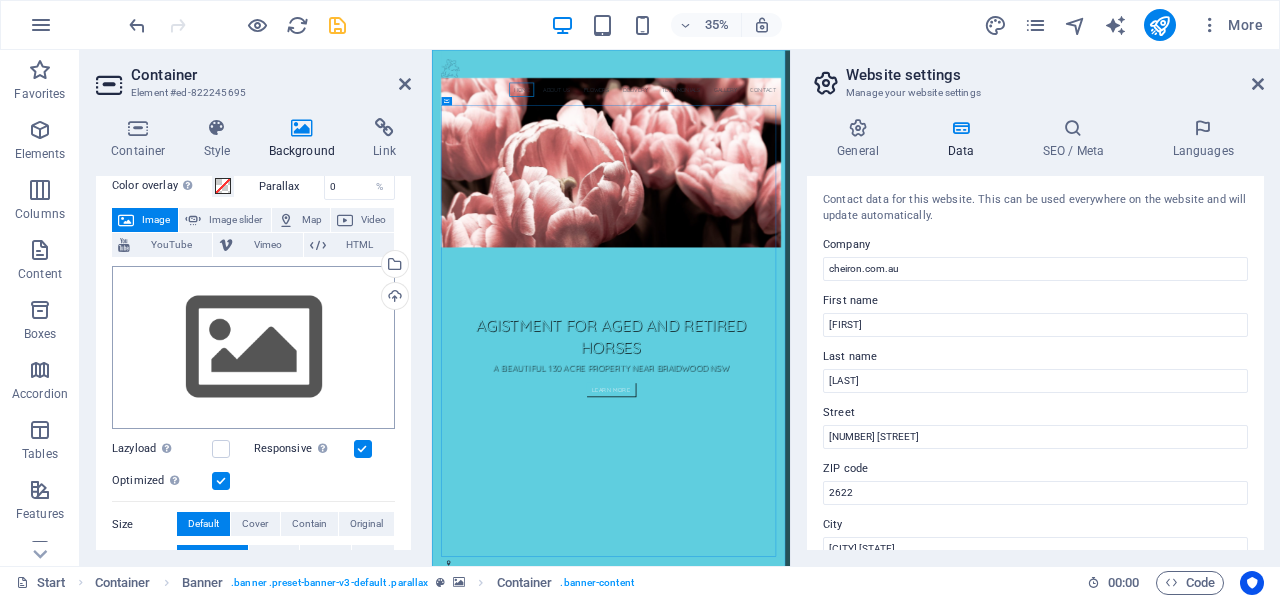 scroll, scrollTop: 93, scrollLeft: 0, axis: vertical 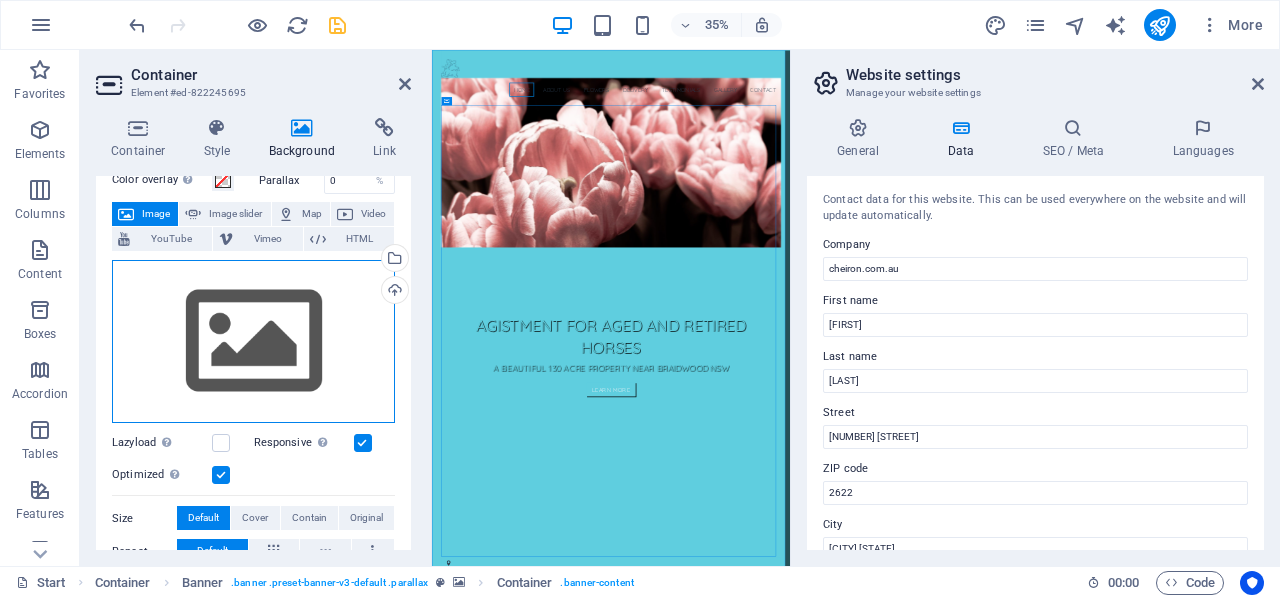 click on "Drag files here, click to choose files or select files from Files or our free stock photos & videos" at bounding box center (253, 342) 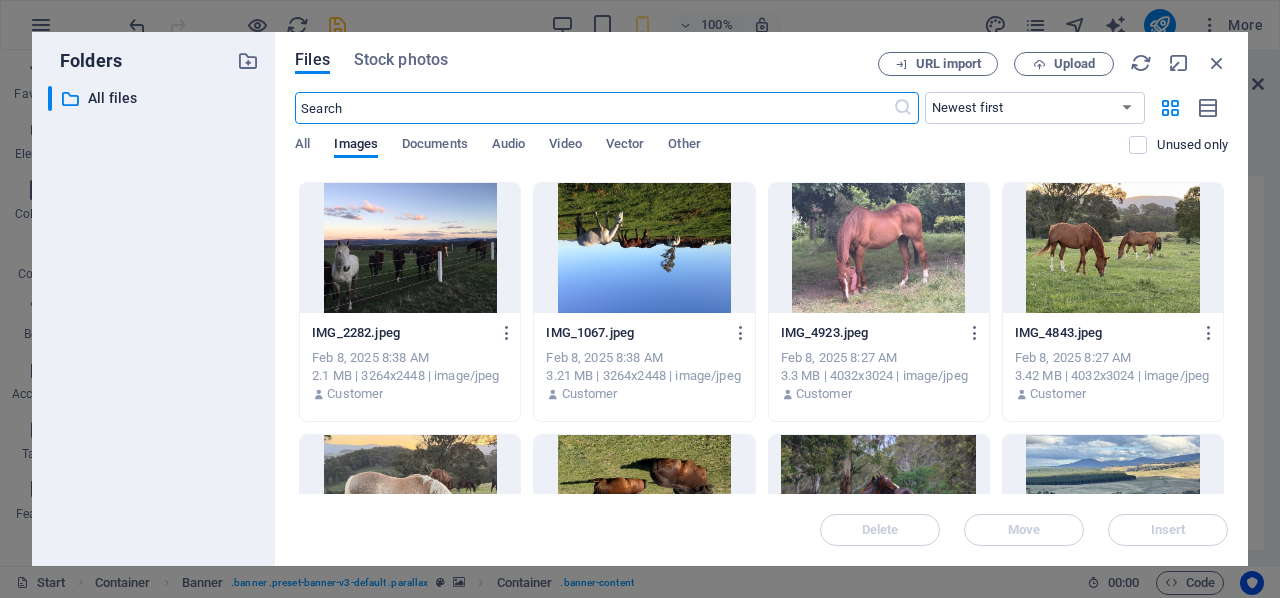 scroll, scrollTop: 500, scrollLeft: 0, axis: vertical 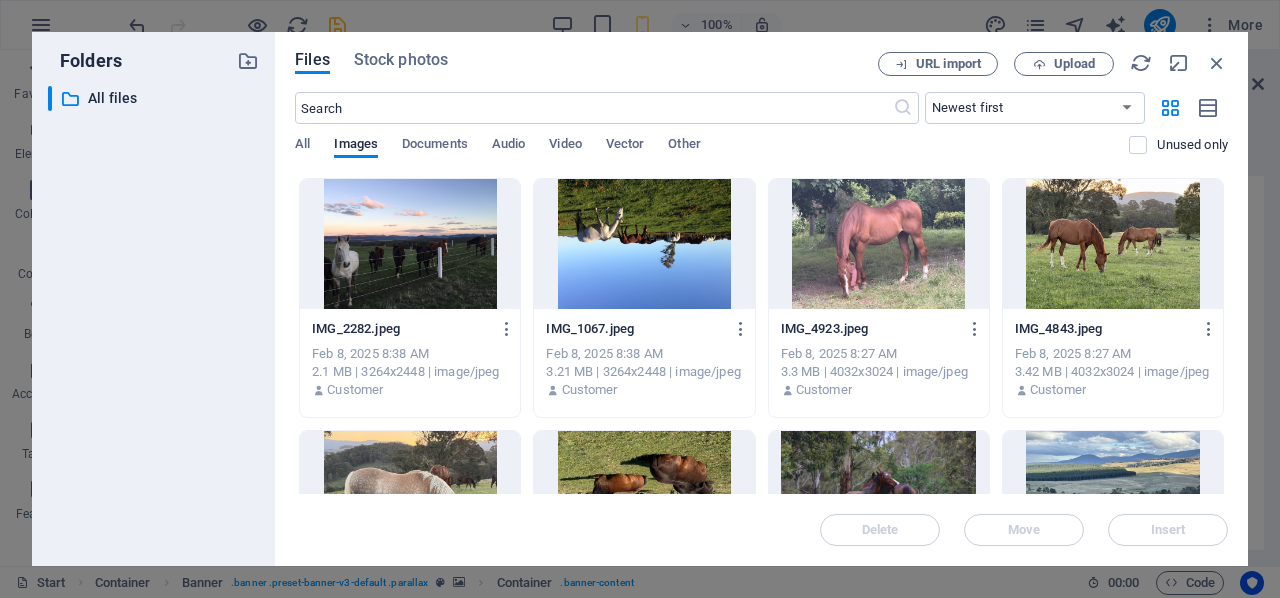 click at bounding box center [410, 244] 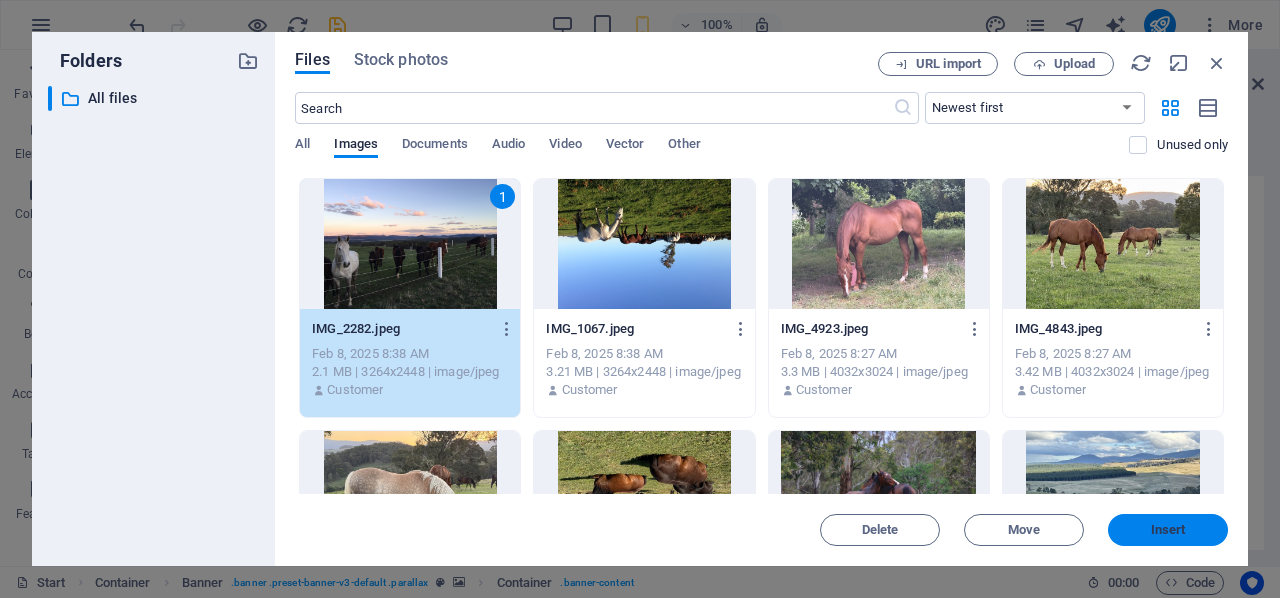 click on "Insert" at bounding box center (1168, 530) 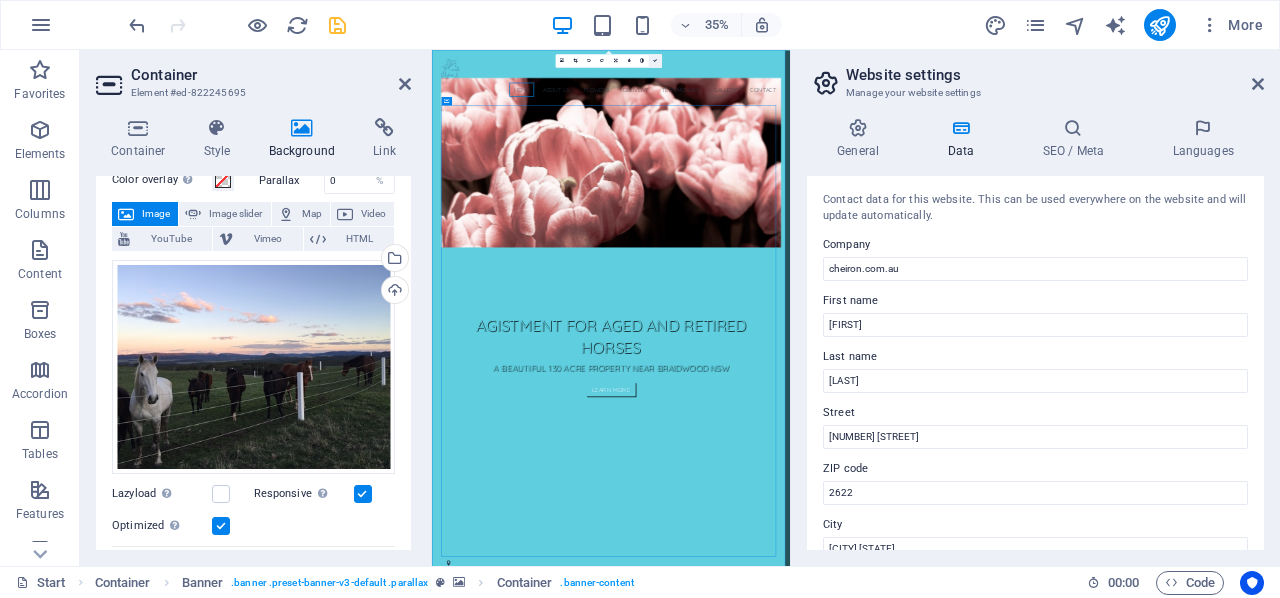click at bounding box center (655, 61) 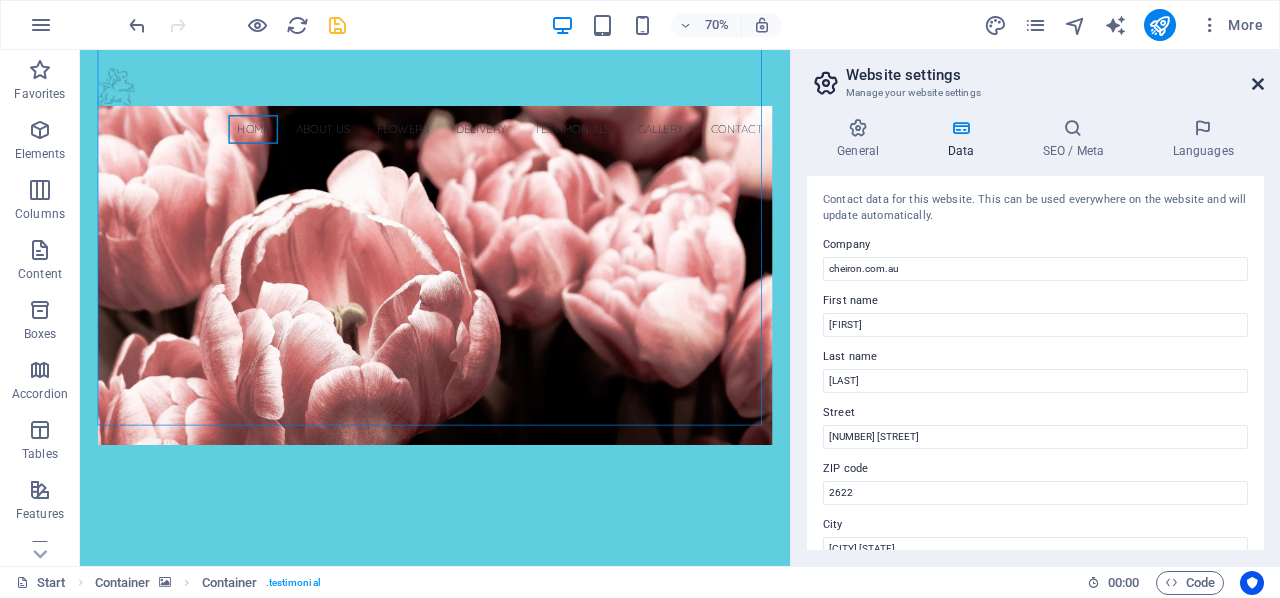 click at bounding box center (1258, 84) 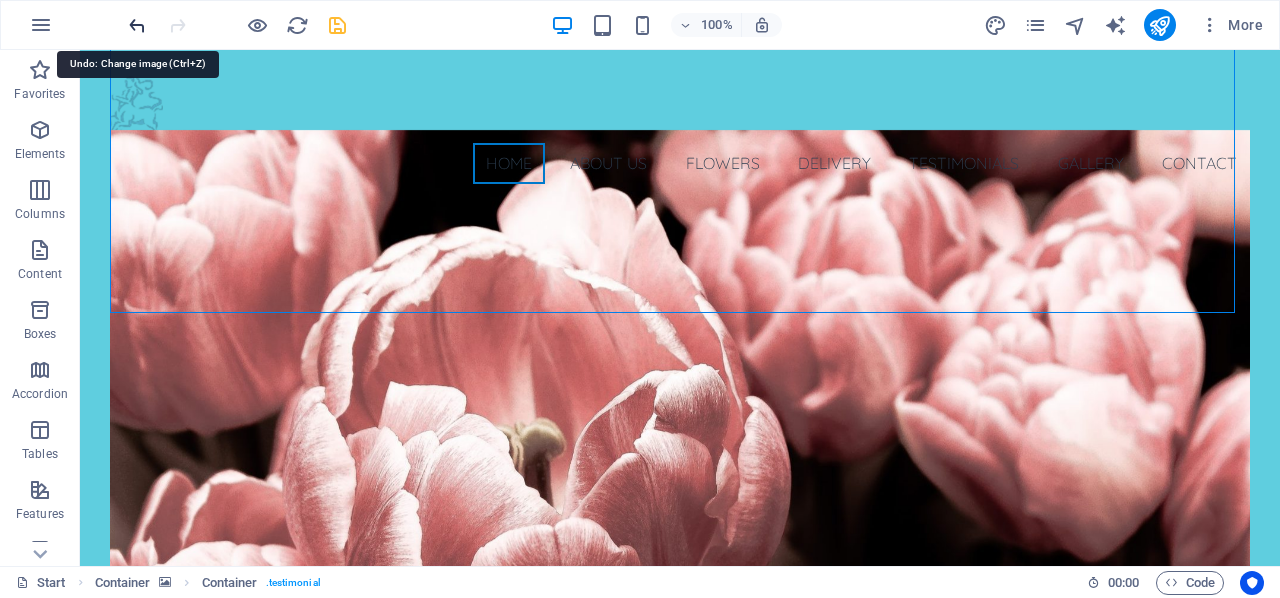 click at bounding box center [137, 25] 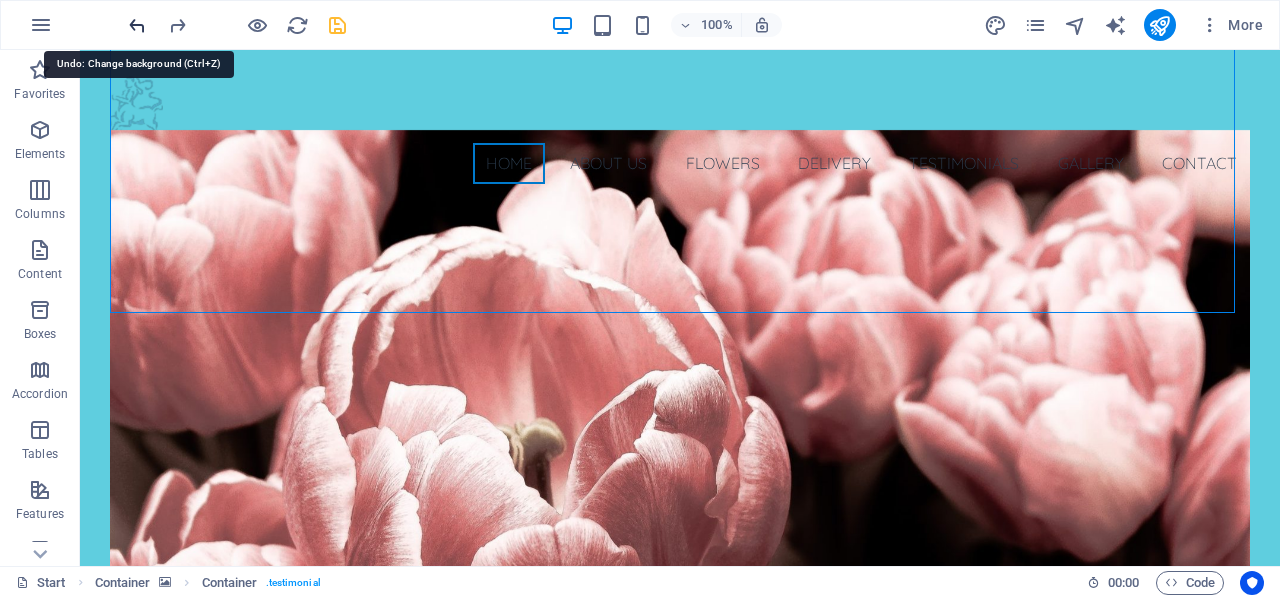 click at bounding box center (137, 25) 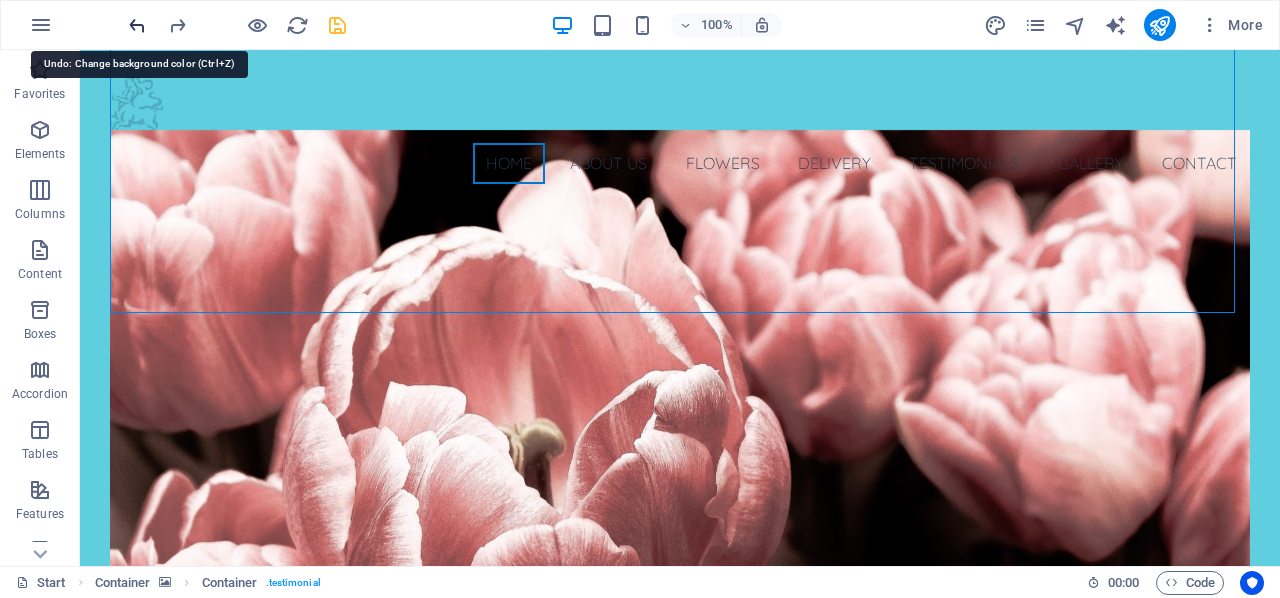 click at bounding box center [137, 25] 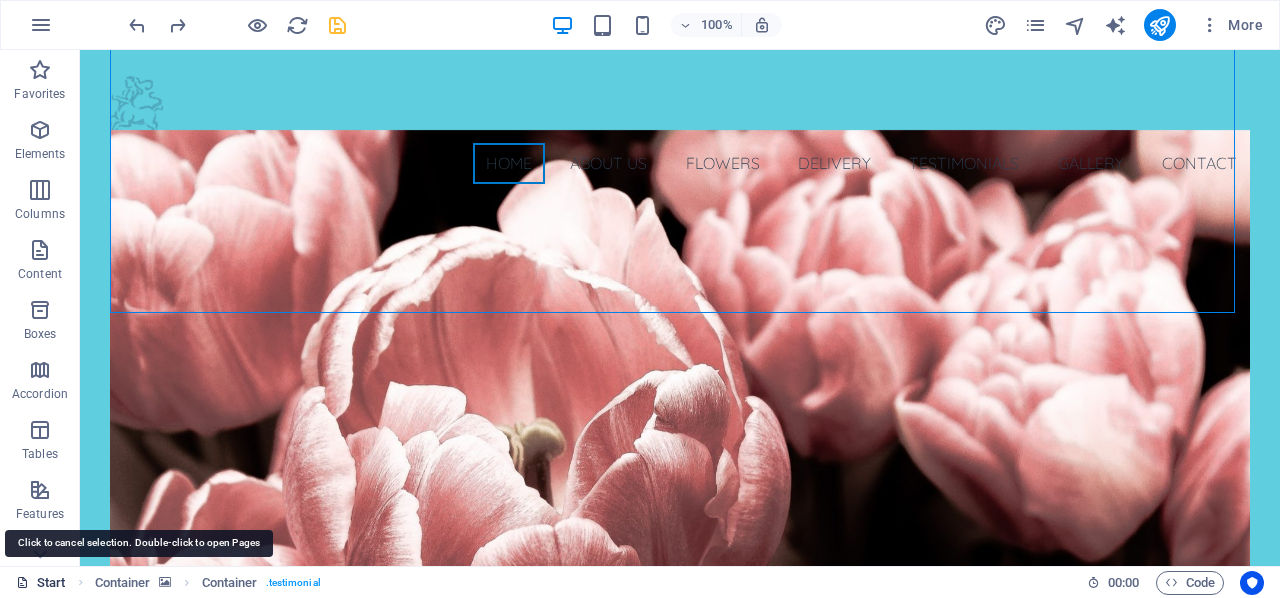 click on "Start" at bounding box center [41, 583] 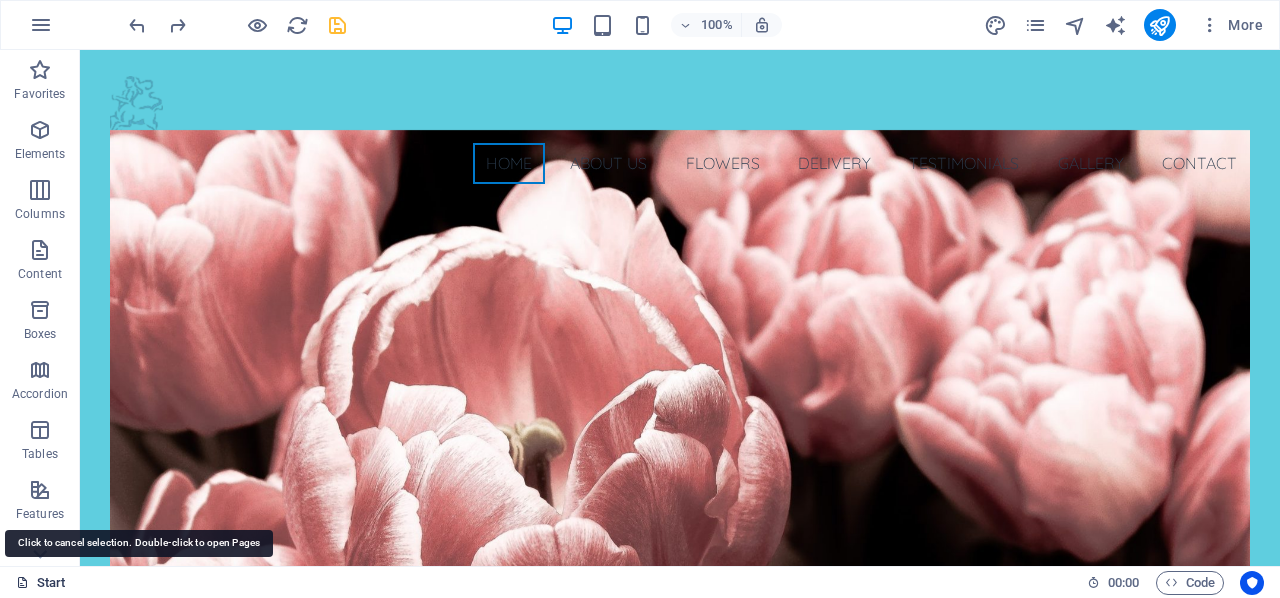 click on "Start" at bounding box center [41, 583] 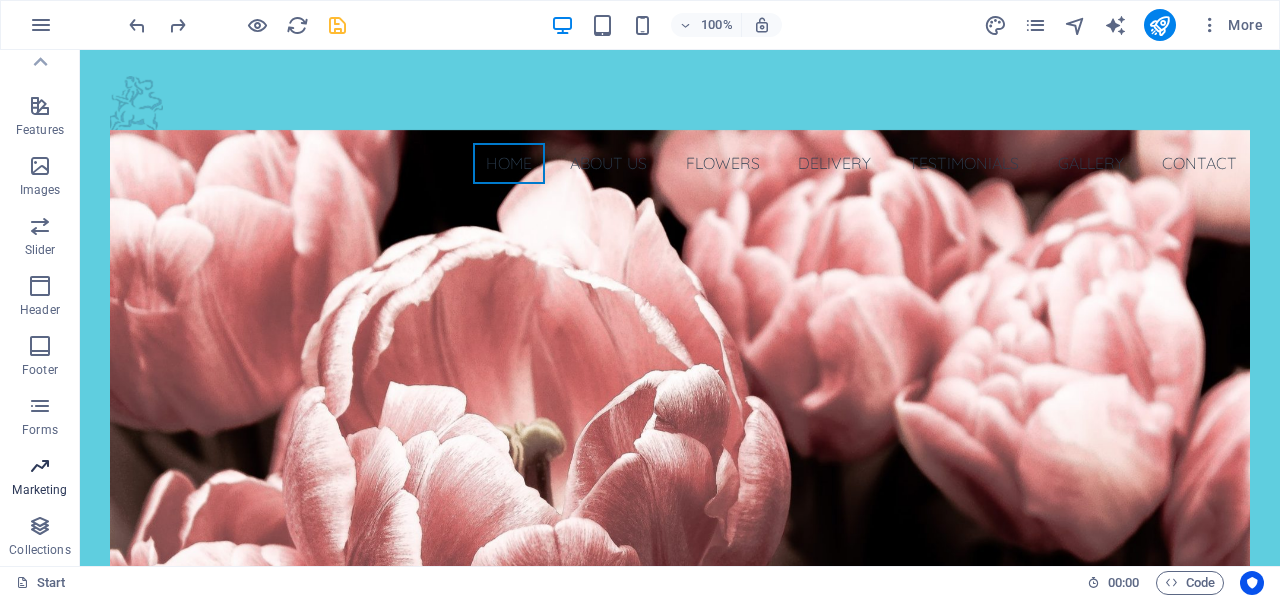 scroll, scrollTop: 0, scrollLeft: 0, axis: both 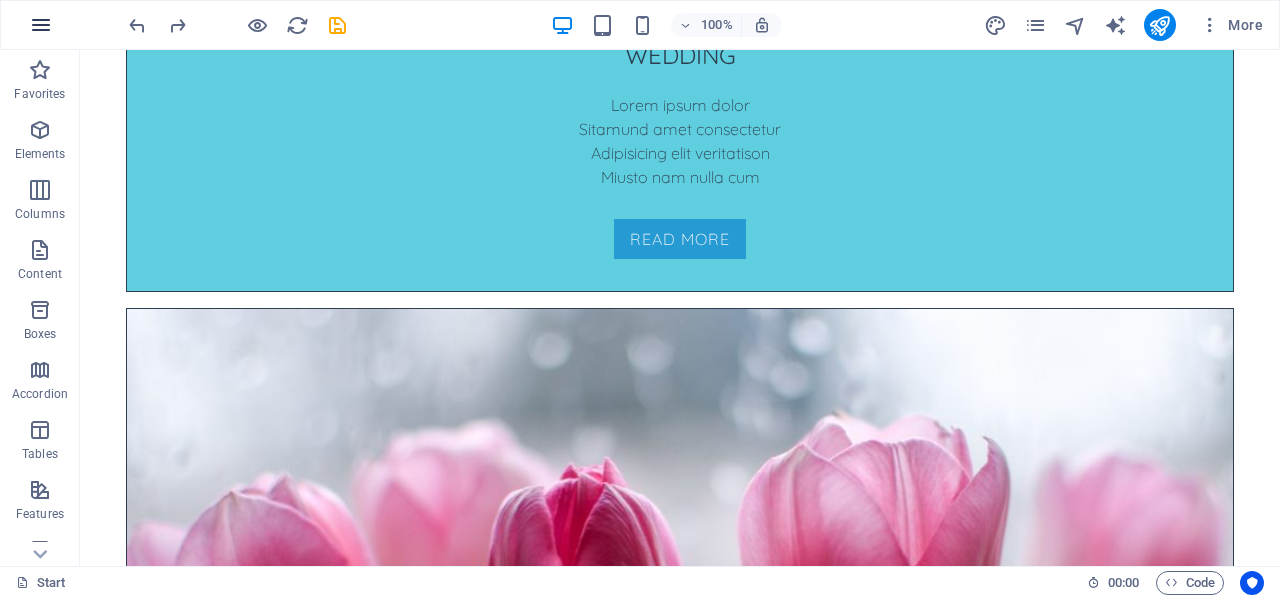 click at bounding box center [41, 25] 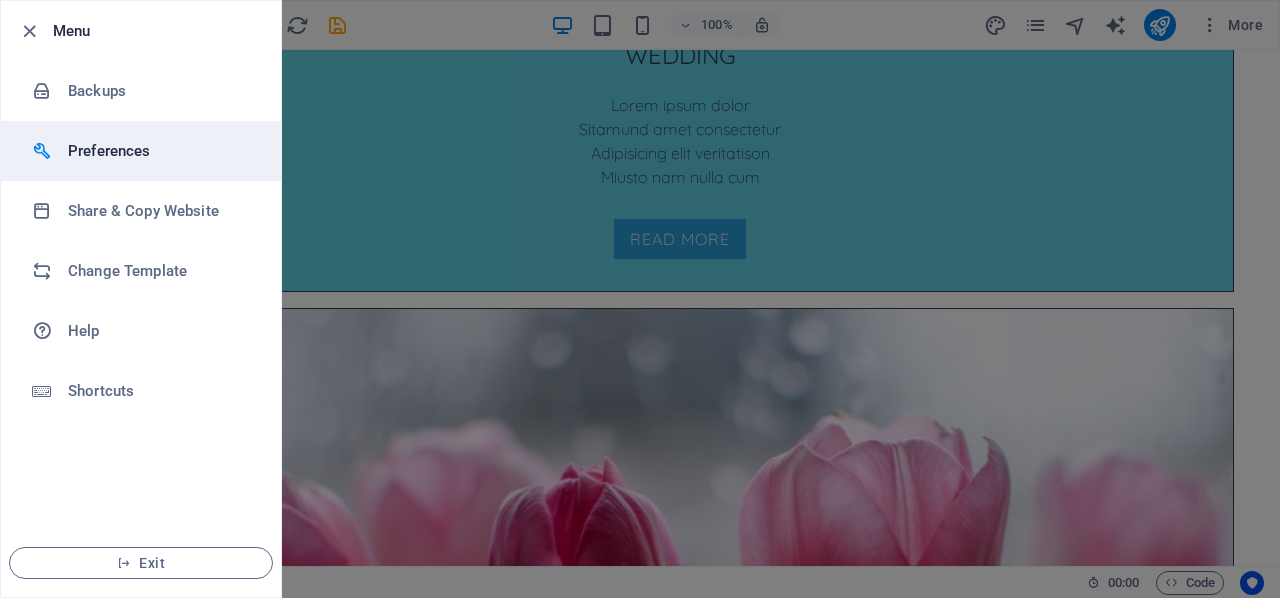click on "Preferences" at bounding box center (160, 151) 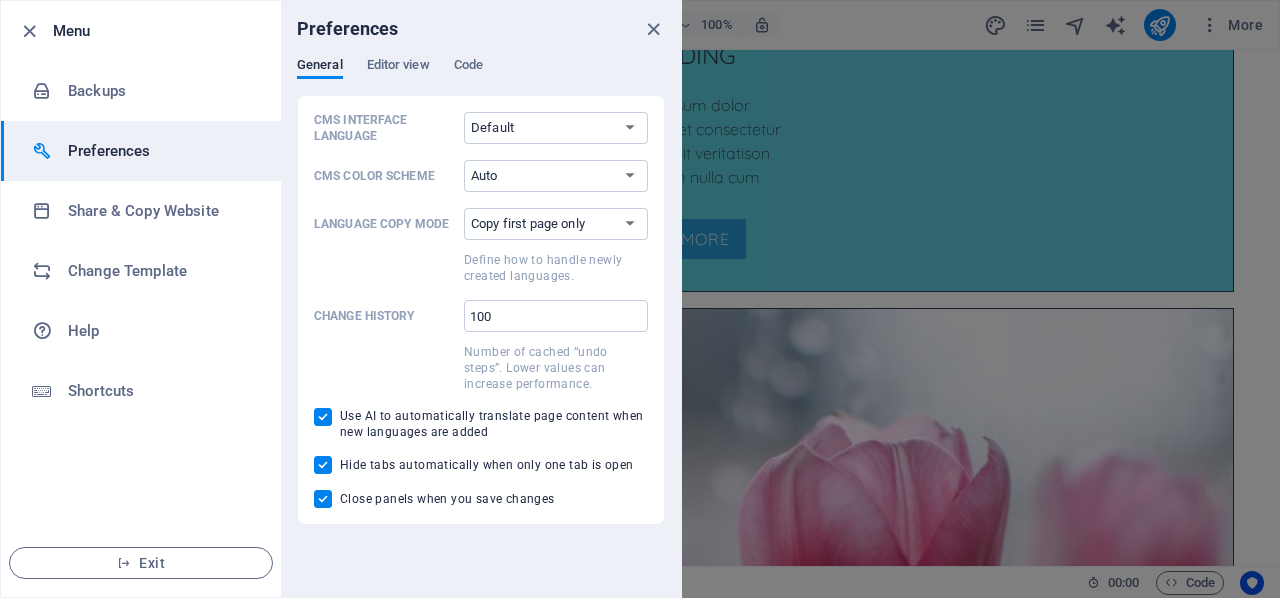 click on "Preferences" at bounding box center [481, 29] 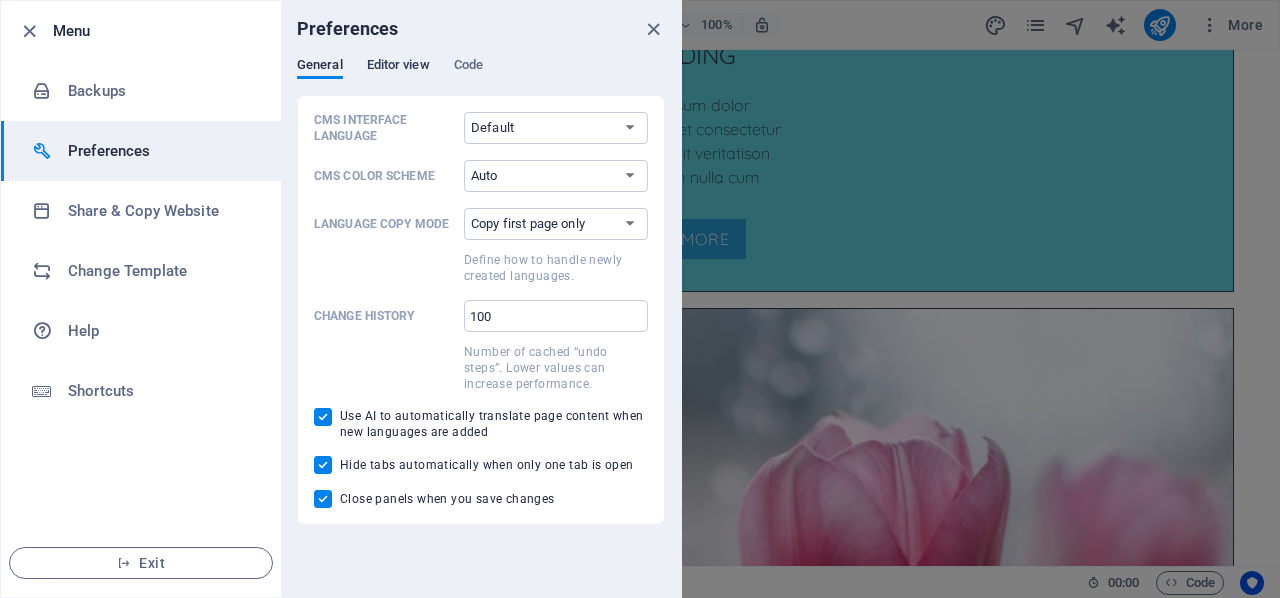 click on "Editor view" at bounding box center [398, 67] 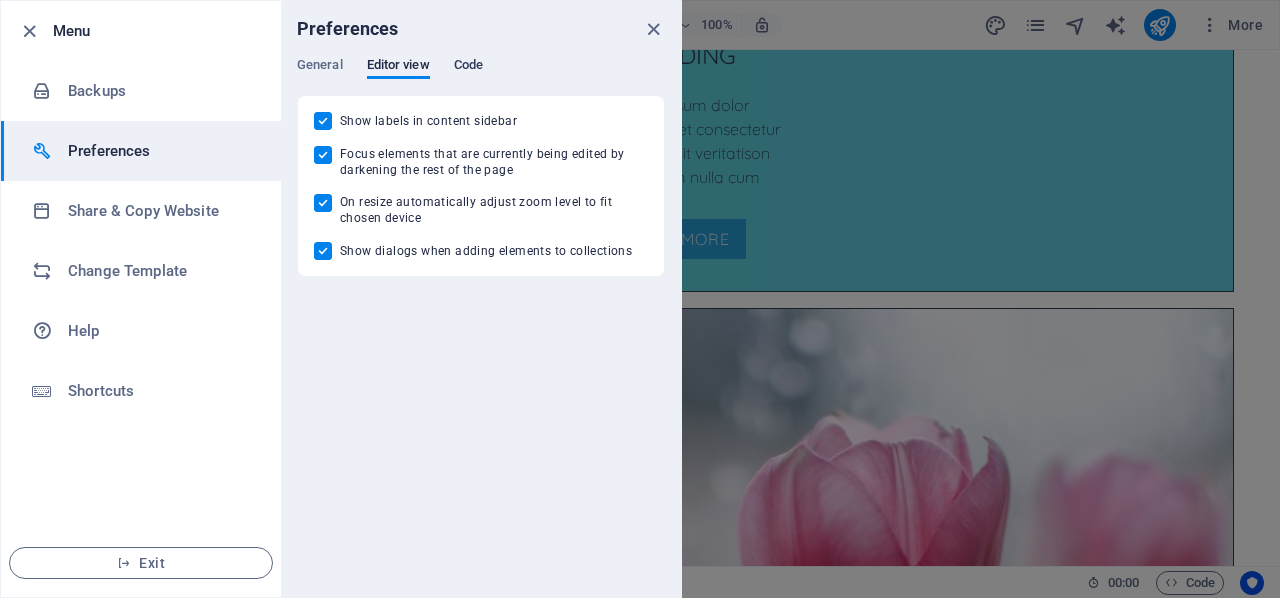 click on "Code" at bounding box center [468, 67] 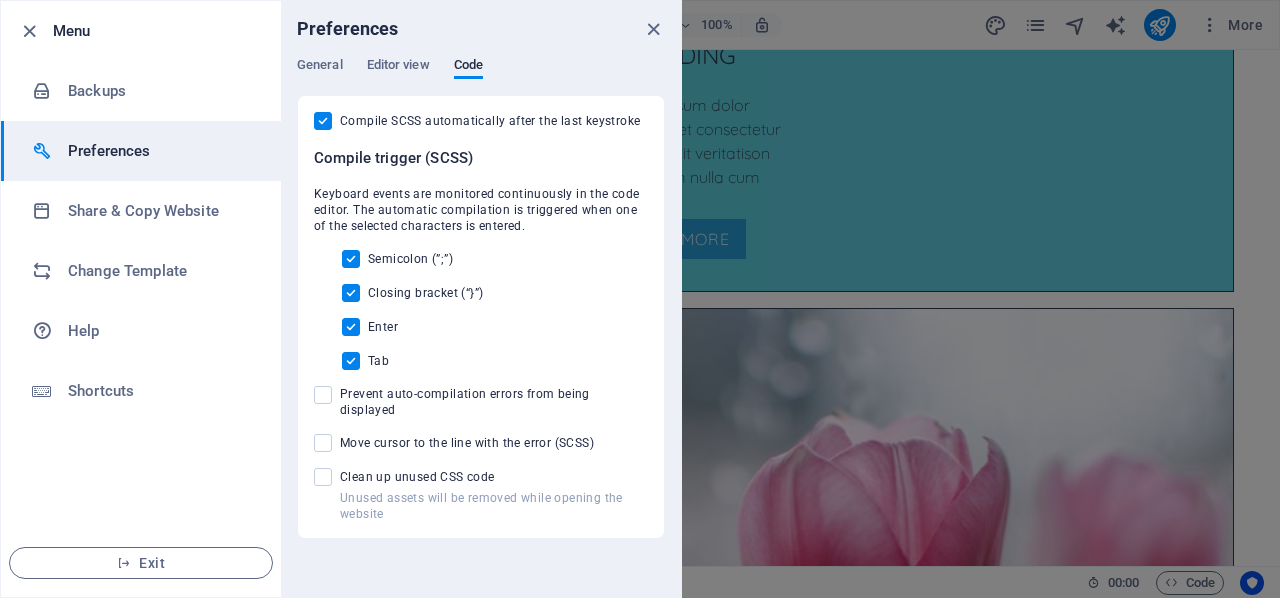 click at bounding box center [653, 29] 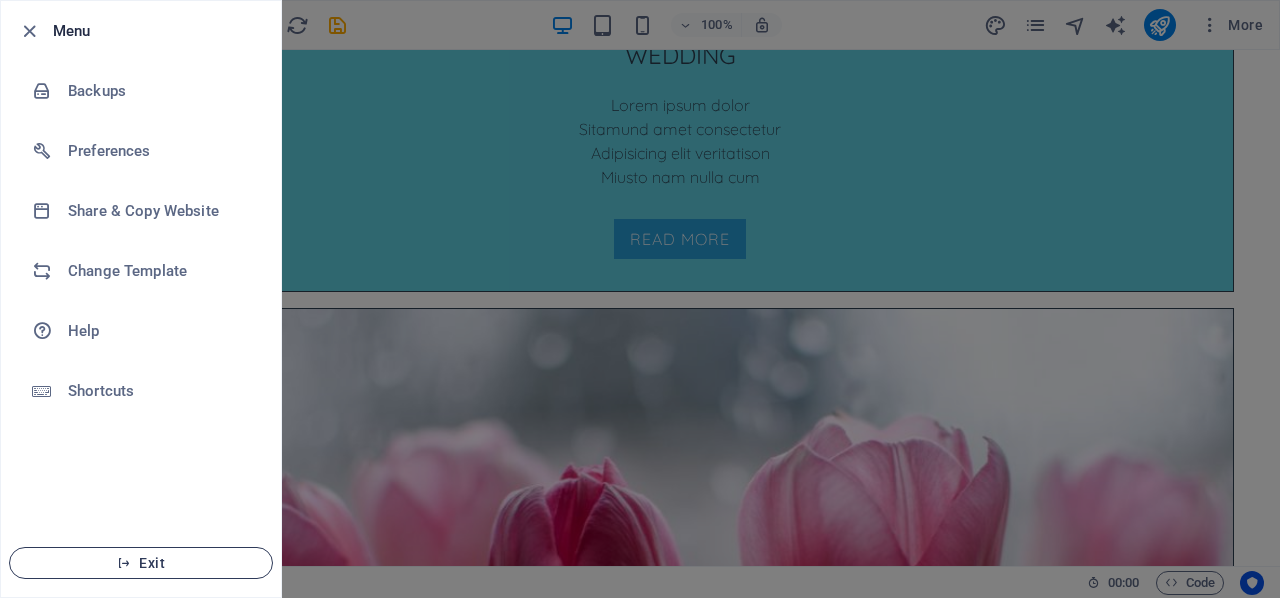 click on "Exit" at bounding box center (141, 563) 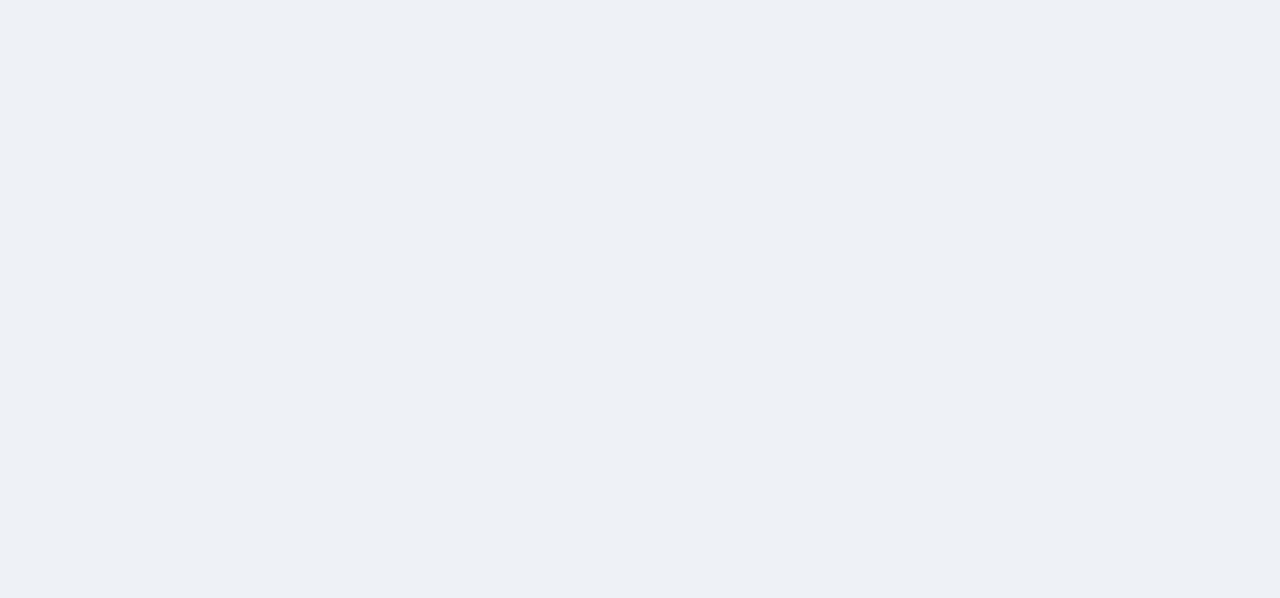 scroll, scrollTop: 0, scrollLeft: 0, axis: both 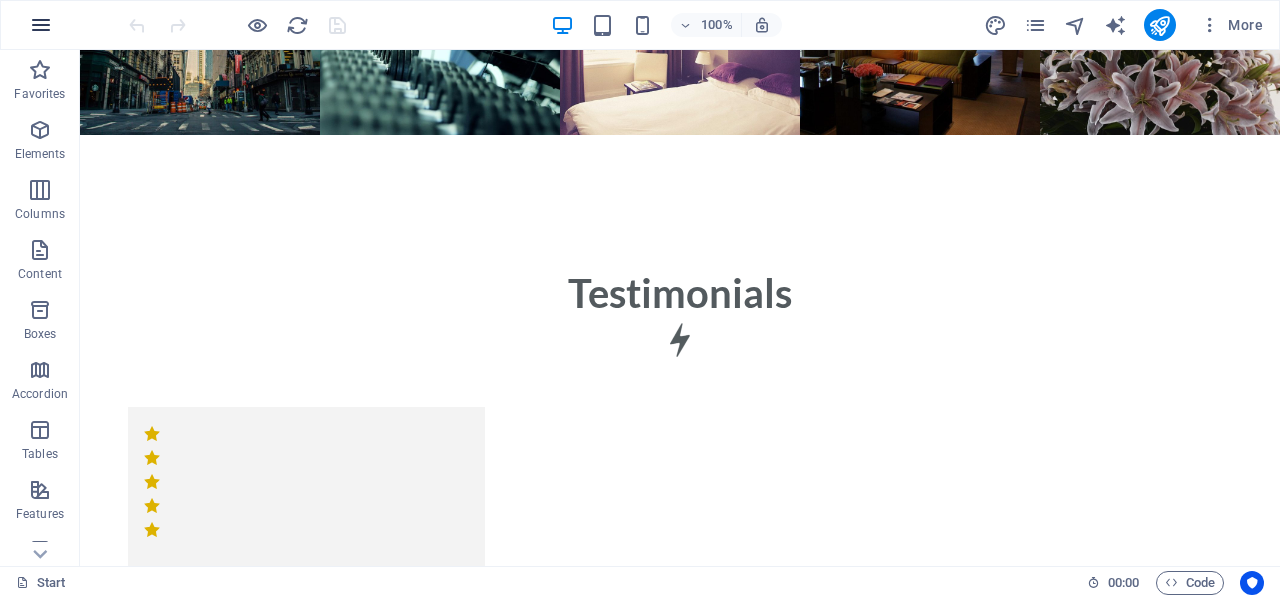 click at bounding box center (41, 25) 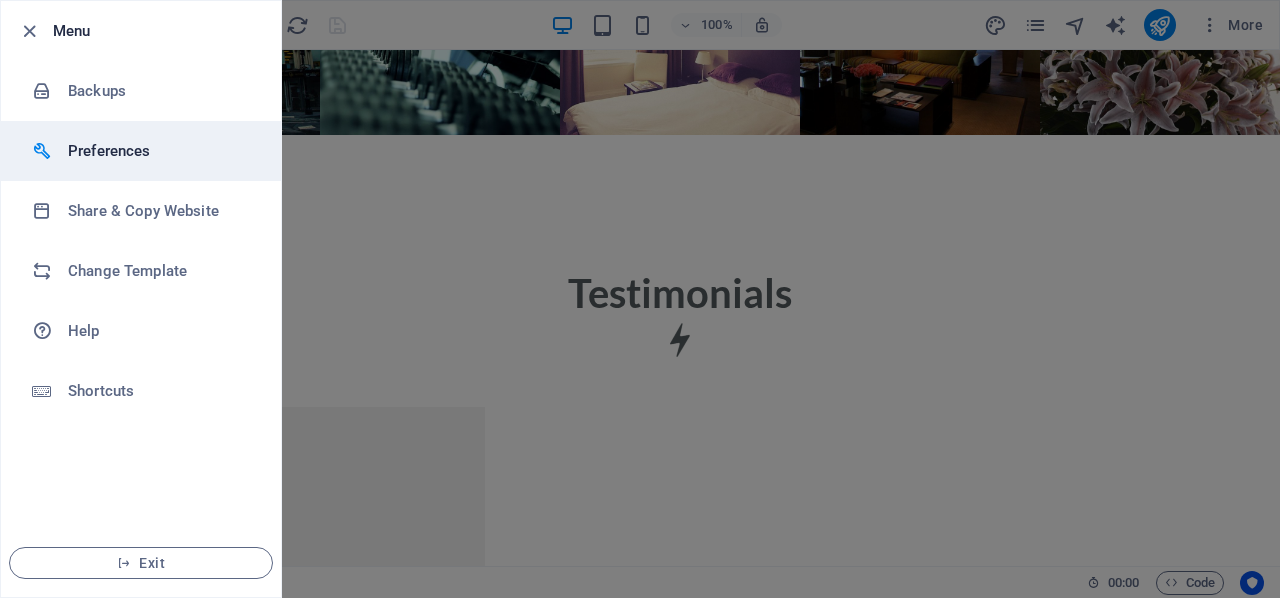 click on "Preferences" at bounding box center [160, 151] 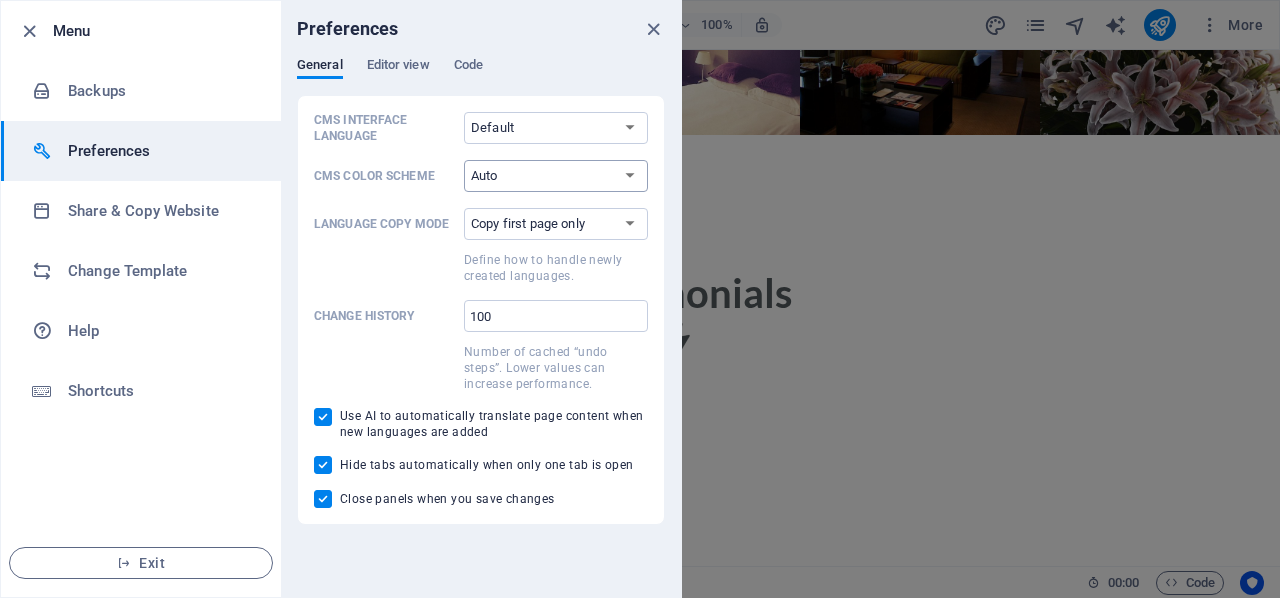 click on "Auto Dark Light" at bounding box center (556, 176) 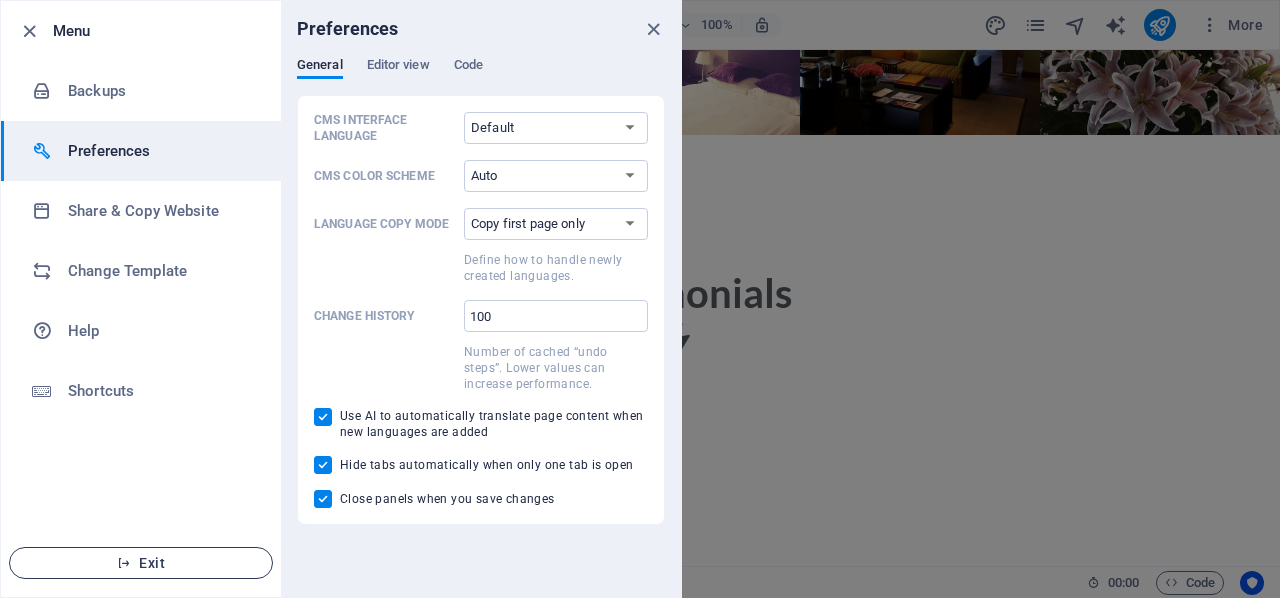 click at bounding box center [124, 563] 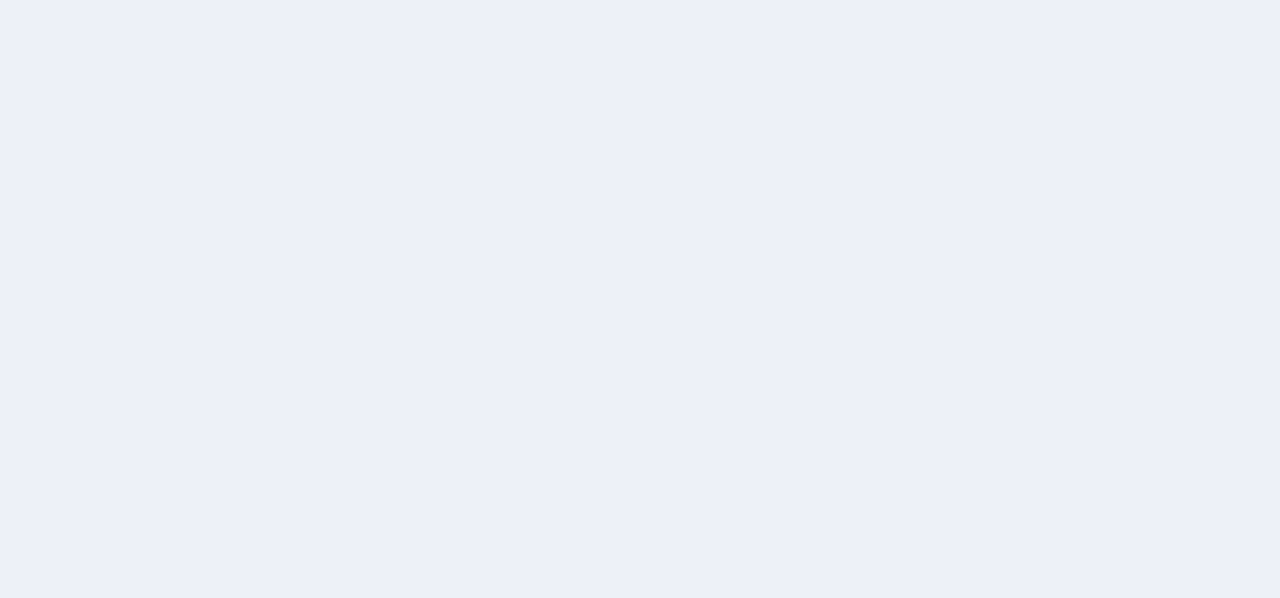 scroll, scrollTop: 0, scrollLeft: 0, axis: both 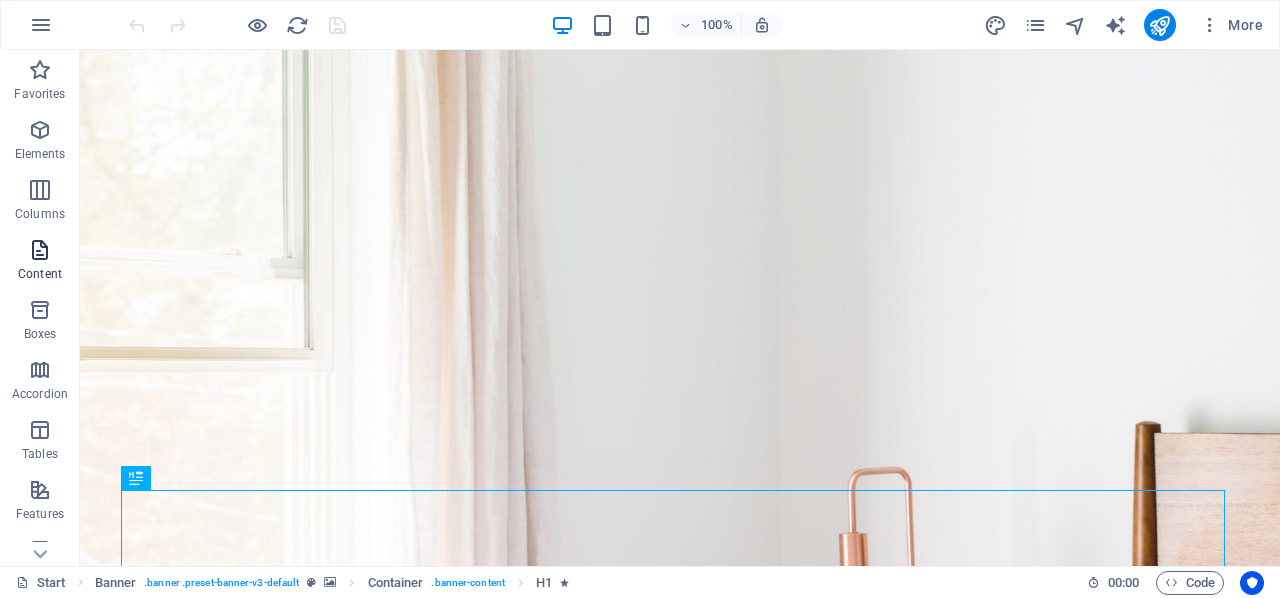 click at bounding box center [40, 250] 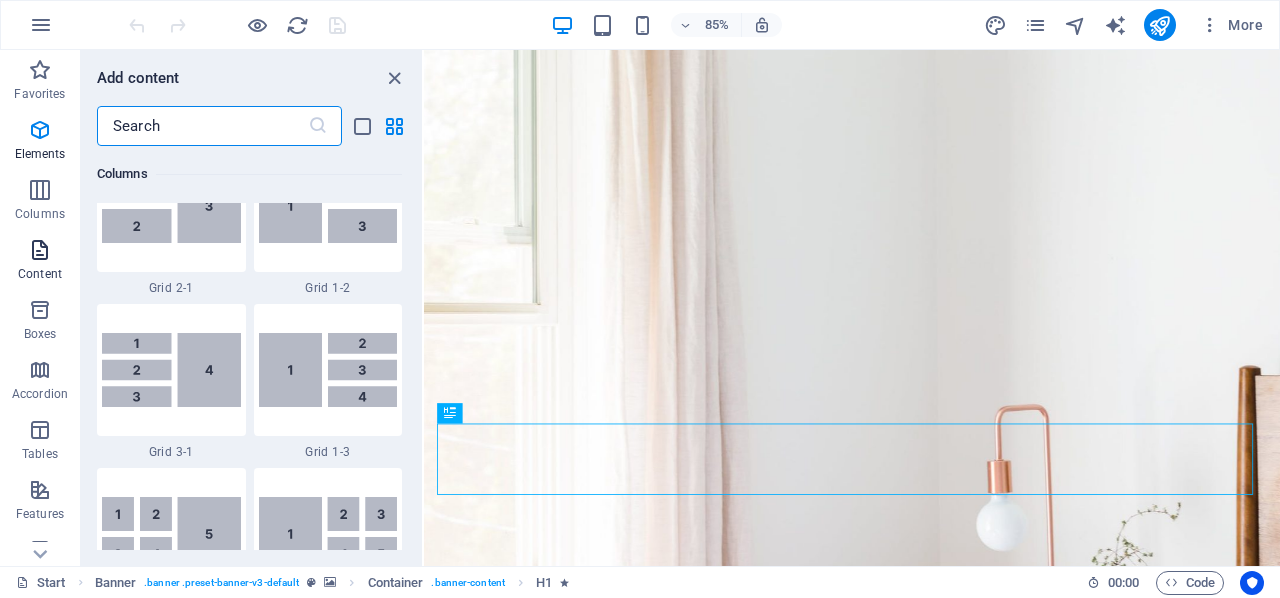 scroll, scrollTop: 3499, scrollLeft: 0, axis: vertical 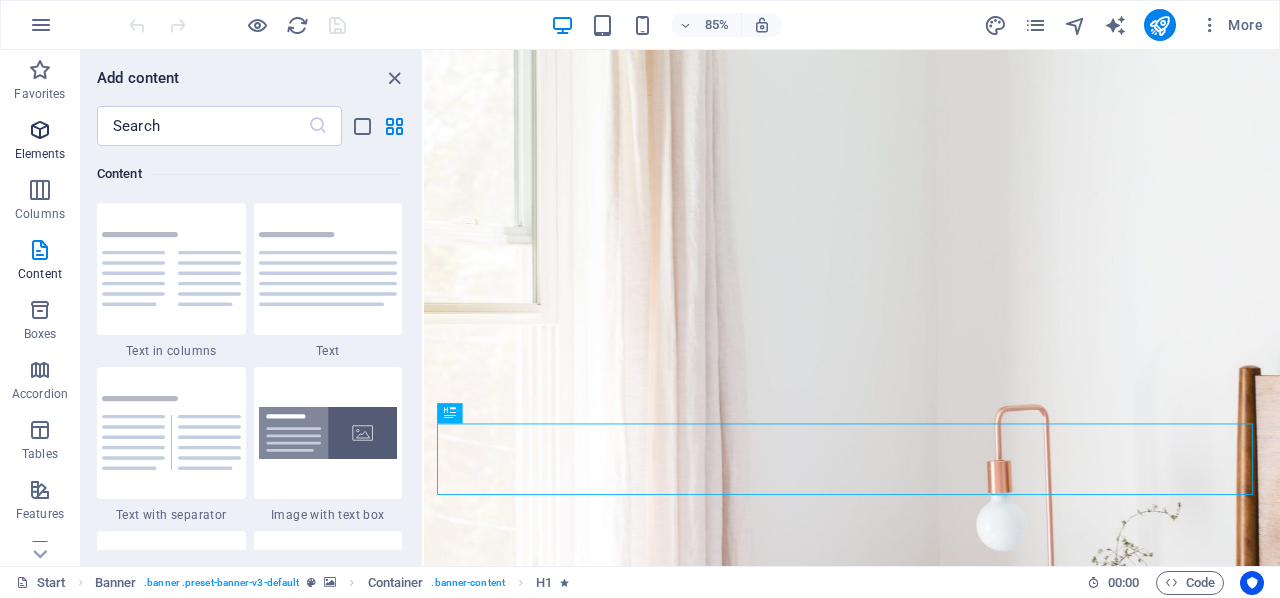 click on "Elements" at bounding box center [40, 142] 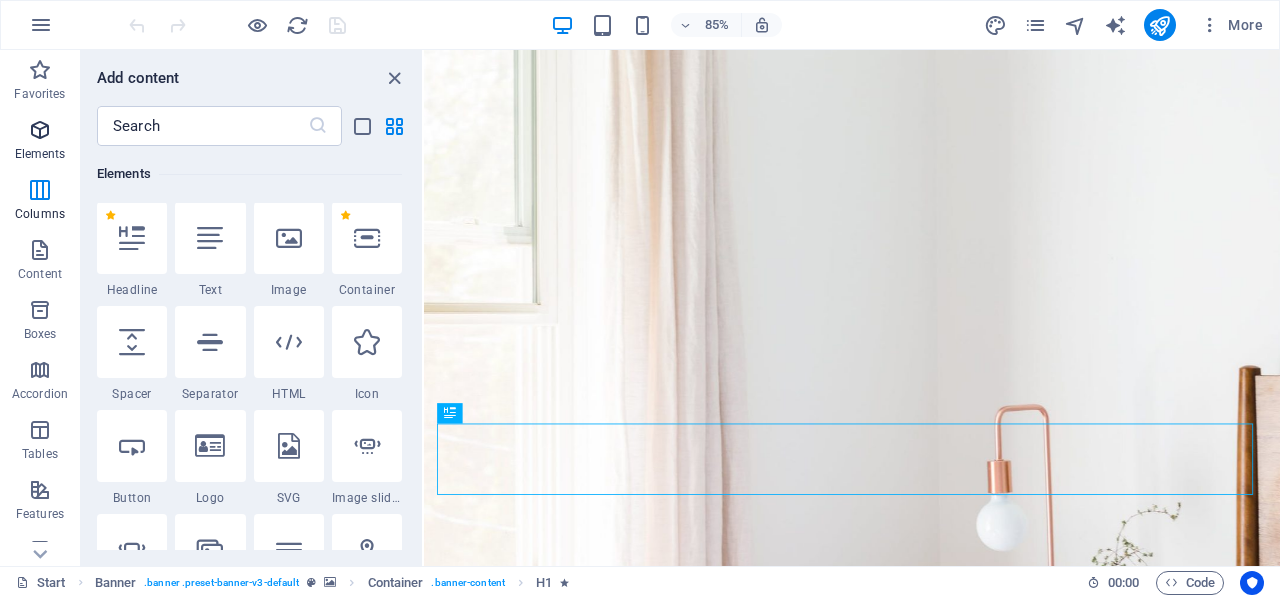 scroll, scrollTop: 213, scrollLeft: 0, axis: vertical 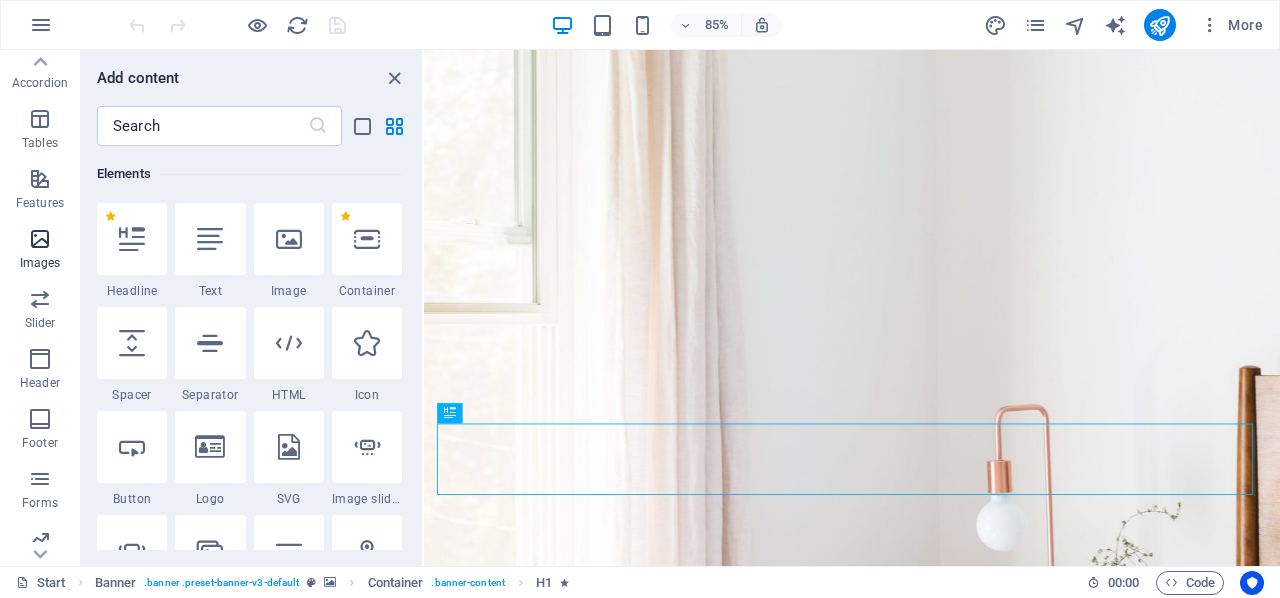 click at bounding box center [40, 239] 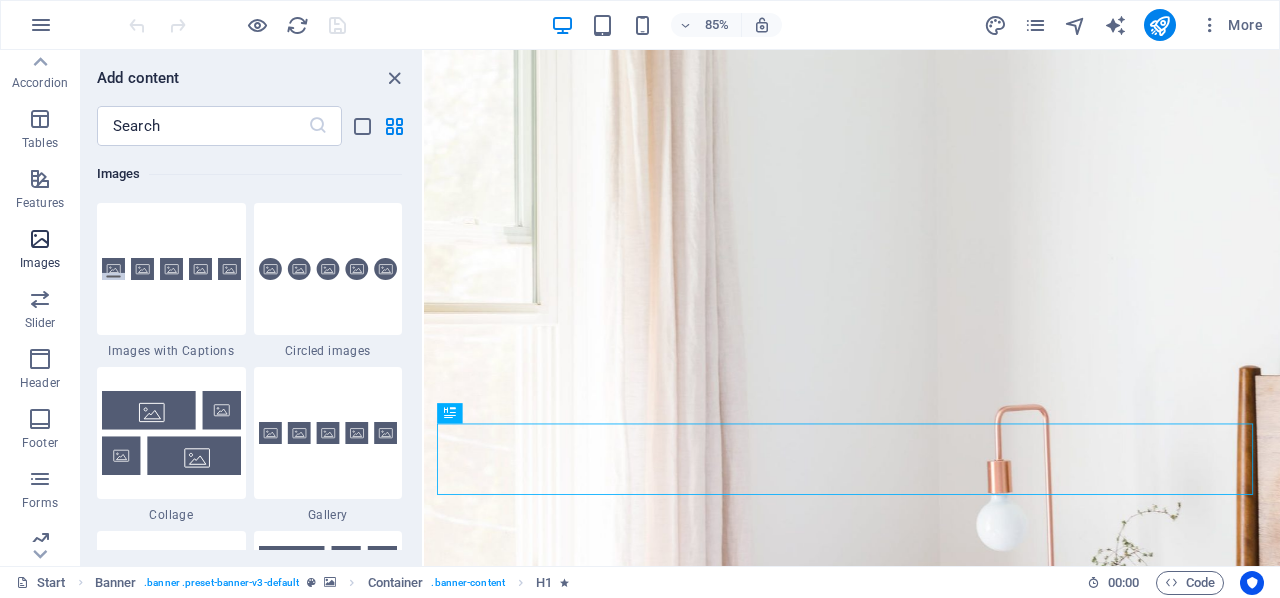 scroll, scrollTop: 10140, scrollLeft: 0, axis: vertical 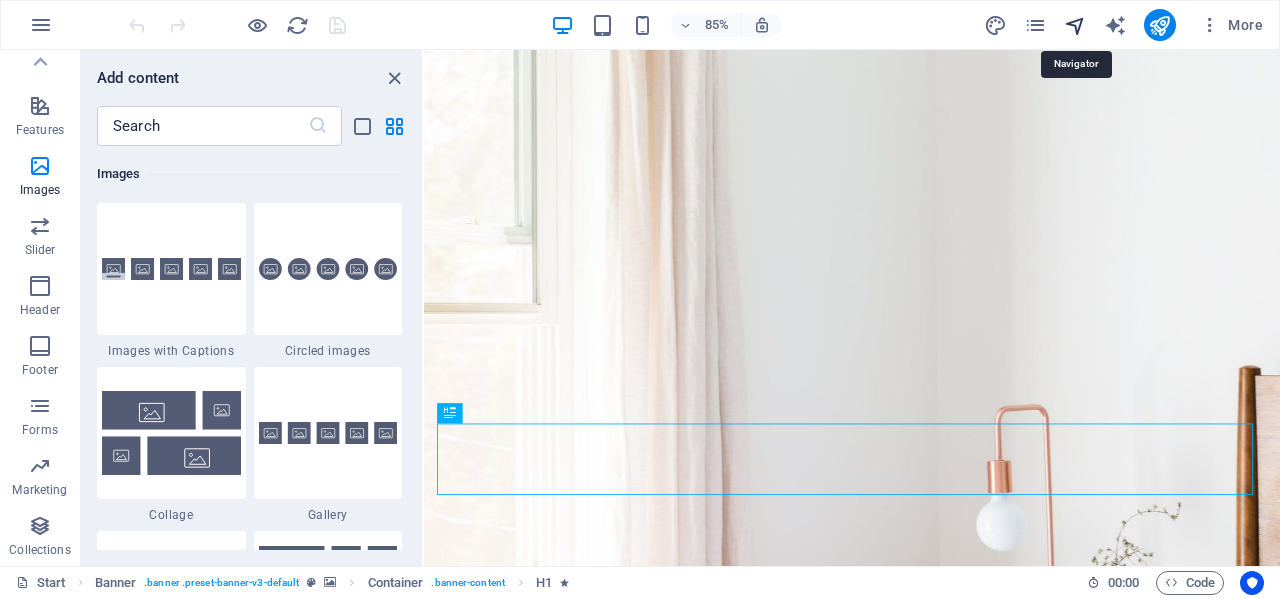 click at bounding box center [1075, 25] 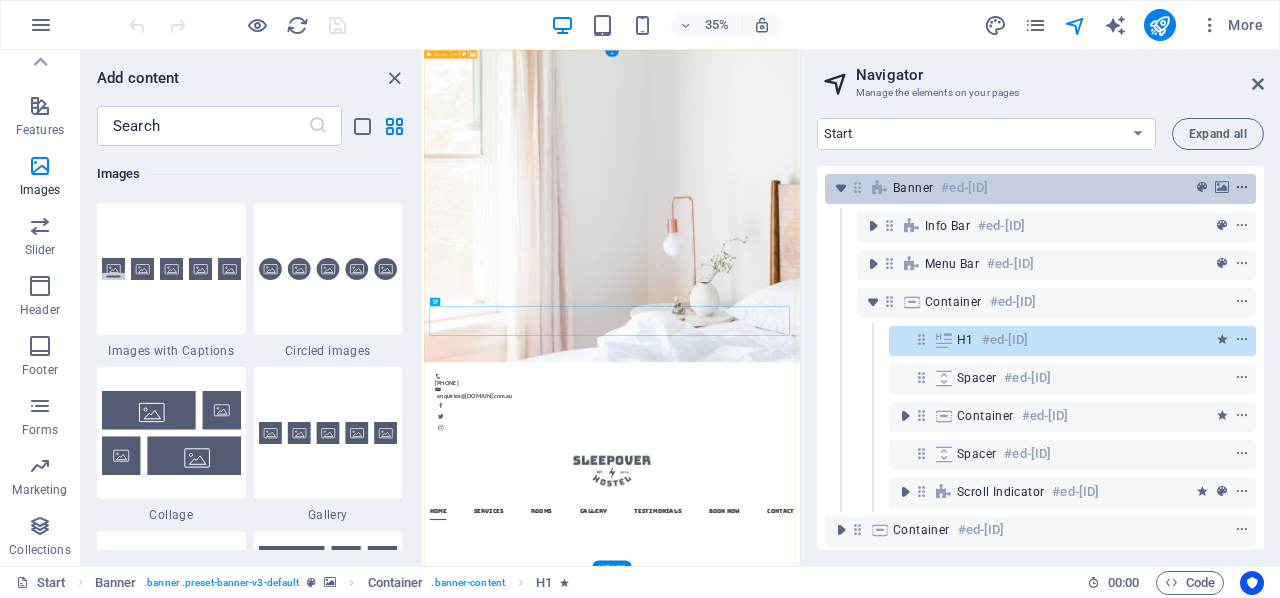 click at bounding box center [1242, 188] 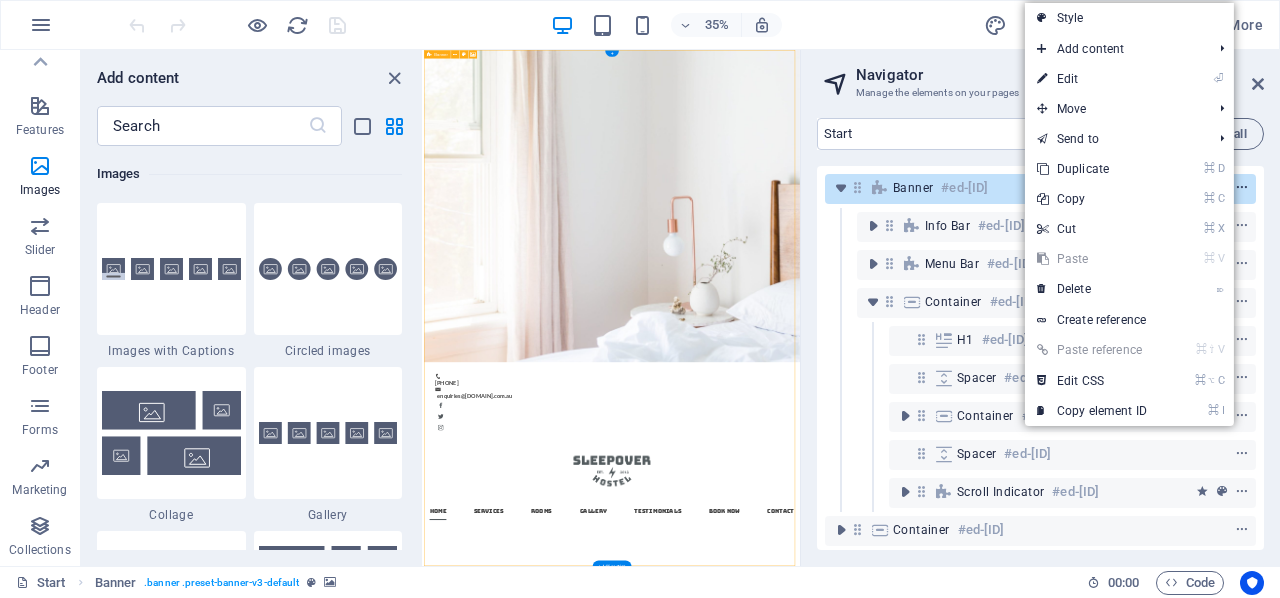 scroll, scrollTop: 0, scrollLeft: 0, axis: both 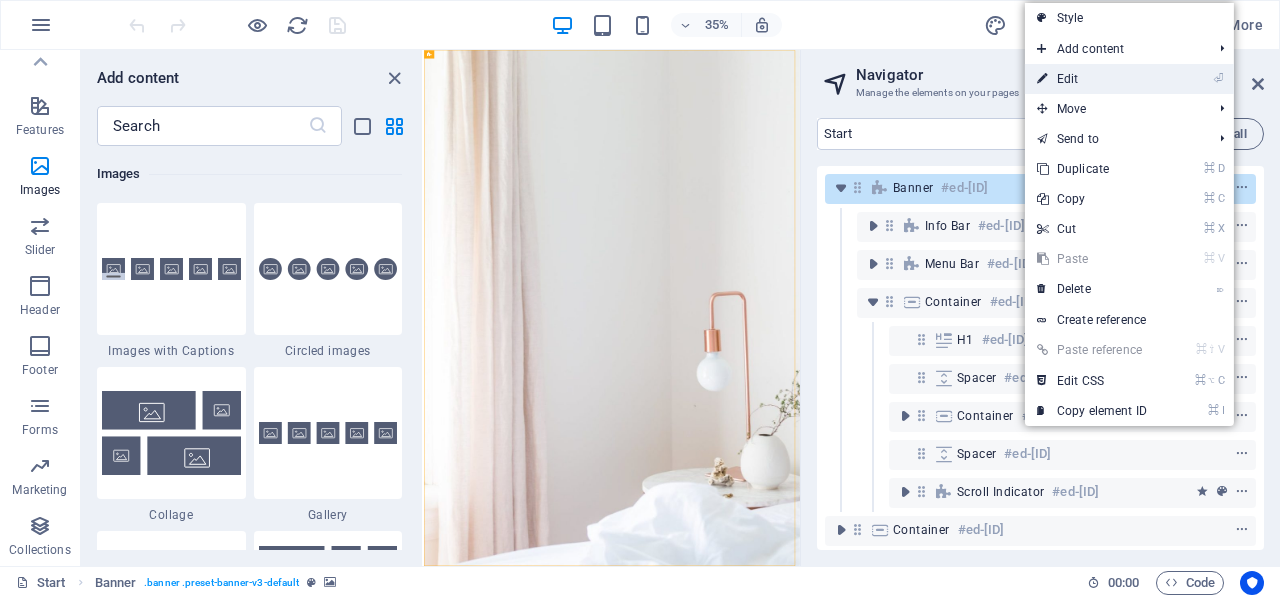 click on "⏎  Edit" at bounding box center (1092, 79) 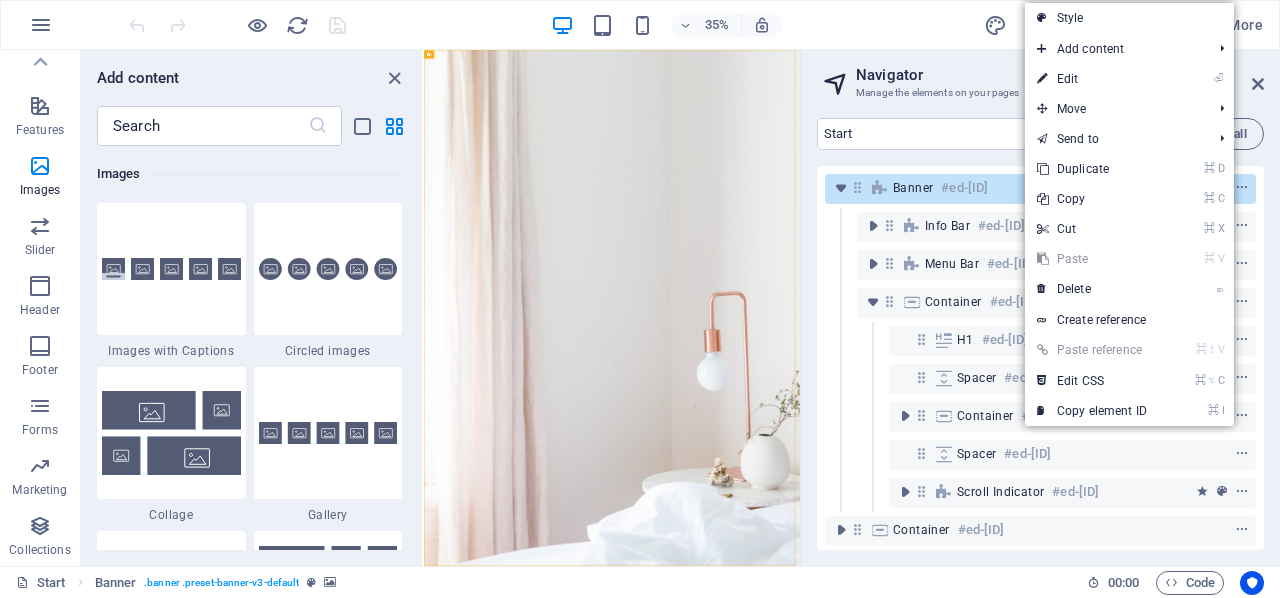 select on "vh" 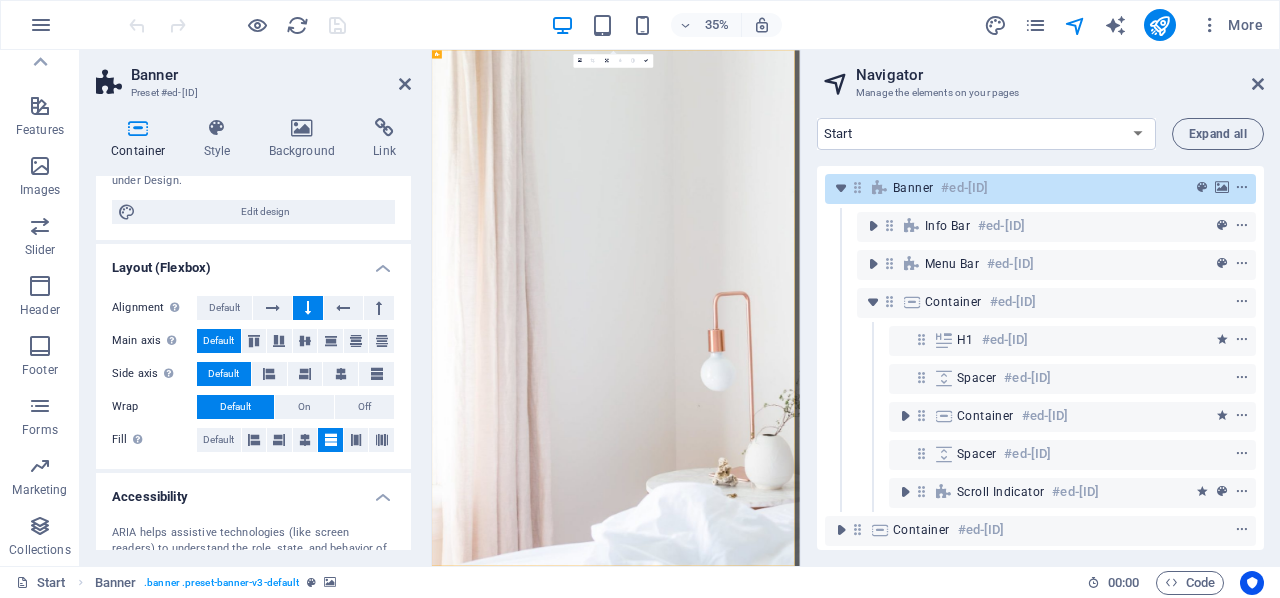 scroll, scrollTop: 0, scrollLeft: 0, axis: both 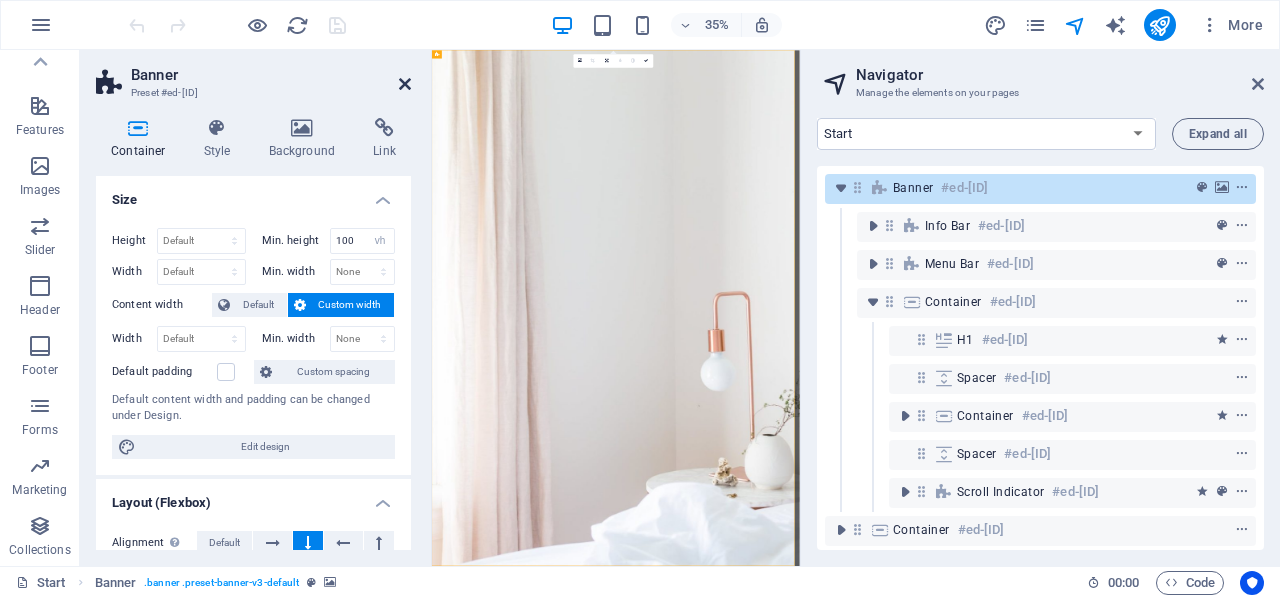 click at bounding box center [405, 84] 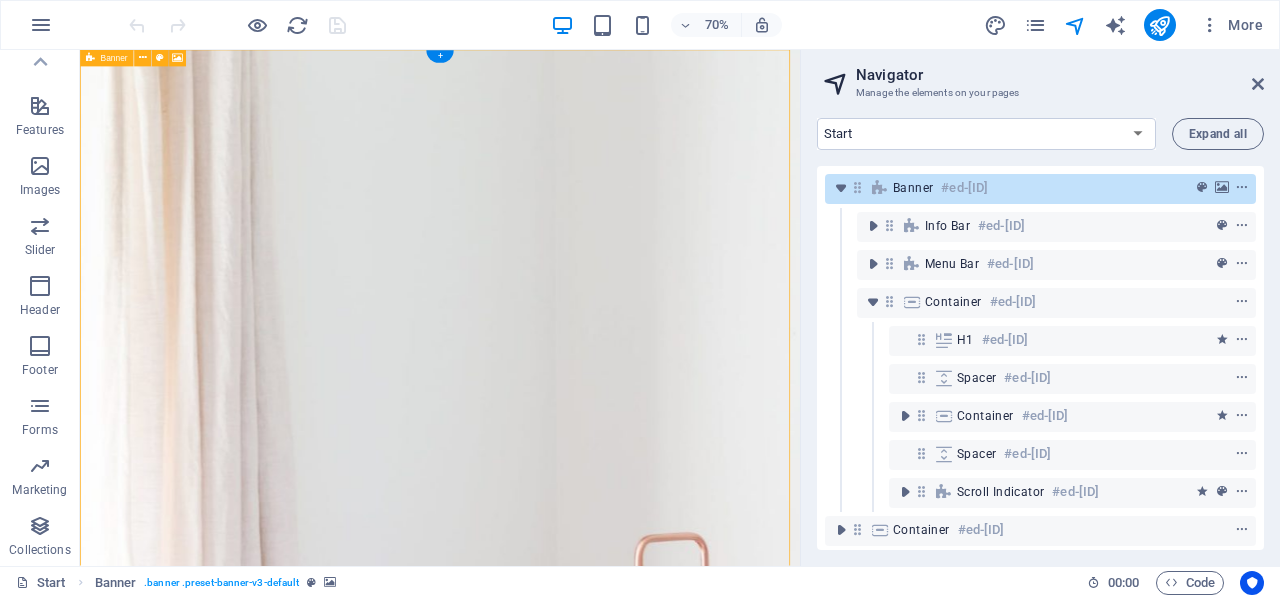 click at bounding box center (880, 188) 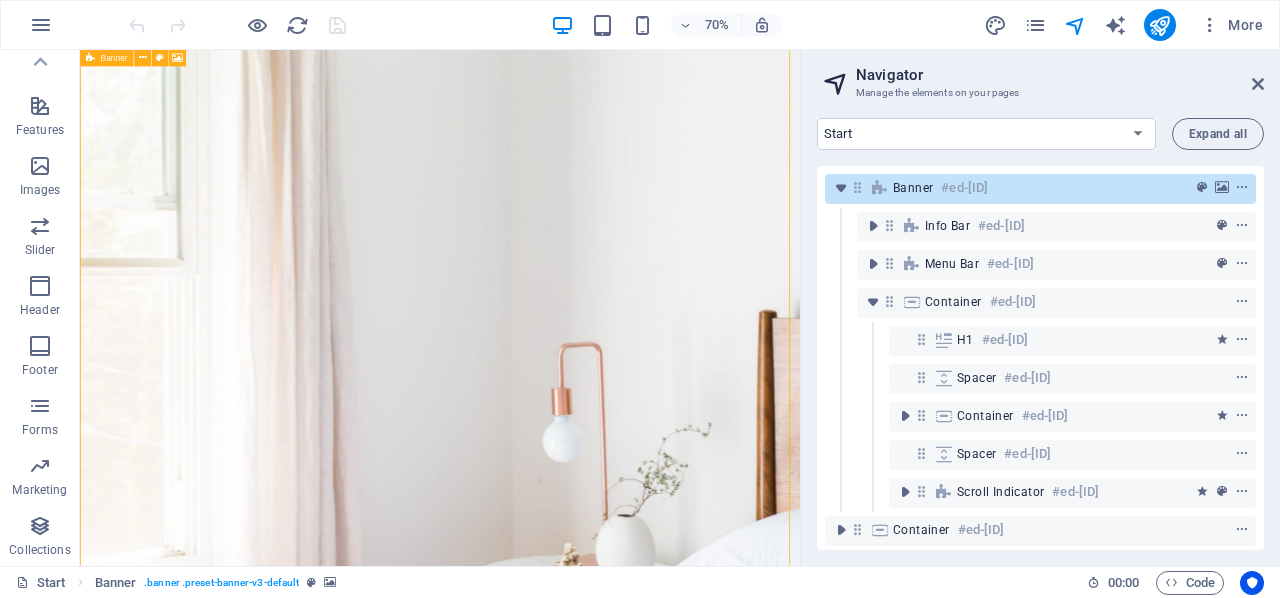 scroll, scrollTop: 77, scrollLeft: 0, axis: vertical 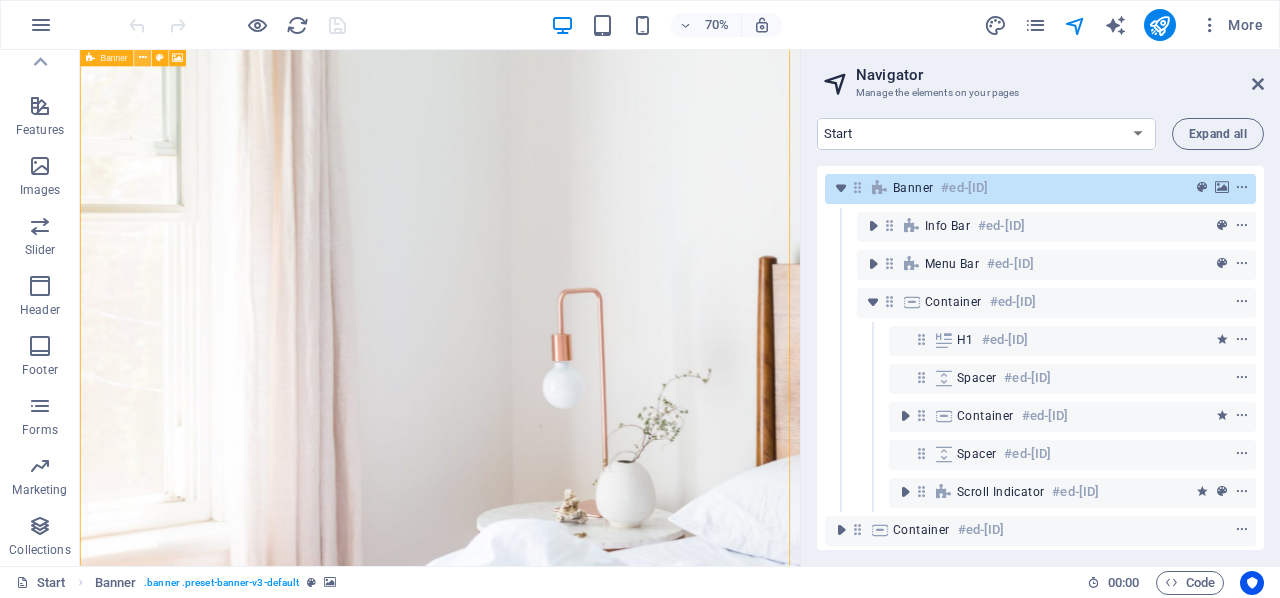 click at bounding box center [142, 58] 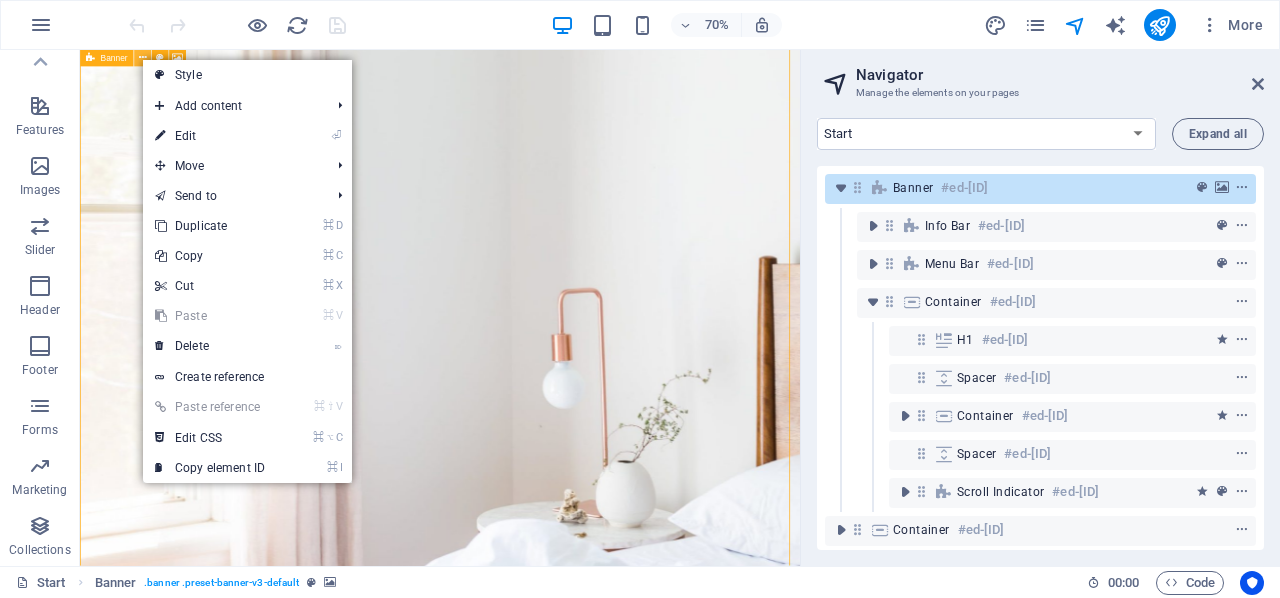 click at bounding box center [142, 58] 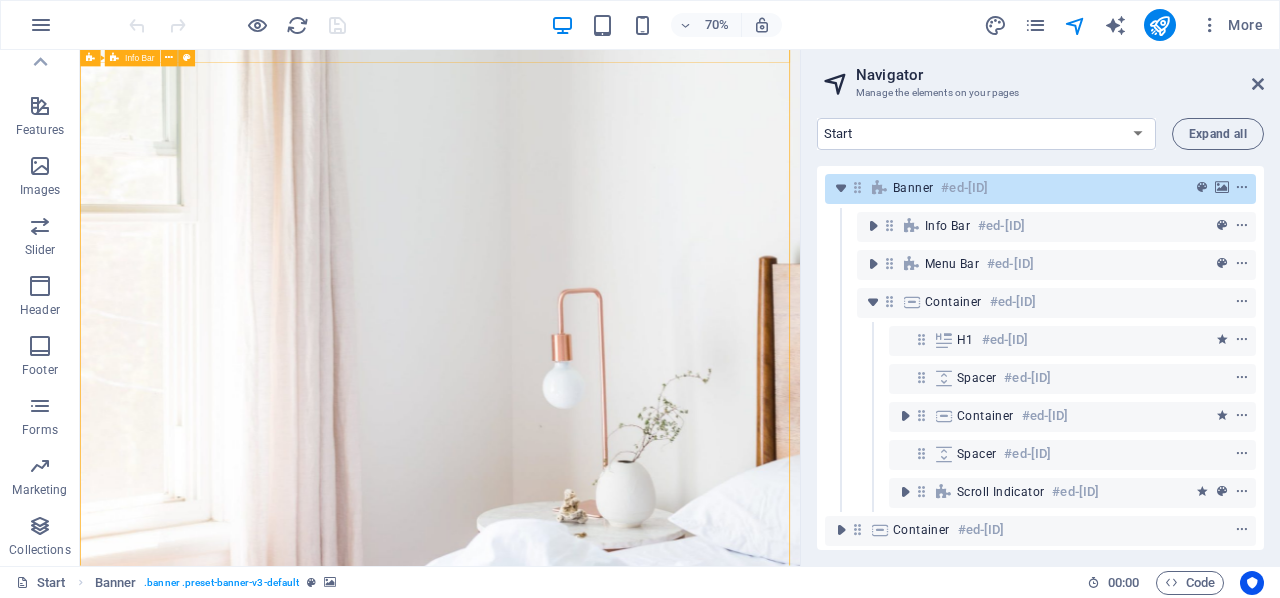 click on "[PHONE] enquiries@[DOMAIN].com.au" at bounding box center (594, 982) 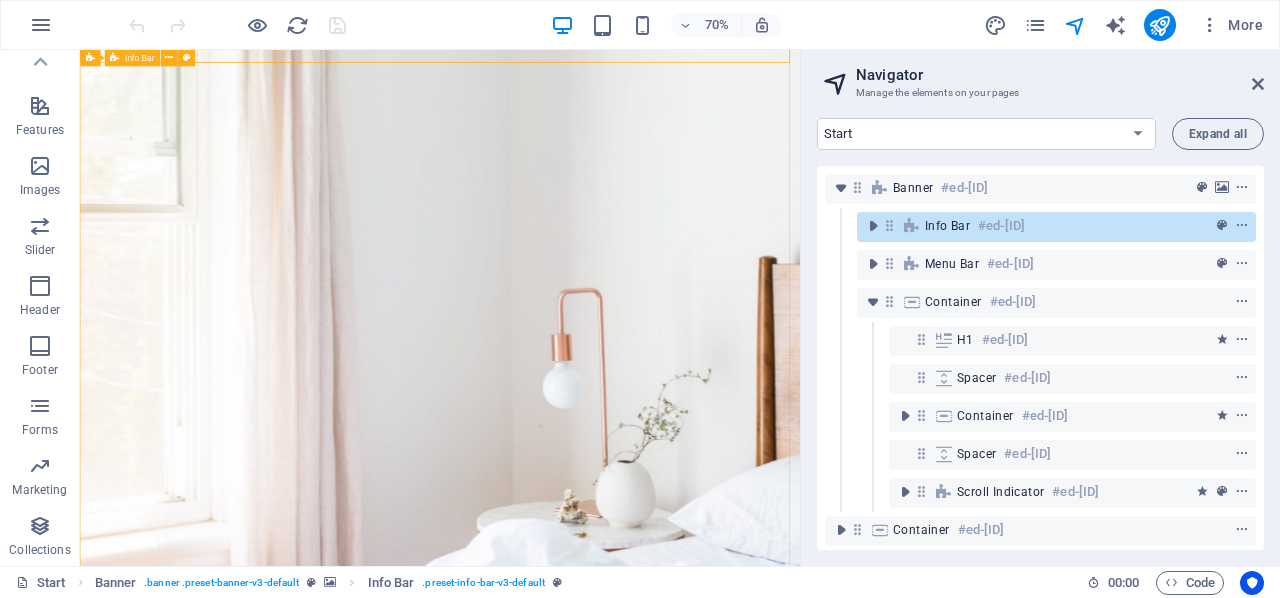 click on "[PHONE] enquiries@[DOMAIN].com.au" at bounding box center (594, 982) 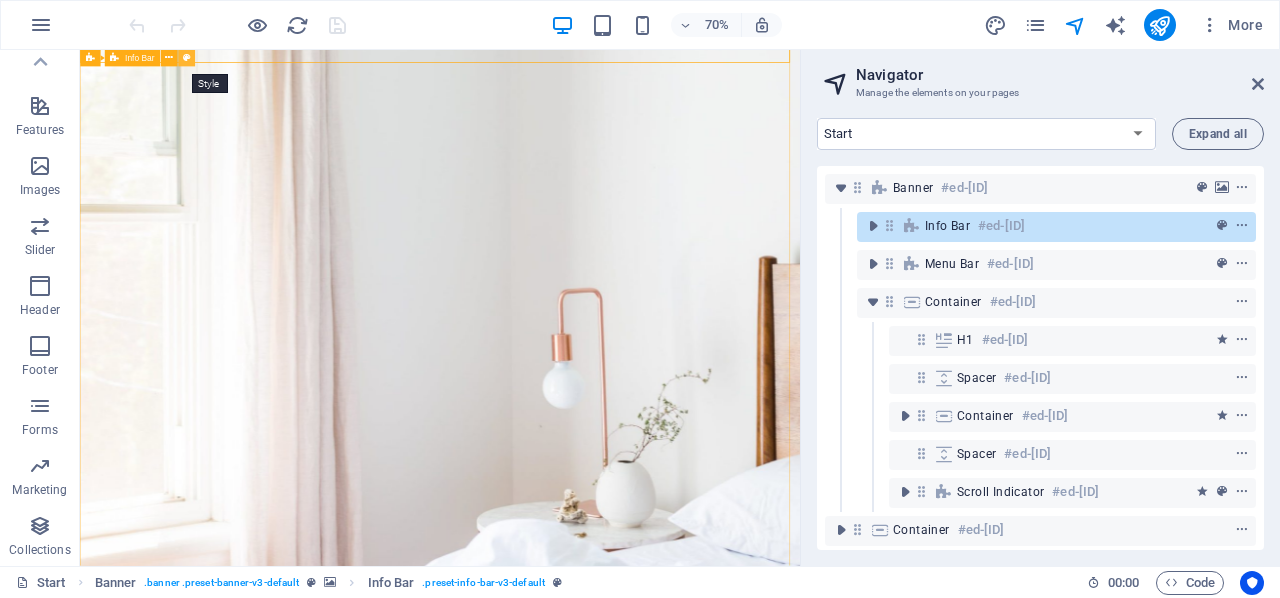 click at bounding box center [187, 58] 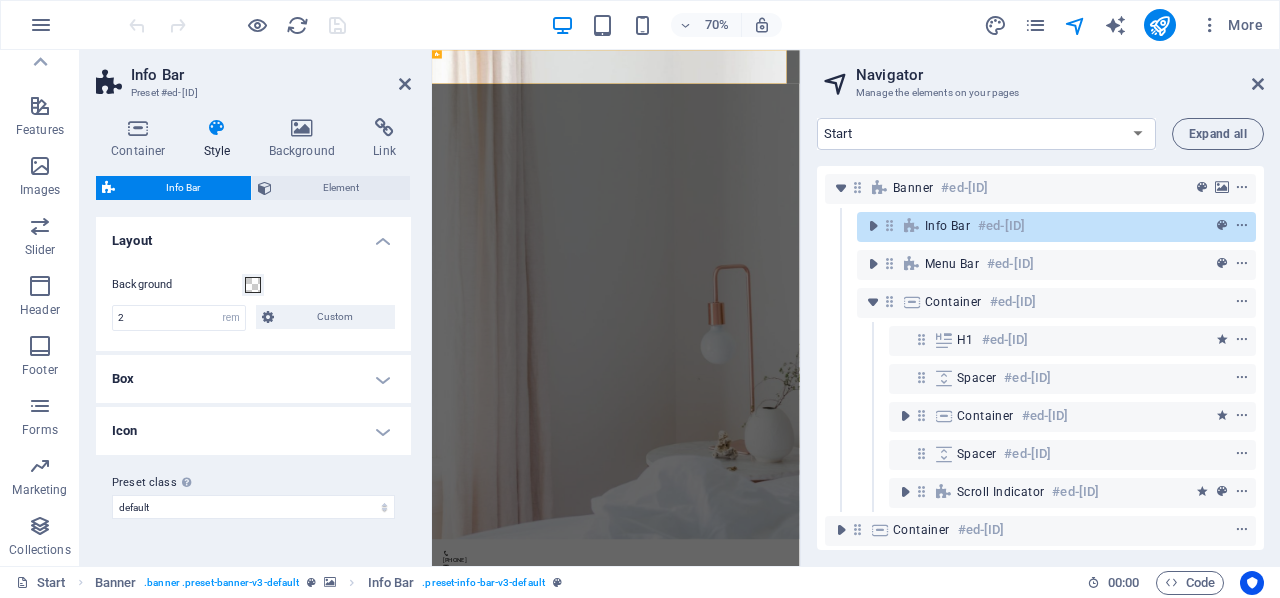 scroll, scrollTop: 0, scrollLeft: 0, axis: both 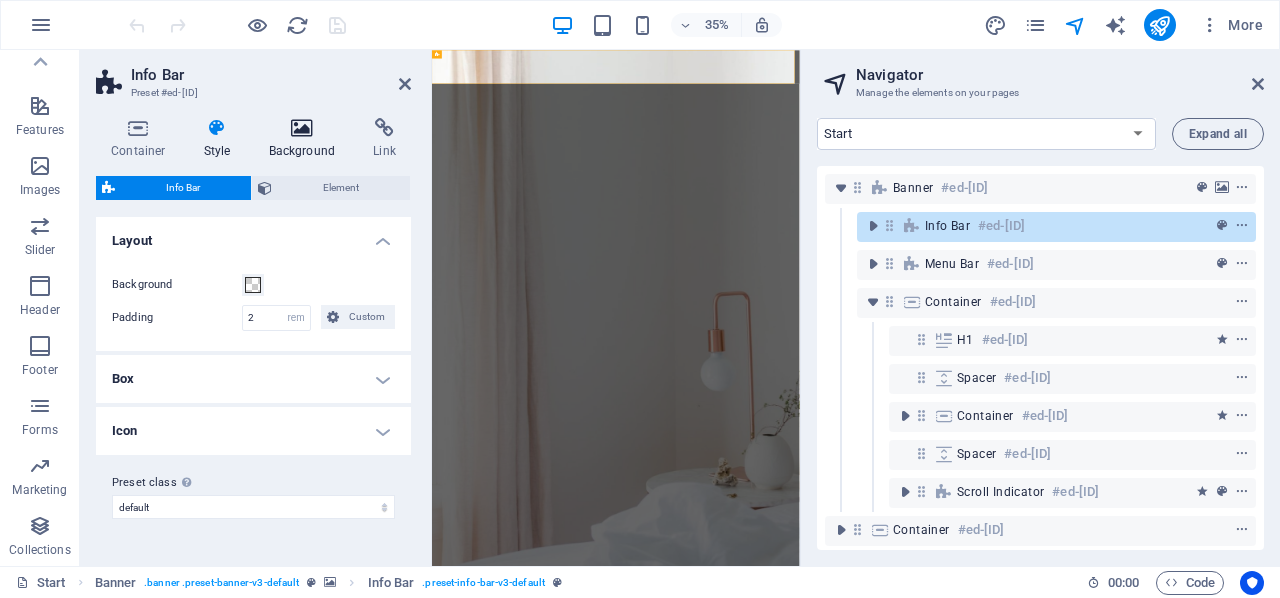 click at bounding box center (302, 128) 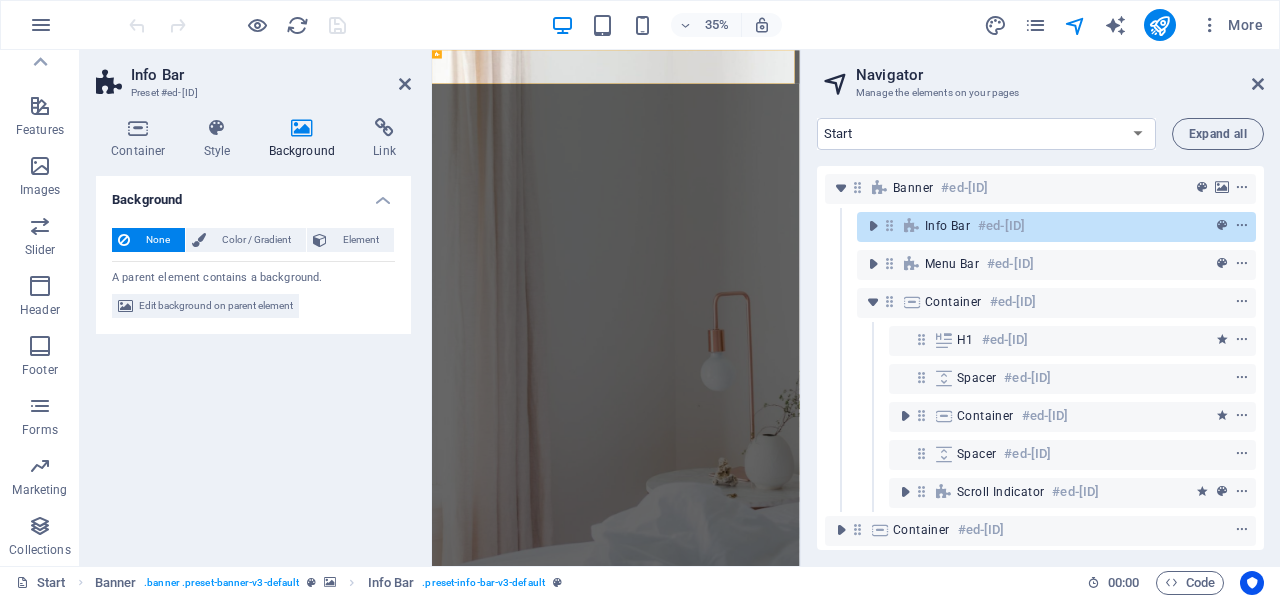 click at bounding box center (302, 128) 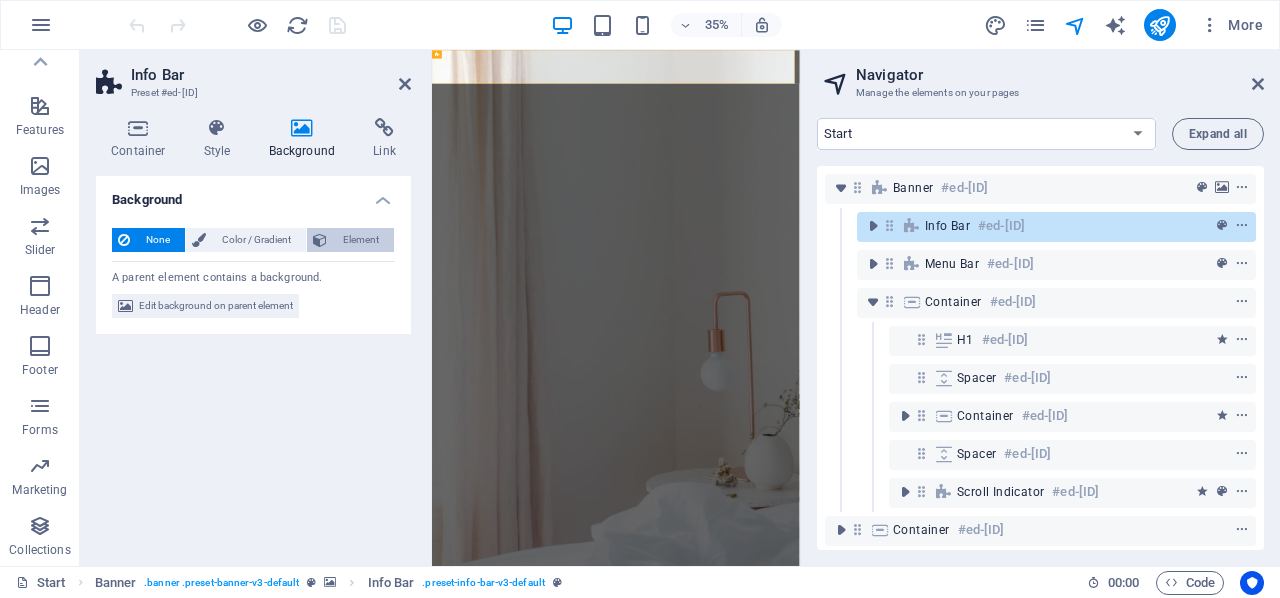 click on "Element" at bounding box center [360, 240] 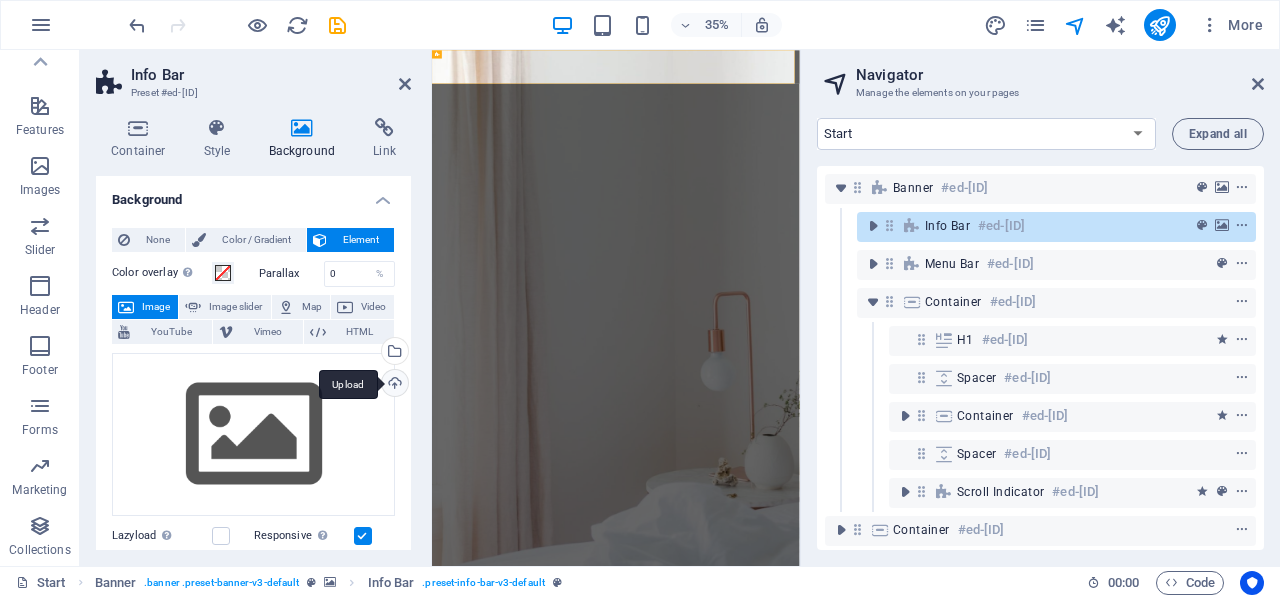 click on "Upload" at bounding box center [393, 385] 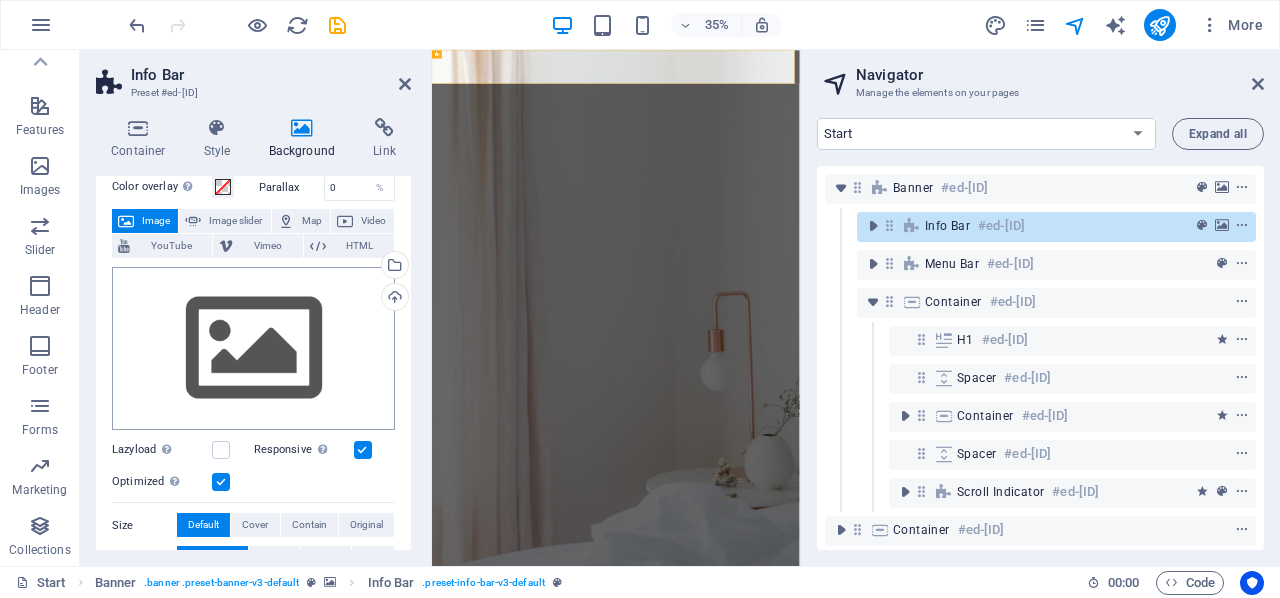 scroll, scrollTop: 88, scrollLeft: 0, axis: vertical 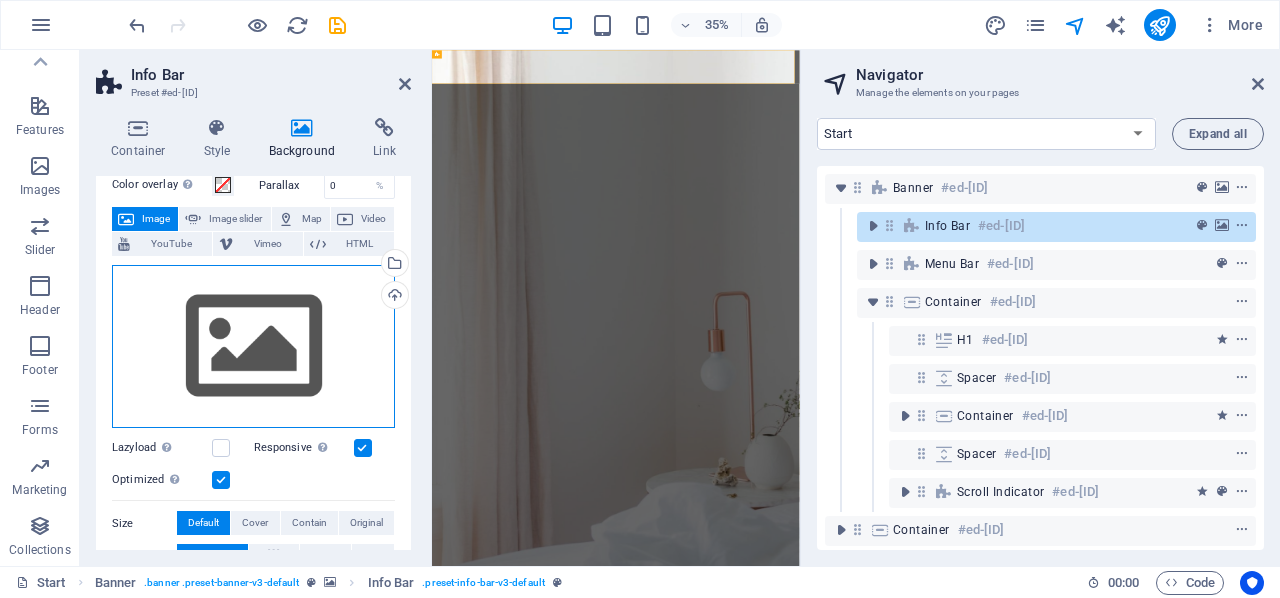 click on "Drag files here, click to choose files or select files from Files or our free stock photos & videos" at bounding box center [253, 347] 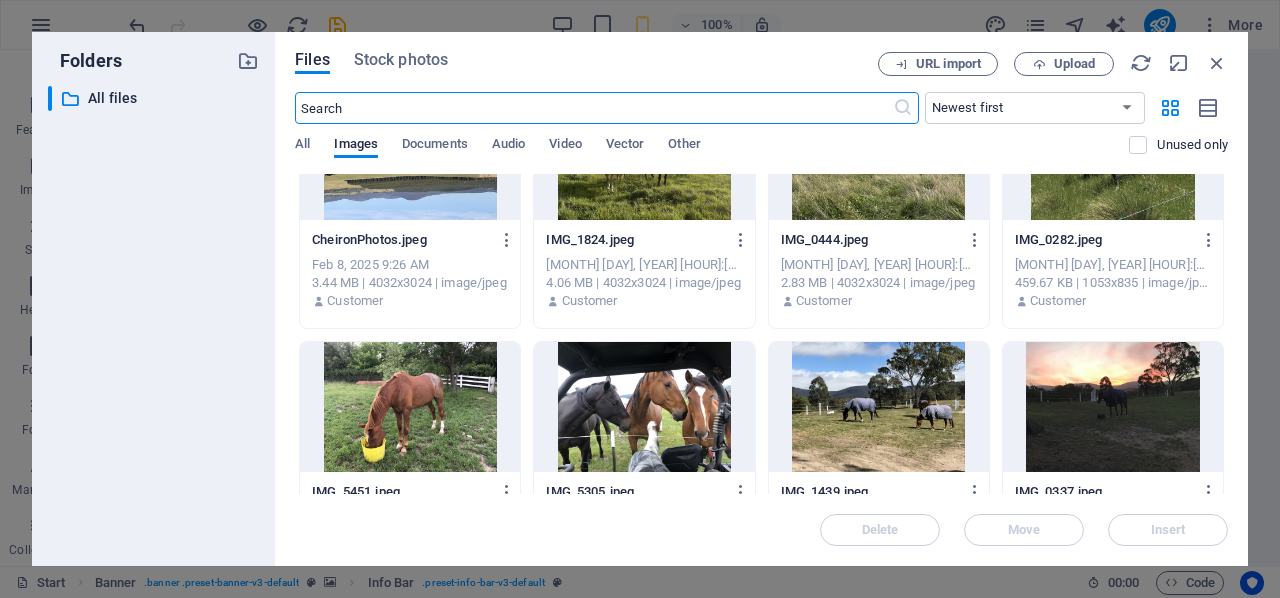scroll, scrollTop: 0, scrollLeft: 0, axis: both 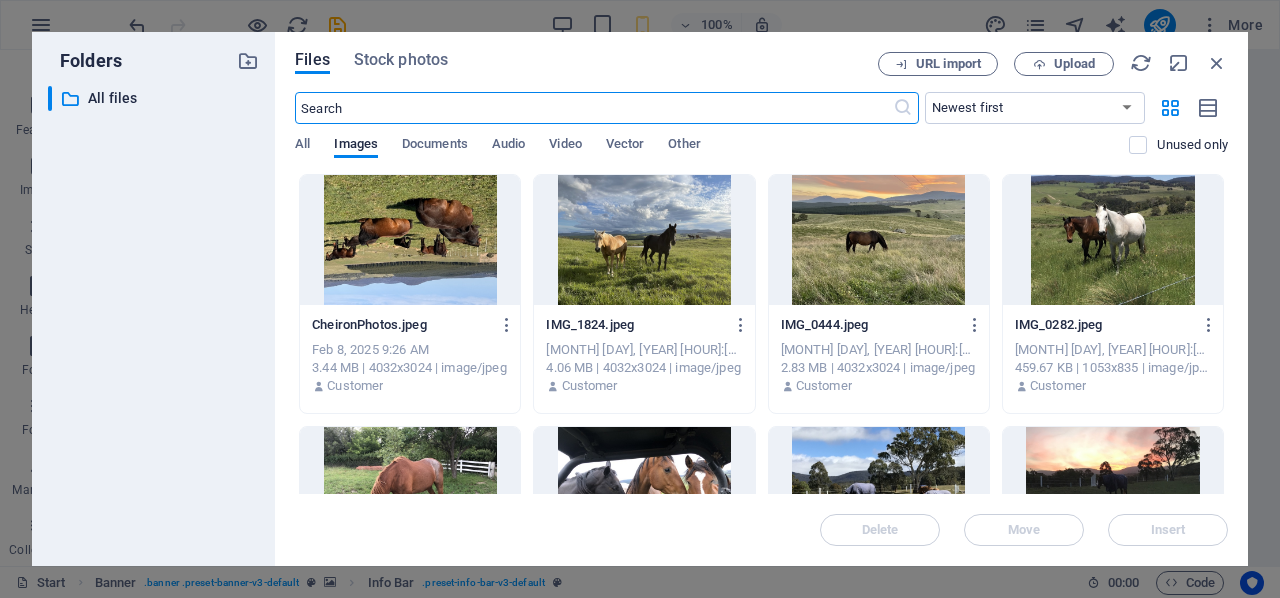 click at bounding box center [879, 240] 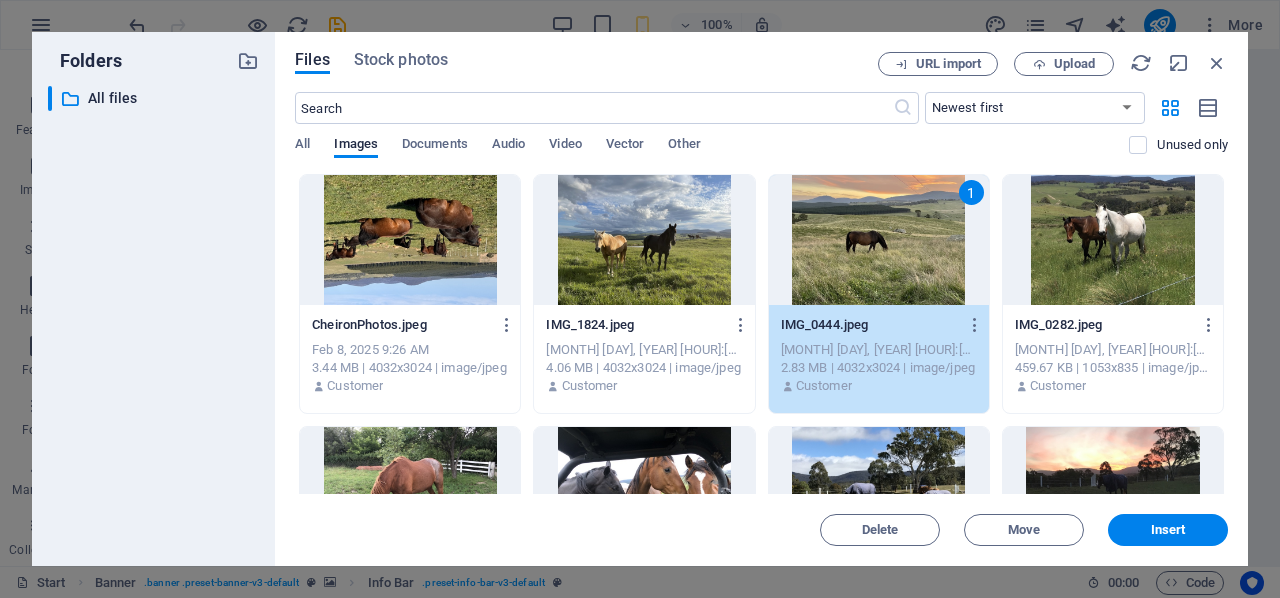 click on "Insert" at bounding box center [1168, 530] 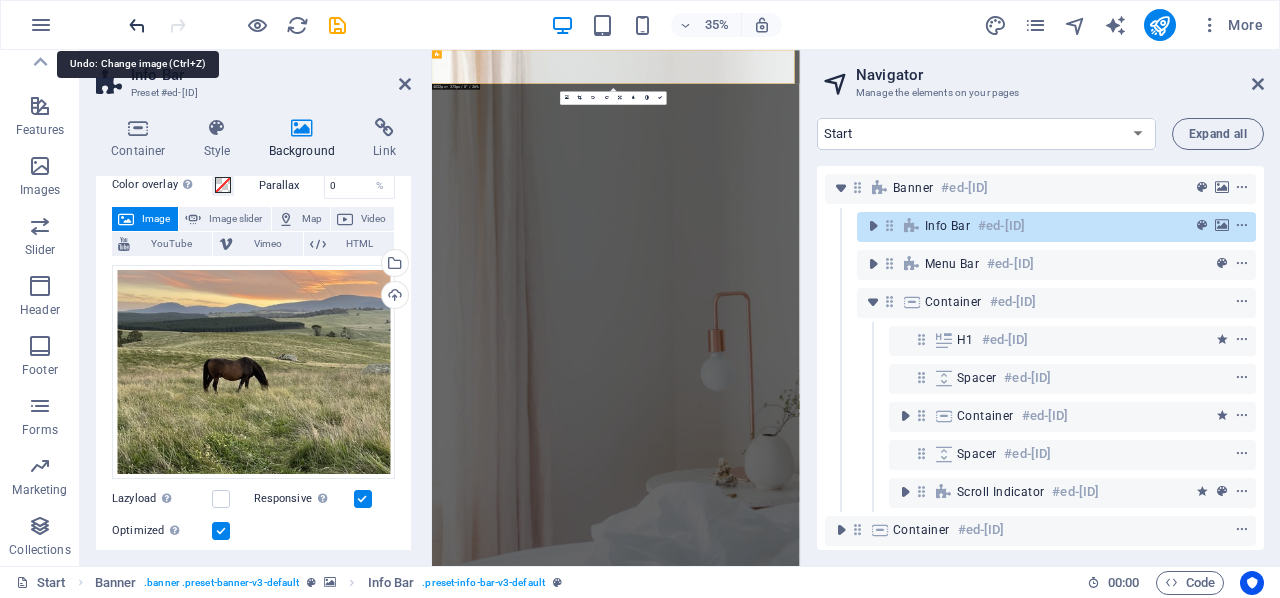 click at bounding box center (137, 25) 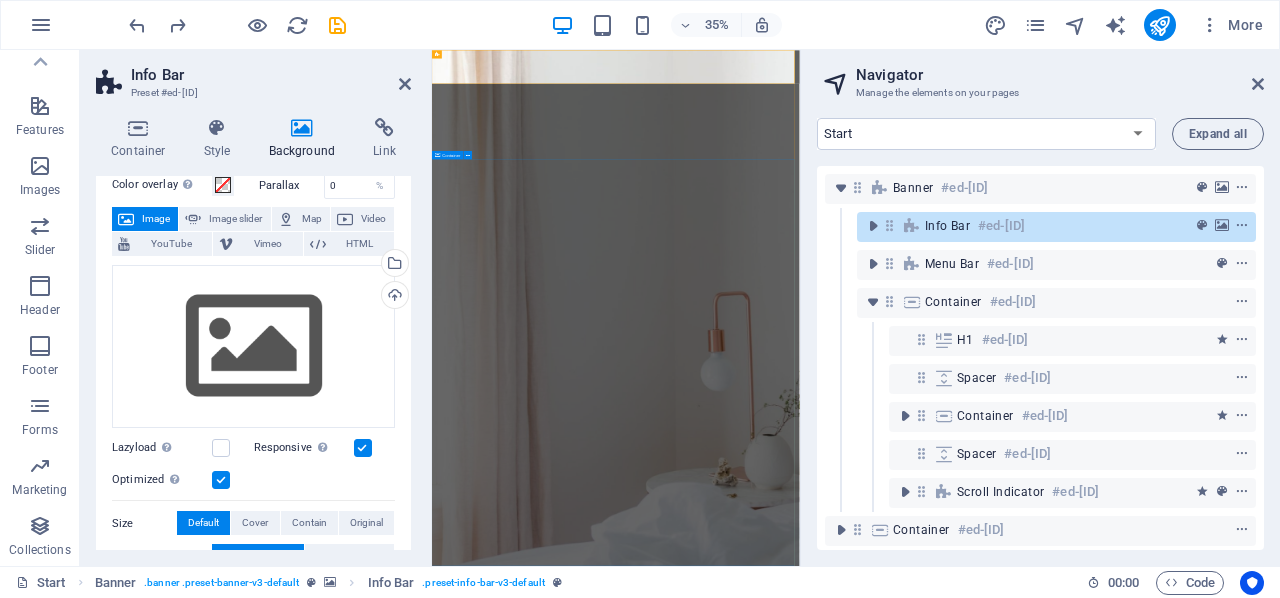 click on "Comfy rooms for low prices Starting at $29/night BOOK NOW" at bounding box center [957, 2385] 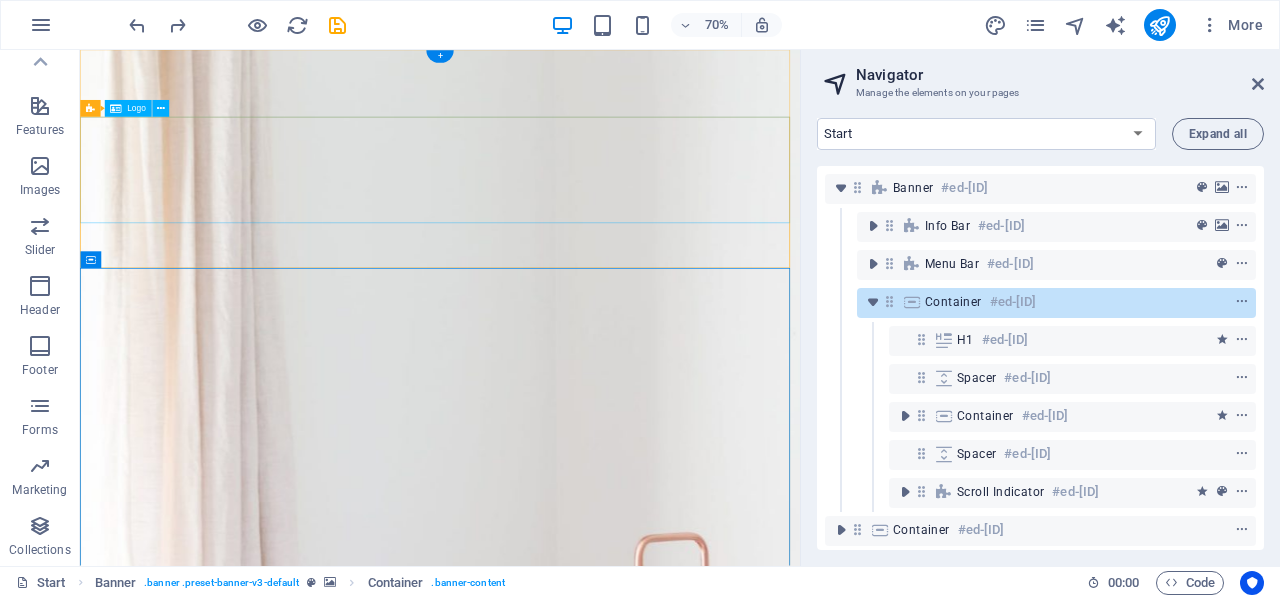 click at bounding box center [594, 1932] 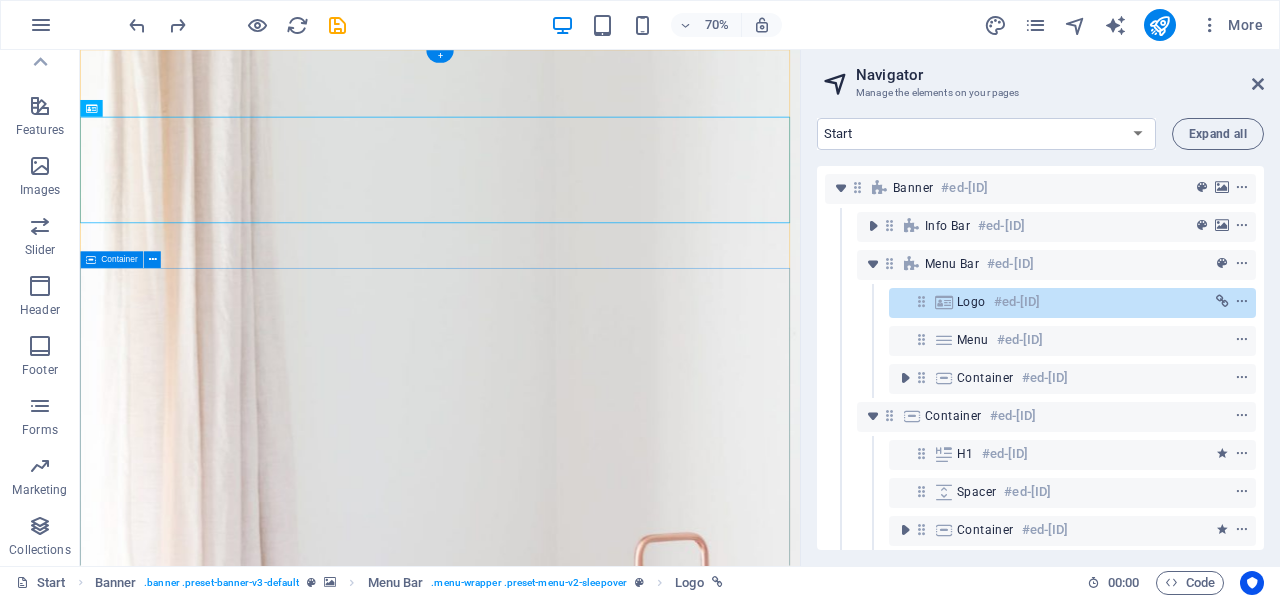 click on "Comfy rooms for low prices Starting at $29/night BOOK NOW" at bounding box center [594, 2385] 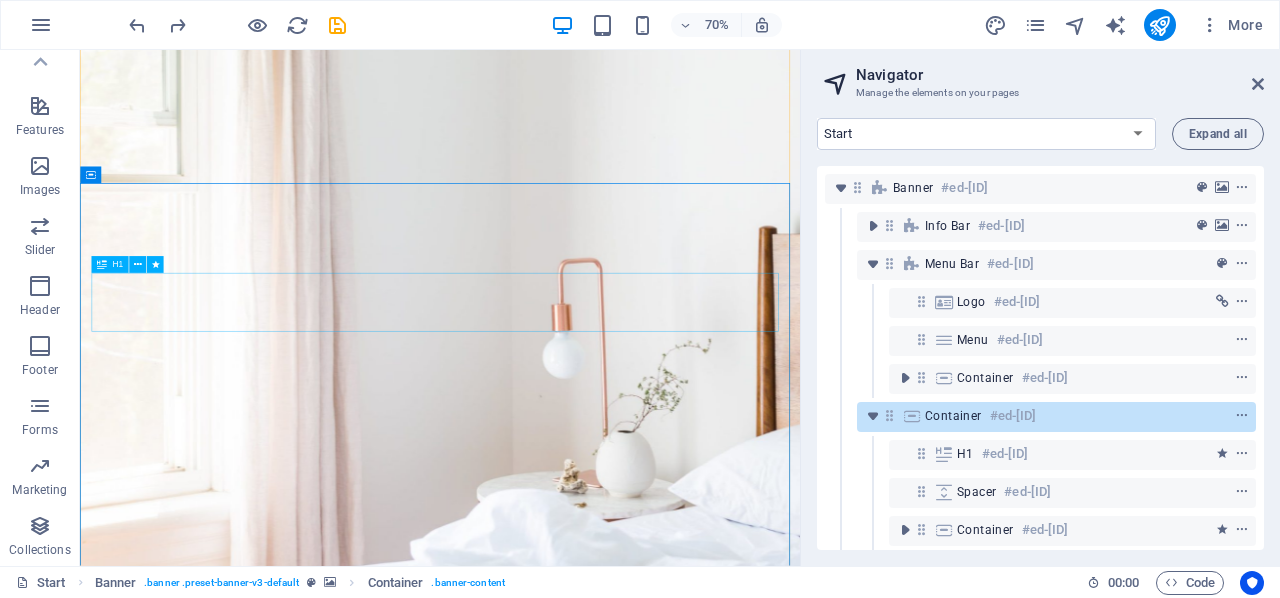 scroll, scrollTop: 121, scrollLeft: 0, axis: vertical 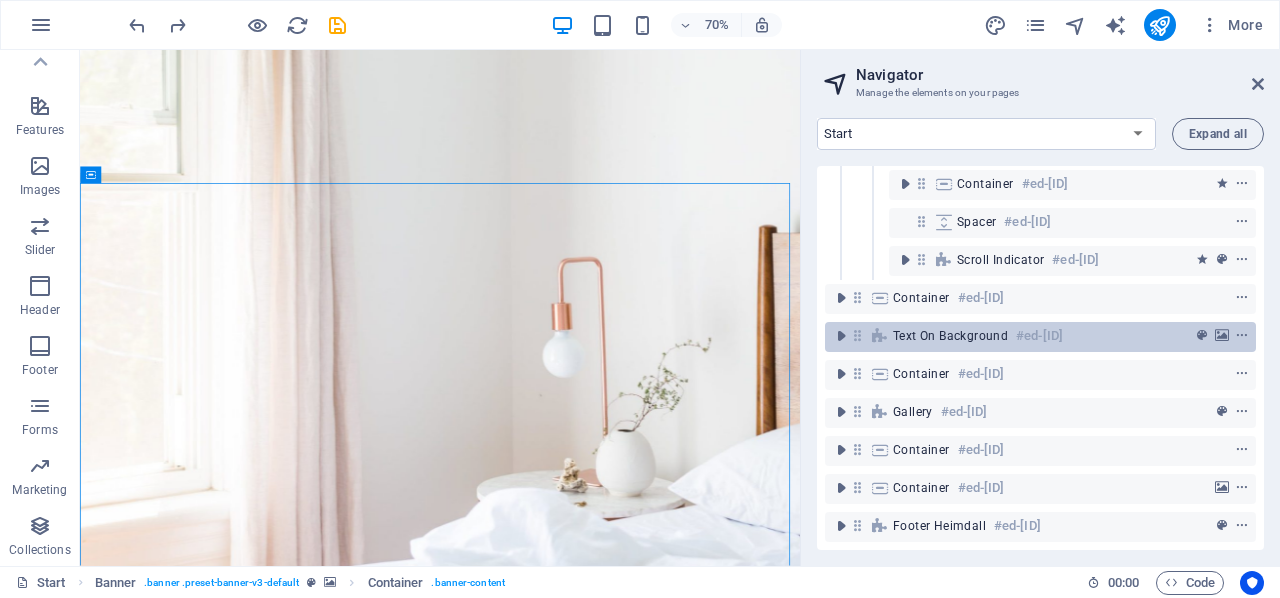 click on "Text on background" at bounding box center [950, 336] 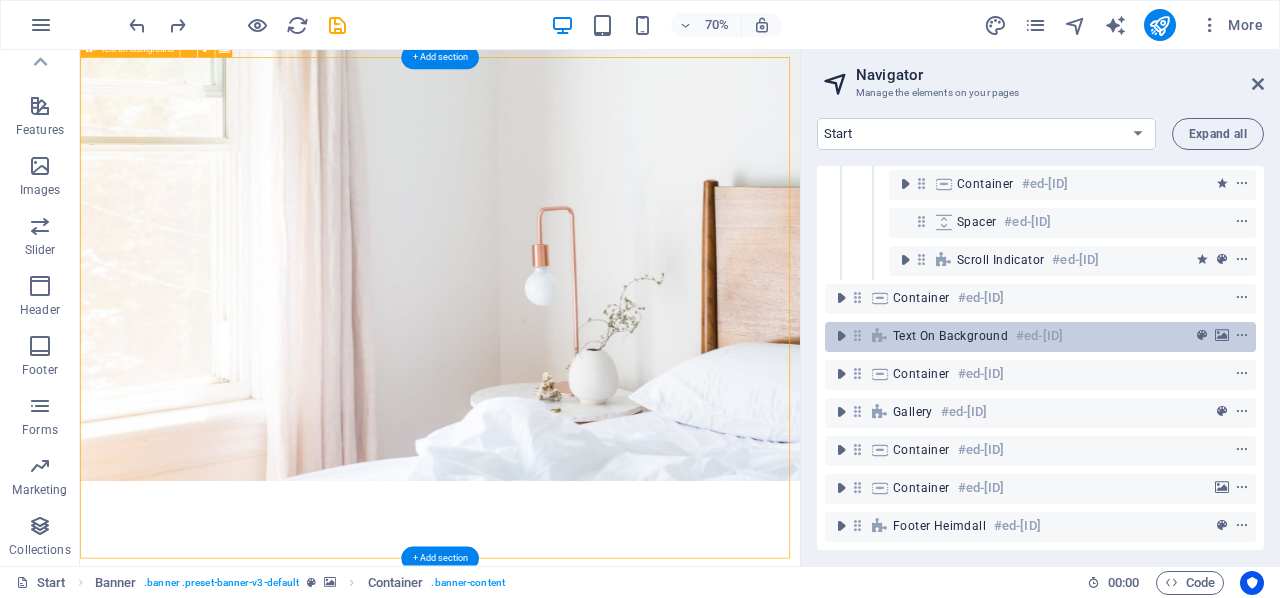 scroll, scrollTop: 1777, scrollLeft: 0, axis: vertical 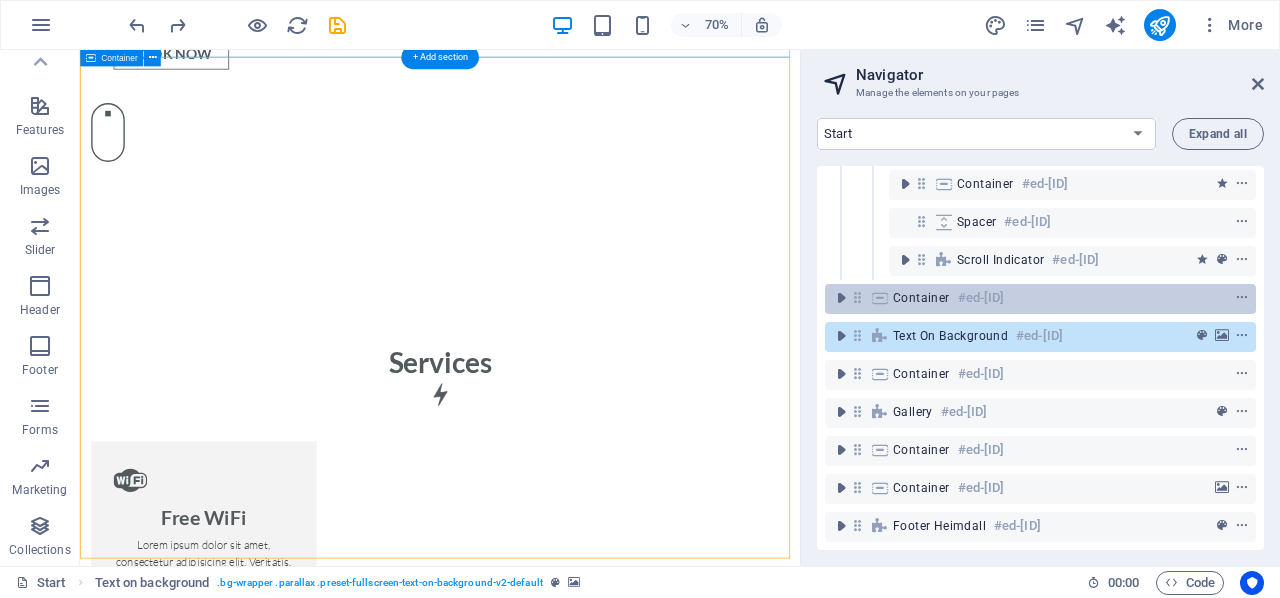 click on "Container" at bounding box center (921, 298) 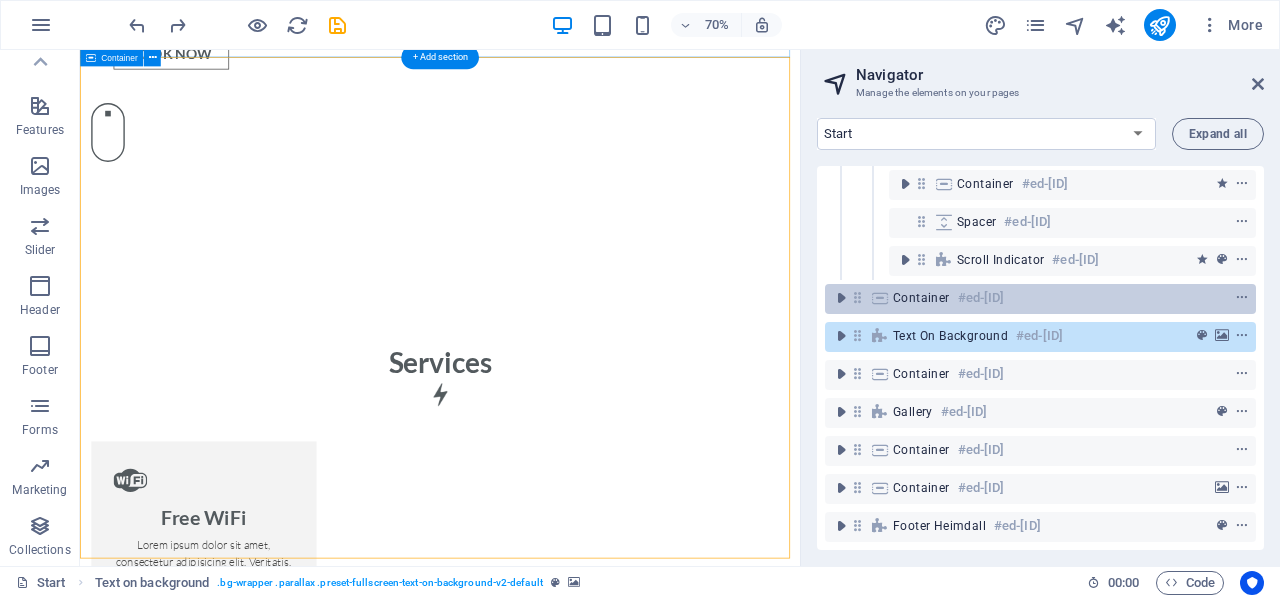 scroll, scrollTop: 971, scrollLeft: 0, axis: vertical 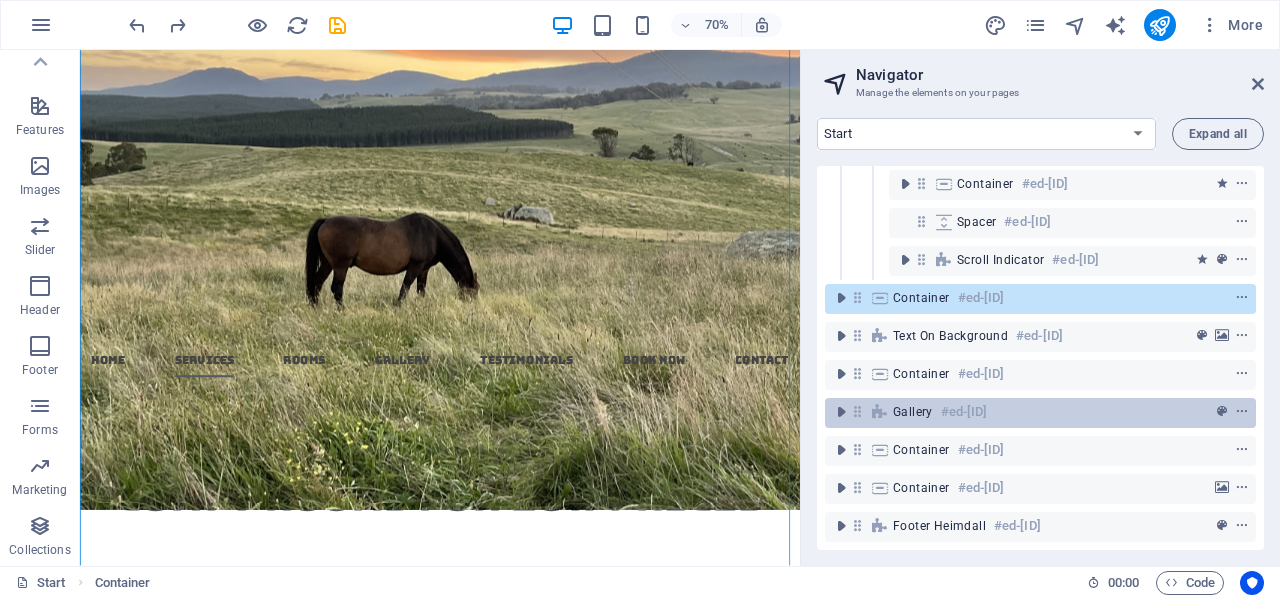 click on "Gallery" at bounding box center [913, 412] 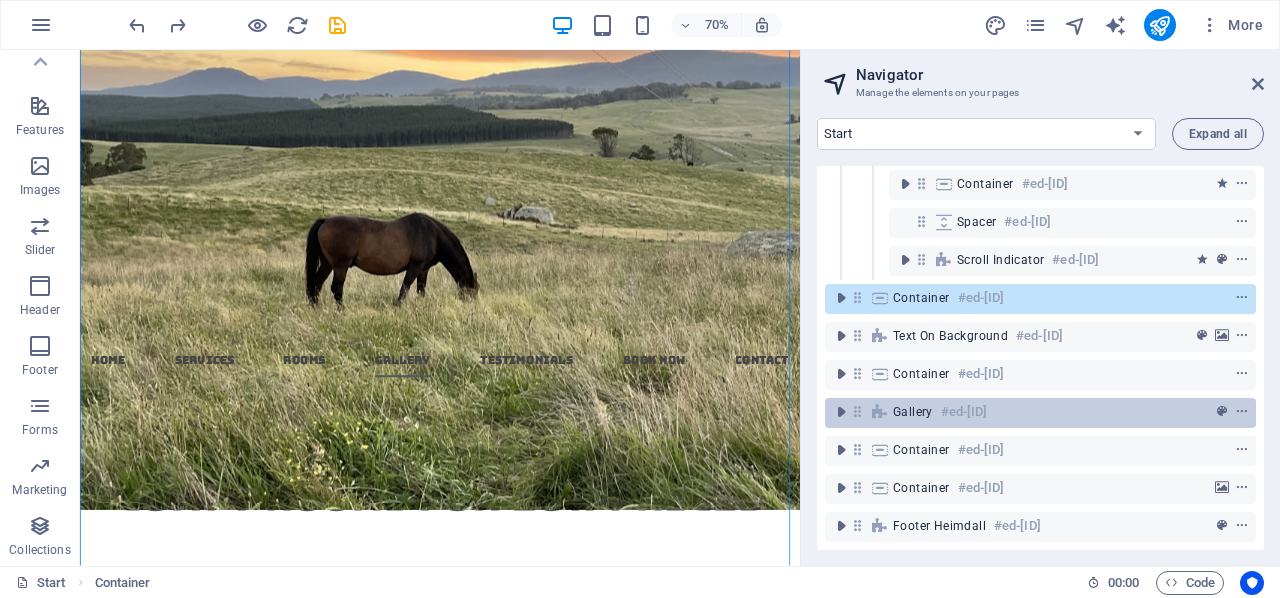 scroll, scrollTop: 6442, scrollLeft: 0, axis: vertical 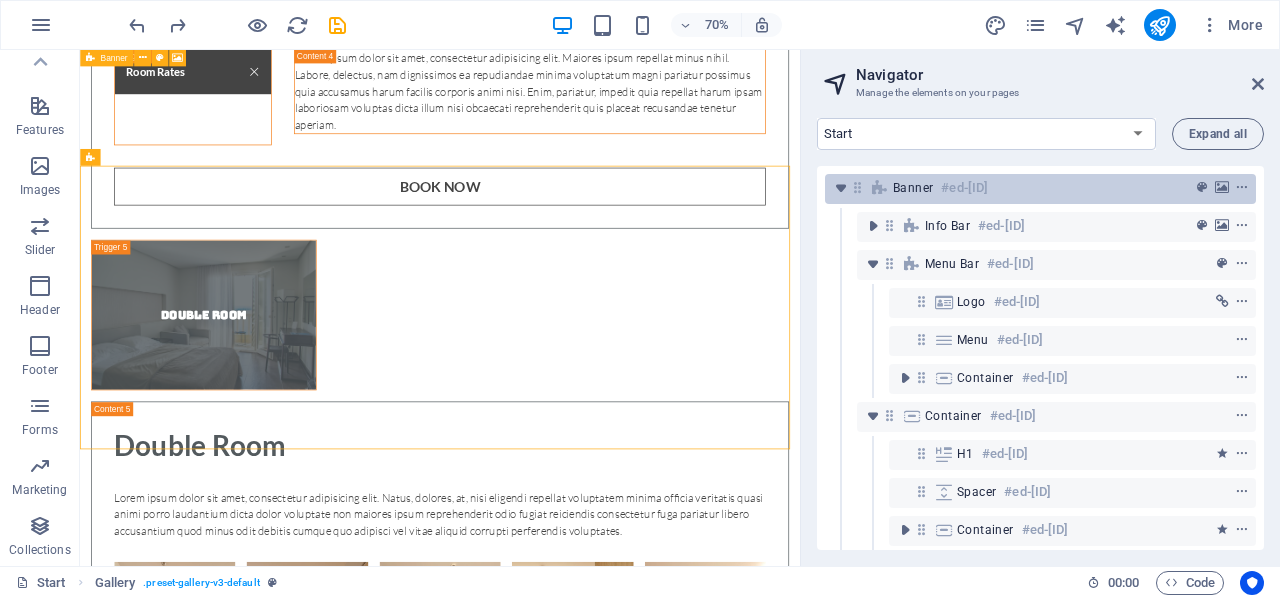 click on "Banner #ed-[ID]" at bounding box center (1024, 188) 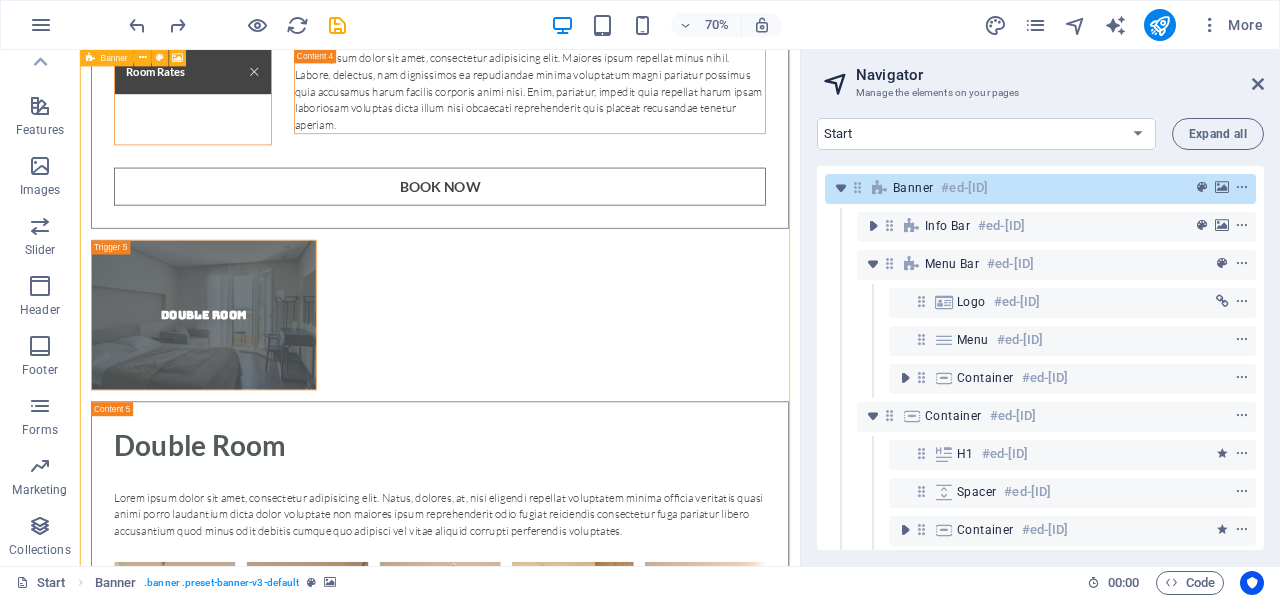 scroll, scrollTop: 77, scrollLeft: 0, axis: vertical 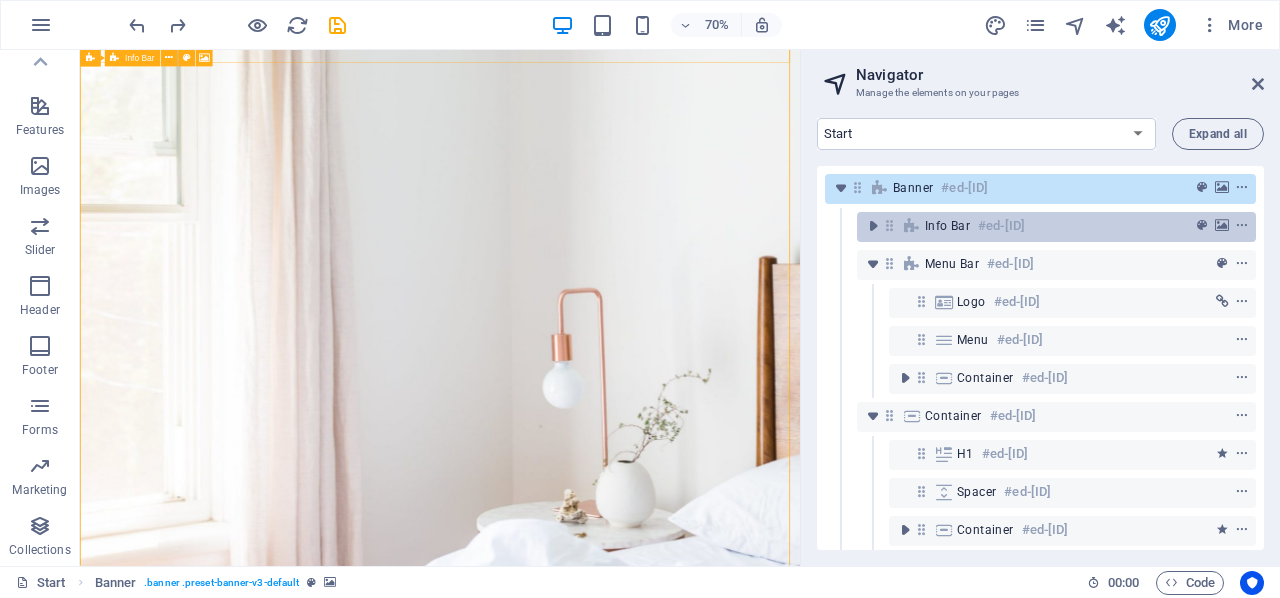 click at bounding box center [912, 226] 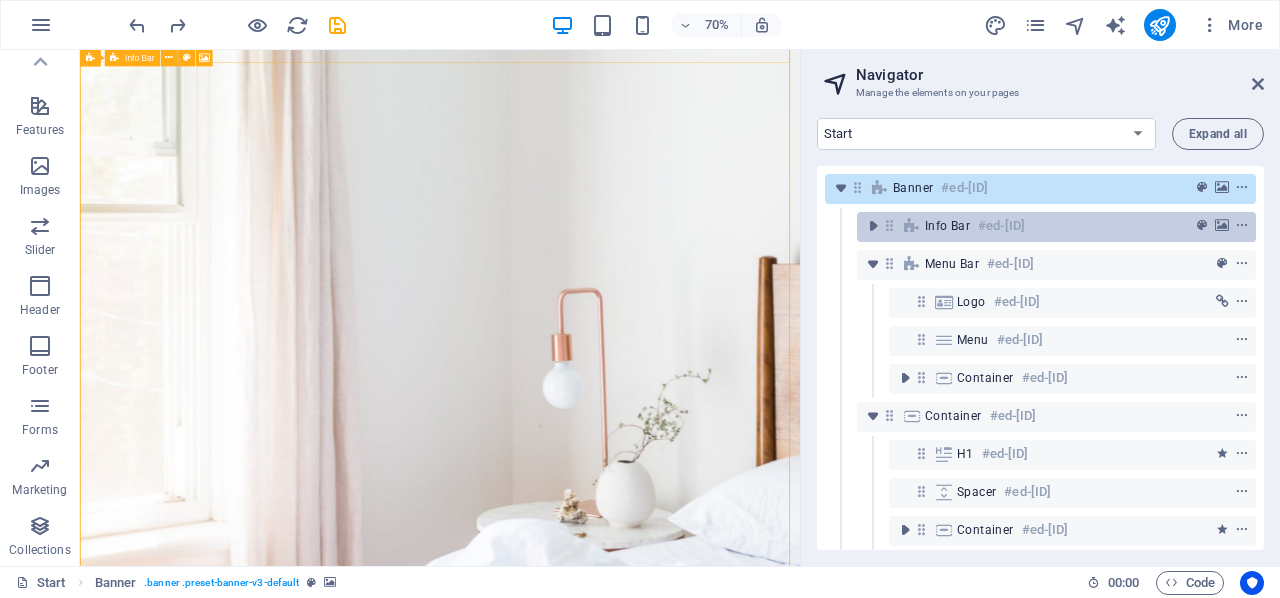 scroll, scrollTop: 0, scrollLeft: 0, axis: both 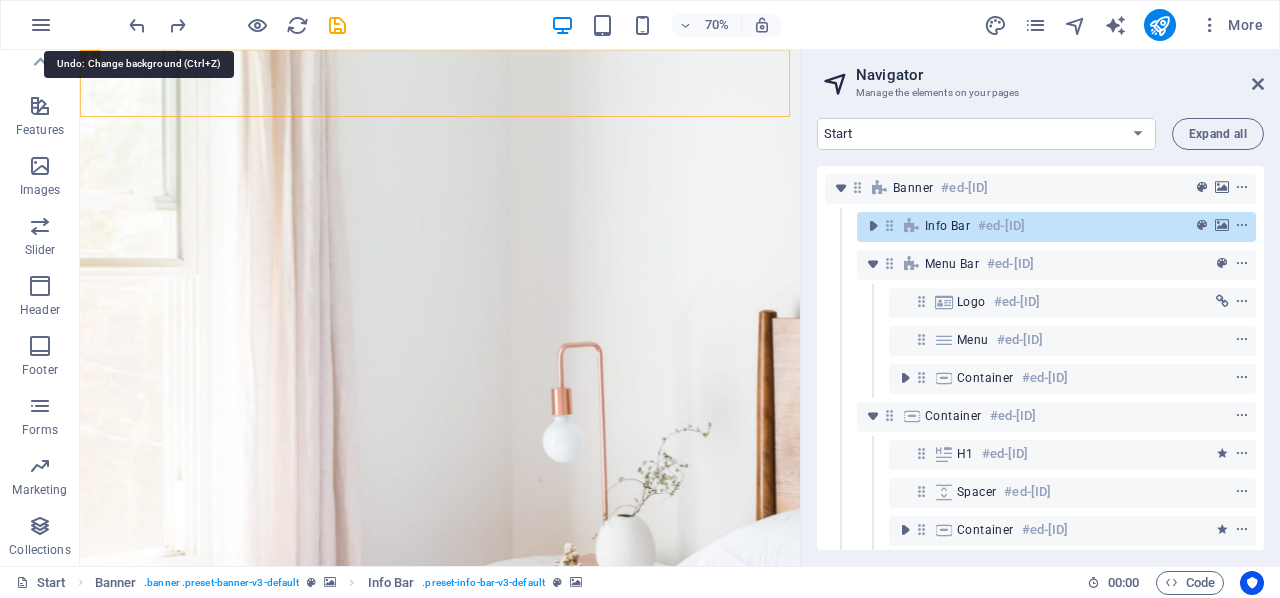 click at bounding box center [137, 25] 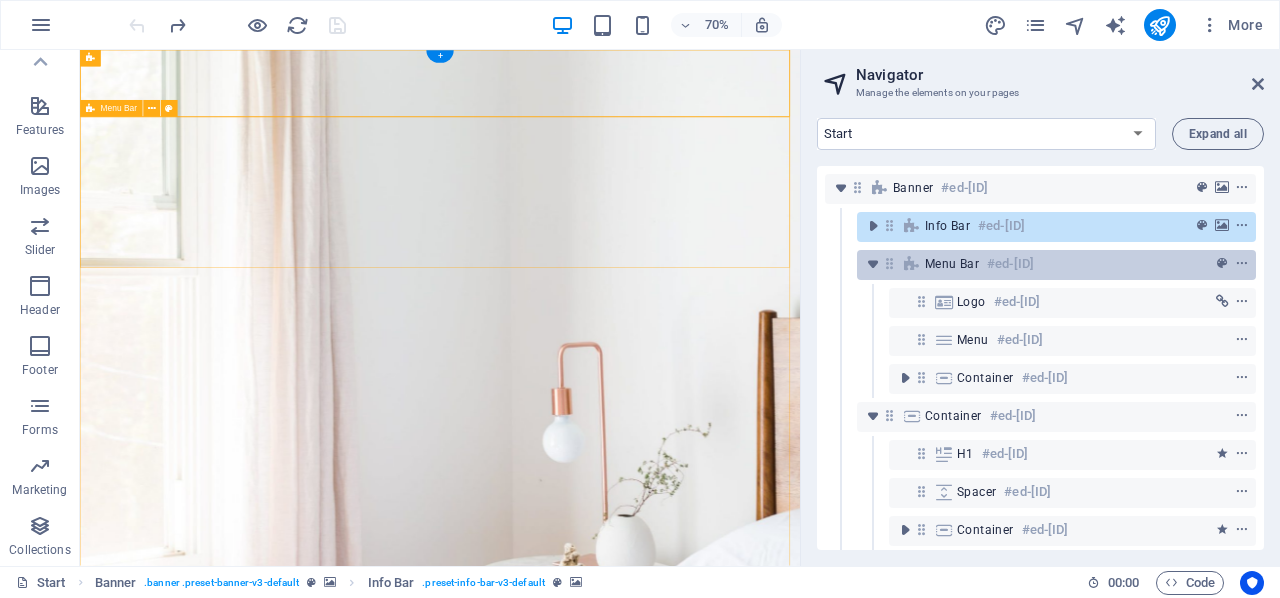 click on "Menu Bar #ed-[ID]" at bounding box center (1056, 265) 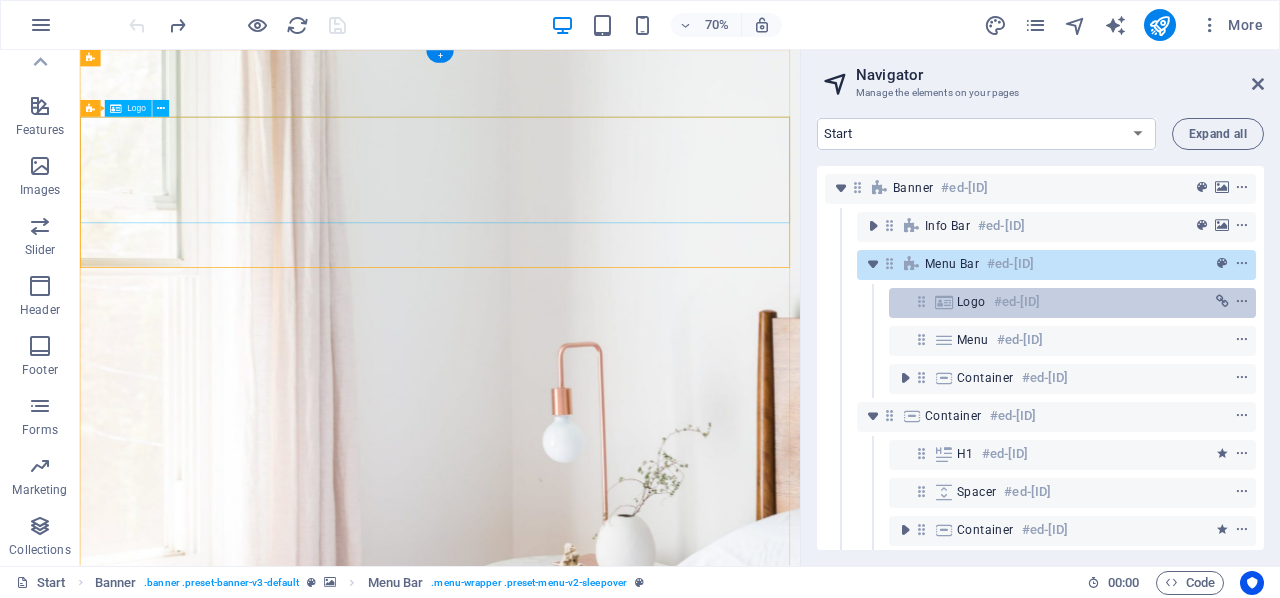 click at bounding box center (944, 302) 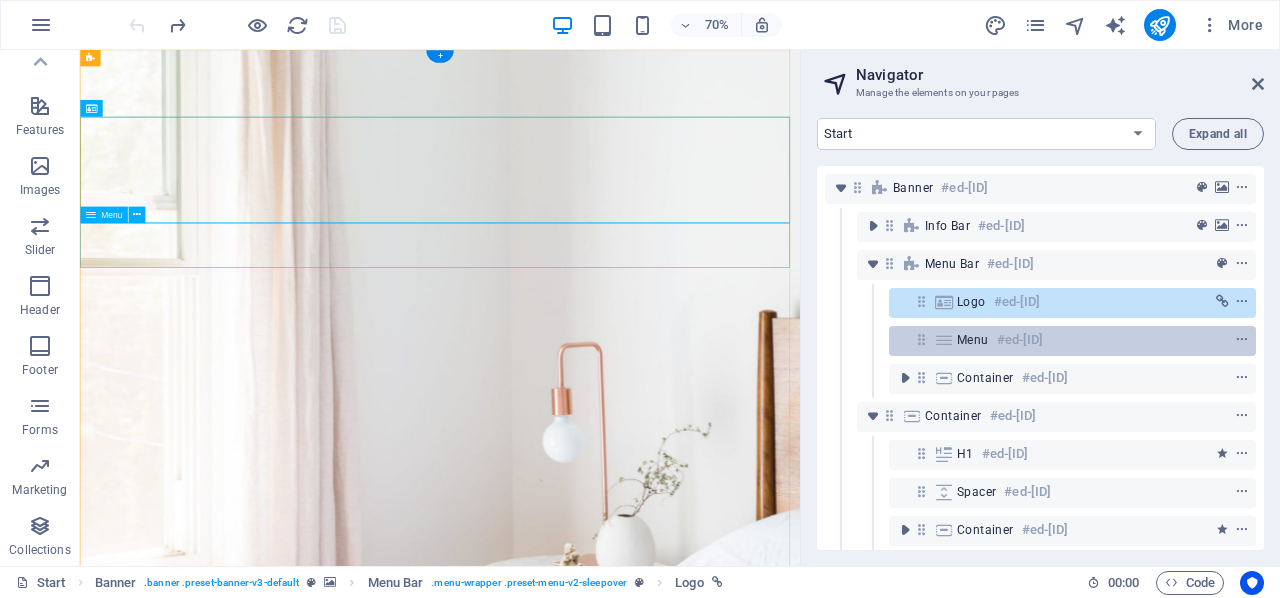 click at bounding box center [944, 340] 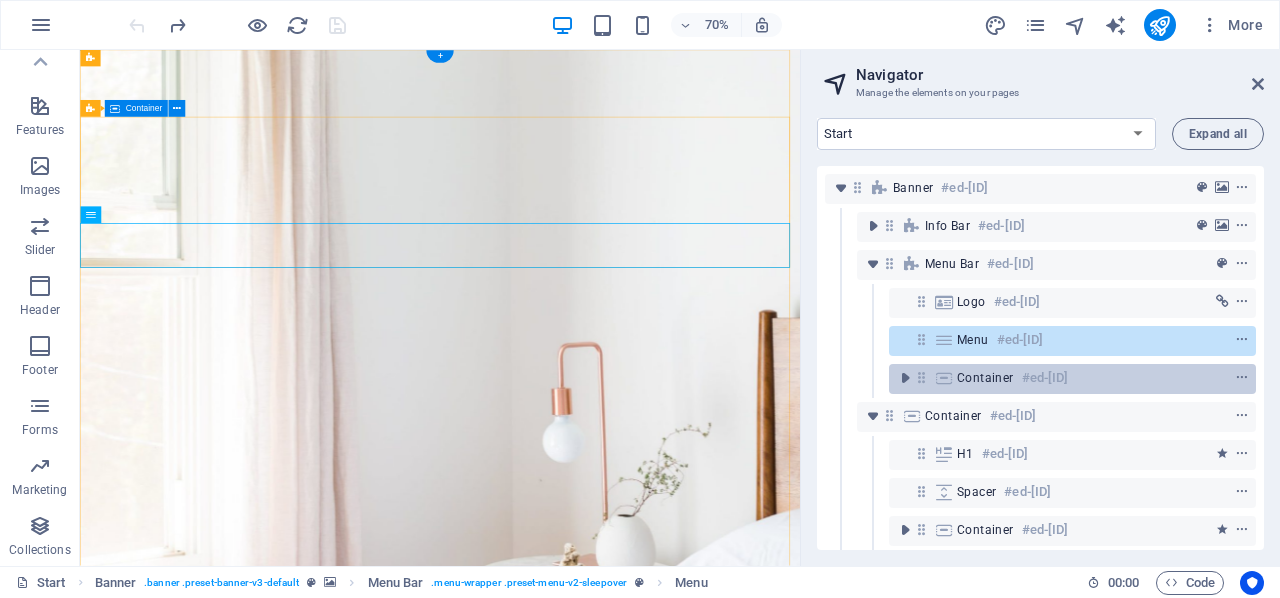 click on "Container" at bounding box center (985, 378) 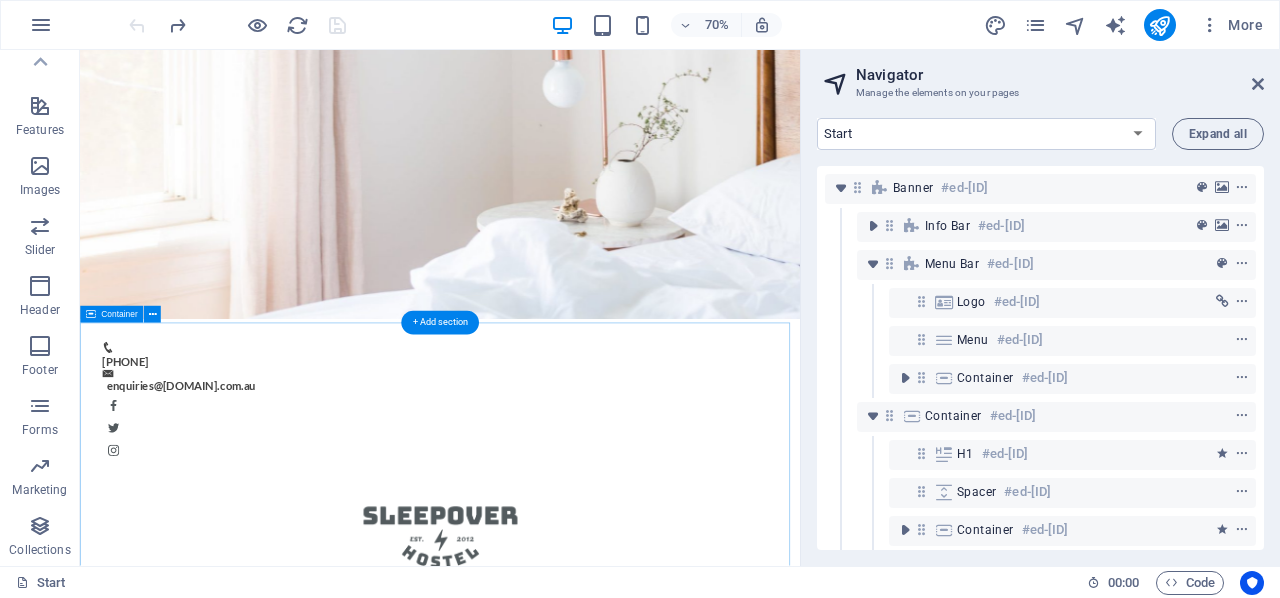 scroll, scrollTop: 510, scrollLeft: 0, axis: vertical 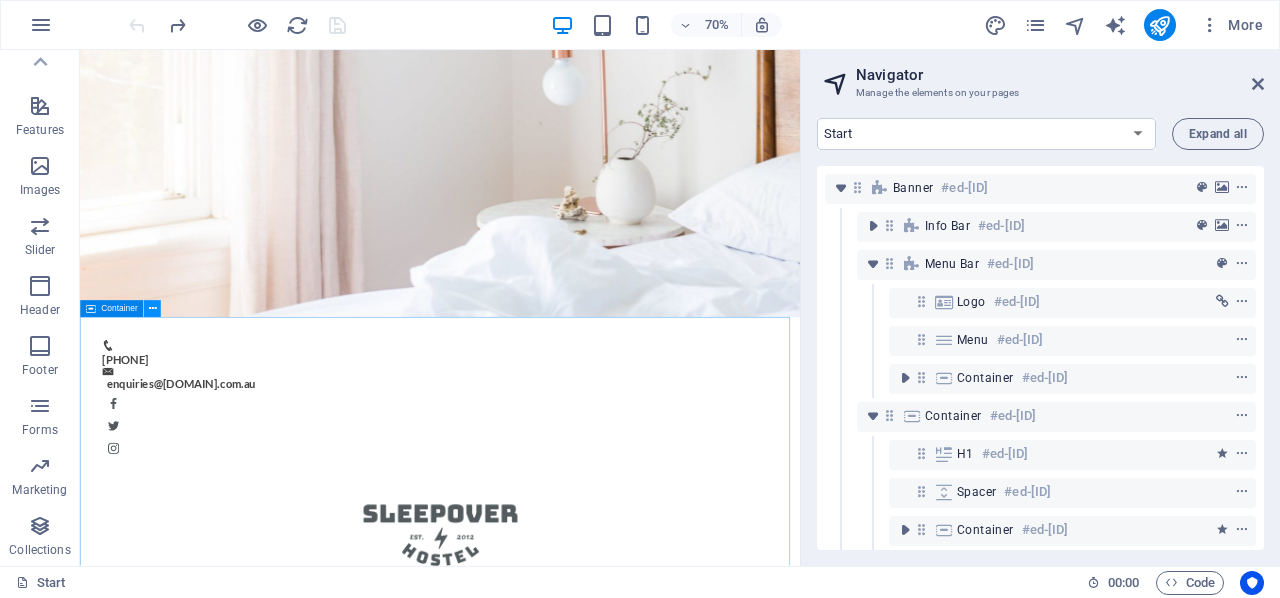 click at bounding box center (152, 309) 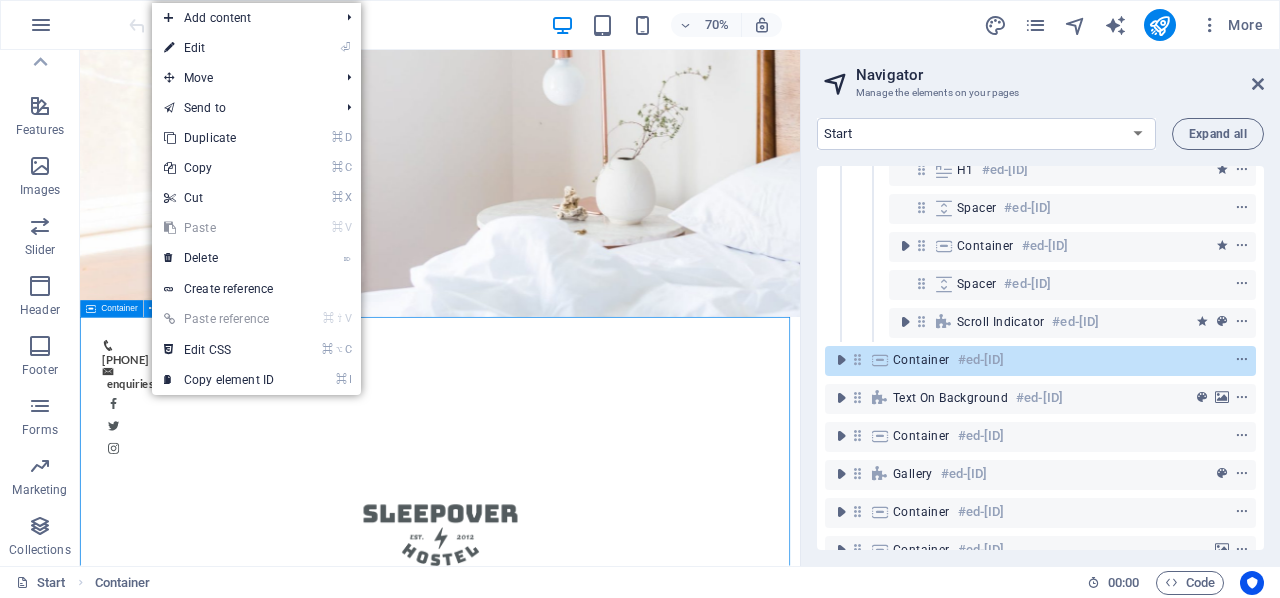 scroll, scrollTop: 294, scrollLeft: 0, axis: vertical 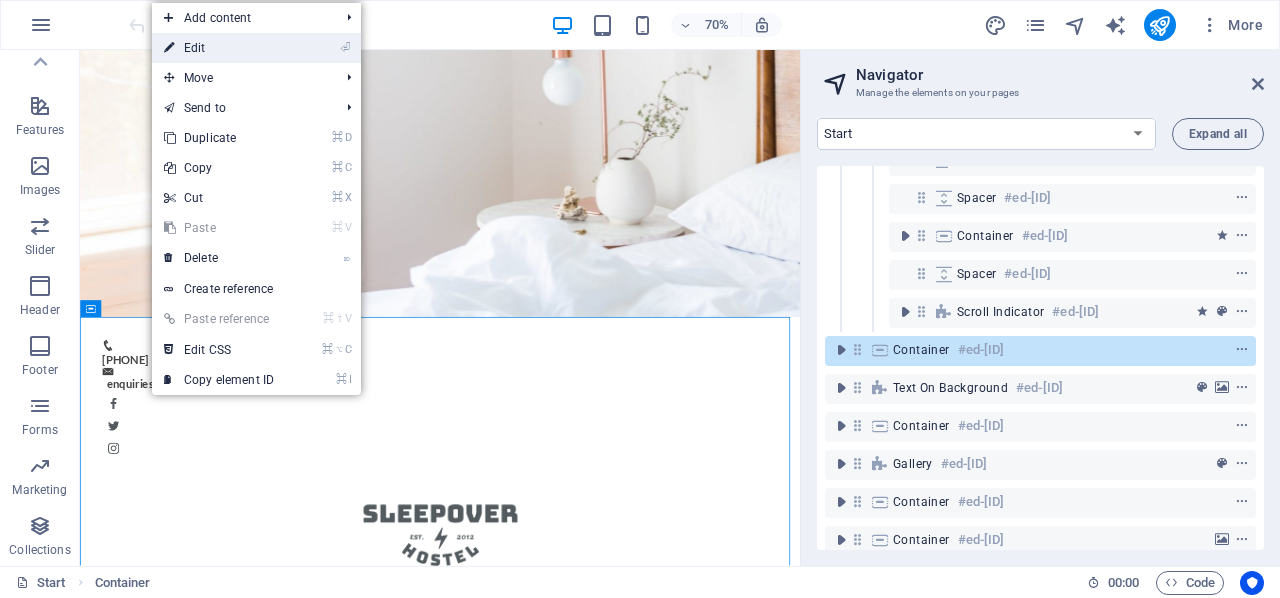 click on "⏎  Edit" at bounding box center [256, 48] 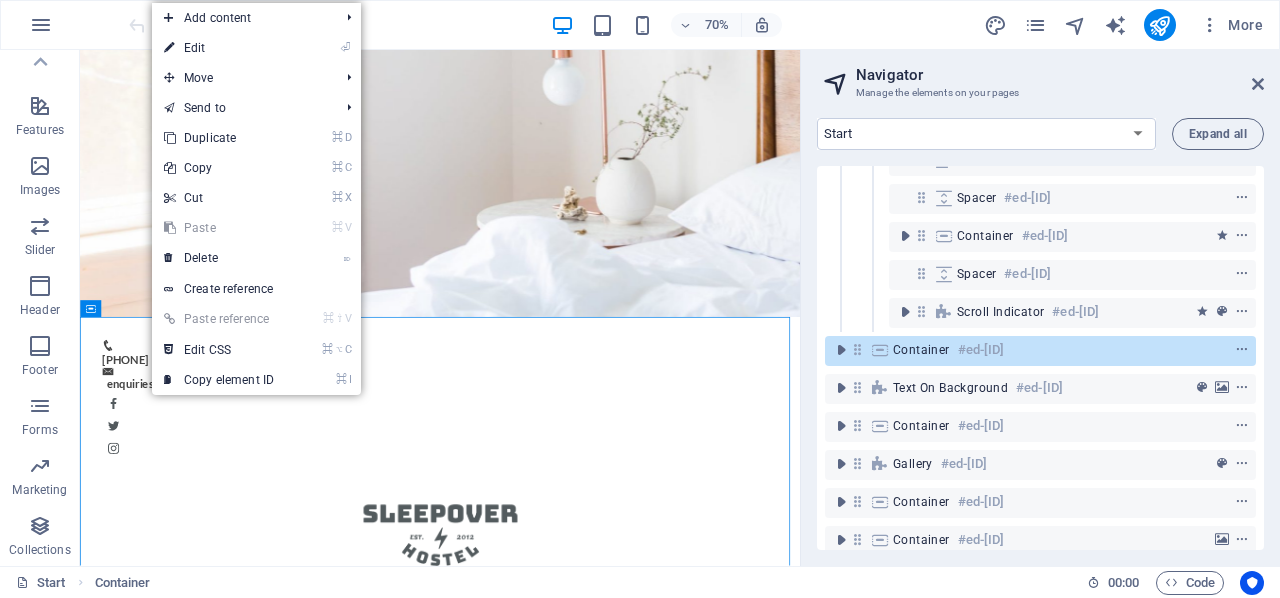 click on "⏎  Edit" at bounding box center [219, 48] 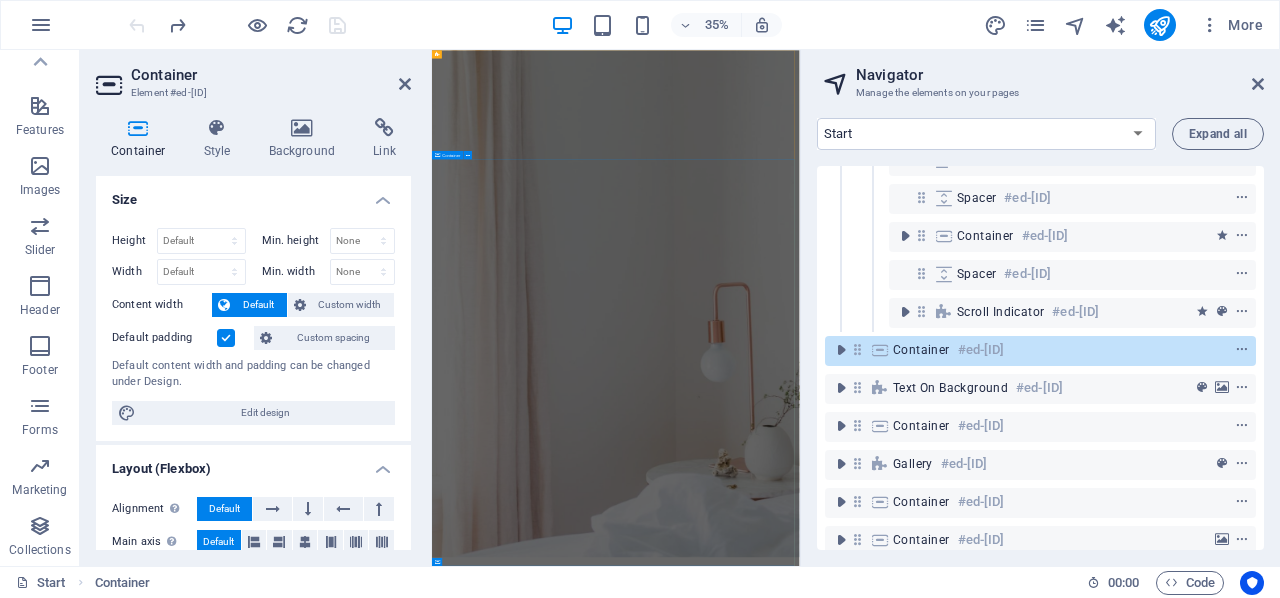 scroll, scrollTop: 0, scrollLeft: 0, axis: both 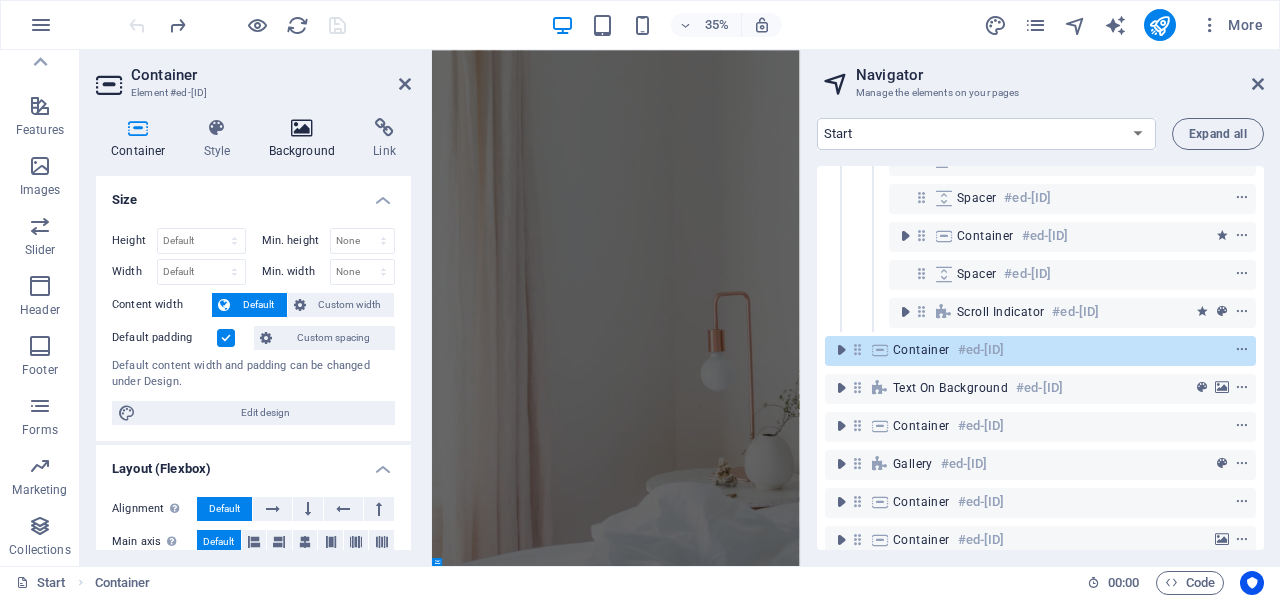 click at bounding box center [302, 128] 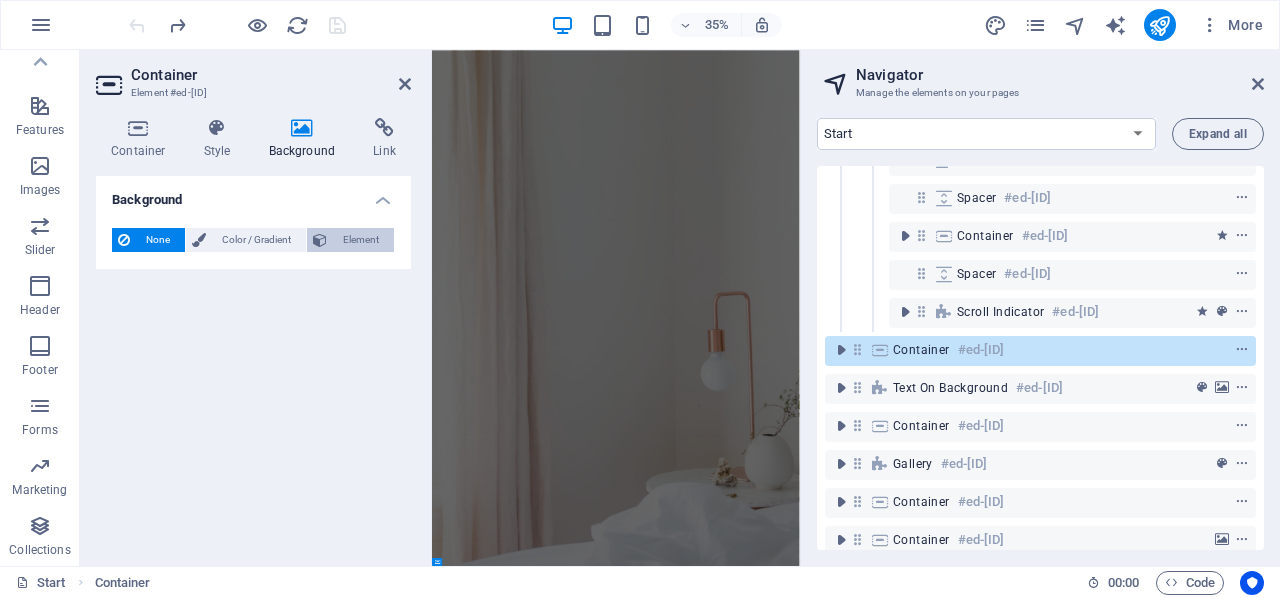 click on "Element" at bounding box center [360, 240] 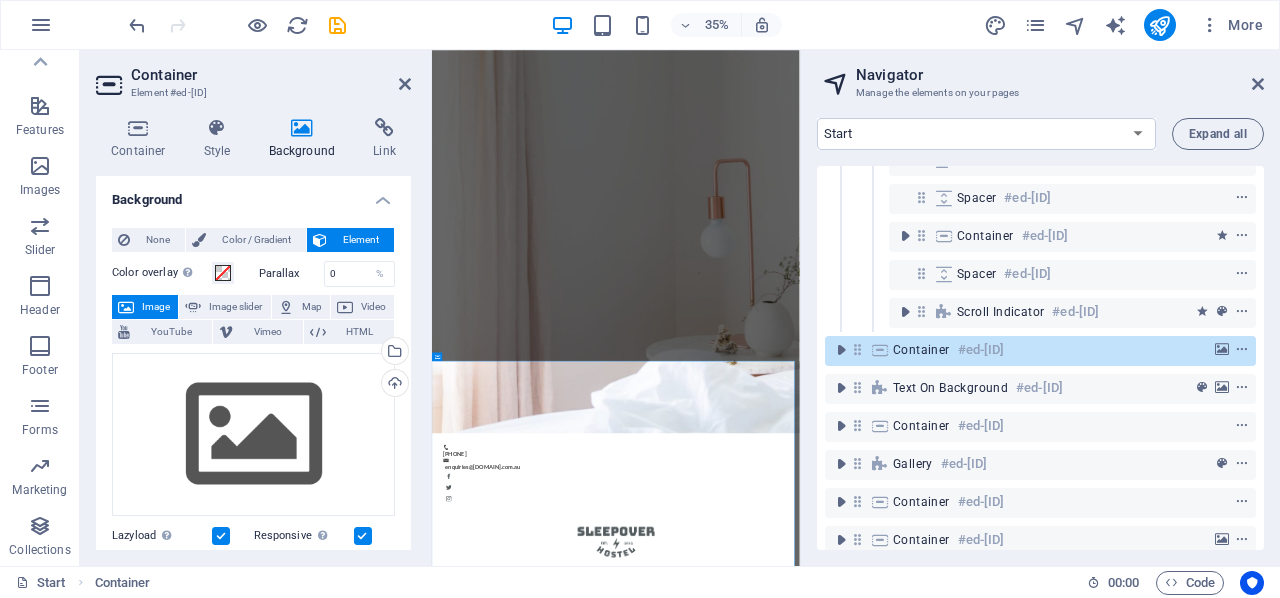 scroll, scrollTop: 1185, scrollLeft: 0, axis: vertical 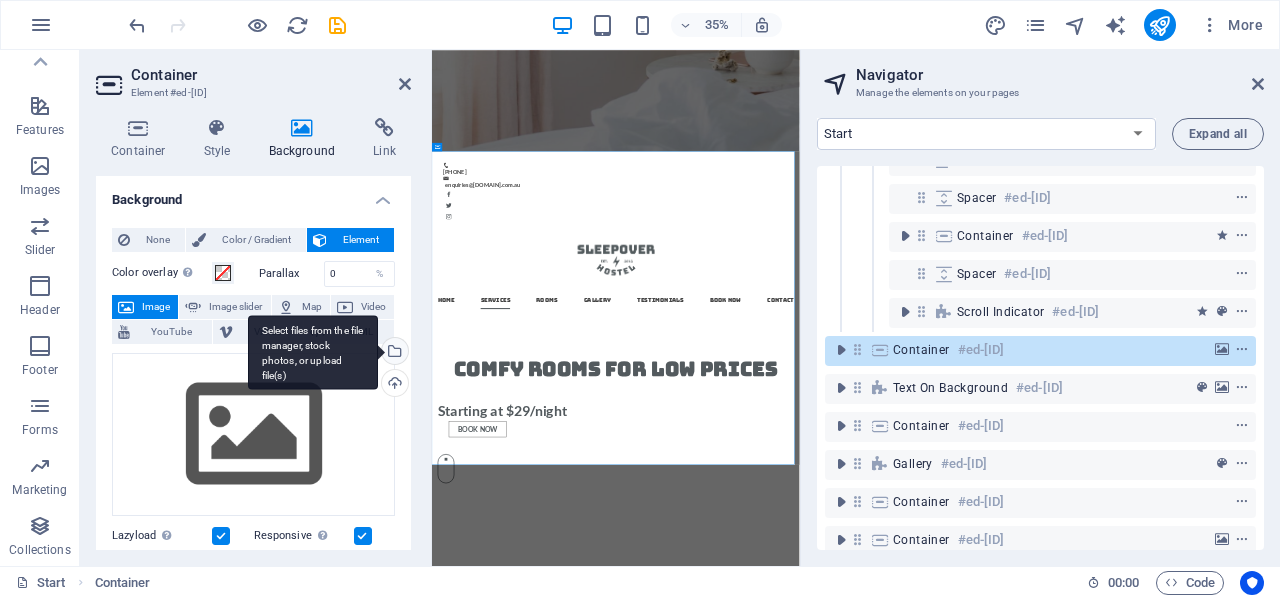 click on "Select files from the file manager, stock photos, or upload file(s)" at bounding box center [393, 353] 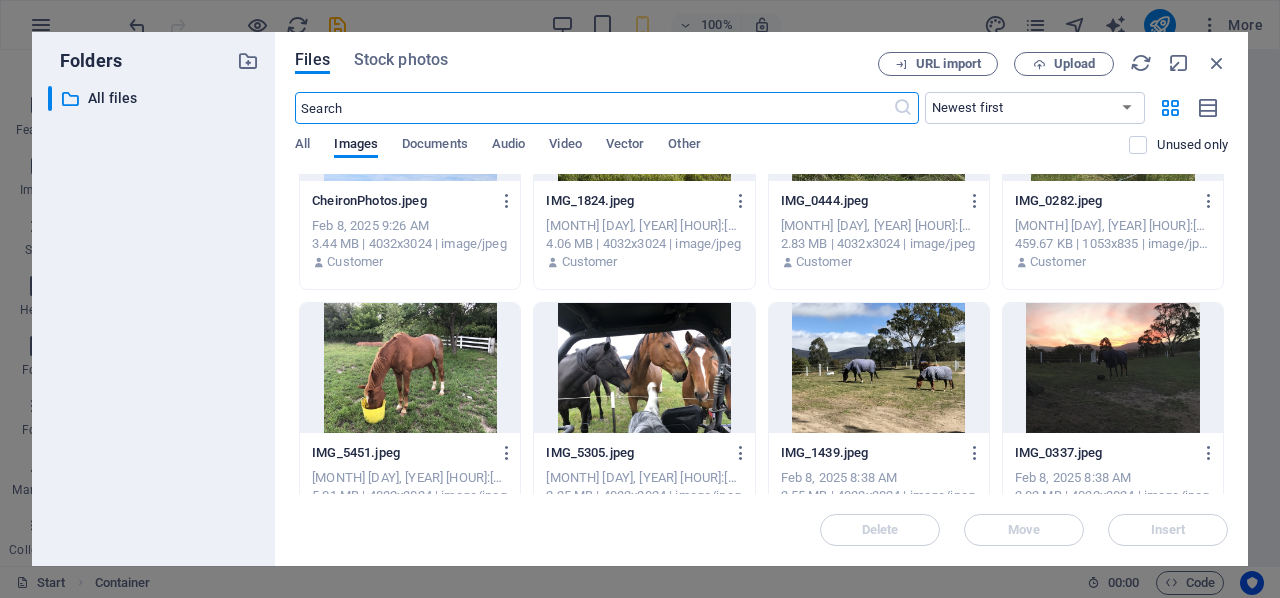 scroll, scrollTop: 0, scrollLeft: 0, axis: both 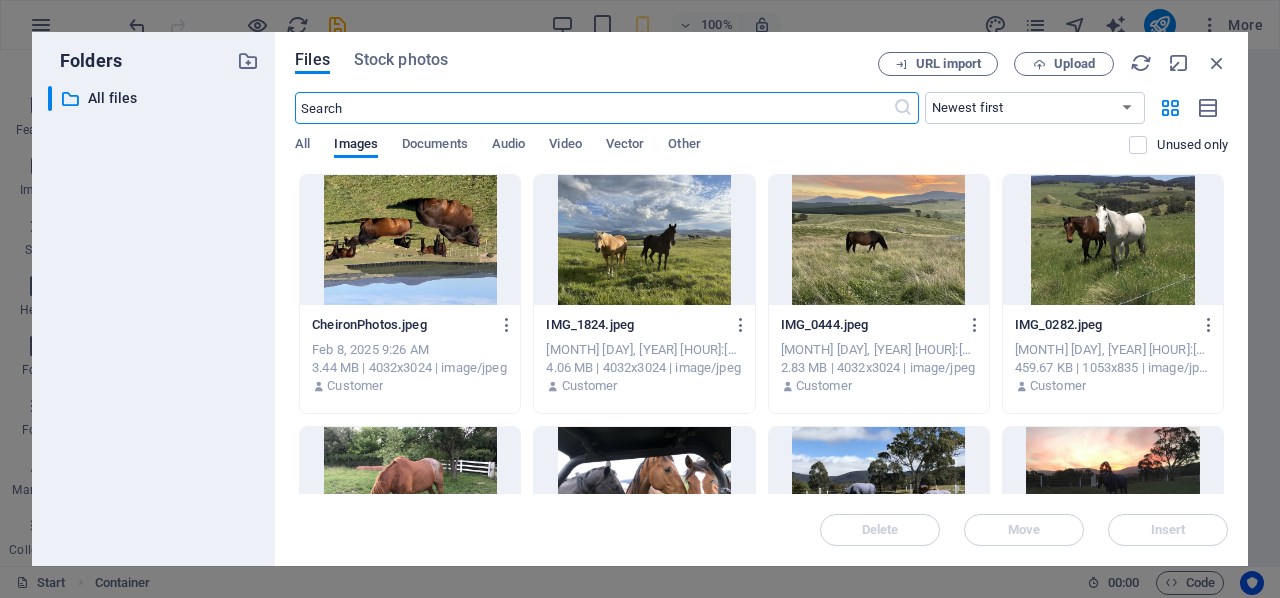 click at bounding box center (879, 240) 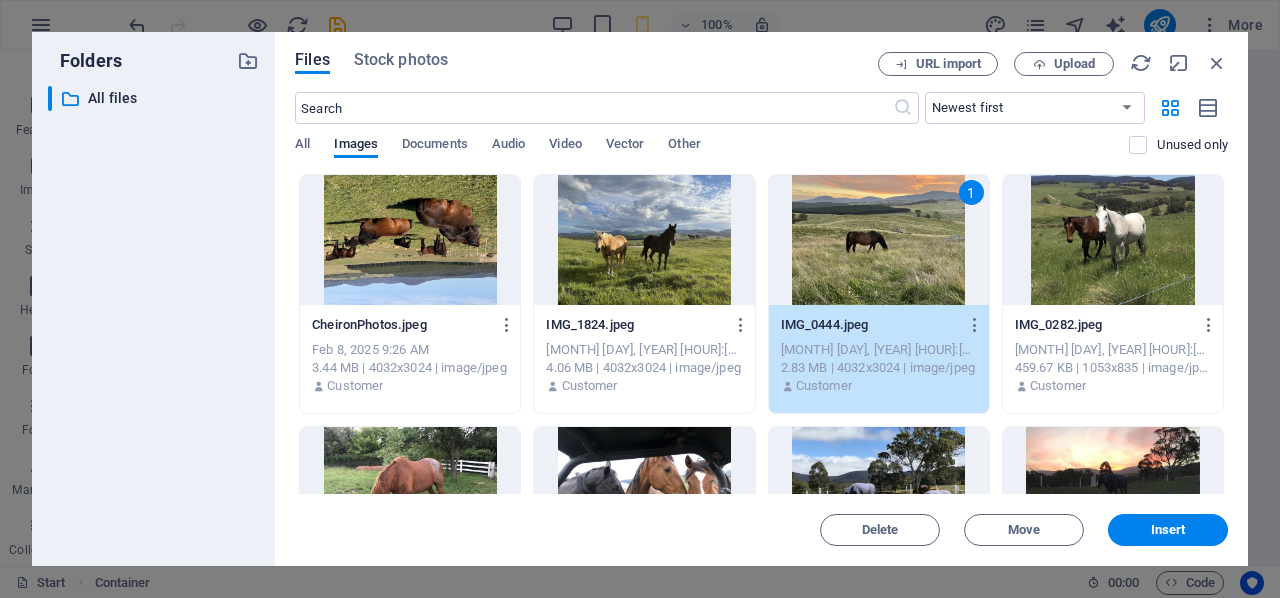 click on "Insert" at bounding box center (1168, 530) 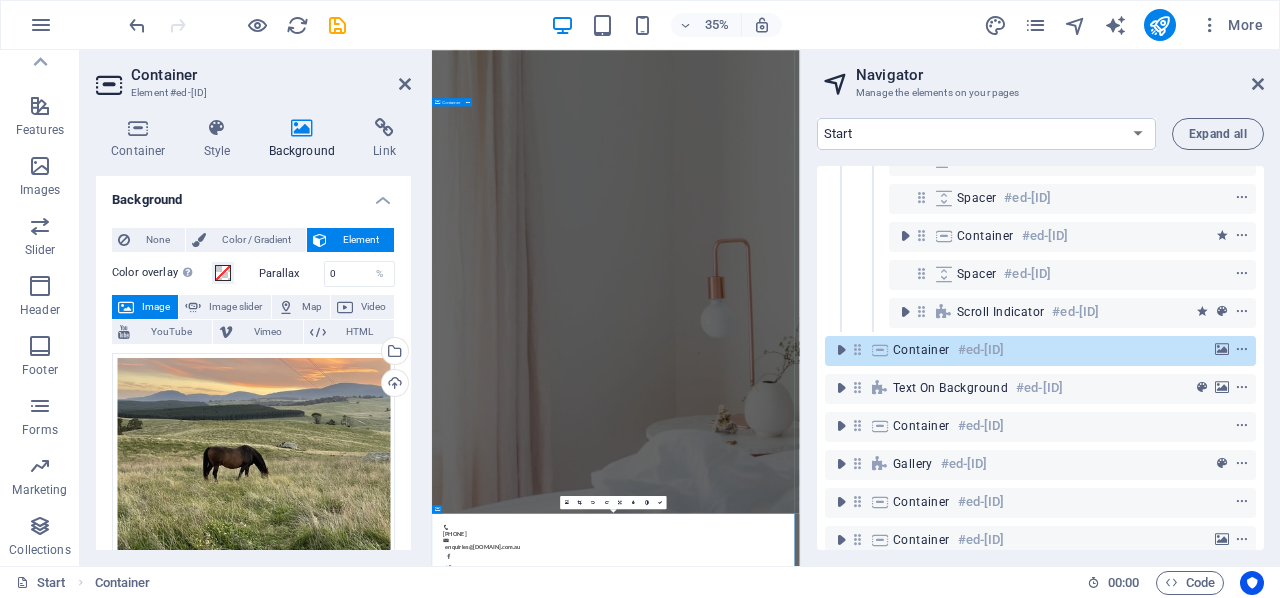 scroll, scrollTop: 152, scrollLeft: 0, axis: vertical 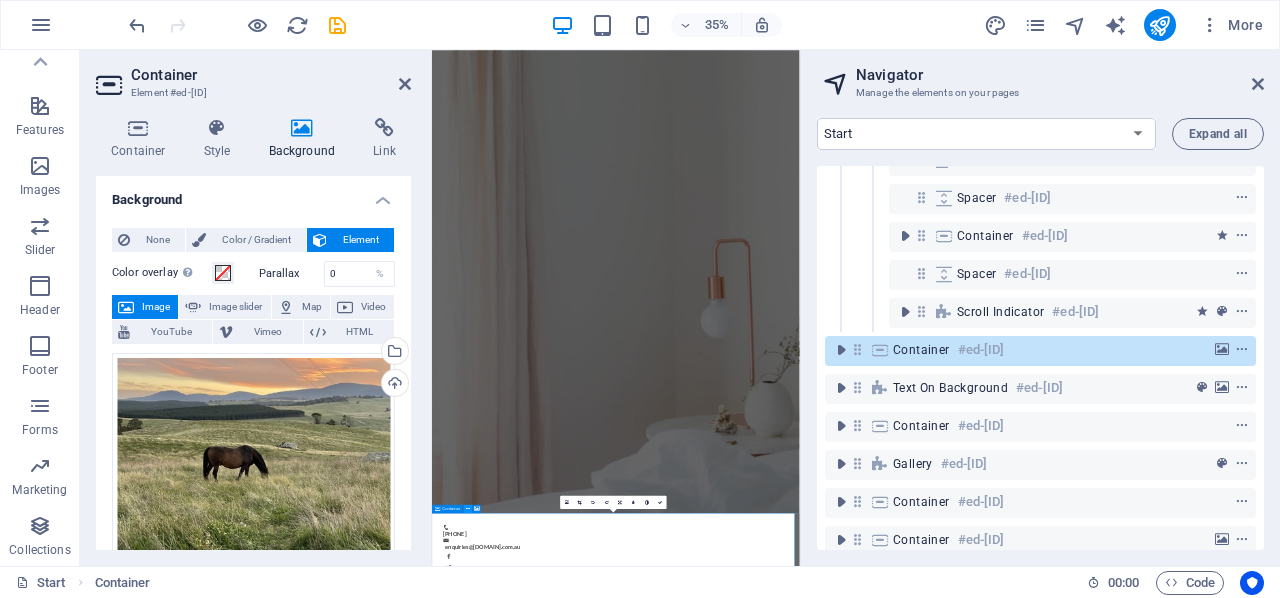 click at bounding box center (468, 508) 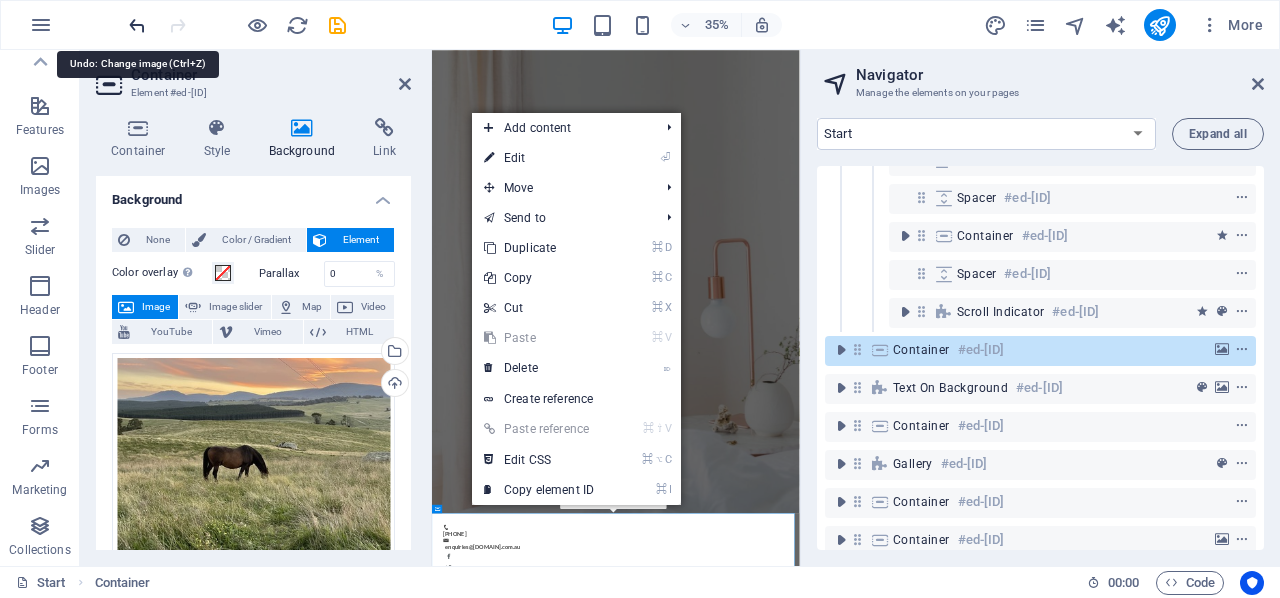 click at bounding box center (137, 25) 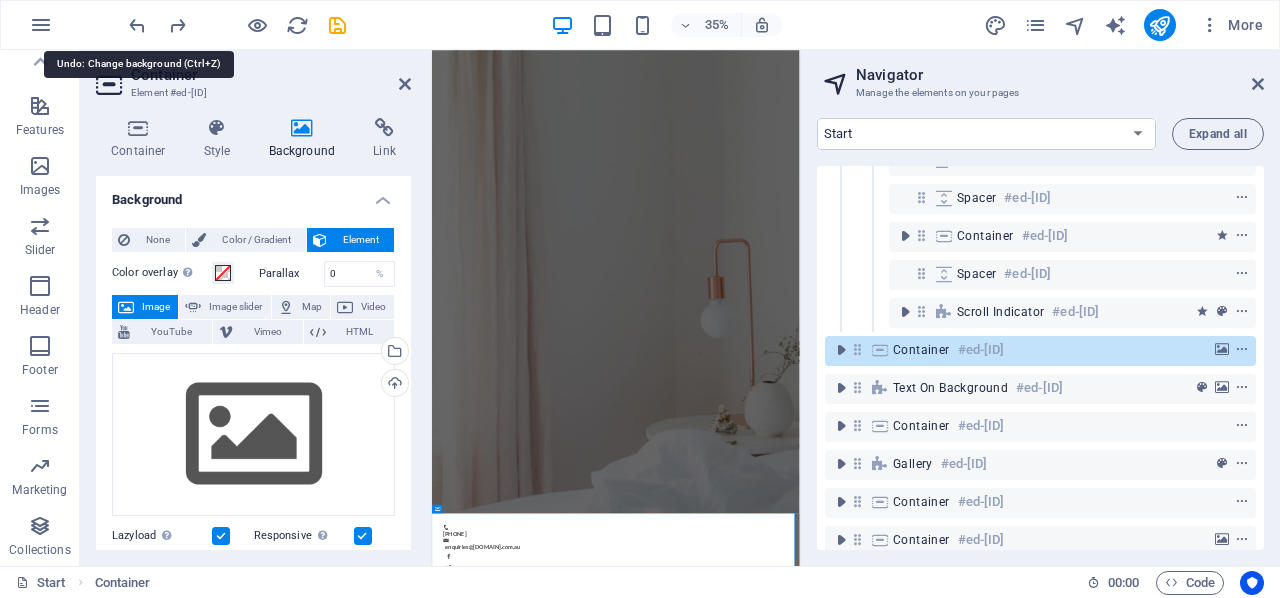 click at bounding box center [137, 25] 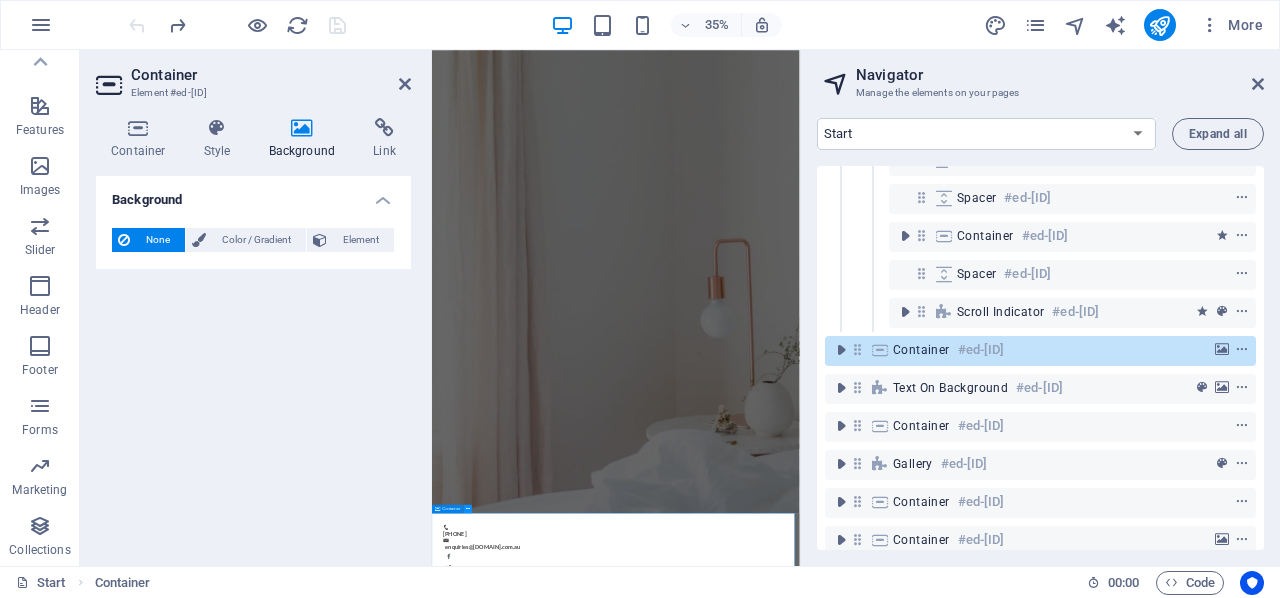 click at bounding box center (468, 508) 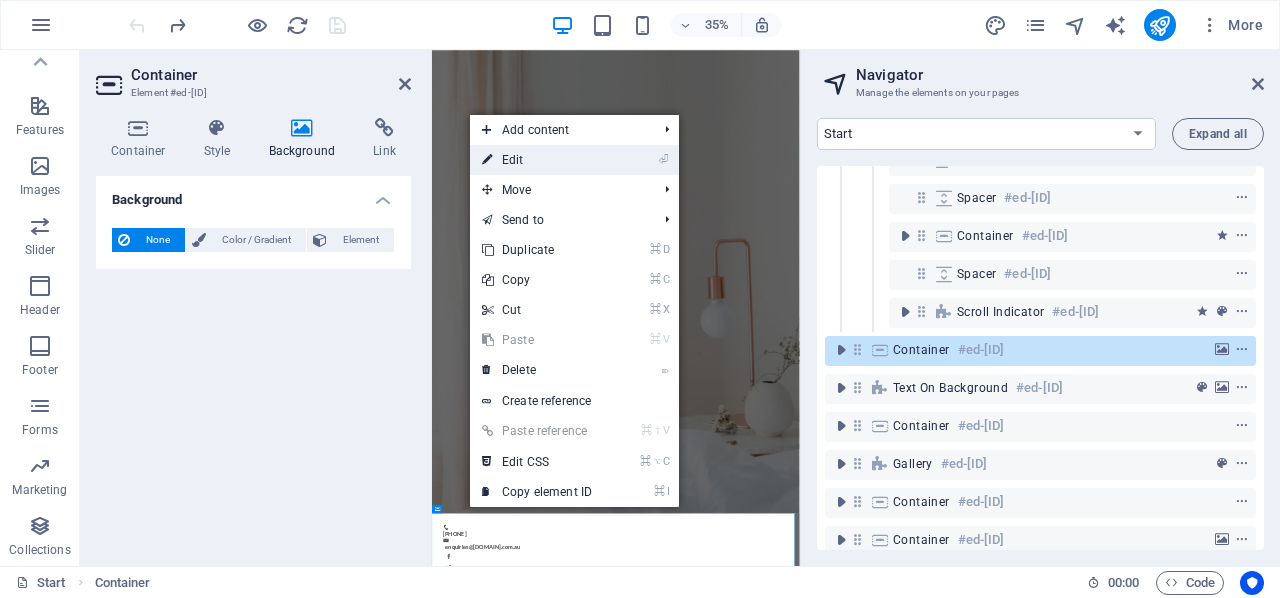 click on "⏎  Edit" at bounding box center [537, 160] 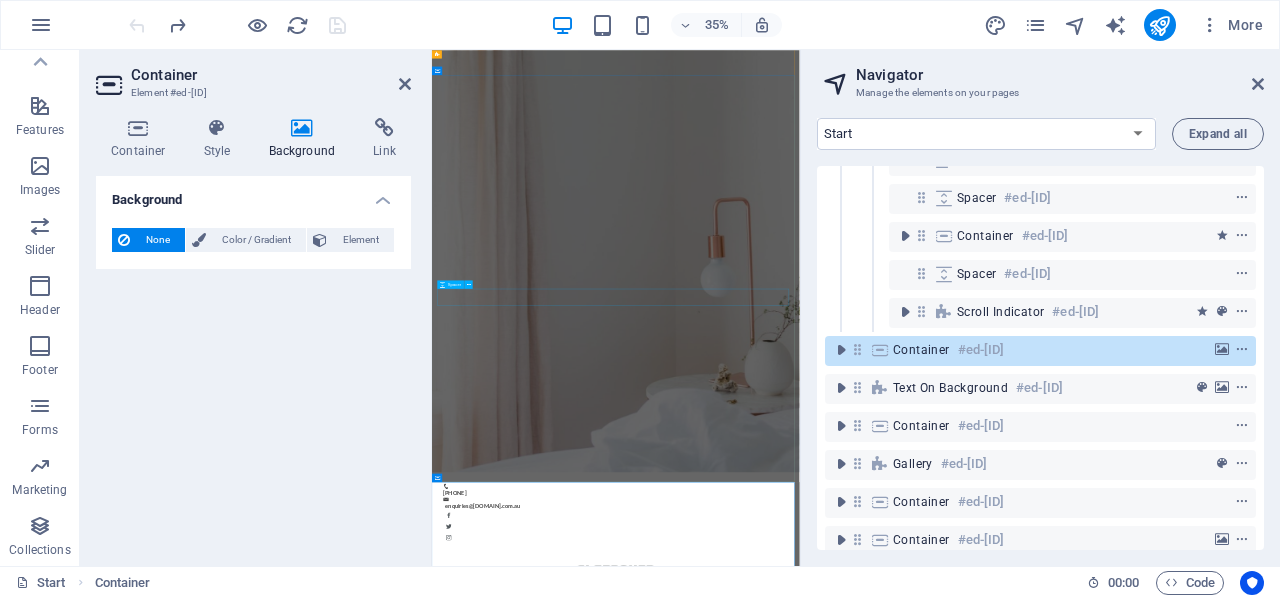 scroll, scrollTop: 279, scrollLeft: 0, axis: vertical 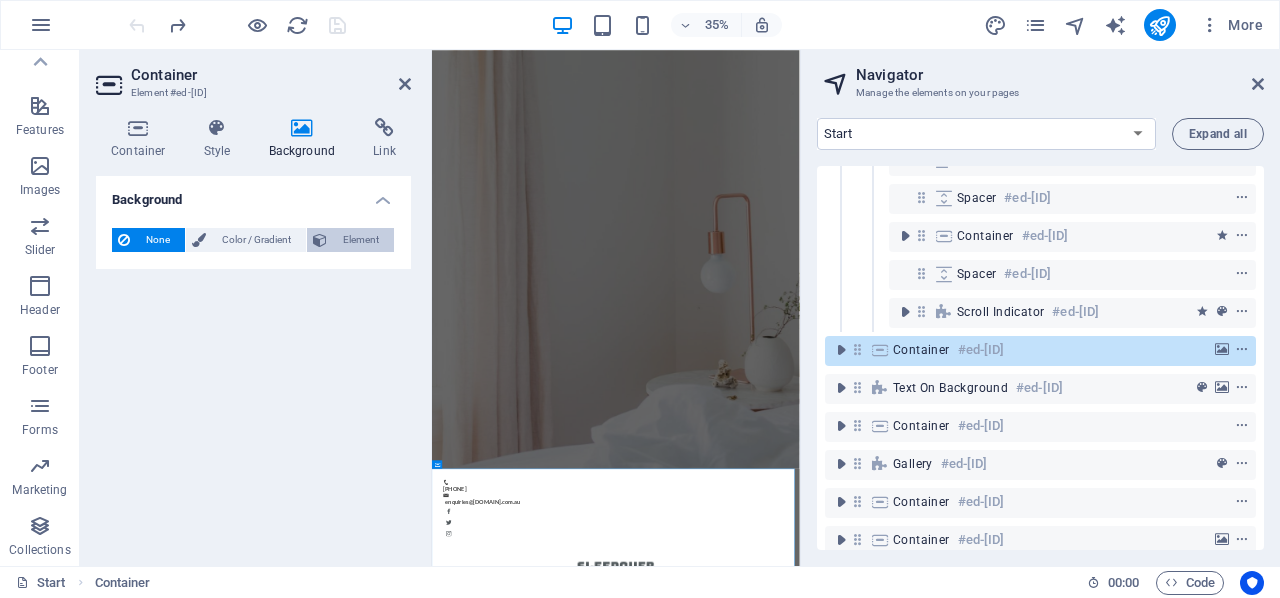click on "Element" at bounding box center [360, 240] 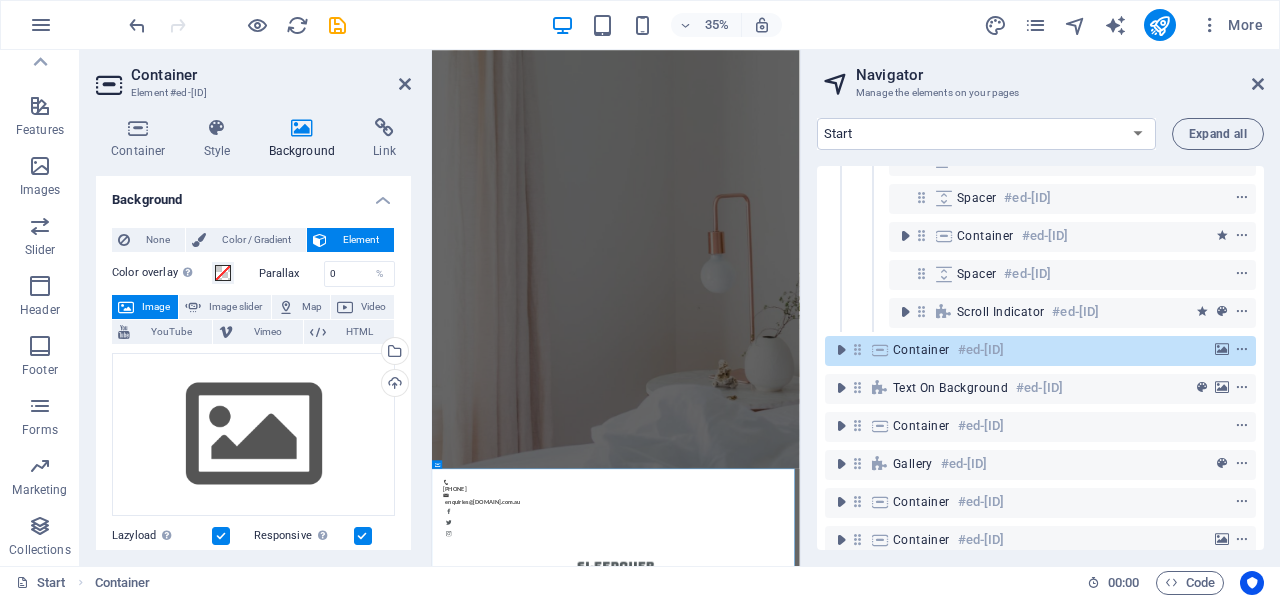 click on "Select files from the file manager, stock photos, or upload file(s)" at bounding box center [393, 353] 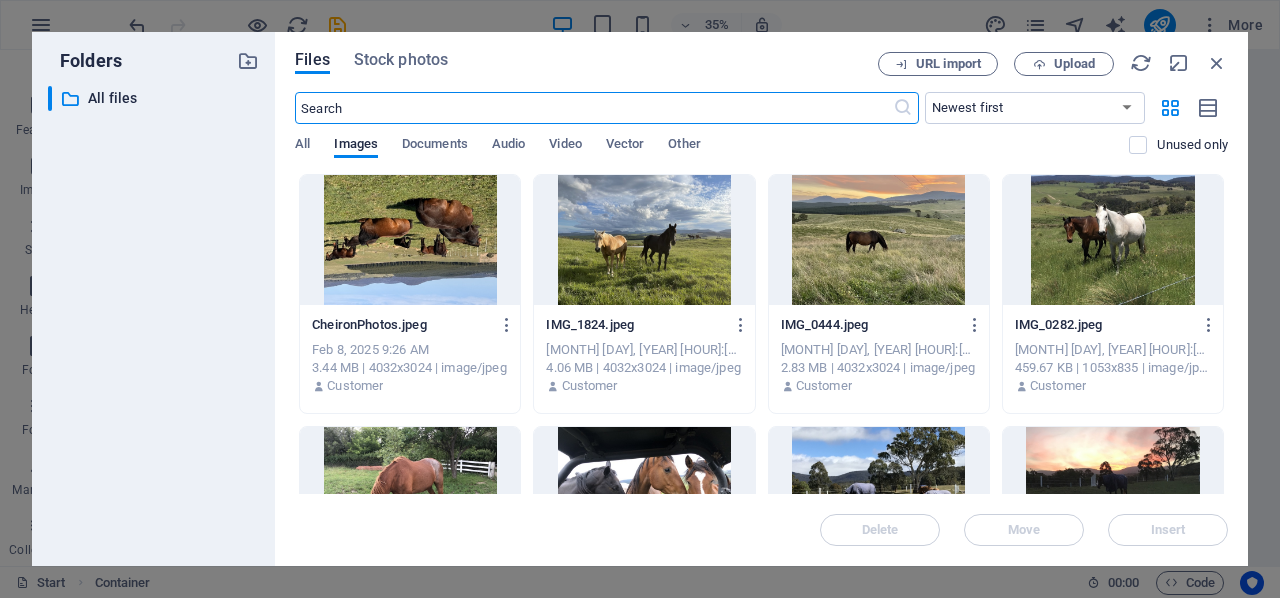 scroll, scrollTop: 2212, scrollLeft: 0, axis: vertical 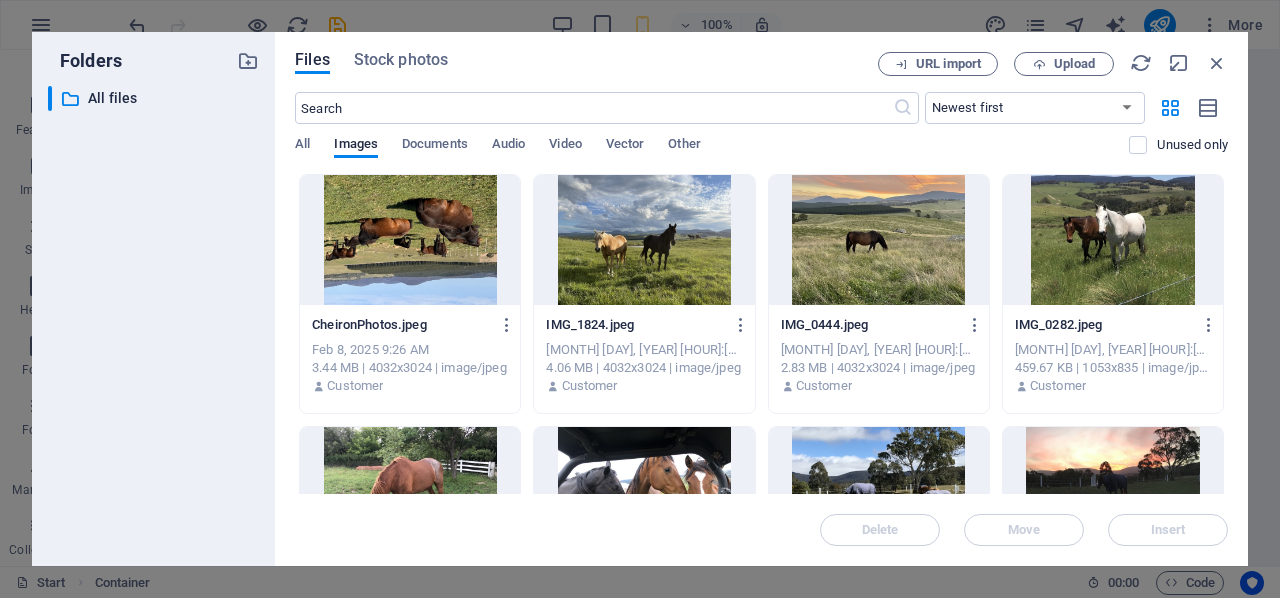 click at bounding box center [879, 240] 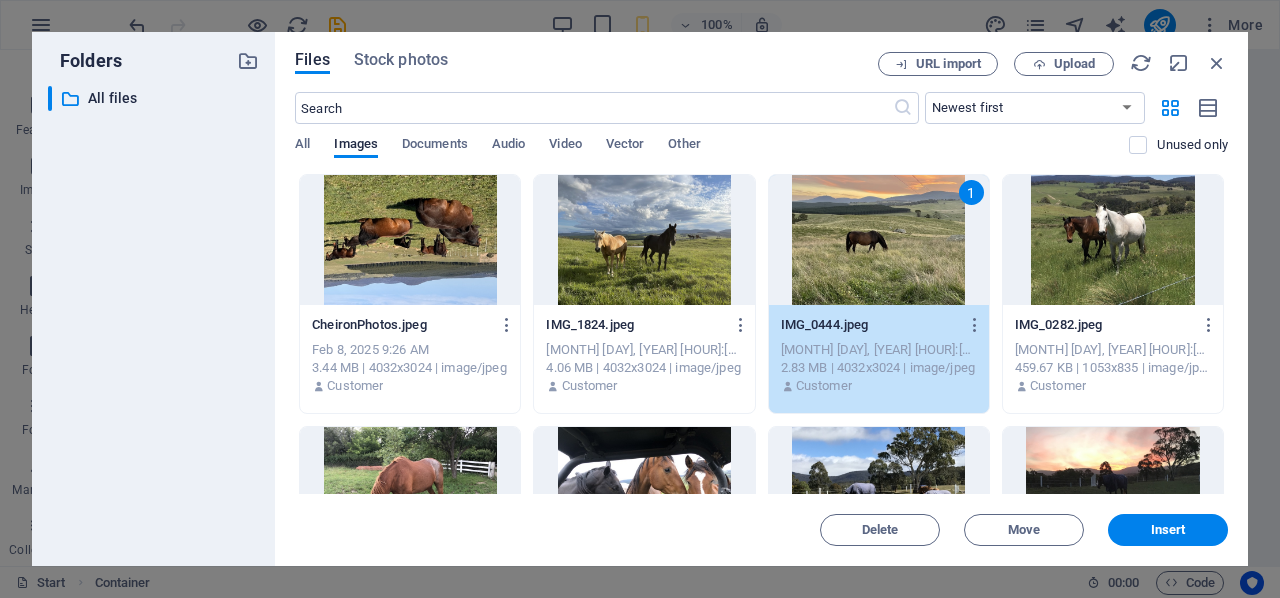 click on "Insert" at bounding box center [1168, 530] 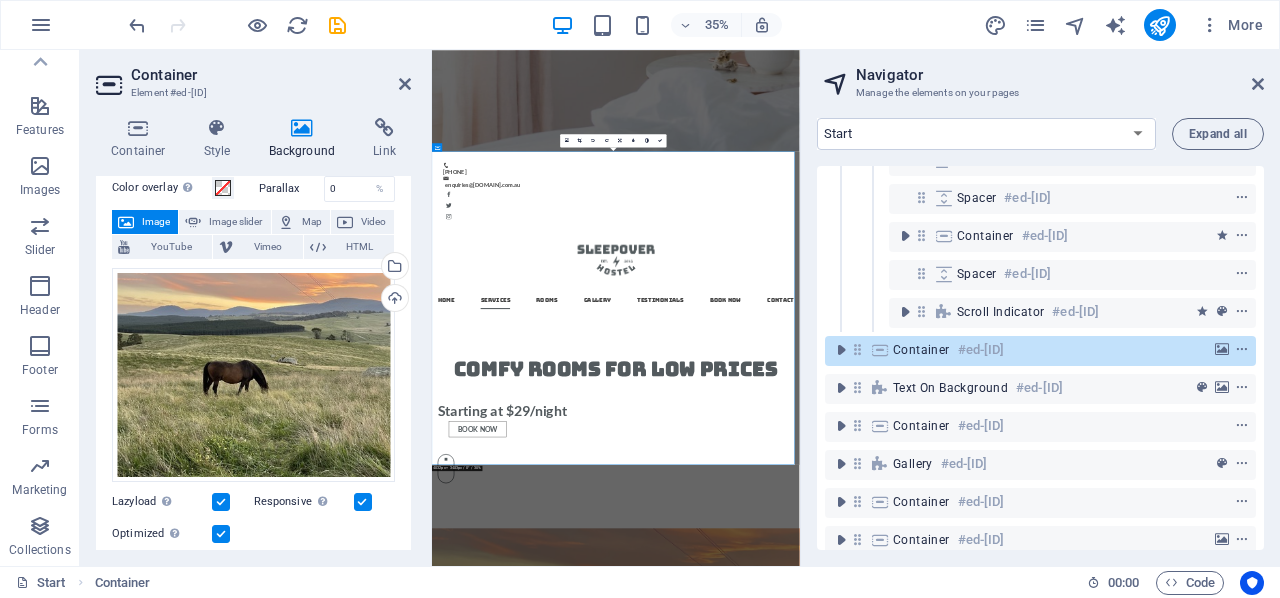 scroll, scrollTop: 0, scrollLeft: 0, axis: both 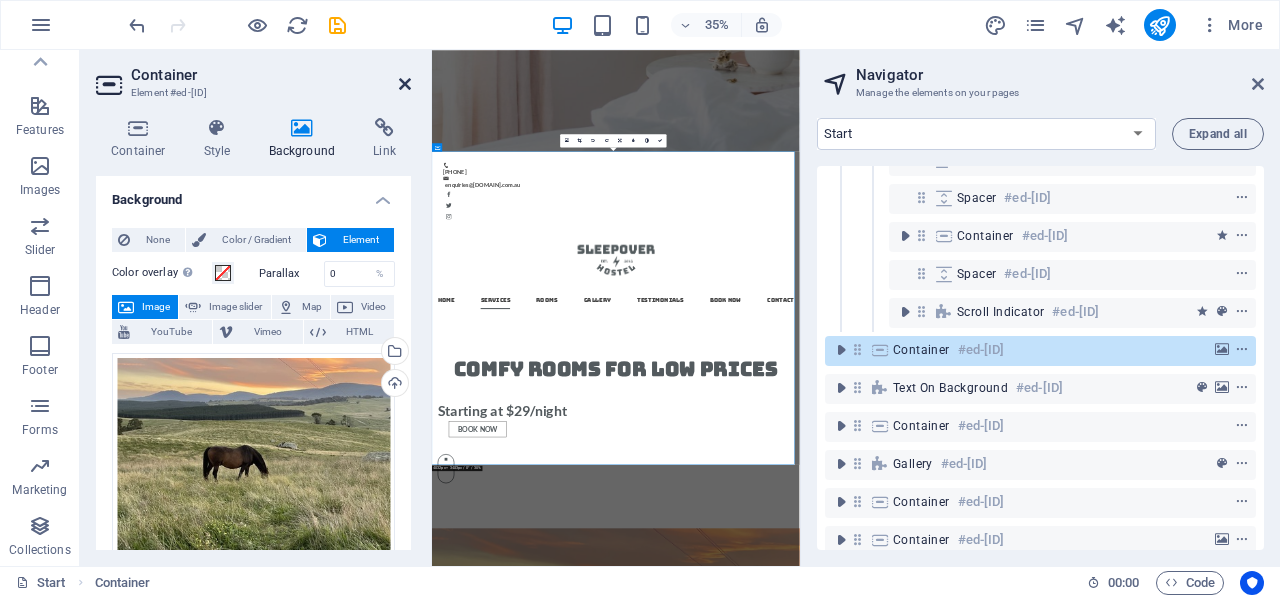 click at bounding box center [405, 84] 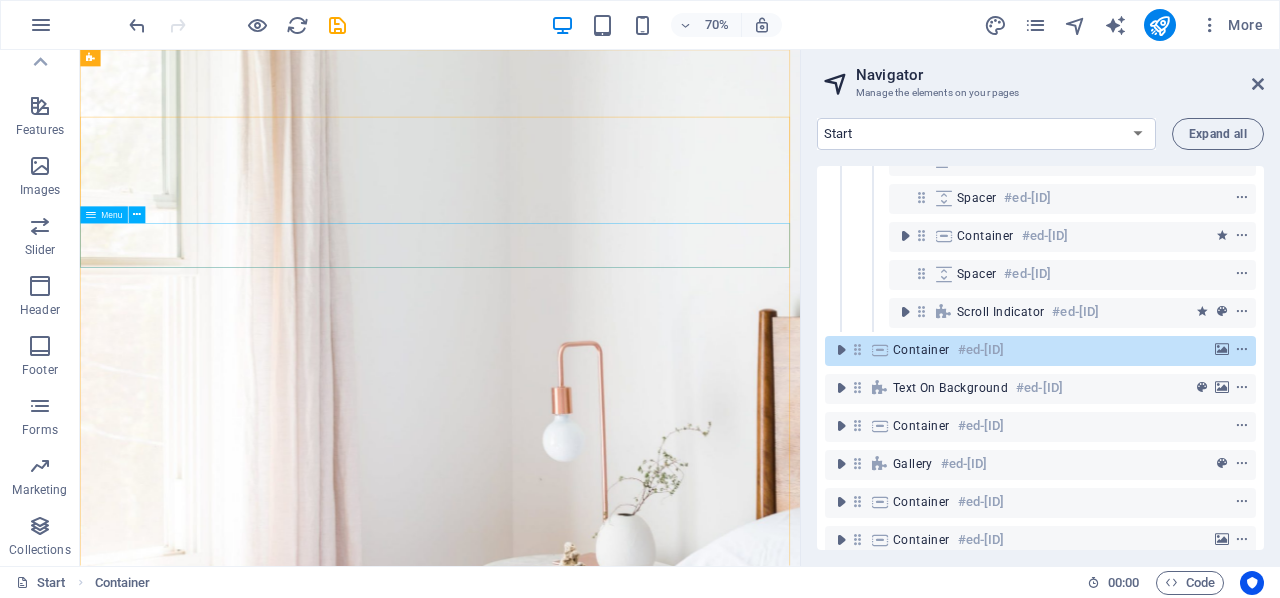scroll, scrollTop: 0, scrollLeft: 0, axis: both 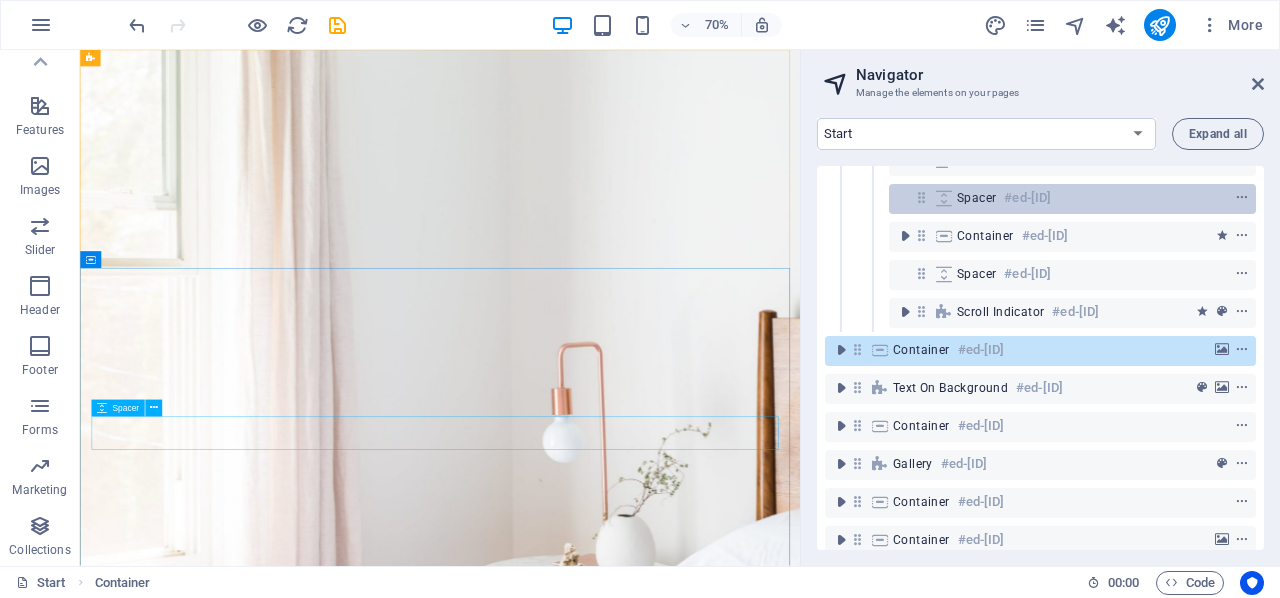 click on "Spacer #ed-[ID]" at bounding box center [1072, 199] 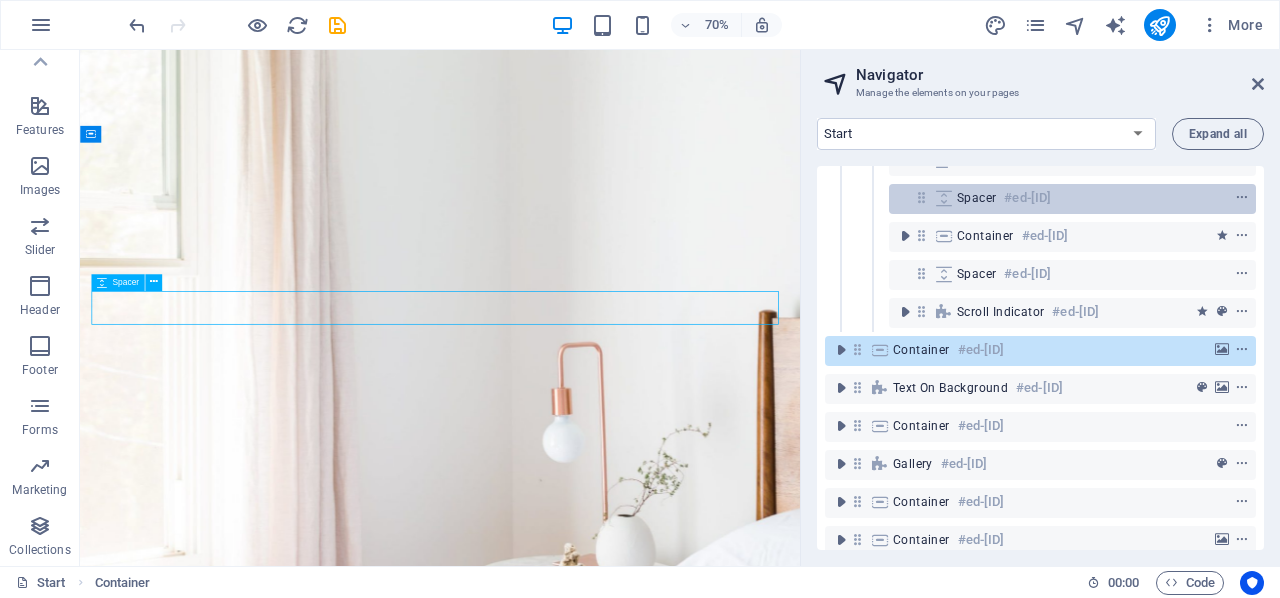 scroll, scrollTop: 179, scrollLeft: 0, axis: vertical 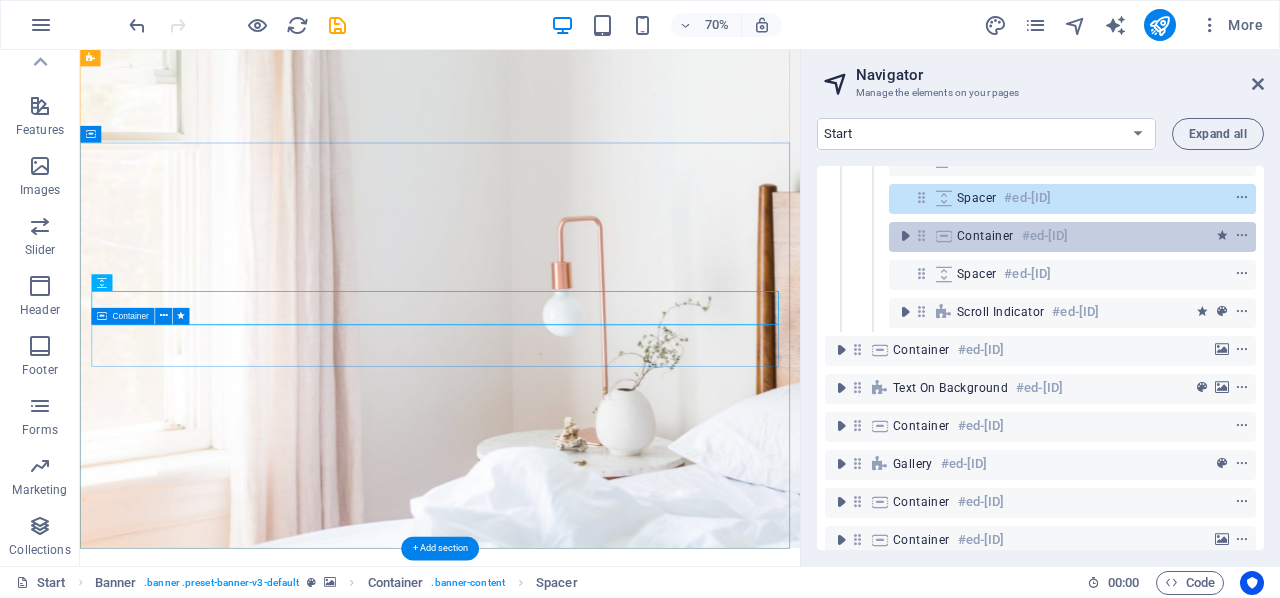 click at bounding box center [944, 236] 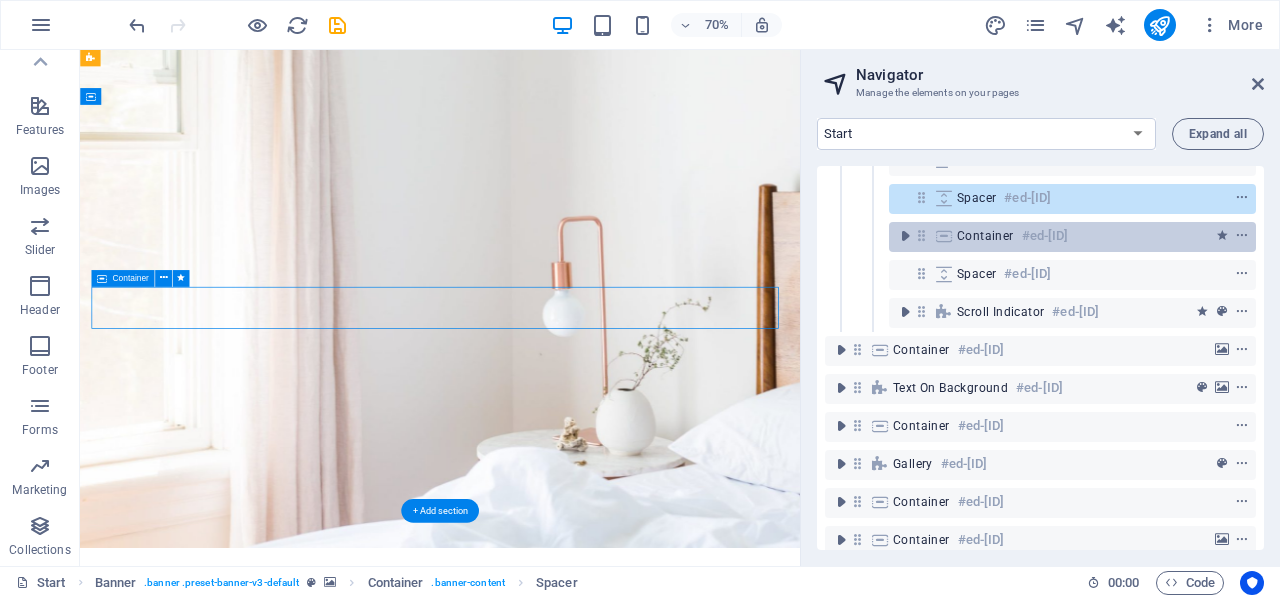 scroll, scrollTop: 233, scrollLeft: 0, axis: vertical 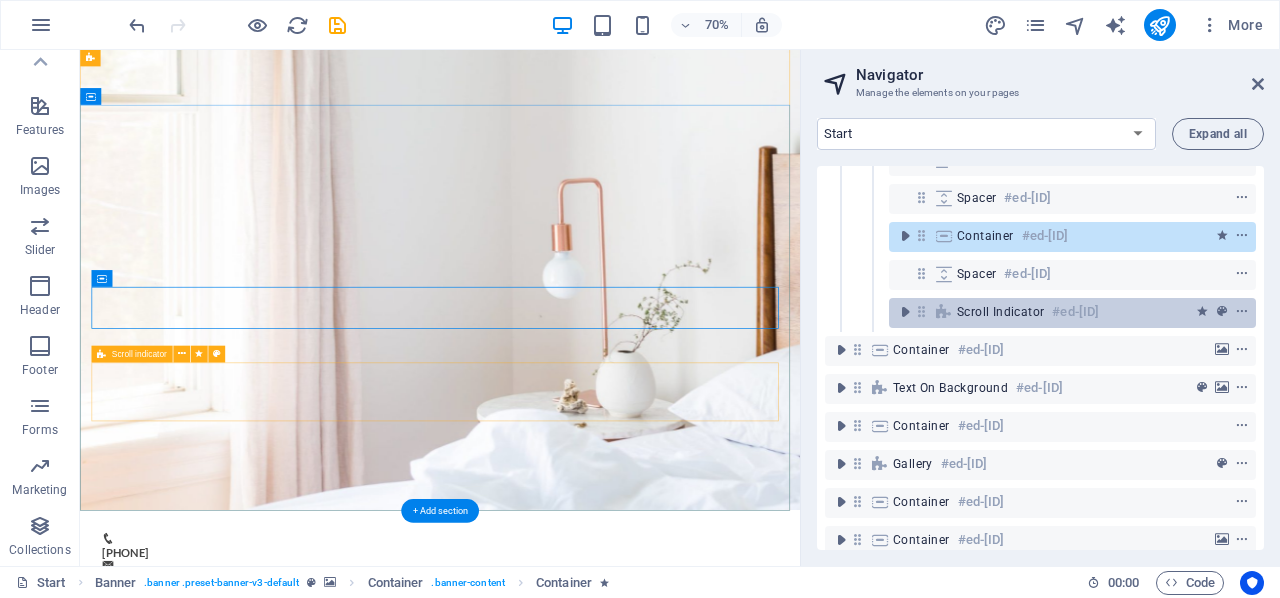 click at bounding box center (944, 312) 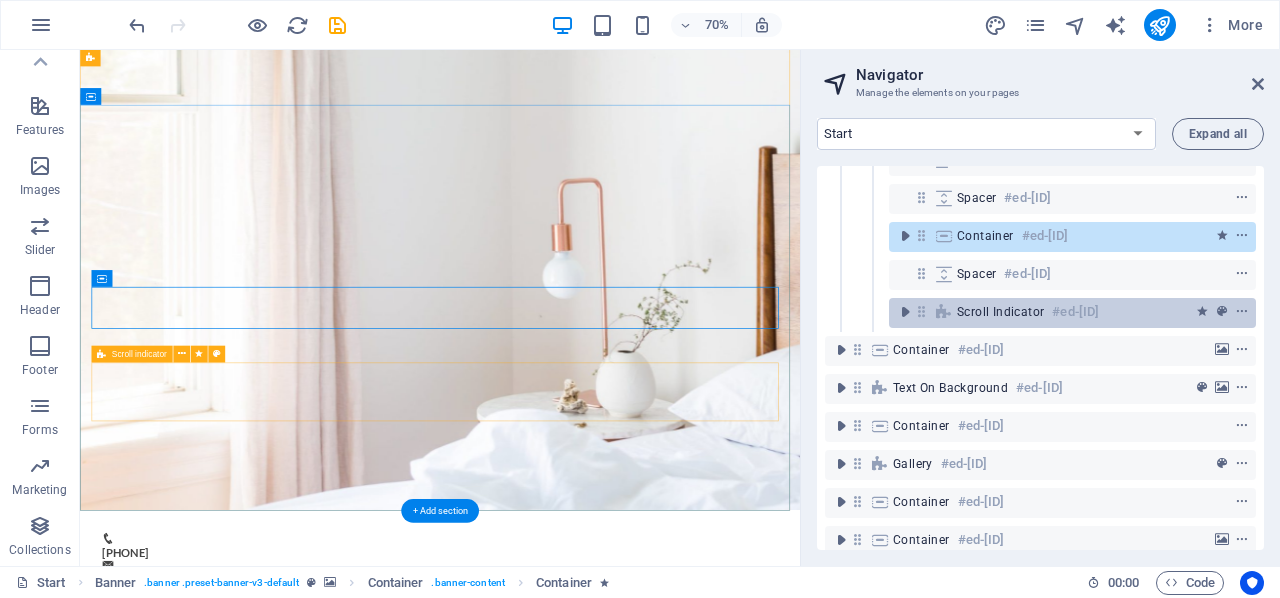 scroll, scrollTop: 353, scrollLeft: 0, axis: vertical 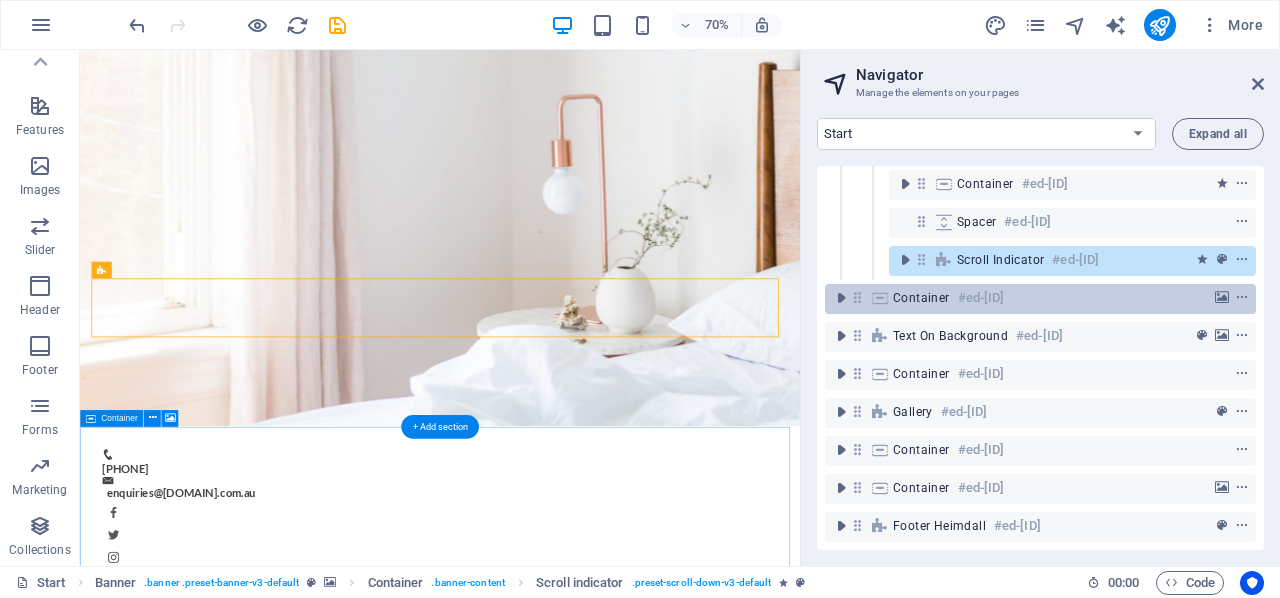 click on "Container" at bounding box center [921, 298] 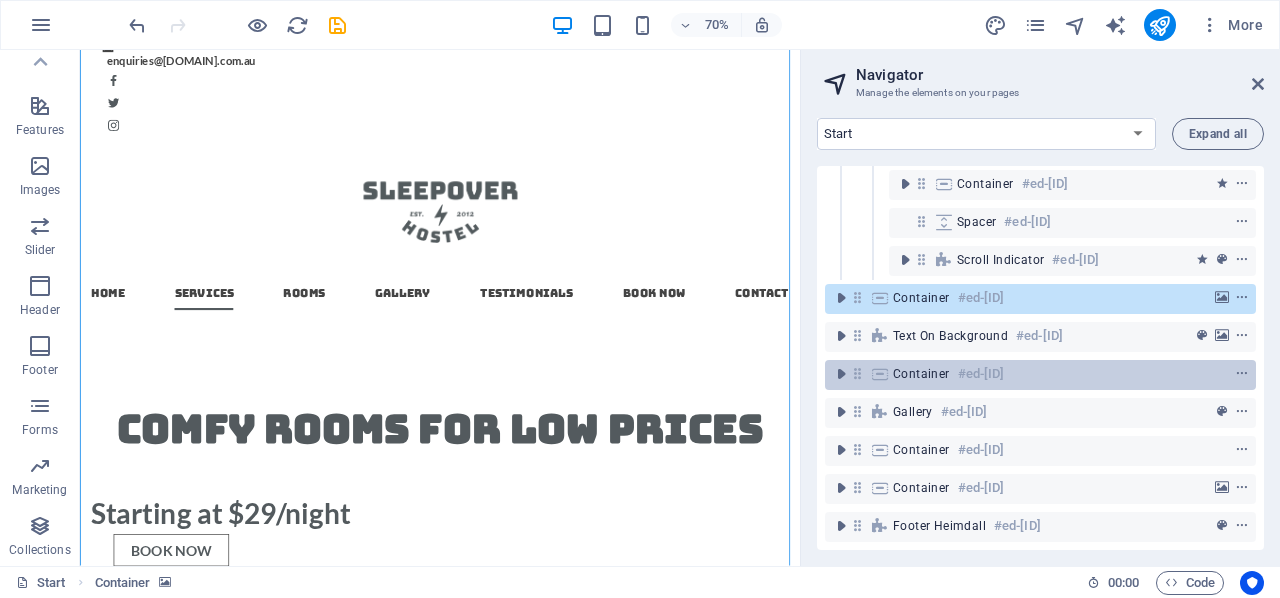 click on "Container #ed-[ID]" at bounding box center [1024, 374] 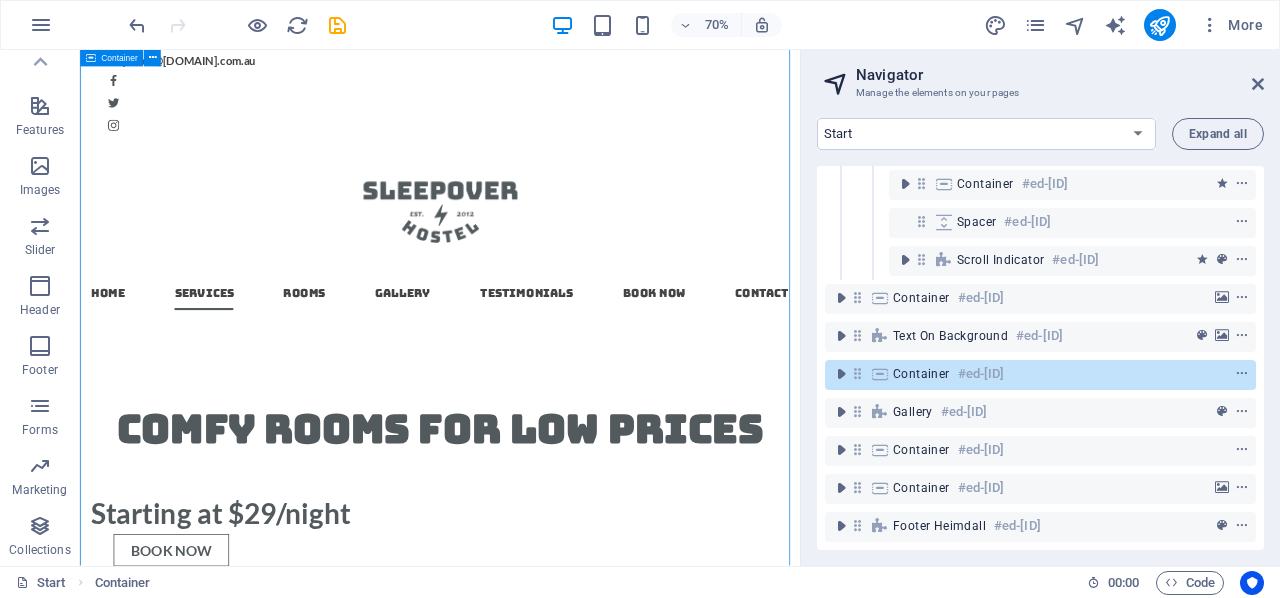 scroll, scrollTop: 4187, scrollLeft: 0, axis: vertical 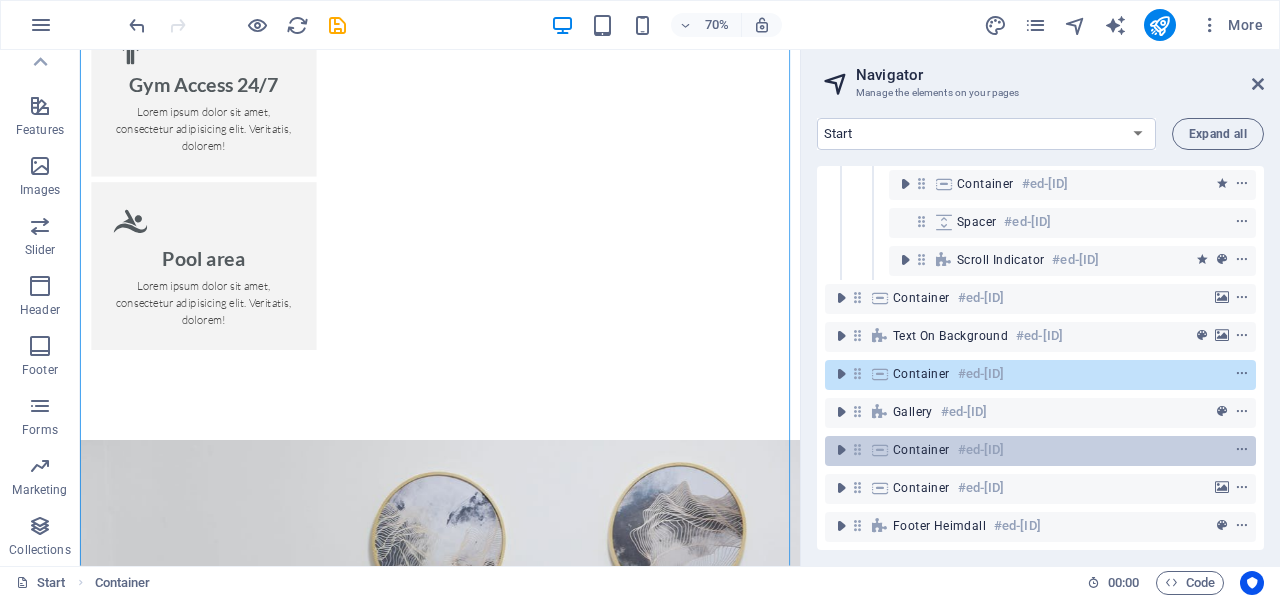 click on "Container" at bounding box center (921, 450) 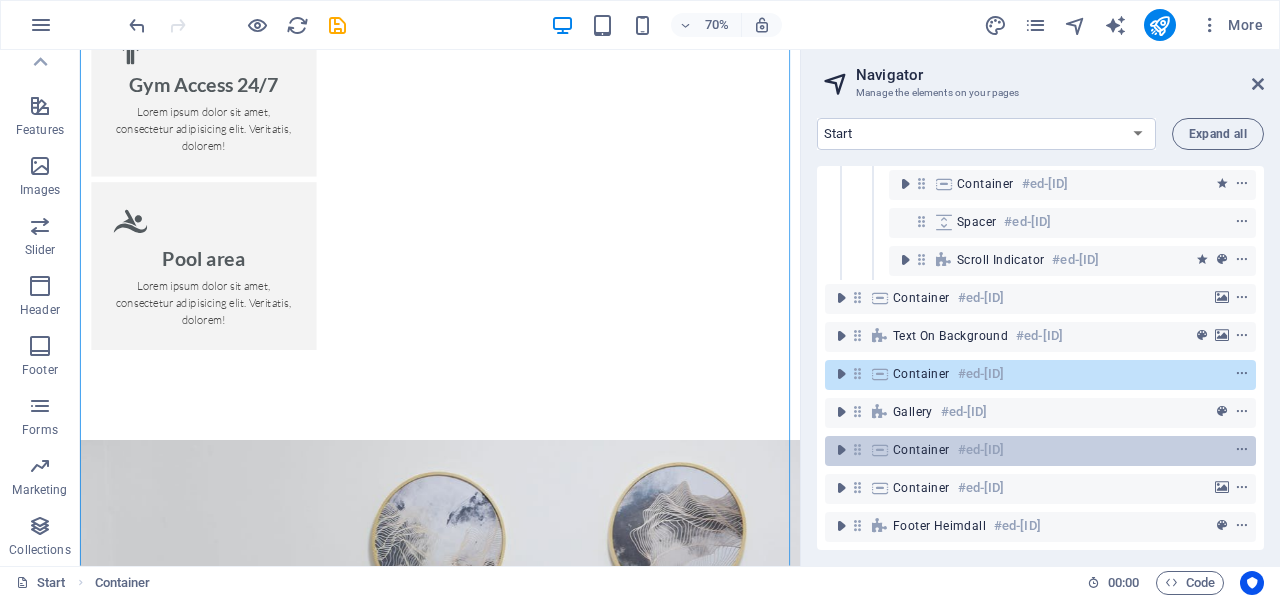 scroll, scrollTop: 7170, scrollLeft: 0, axis: vertical 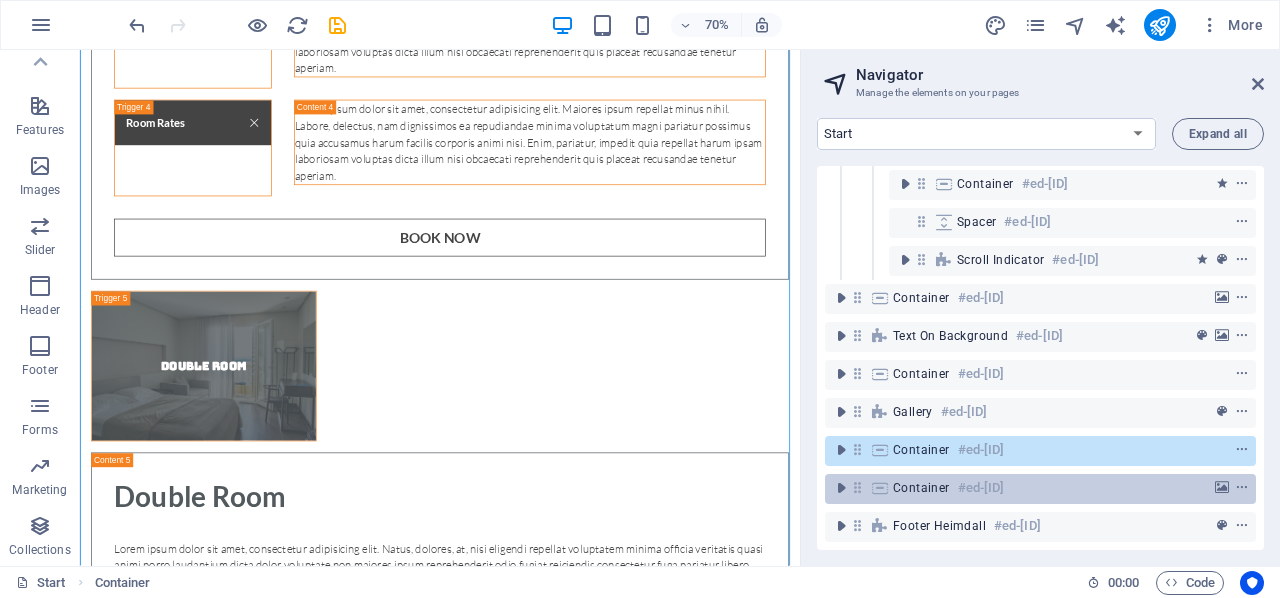 click on "Container" at bounding box center (921, 488) 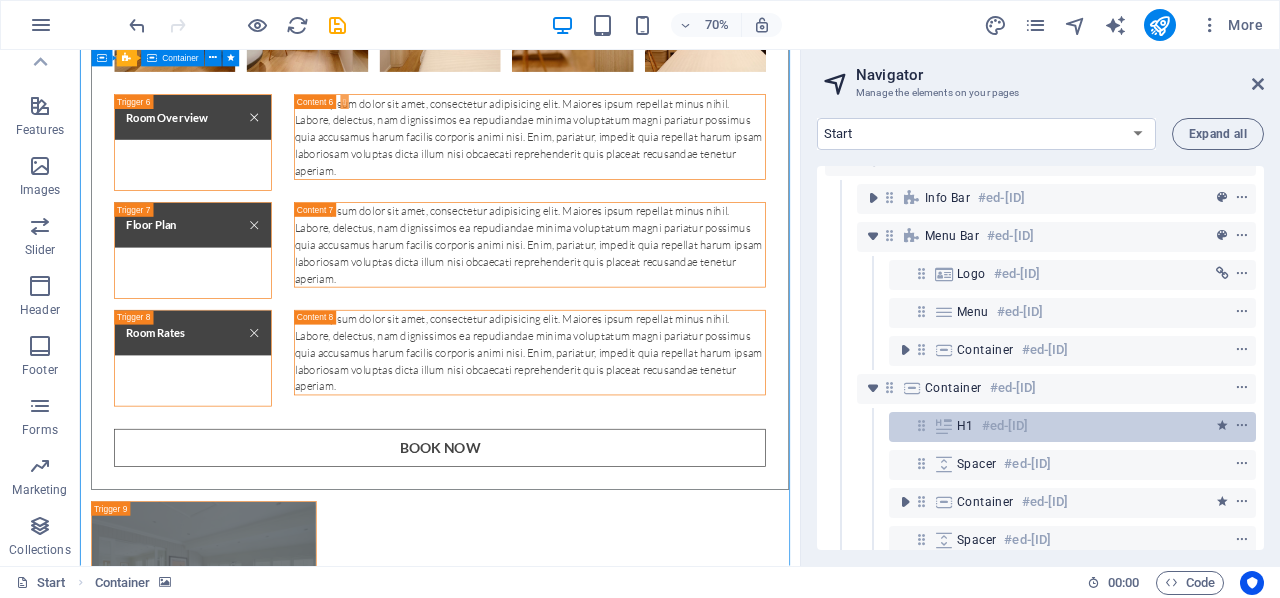 scroll, scrollTop: 0, scrollLeft: 0, axis: both 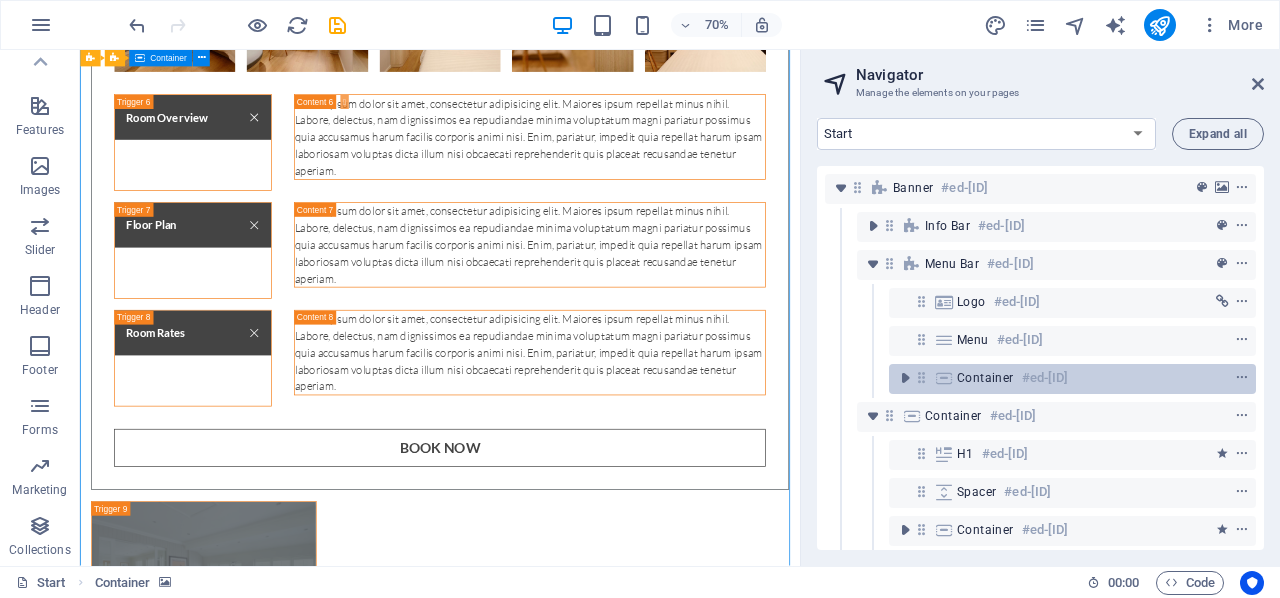 click at bounding box center (944, 378) 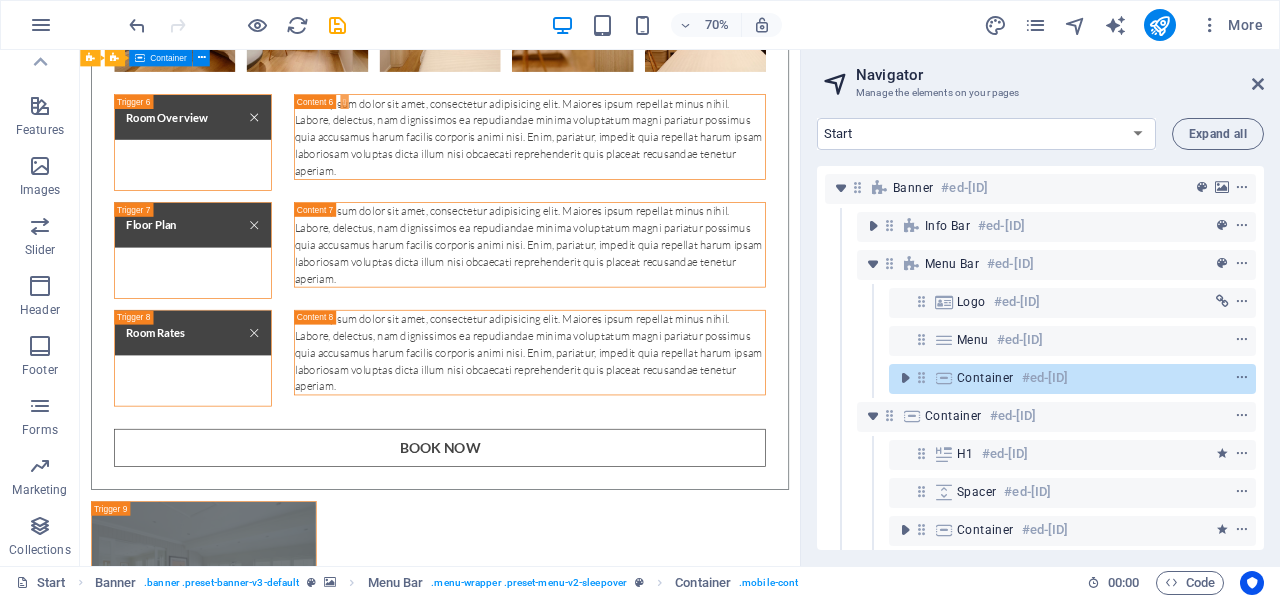 click on "Container" at bounding box center [985, 378] 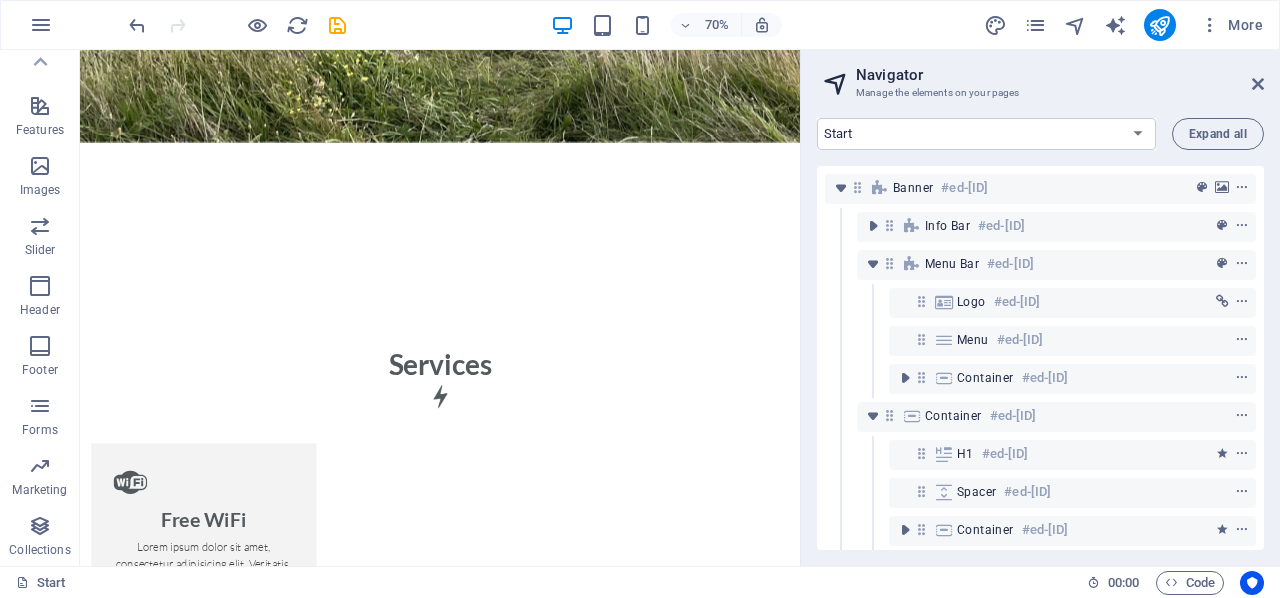 scroll, scrollTop: 2682, scrollLeft: 0, axis: vertical 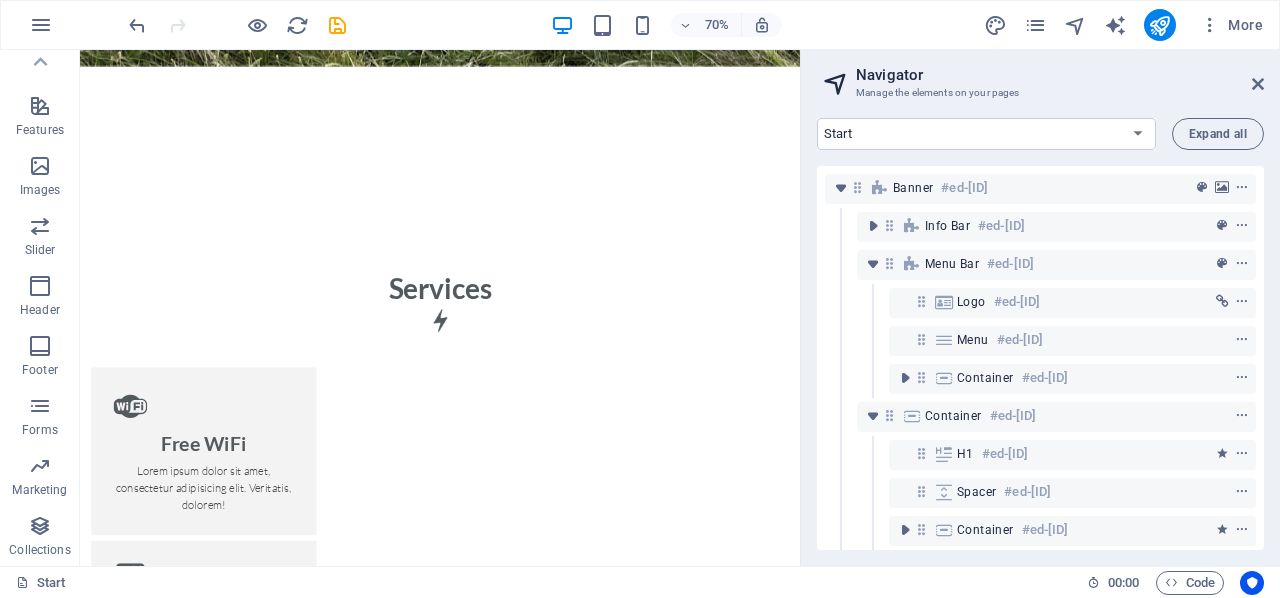 drag, startPoint x: 1103, startPoint y: 277, endPoint x: 879, endPoint y: 157, distance: 254.11809 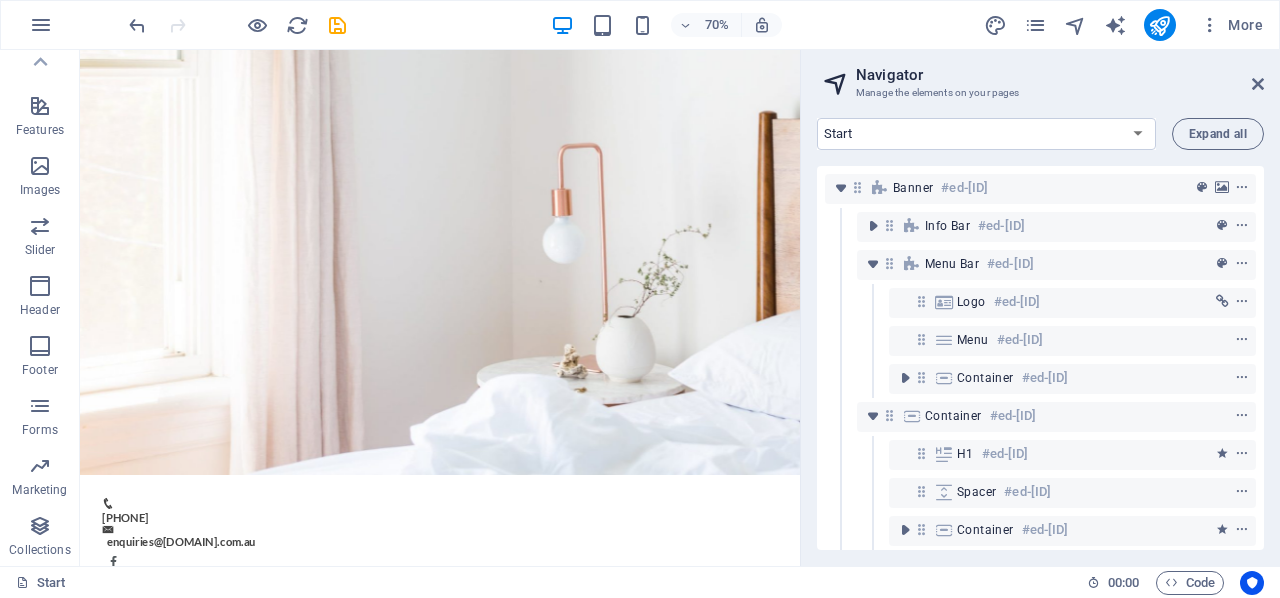 scroll, scrollTop: 332, scrollLeft: 0, axis: vertical 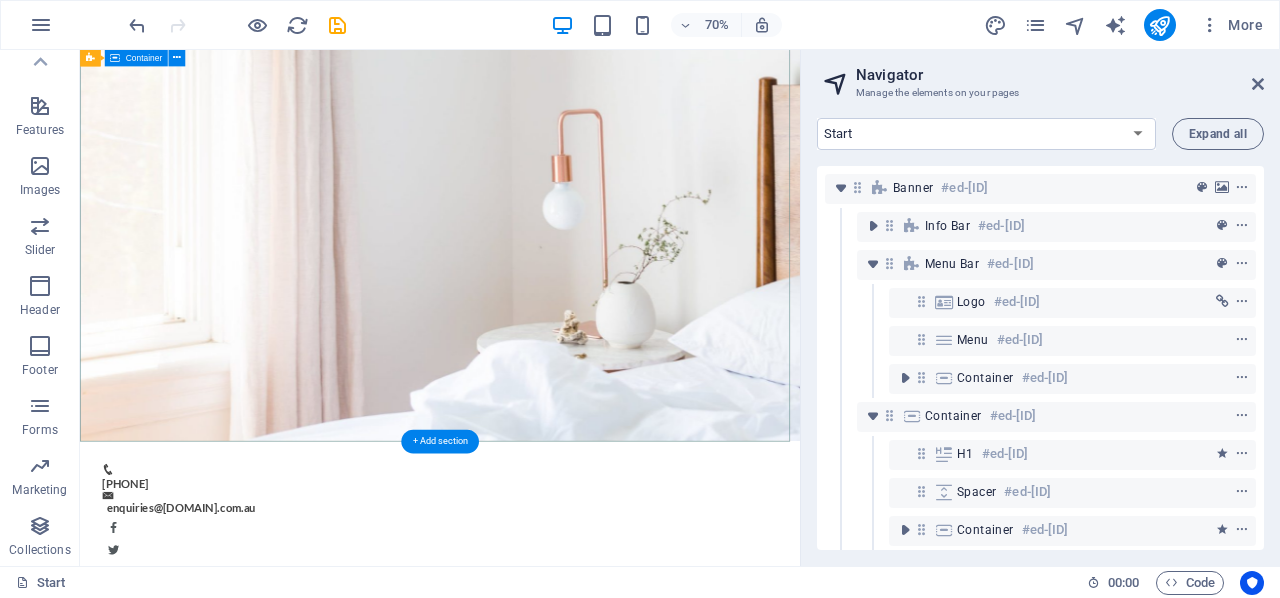 click on "Comfy rooms for low prices Starting at $29/night BOOK NOW" at bounding box center (594, 1374) 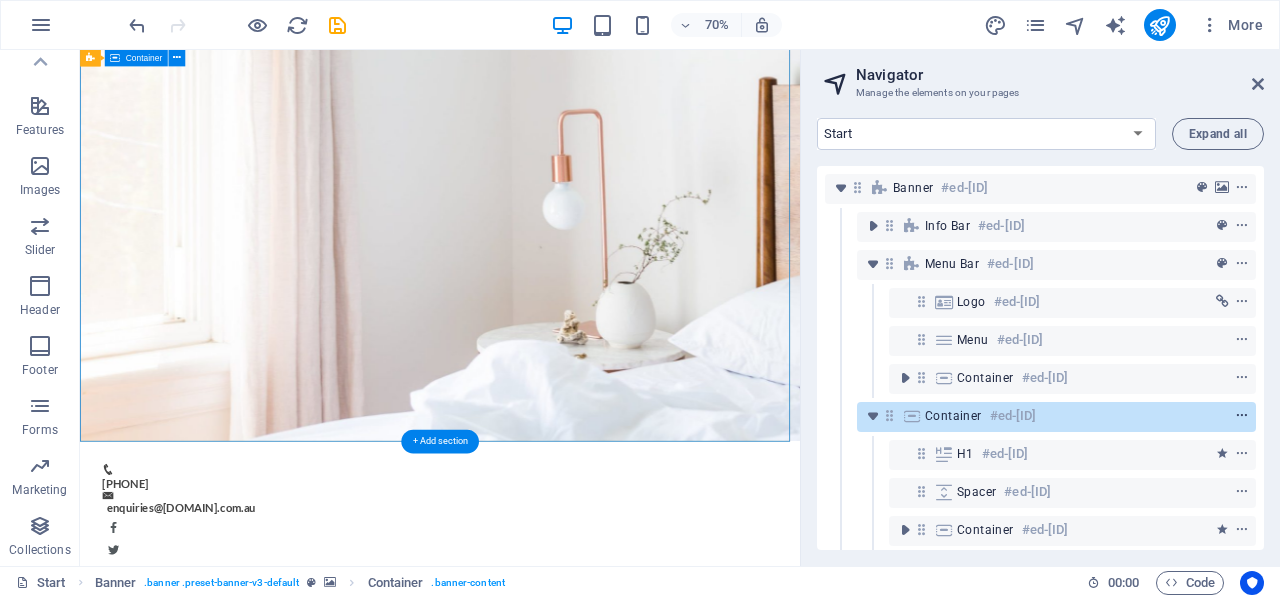 click at bounding box center (1242, 416) 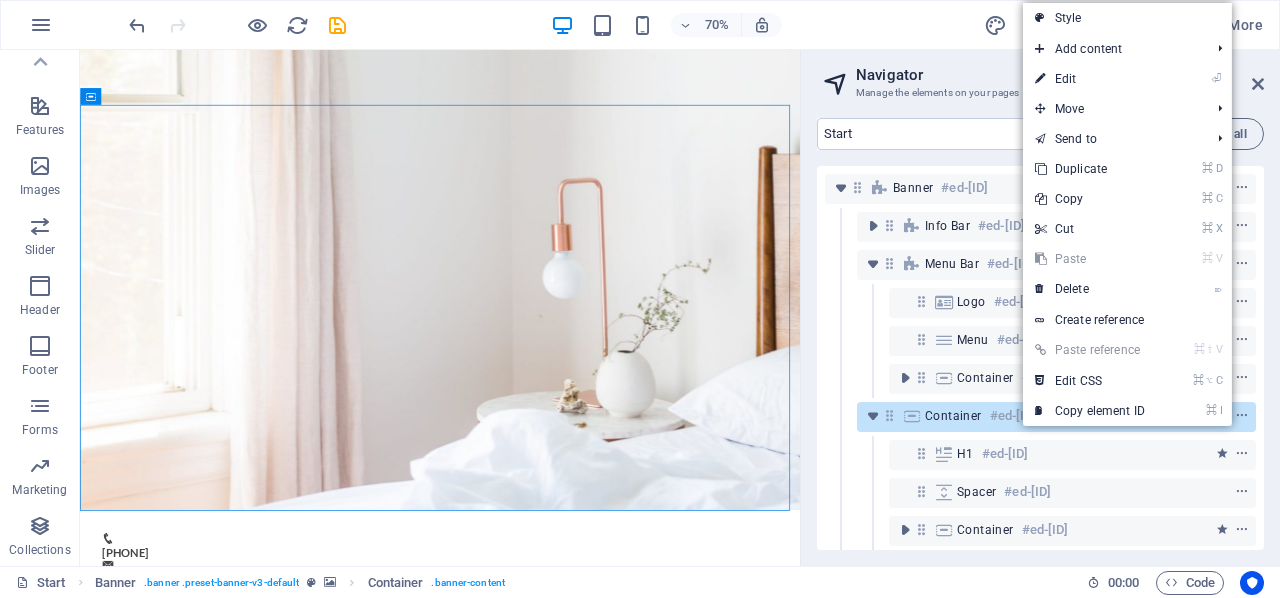 click on "⏎  Edit" at bounding box center (1090, 79) 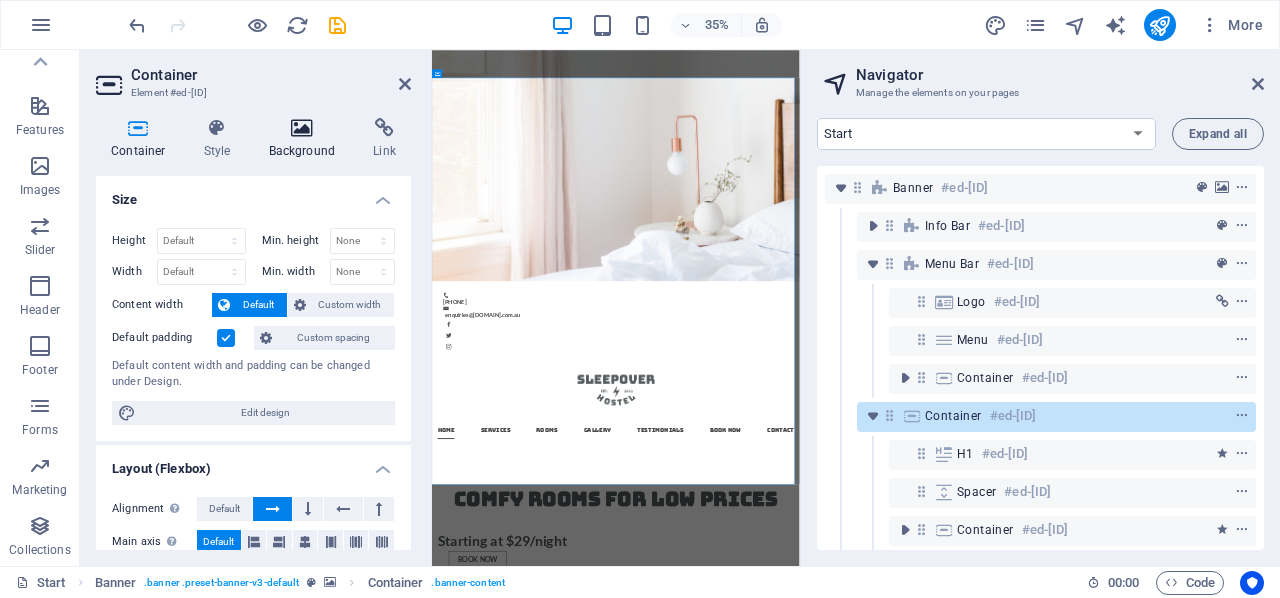 click on "Background" at bounding box center (306, 139) 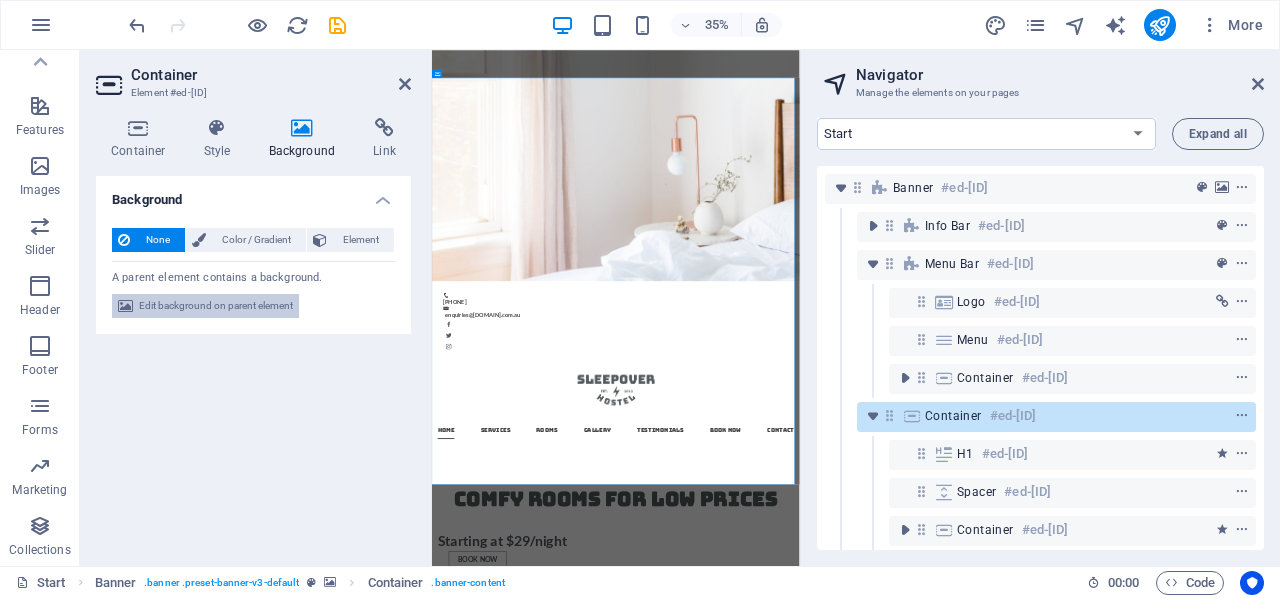 click on "Edit background on parent element" at bounding box center [216, 306] 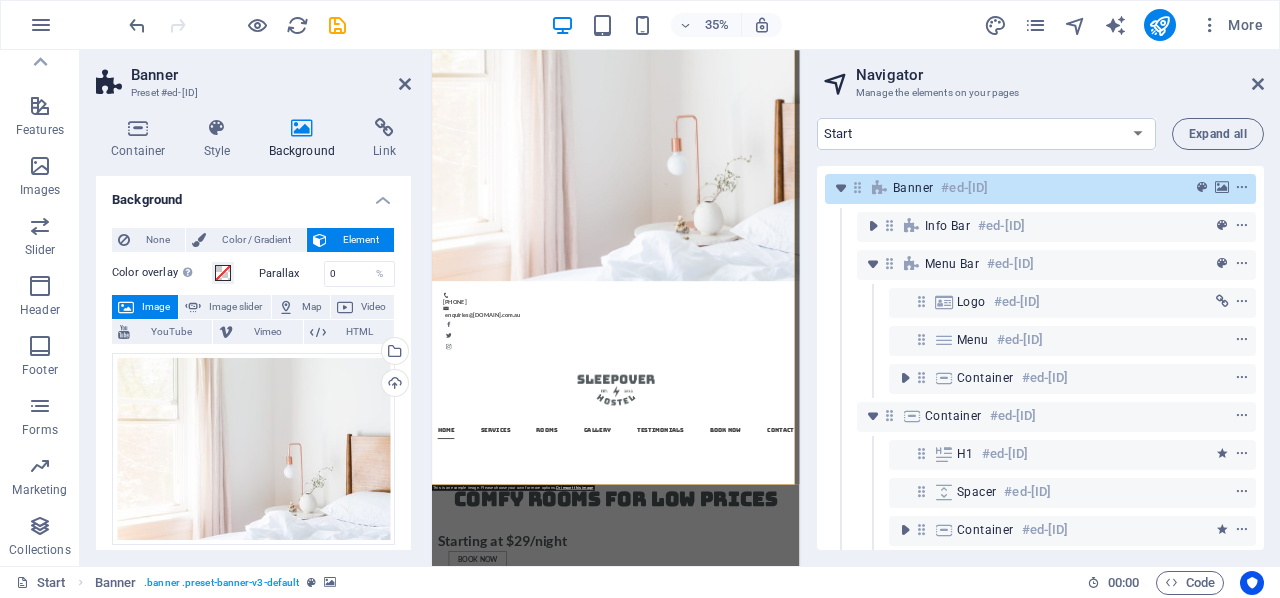 click on "Select files from the file manager, stock photos, or upload file(s)" at bounding box center [393, 353] 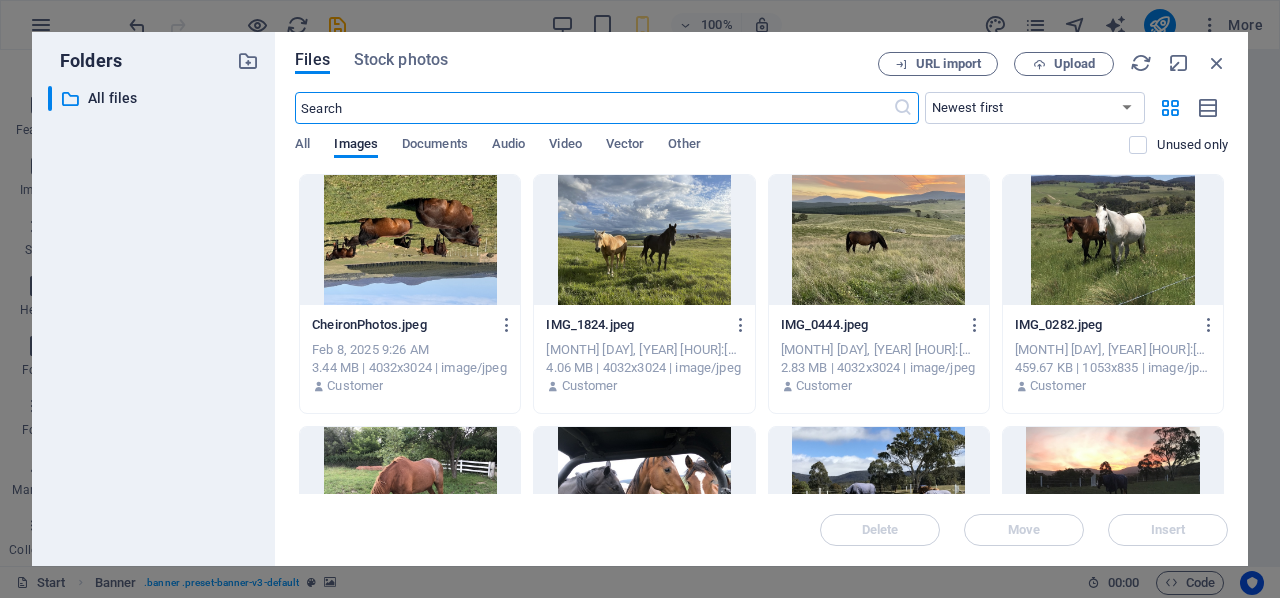 click at bounding box center (879, 240) 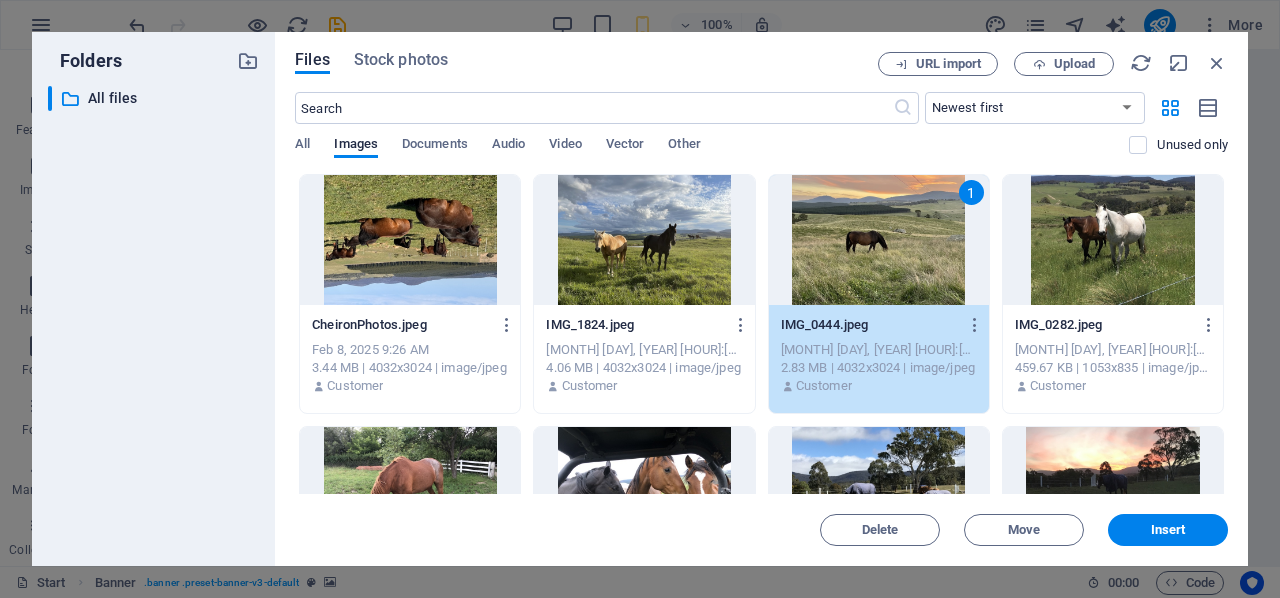 click on "Insert" at bounding box center [1168, 530] 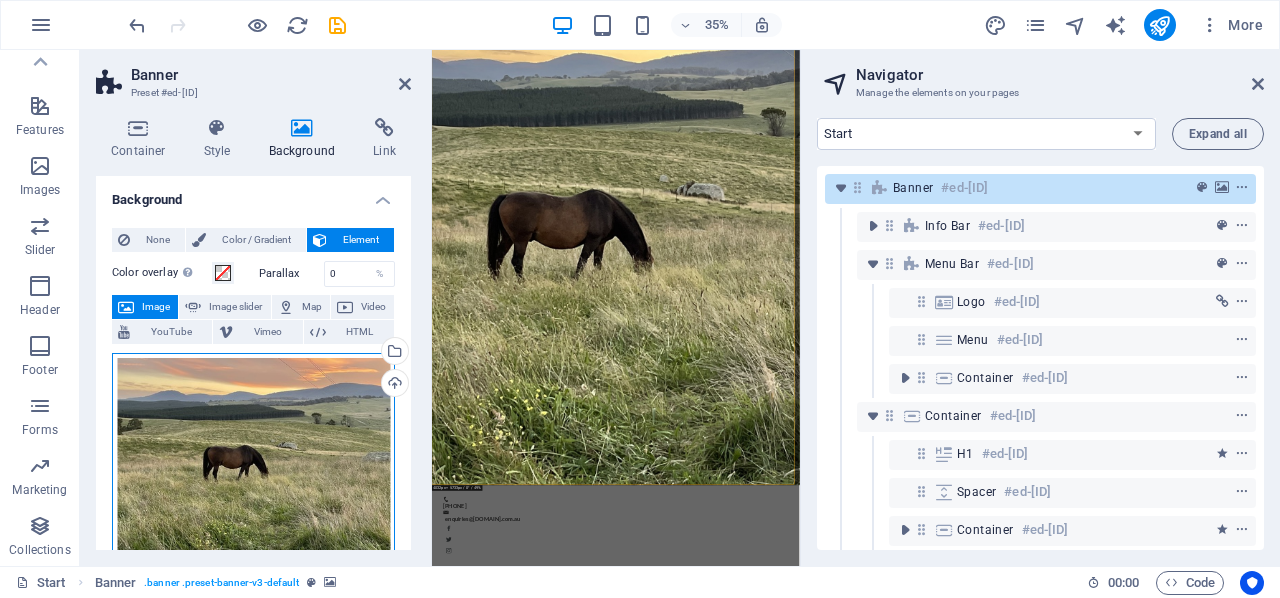 click on "Drag files here, click to choose files or select files from Files or our free stock photos & videos" at bounding box center (253, 460) 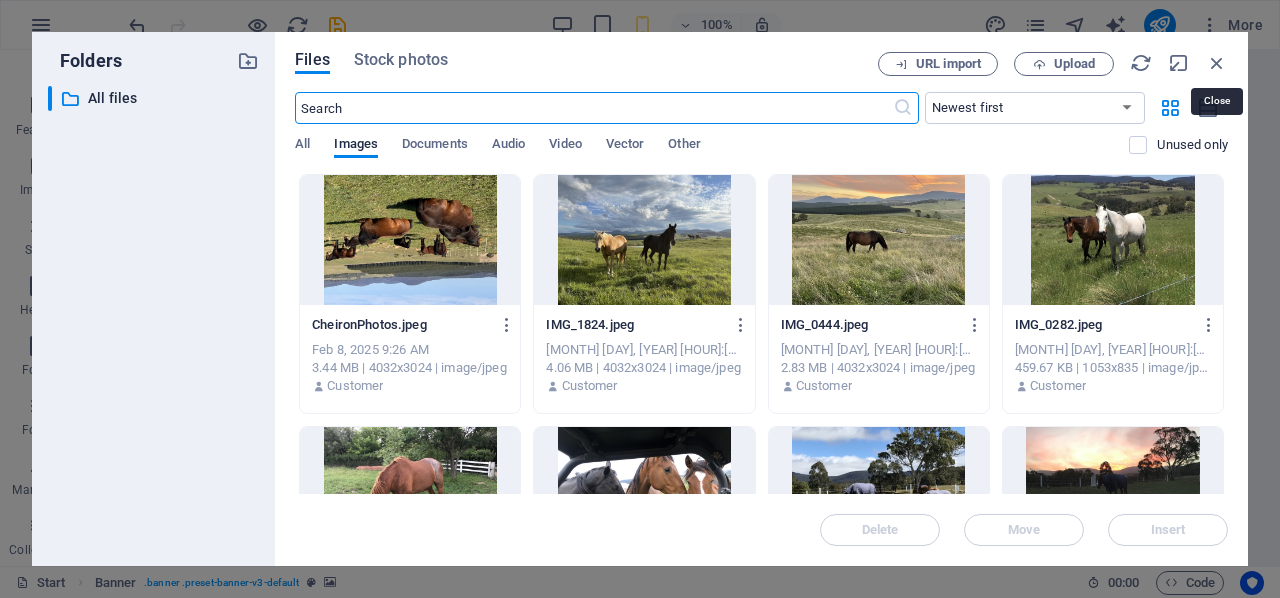 click at bounding box center [1217, 63] 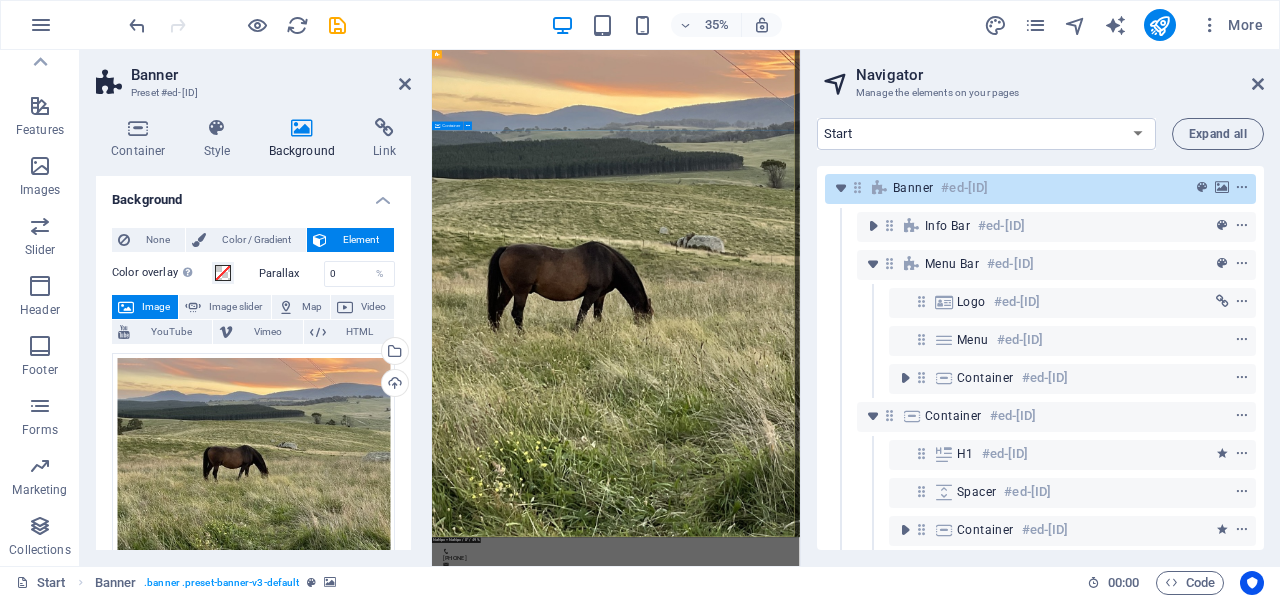 scroll, scrollTop: 0, scrollLeft: 0, axis: both 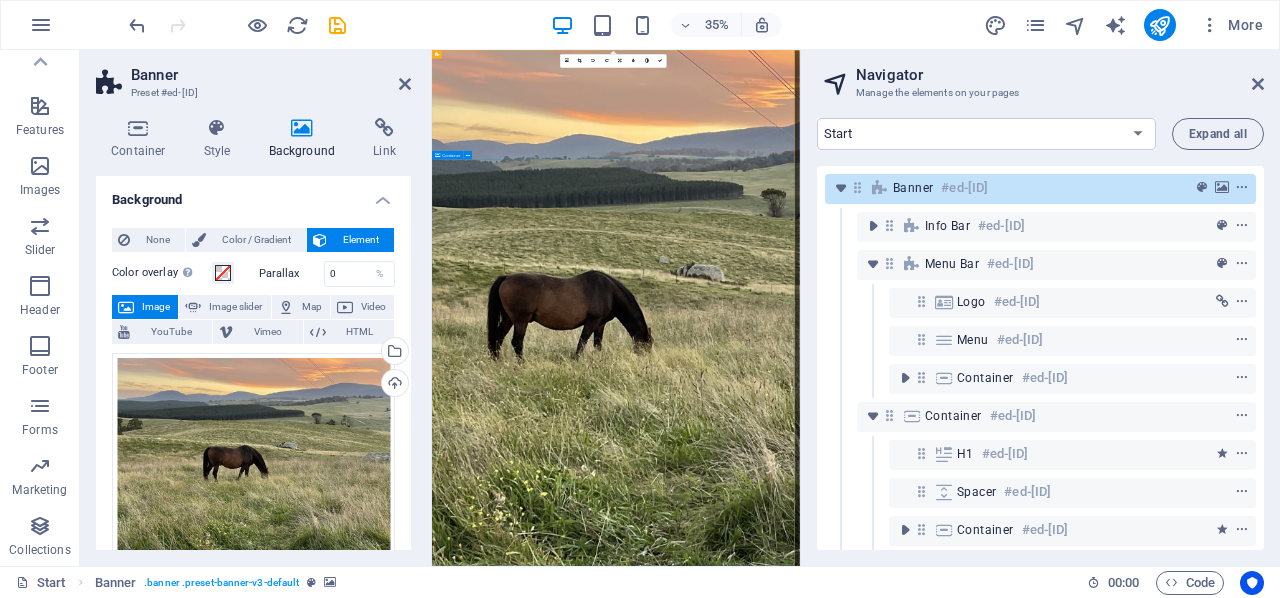 click on "Comfy rooms for low prices Starting at $29/night BOOK NOW" at bounding box center [957, 2289] 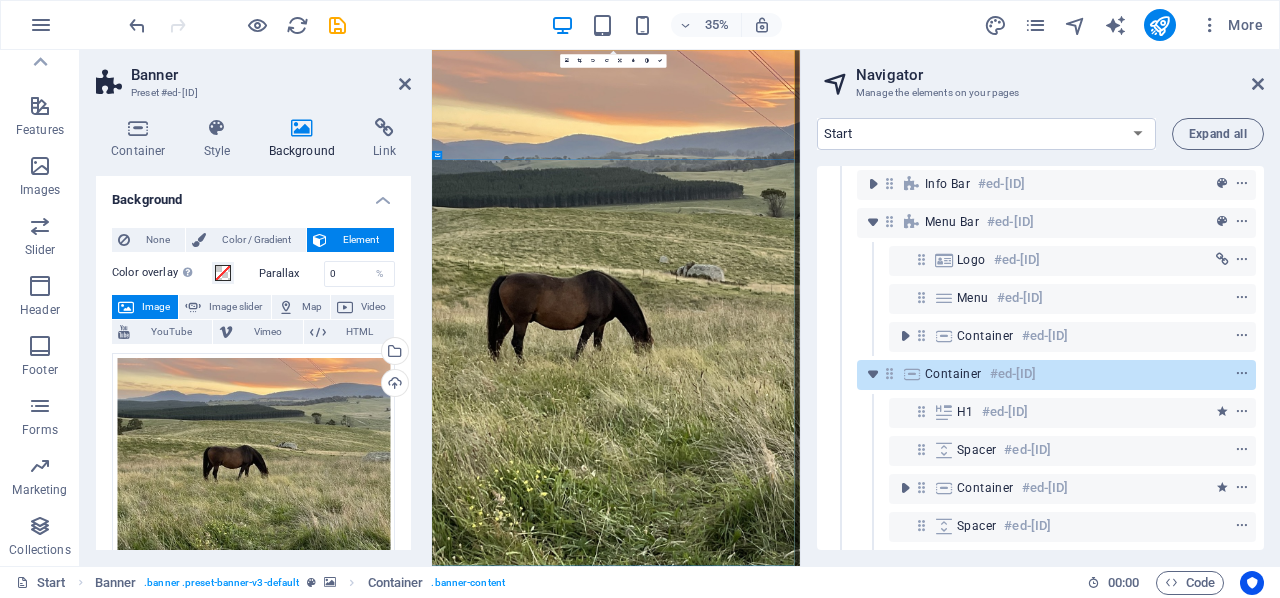 scroll, scrollTop: 0, scrollLeft: 0, axis: both 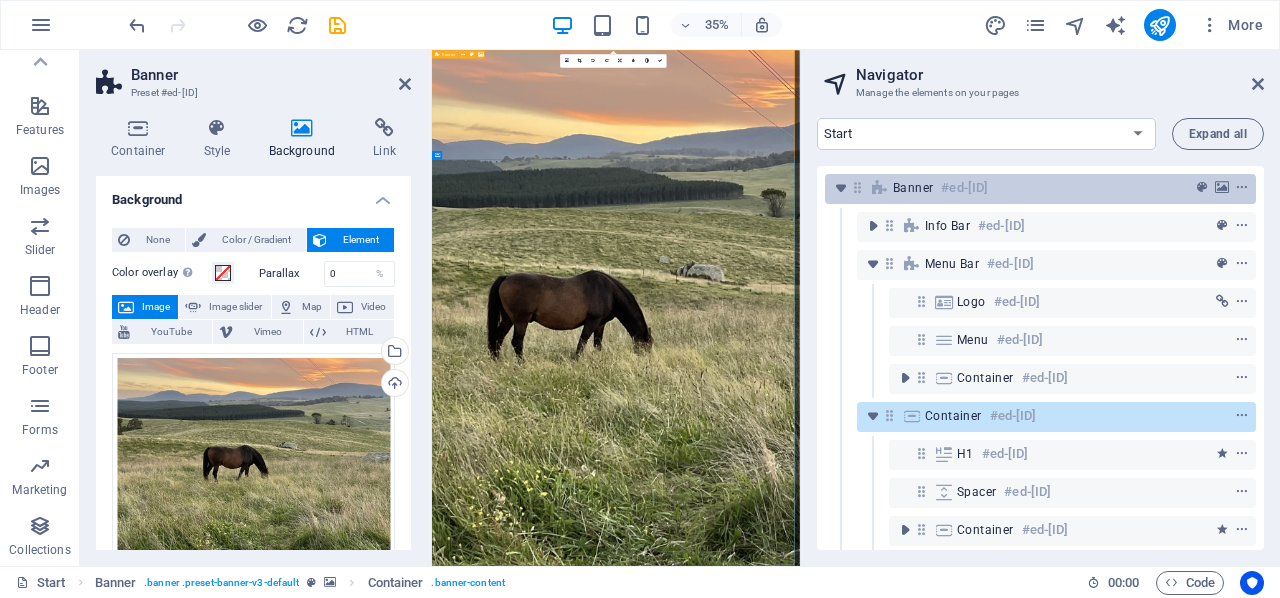 click on "#ed-[ID]" at bounding box center [964, 188] 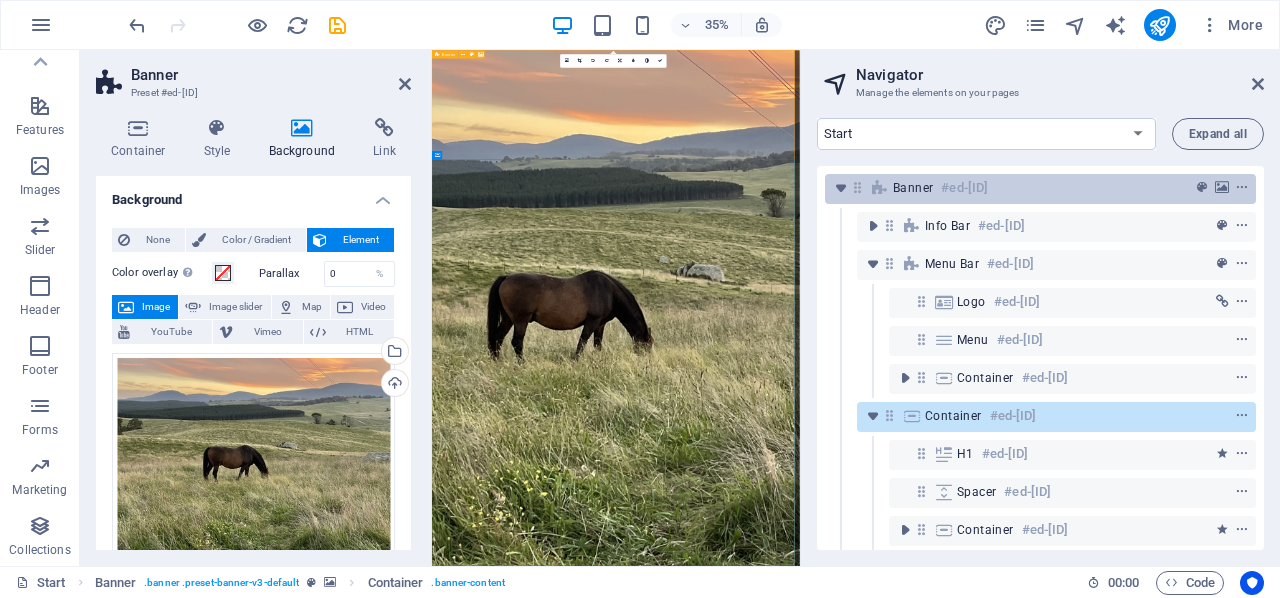 scroll, scrollTop: 0, scrollLeft: 0, axis: both 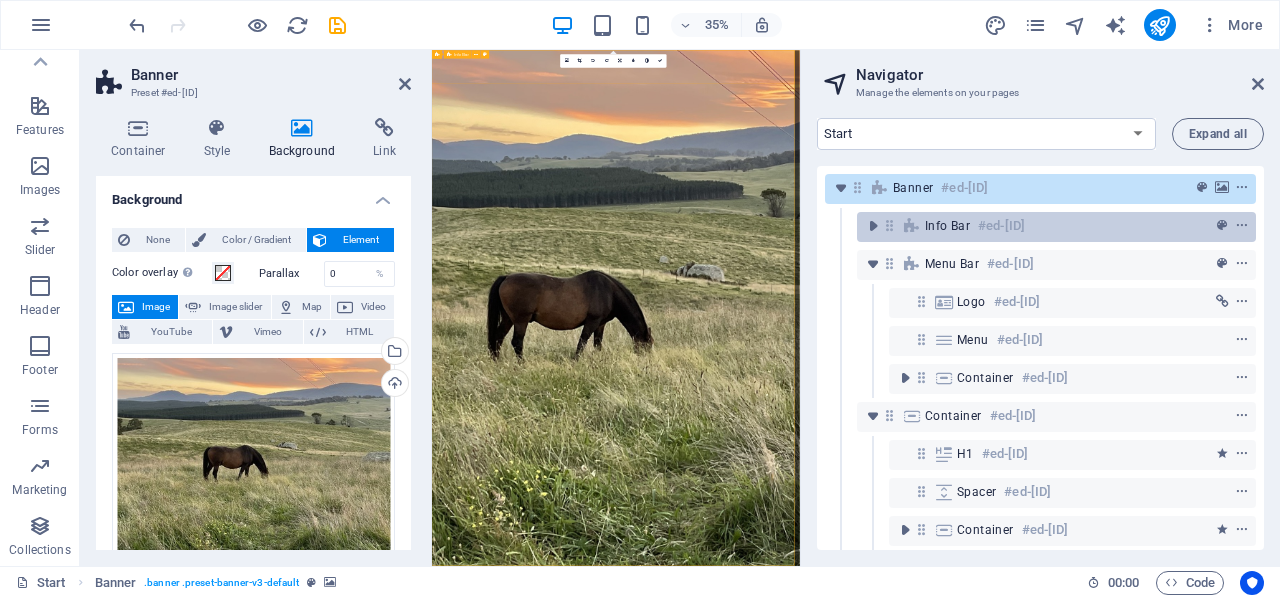 click at bounding box center (912, 226) 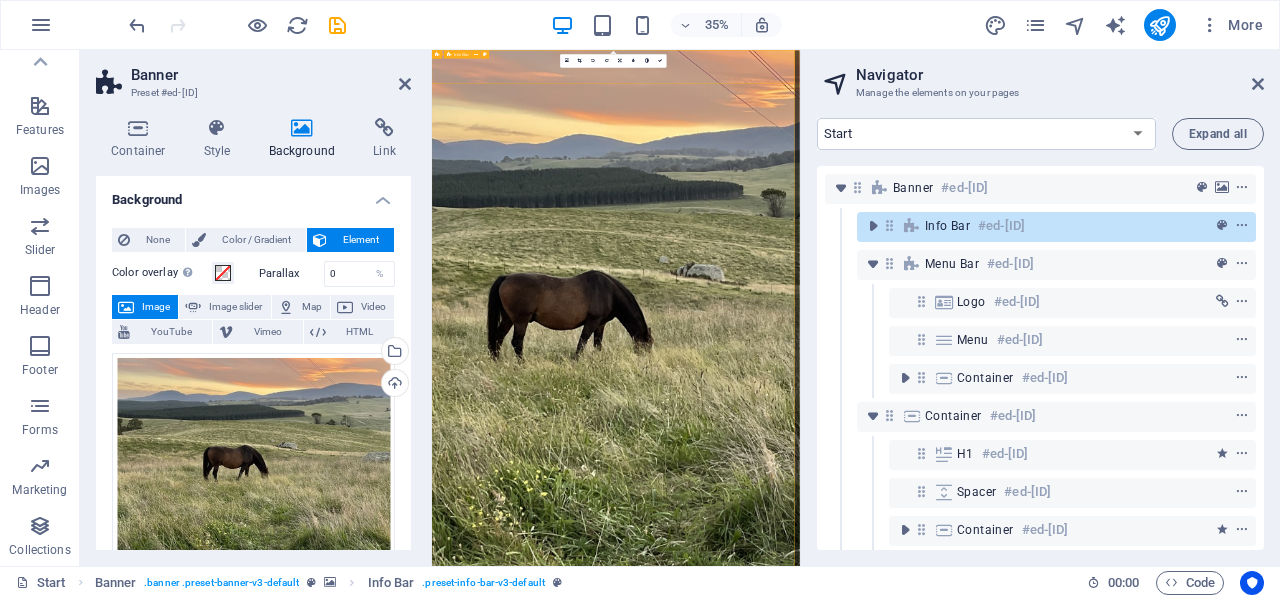 scroll, scrollTop: 0, scrollLeft: 0, axis: both 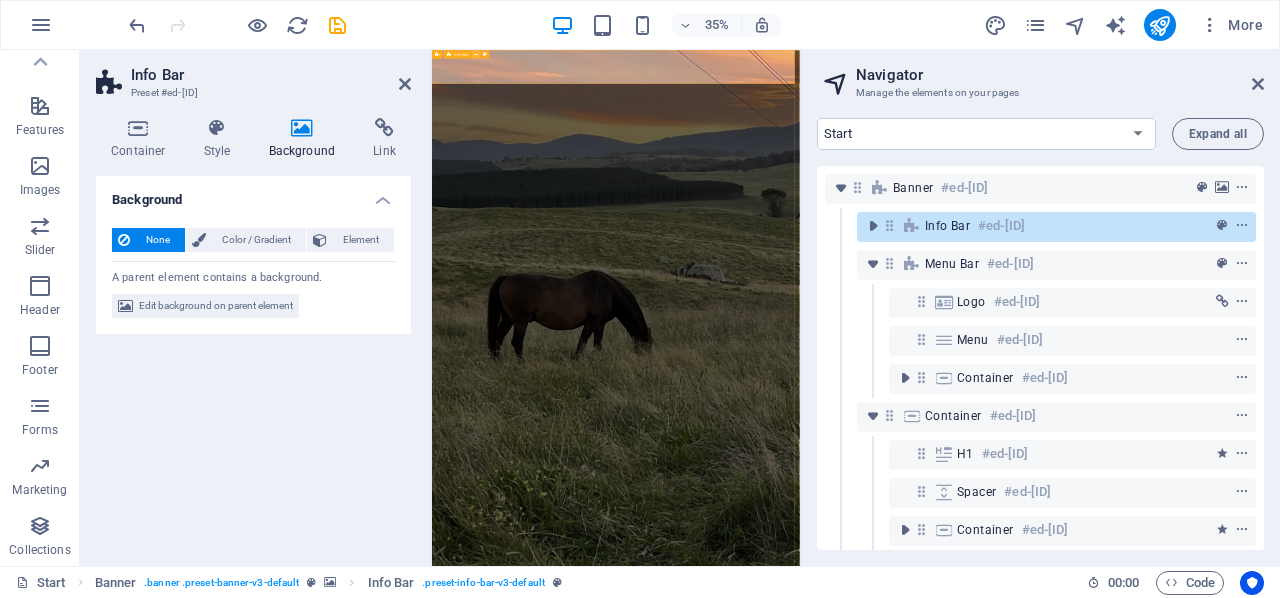 click at bounding box center [476, 54] 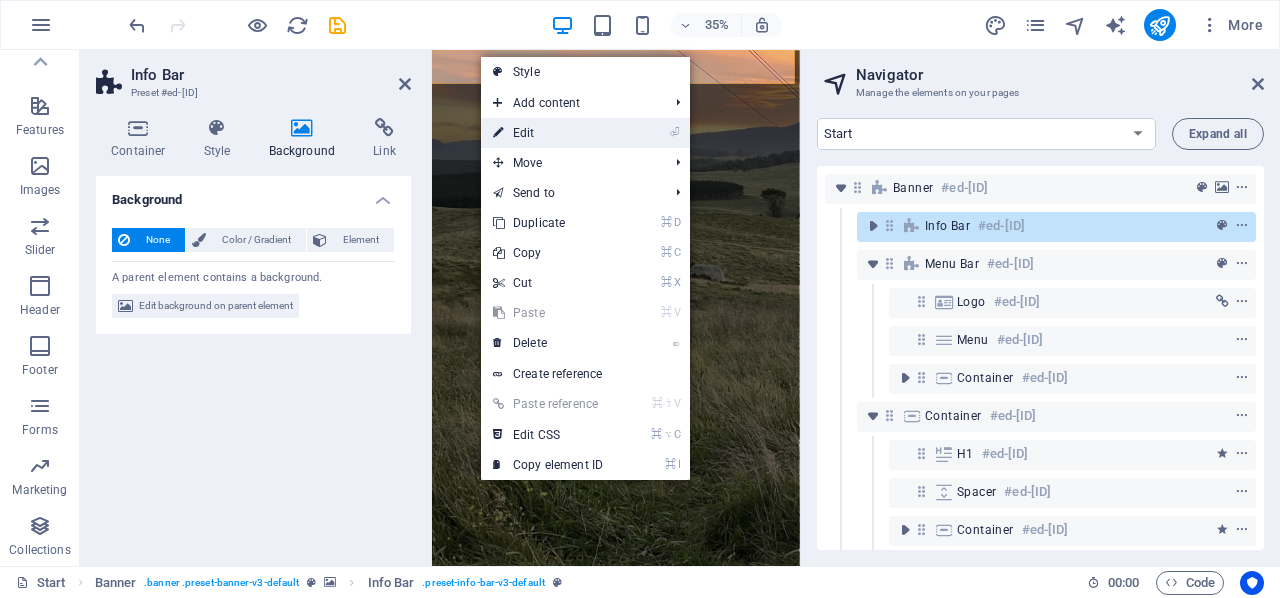 click on "⏎  Edit" at bounding box center [548, 133] 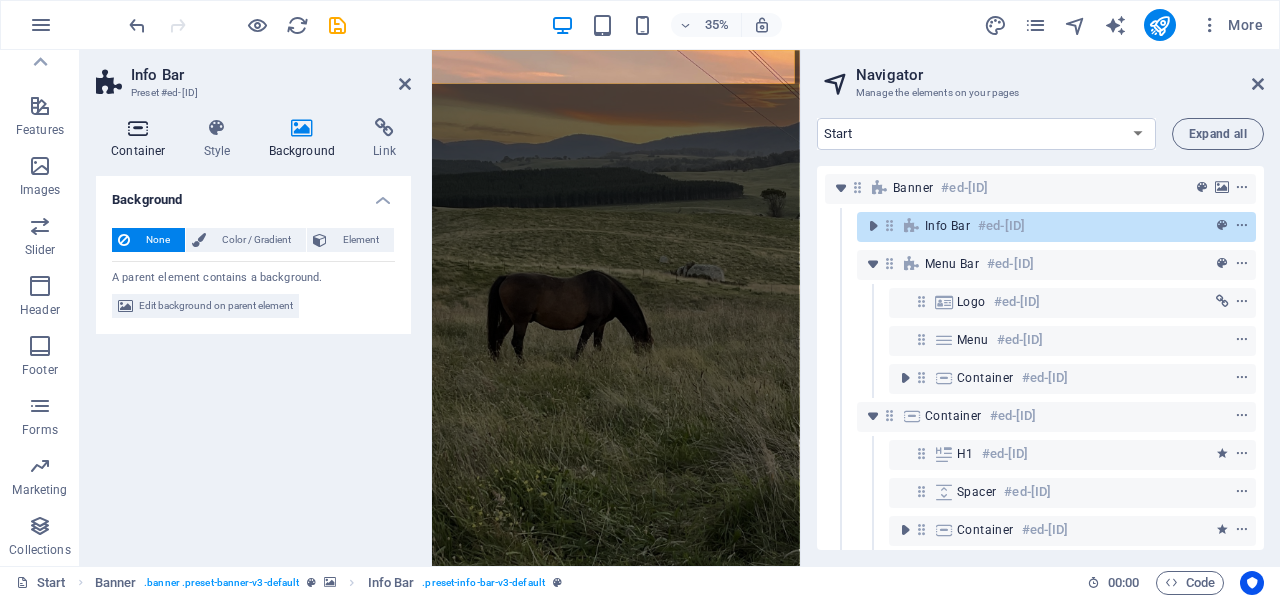 click at bounding box center [138, 128] 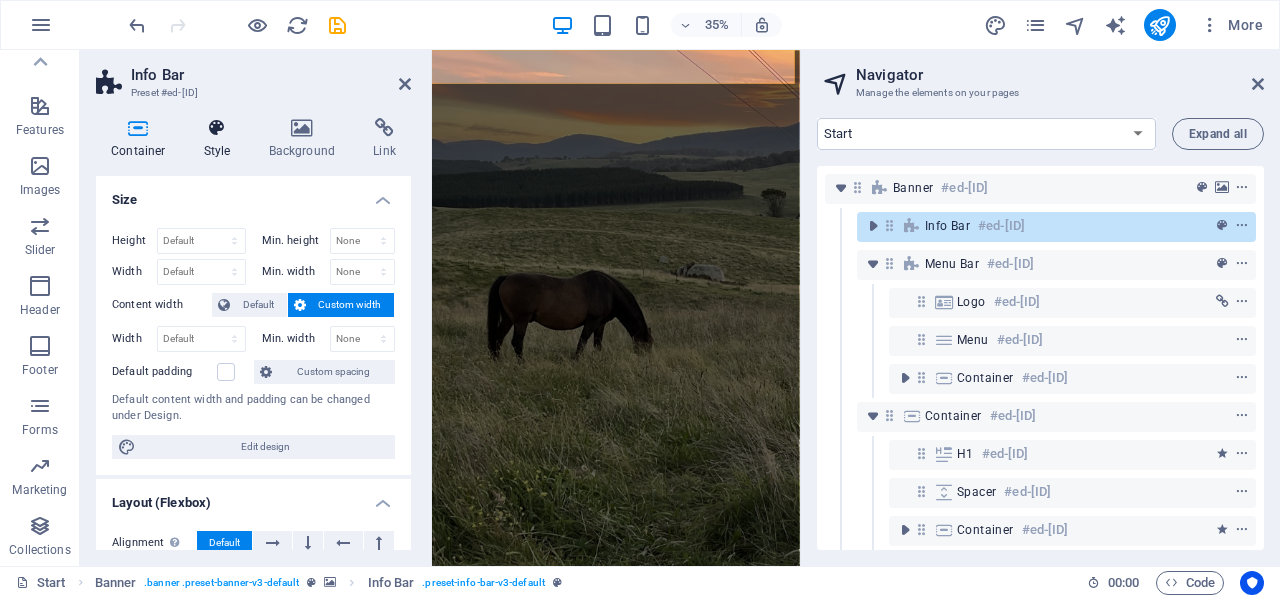 click at bounding box center (217, 128) 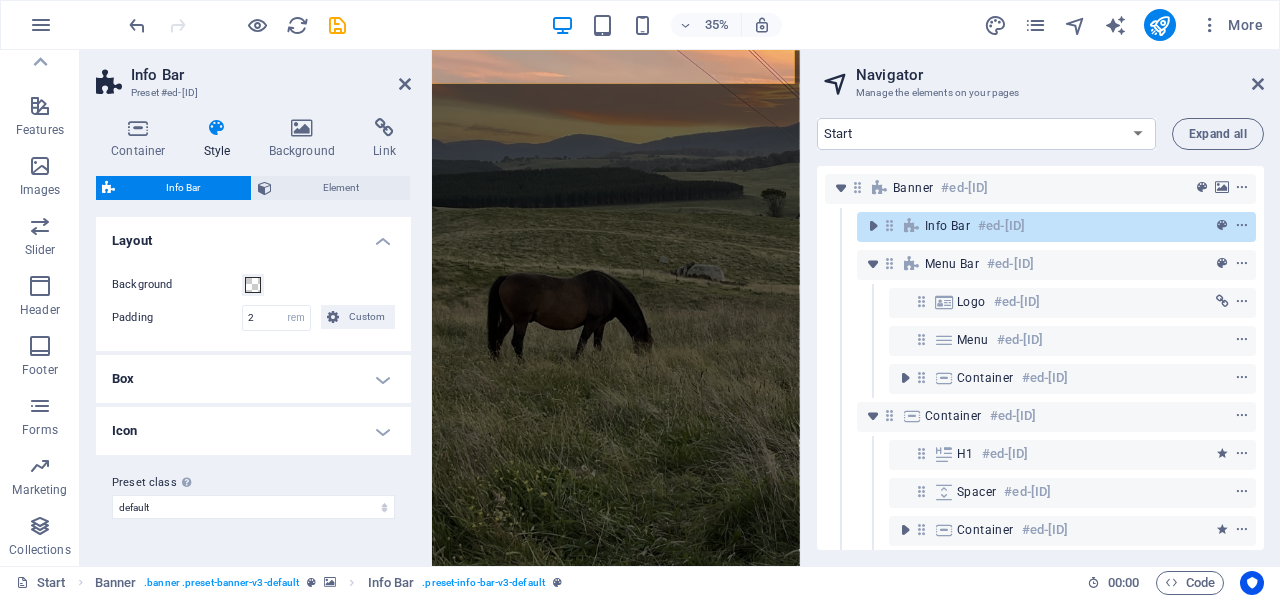 click on "Icon" at bounding box center [253, 431] 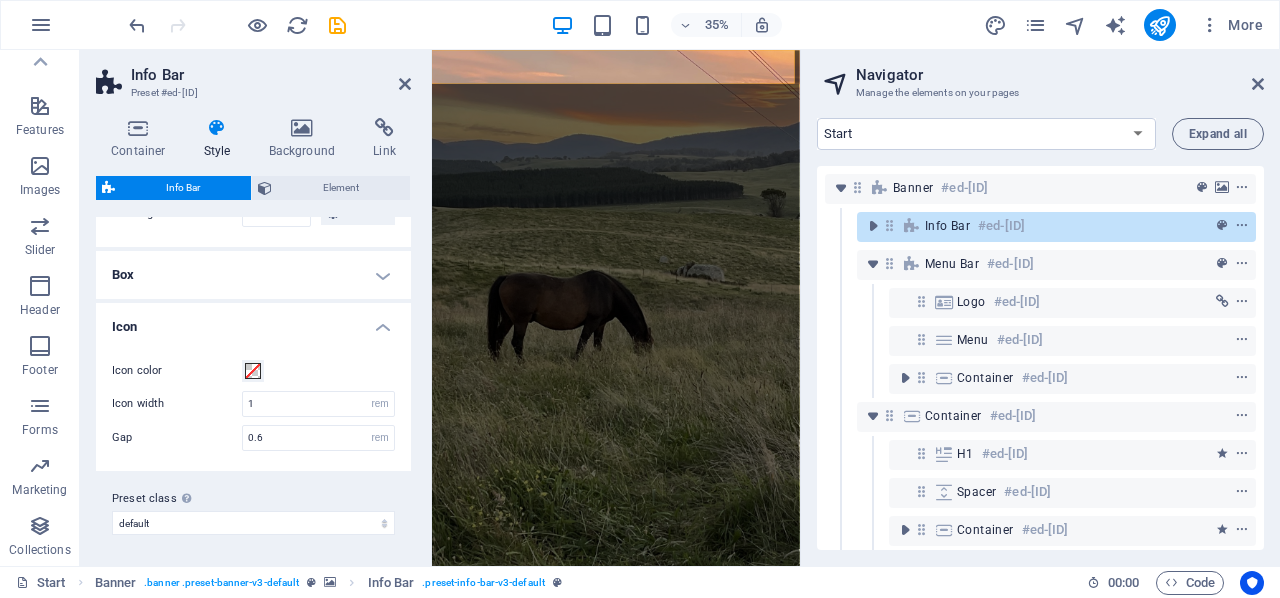 scroll, scrollTop: 0, scrollLeft: 0, axis: both 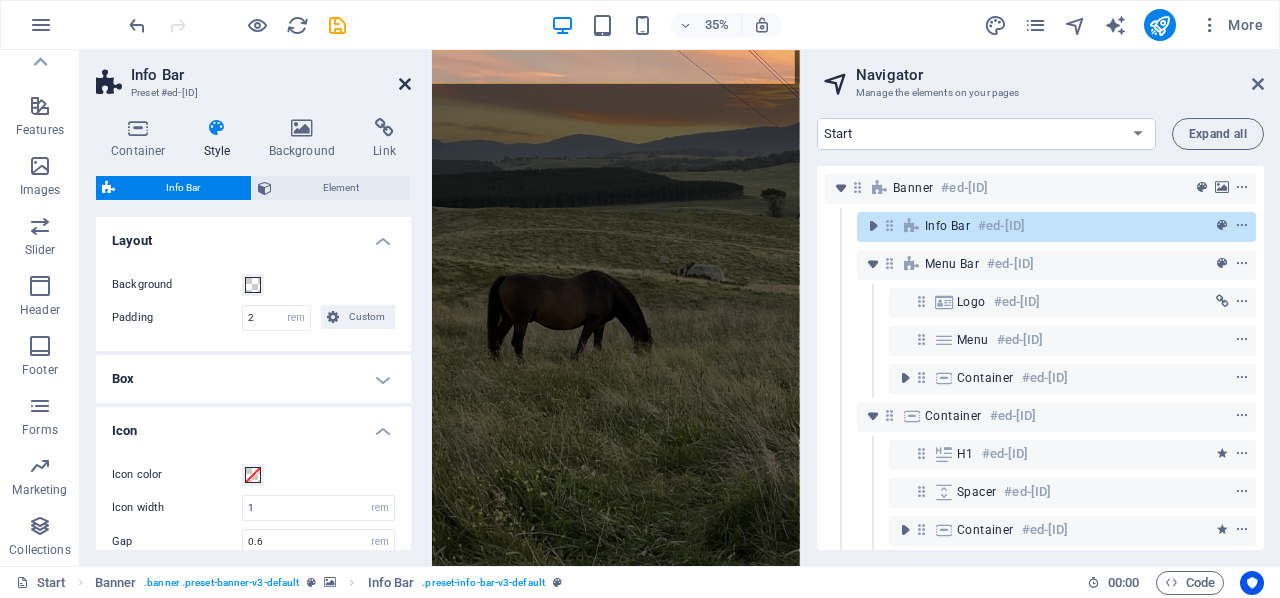 click at bounding box center [405, 84] 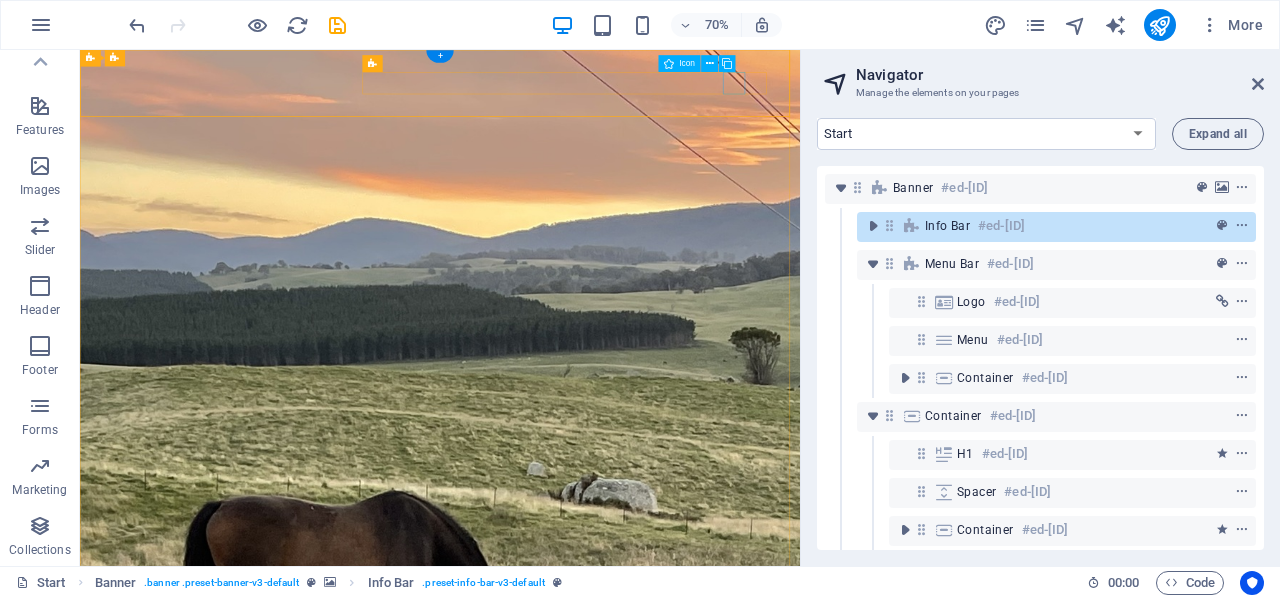 click at bounding box center (594, 1680) 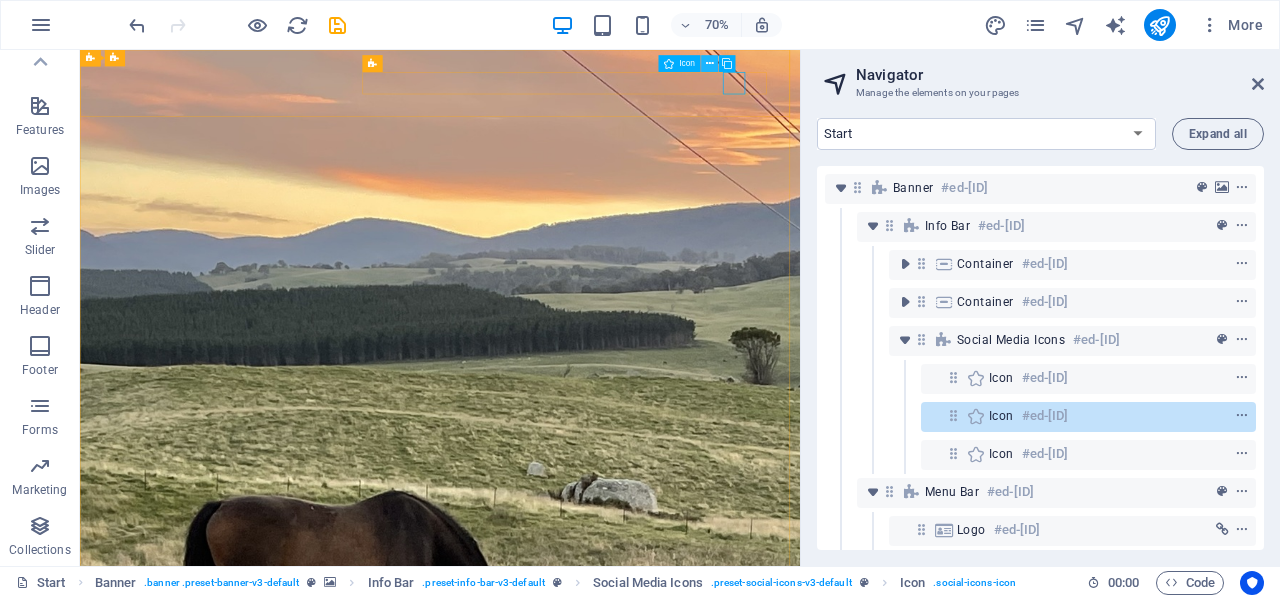 click at bounding box center (710, 64) 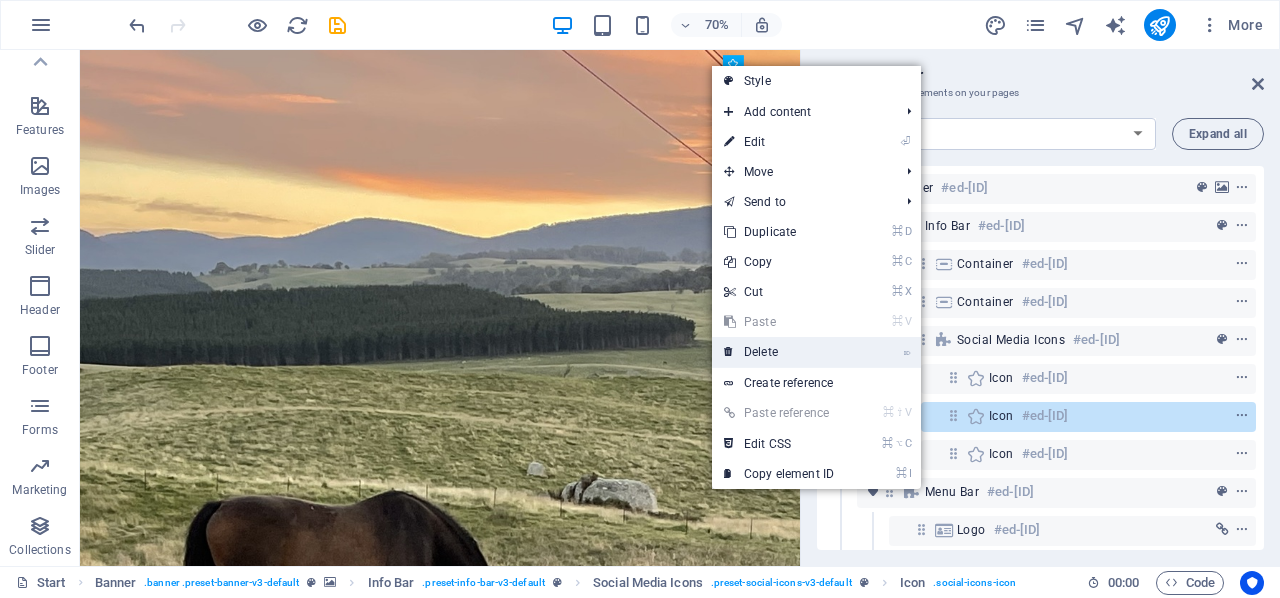 click on "⌦  Delete" at bounding box center [779, 352] 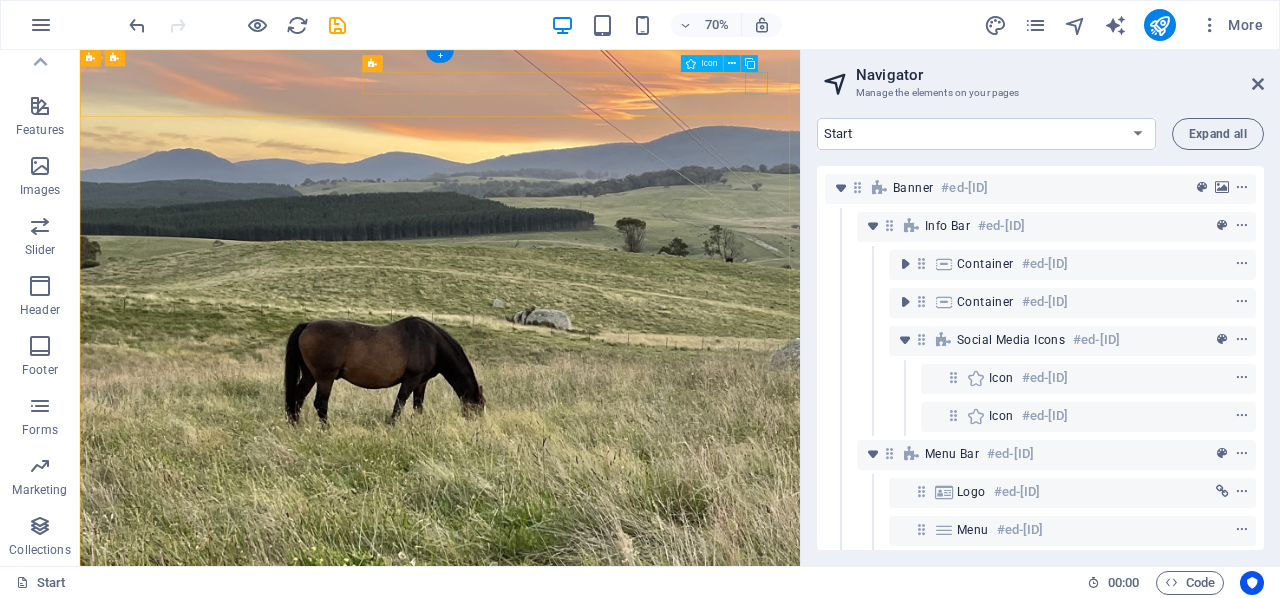 click at bounding box center [594, 1097] 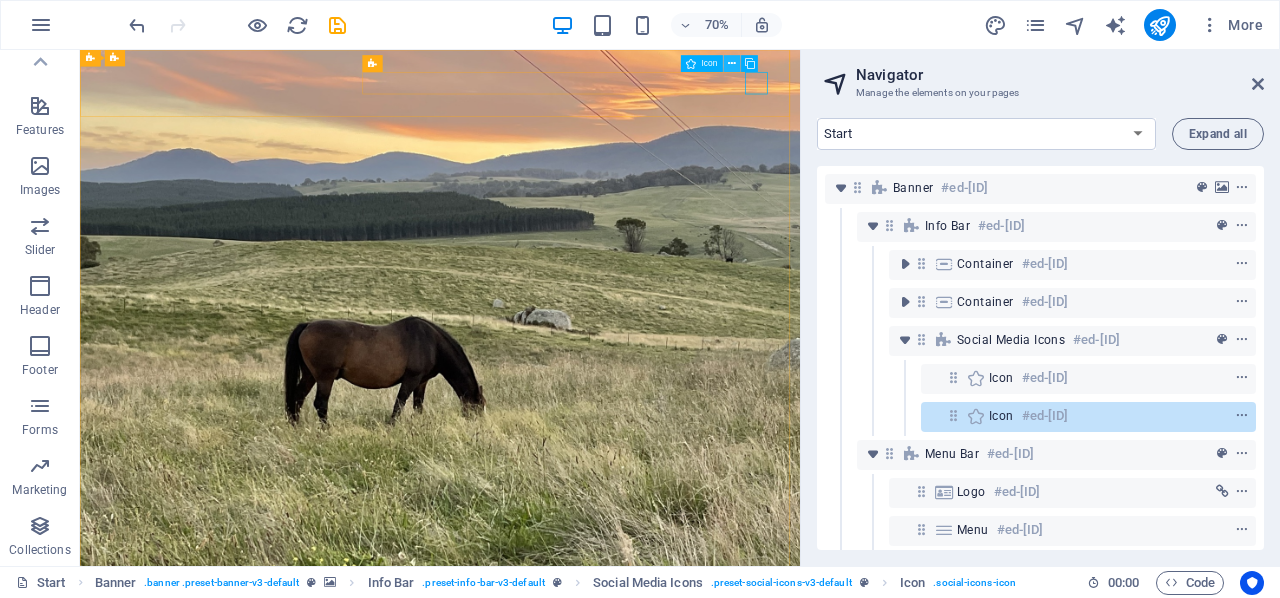 click at bounding box center (732, 64) 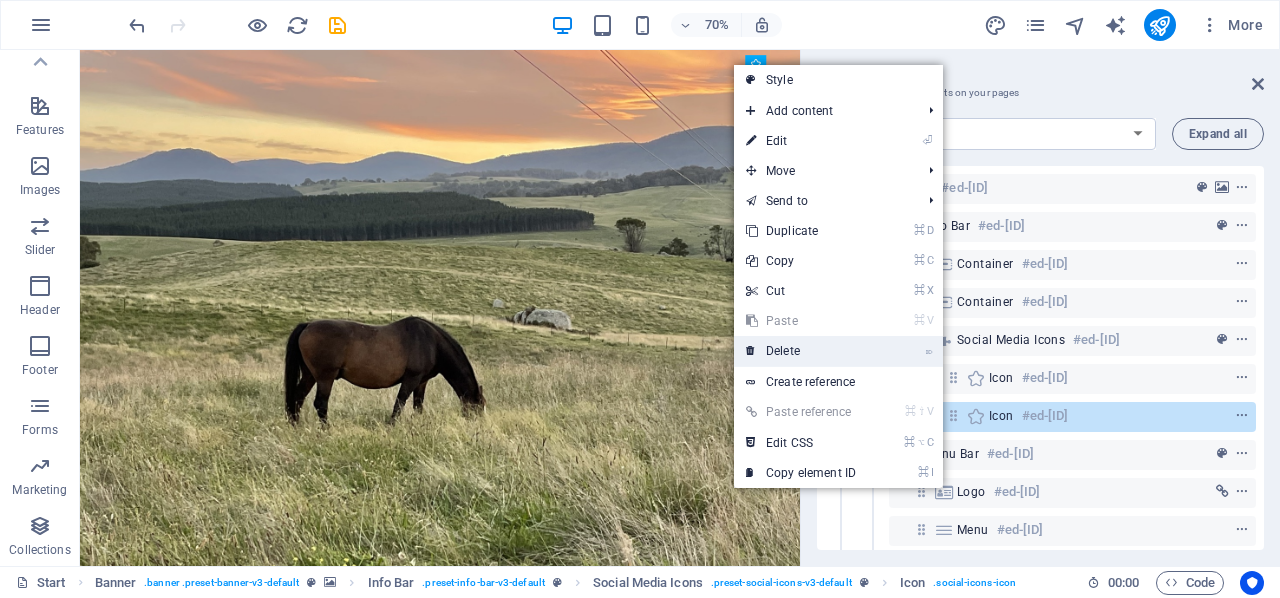 click on "⌦  Delete" at bounding box center [801, 351] 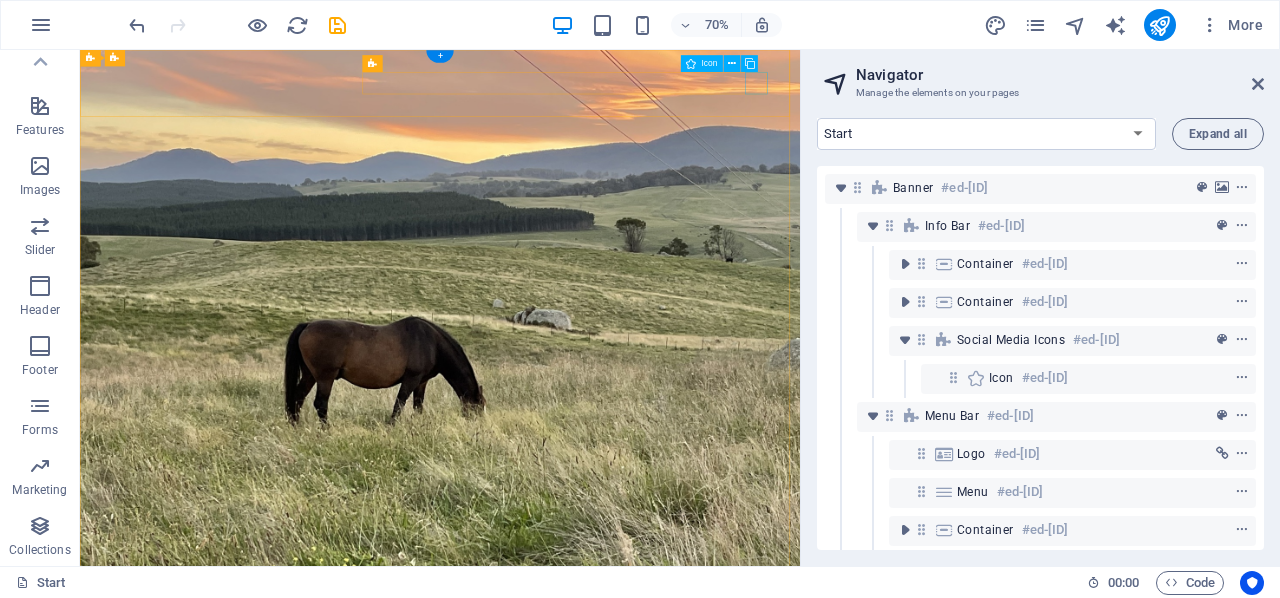 click at bounding box center [594, 1065] 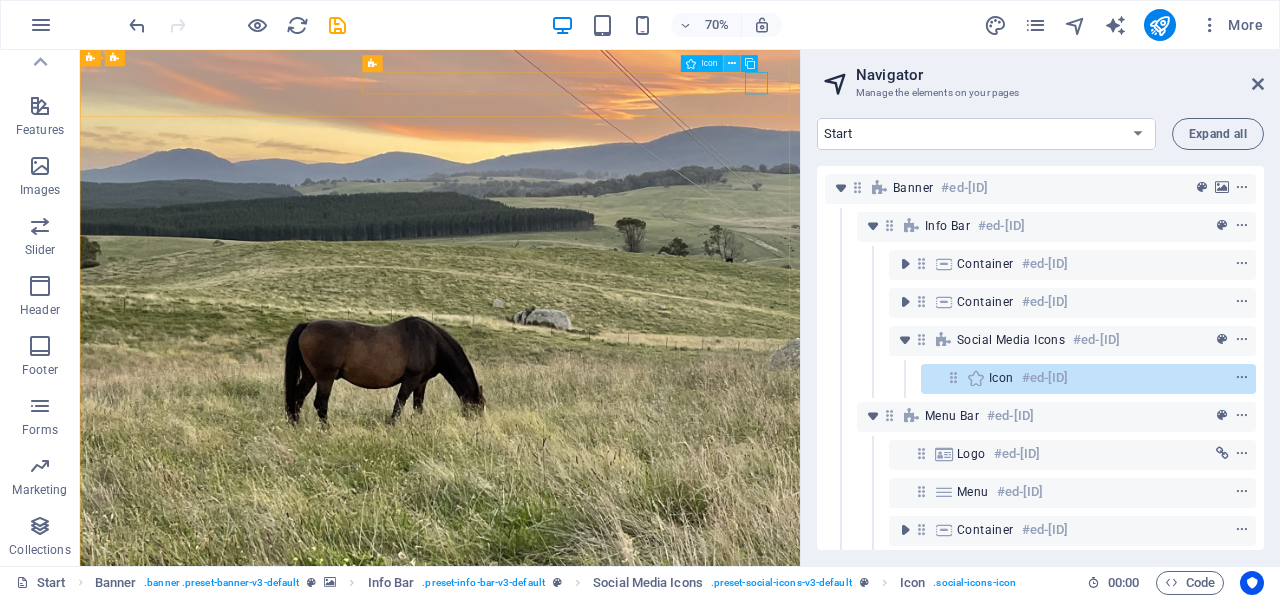 click at bounding box center [732, 64] 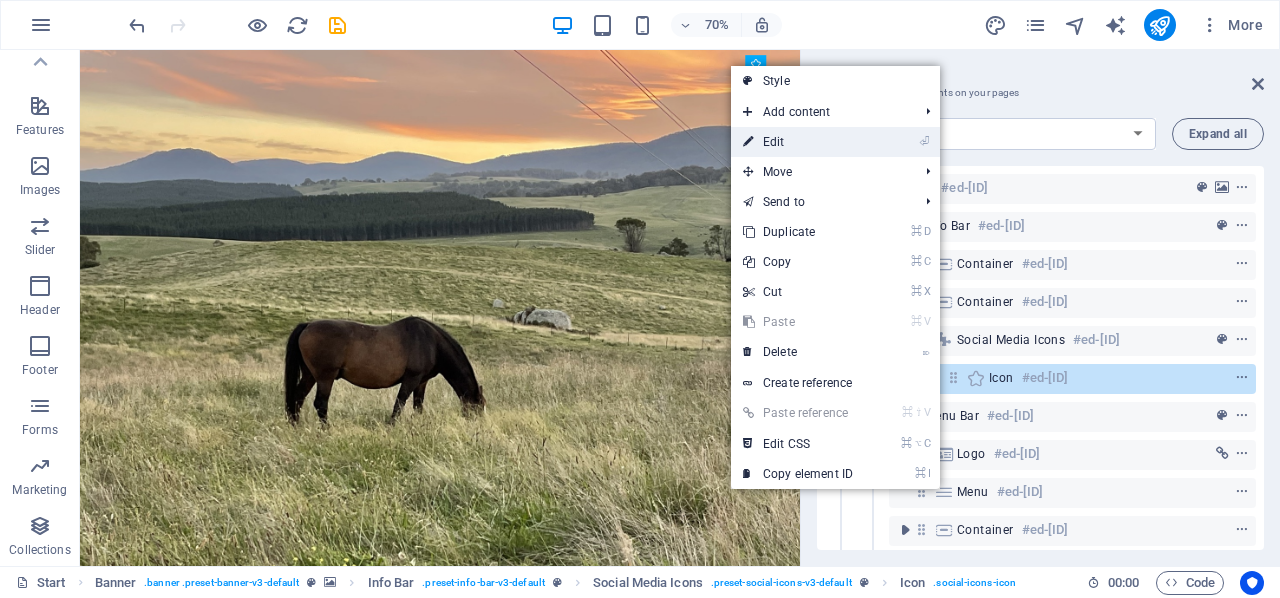 click on "⏎  Edit" at bounding box center (798, 142) 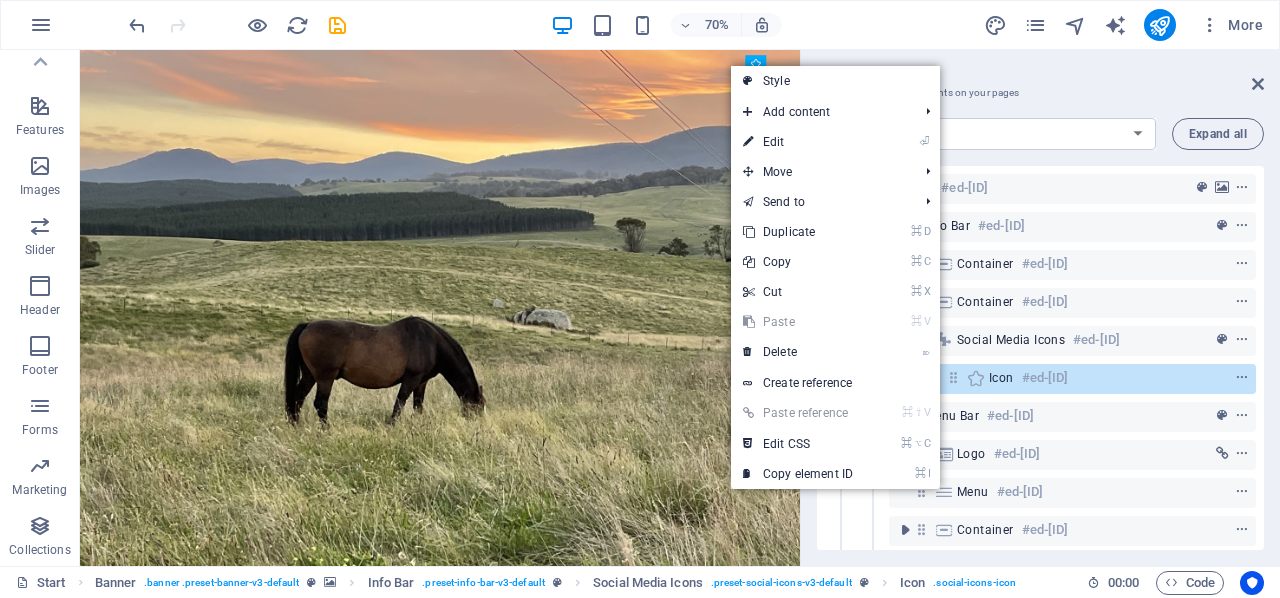 select on "xMidYMid" 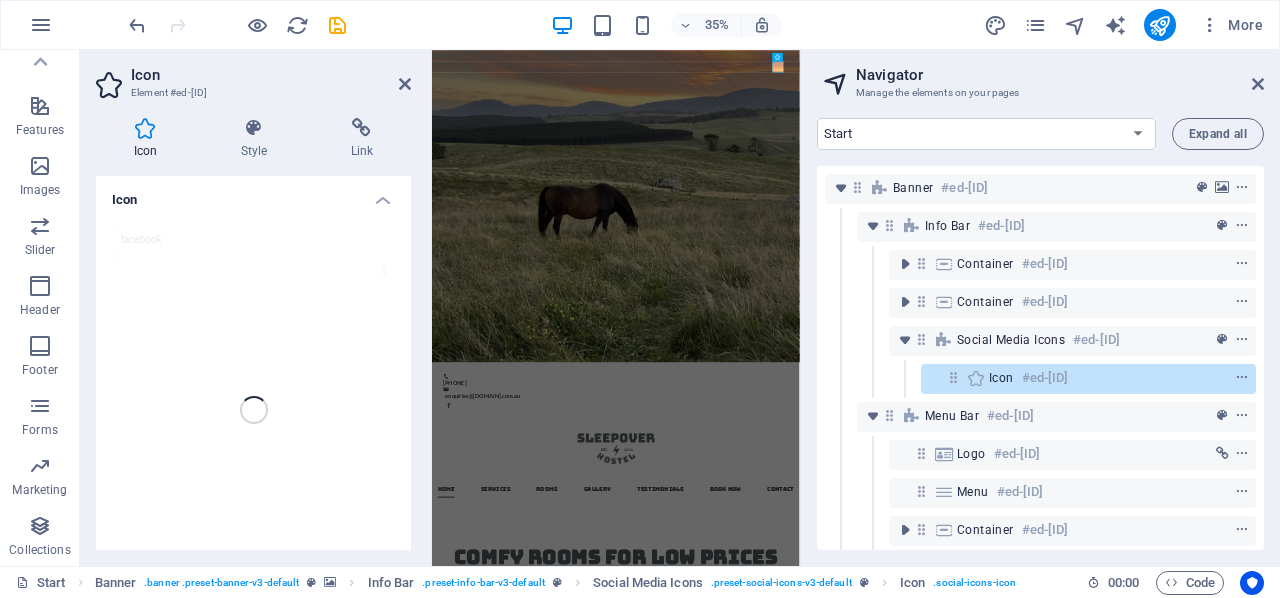 click on "35% More" at bounding box center [698, 25] 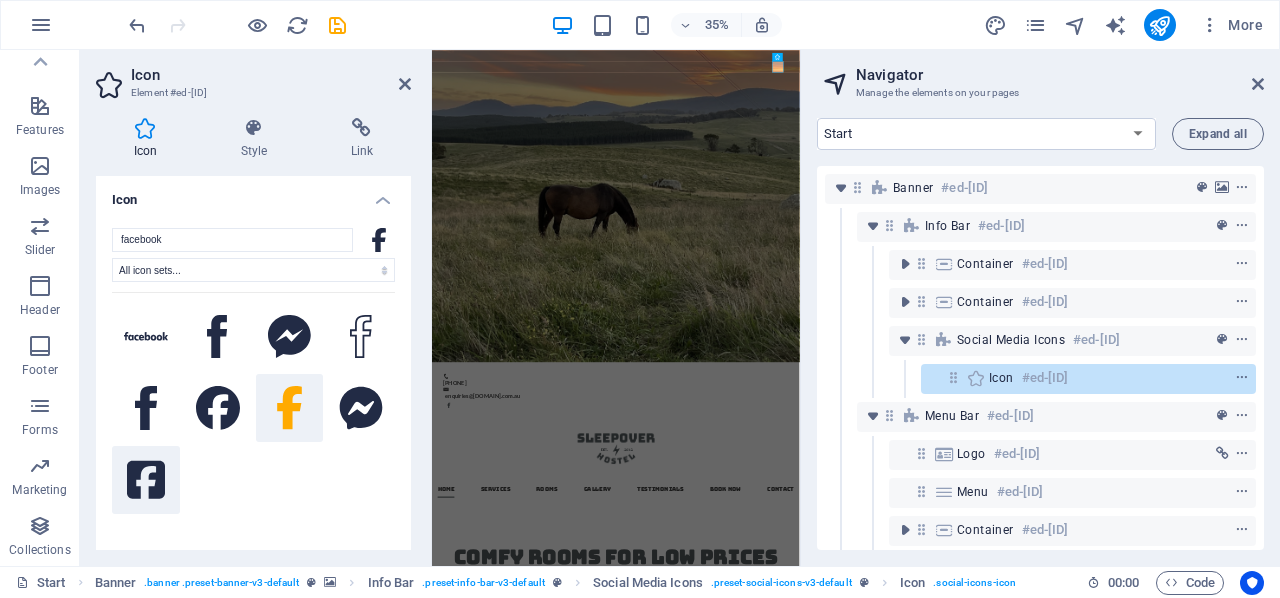 click 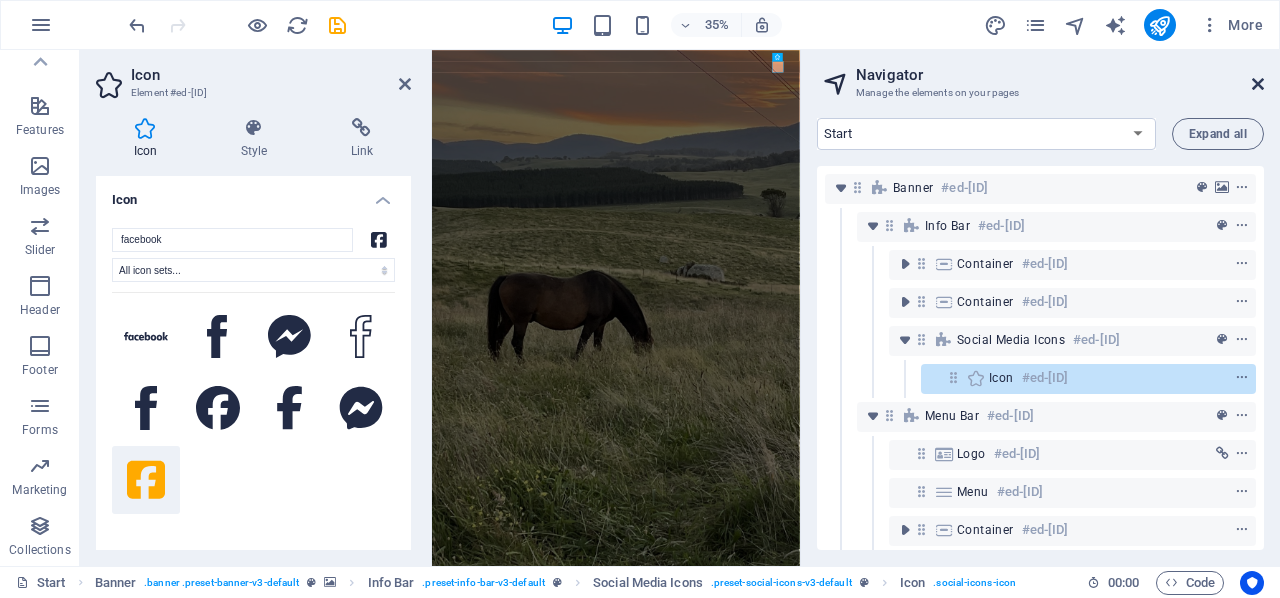 click at bounding box center [1258, 84] 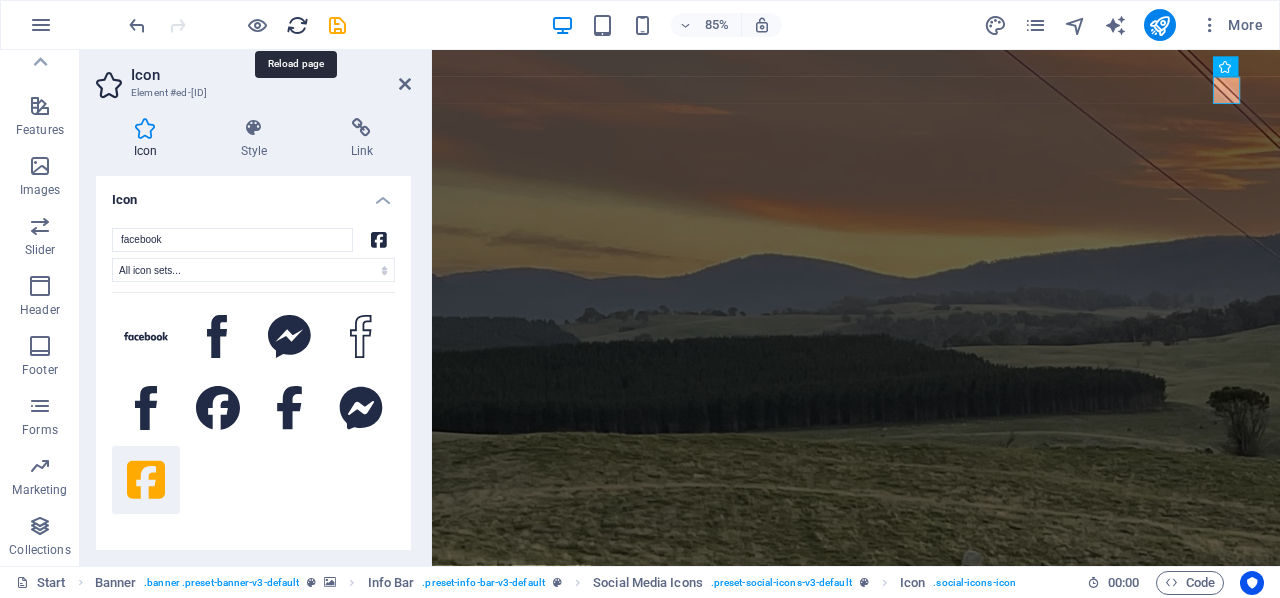 click at bounding box center [297, 25] 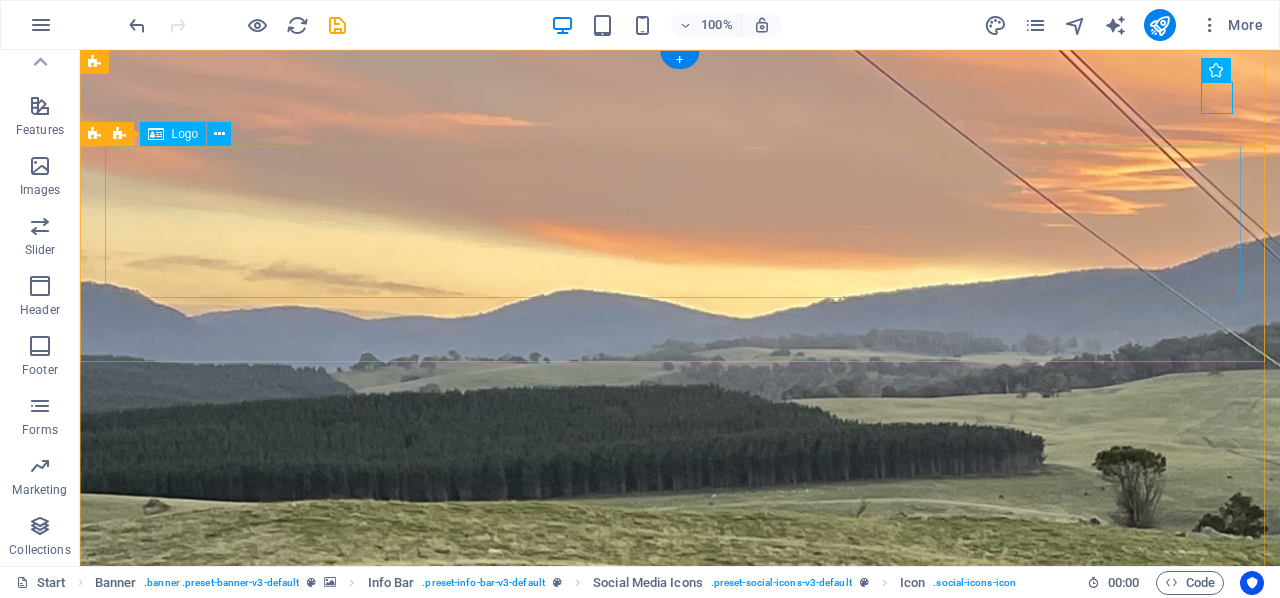 click at bounding box center [680, 1772] 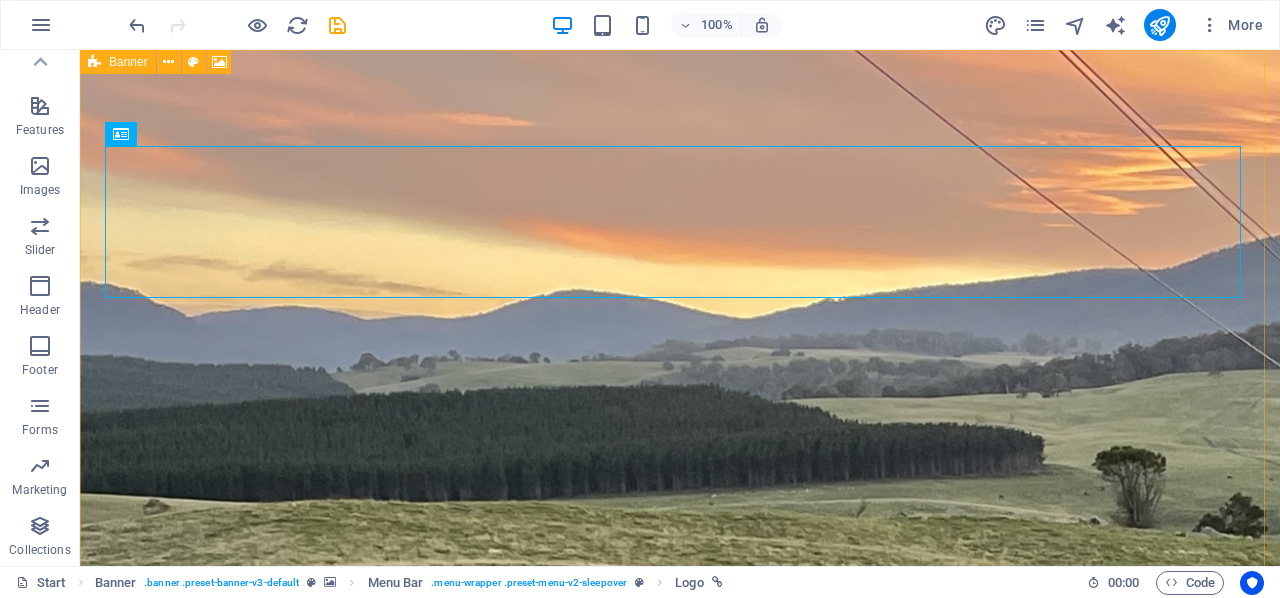 click at bounding box center (94, 62) 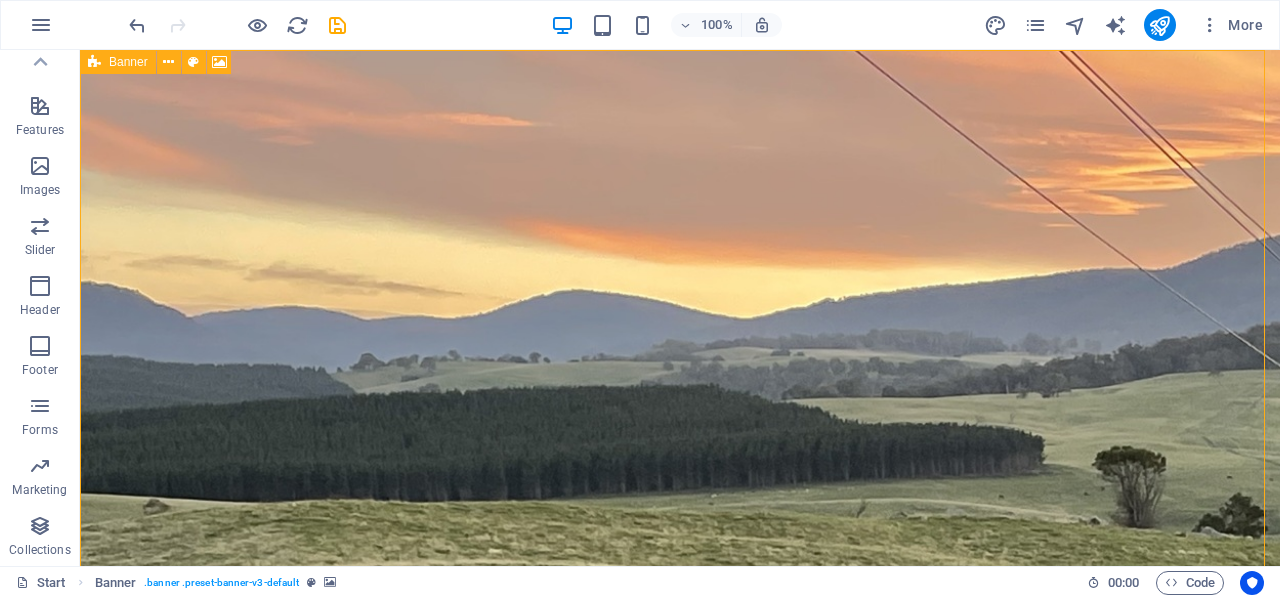 click on "Banner" at bounding box center [128, 62] 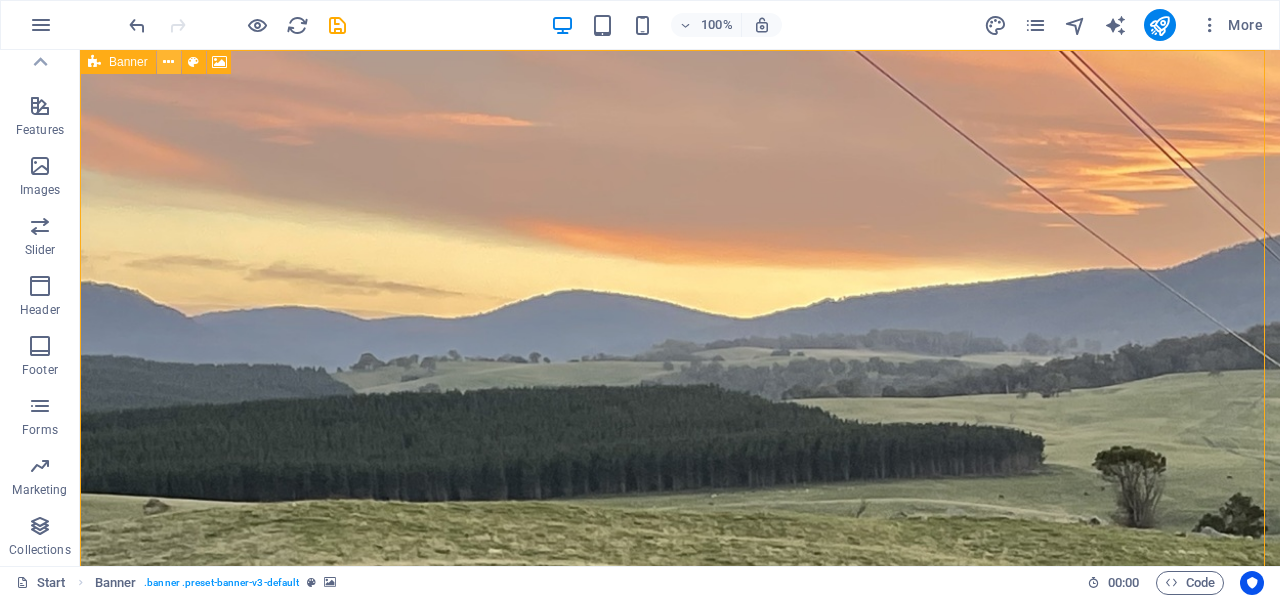click at bounding box center [168, 62] 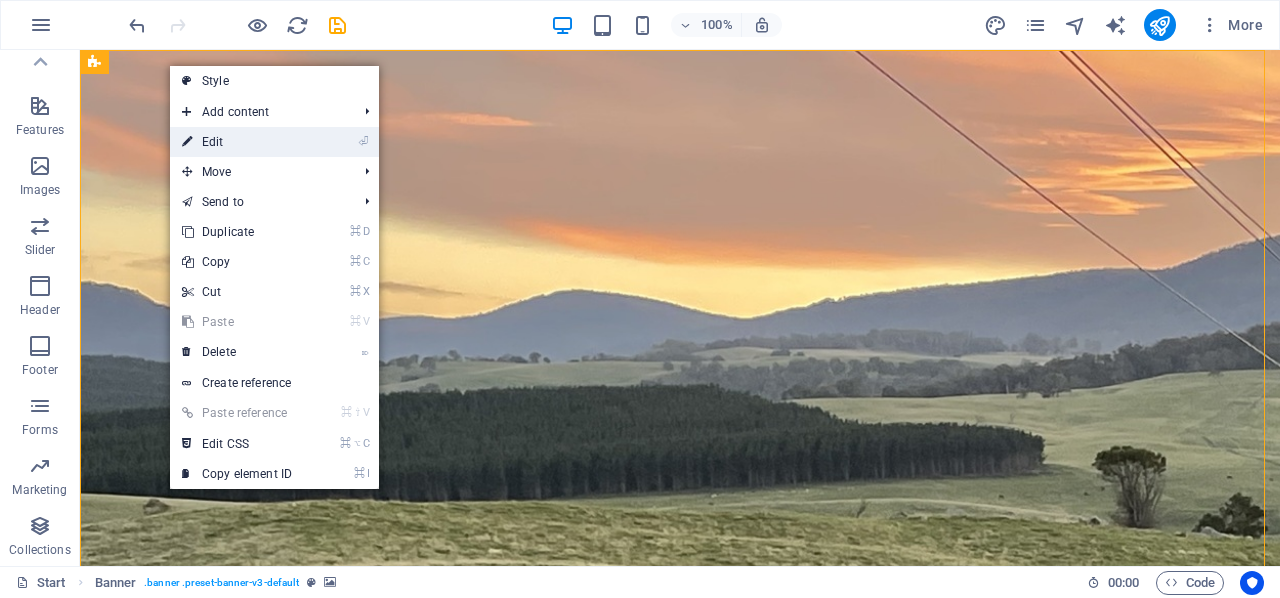 click on "⏎  Edit" at bounding box center [237, 142] 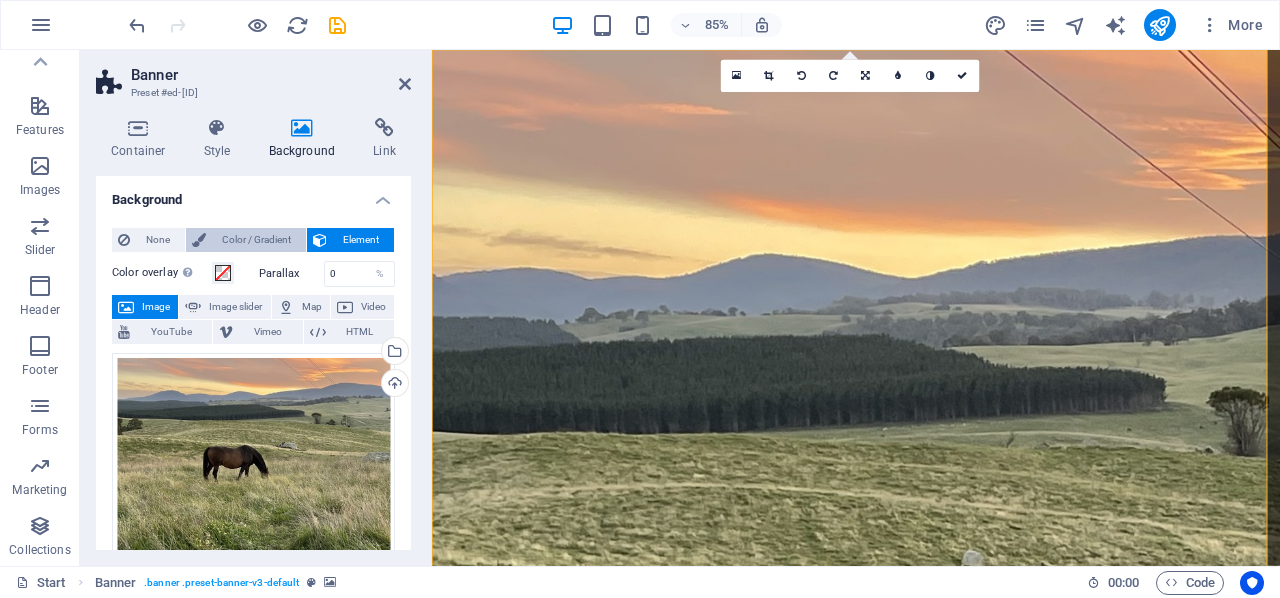 click on "Color / Gradient" at bounding box center [256, 240] 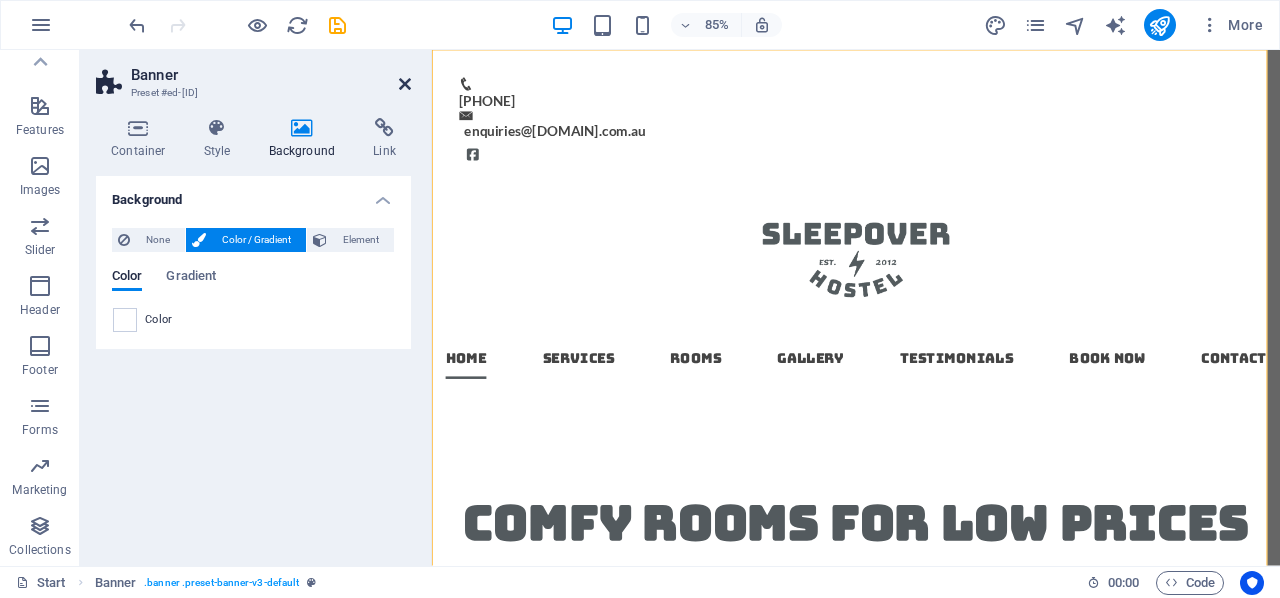 click at bounding box center [405, 84] 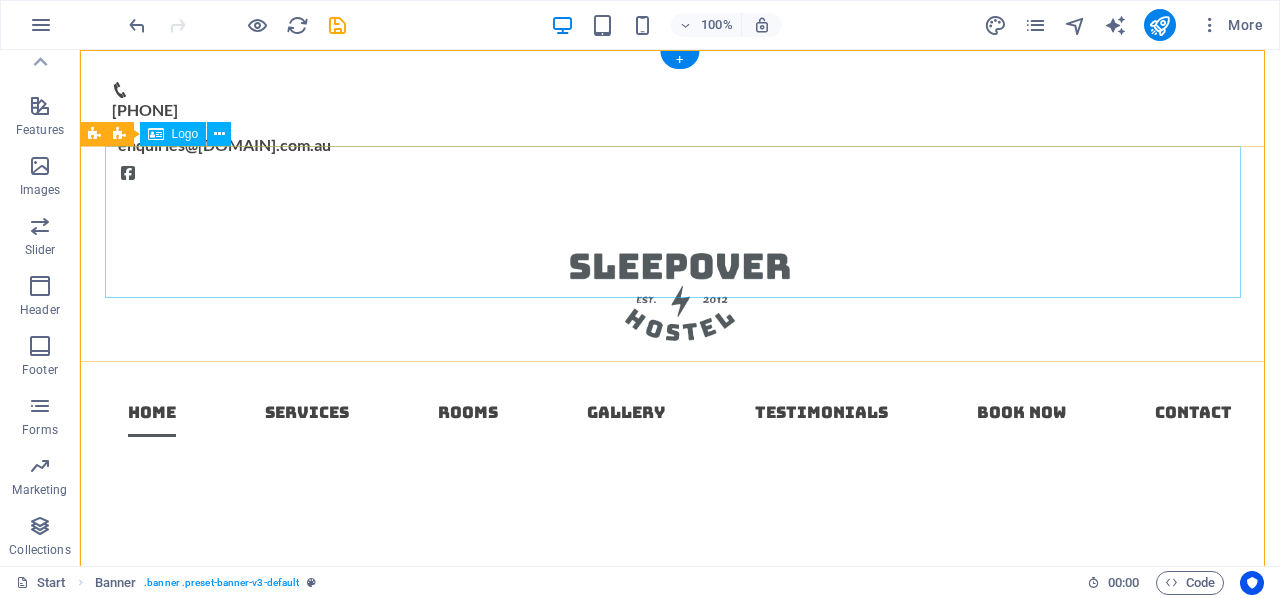 click at bounding box center [680, 297] 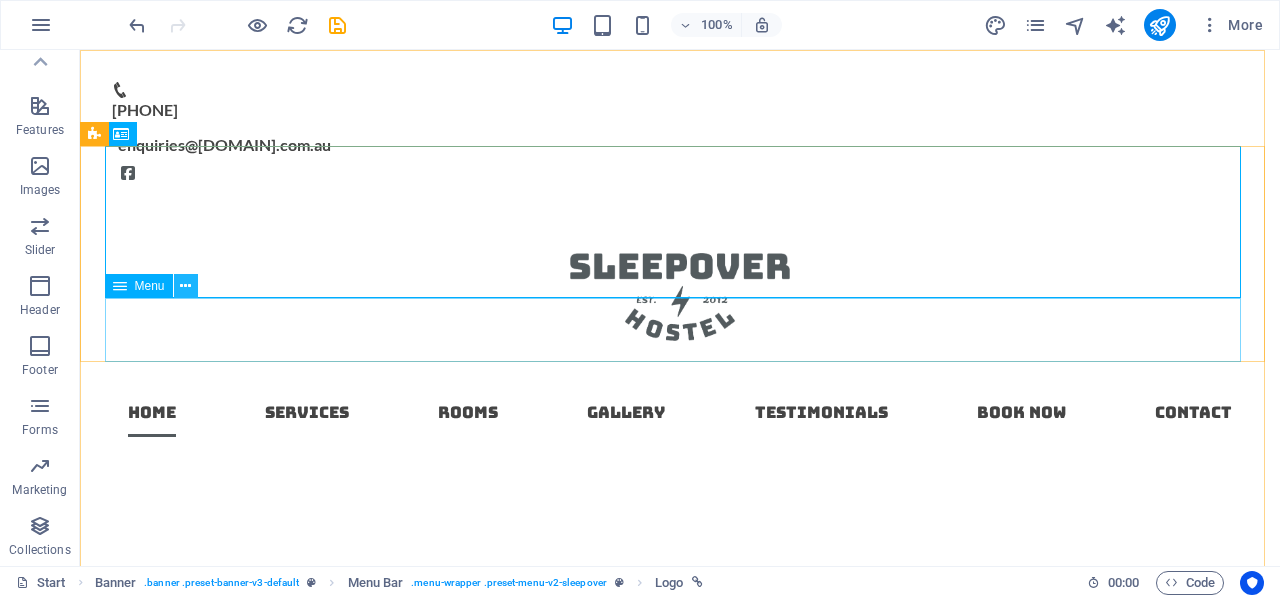 click at bounding box center (185, 286) 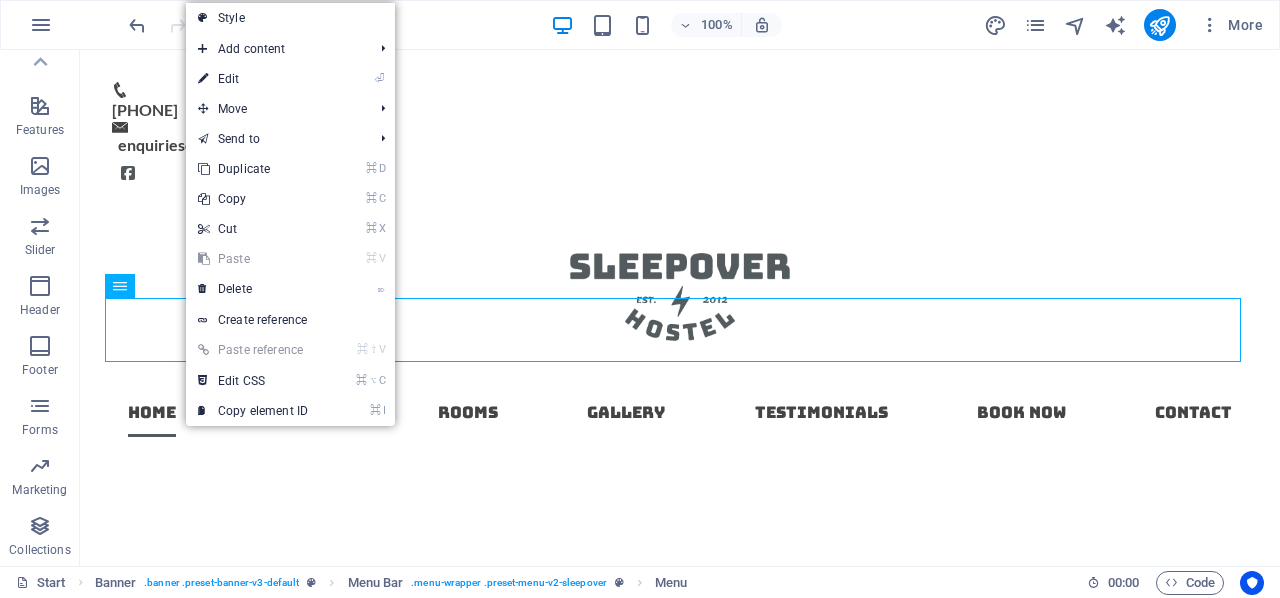 click on "⏎  Edit" at bounding box center [253, 79] 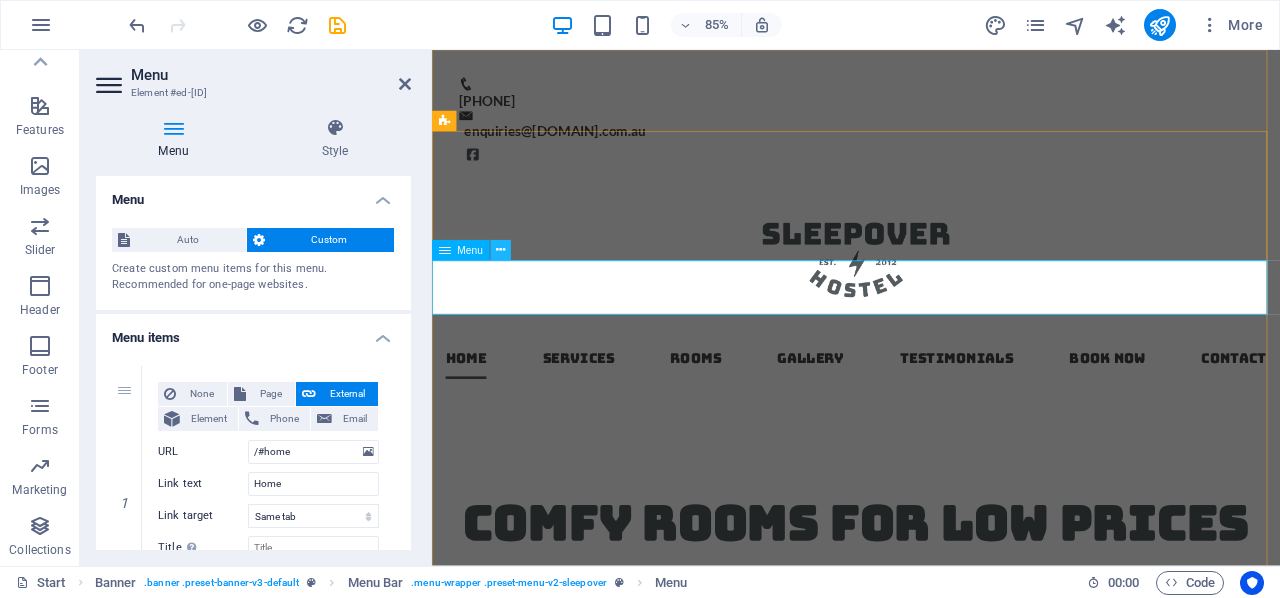 click at bounding box center [500, 251] 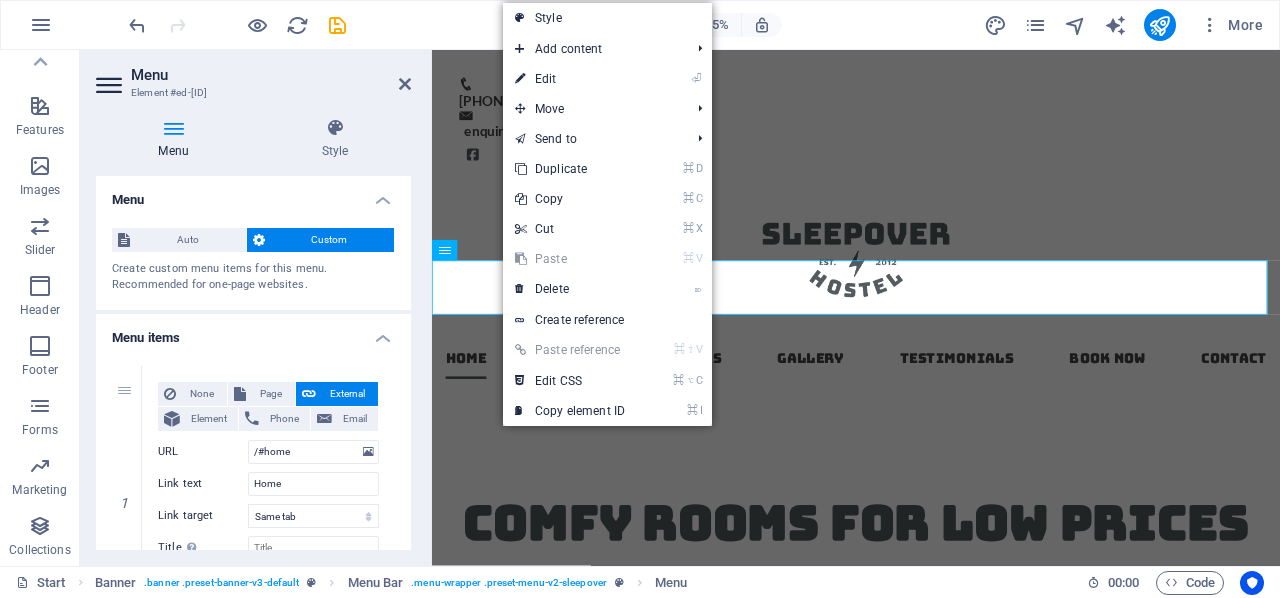 click on "Style" at bounding box center [607, 18] 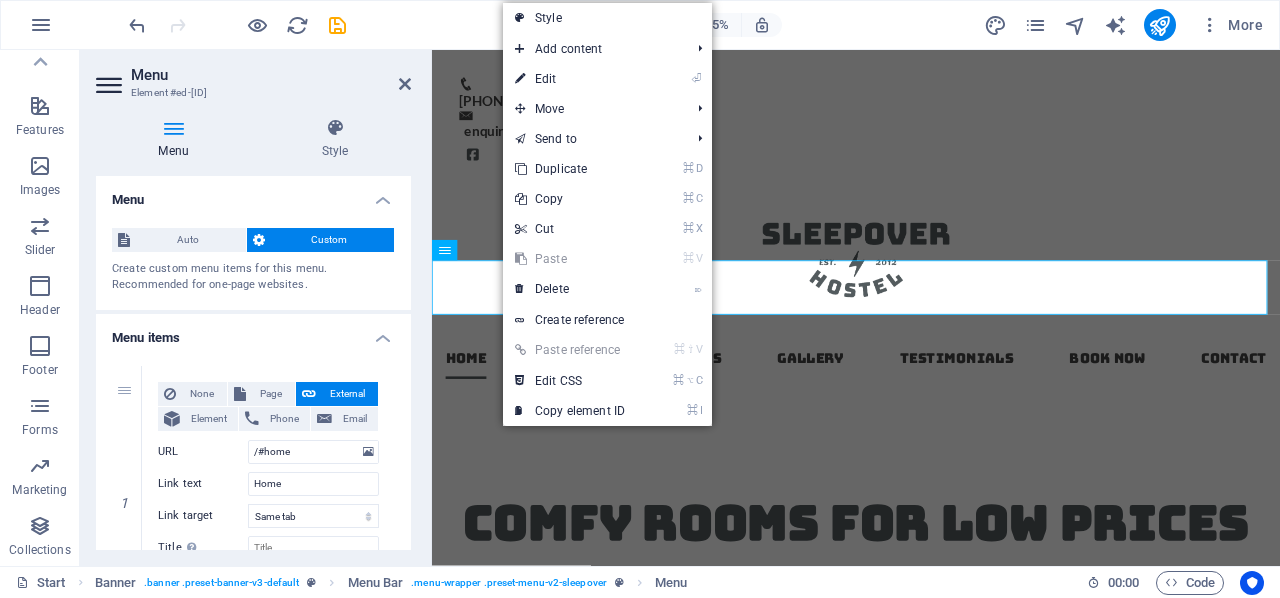 select on "rem" 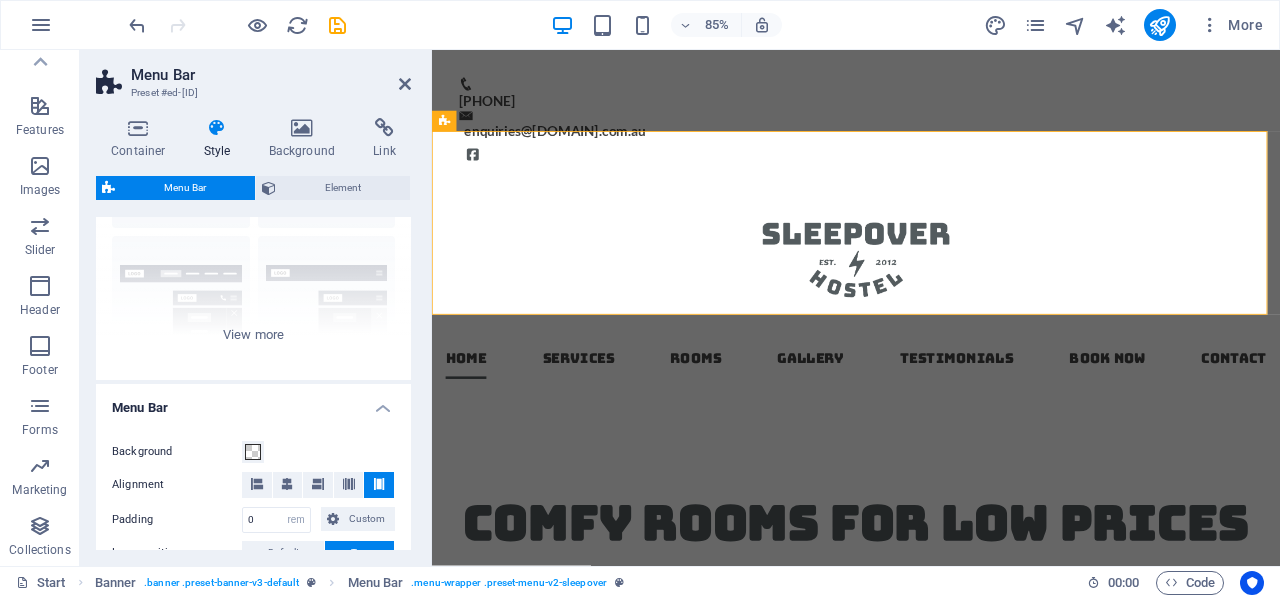 scroll, scrollTop: 0, scrollLeft: 0, axis: both 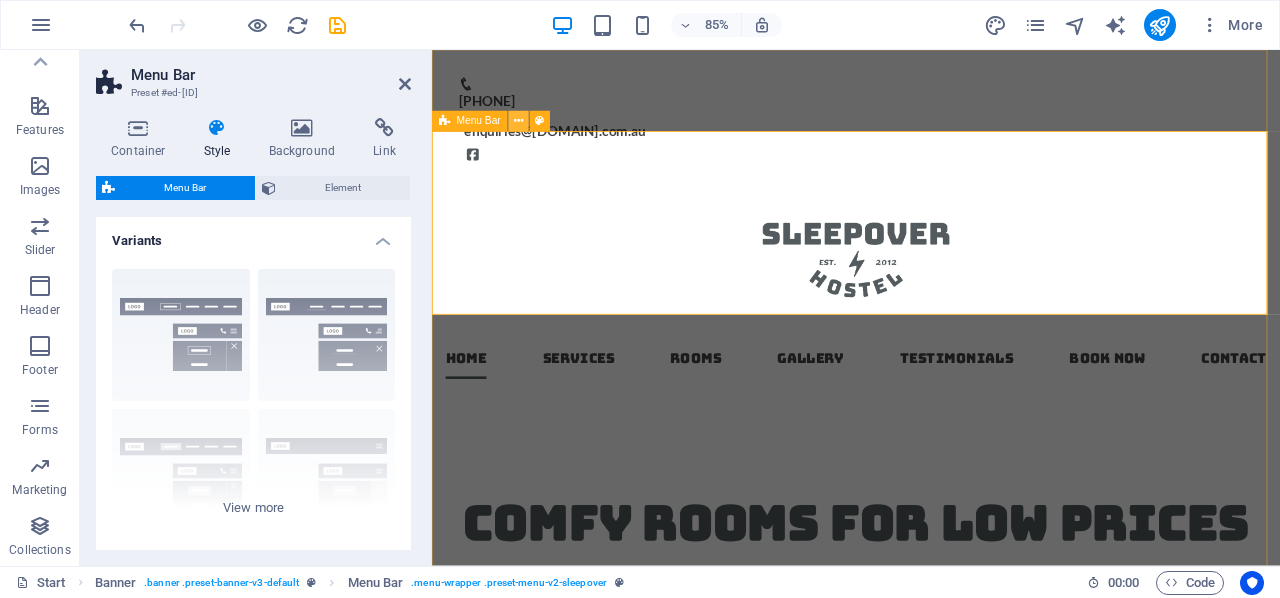 click at bounding box center [518, 121] 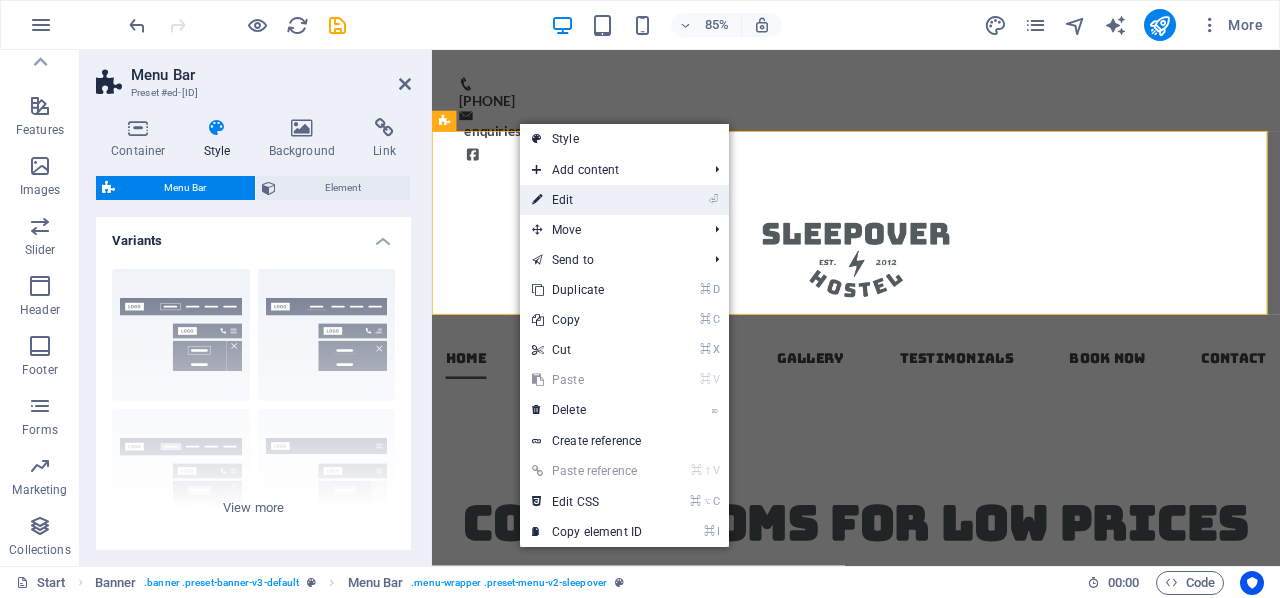click on "⏎  Edit" at bounding box center (587, 200) 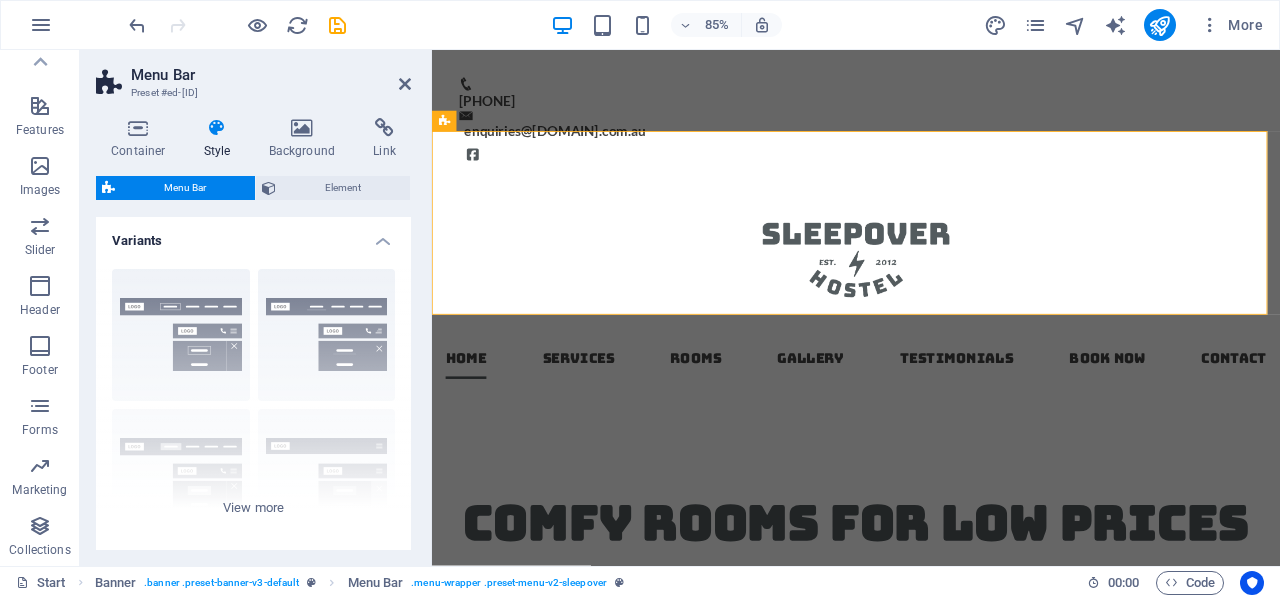click at bounding box center (217, 128) 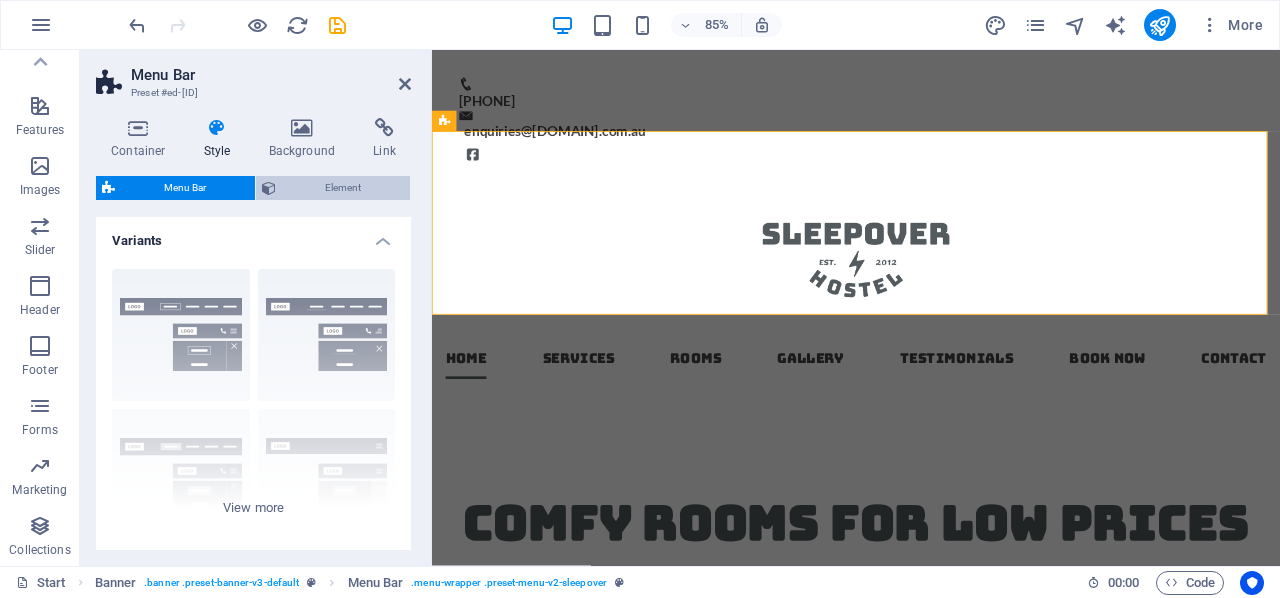 click on "Element" at bounding box center (343, 188) 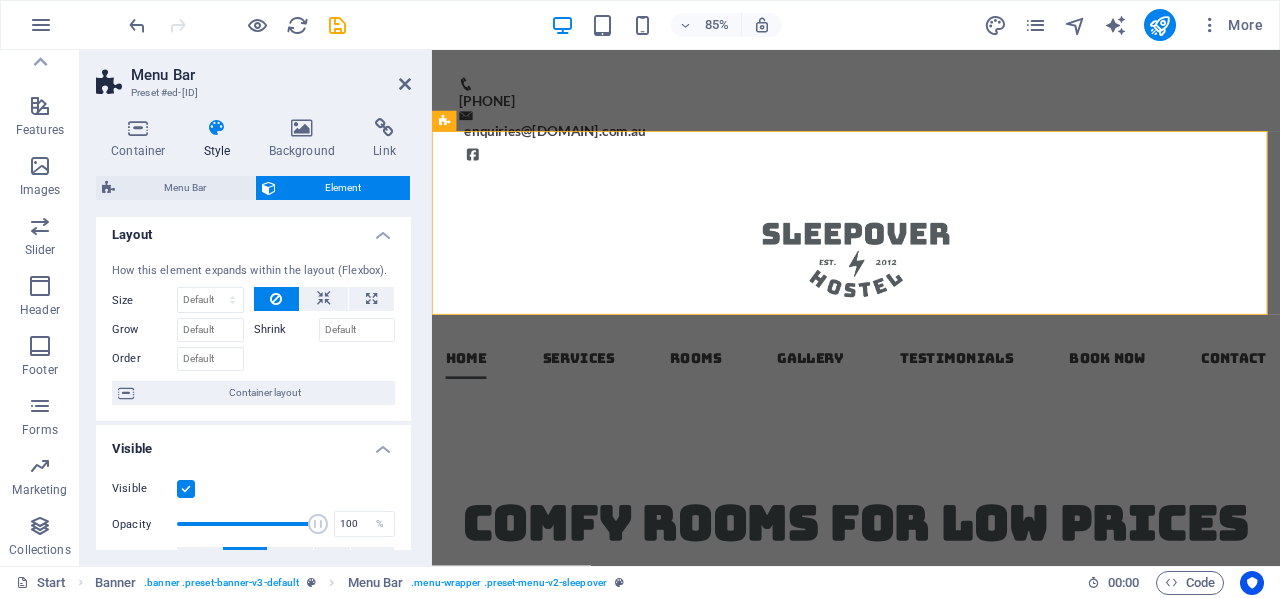 scroll, scrollTop: 0, scrollLeft: 0, axis: both 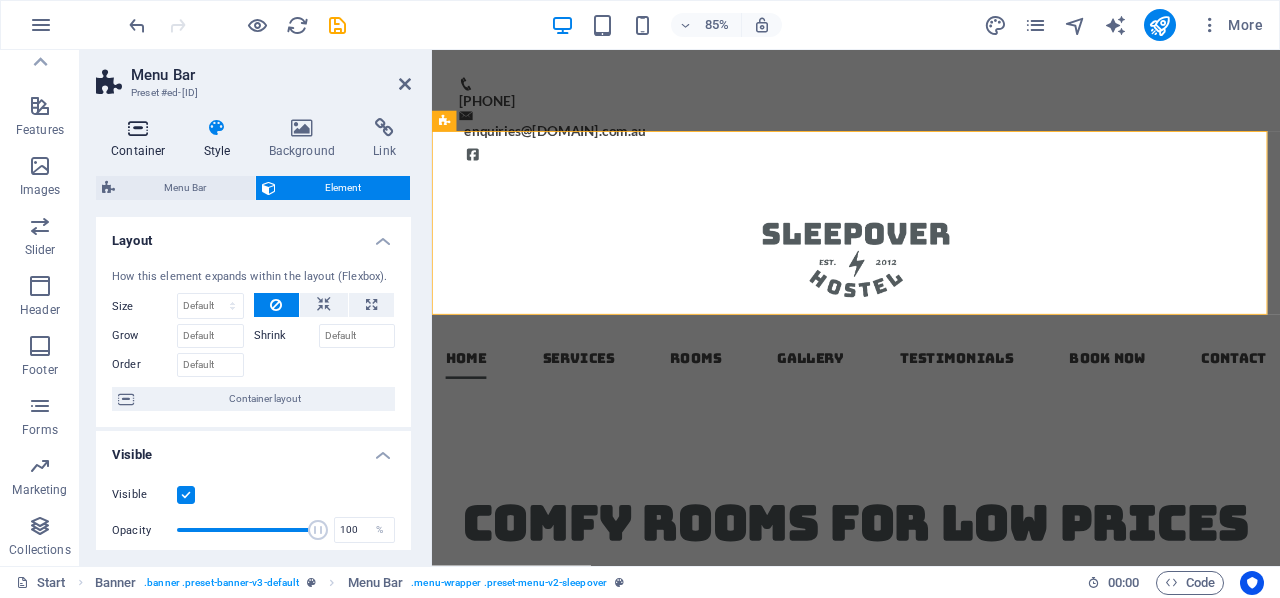 click at bounding box center [138, 128] 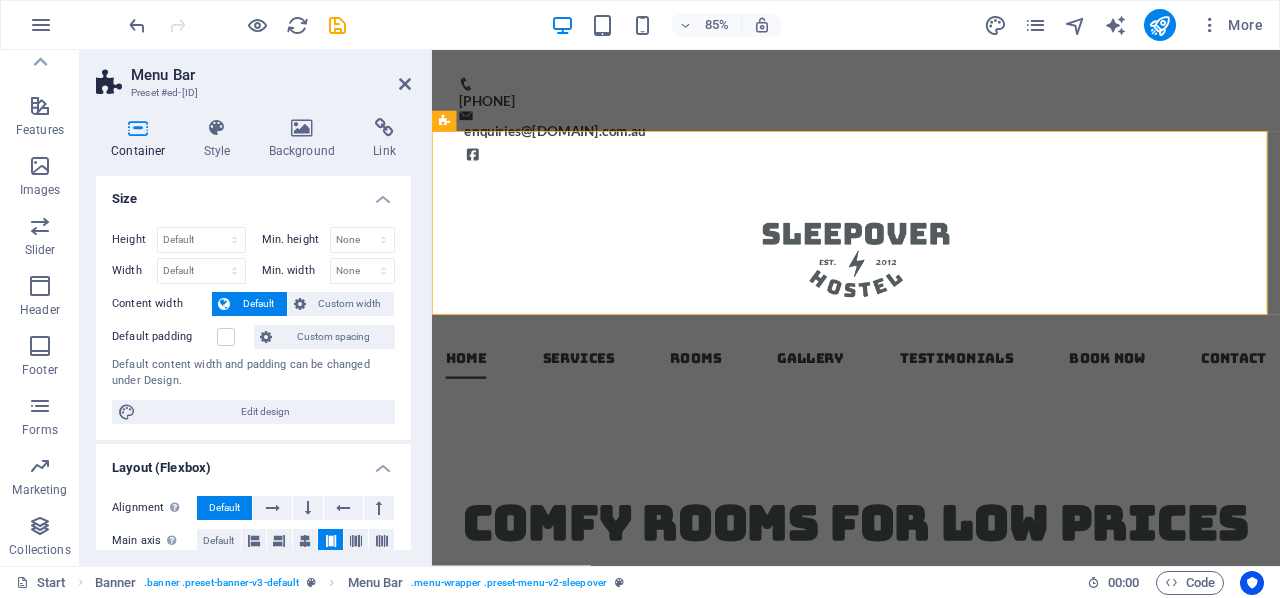 scroll, scrollTop: 0, scrollLeft: 0, axis: both 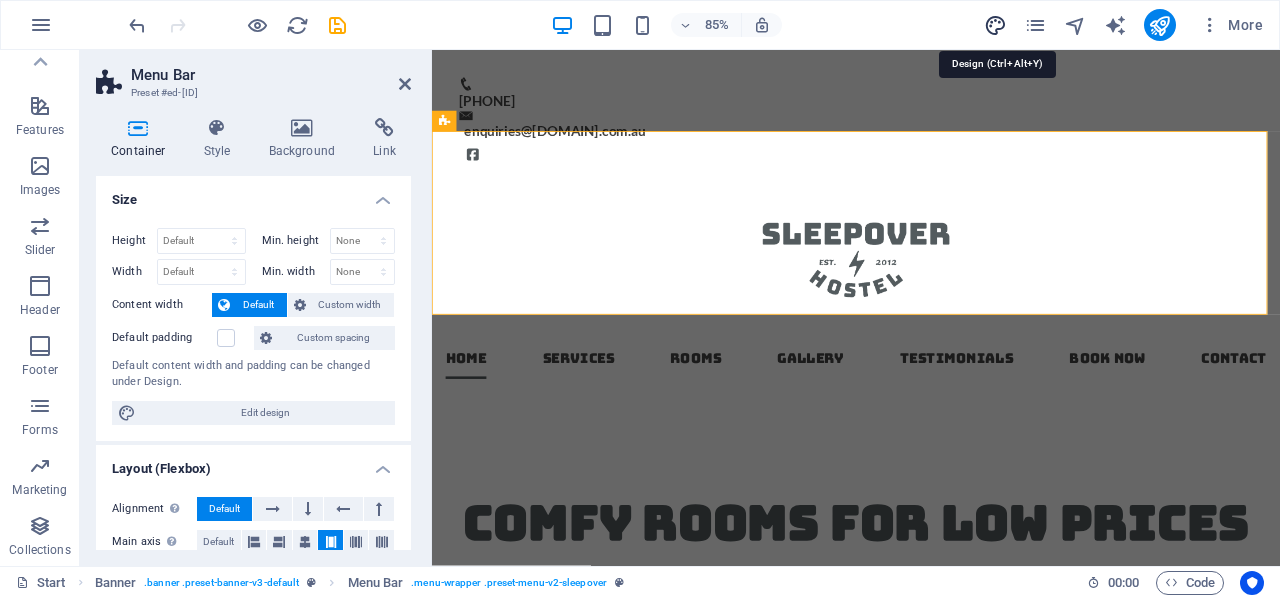 click at bounding box center (995, 25) 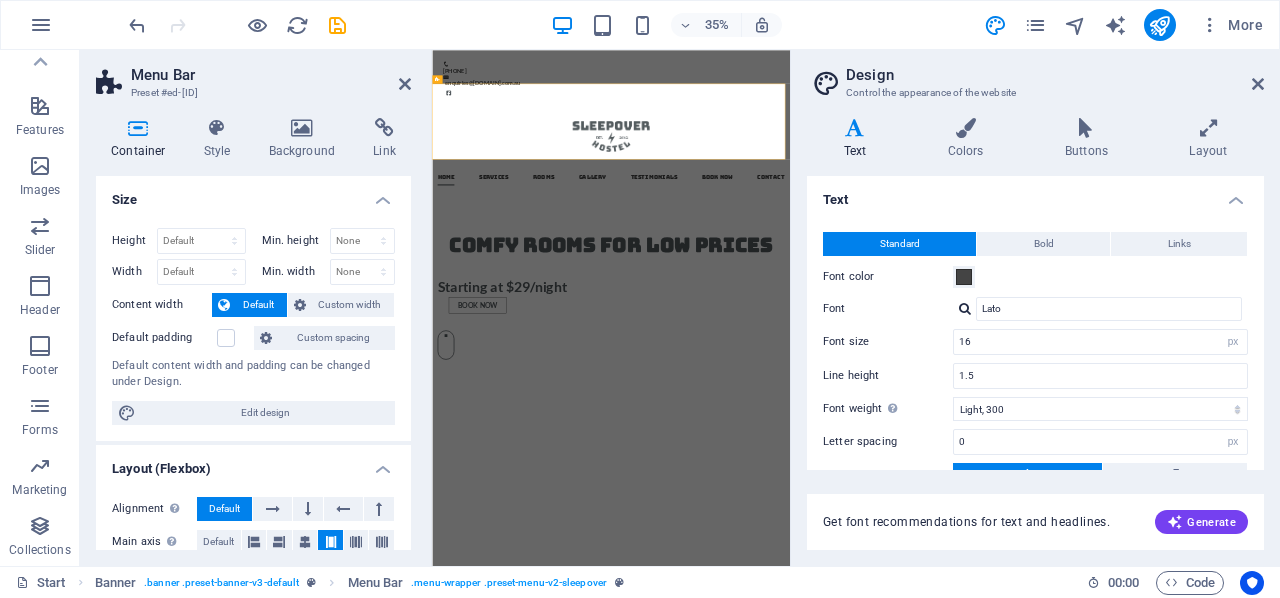 click at bounding box center [855, 128] 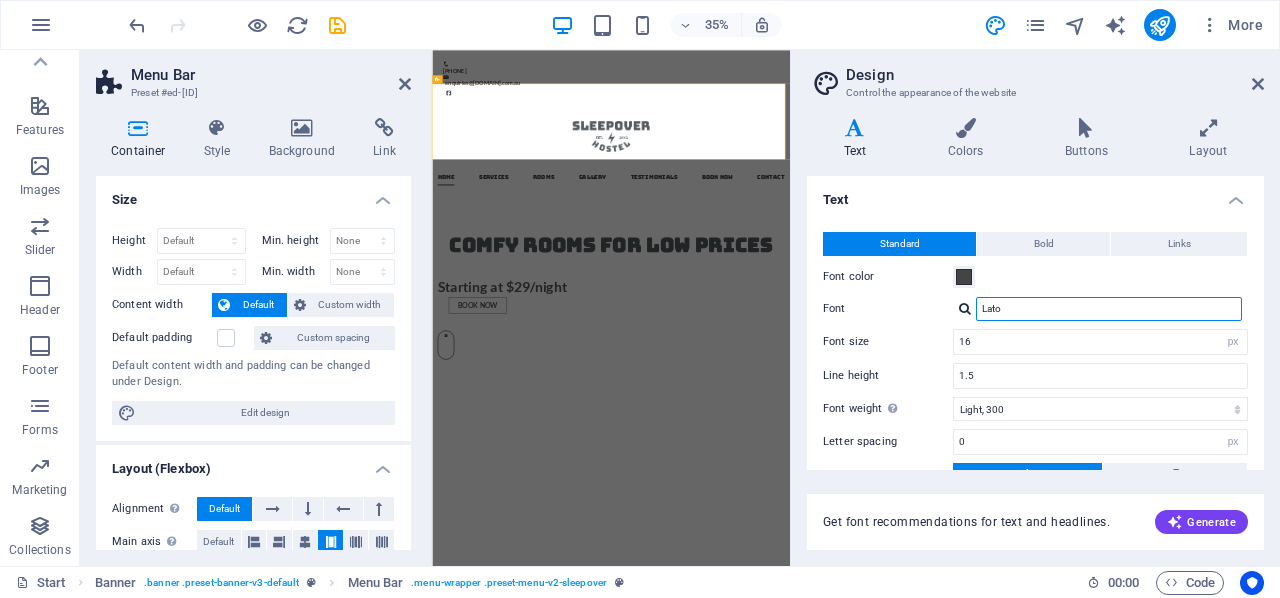 click on "Lato" at bounding box center [1109, 309] 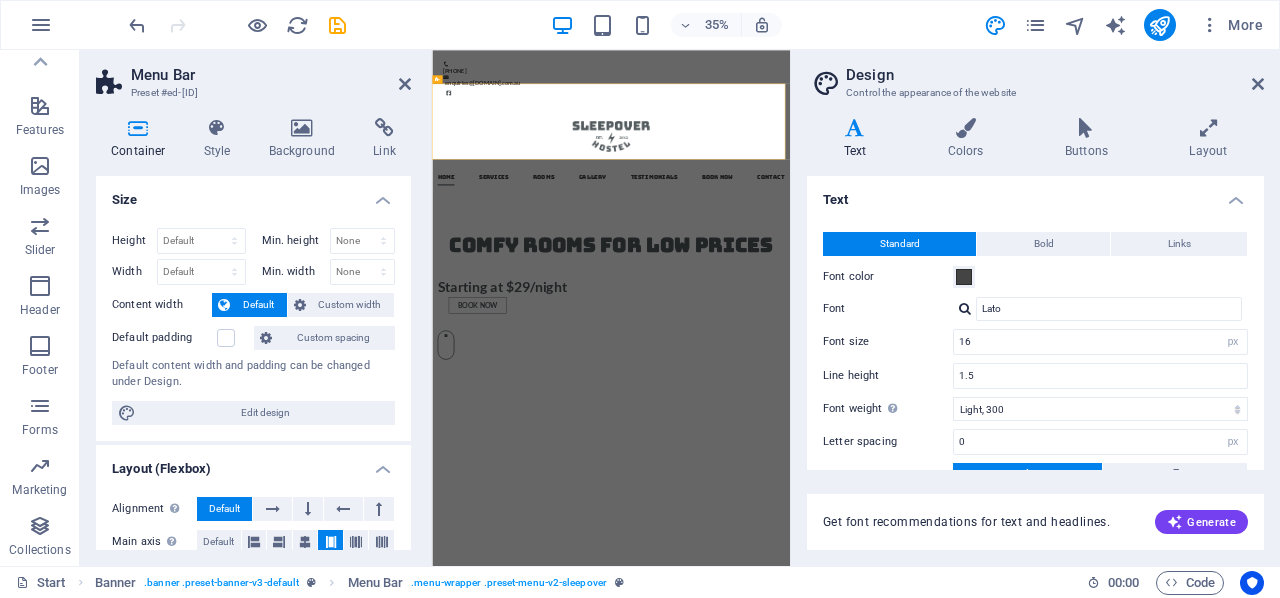 click at bounding box center (965, 308) 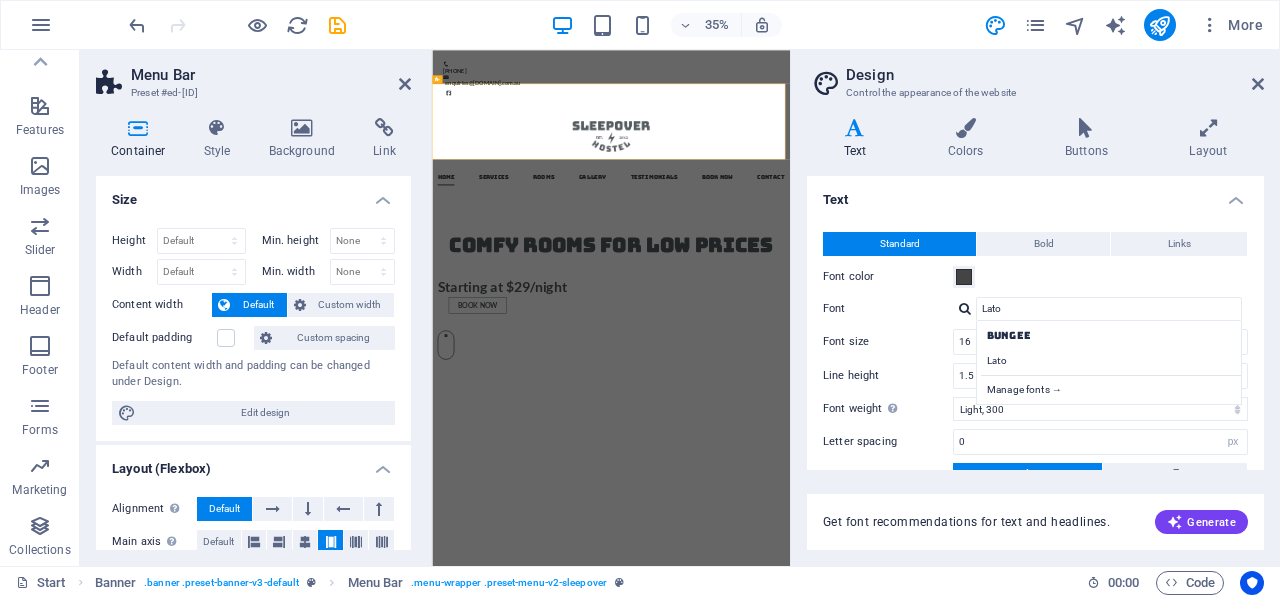 click on "Manage fonts →" at bounding box center [1113, 387] 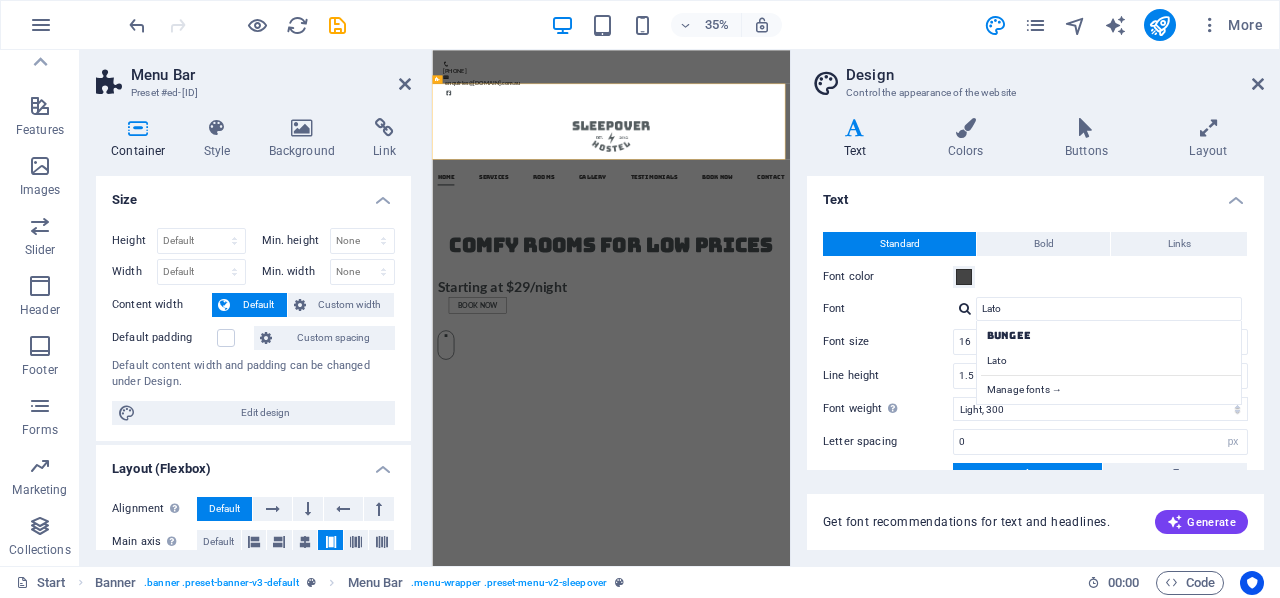 select on "popularity" 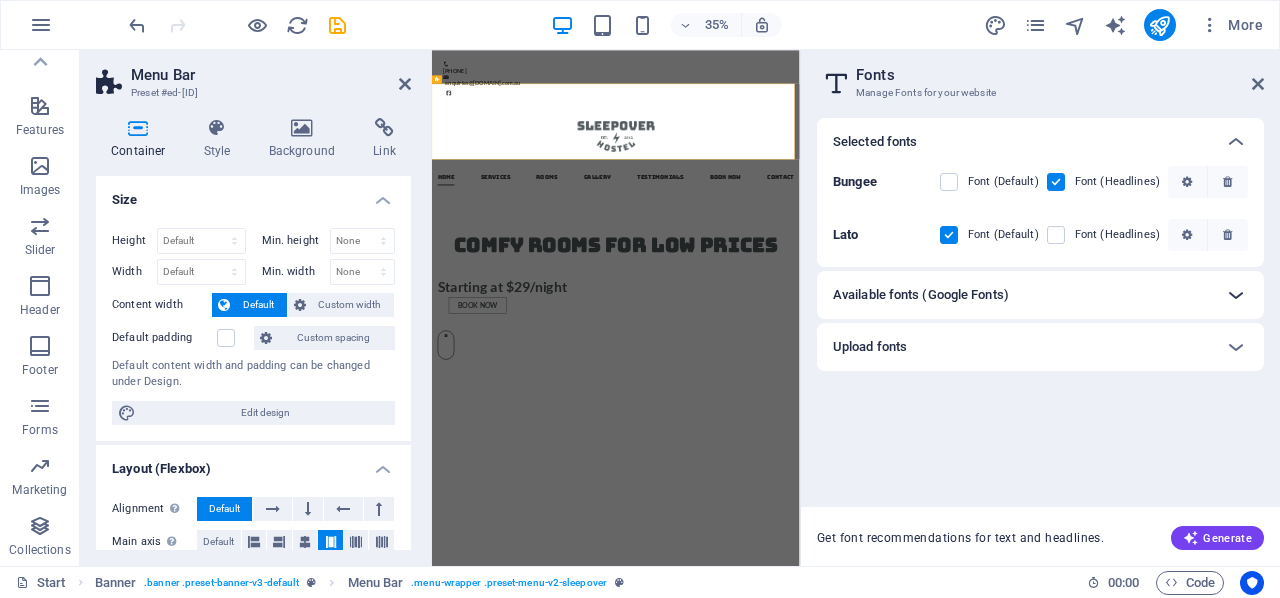 click at bounding box center [1236, 295] 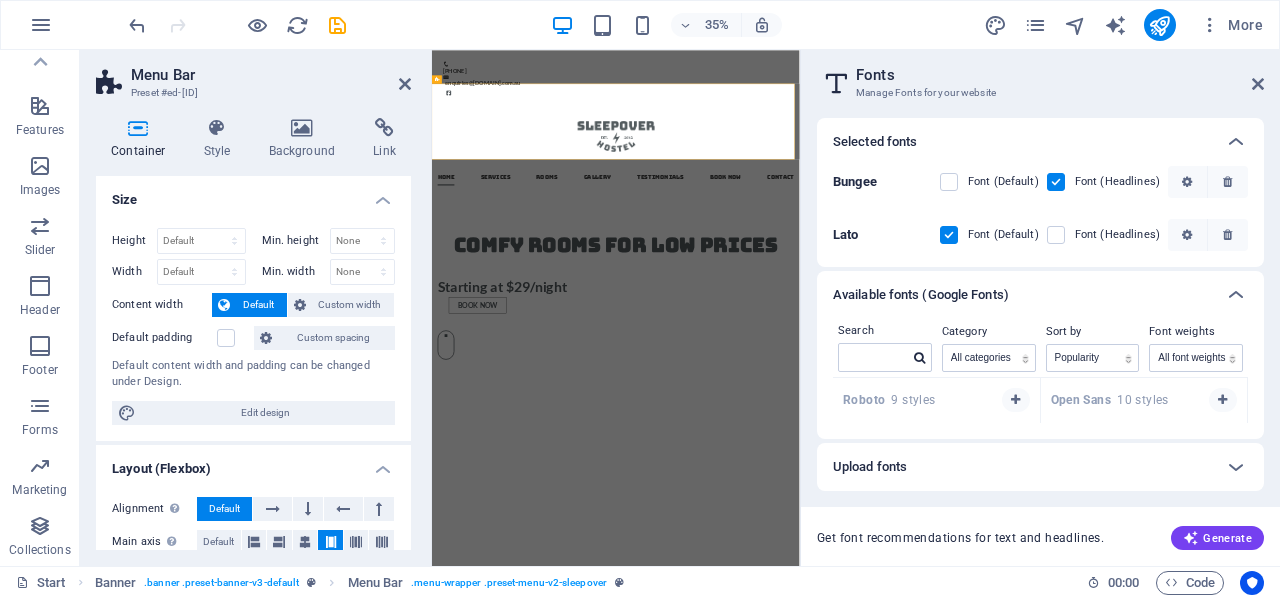 click on "Upload fonts" at bounding box center [870, 467] 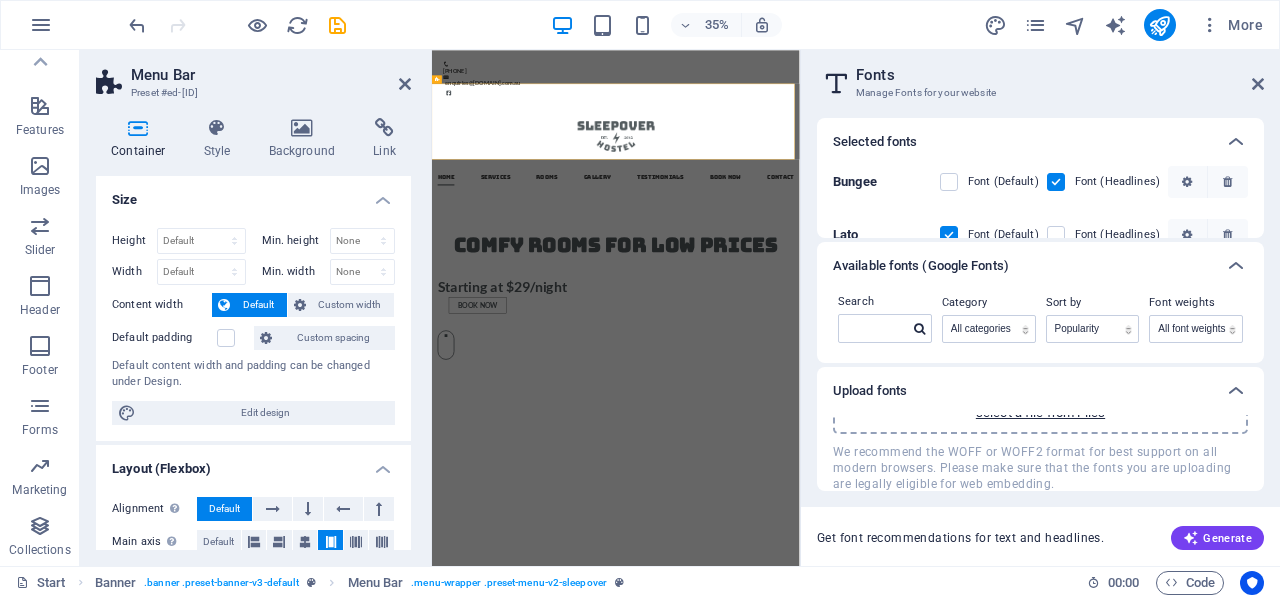 scroll, scrollTop: 0, scrollLeft: 0, axis: both 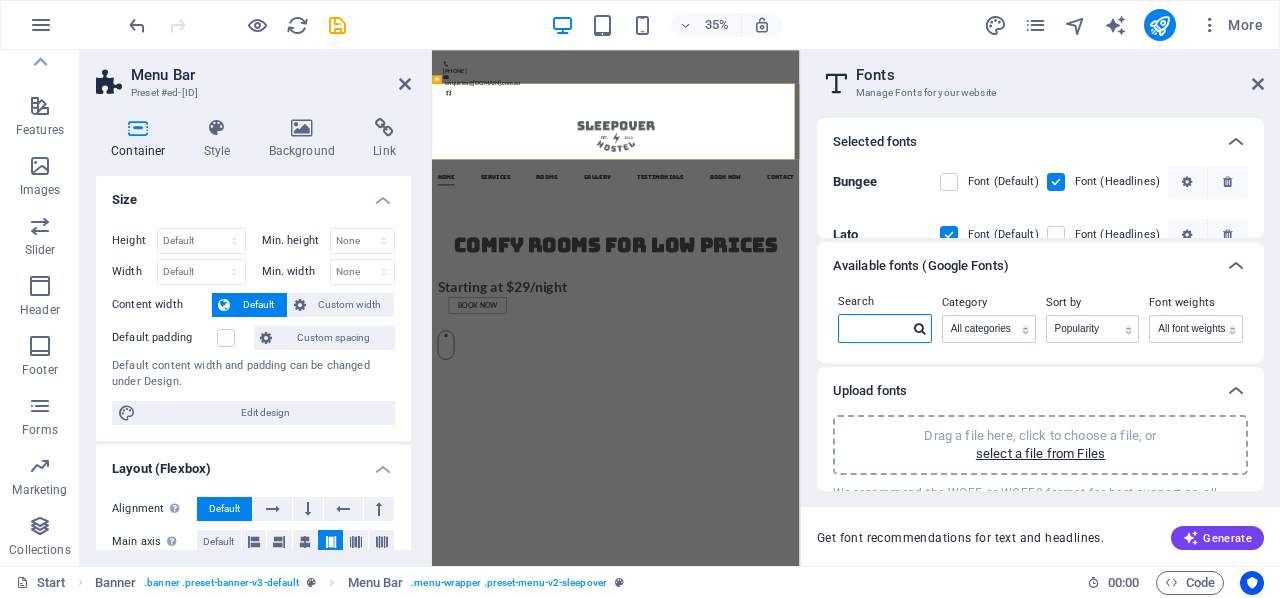 click at bounding box center [874, 328] 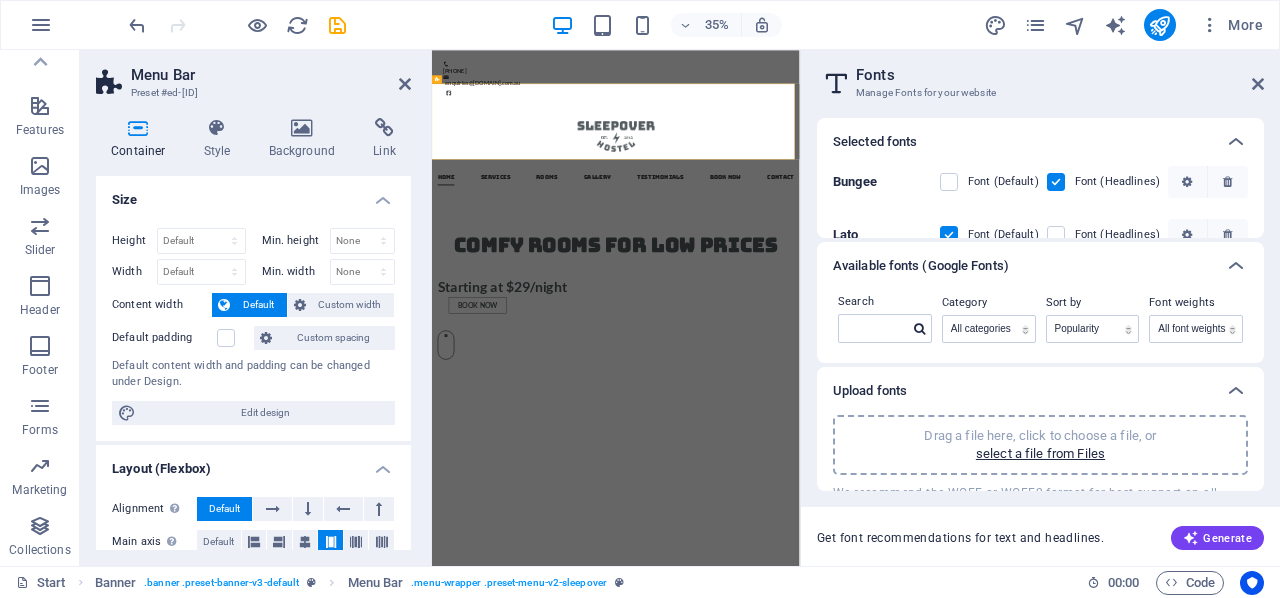 click on "Fonts" at bounding box center [1060, 75] 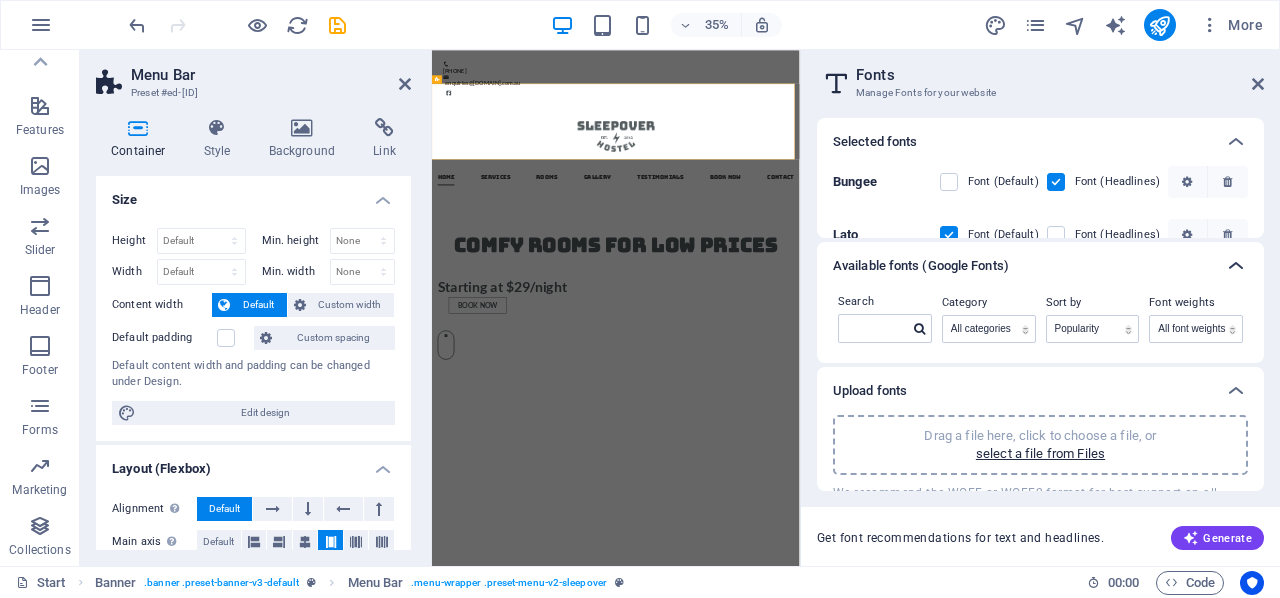 click at bounding box center [1236, 266] 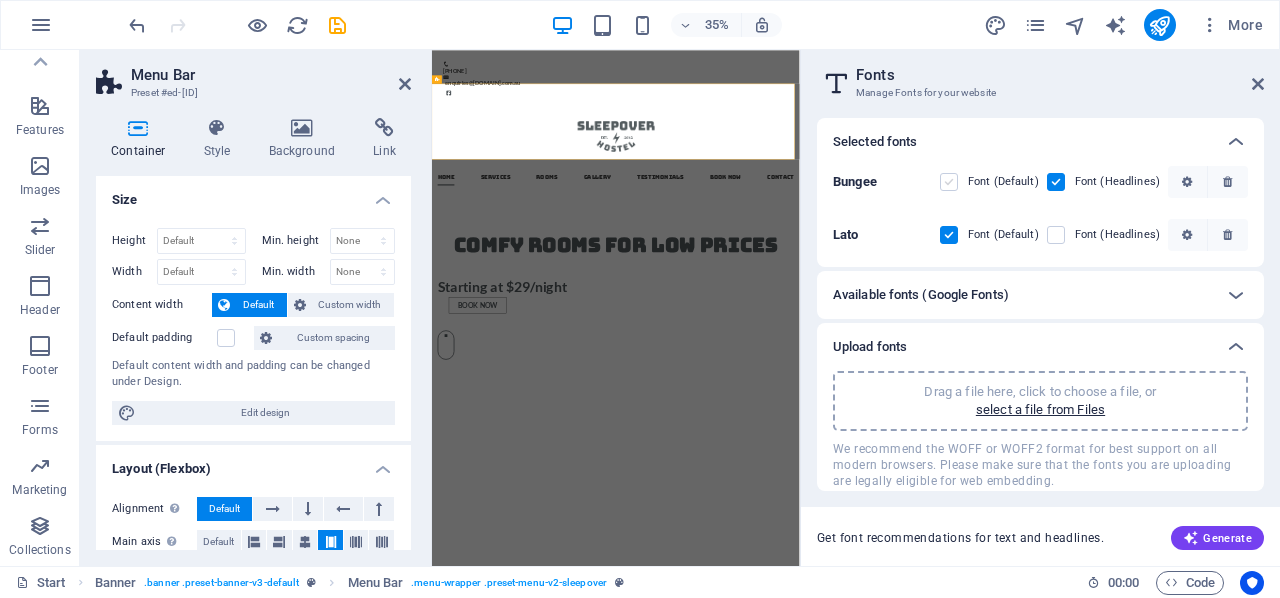 click at bounding box center [949, 182] 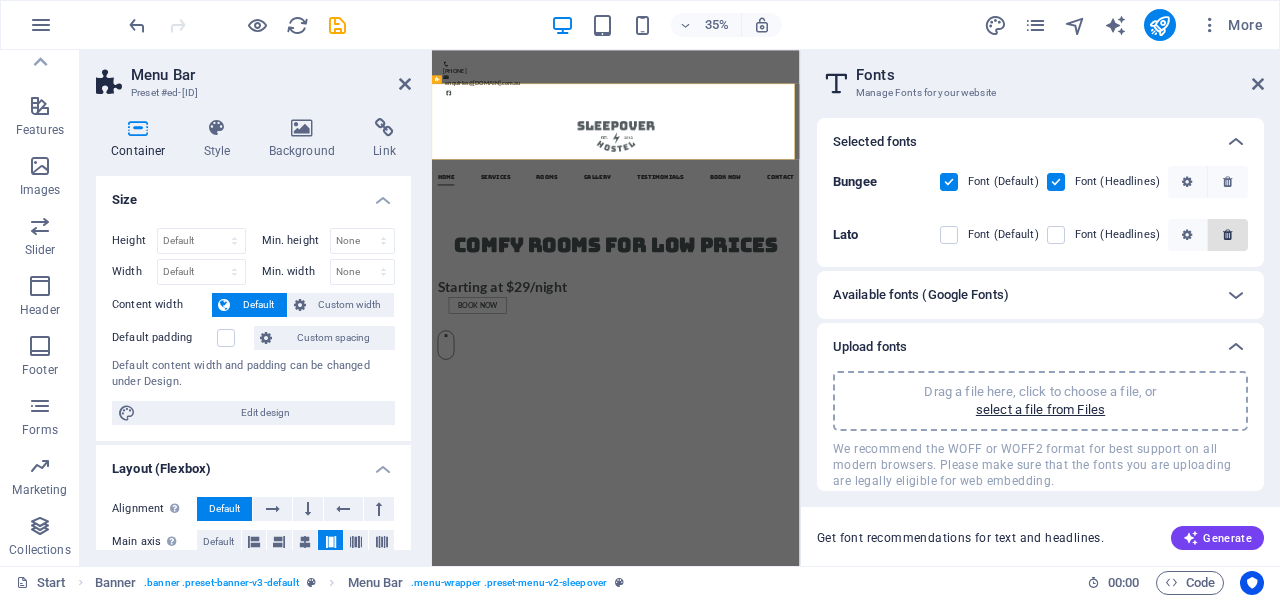 click at bounding box center (1227, 182) 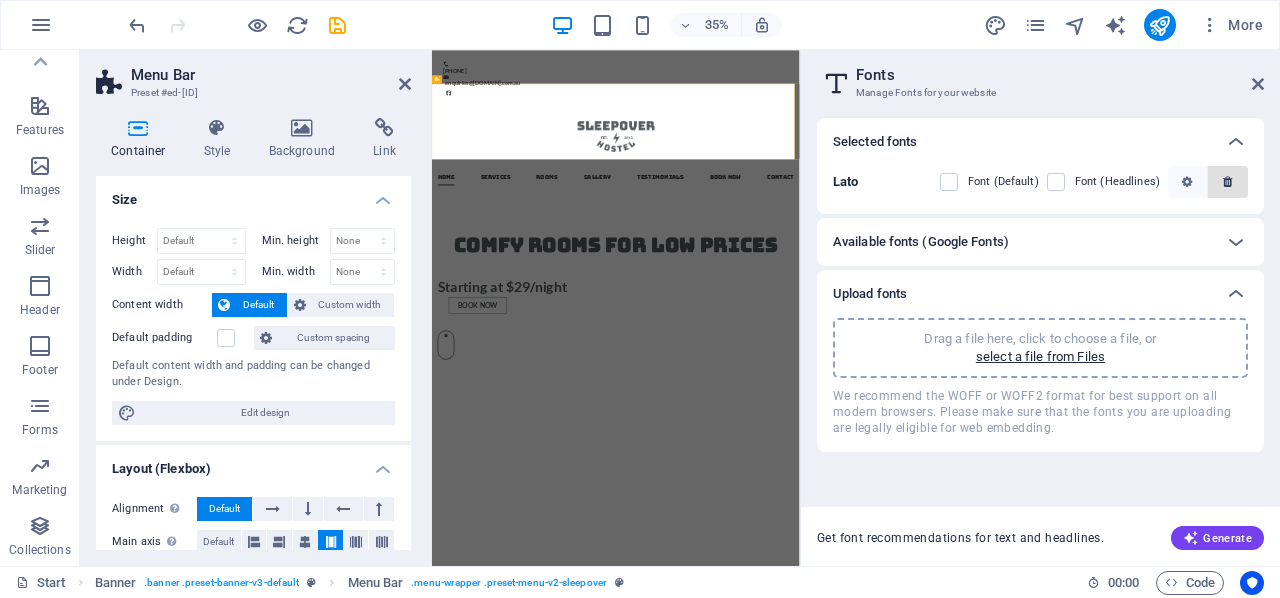 click at bounding box center [1227, 182] 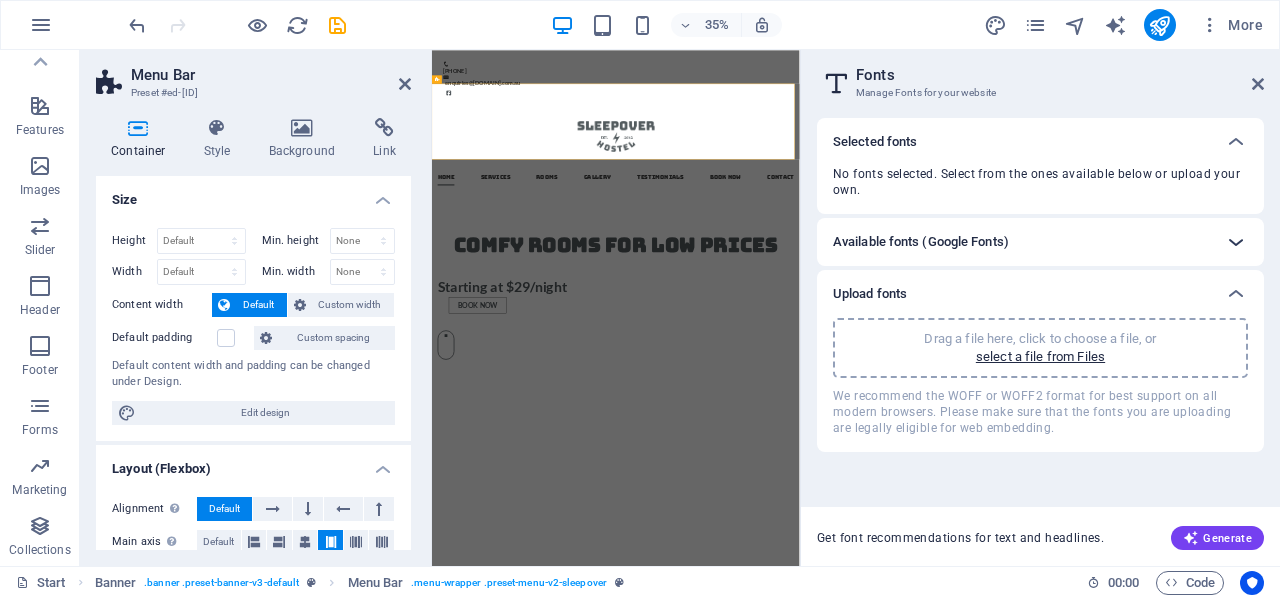 click at bounding box center [1236, 242] 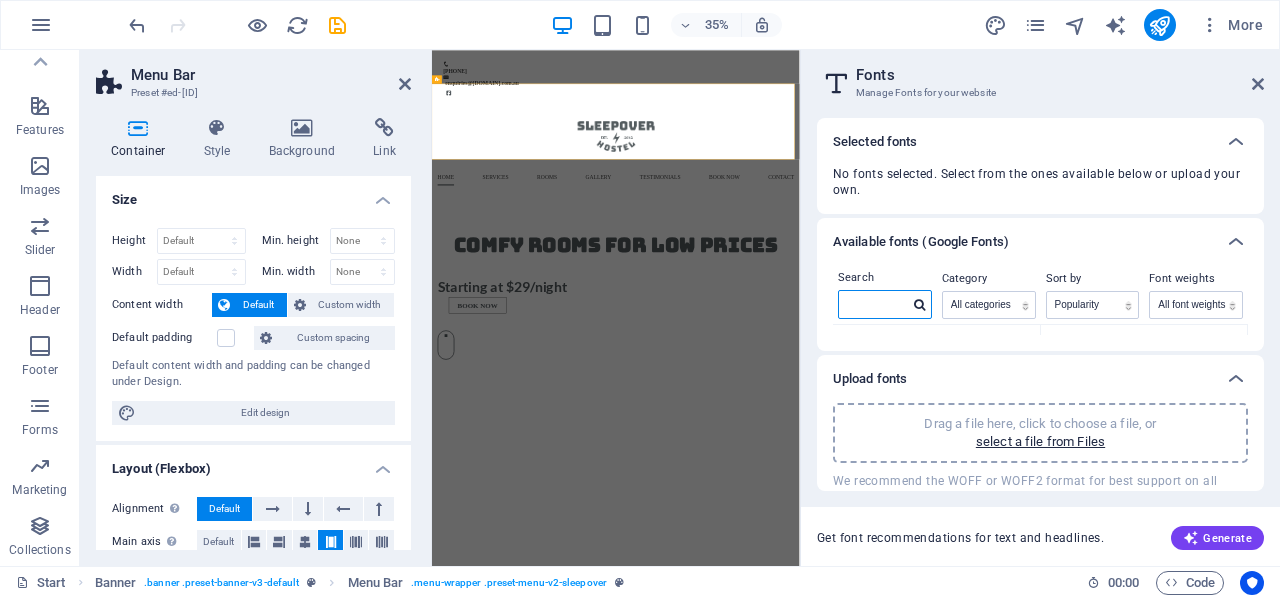click at bounding box center (874, 304) 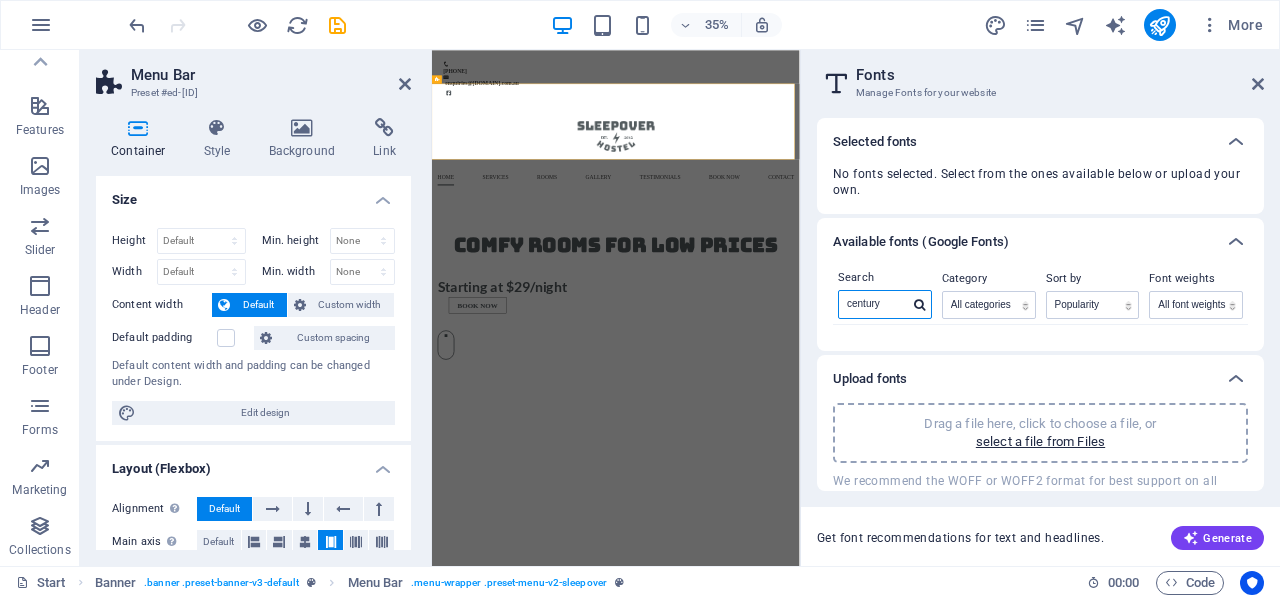 type on "century" 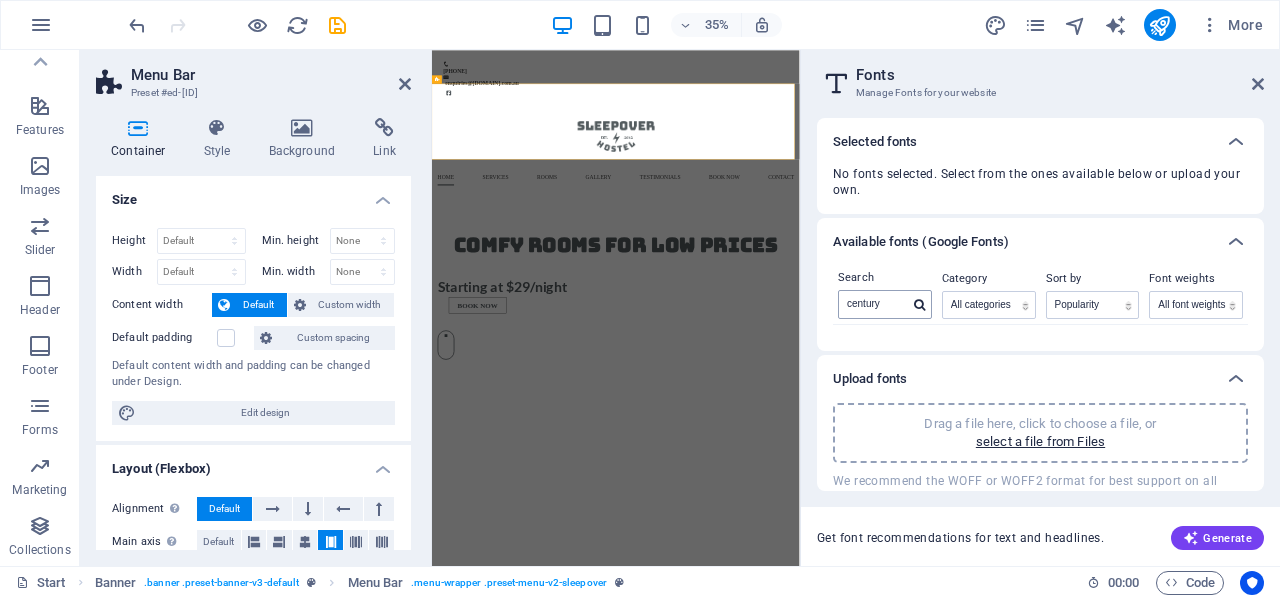 click at bounding box center [919, 305] 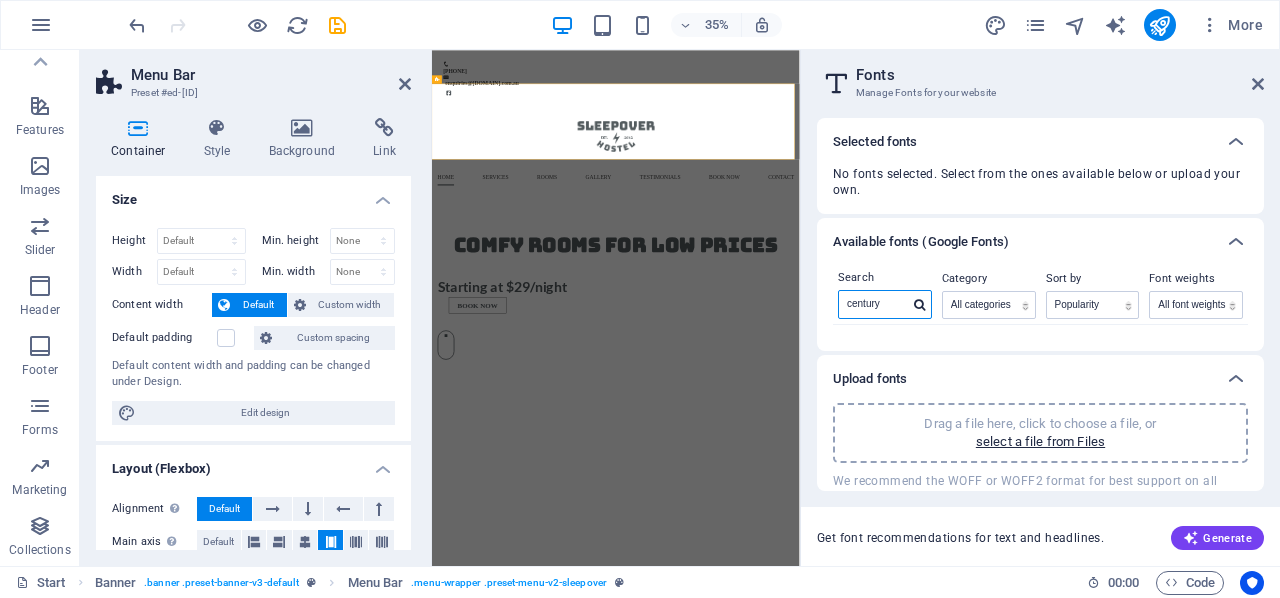drag, startPoint x: 889, startPoint y: 305, endPoint x: 829, endPoint y: 307, distance: 60.033325 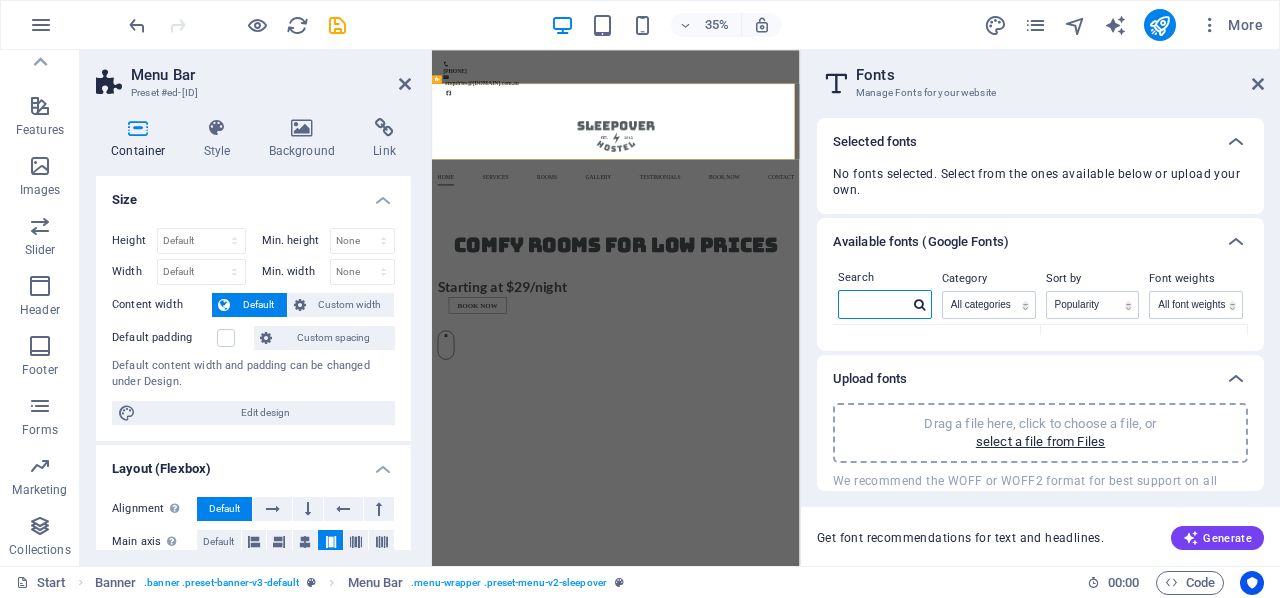 type 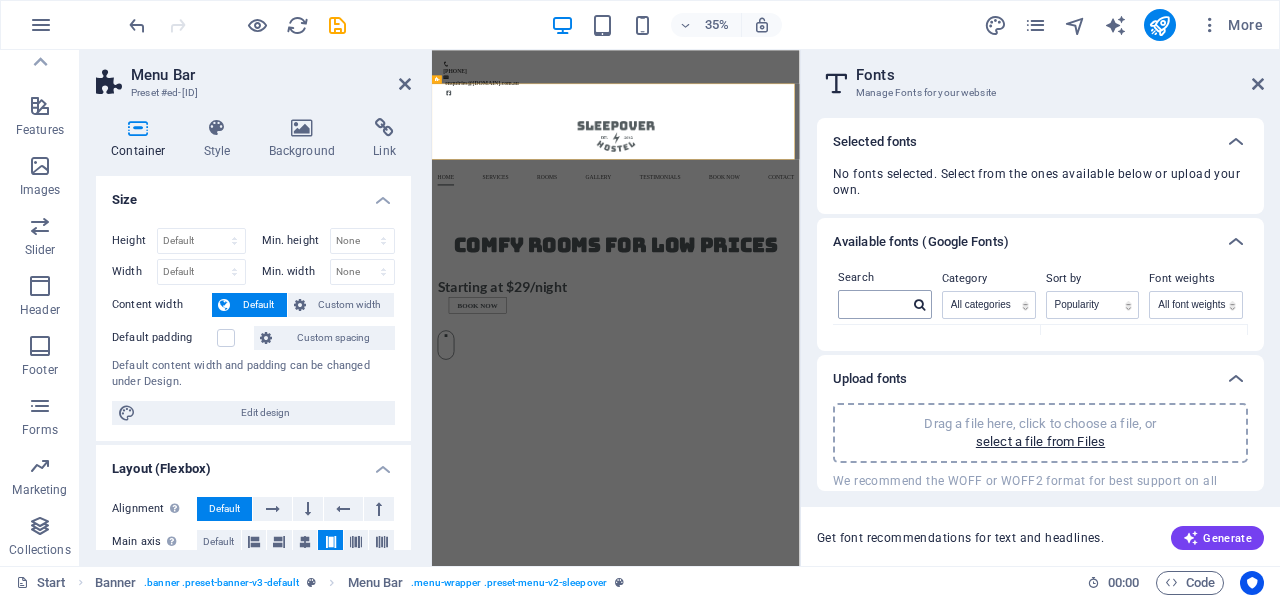 click at bounding box center [919, 305] 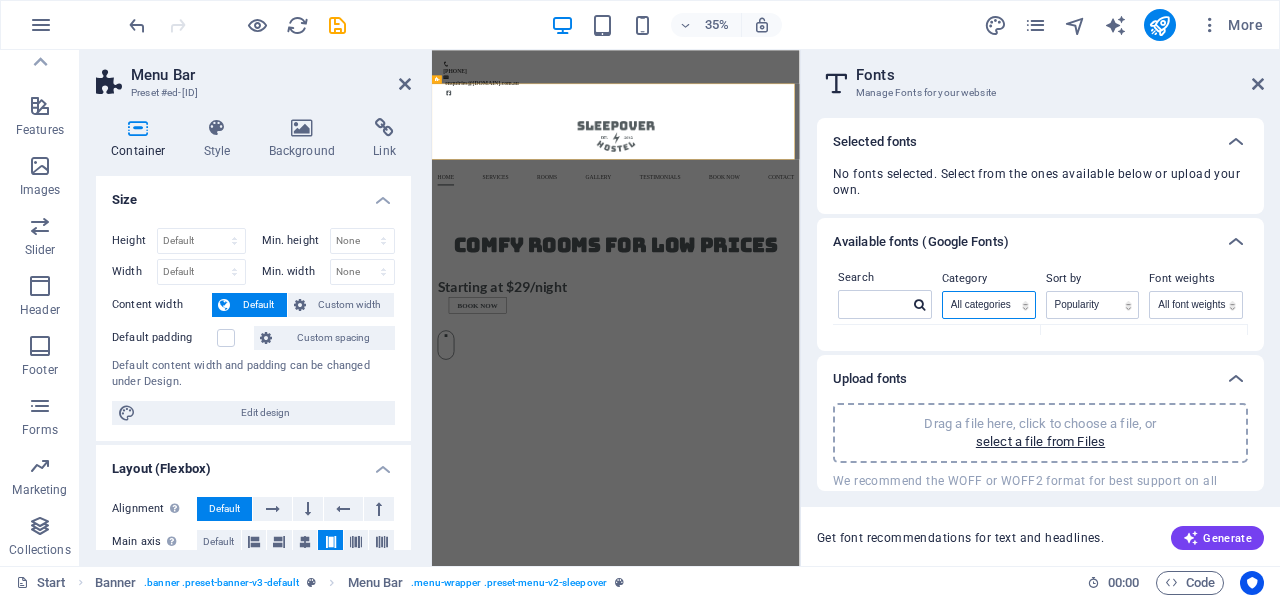 click on "All categories serif display monospace sans-serif handwriting" at bounding box center [989, 305] 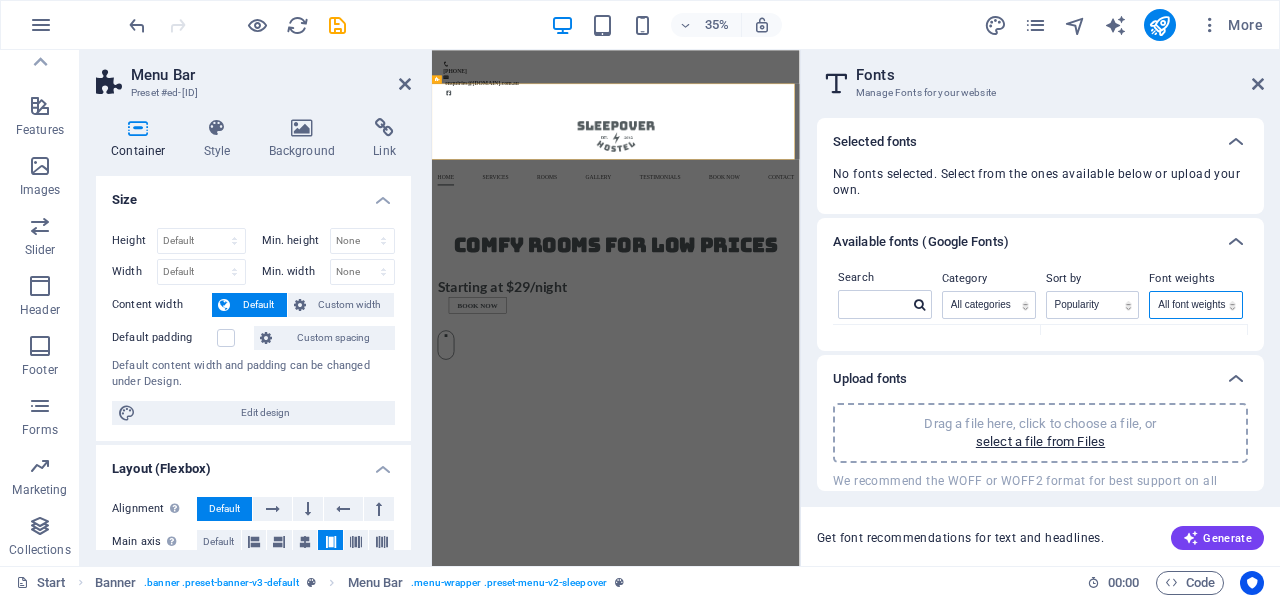 click on "All font weights 100 100italic 200 200italic 300 300italic 500 500italic 600 600italic 700 700italic 800 800italic 900 900italic italic regular" at bounding box center [1196, 305] 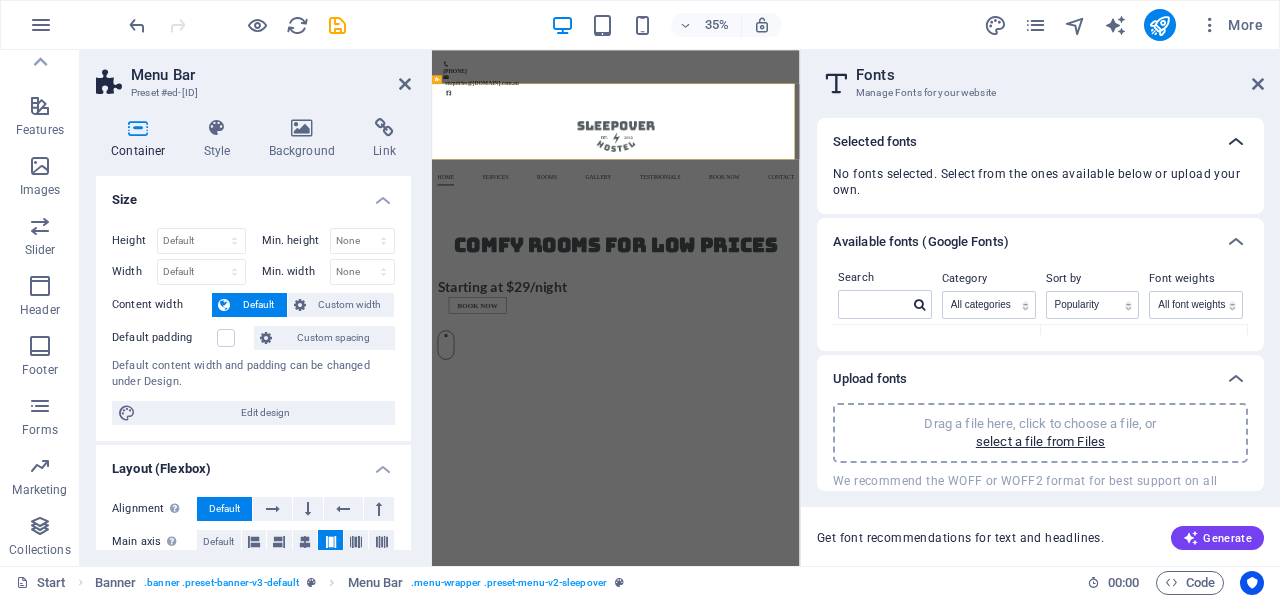 click at bounding box center (1236, 142) 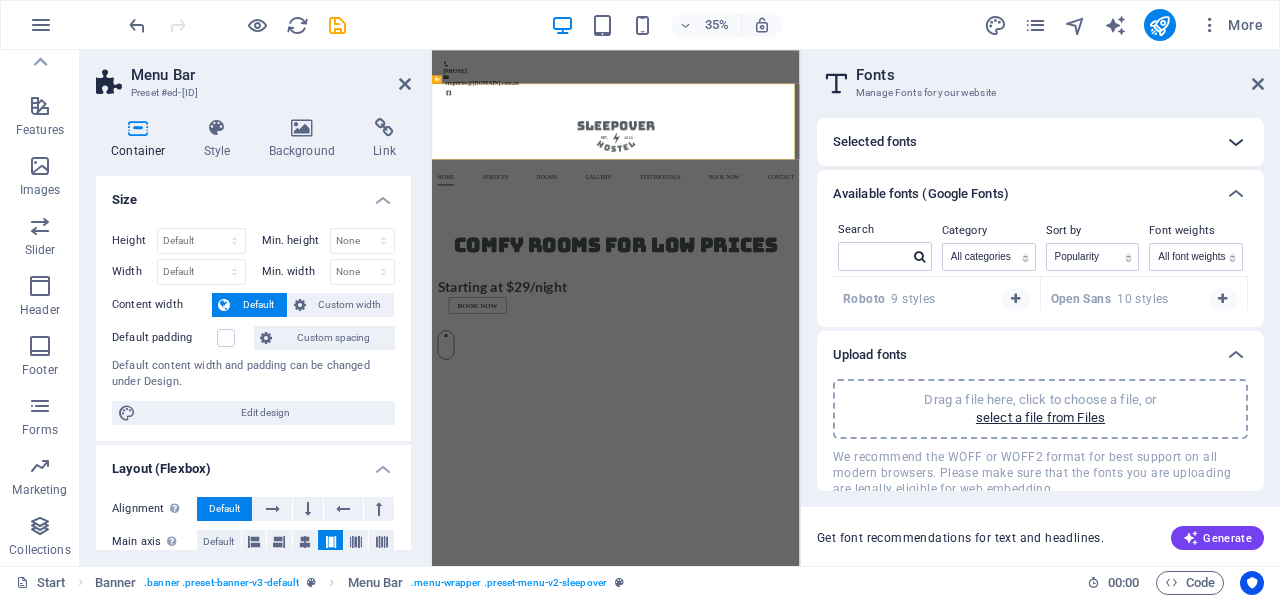 click at bounding box center (1236, 142) 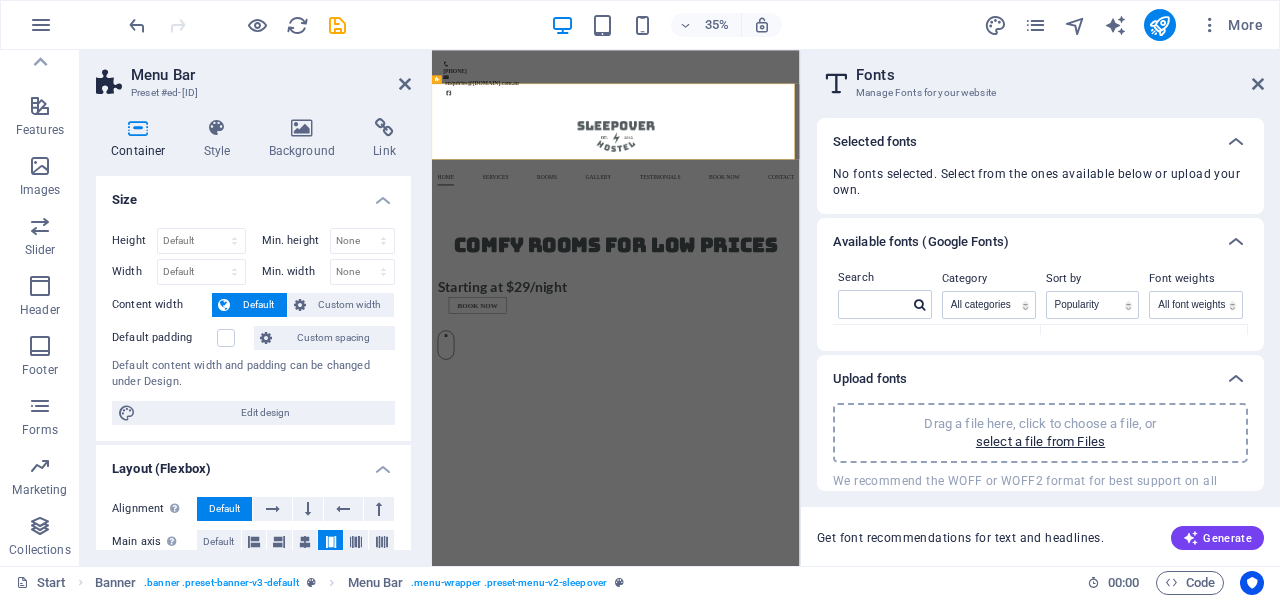 click on "No fonts selected. Select from the ones available below or upload your own." at bounding box center [1040, 182] 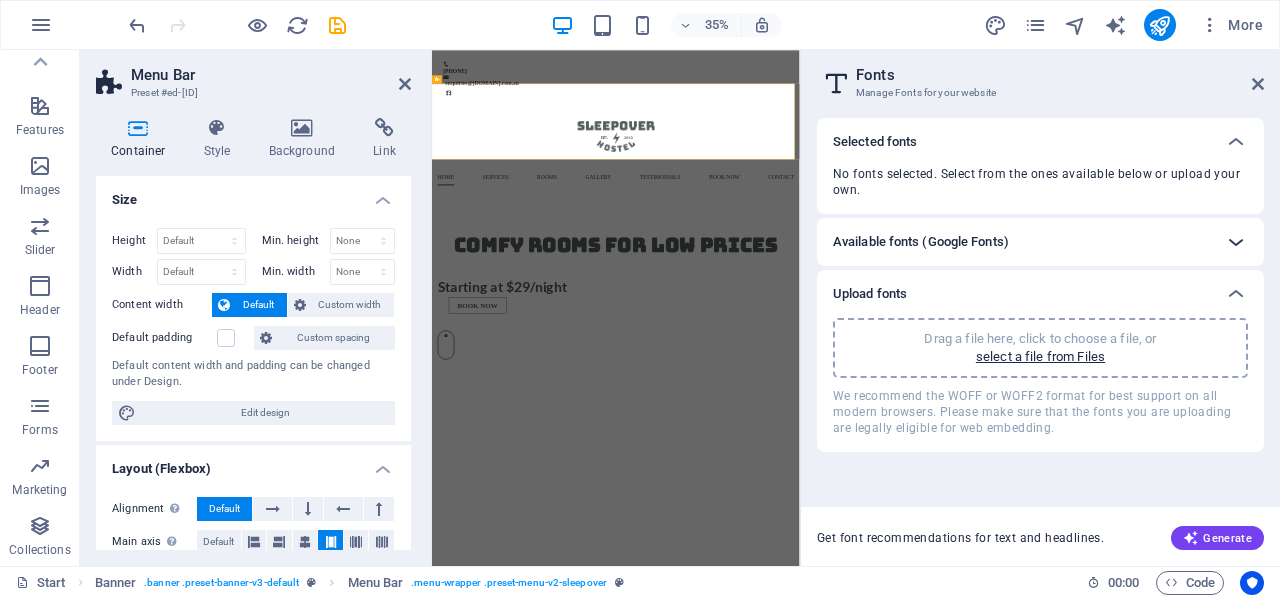 click at bounding box center [1236, 242] 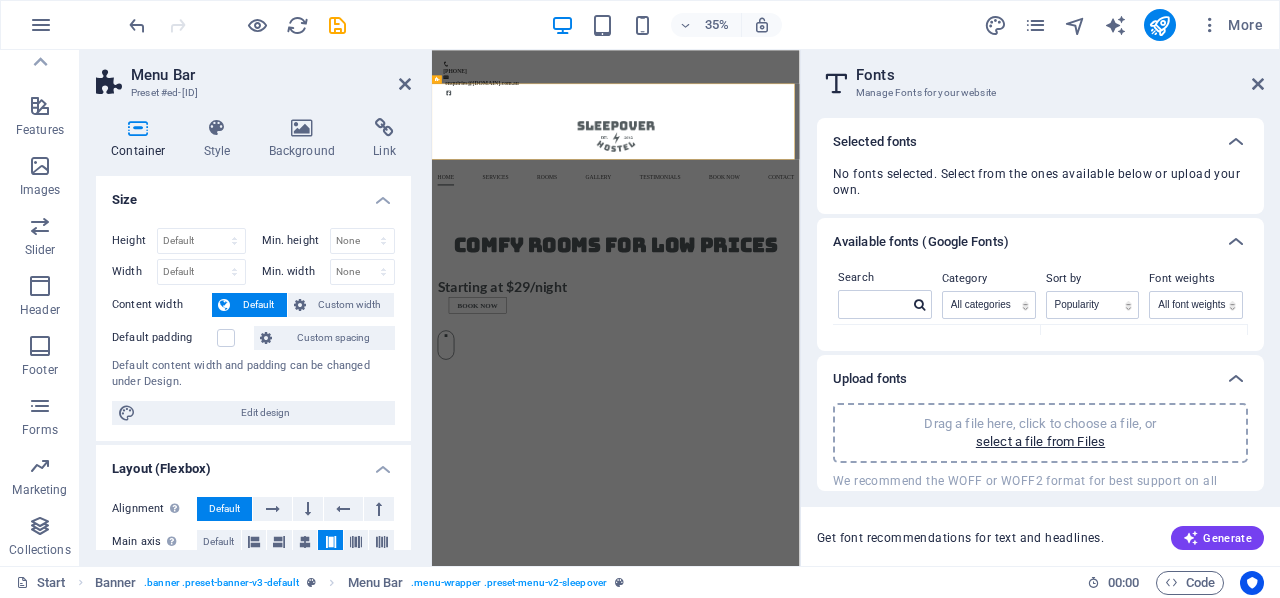 drag, startPoint x: 1248, startPoint y: 326, endPoint x: 1246, endPoint y: 302, distance: 24.083189 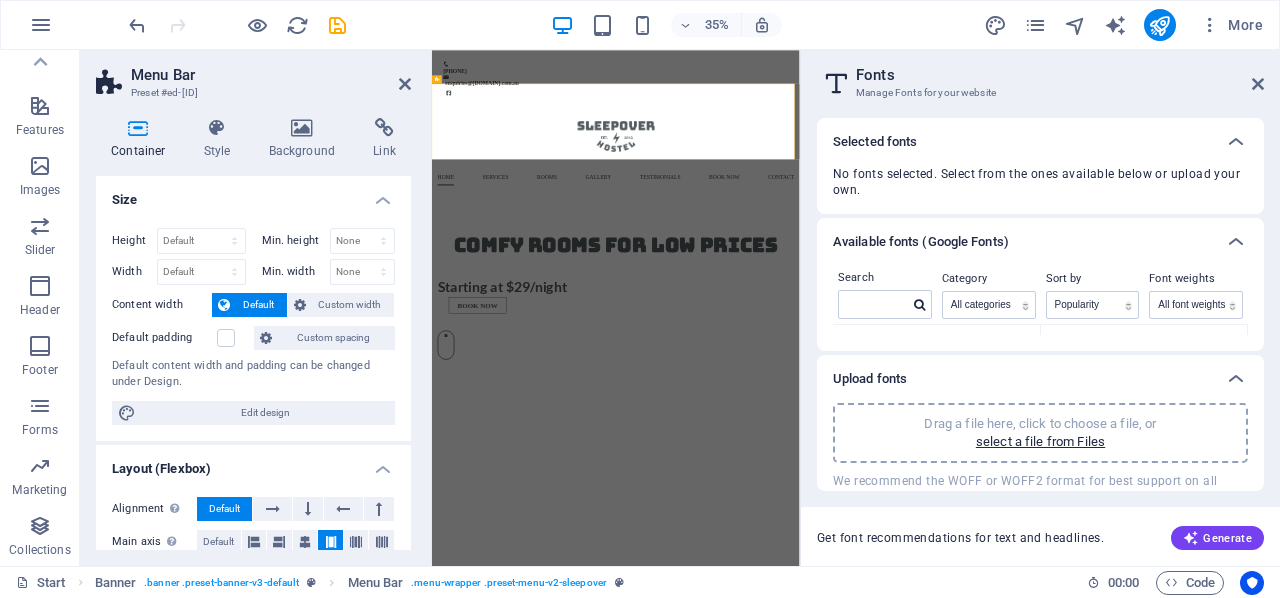 click on "Search Category All categories serif display monospace sans-serif handwriting Sort by Name Category Popularity Font weights All font weights 100 100italic 200 200italic 300 300italic 500 500italic 600 600italic 700 700italic 800 800italic 900 900italic italic regular Roboto 9   styles The quick brown fox jumps over the lazy dog. Copy text to all previews Open Sans 10   styles The quick brown fox jumps over the lazy dog. Copy text to all previews Noto Sans JP 5   styles The quick brown fox jumps over the lazy dog. Copy text to all previews Montserrat 5   styles The quick brown fox jumps over the lazy dog. Copy text to all previews Inter 7   styles The quick brown fox jumps over the lazy dog. Copy text to all previews Poppins 3   styles The quick brown fox jumps over the lazy dog. Copy text to all previews Lato 2   styles The quick brown fox jumps over the lazy dog. Copy text to all previews Material Icons 1   styles The quick brown fox jumps over the lazy dog. Copy text to all previews Roboto Condensed 7   6" at bounding box center (1040, 308) 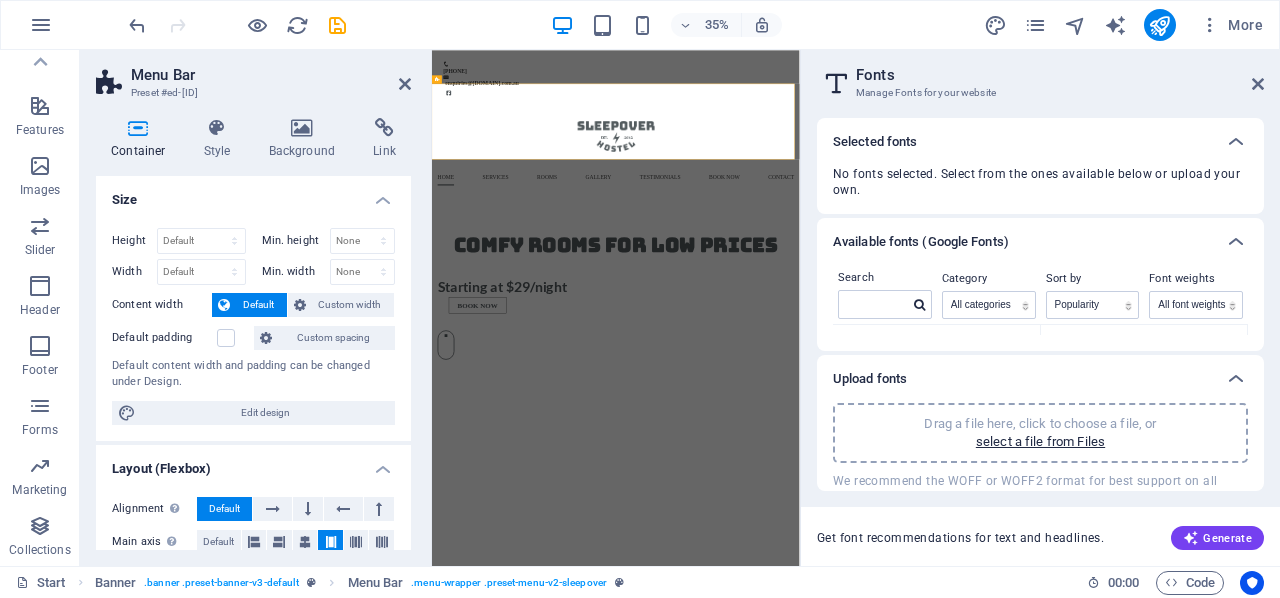 scroll, scrollTop: 29, scrollLeft: 0, axis: vertical 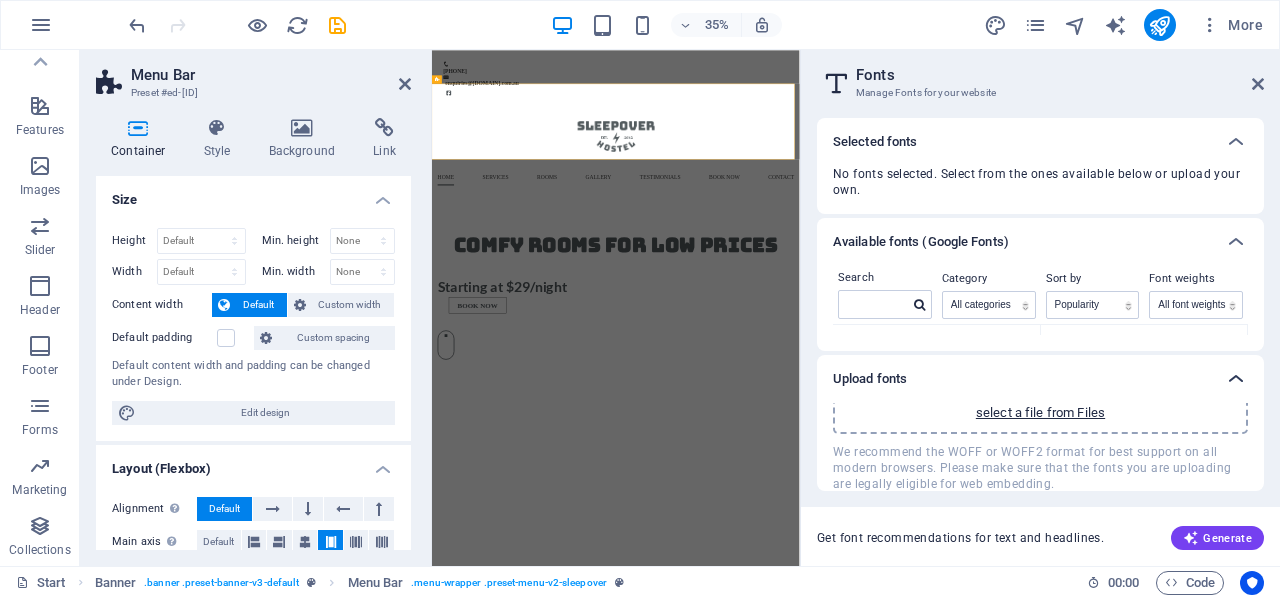 click at bounding box center (1236, 379) 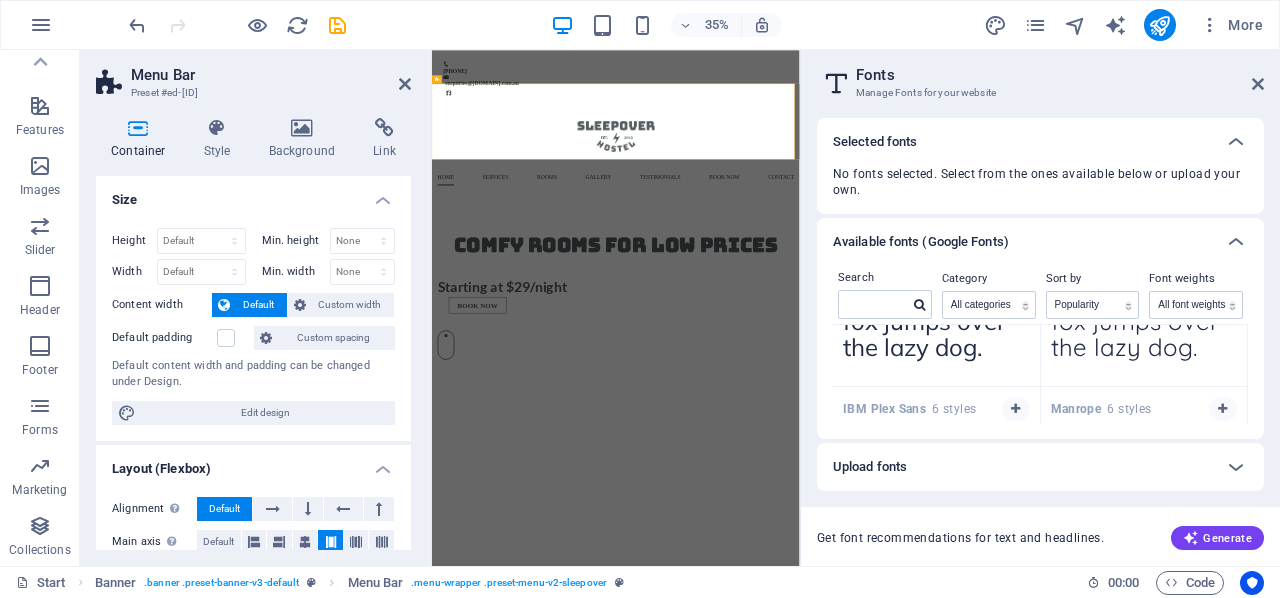 scroll, scrollTop: 2397, scrollLeft: 0, axis: vertical 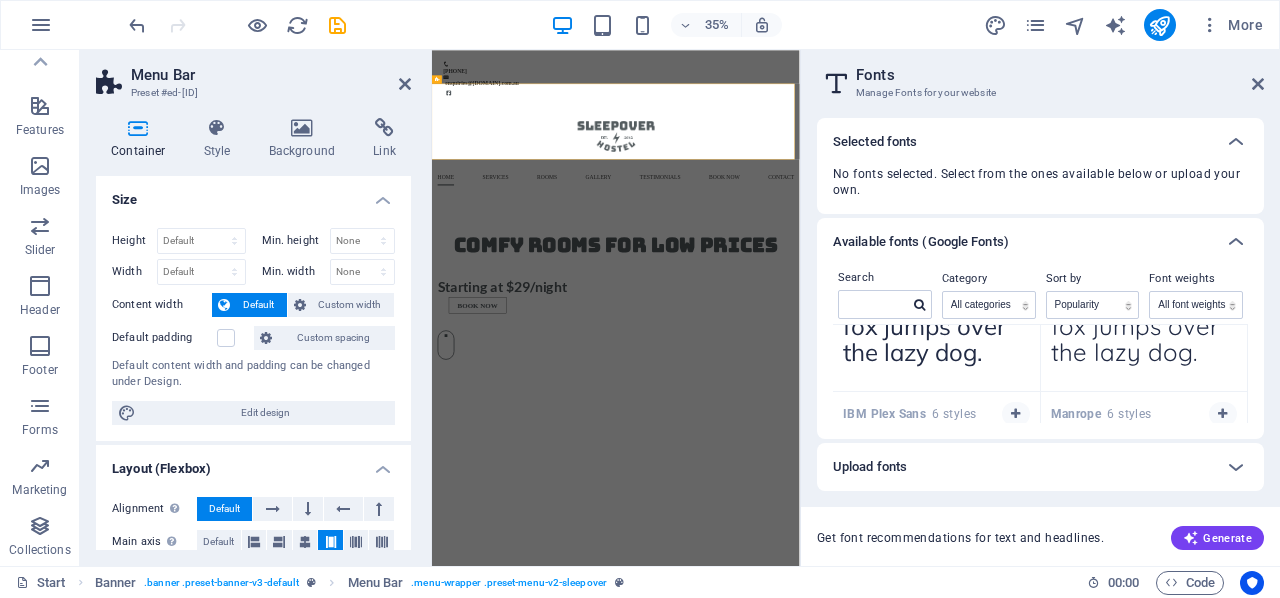 click at bounding box center [1222, 414] 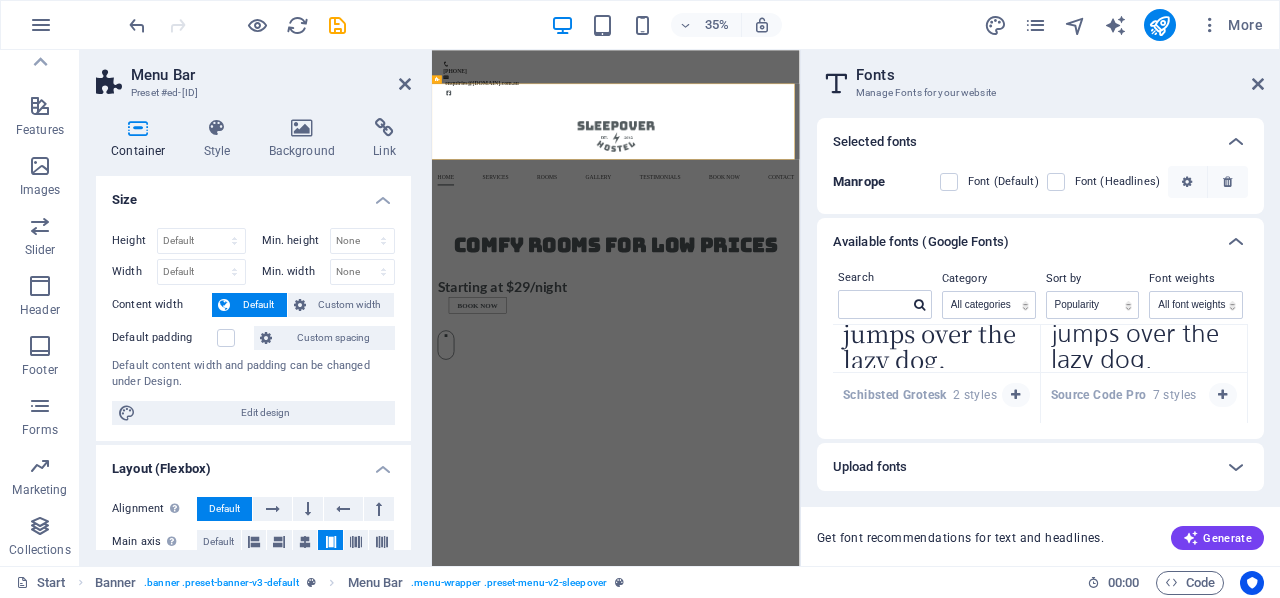 scroll, scrollTop: 4883, scrollLeft: 0, axis: vertical 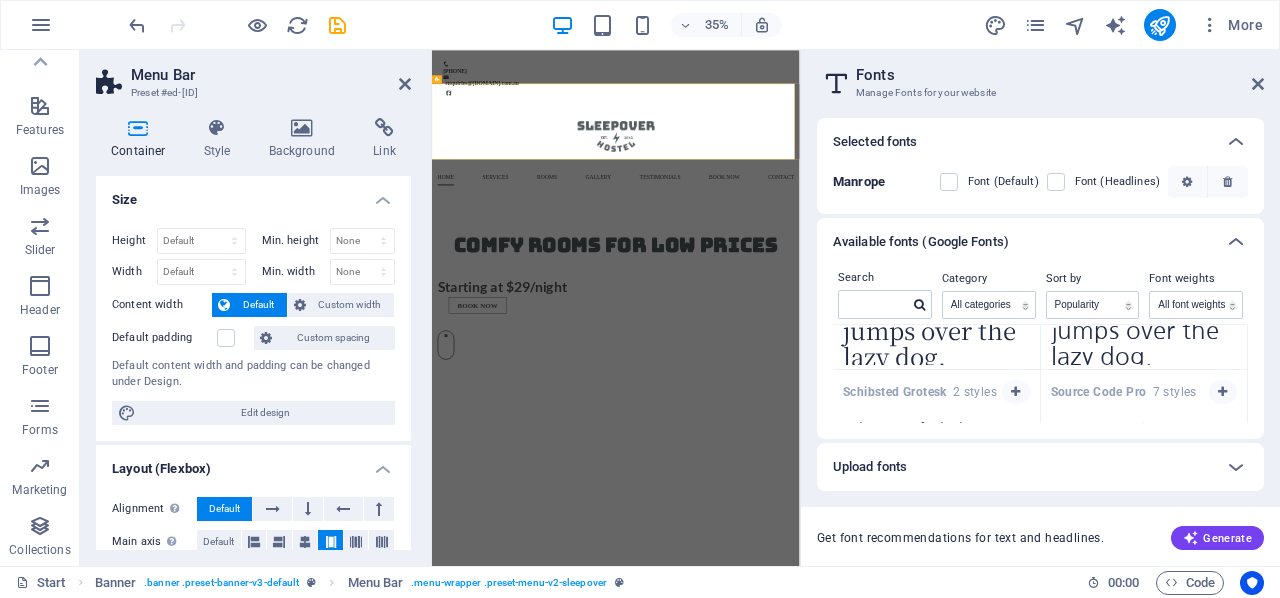 click at bounding box center (1222, 392) 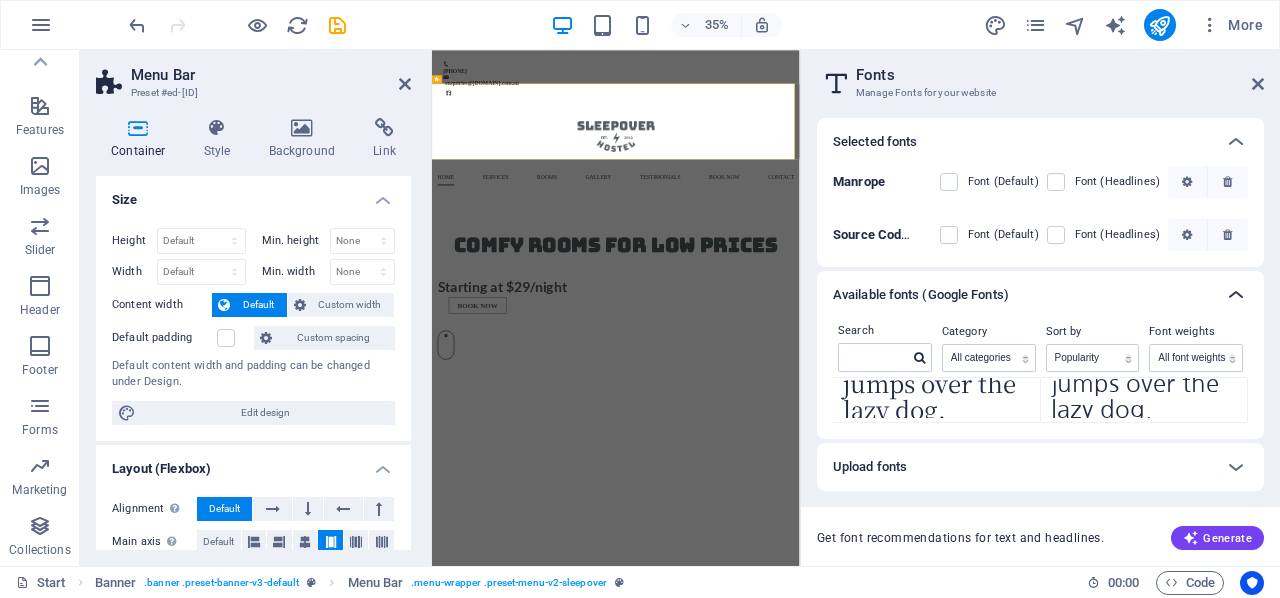 click at bounding box center [1236, 295] 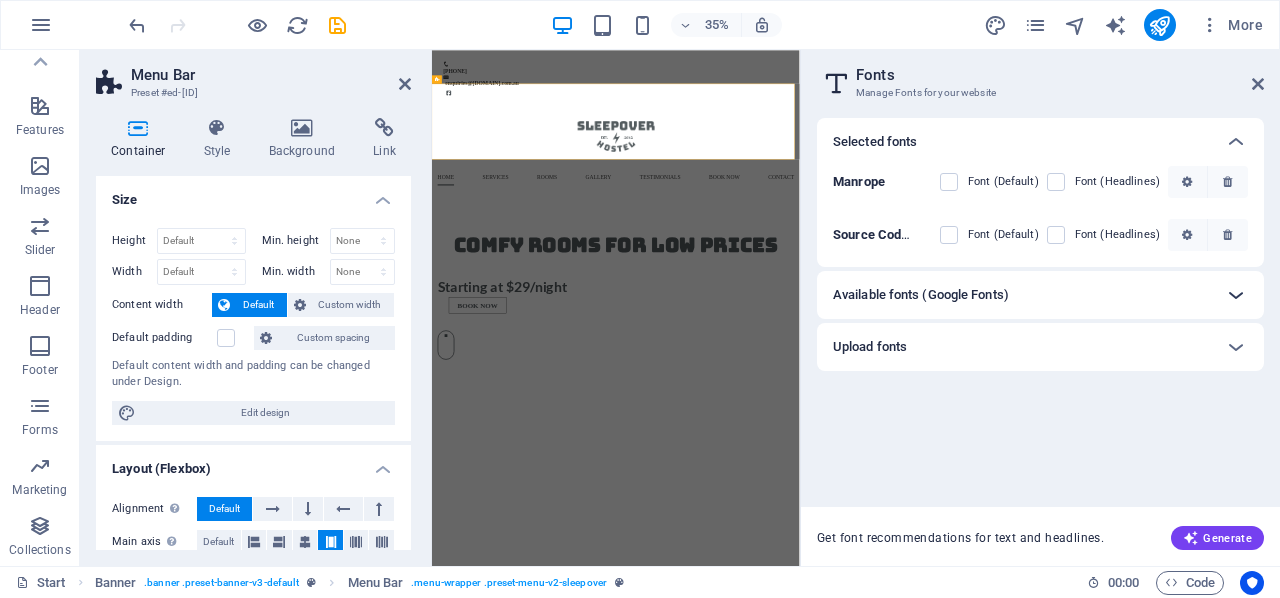scroll, scrollTop: 0, scrollLeft: 0, axis: both 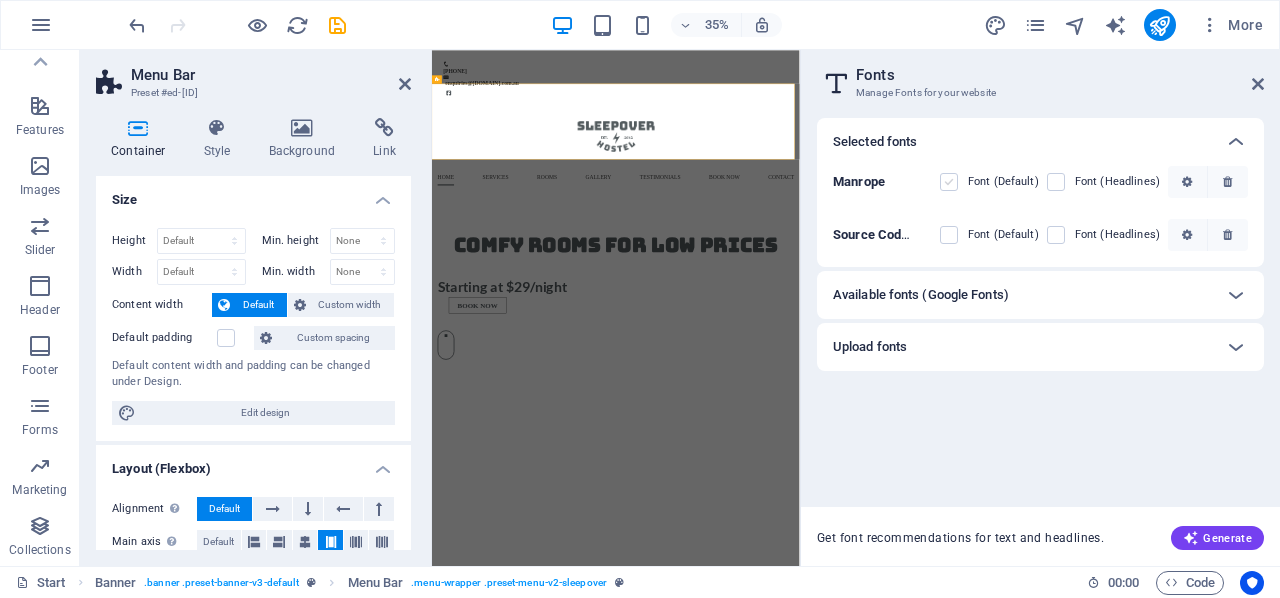 click at bounding box center (949, 182) 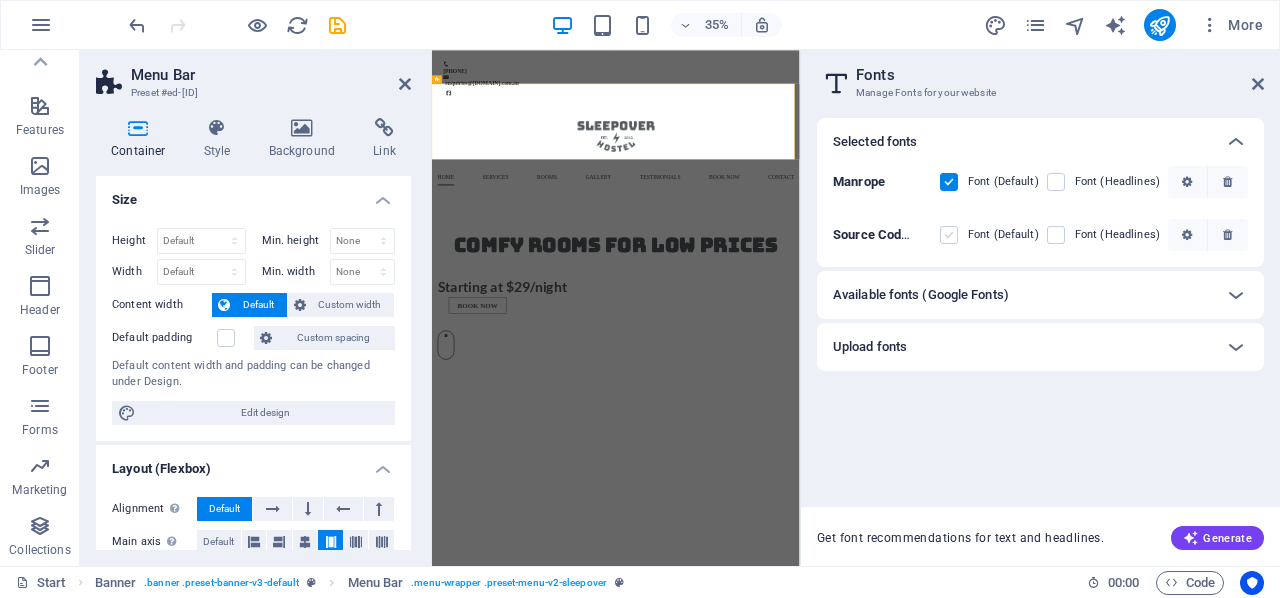 click at bounding box center [949, 235] 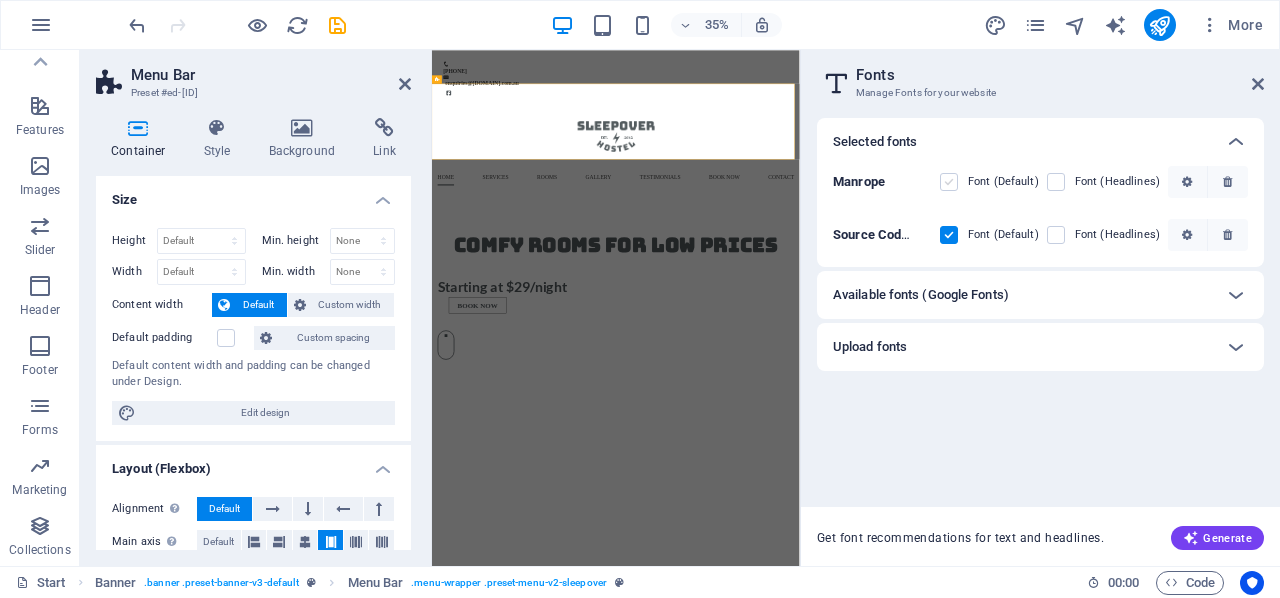 click at bounding box center [949, 182] 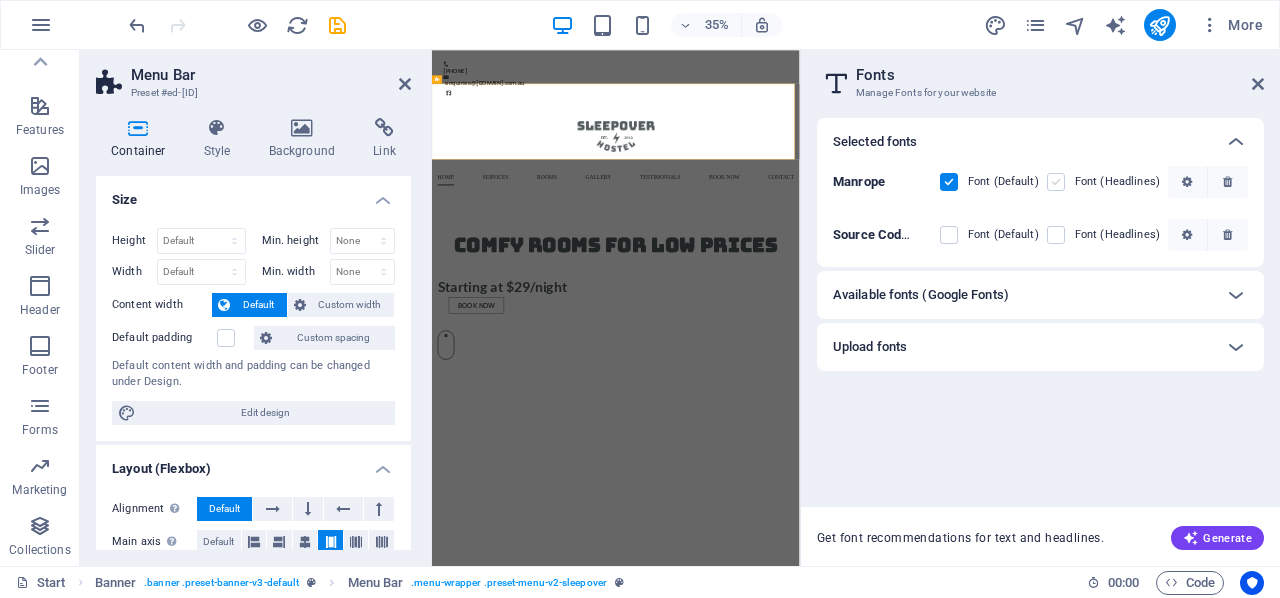 click at bounding box center (1056, 182) 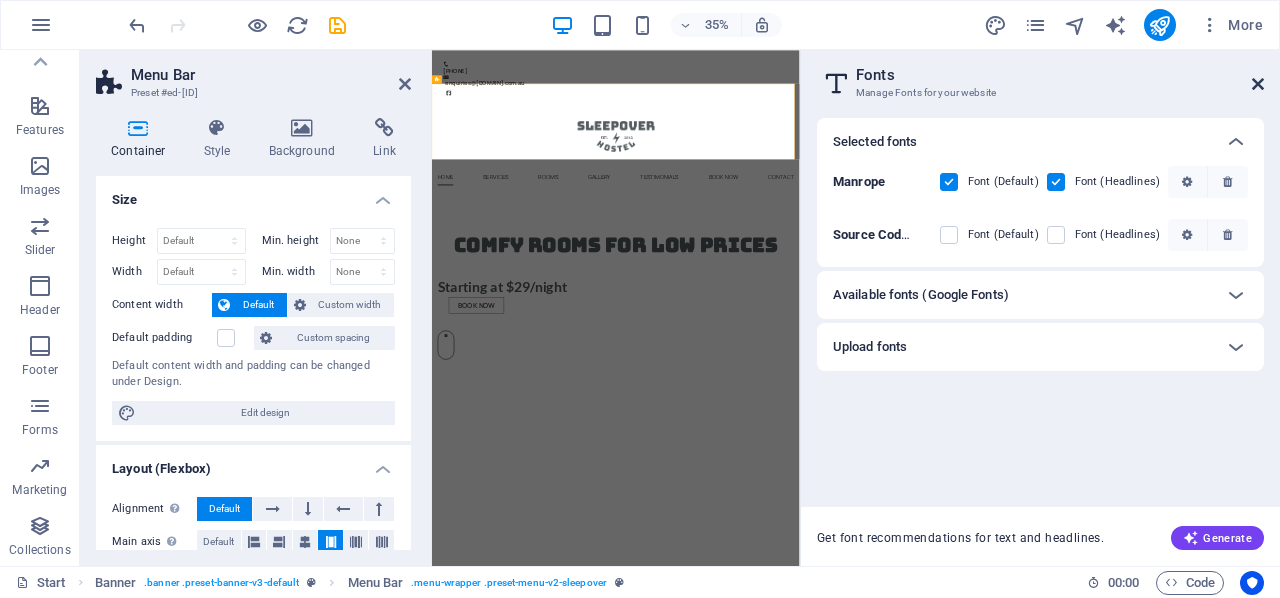 click at bounding box center [1258, 84] 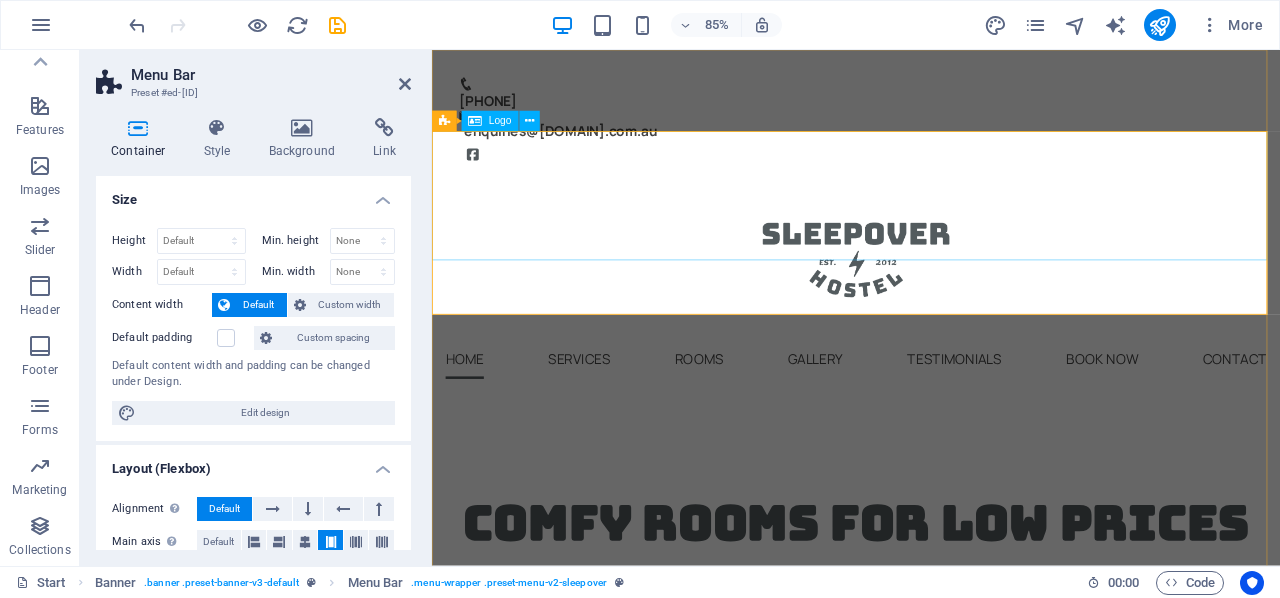click at bounding box center (931, 297) 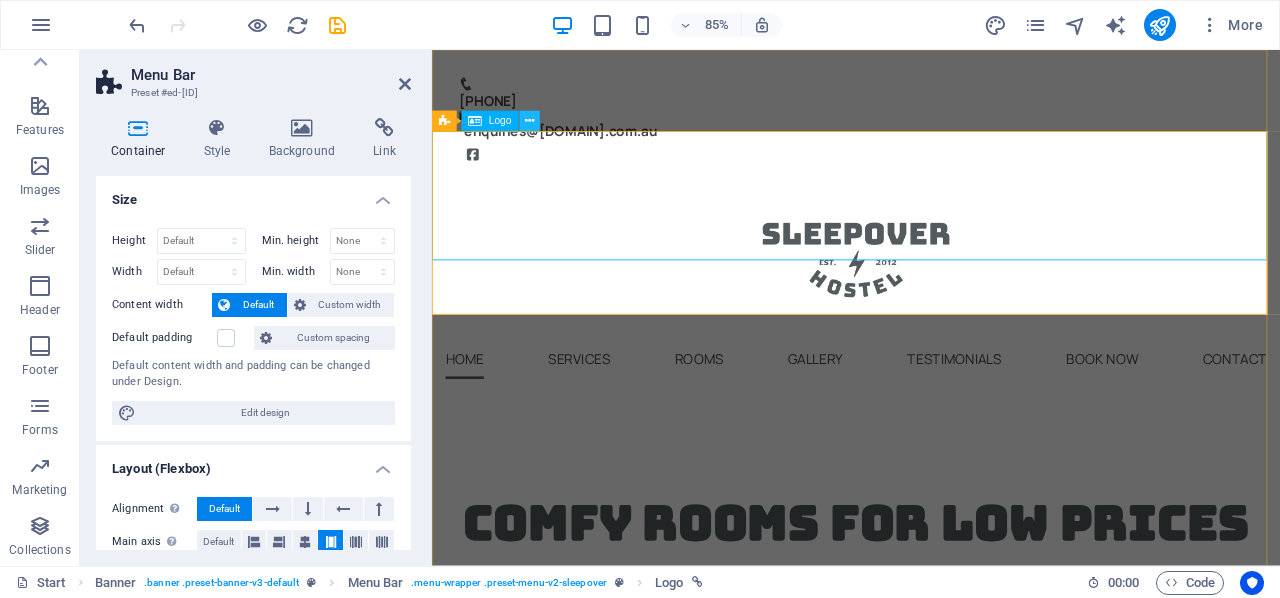 click at bounding box center (529, 121) 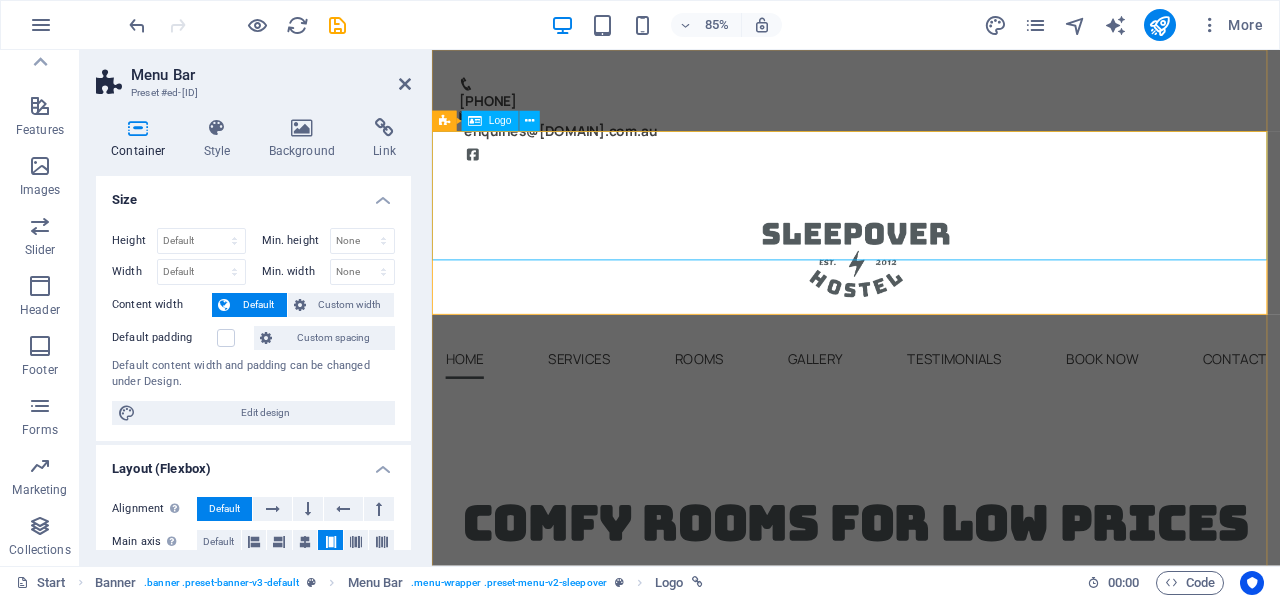 click on "Logo" at bounding box center [500, 121] 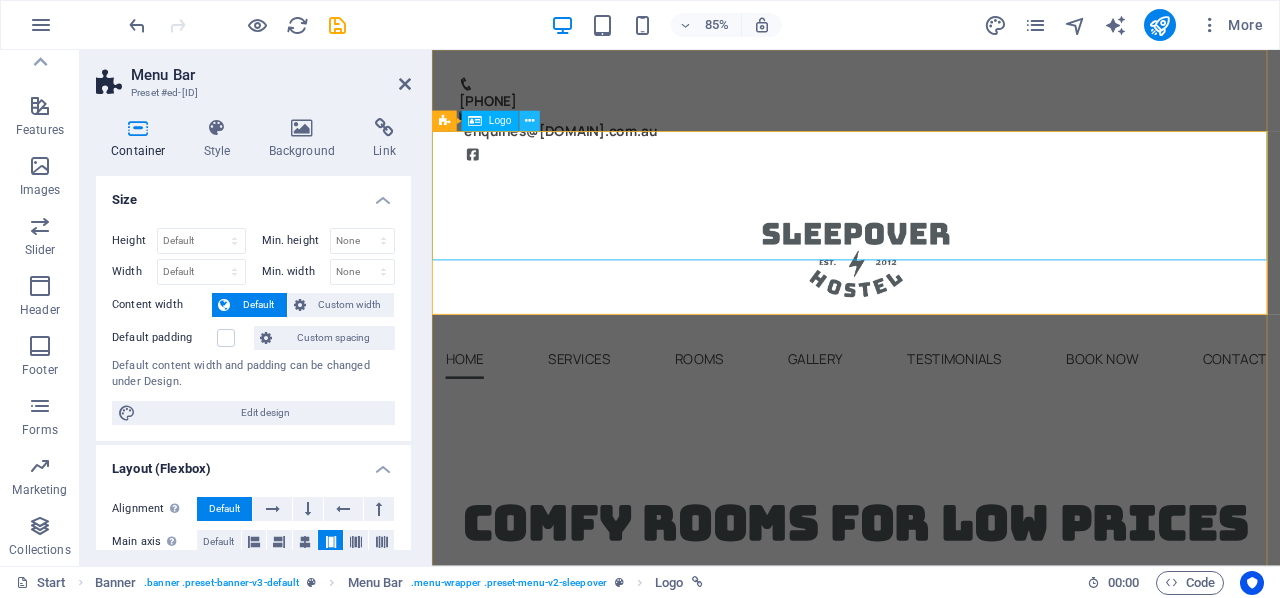 click at bounding box center [529, 121] 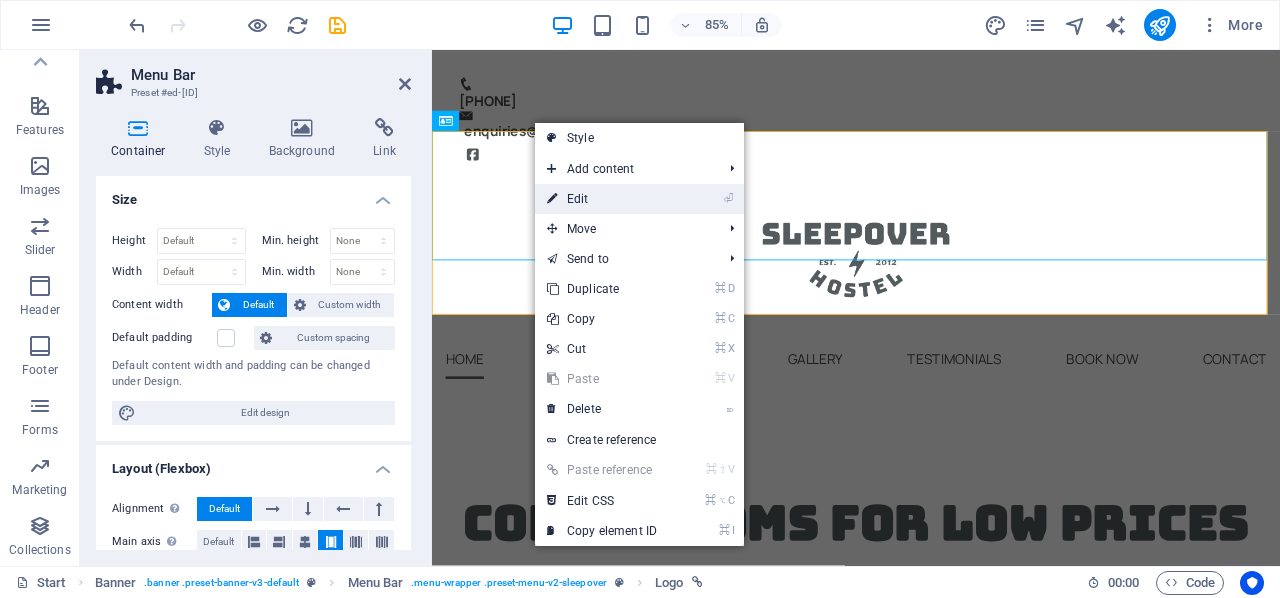 click on "⏎  Edit" at bounding box center [602, 199] 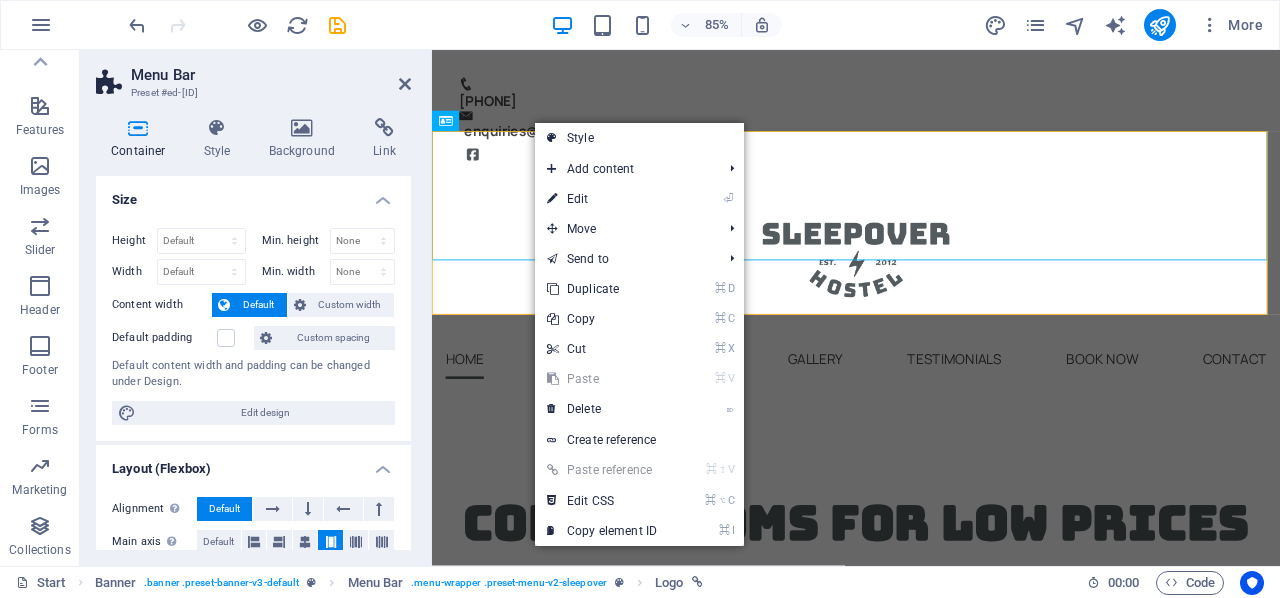 select on "px" 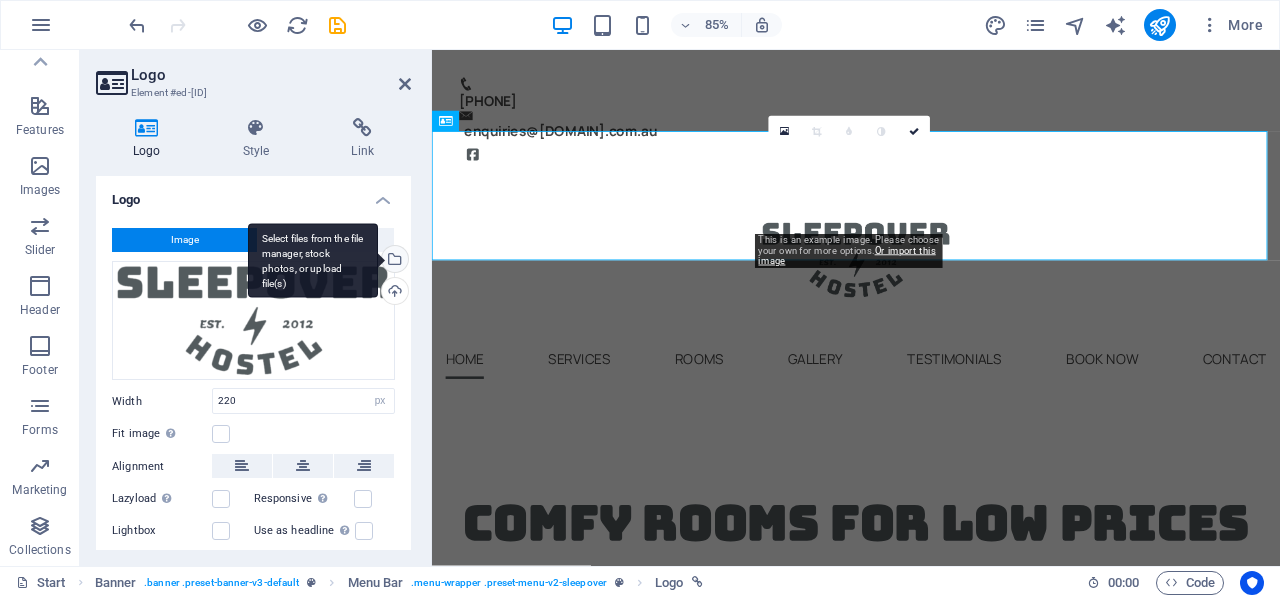click on "Select files from the file manager, stock photos, or upload file(s)" at bounding box center (393, 261) 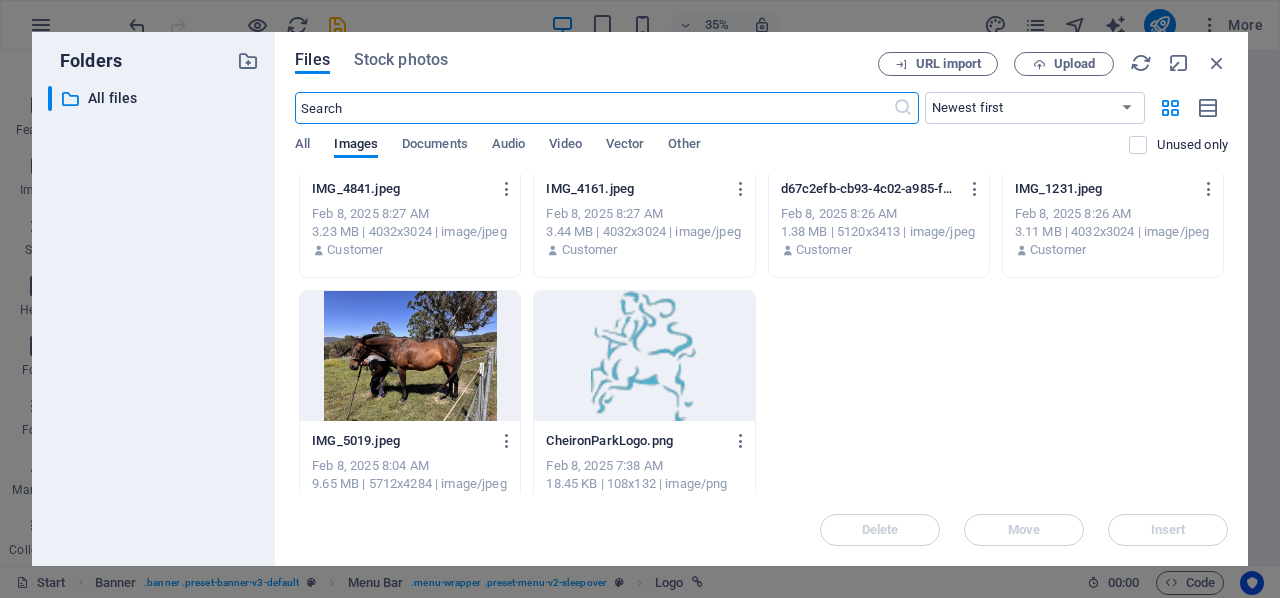 scroll, scrollTop: 895, scrollLeft: 0, axis: vertical 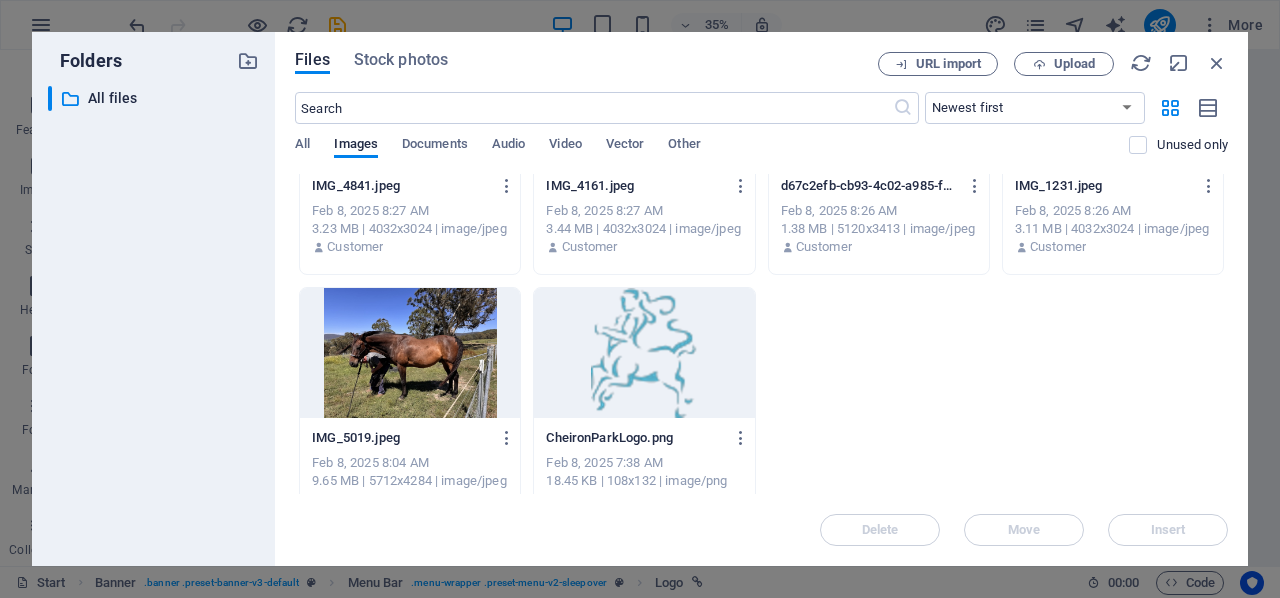 click at bounding box center (644, 353) 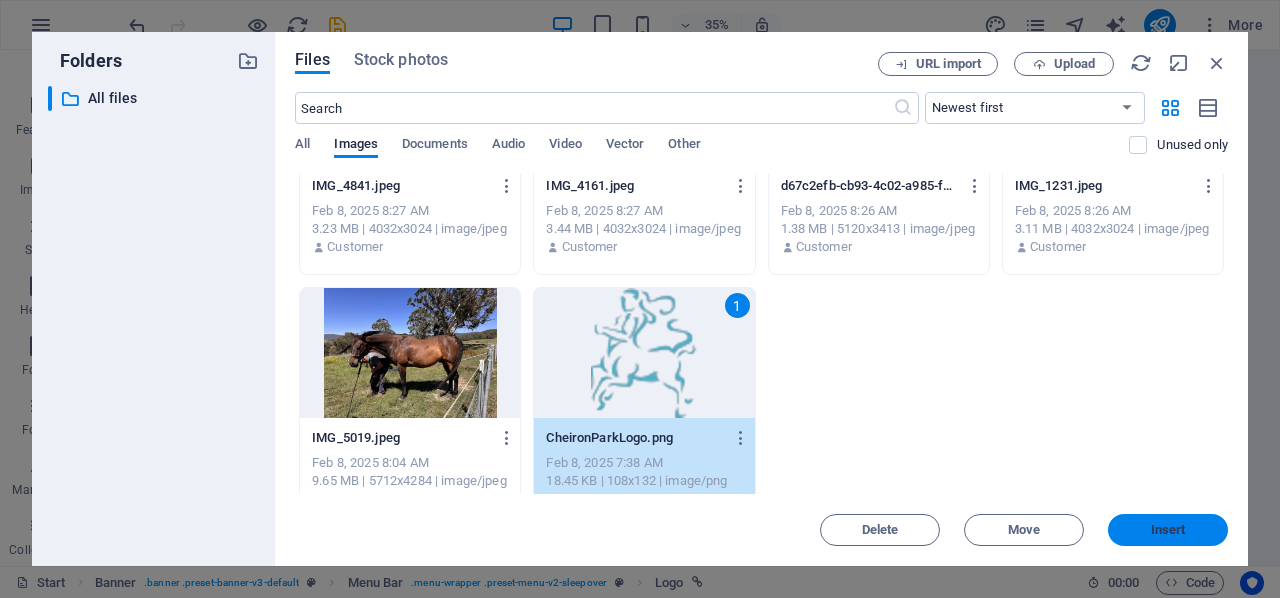 click on "Insert" at bounding box center [1168, 530] 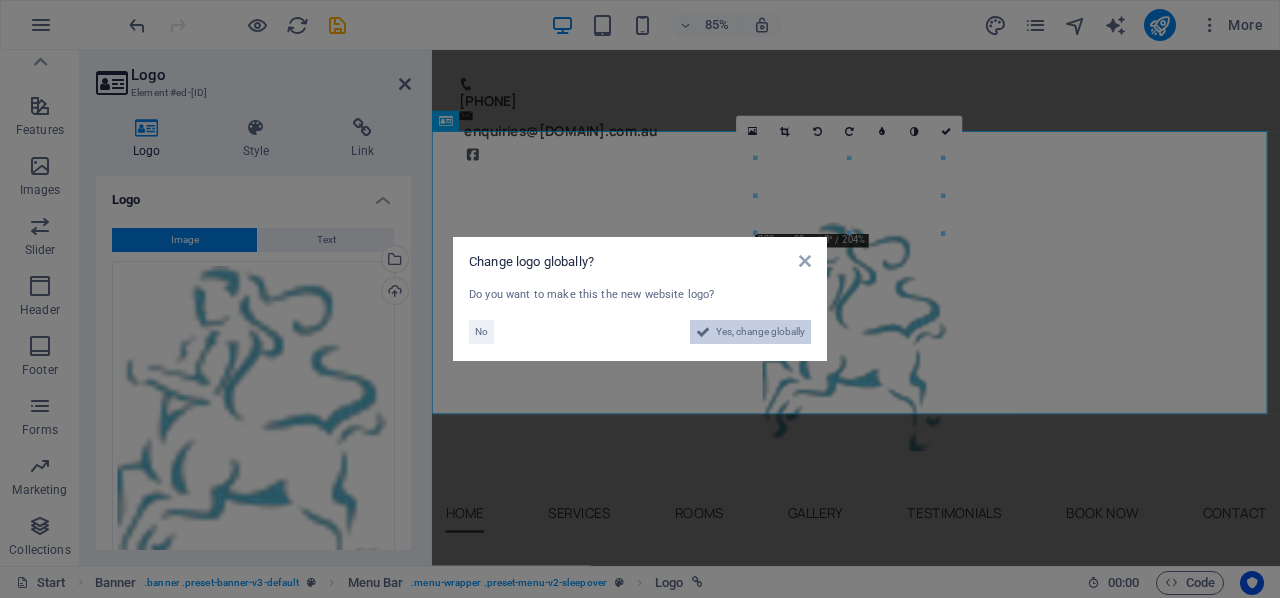 click on "Yes, change globally" at bounding box center (760, 332) 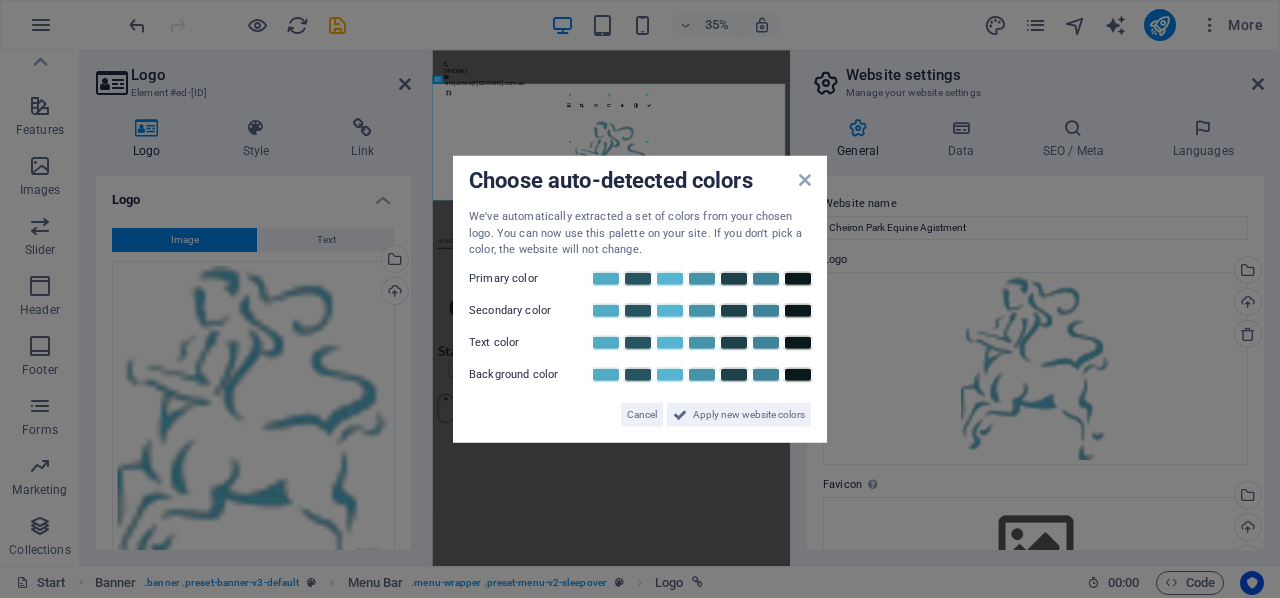 click at bounding box center [805, 180] 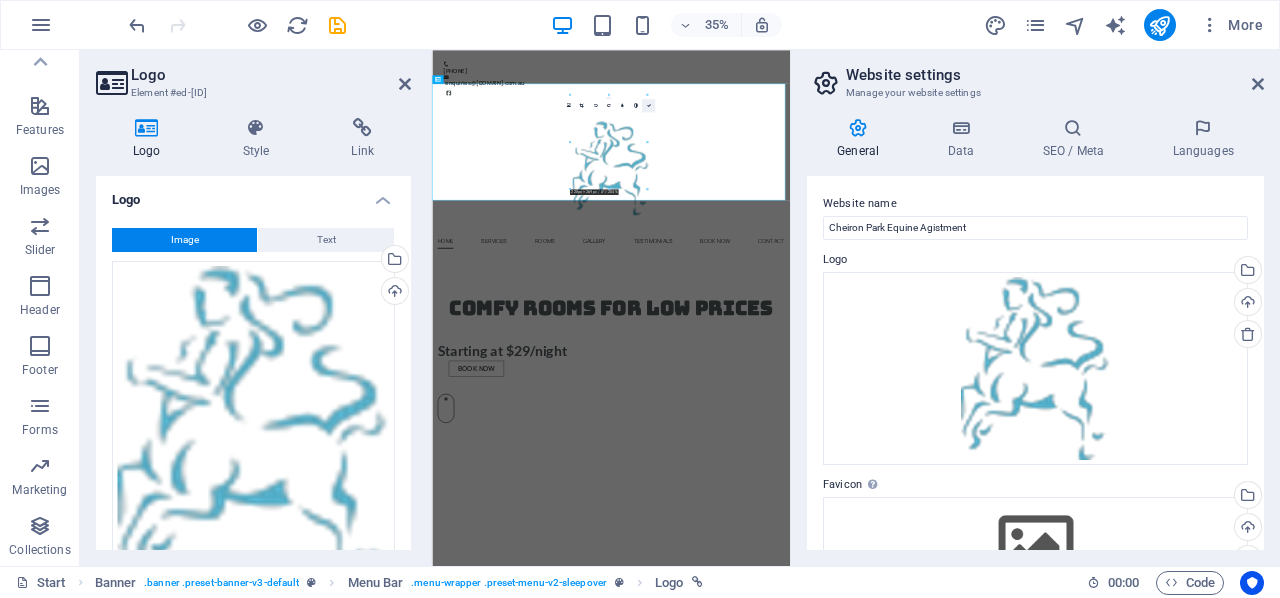 click at bounding box center (648, 105) 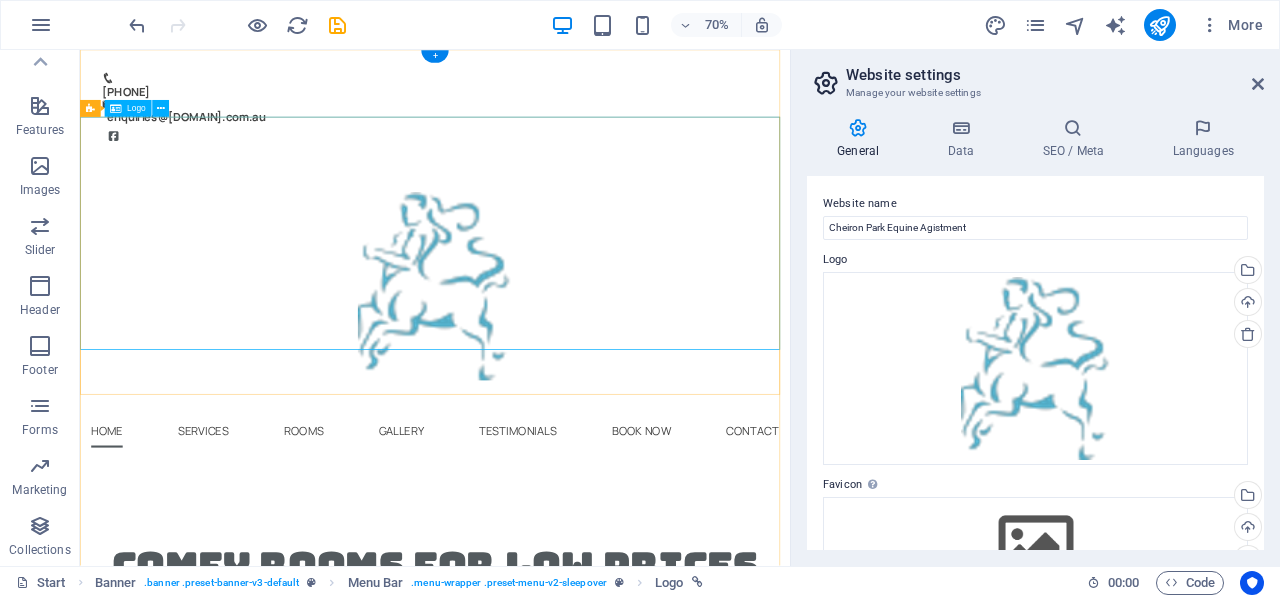 click at bounding box center [587, 387] 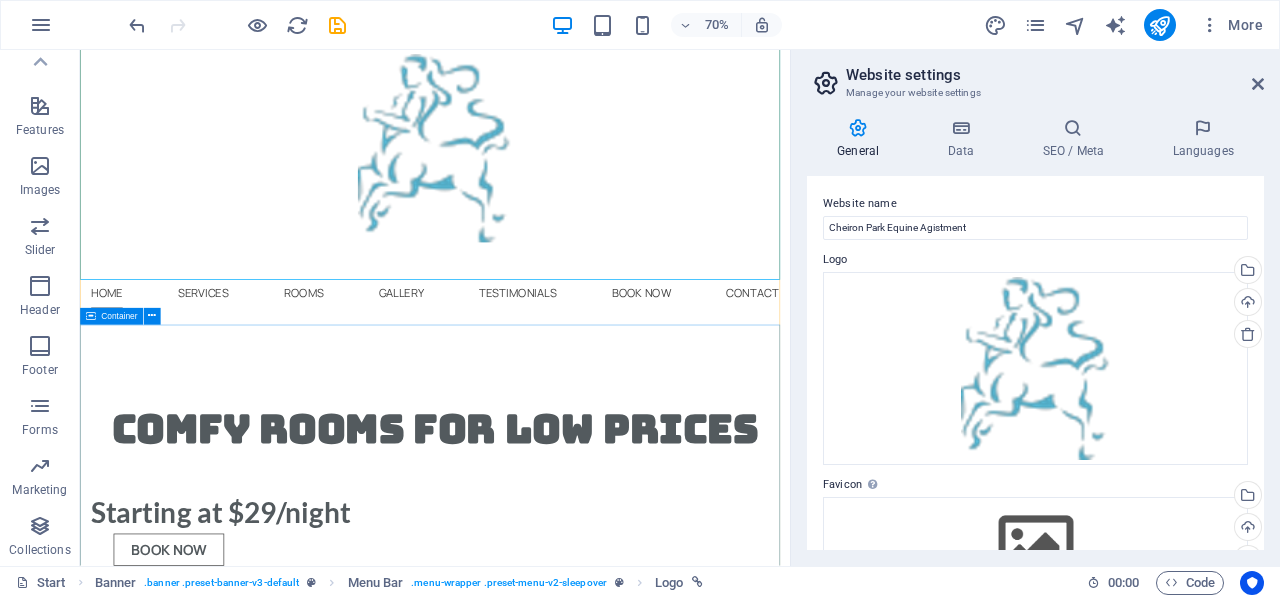 scroll, scrollTop: 0, scrollLeft: 0, axis: both 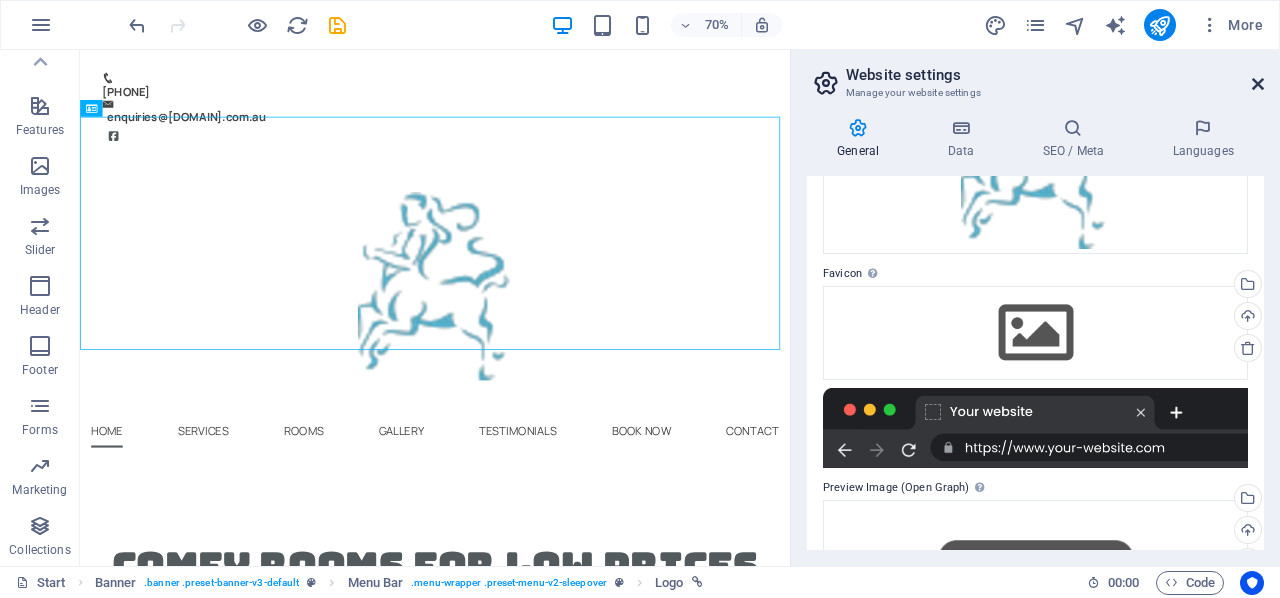 click at bounding box center (1258, 84) 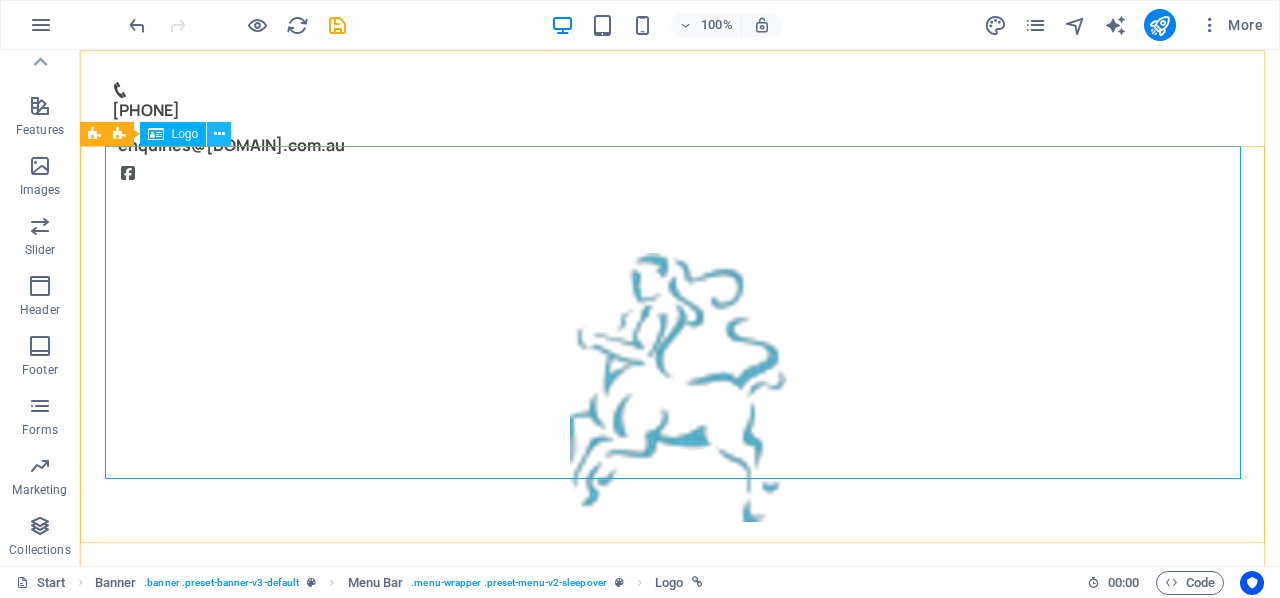 click at bounding box center (219, 134) 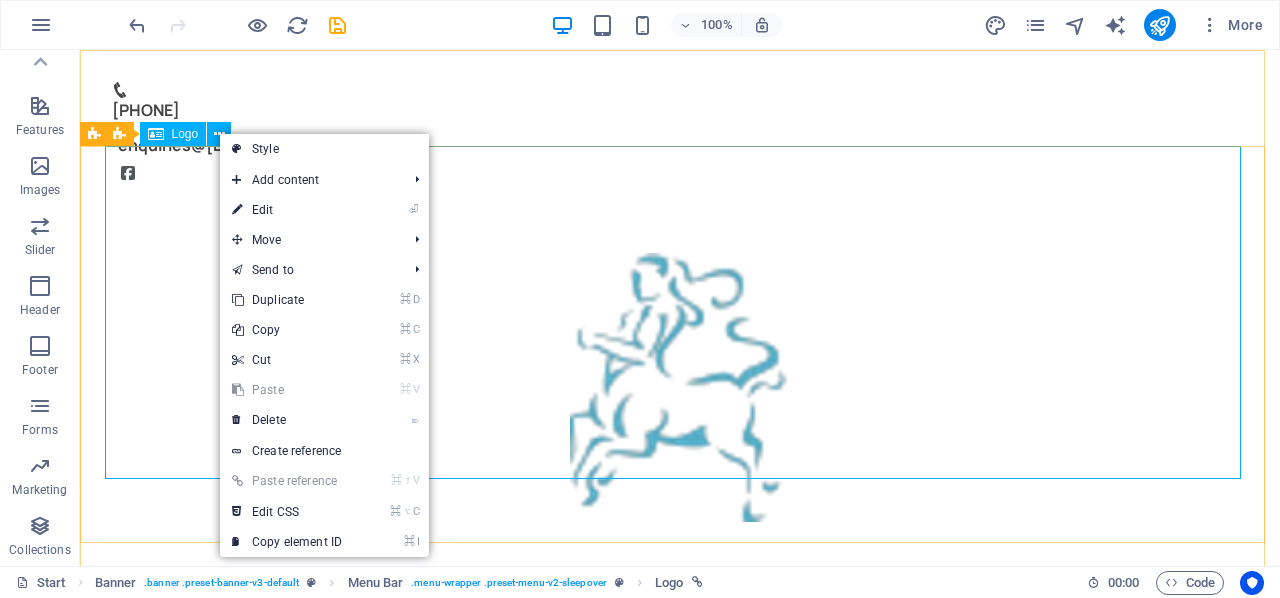 click on "Logo" at bounding box center (185, 134) 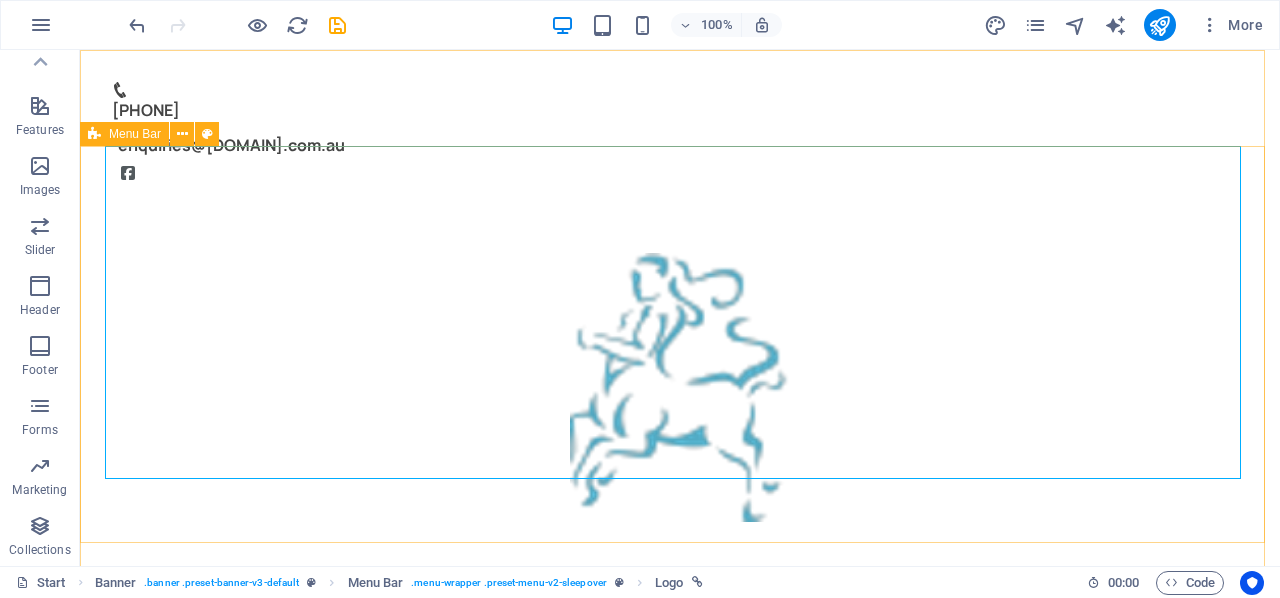 click on "Menu Bar" at bounding box center (135, 134) 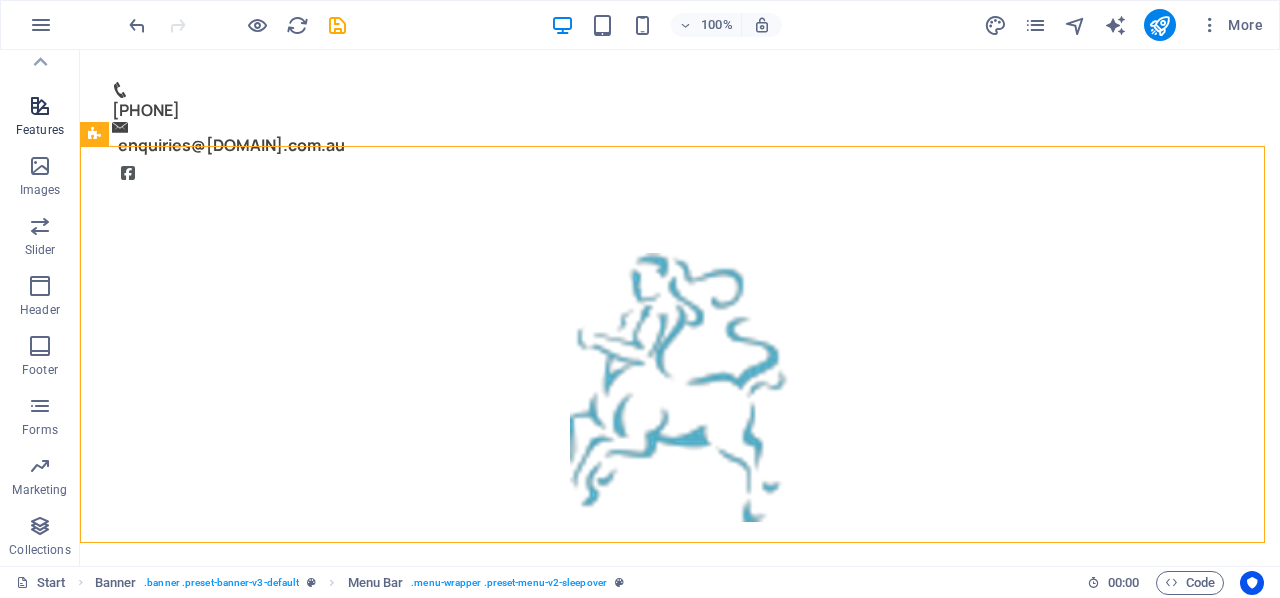 click on "Features" at bounding box center (40, 130) 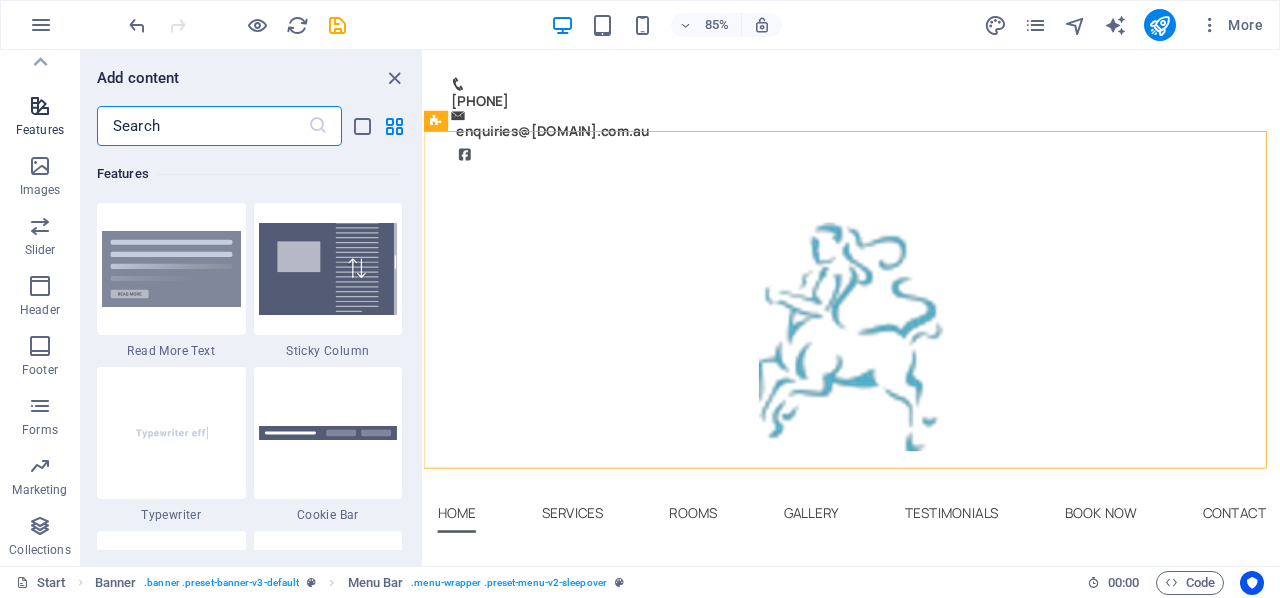 scroll, scrollTop: 7795, scrollLeft: 0, axis: vertical 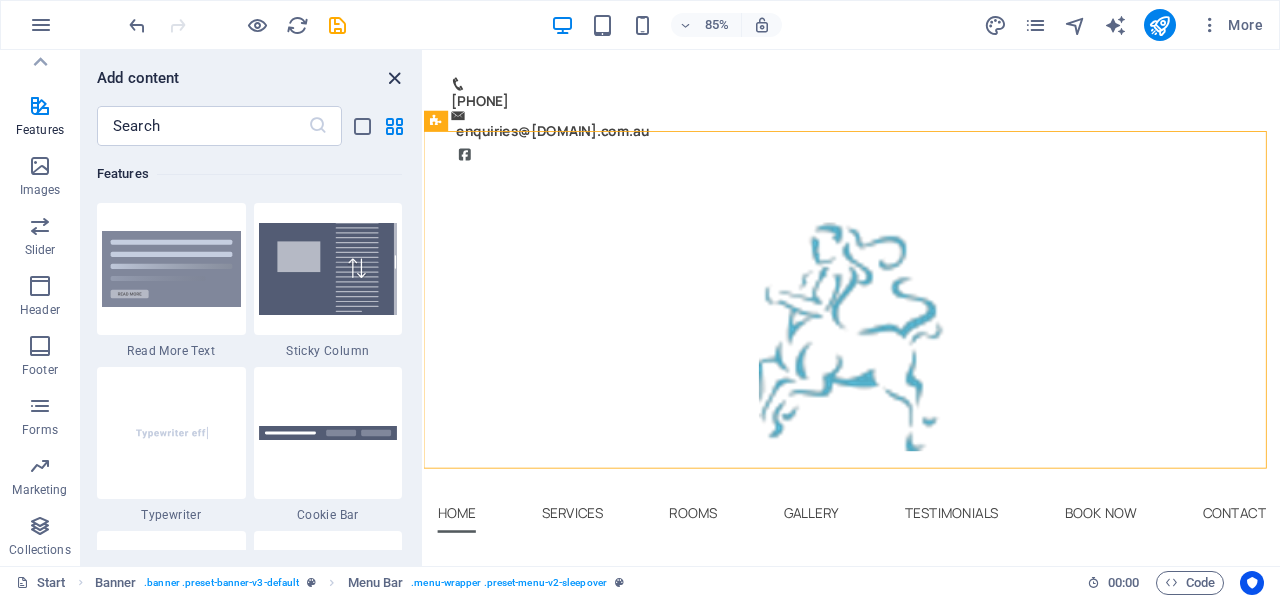click at bounding box center [394, 78] 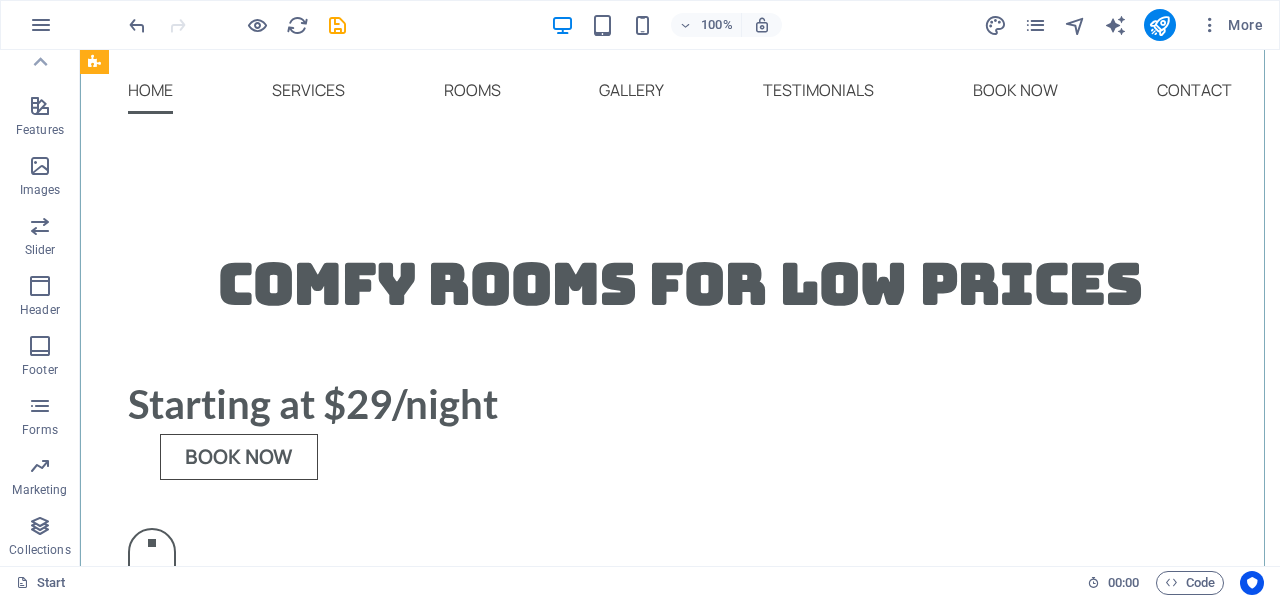 scroll, scrollTop: 538, scrollLeft: 0, axis: vertical 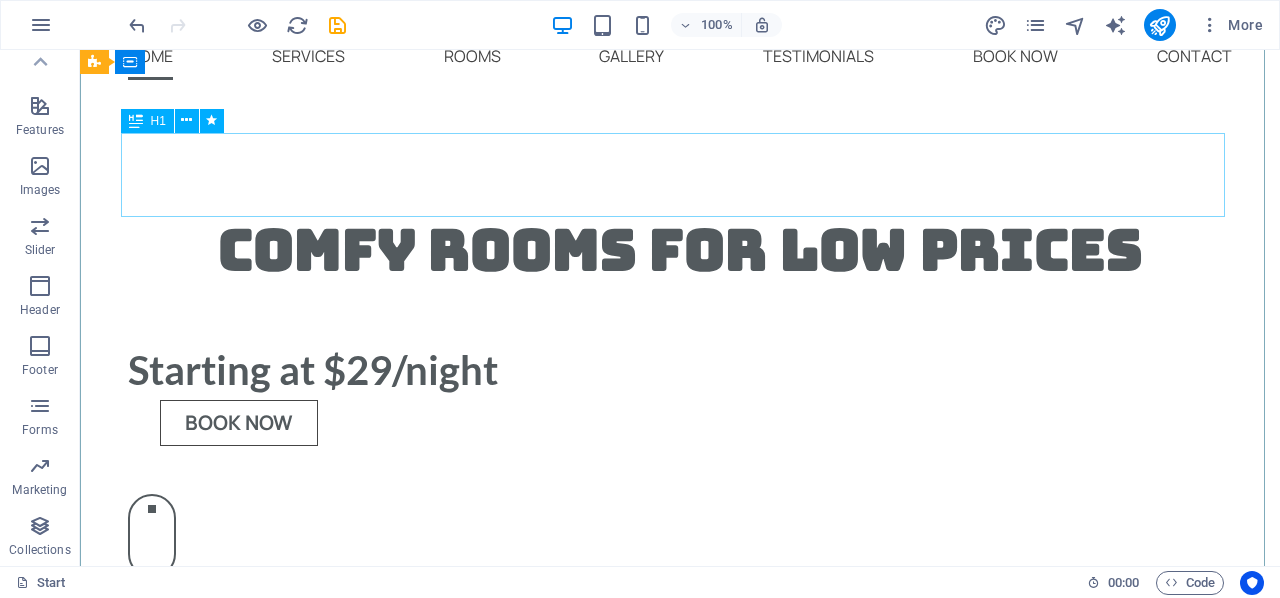 click on "Comfy rooms for low prices" at bounding box center (680, 250) 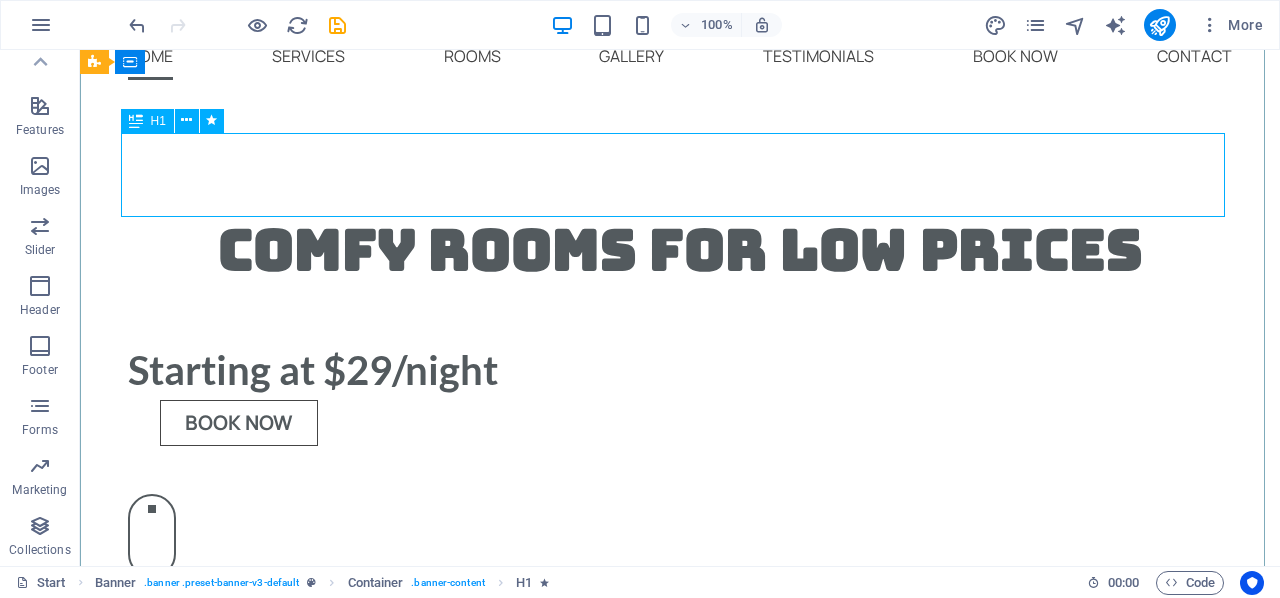 click on "Comfy rooms for low prices" at bounding box center (680, 250) 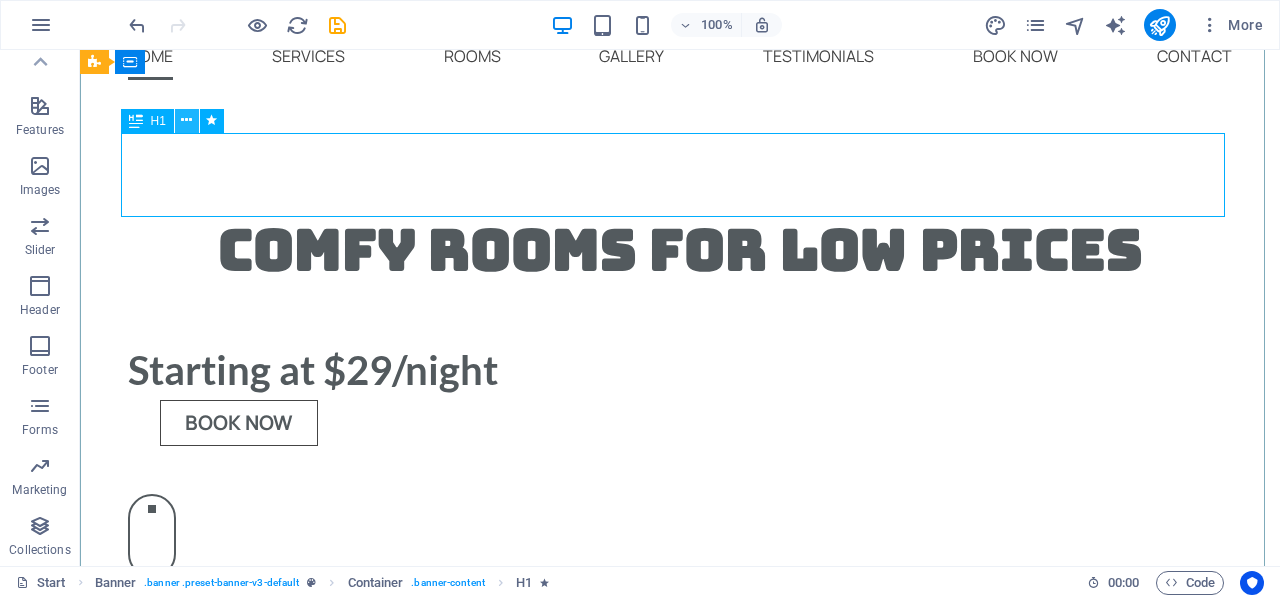 click at bounding box center [186, 120] 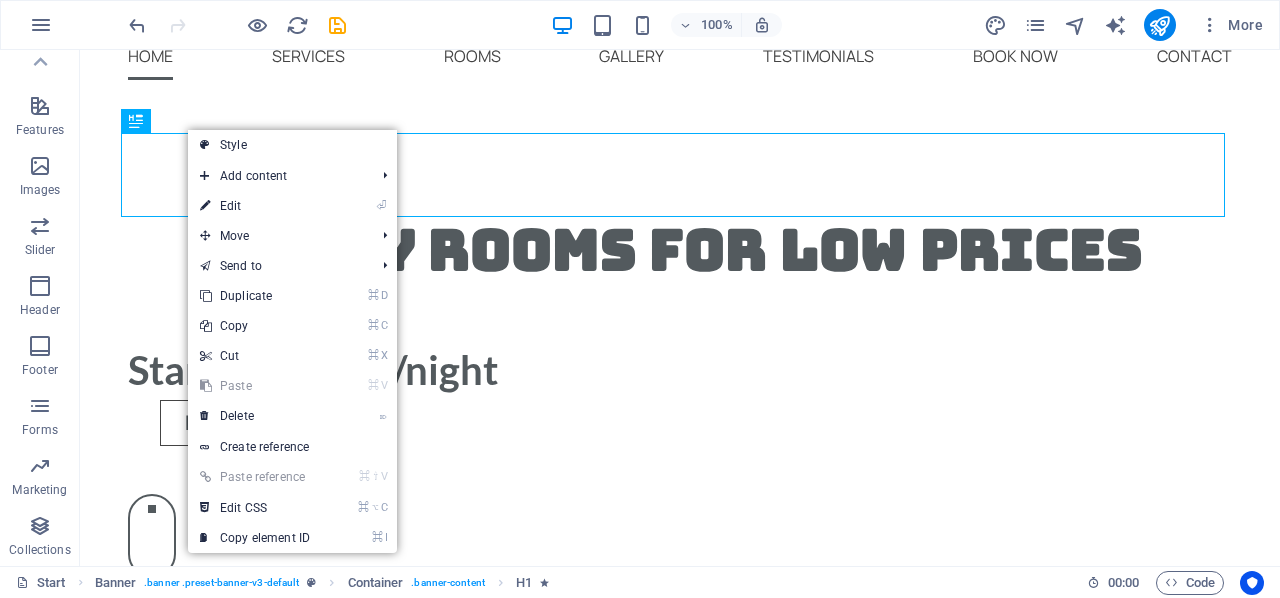 click on "⏎  Edit" at bounding box center (255, 206) 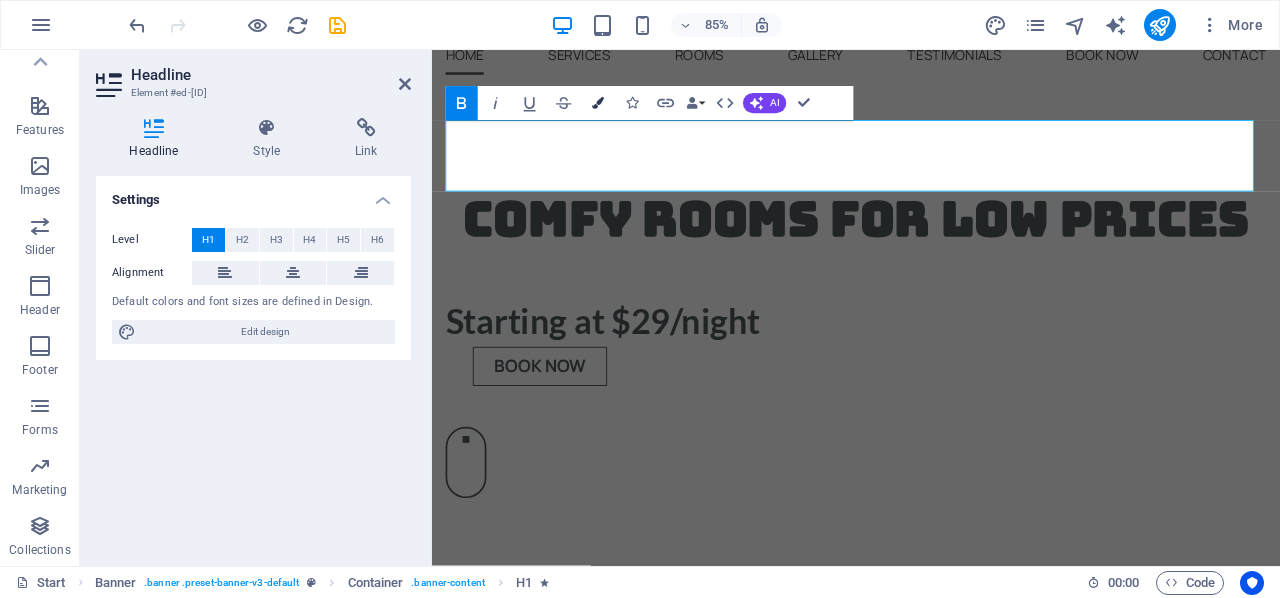 click at bounding box center (598, 104) 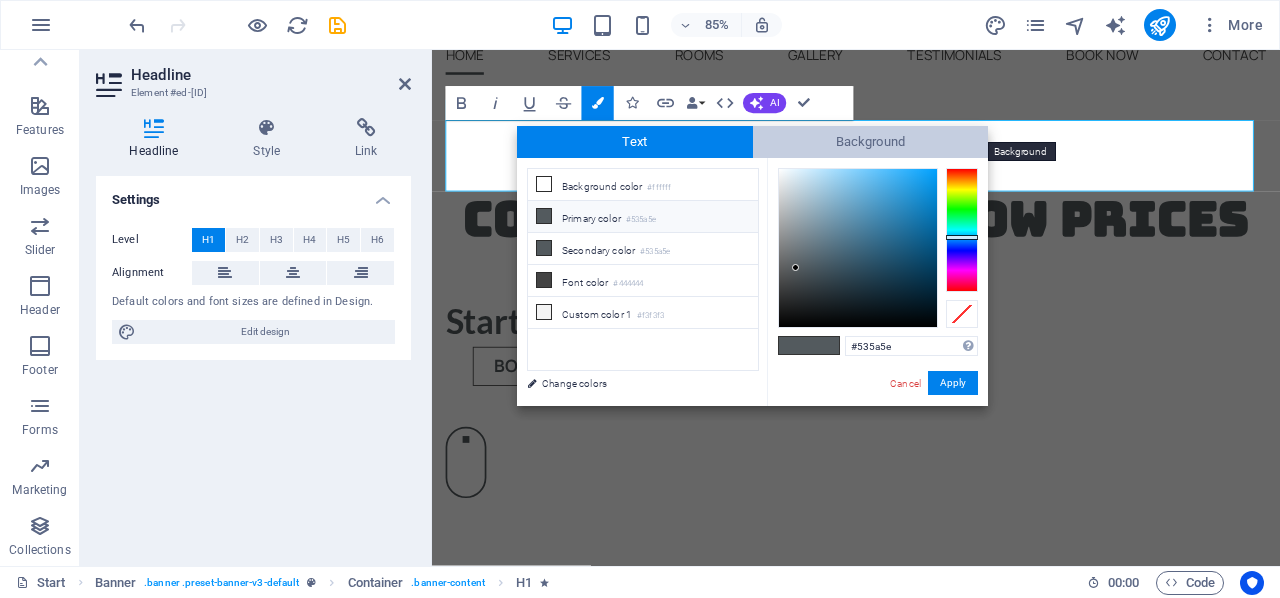 click on "Background" at bounding box center (871, 142) 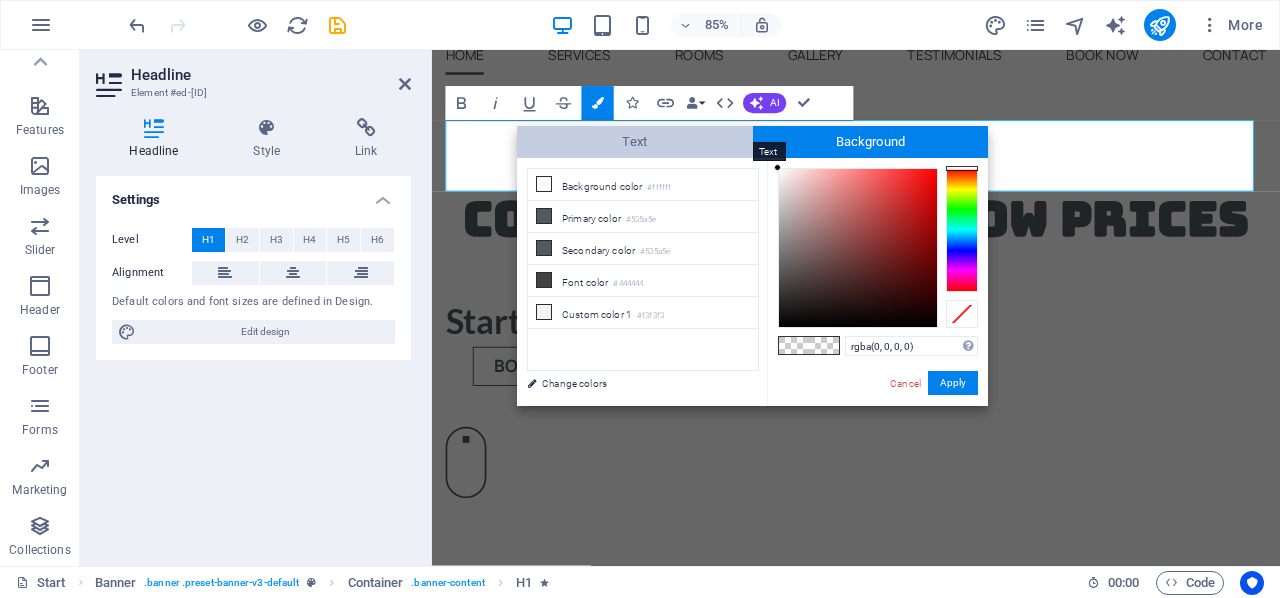 click on "Text" at bounding box center [635, 142] 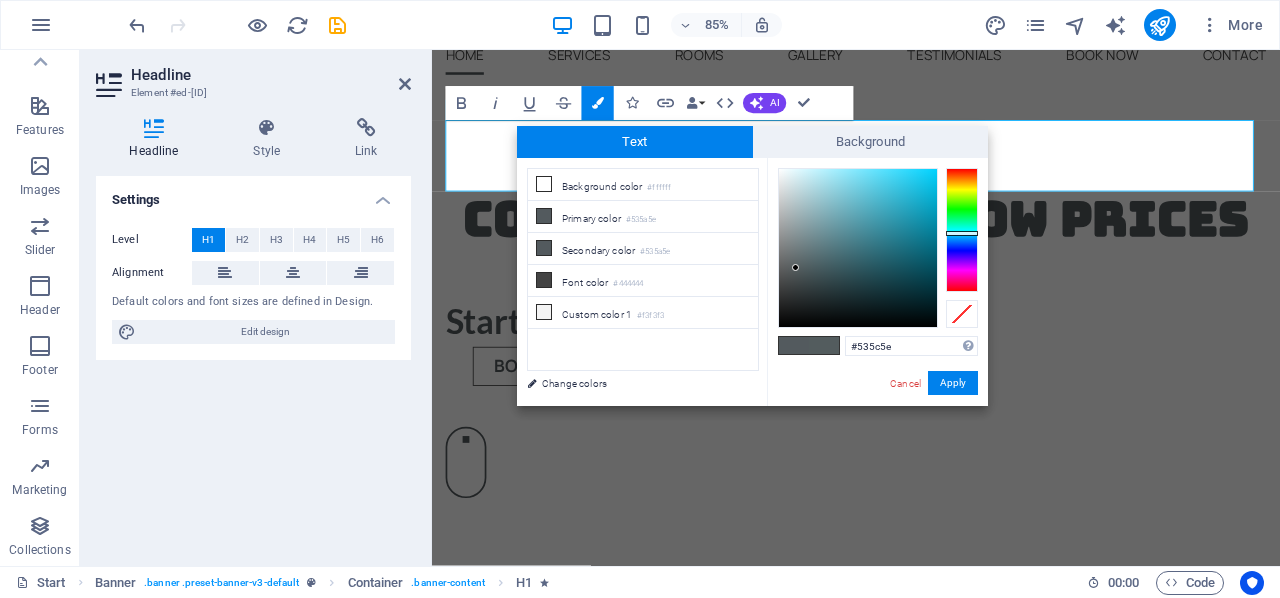 click at bounding box center [962, 233] 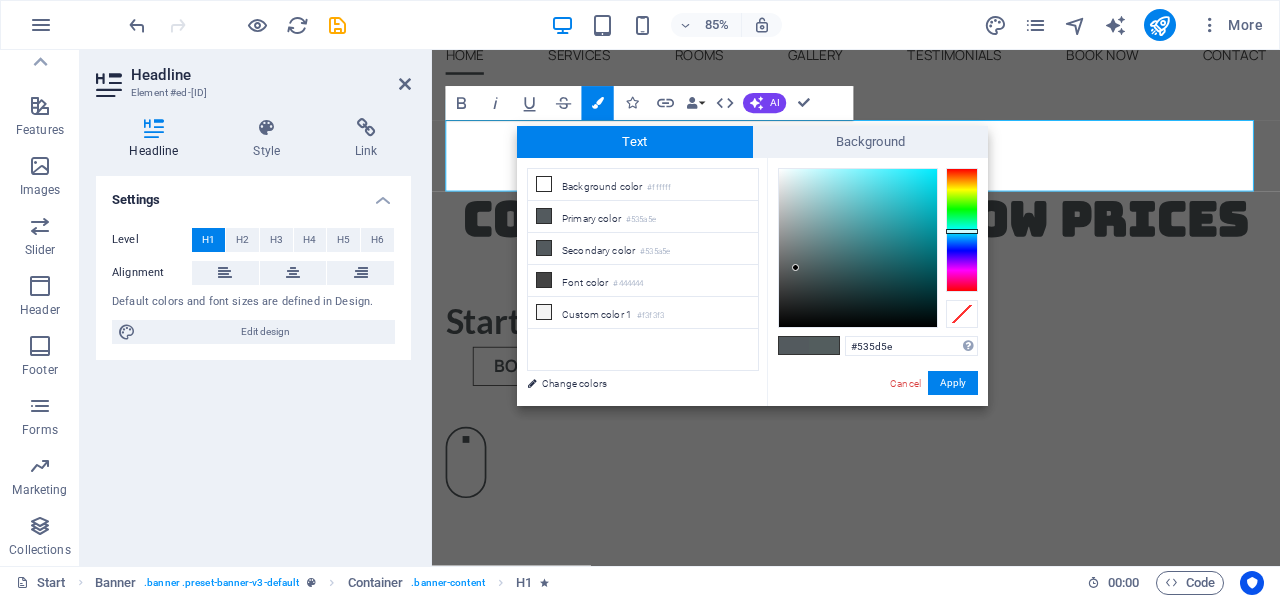 click at bounding box center [962, 231] 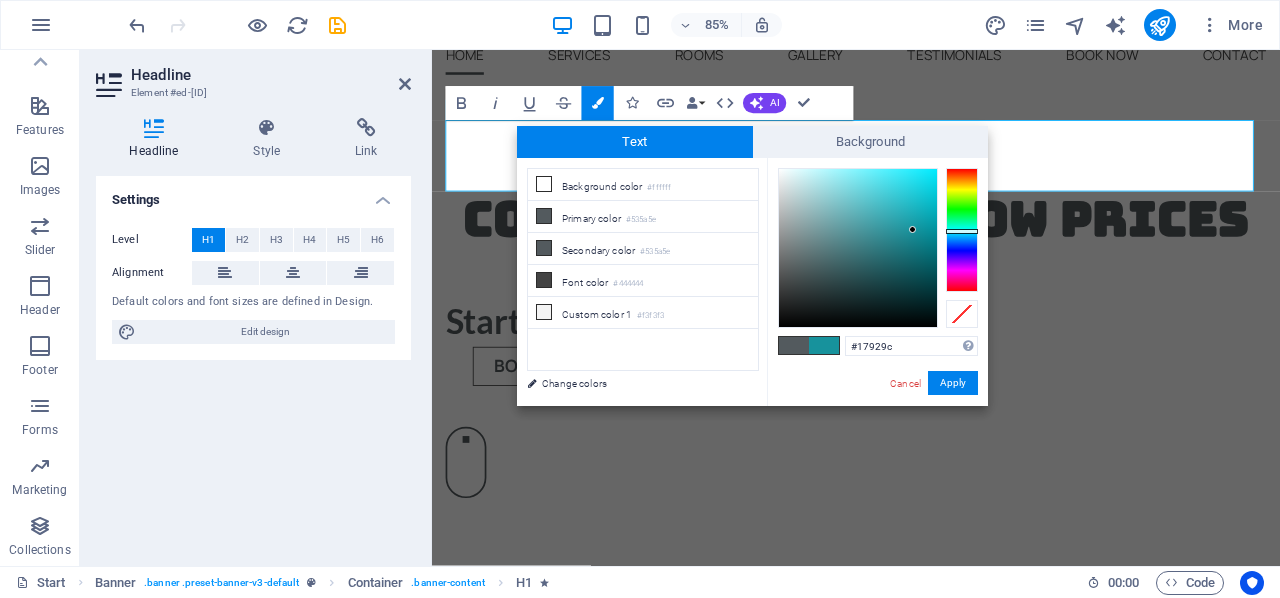 click at bounding box center [858, 248] 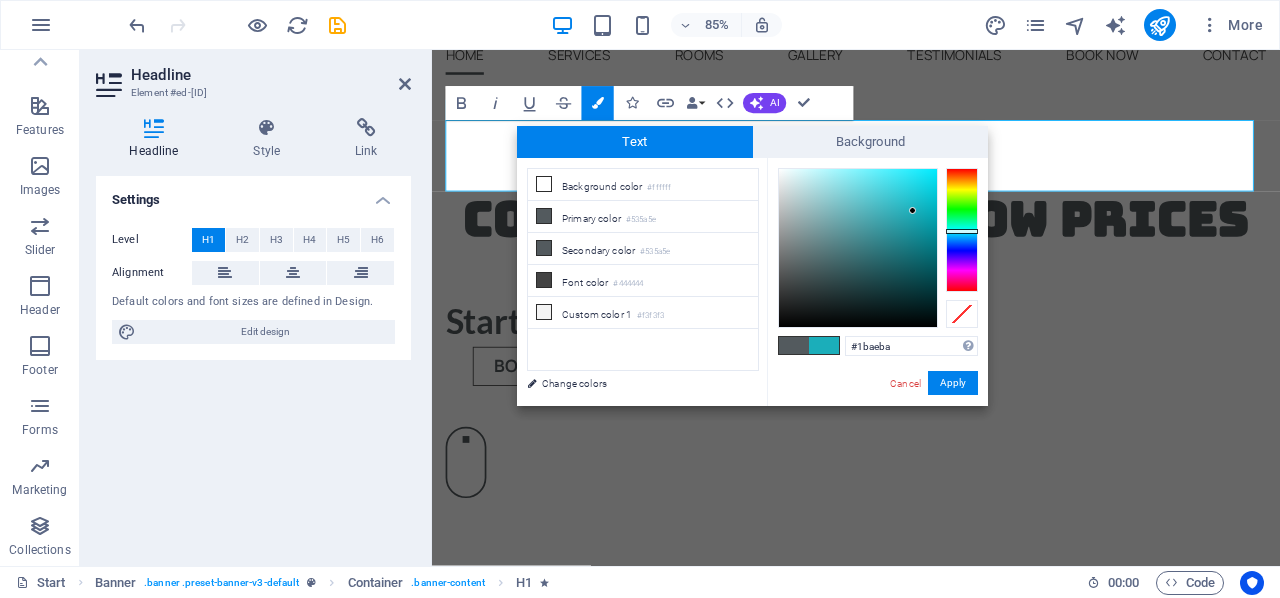 click at bounding box center (858, 248) 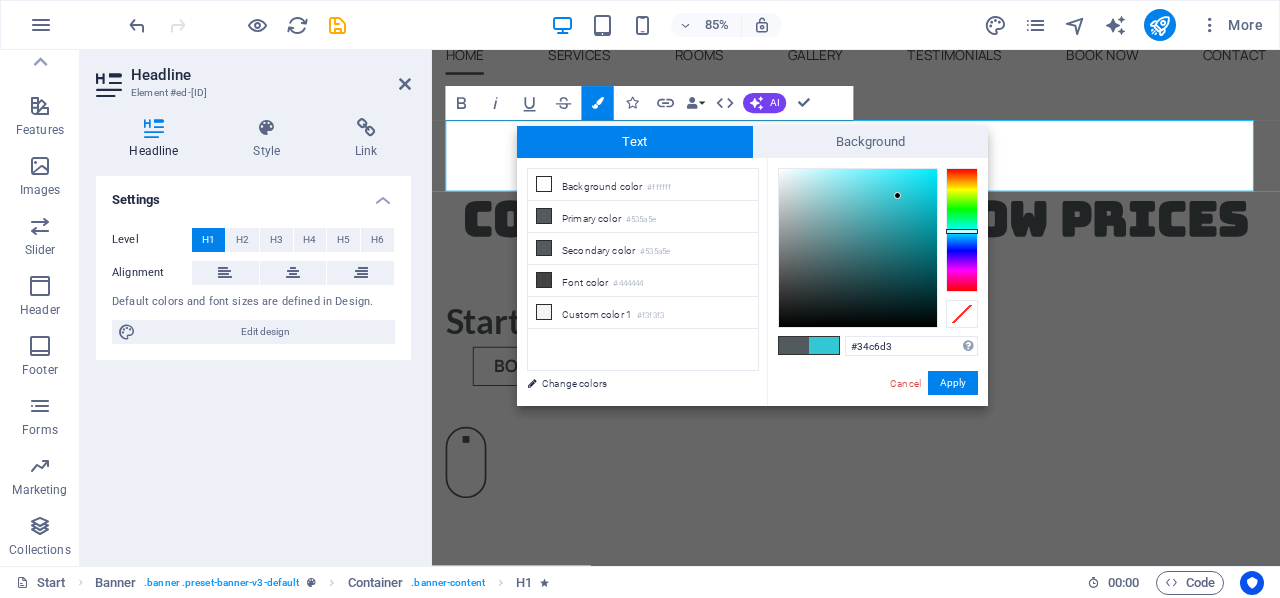 click at bounding box center [858, 248] 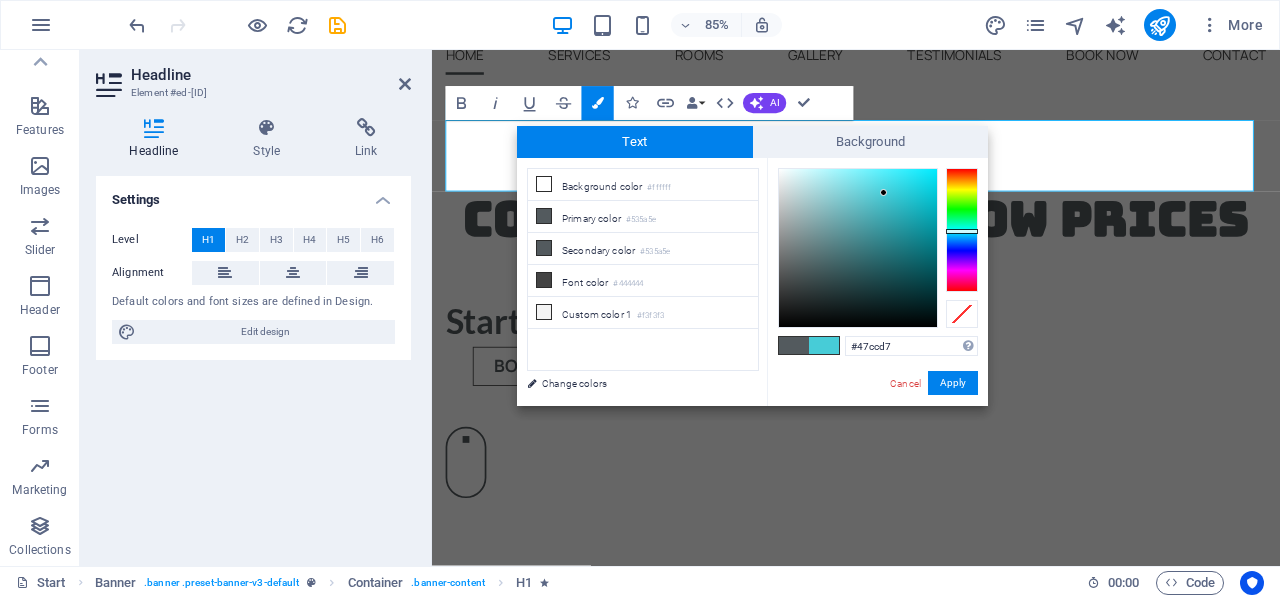 click at bounding box center (858, 248) 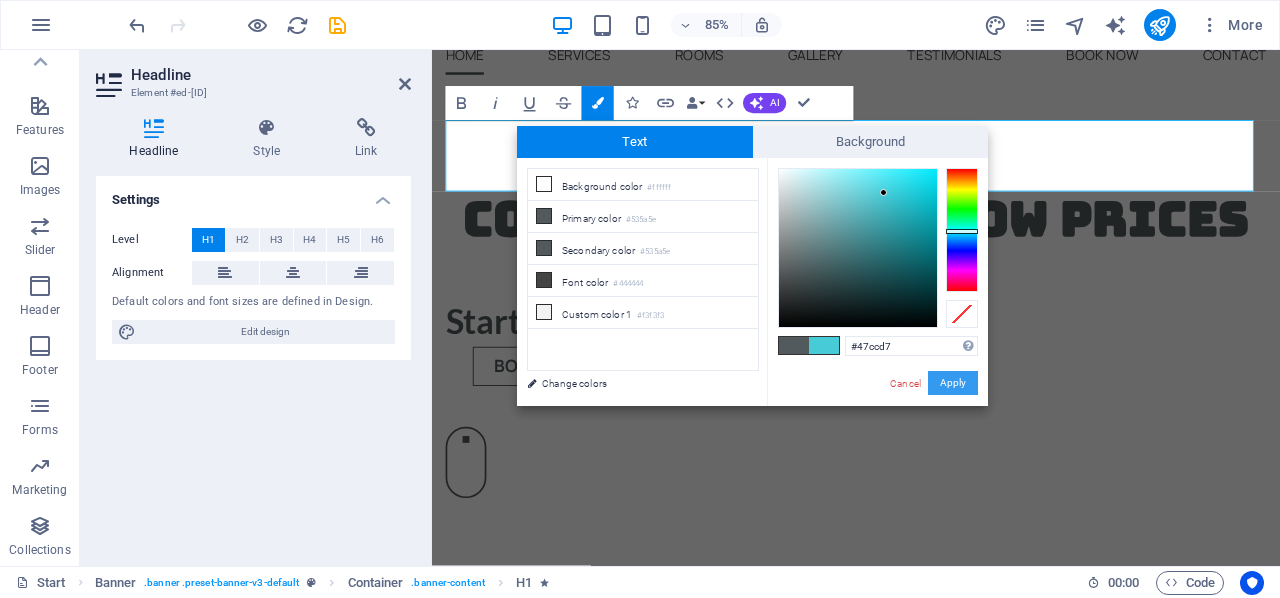 drag, startPoint x: 953, startPoint y: 381, endPoint x: 612, endPoint y: 389, distance: 341.09384 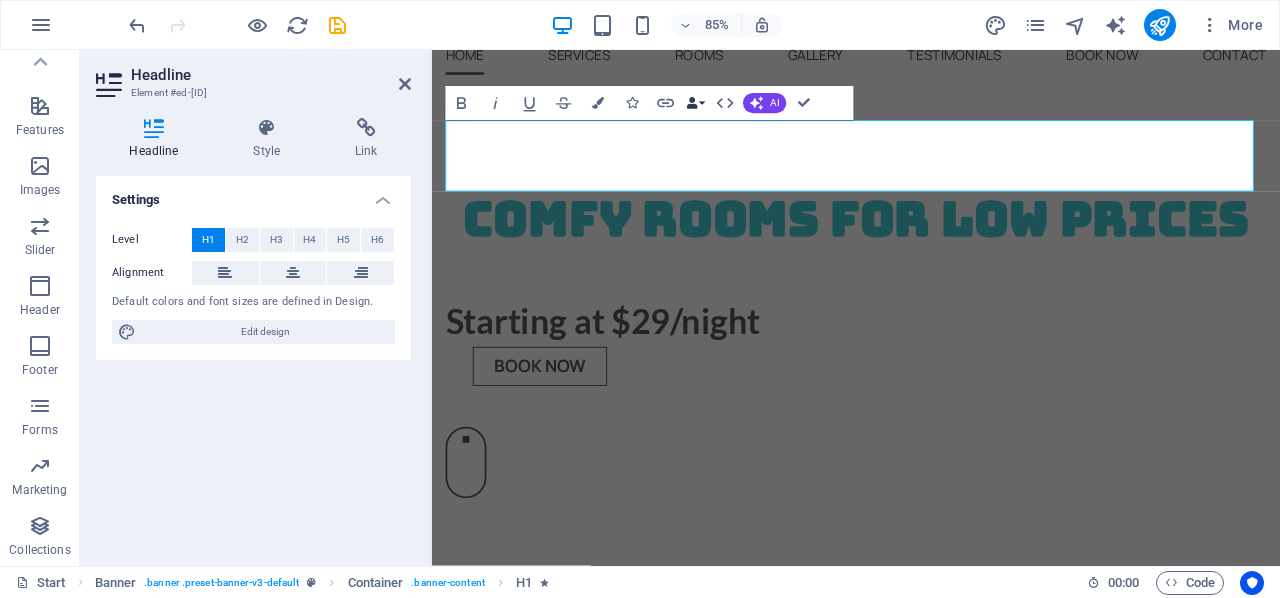 click on "Data Bindings" at bounding box center (696, 103) 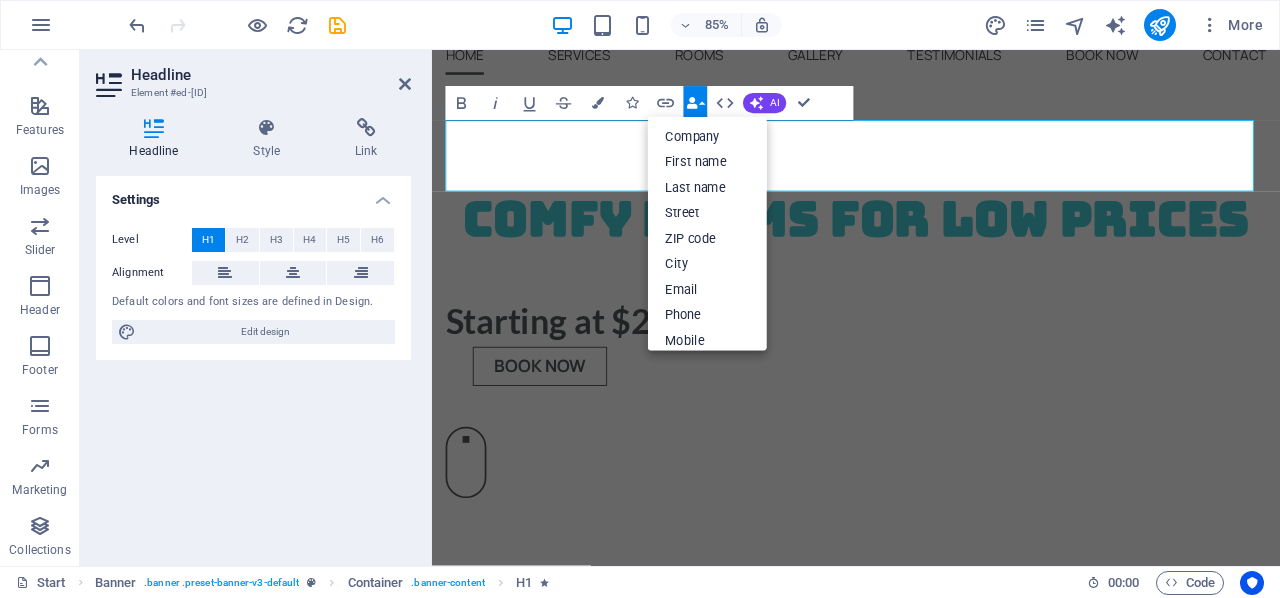click on "Data Bindings" at bounding box center [696, 103] 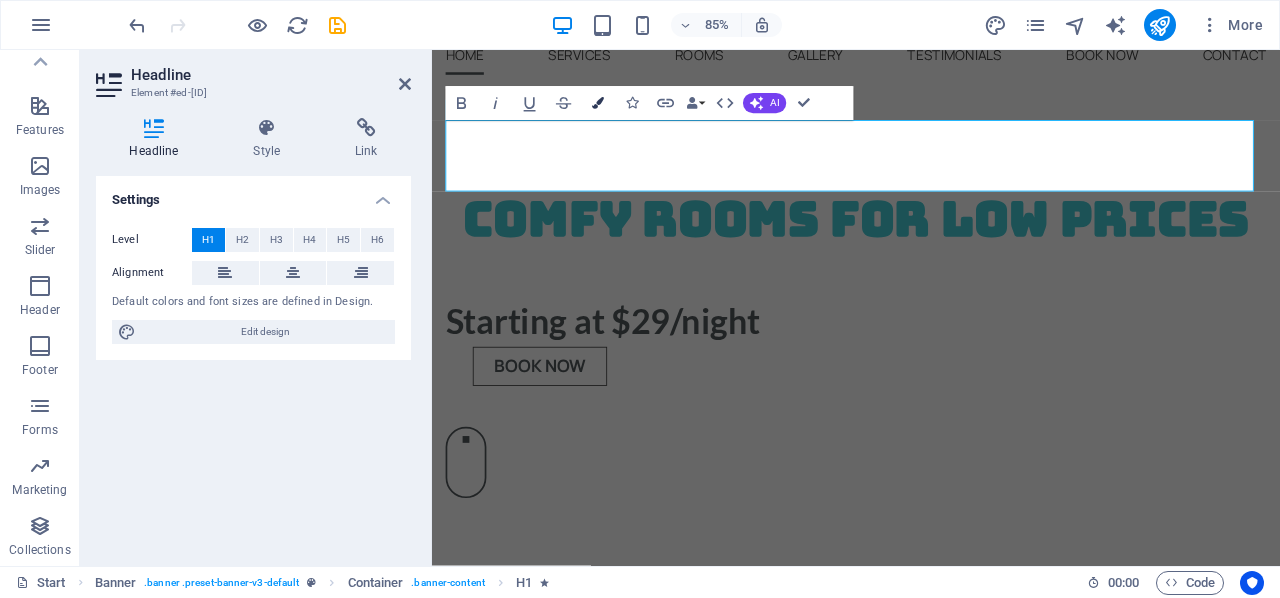 click at bounding box center [598, 104] 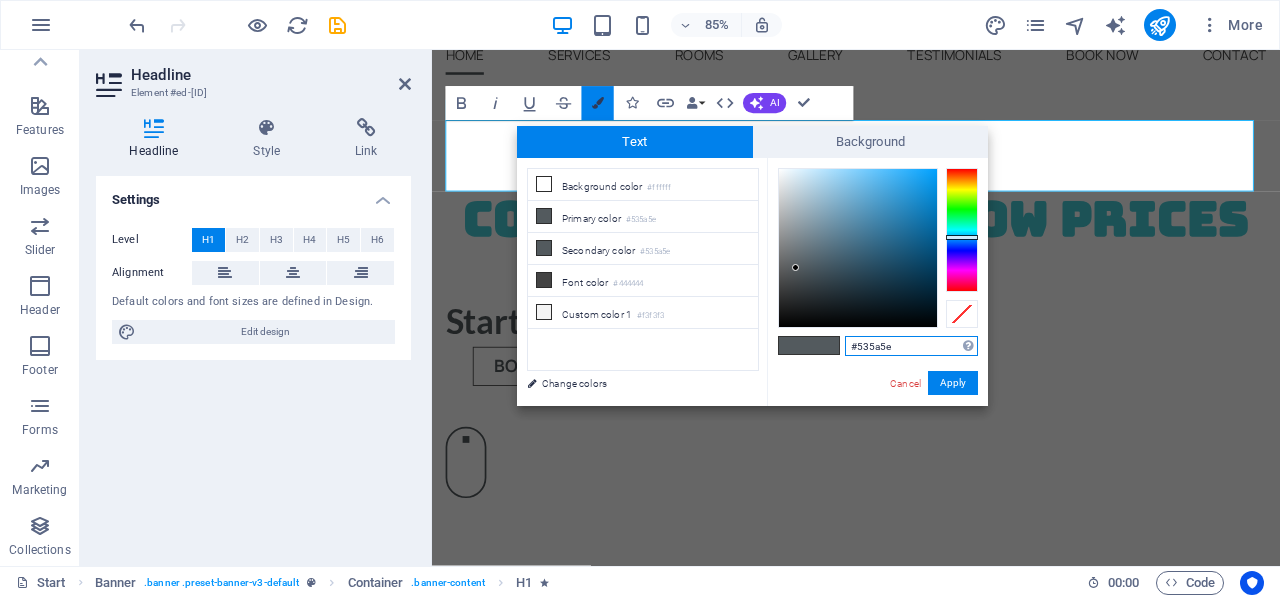 click at bounding box center [598, 104] 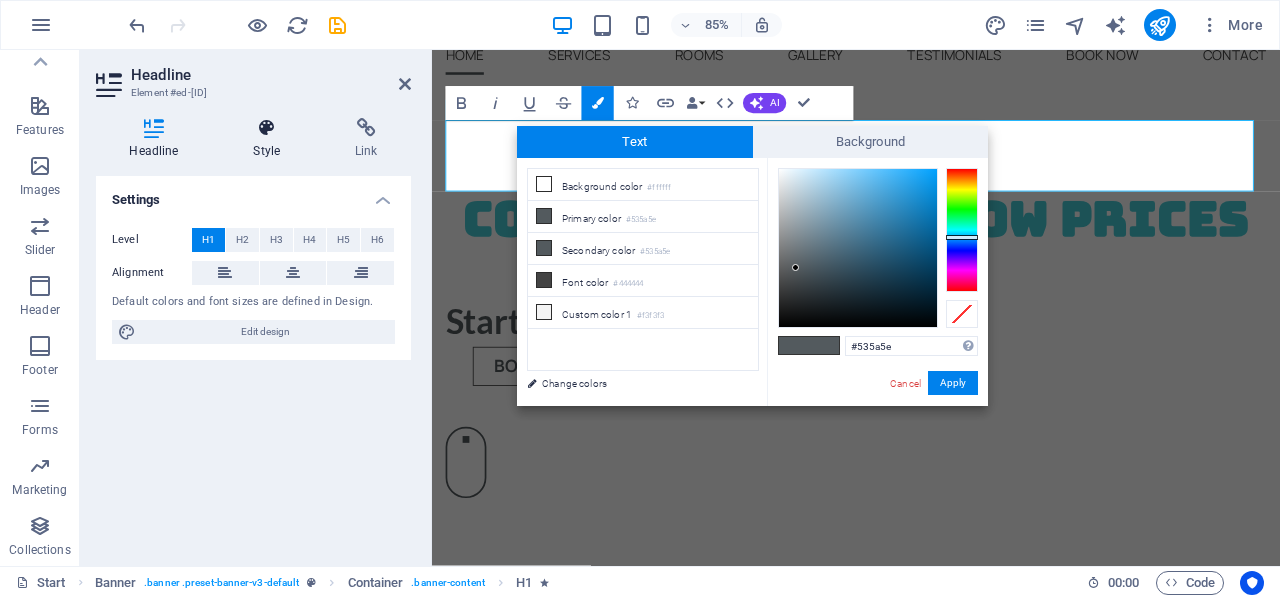 click at bounding box center [267, 128] 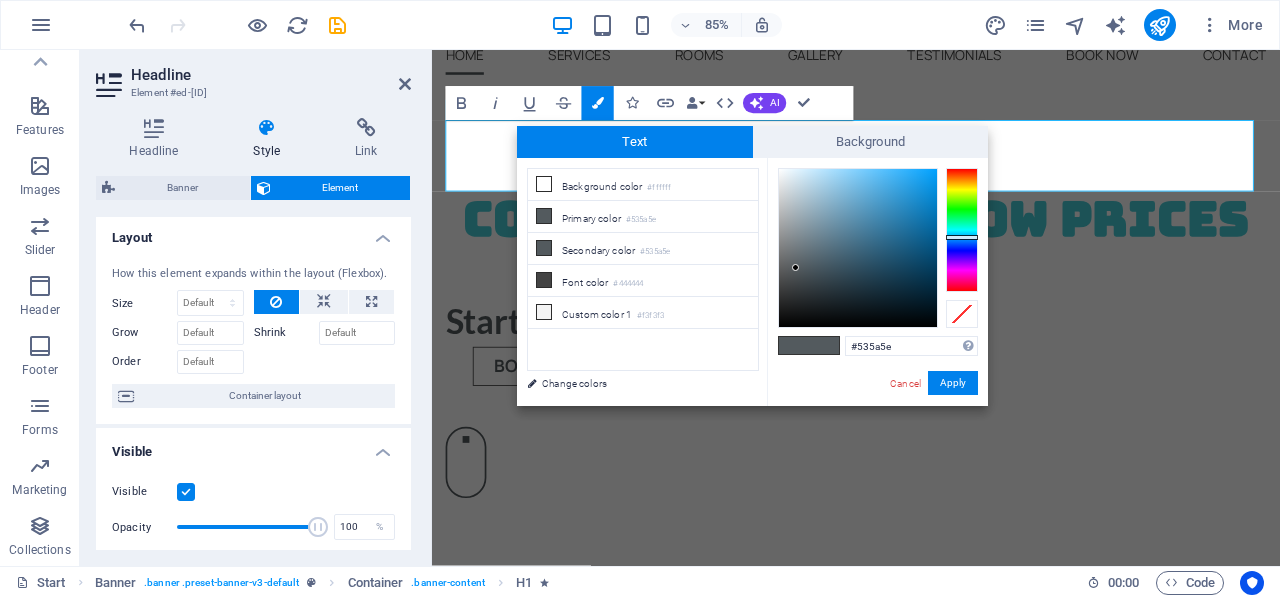 scroll, scrollTop: 0, scrollLeft: 0, axis: both 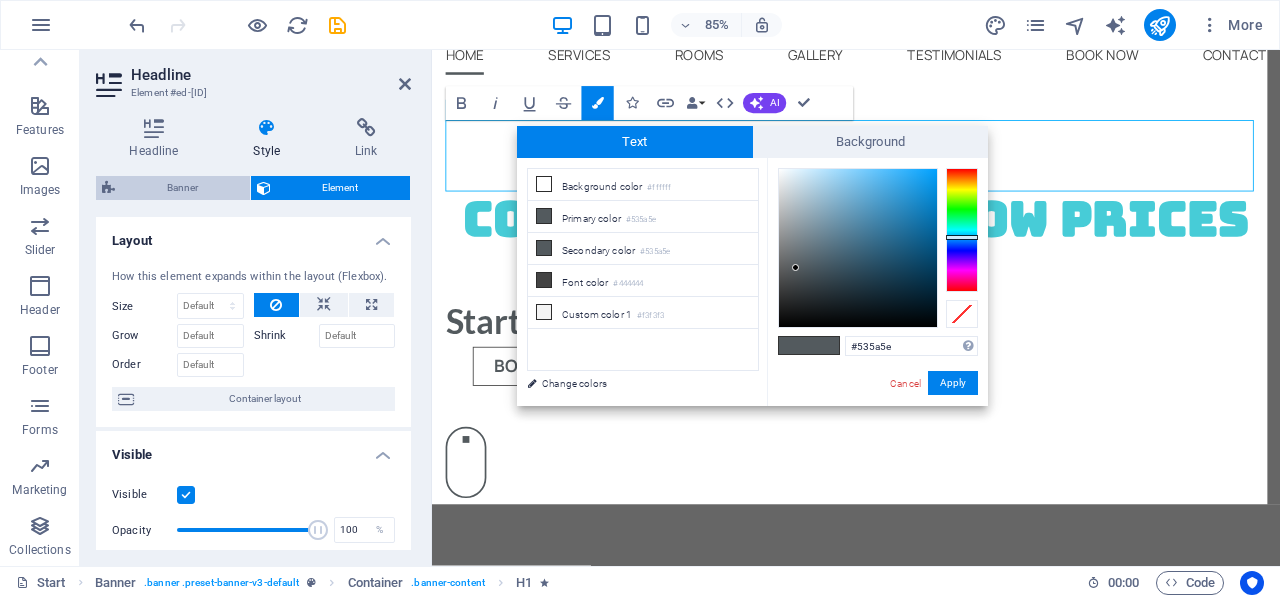 click on "Banner" at bounding box center (182, 188) 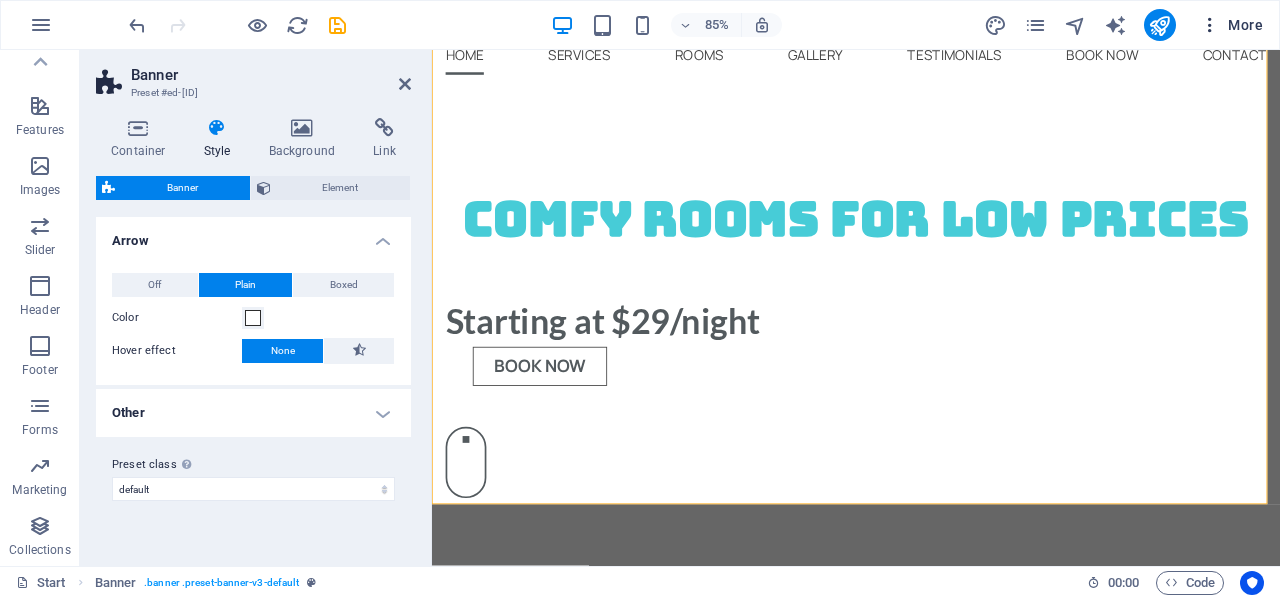 click at bounding box center [1210, 25] 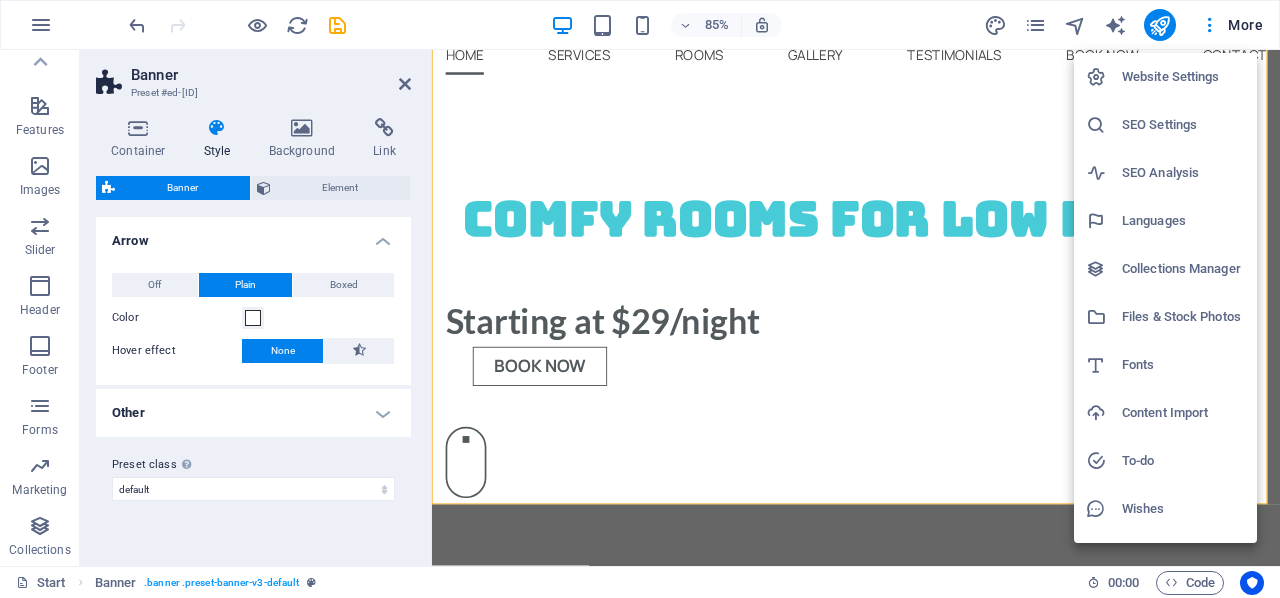 click on "Fonts" at bounding box center (1183, 365) 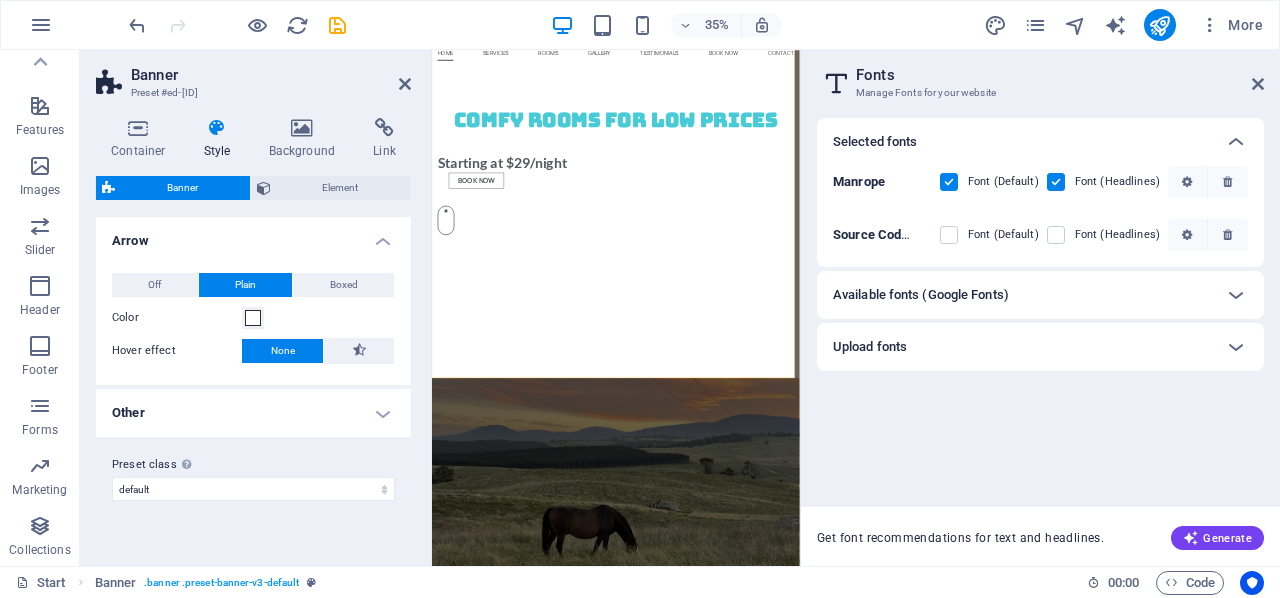 click at bounding box center (949, 182) 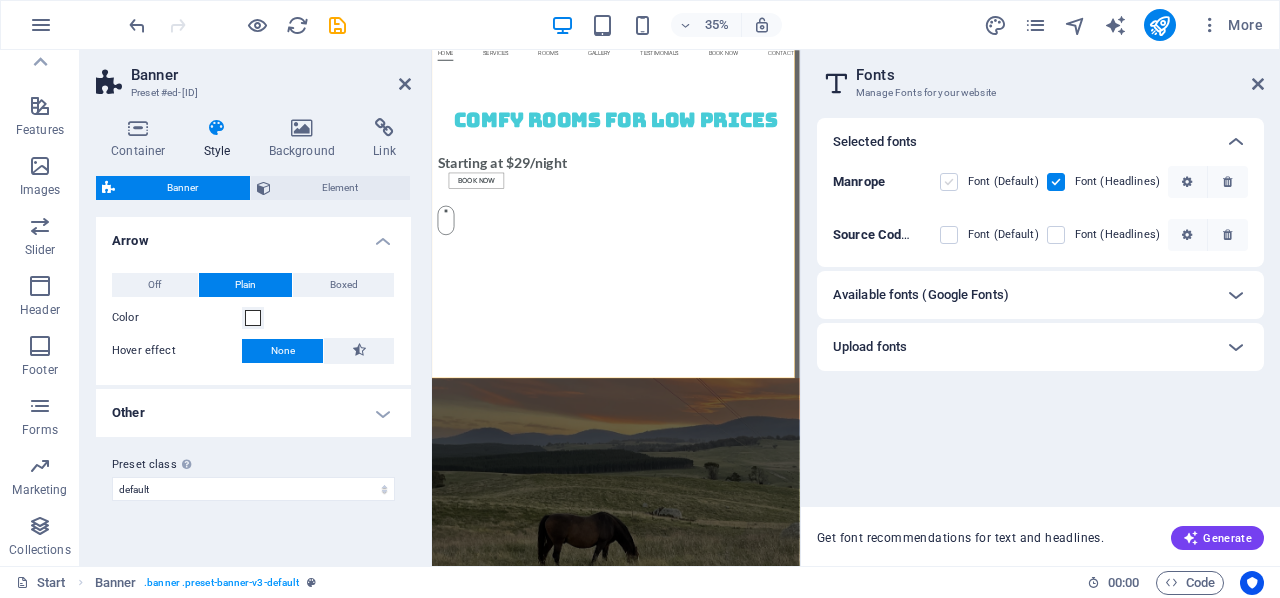 click at bounding box center [949, 182] 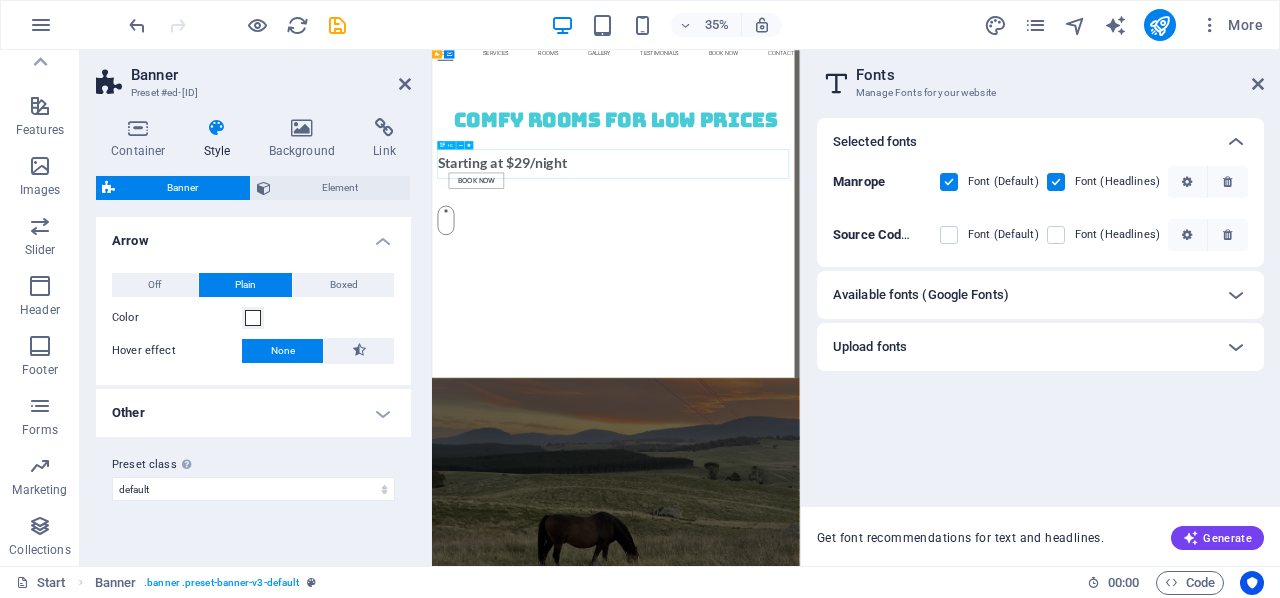 click on "Comfy rooms for low prices" at bounding box center [957, 250] 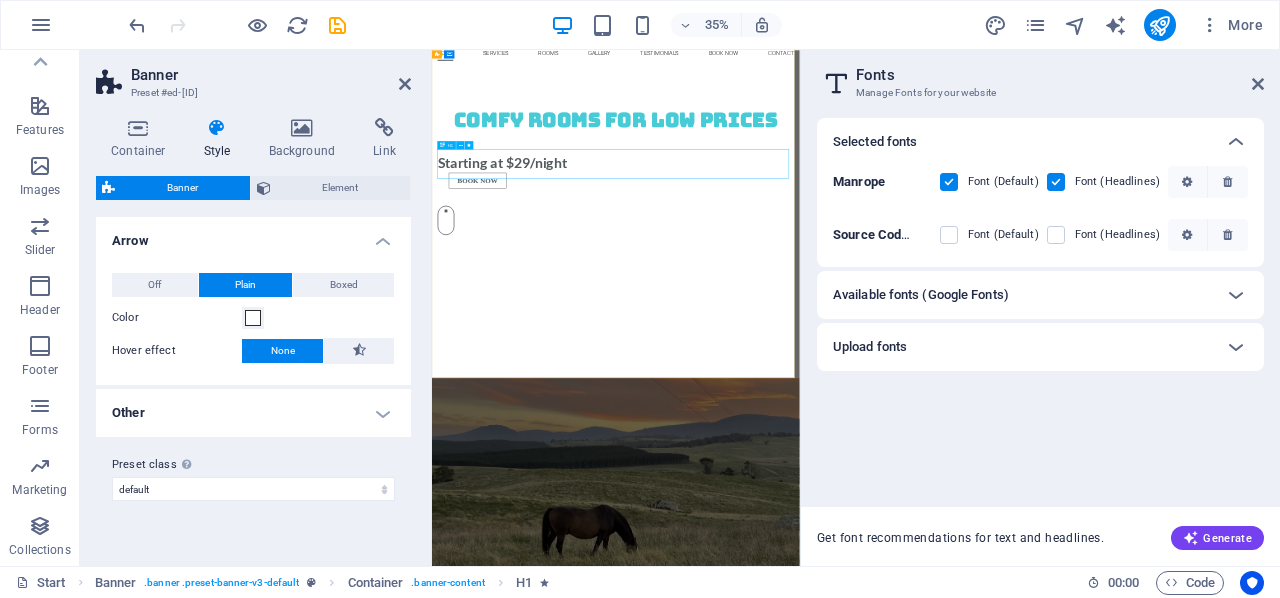 click on "Comfy rooms for low prices" at bounding box center (957, 250) 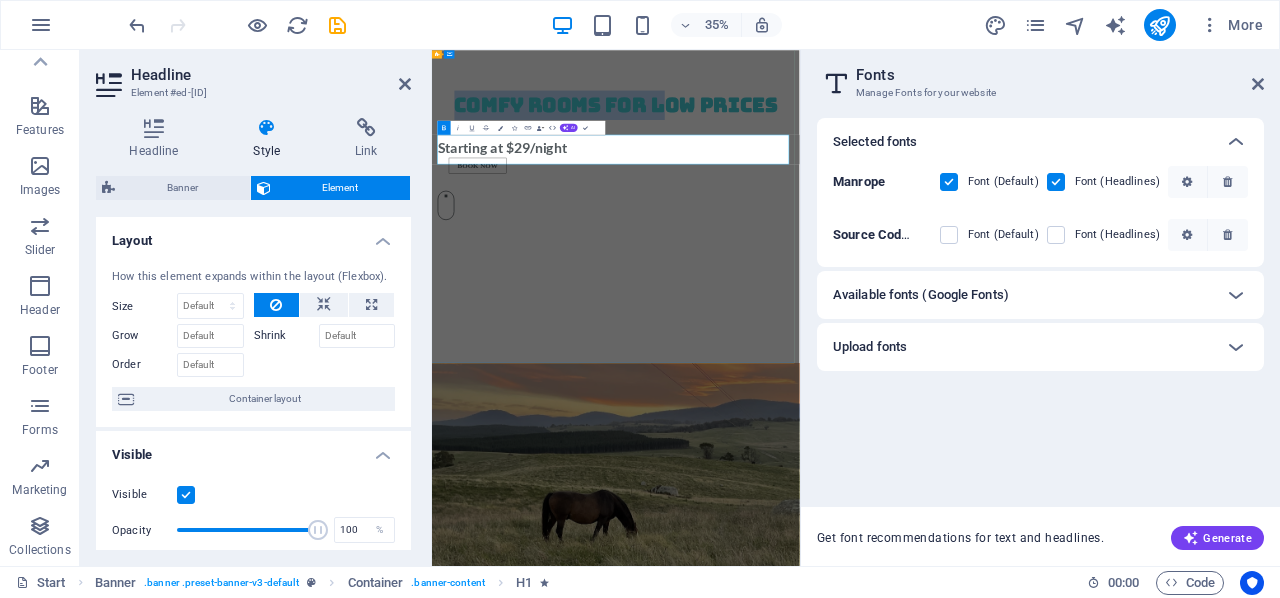 click on "Comfy rooms for low prices" at bounding box center [957, 208] 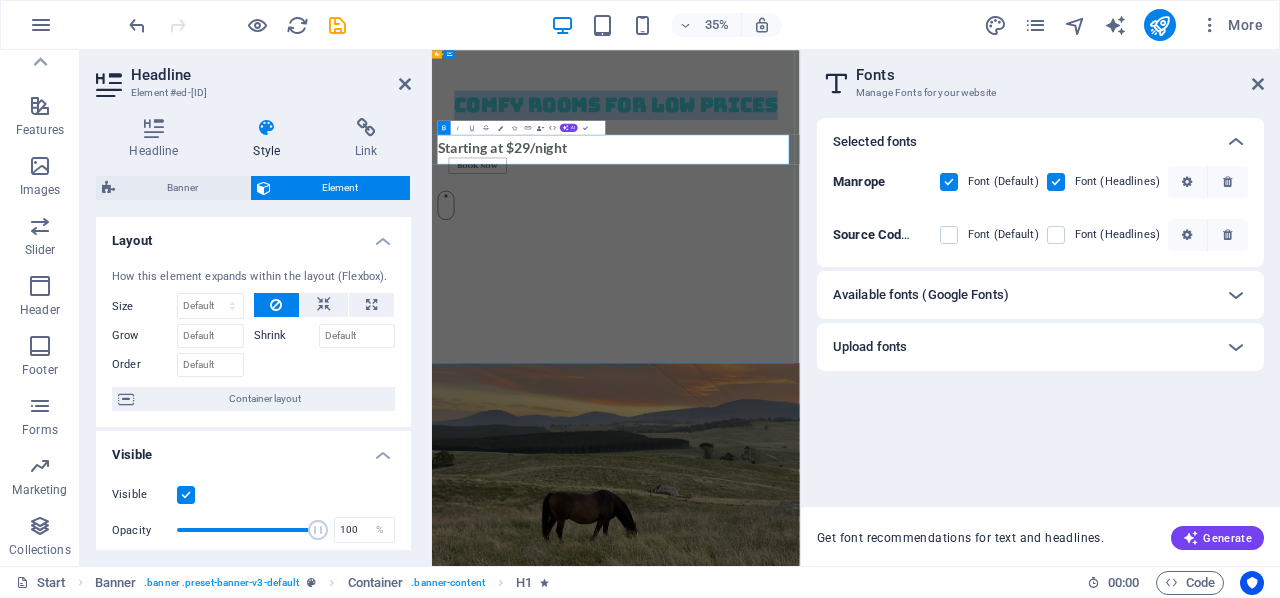 drag, startPoint x: 1424, startPoint y: 333, endPoint x: 441, endPoint y: 328, distance: 983.0127 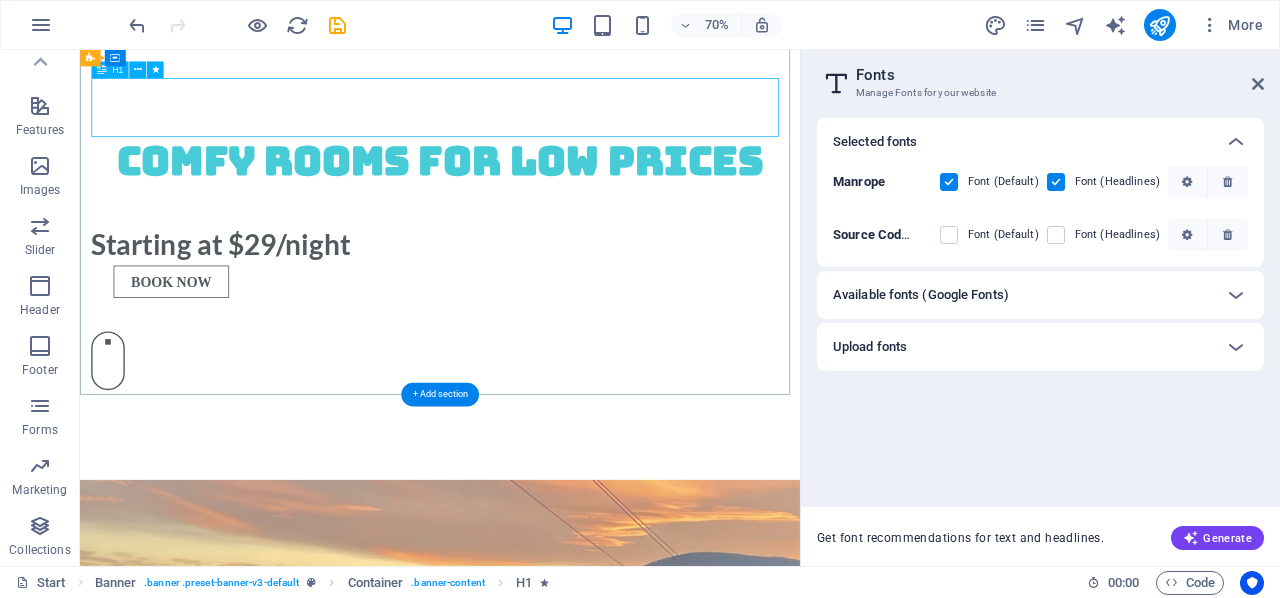 click on "Comfy rooms for low prices" at bounding box center [594, 208] 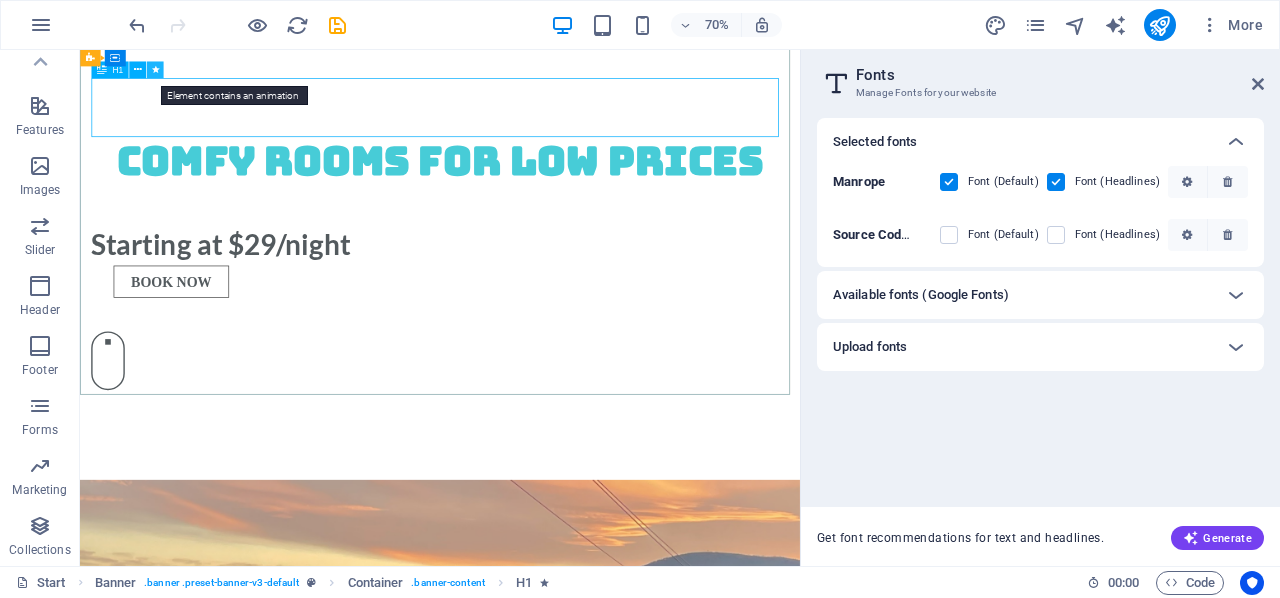 click at bounding box center [155, 70] 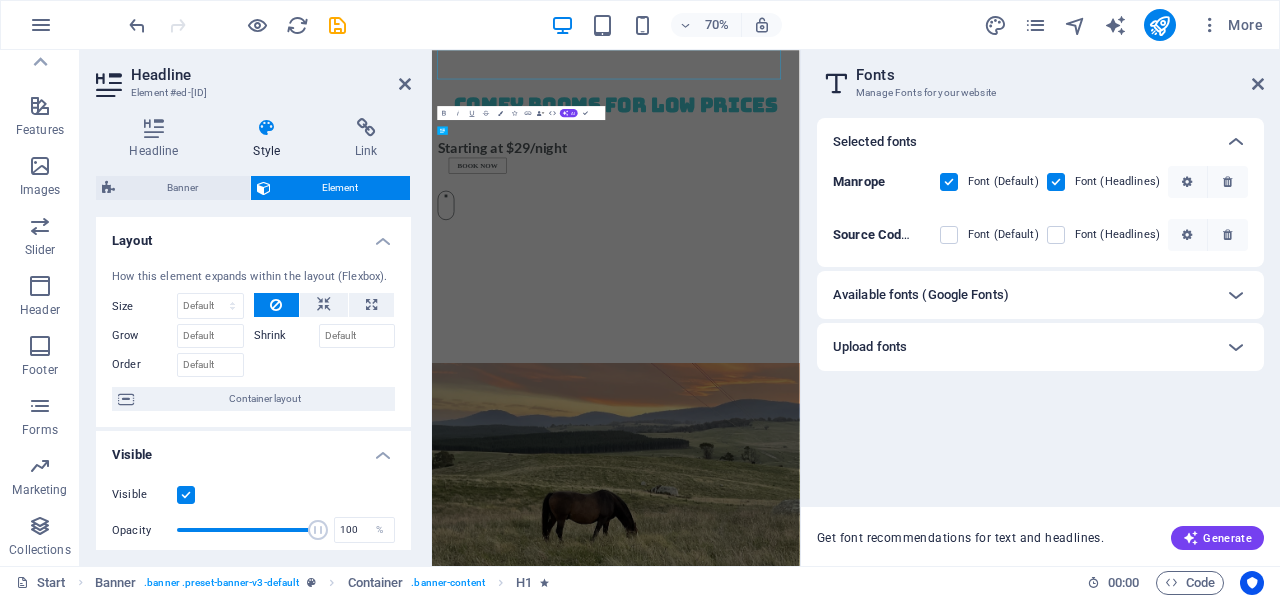 scroll, scrollTop: 622, scrollLeft: 0, axis: vertical 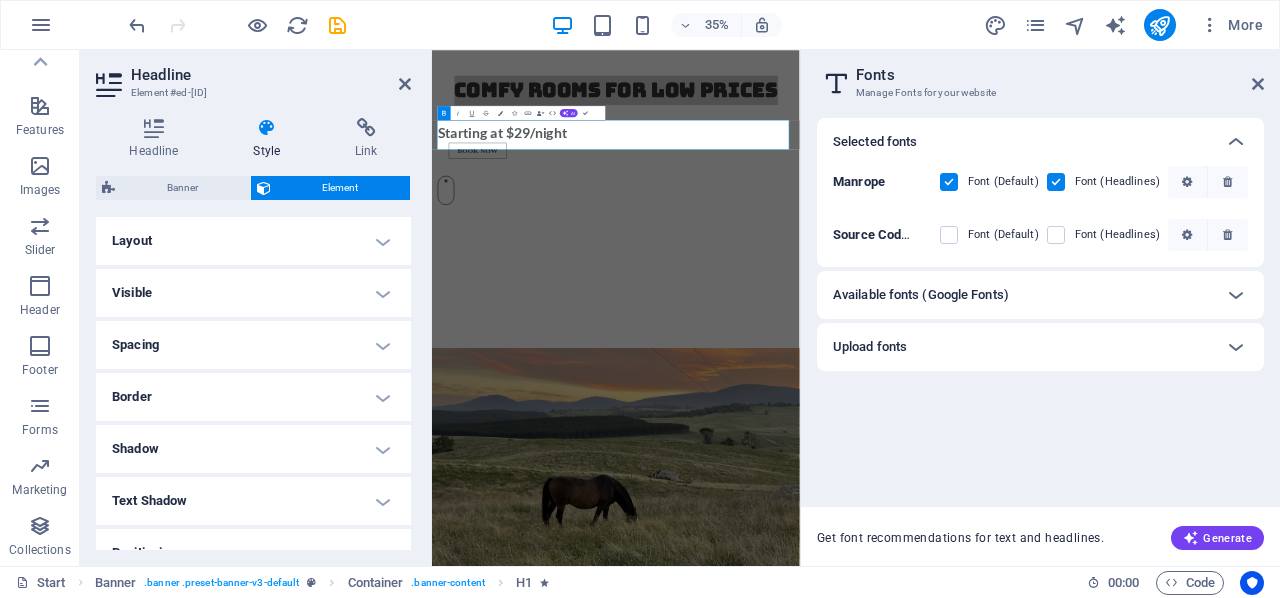 click on "Layout" at bounding box center (253, 241) 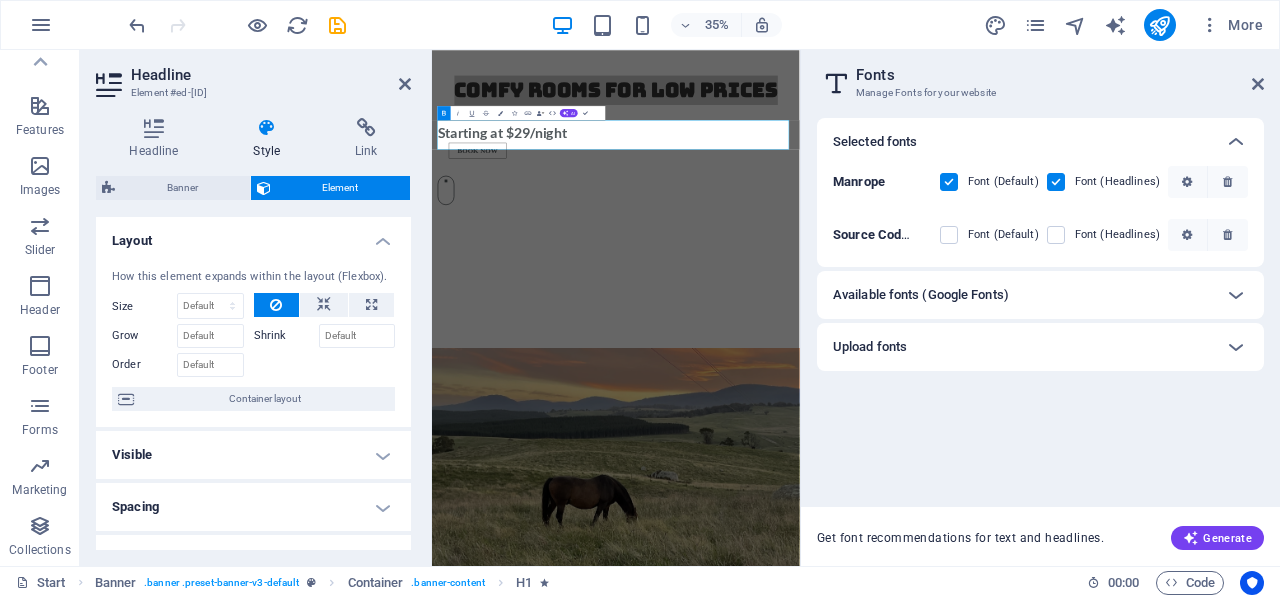 click on "Layout" at bounding box center (253, 235) 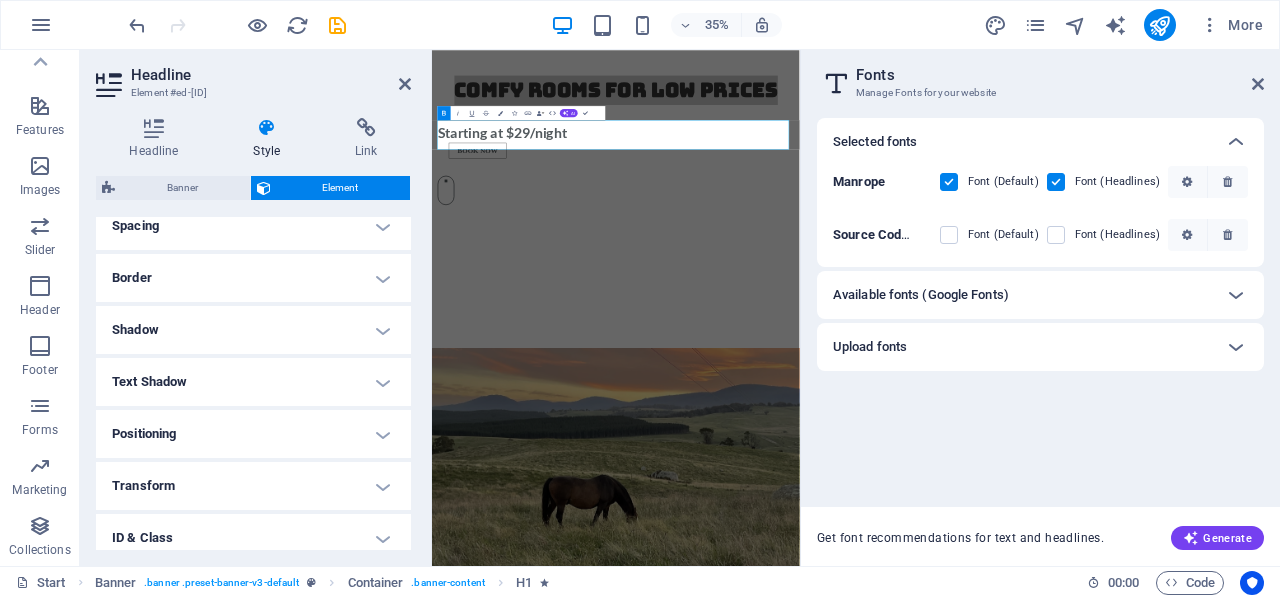 scroll, scrollTop: 0, scrollLeft: 0, axis: both 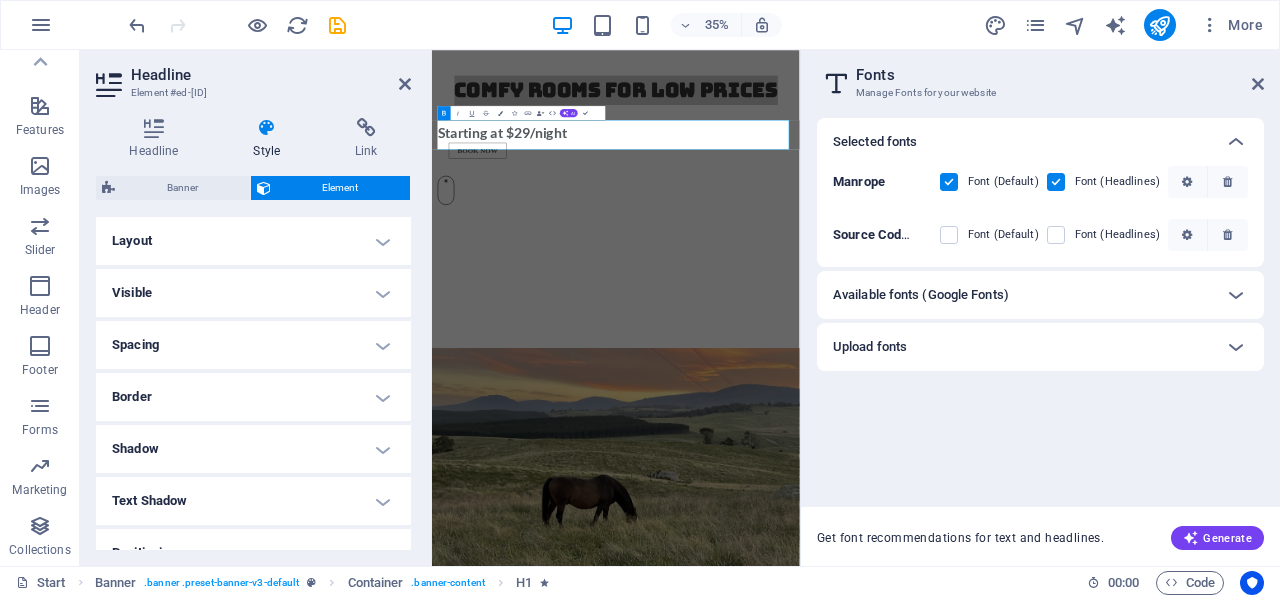 drag, startPoint x: 952, startPoint y: 185, endPoint x: 1011, endPoint y: 183, distance: 59.03389 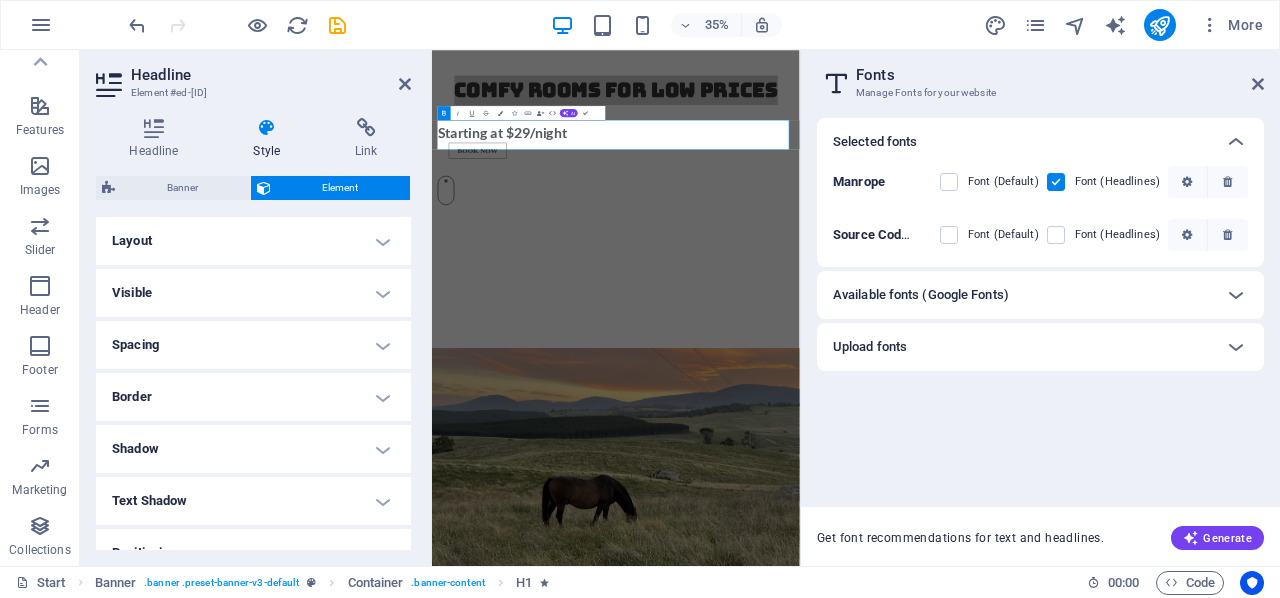 click at bounding box center (1056, 182) 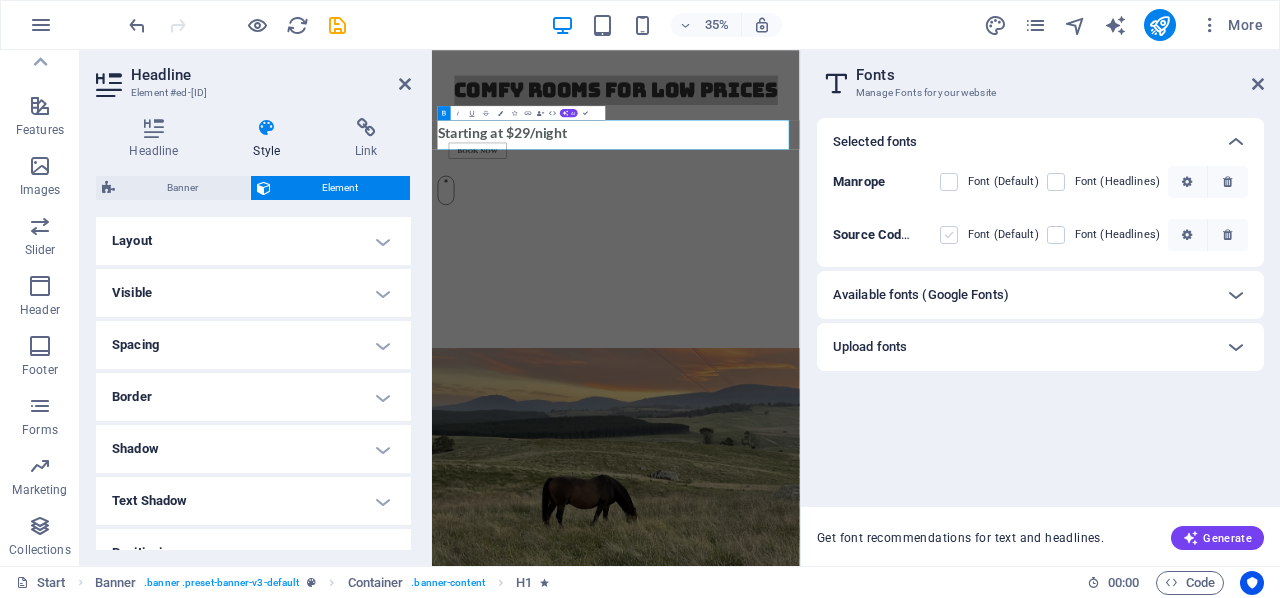 click at bounding box center [949, 235] 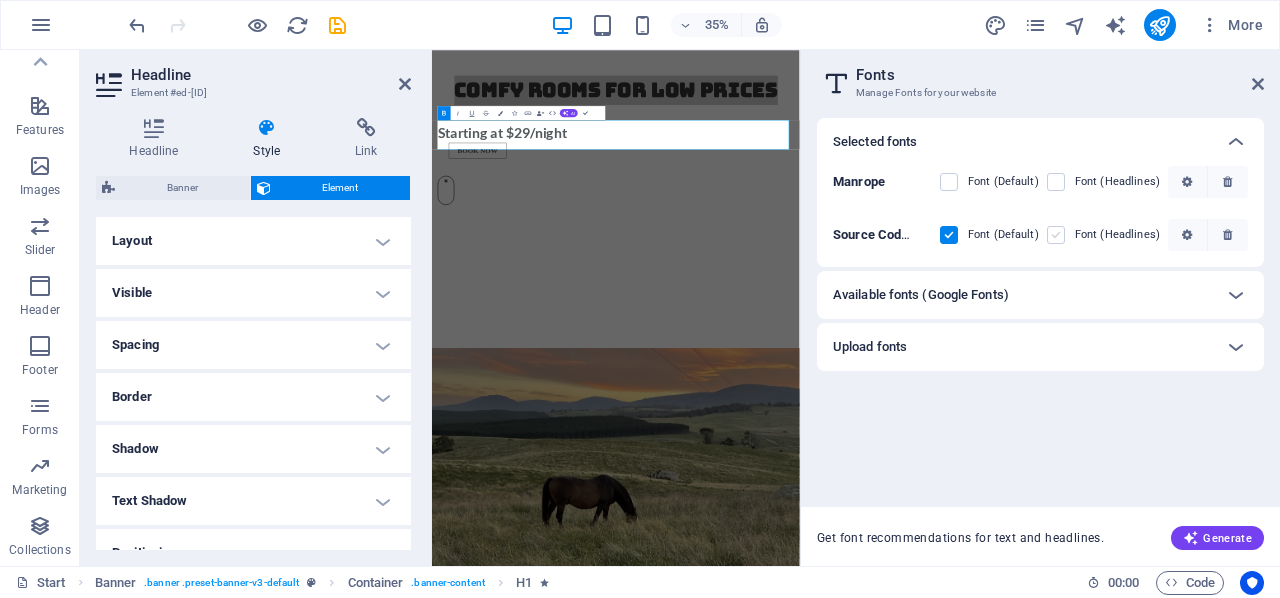 click at bounding box center (1056, 235) 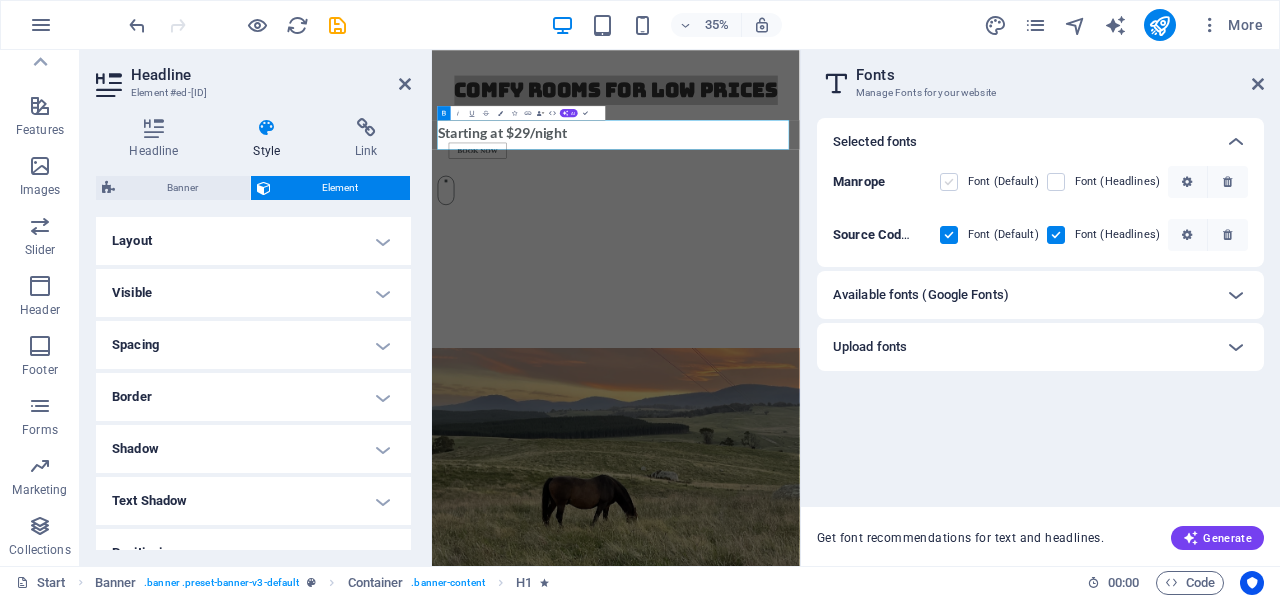 click at bounding box center (949, 182) 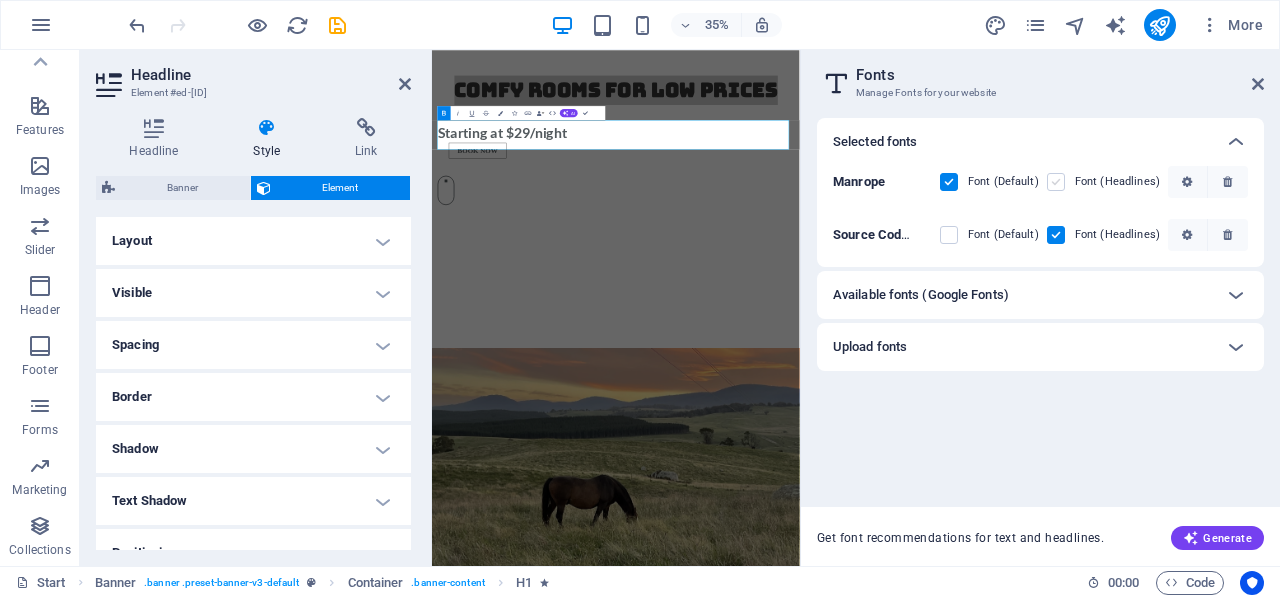 click at bounding box center (1056, 182) 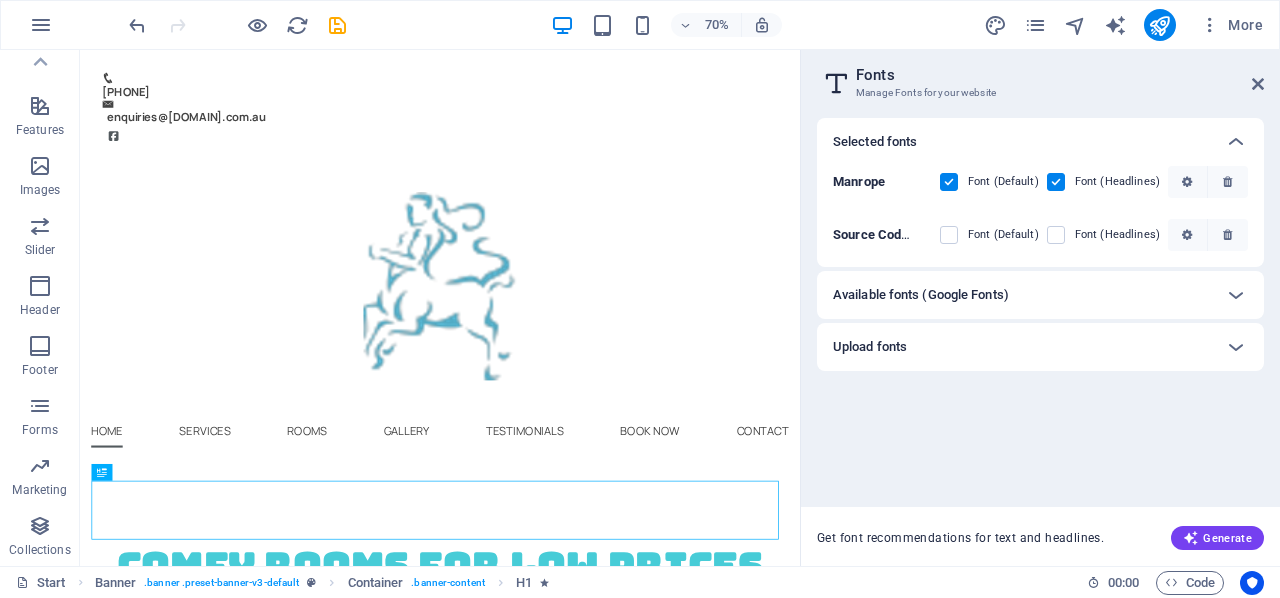 scroll, scrollTop: 5, scrollLeft: 0, axis: vertical 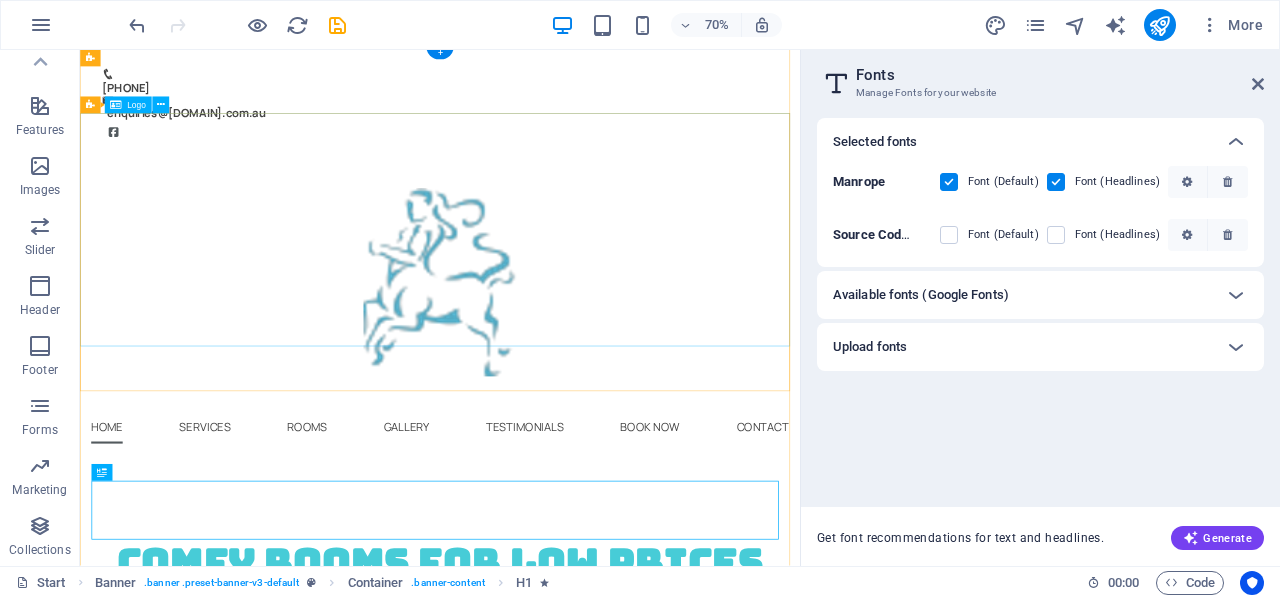click at bounding box center [594, 382] 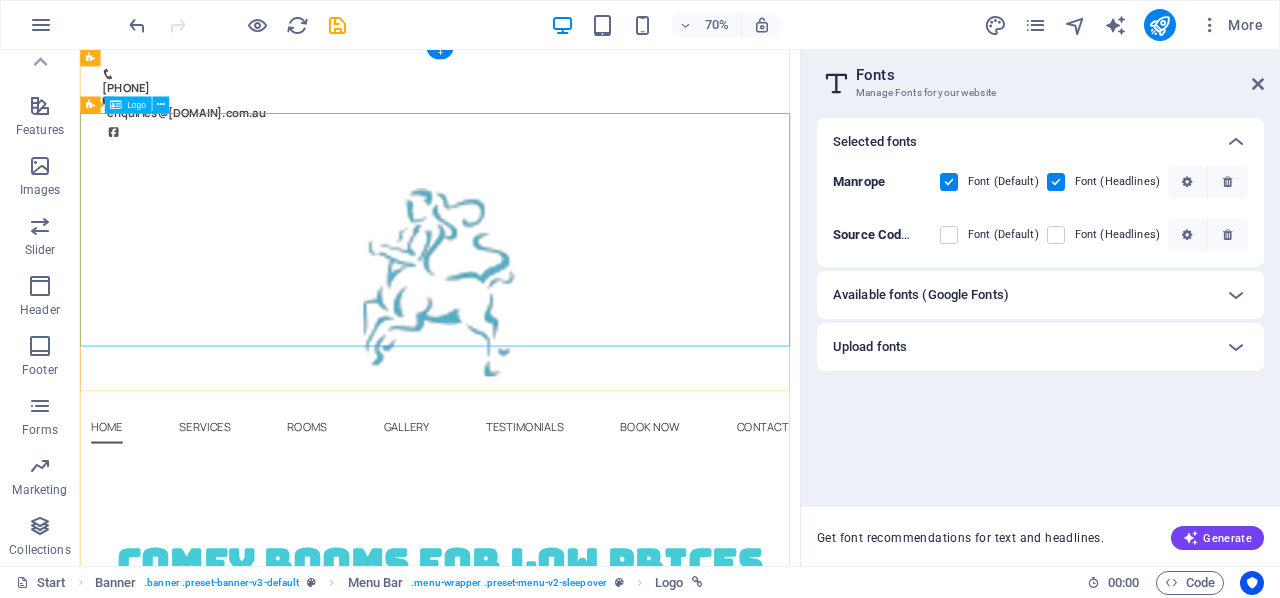 click at bounding box center [594, 382] 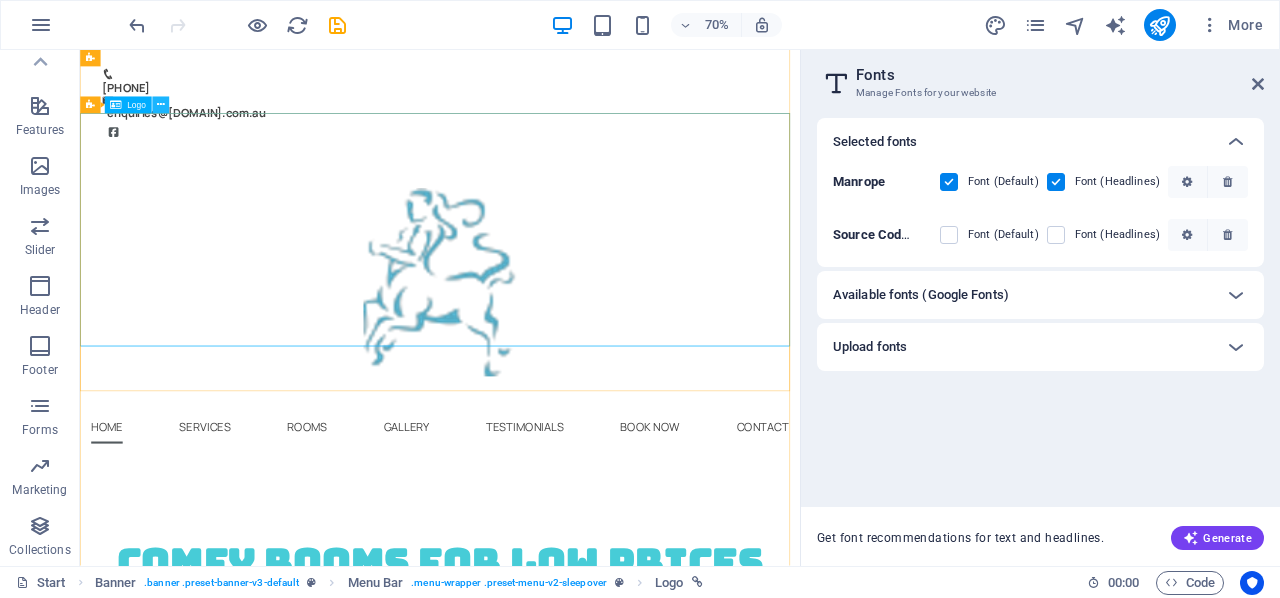 click at bounding box center [160, 105] 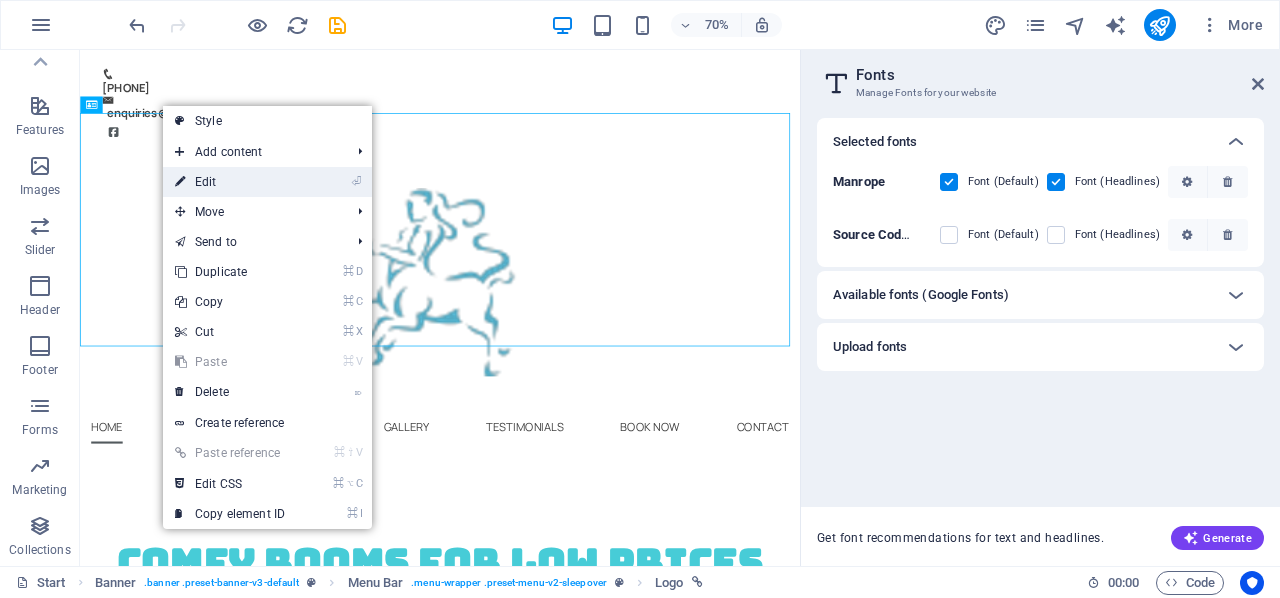 click on "⏎  Edit" at bounding box center [230, 182] 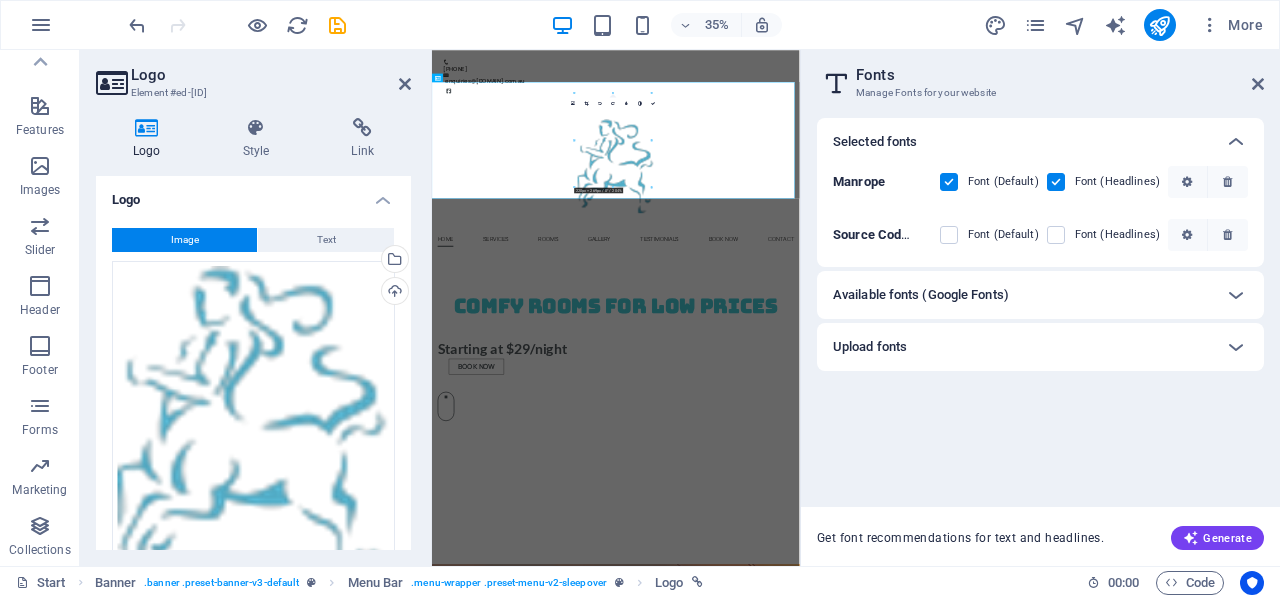 click at bounding box center (586, 103) 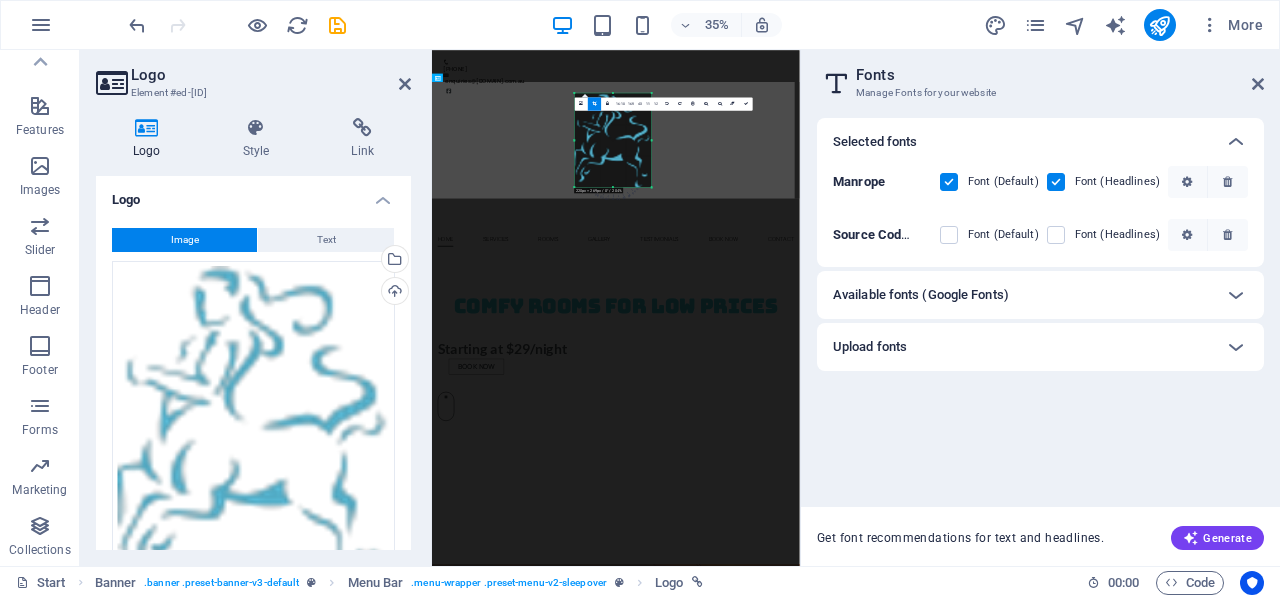 drag, startPoint x: 652, startPoint y: 185, endPoint x: 647, endPoint y: 158, distance: 27.45906 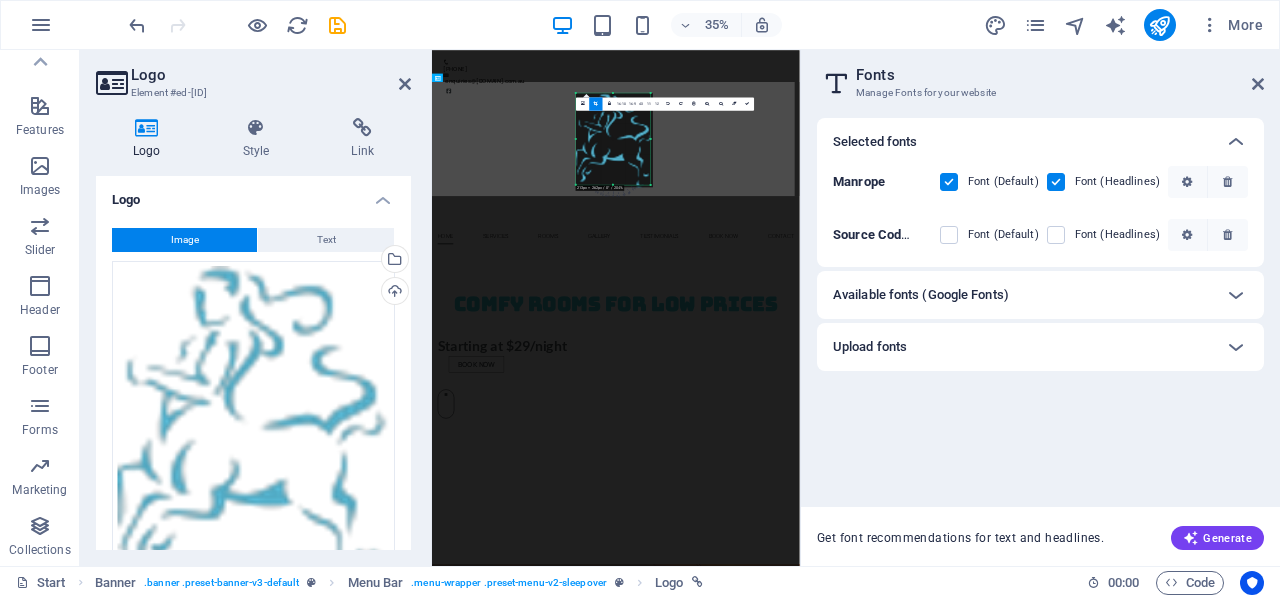 click on "180 170 160 150 140 130 120 110 100 90 80 70 60 50 40 30 20 10 0 -10 -20 -30 -40 -50 -60 -70 -80 -90 -100 -110 -120 -130 -140 -150 -160 -170 213px × 262px / 0° / 204% 16:10 16:9 4:3 1:1 1:2 0" at bounding box center (613, 139) 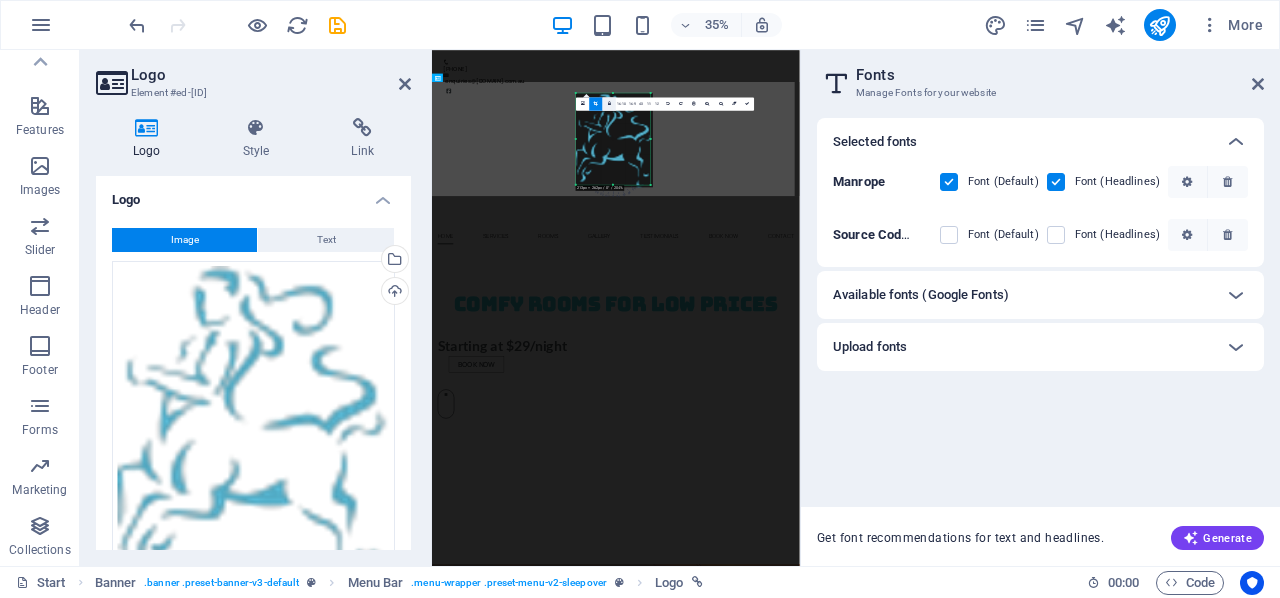 click at bounding box center (609, 103) 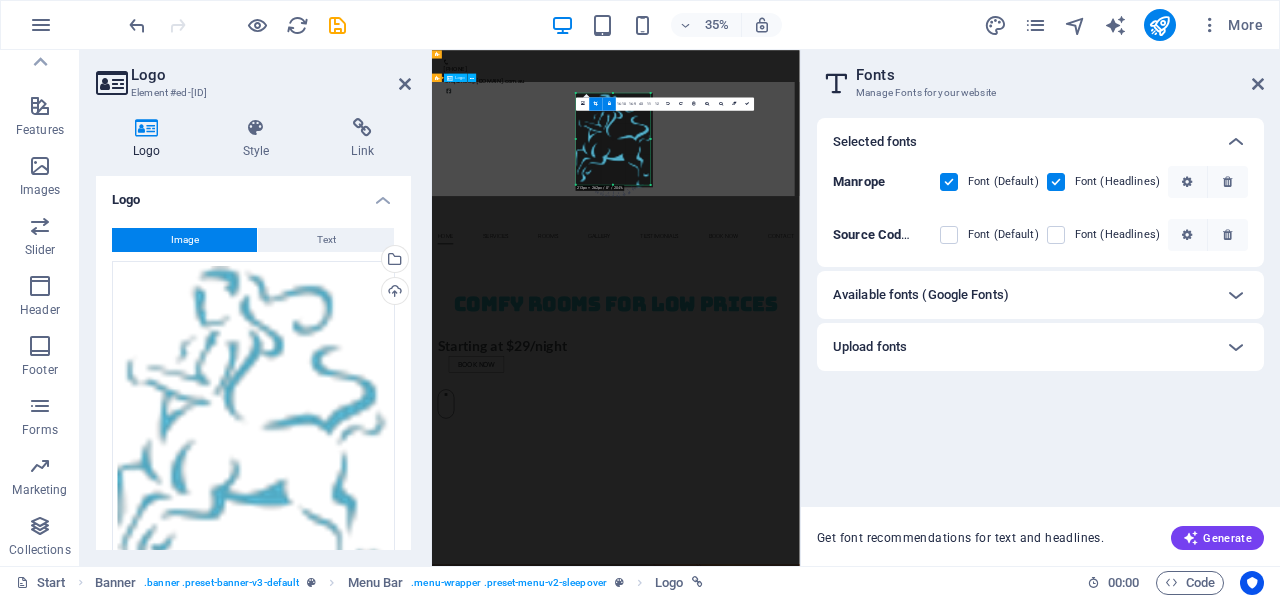 click at bounding box center [450, 77] 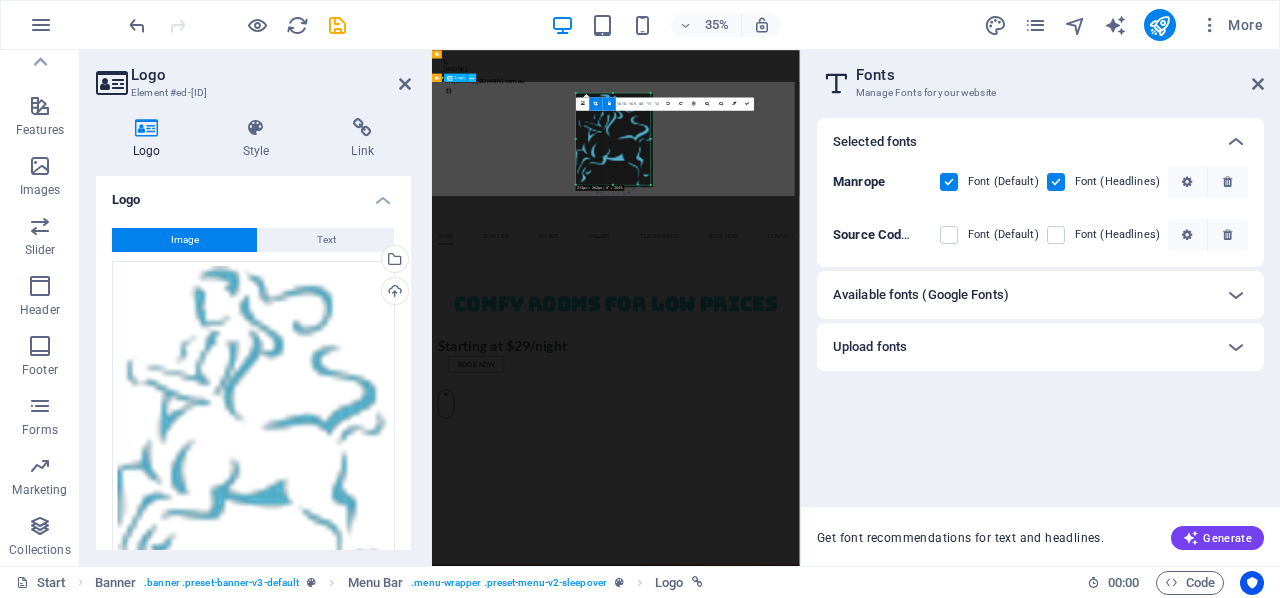 click at bounding box center [472, 77] 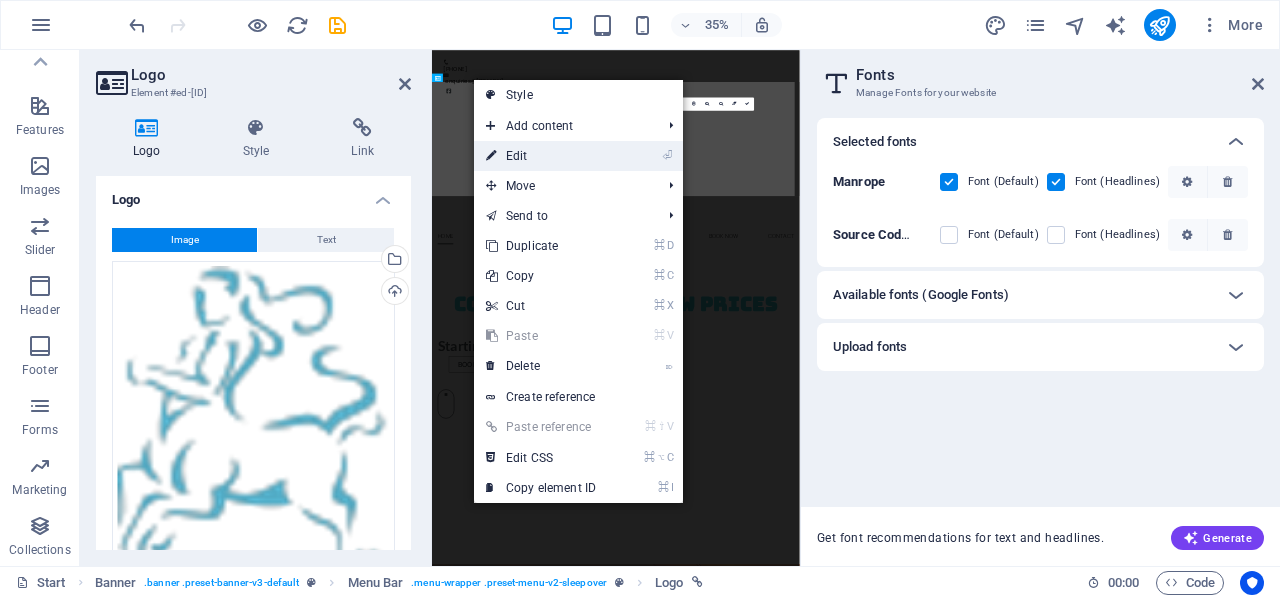 click on "⏎  Edit" at bounding box center [541, 156] 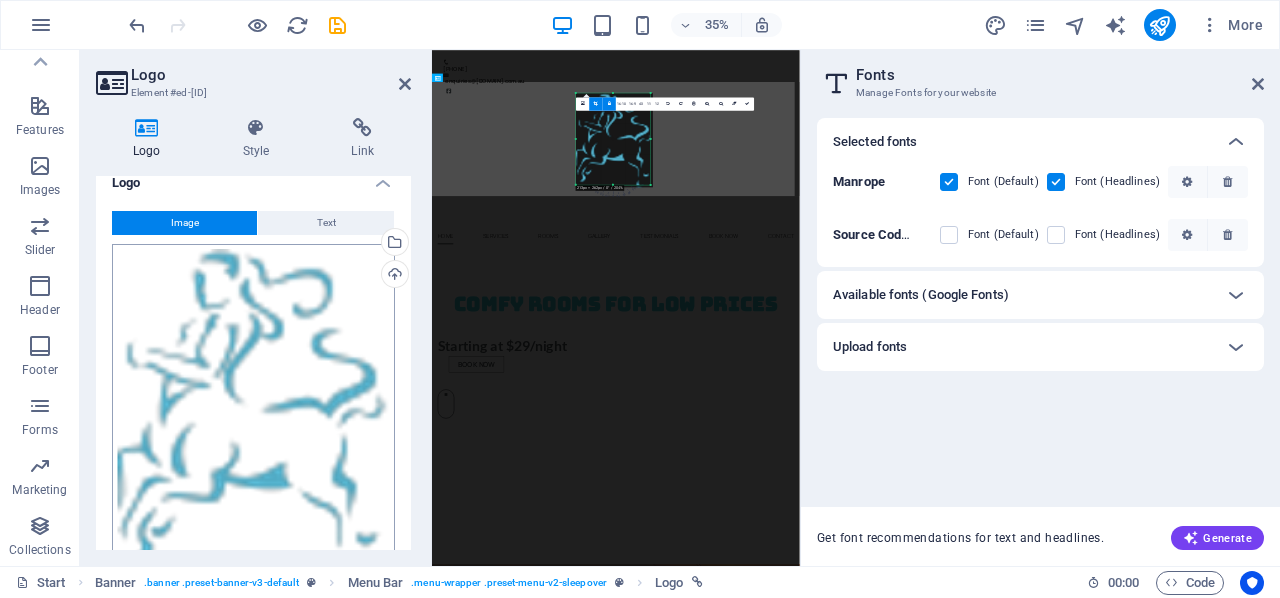 scroll, scrollTop: 0, scrollLeft: 0, axis: both 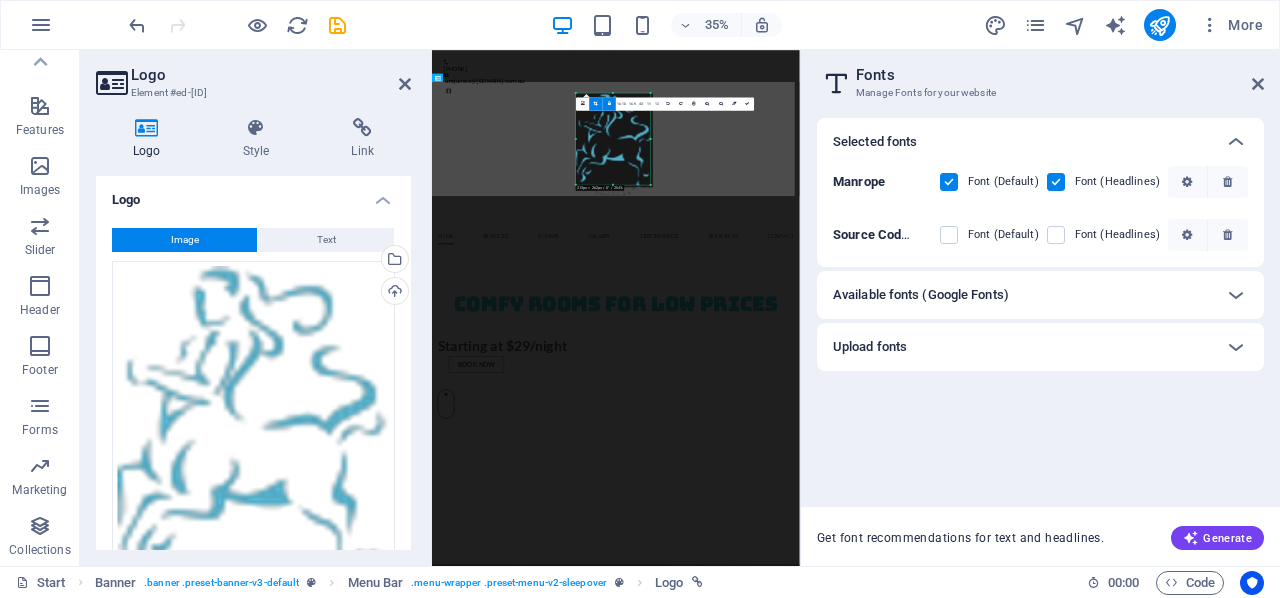 click at bounding box center (147, 128) 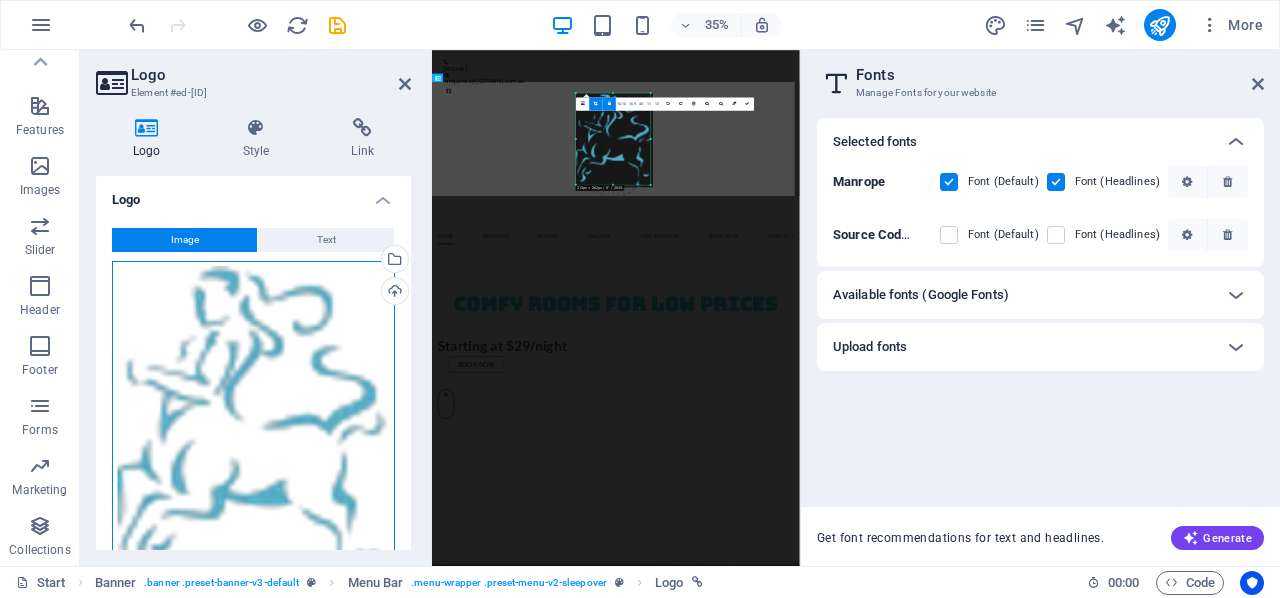 click on "Drag files here, click to choose files or select files from Files or our free stock photos & videos" at bounding box center [253, 433] 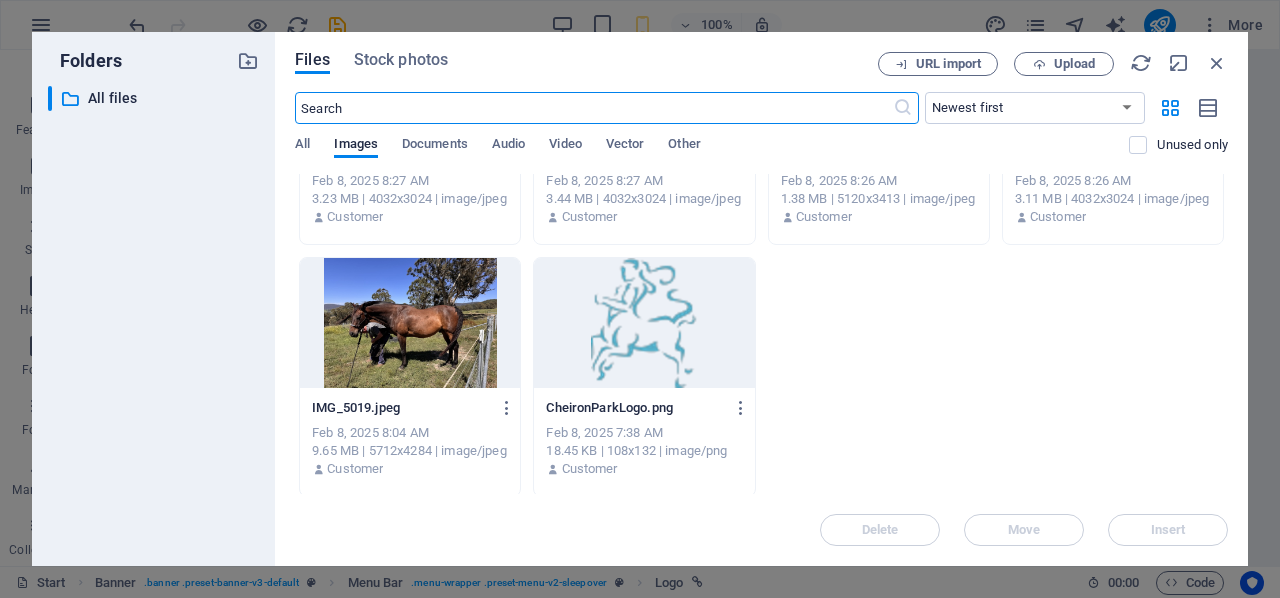 scroll, scrollTop: 928, scrollLeft: 0, axis: vertical 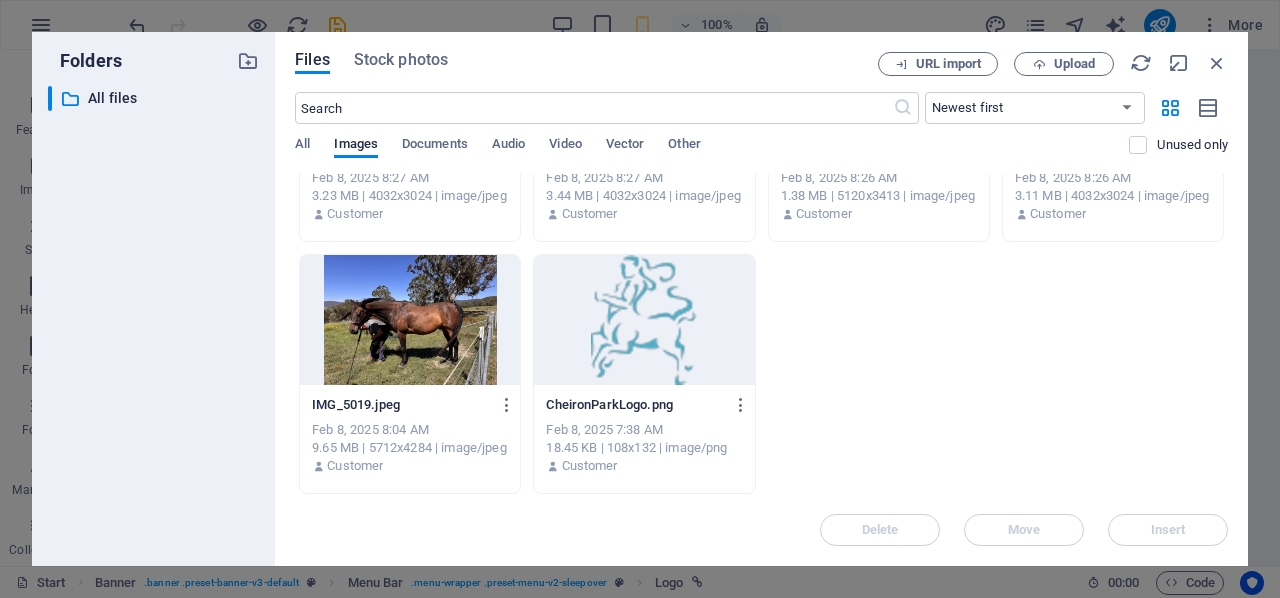 click at bounding box center (644, 320) 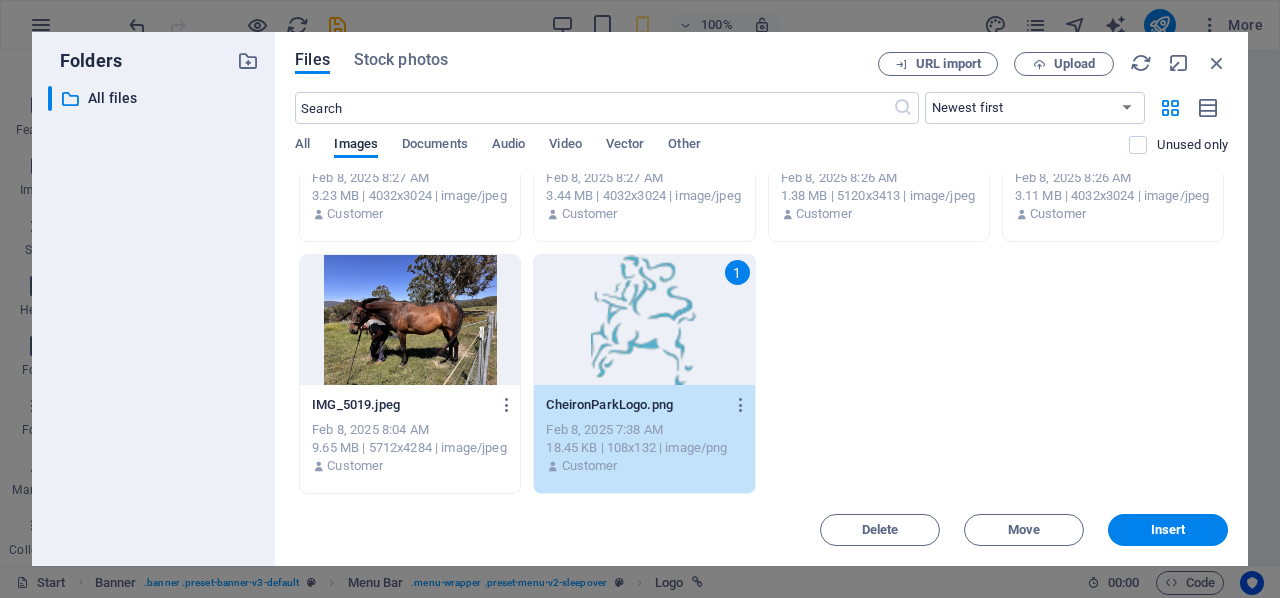 click on "1" at bounding box center (644, 320) 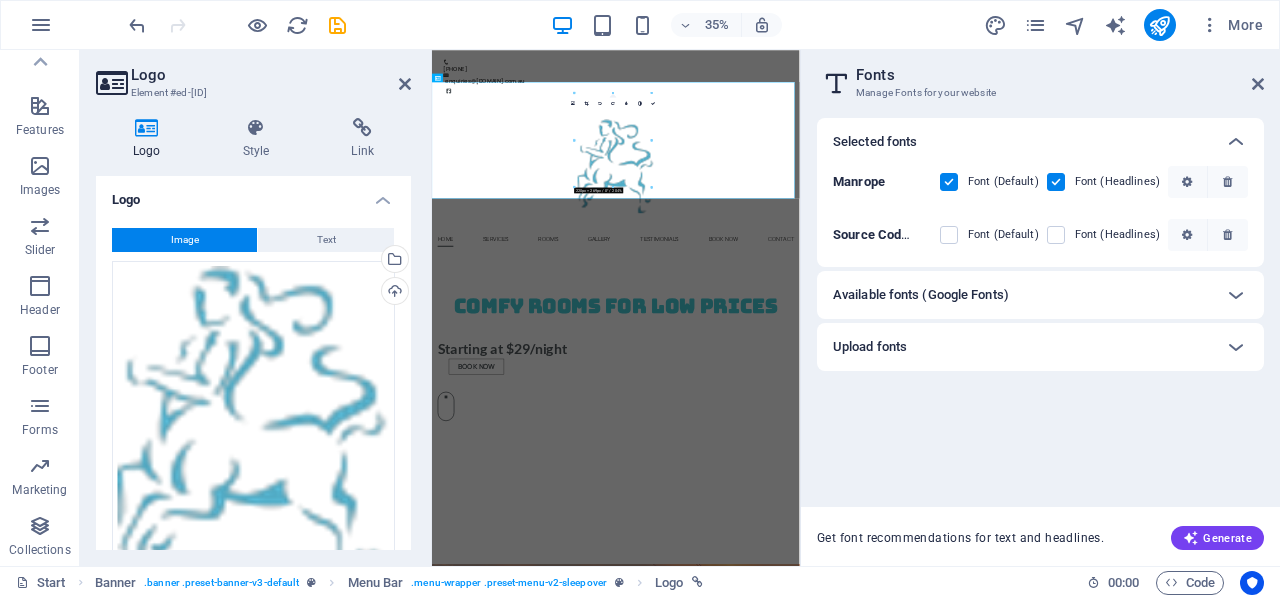 click on "Selected fonts Manrope Font (Default) Font (Headlines) Source Code Pro Font (Default) Font (Headlines) Available fonts (Google Fonts) Search Category All categories serif display monospace sans-serif handwriting Sort by Name Category Popularity Font weights All font weights 100 100italic 200 200italic 300 300italic 500 500italic 600 600italic 700 700italic 800 800italic 900 900italic italic regular Roboto 9 styles The quick brown fox jumps over the lazy dog. Copy text to all previews Open Sans 10 styles The quick brown fox jumps over the lazy dog. Copy text to all previews Noto Sans JP 5 styles The quick brown fox jumps over the lazy dog. Copy text to all previews Montserrat 5 styles The quick brown fox jumps over the lazy dog. Copy text to all previews Inter 7 styles The quick brown fox jumps over the lazy dog. Copy text to all previews Poppins 3 styles The quick brown fox jumps over the lazy dog. Copy text to all previews Lato 2 styles The quick brown fox jumps over the lazy dog. 1 styles 7" at bounding box center (1040, 304) 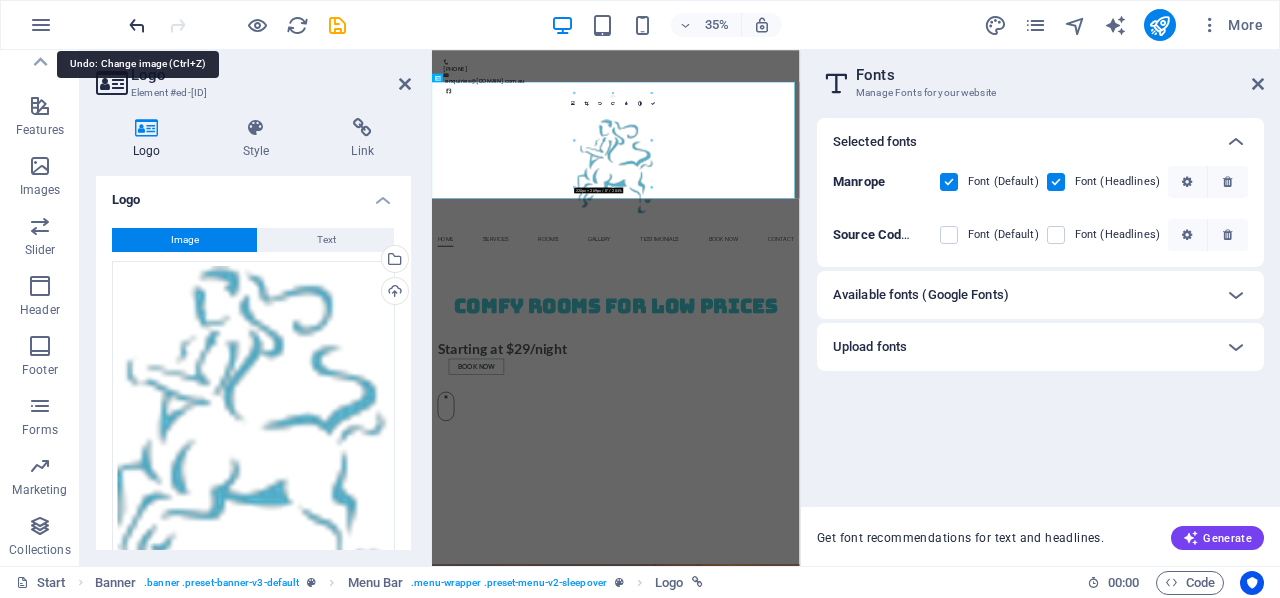 click at bounding box center (137, 25) 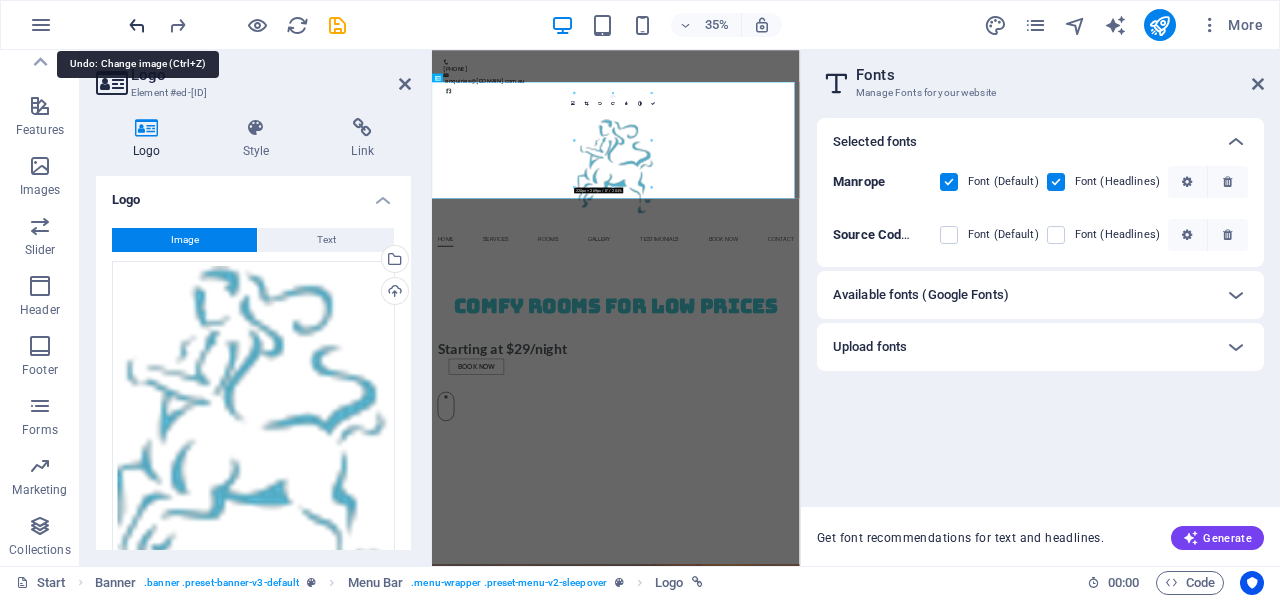 click at bounding box center [137, 25] 